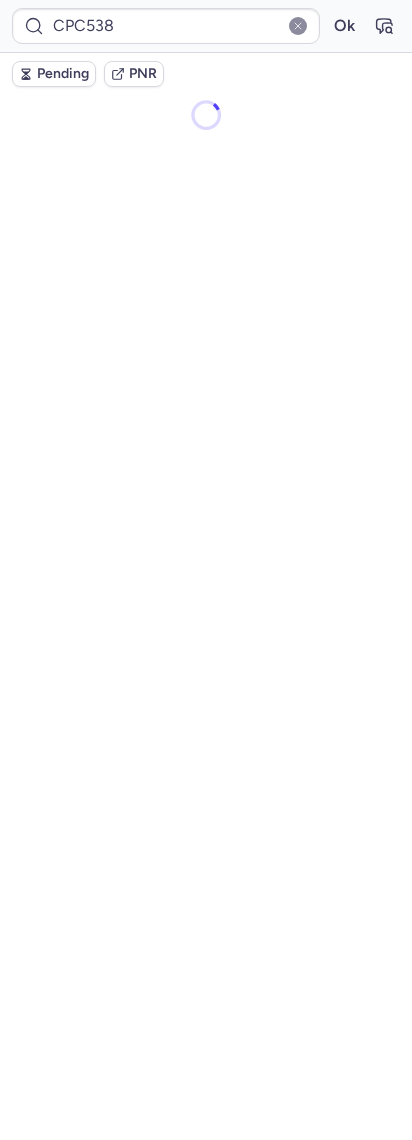 scroll, scrollTop: 0, scrollLeft: 0, axis: both 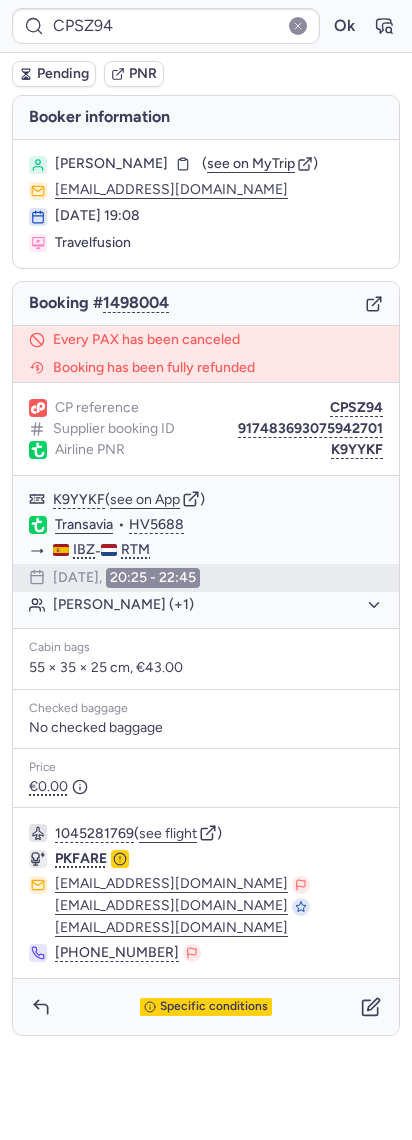 type on "CPC538" 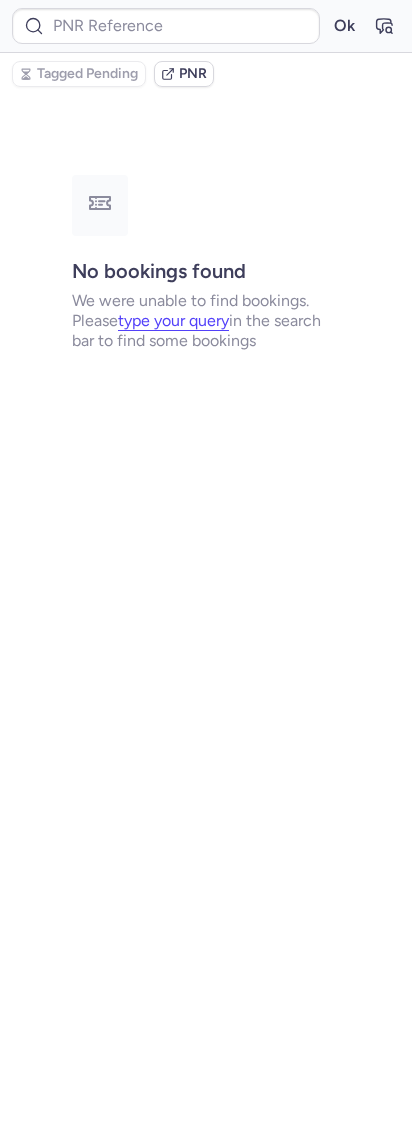 type on "CPW987" 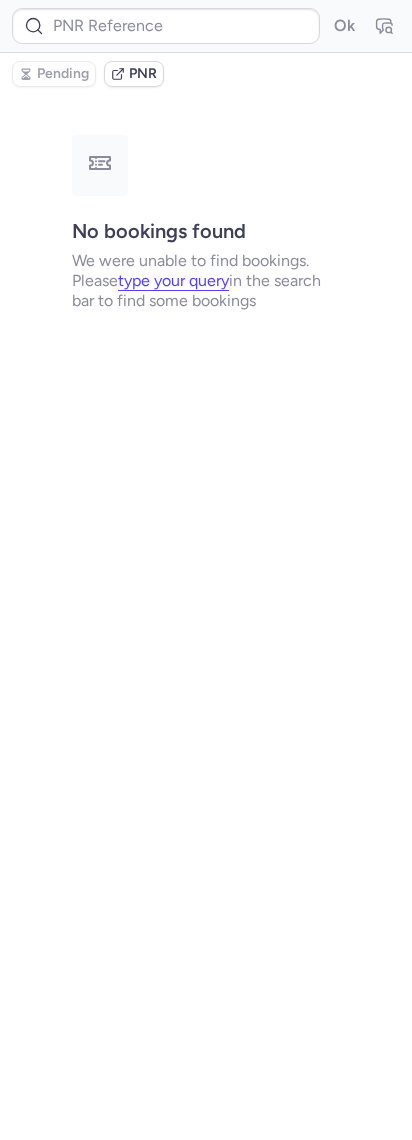 type on "10812516210640" 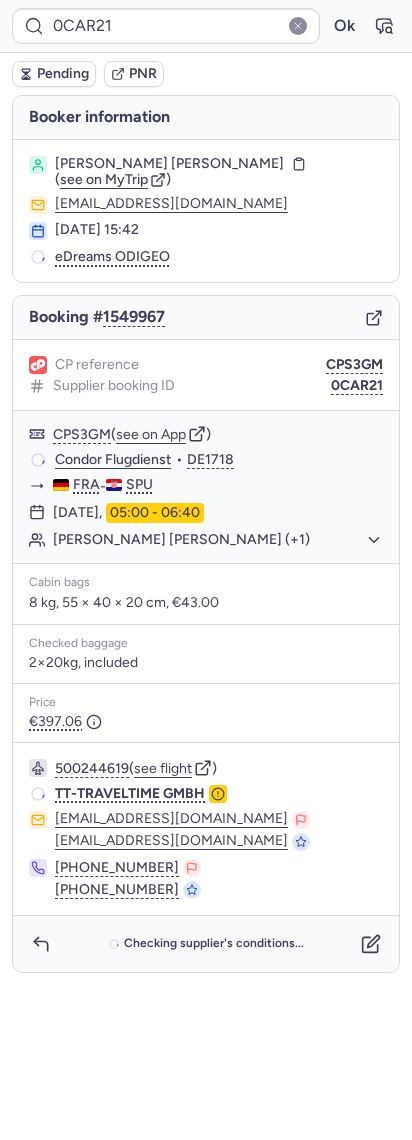 type on "CPWNHM" 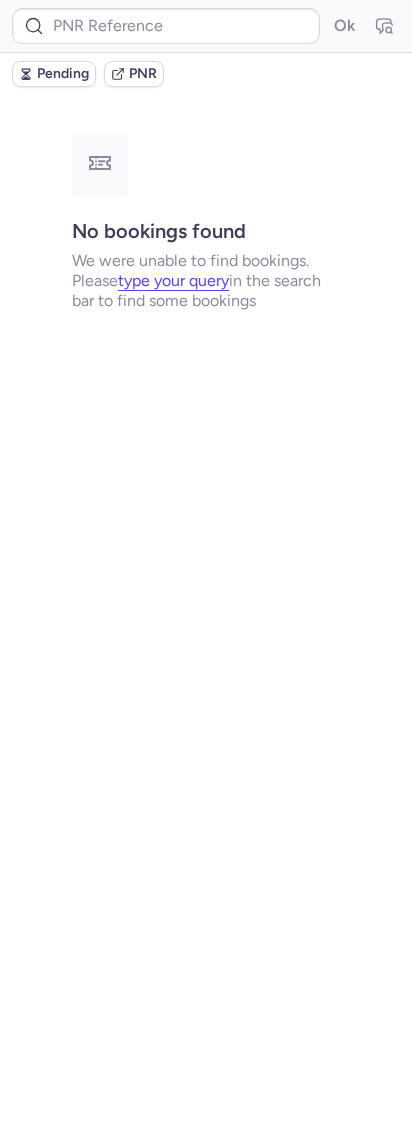 type on "CPWNHM" 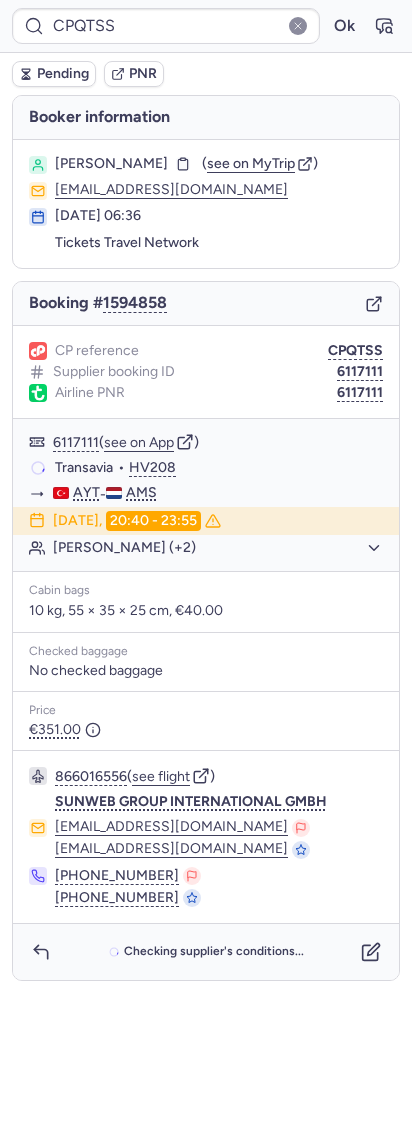 type on "0C0B8Z" 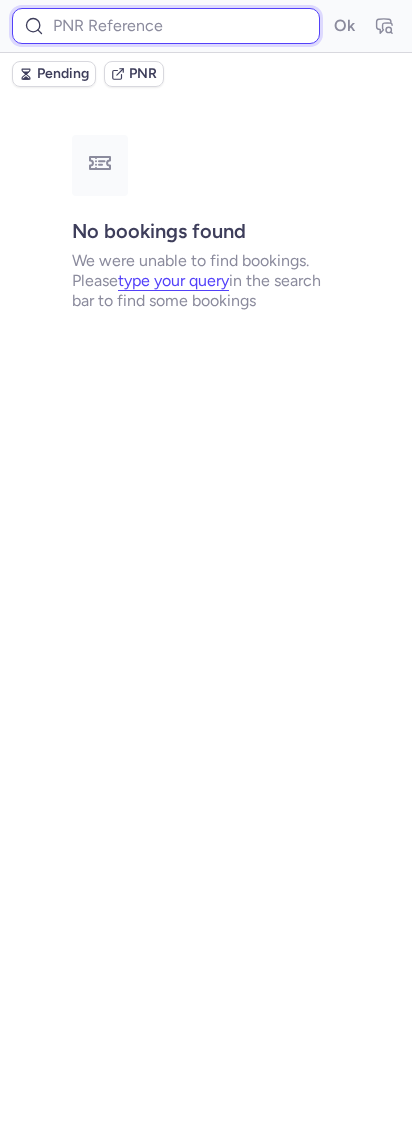 click at bounding box center [166, 26] 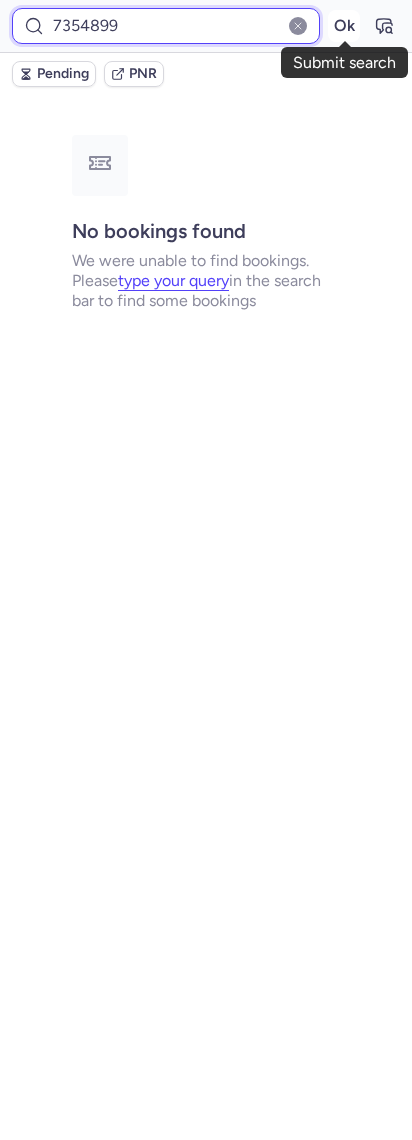 type on "7354899" 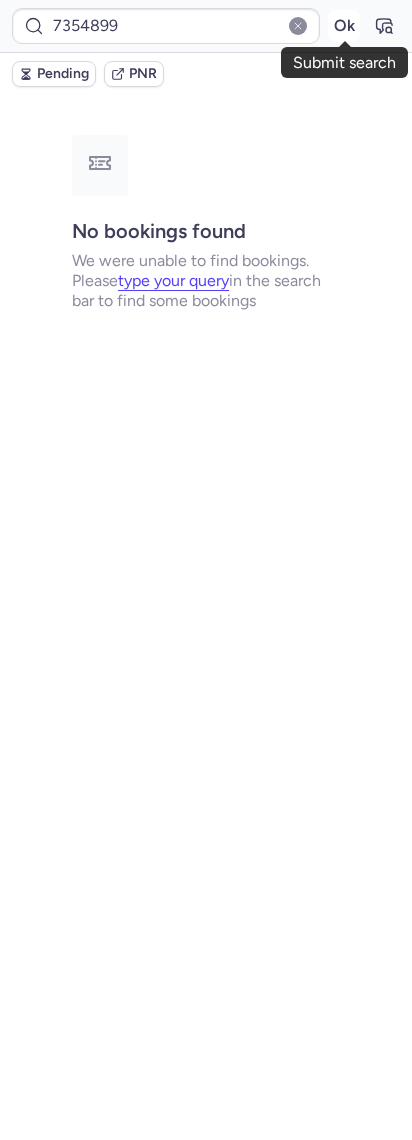 click on "Ok" at bounding box center (344, 26) 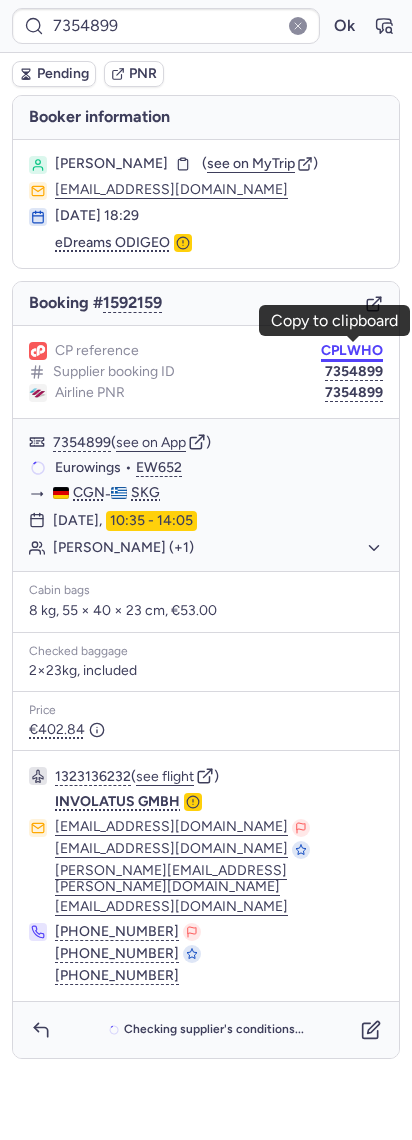 click on "CPLWHO" at bounding box center [352, 351] 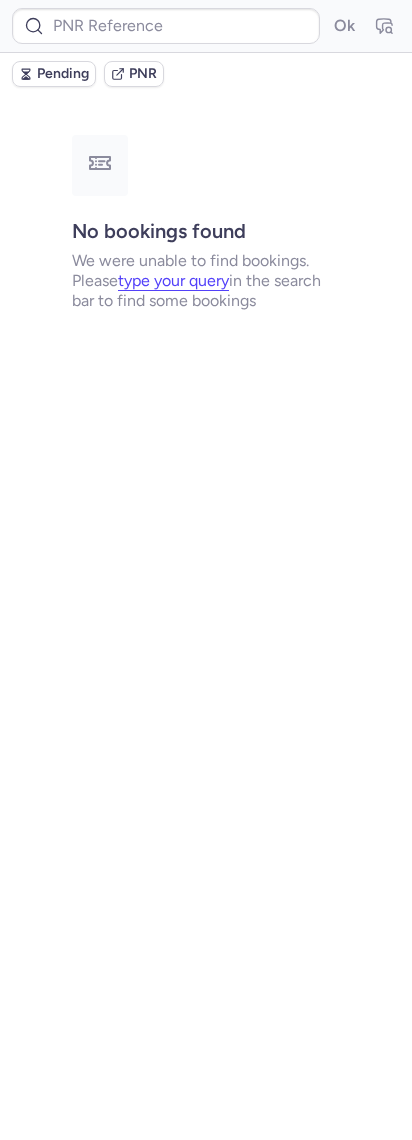 type on "CPQTSS" 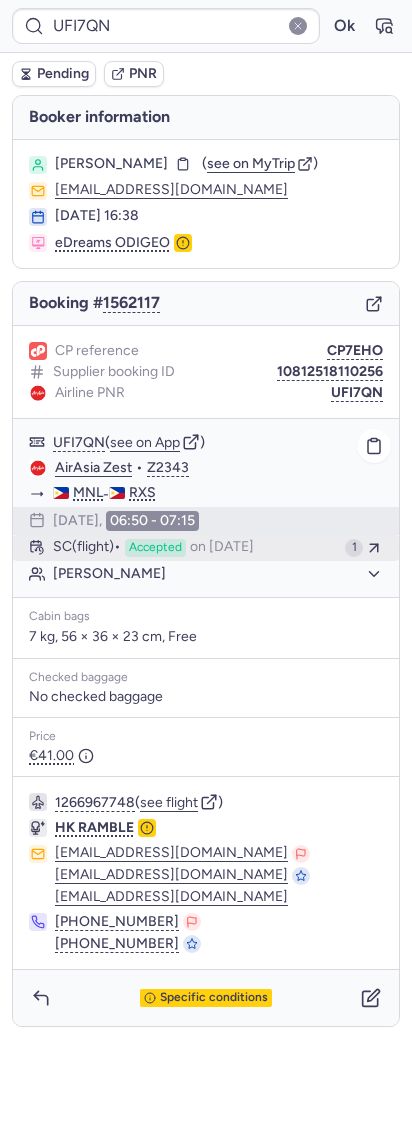 click on "on [DATE]" at bounding box center [222, 548] 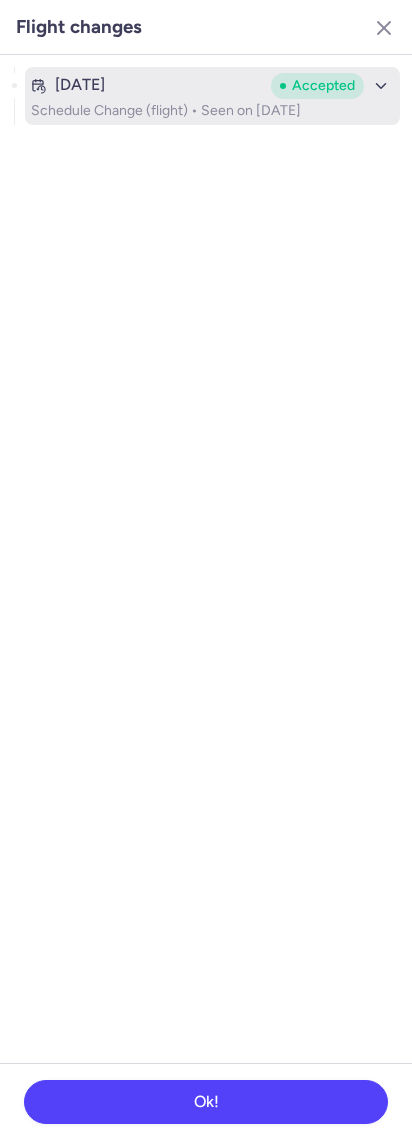 drag, startPoint x: 166, startPoint y: 131, endPoint x: 175, endPoint y: 118, distance: 15.811388 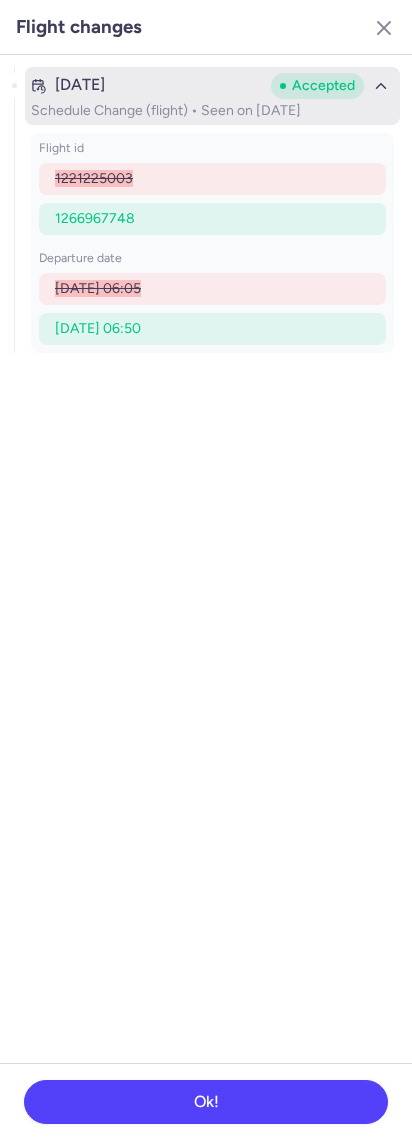 click on "[DATE] Accepted Schedule Change (flight) •  Seen on [DATE]" at bounding box center (212, 96) 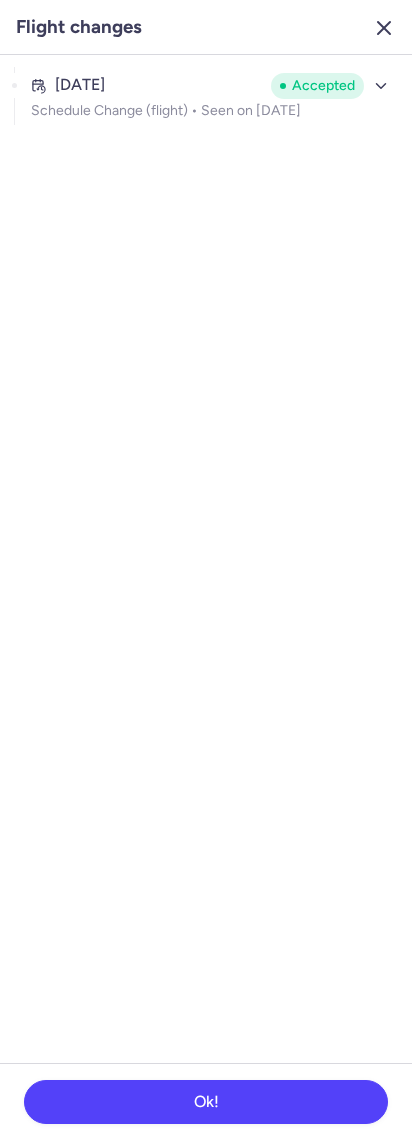 click 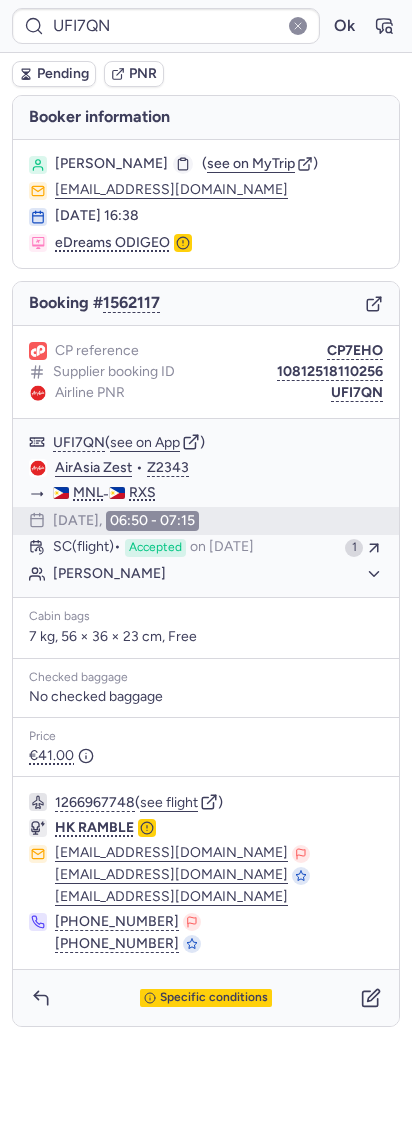 click 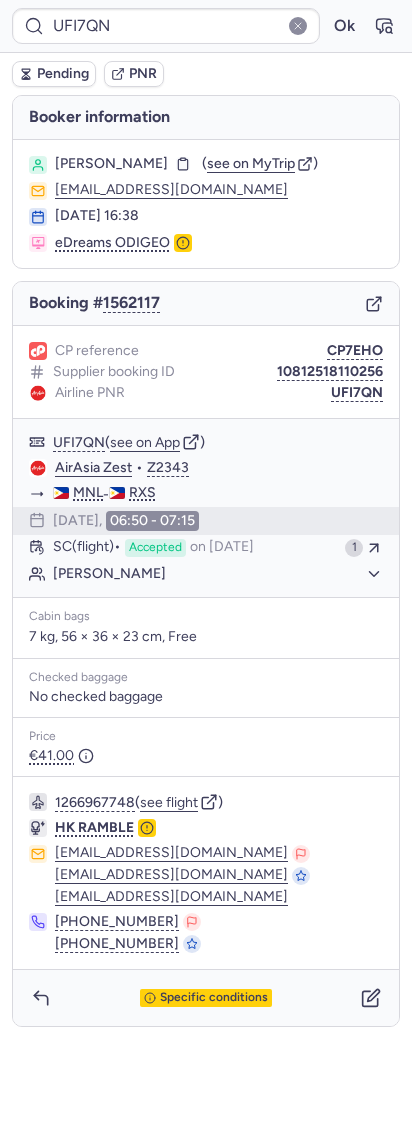type on "CP7EHO" 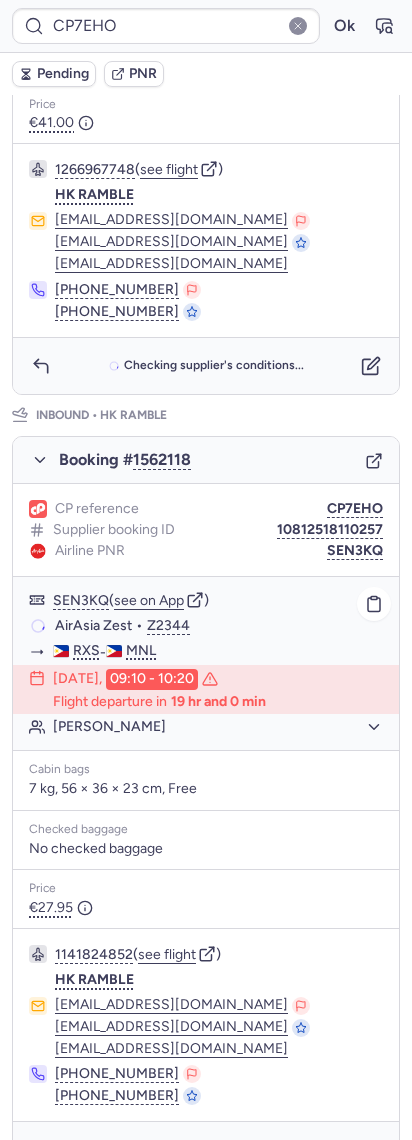 scroll, scrollTop: 802, scrollLeft: 0, axis: vertical 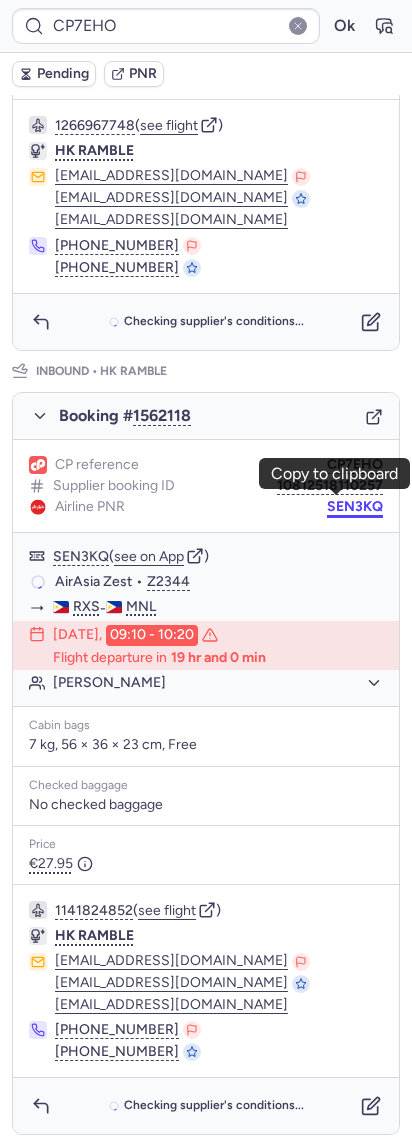 click on "SEN3KQ" at bounding box center [355, 507] 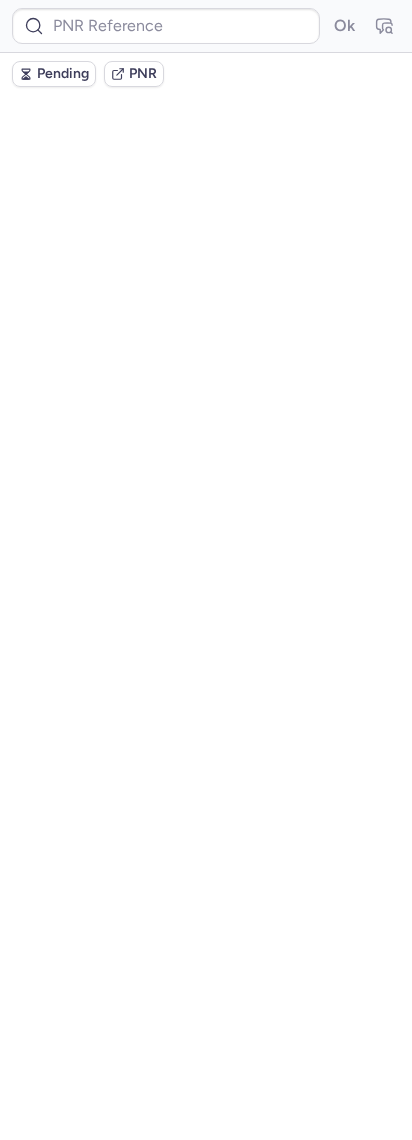scroll, scrollTop: 0, scrollLeft: 0, axis: both 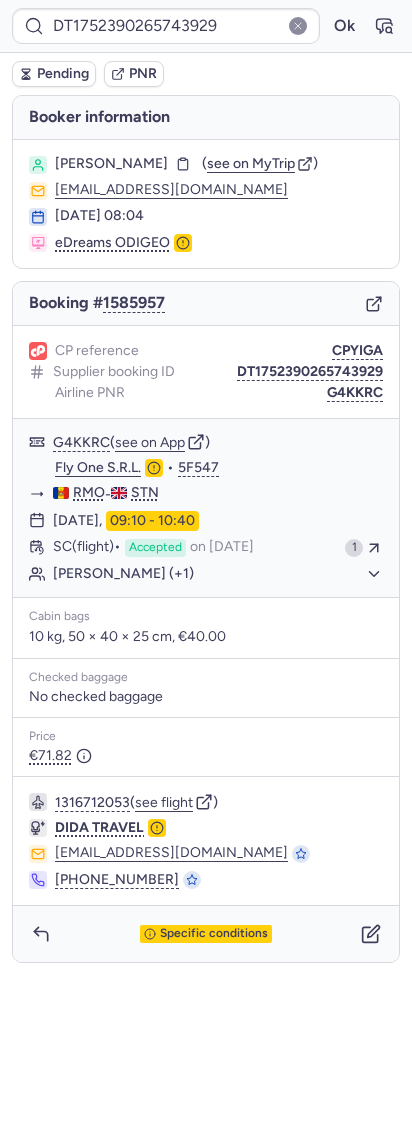 type on "10812516210640" 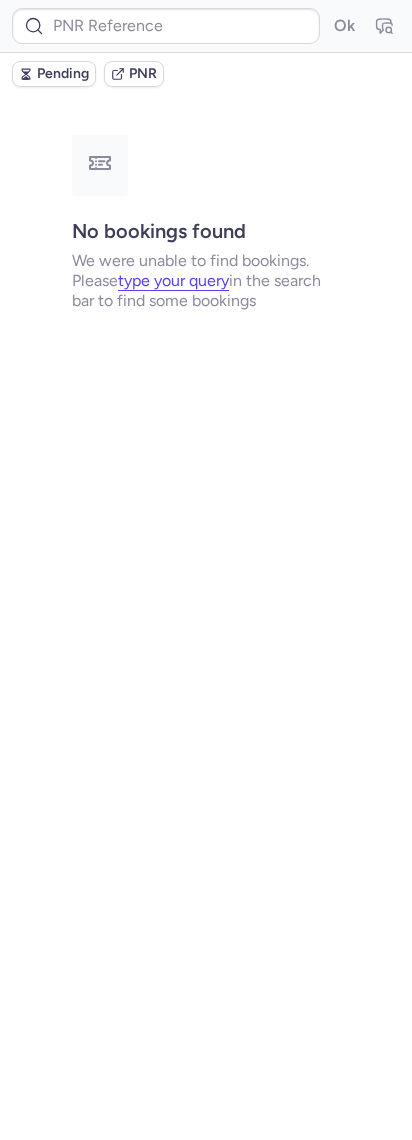 type on "CPQTSS" 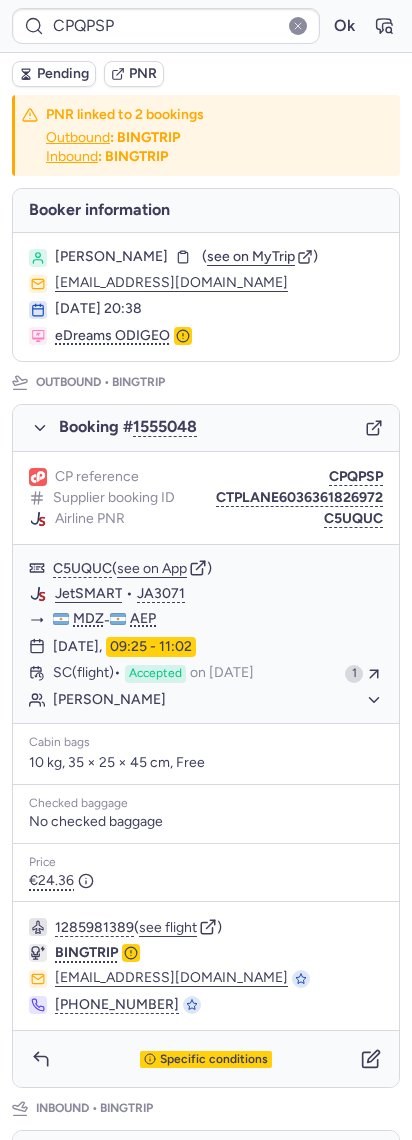 type on "CPWNHM" 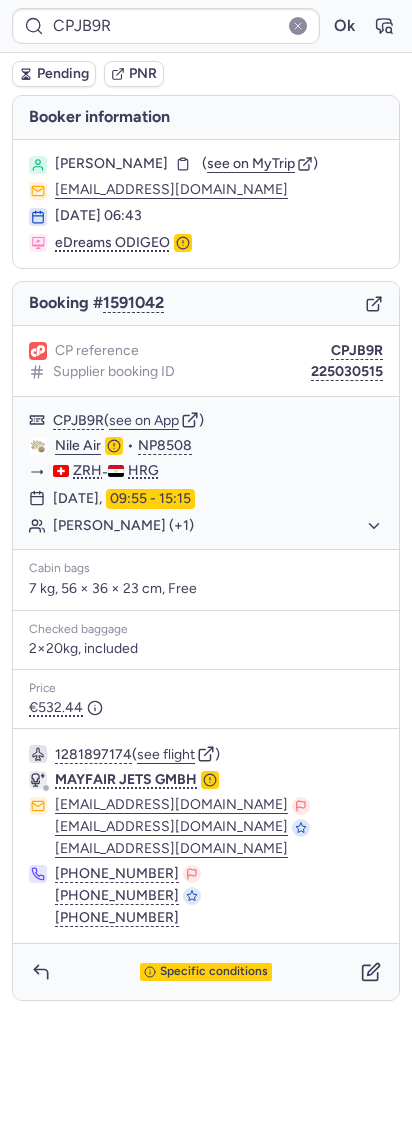 click on "Specific conditions" at bounding box center (206, 972) 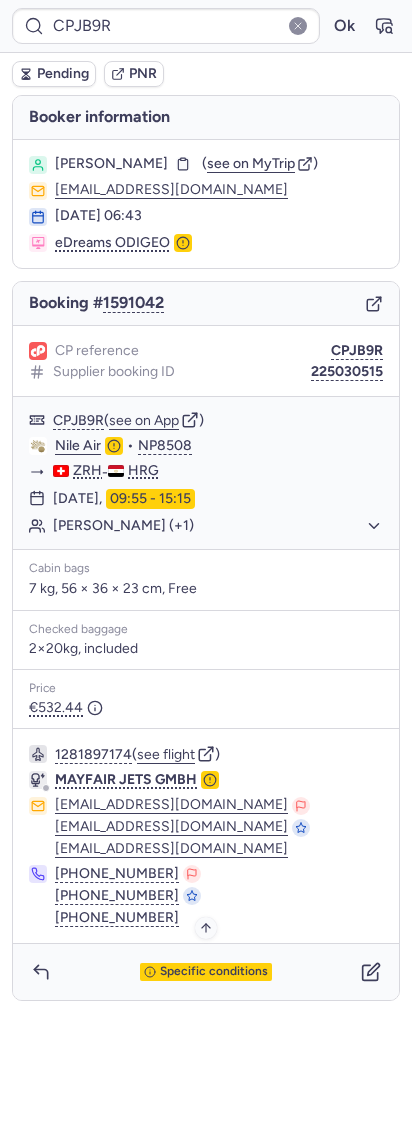 click on "Specific conditions" at bounding box center [206, 972] 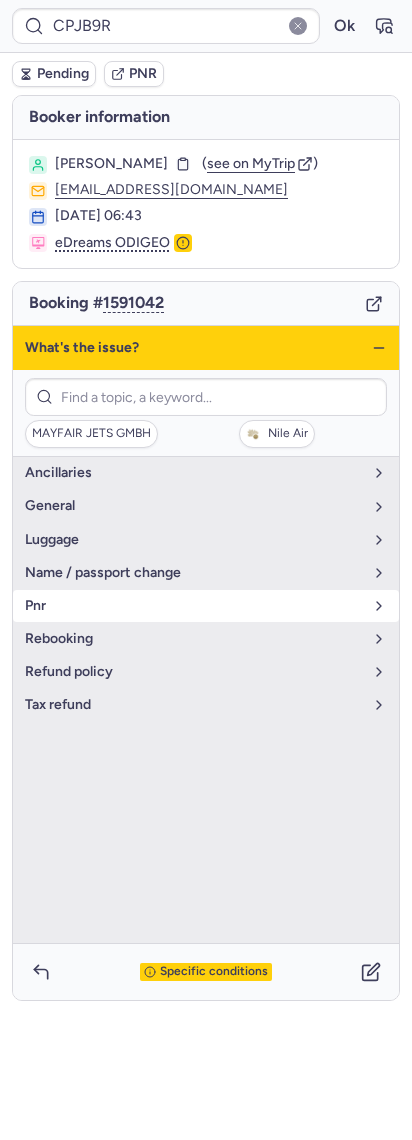 click on "pnr" at bounding box center [194, 606] 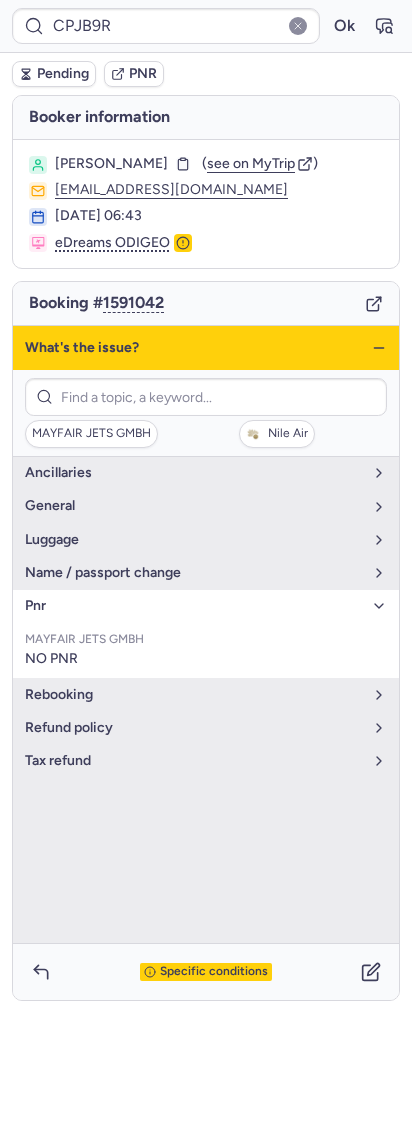 click 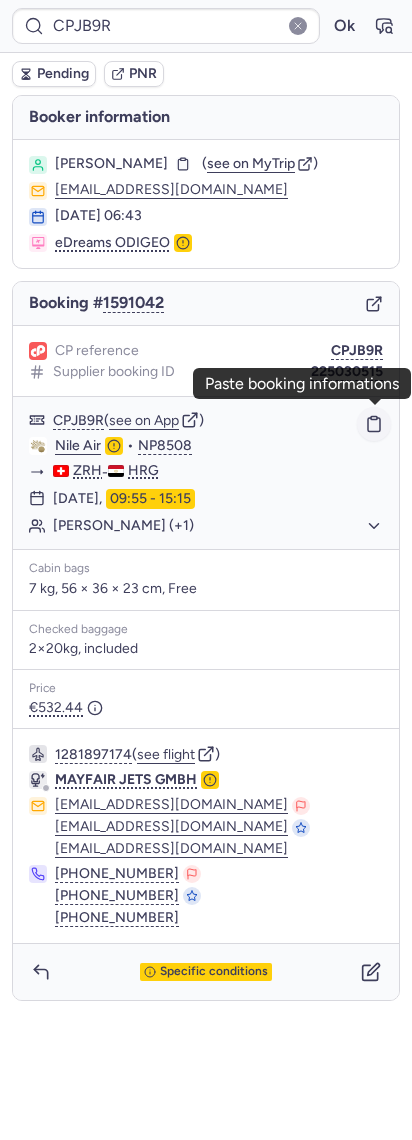 click 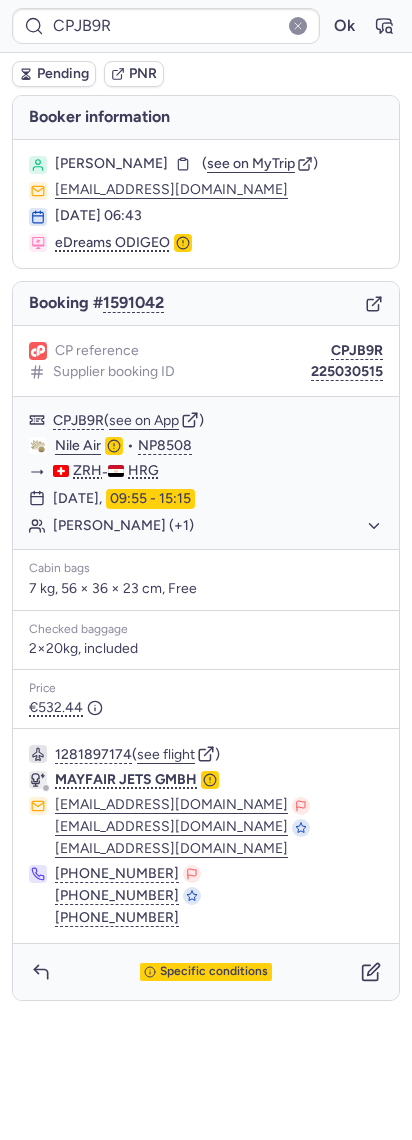 click on "[PERSON_NAME]  ( see on MyTrip  )" at bounding box center (206, 165) 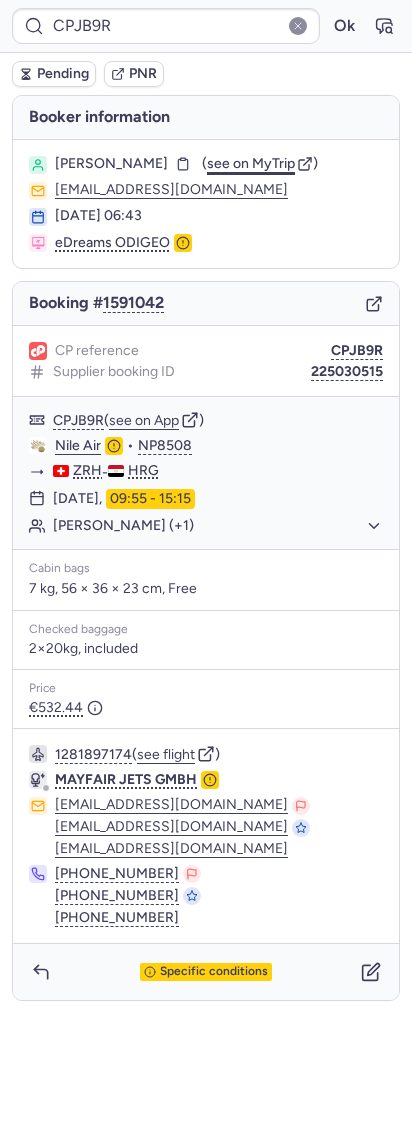 click on "see on MyTrip" at bounding box center [251, 163] 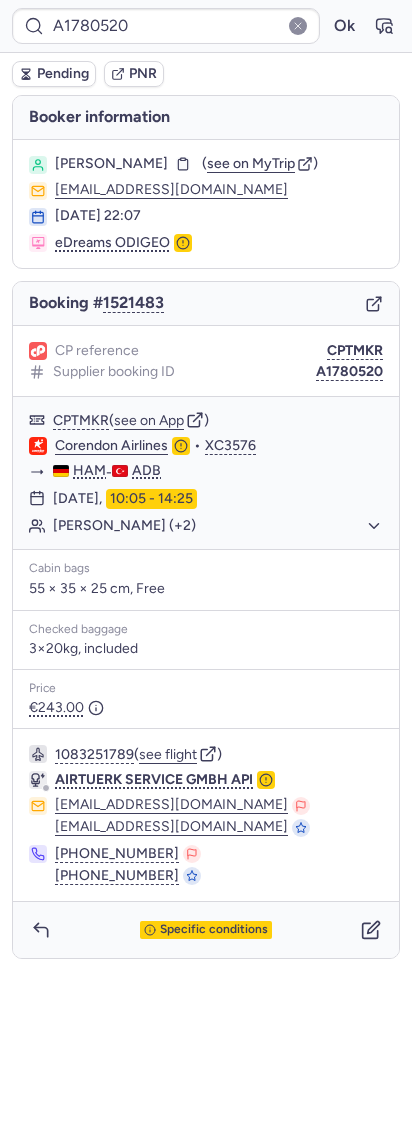type on "A1808644" 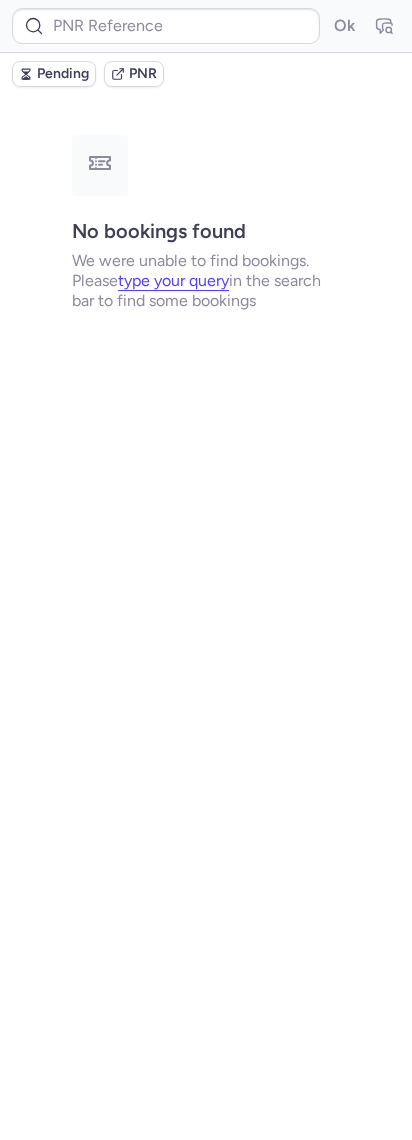 type on "CPP5T5" 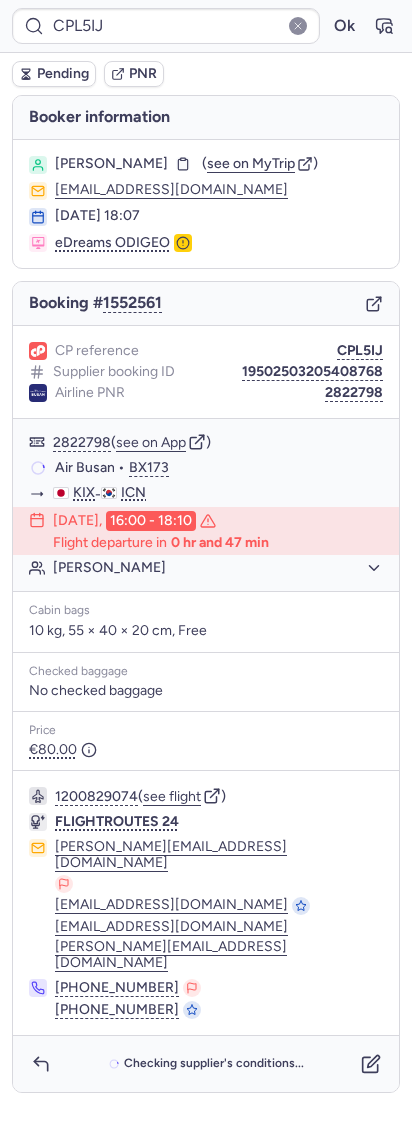 type on "CPCTYV" 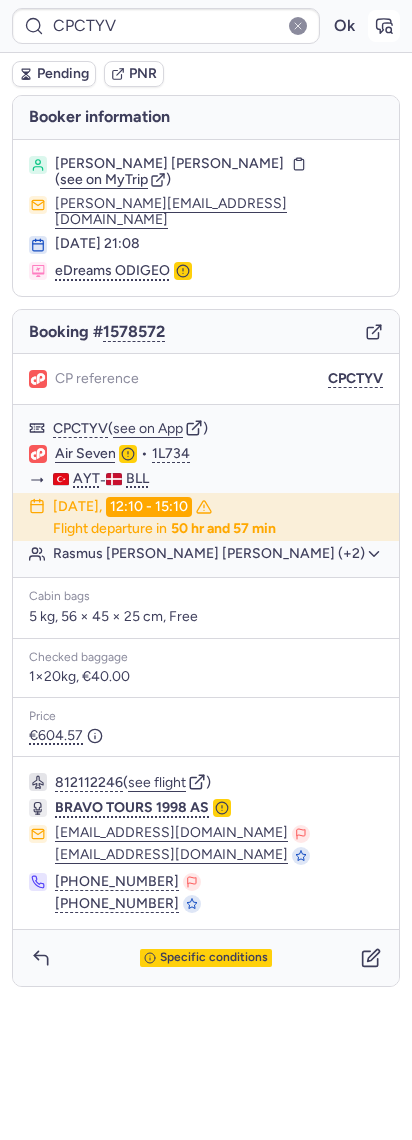 click at bounding box center [384, 26] 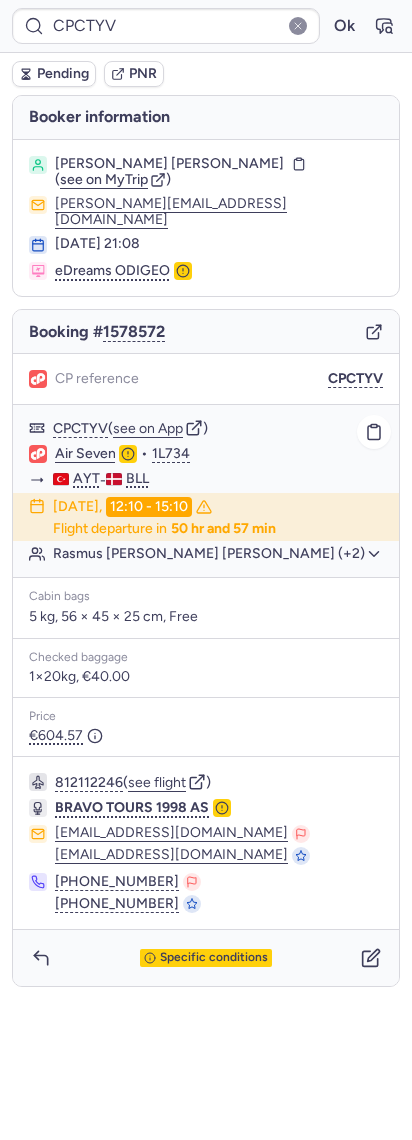 click on "Rasmus [PERSON_NAME] [PERSON_NAME] (+2)" 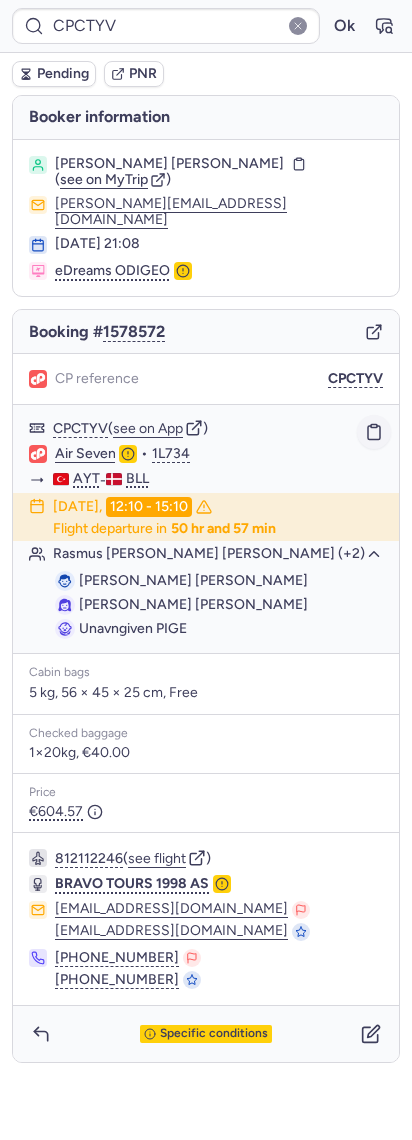 click 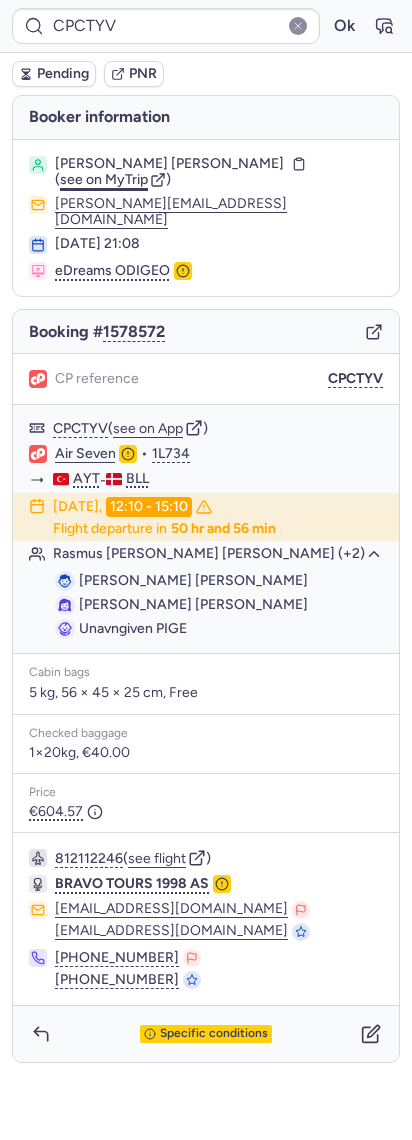 click on "see on MyTrip" at bounding box center [104, 179] 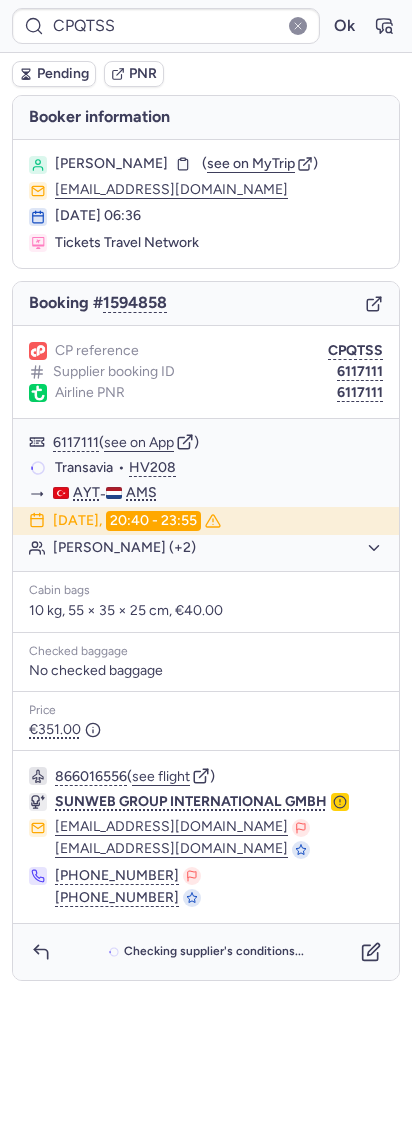 type on "CP3EAW" 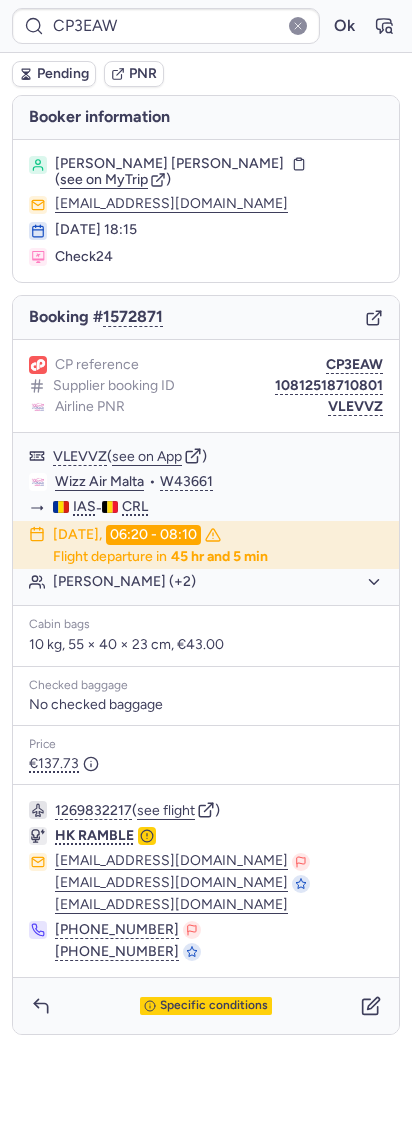 click on "Specific conditions" at bounding box center (206, 1006) 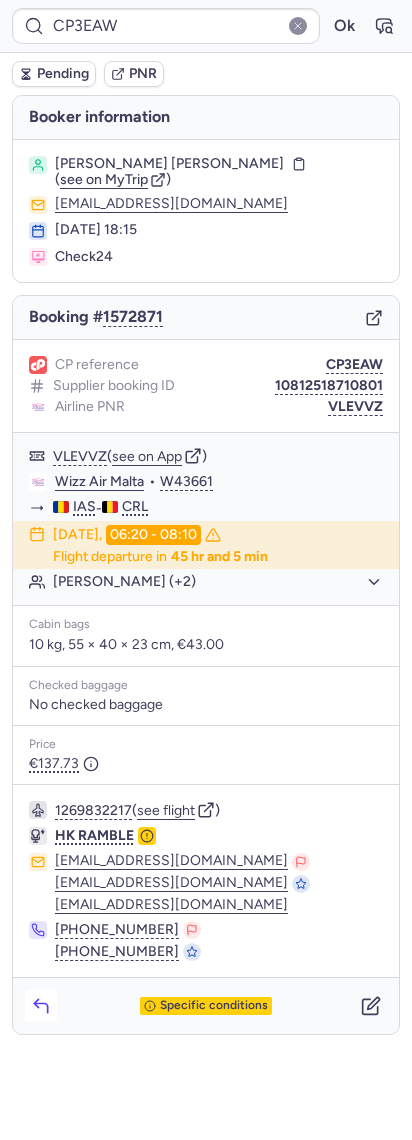 click at bounding box center [41, 1006] 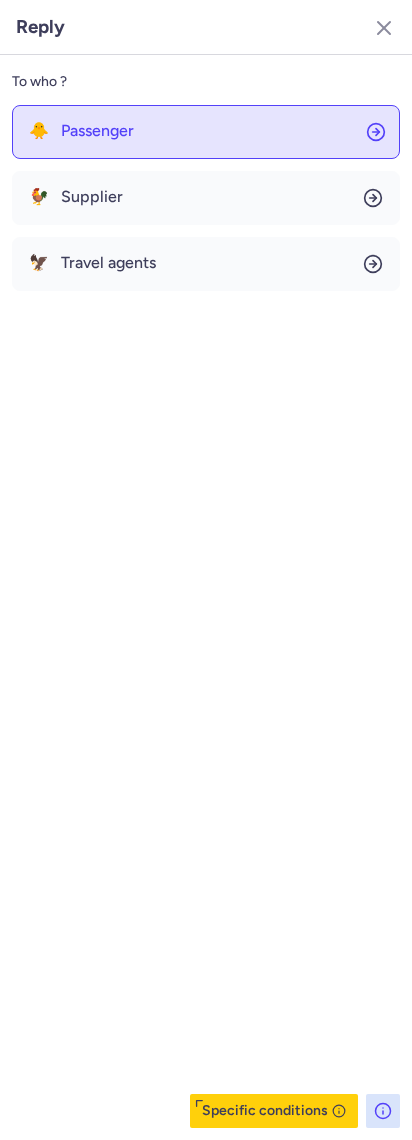 click on "🐥 Passenger" 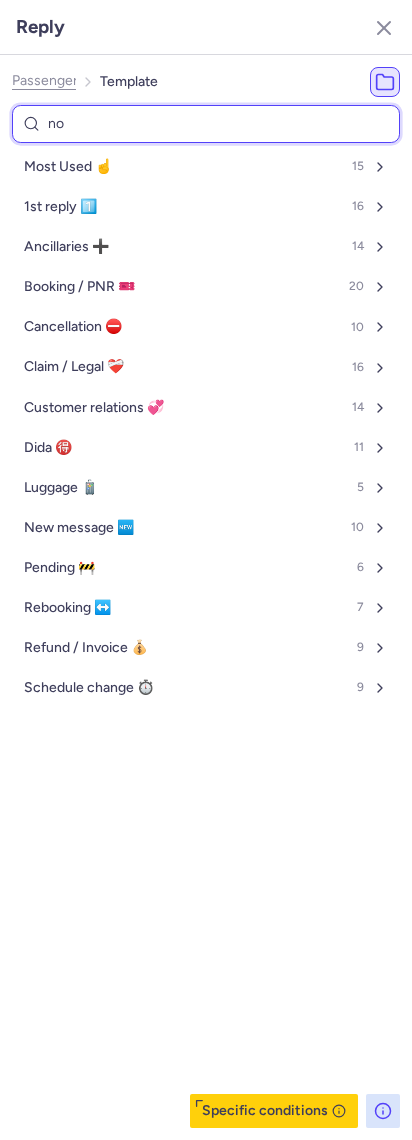 type on "non" 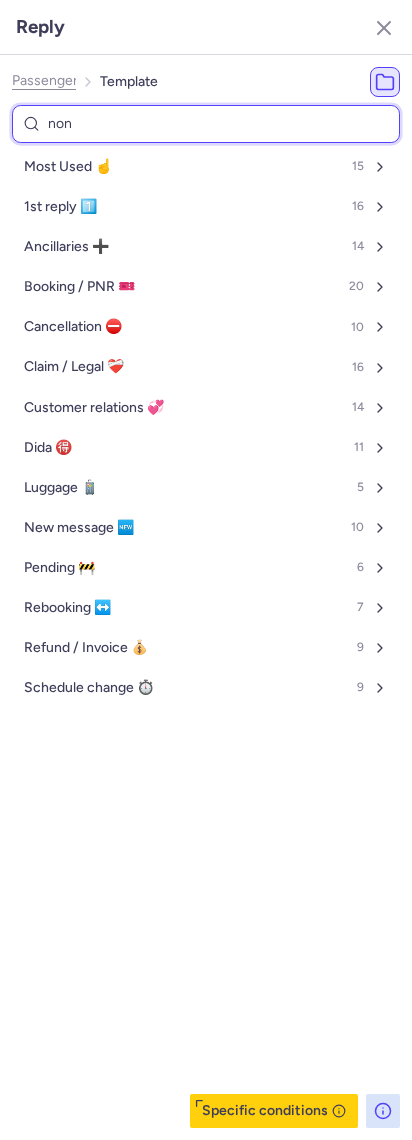 select on "en" 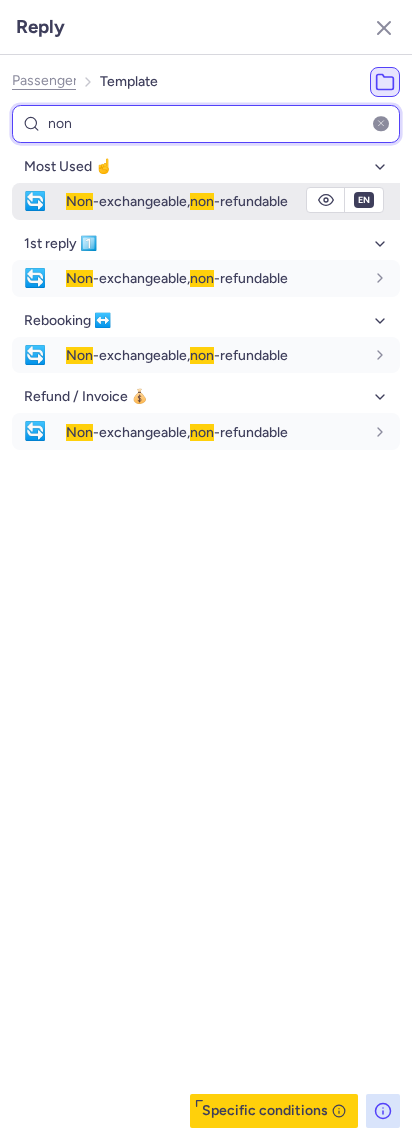 type on "non" 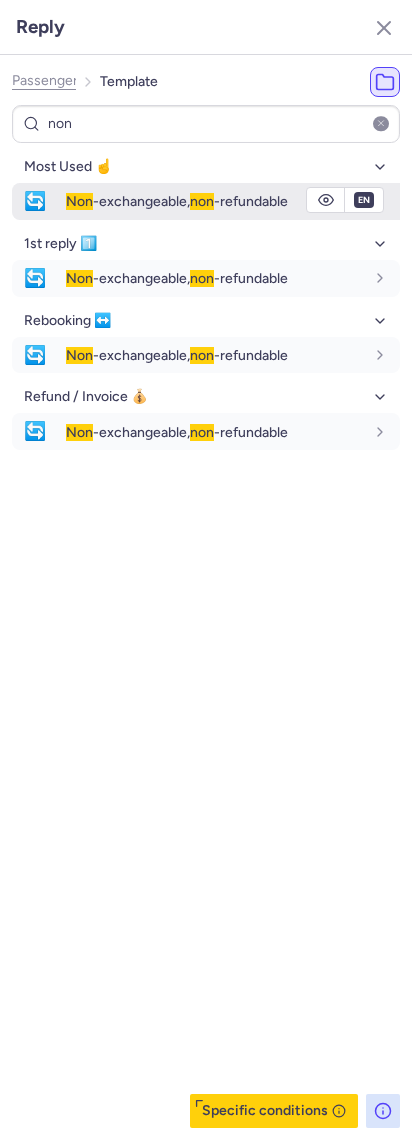 click on "Non -exchangeable,  non -refundable" at bounding box center (233, 201) 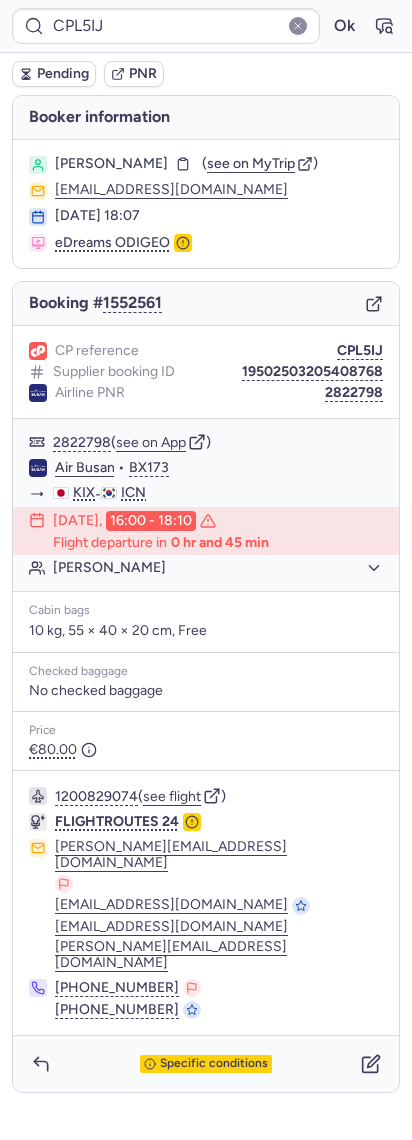 click on "[PERSON_NAME]" at bounding box center (111, 164) 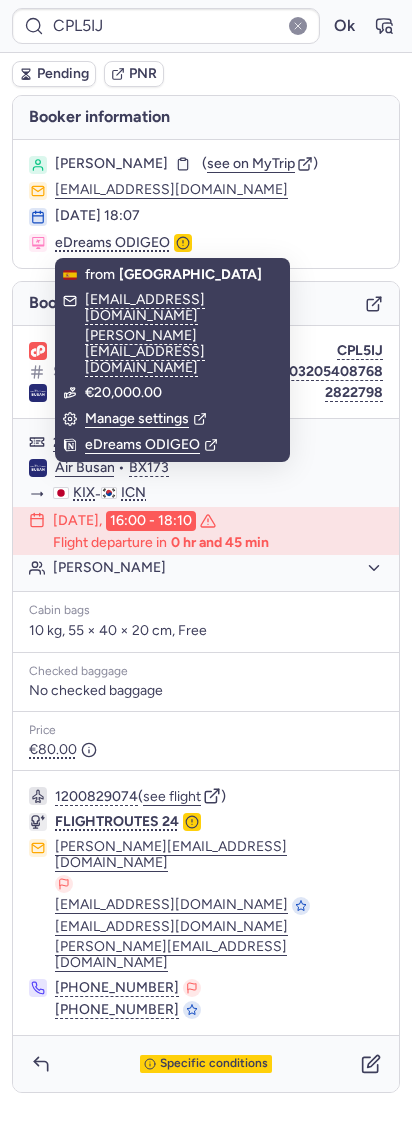 click on "[PERSON_NAME]" at bounding box center [111, 164] 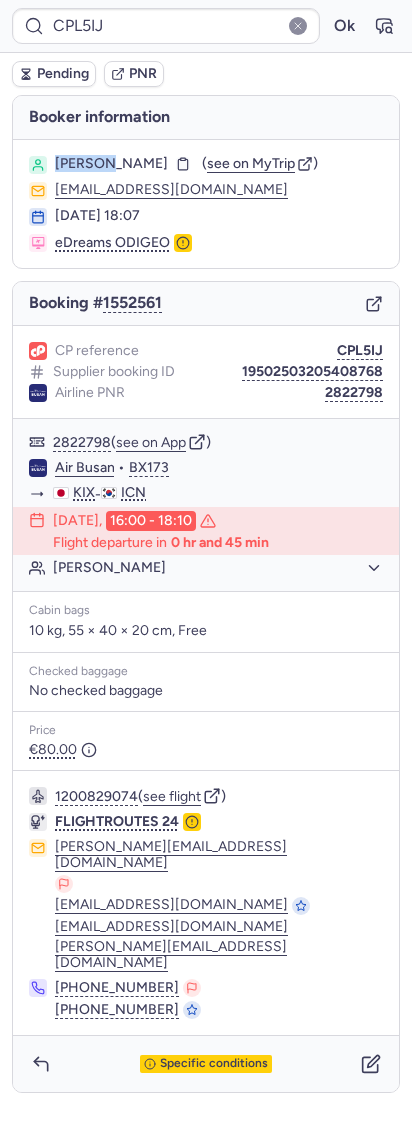 click on "[PERSON_NAME]" at bounding box center (111, 164) 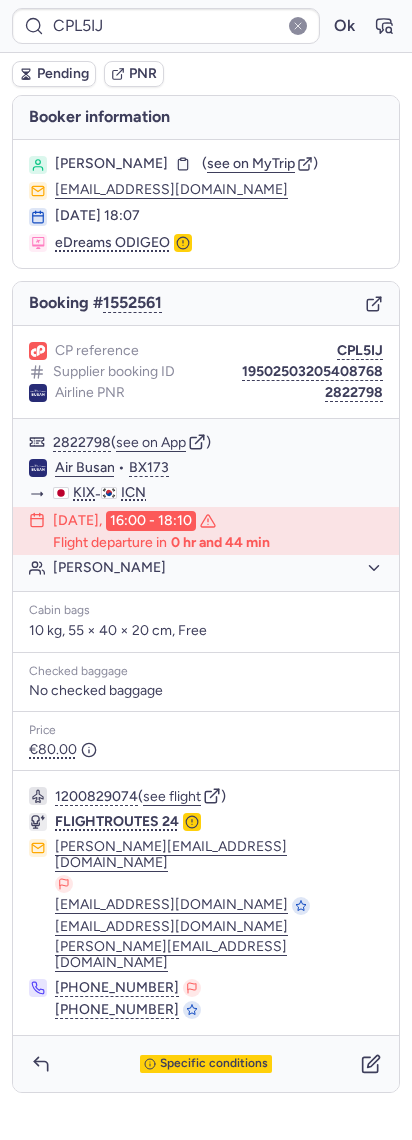 click on "[PERSON_NAME]" at bounding box center (111, 164) 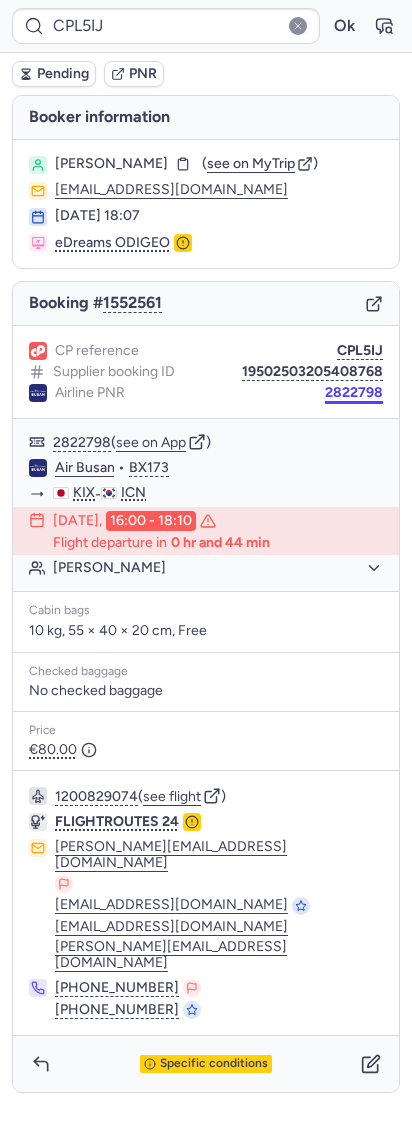 click on "2822798" at bounding box center (354, 393) 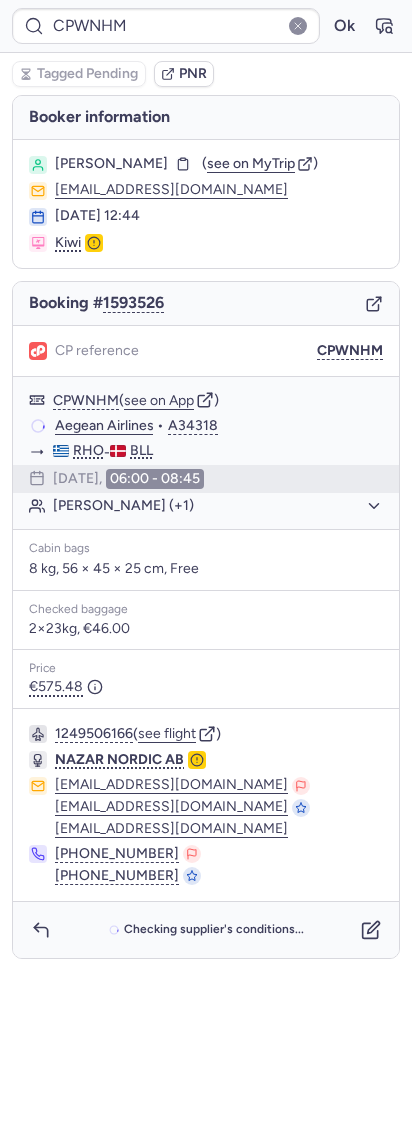 type on "CPQTSS" 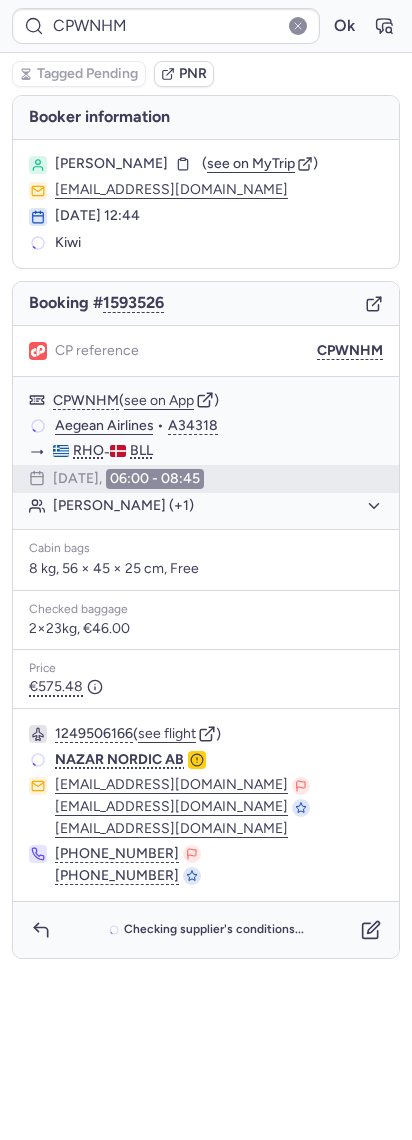 type on "CPQTSS" 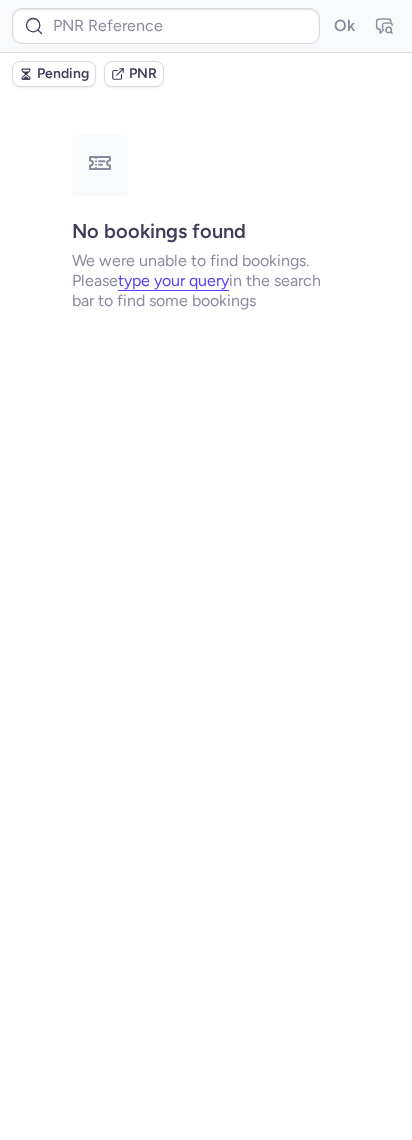 type on "CP3OQB" 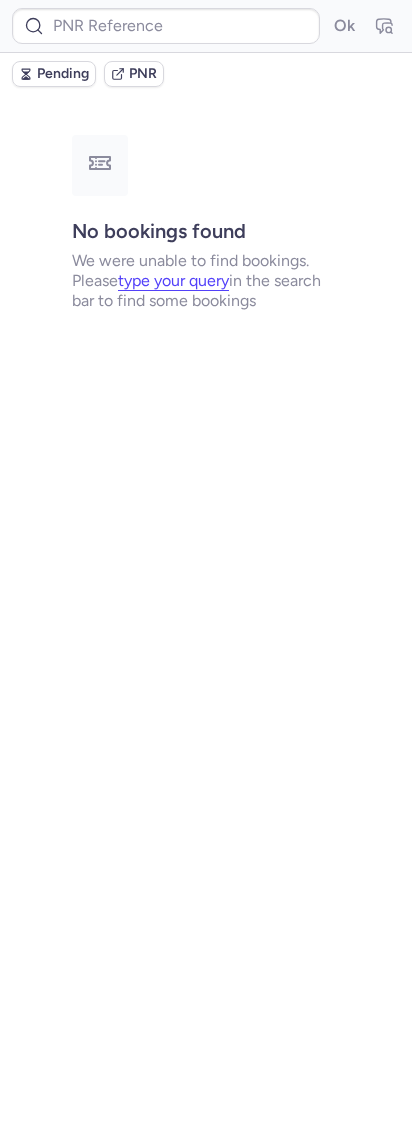type on "CP3OQB" 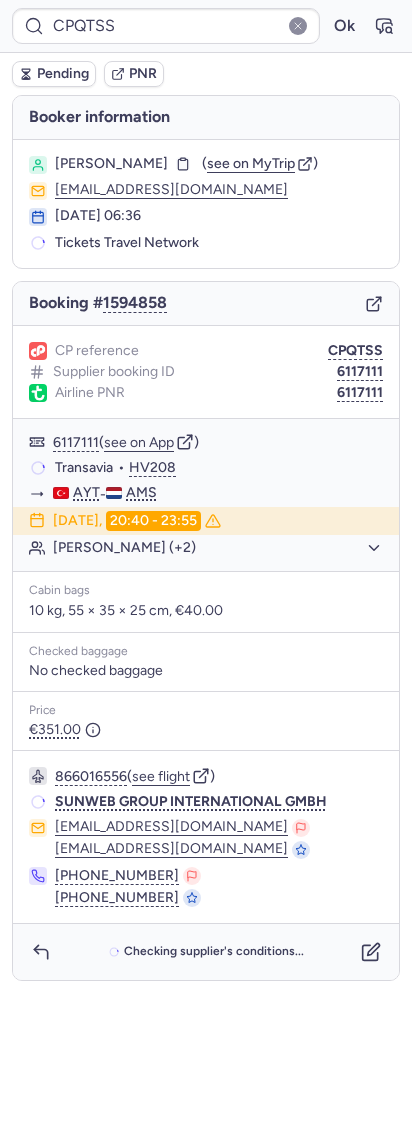 type on "CPK9M5" 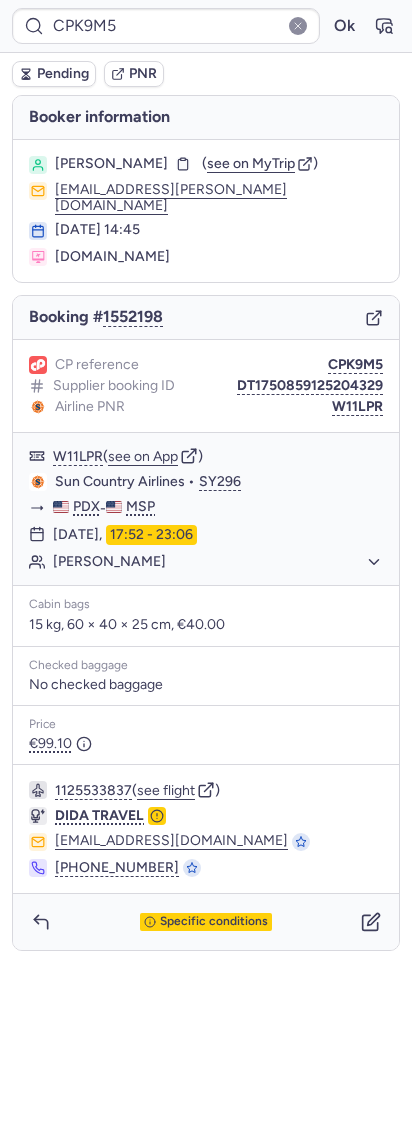 click on "Booking # 1552198" at bounding box center (206, 318) 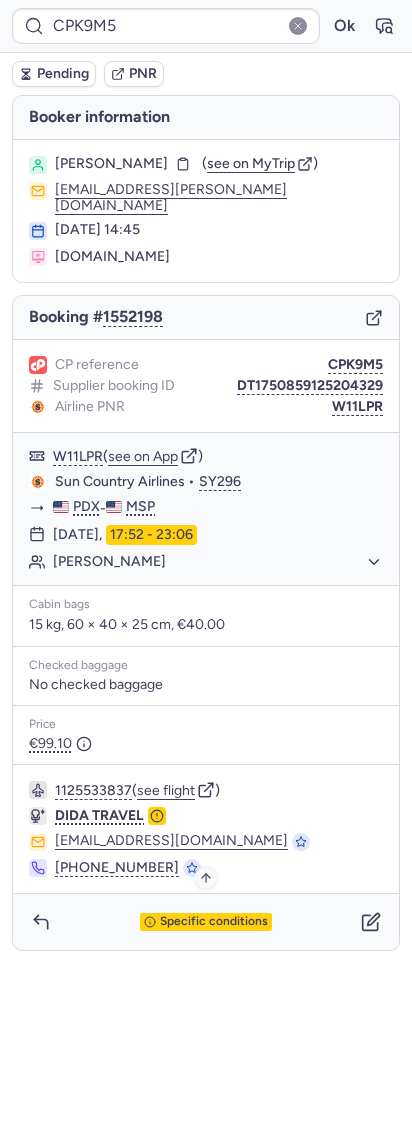 click on "Specific conditions" at bounding box center [214, 922] 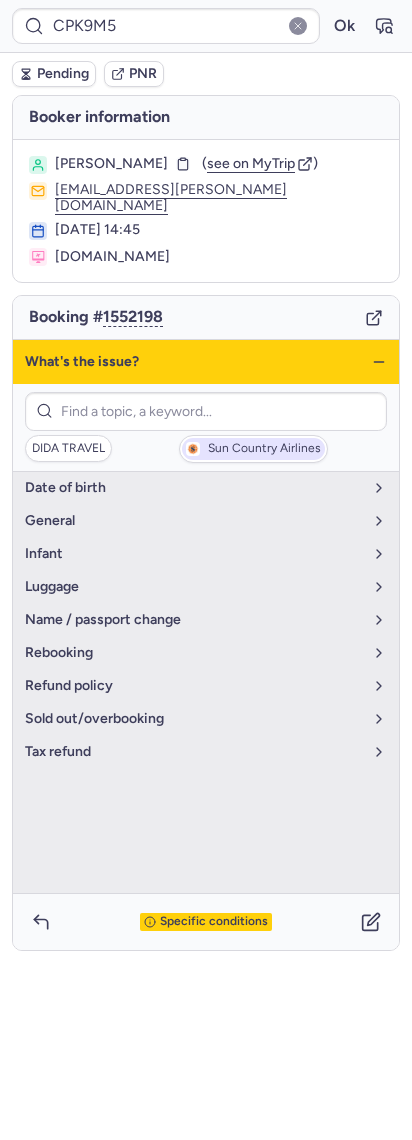 click on "Sun Country Airlines" at bounding box center (264, 449) 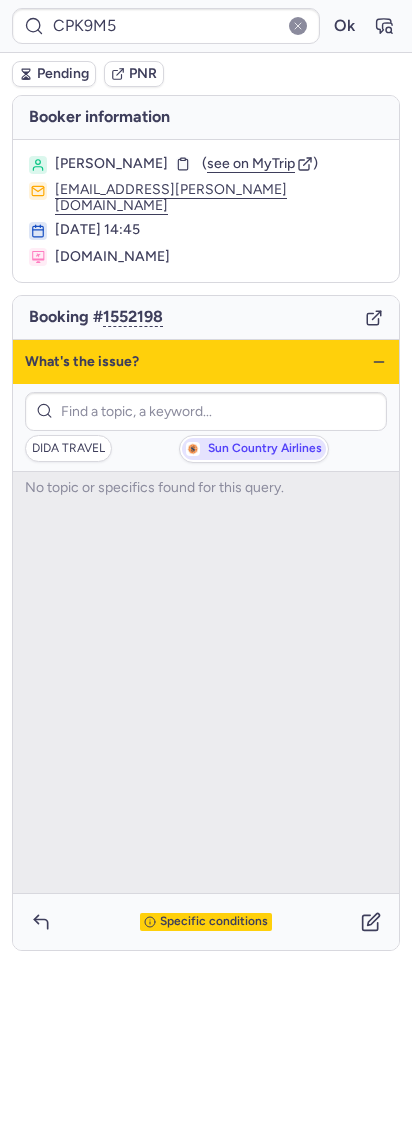 click on "Sun Country Airlines" at bounding box center [265, 449] 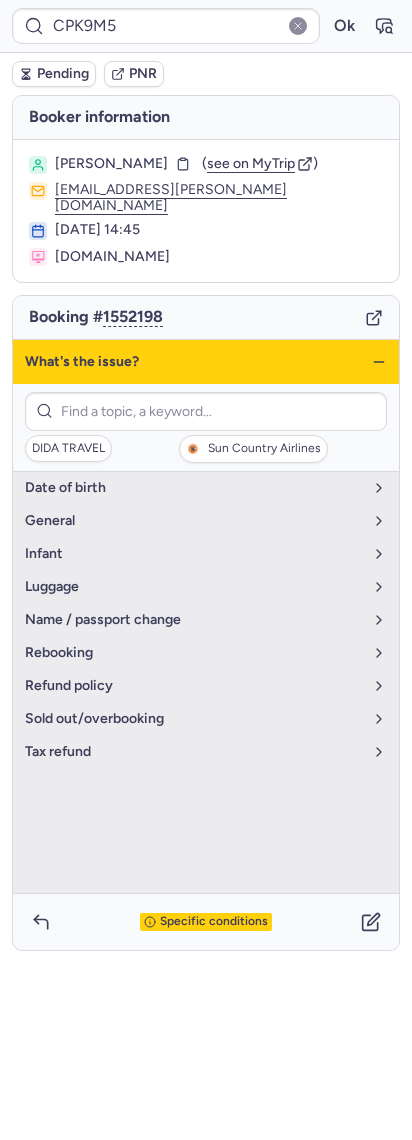 click 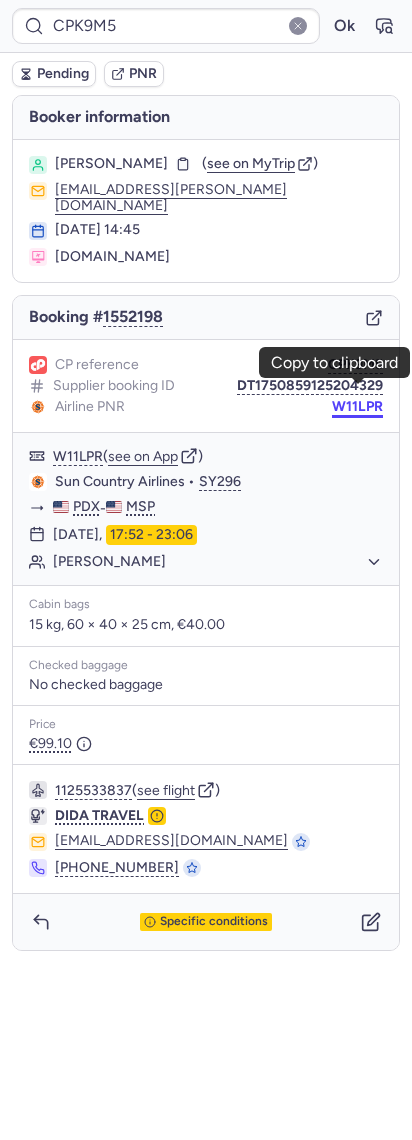 click on "W11LPR" at bounding box center [357, 407] 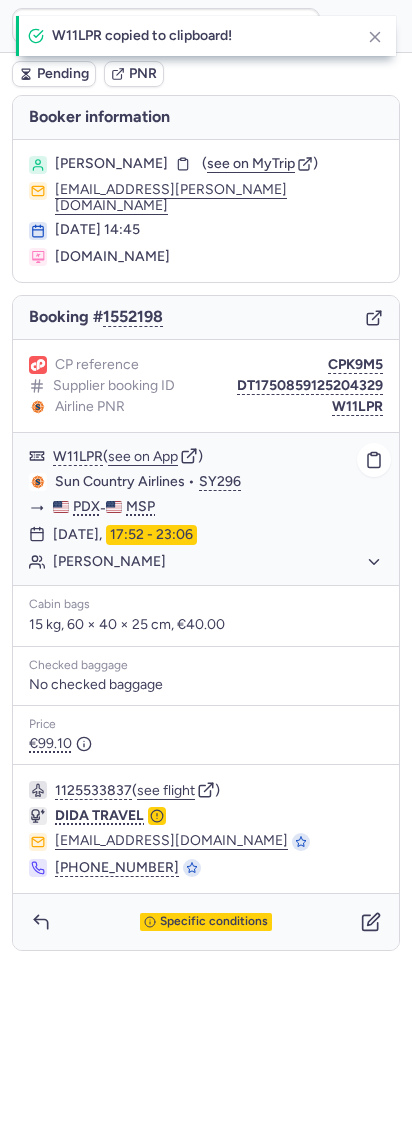 click on "Sun Country Airlines" 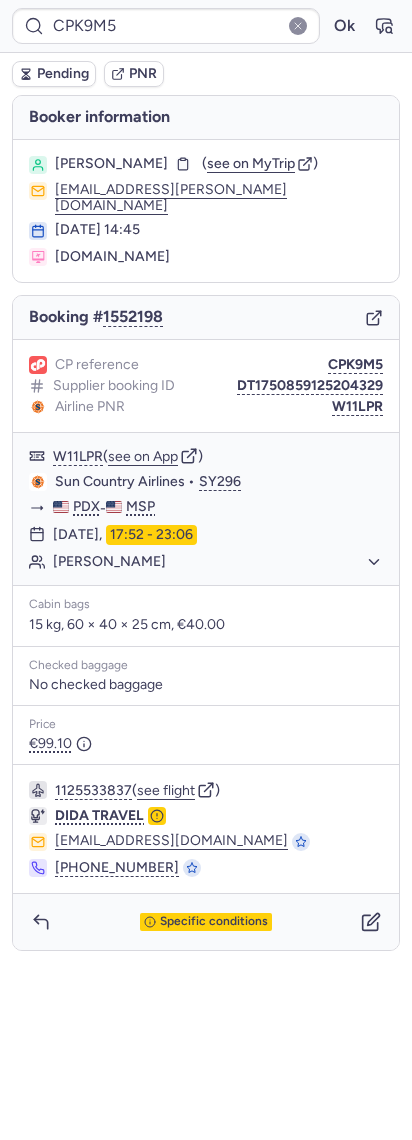 click on "CP reference CPK9M5 Supplier booking ID DT1750859125204329 Airline PNR W11LPR" at bounding box center [206, 386] 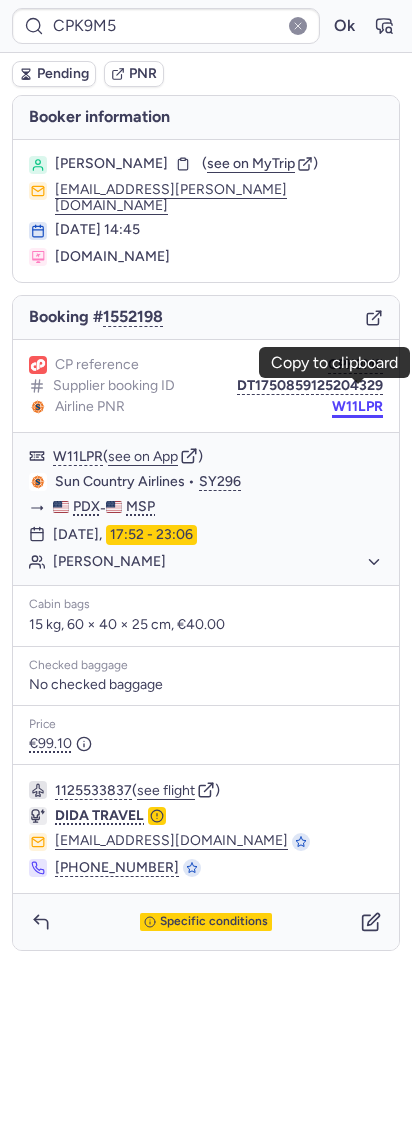 click on "W11LPR" at bounding box center (357, 407) 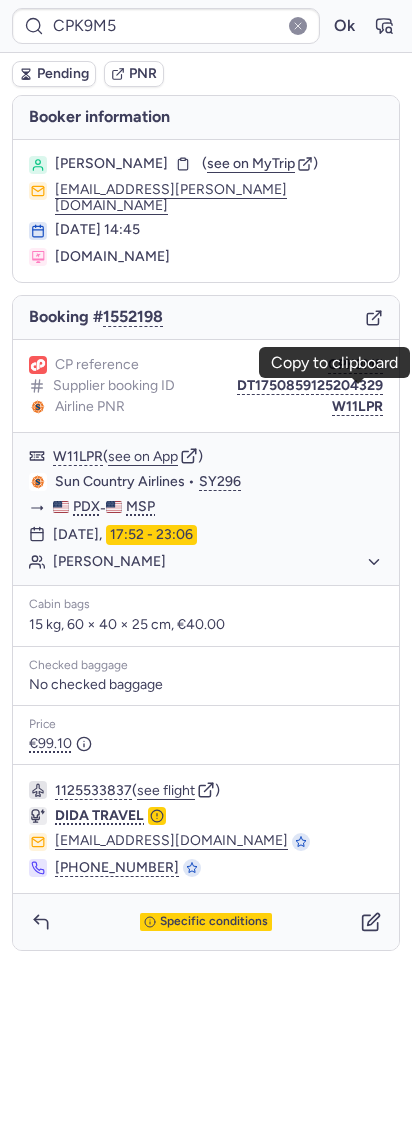 click on "[PERSON_NAME]  ( see on MyTrip  )  [EMAIL_ADDRESS][PERSON_NAME][DOMAIN_NAME] [DATE] 14:45 [DOMAIN_NAME]" at bounding box center (206, 211) 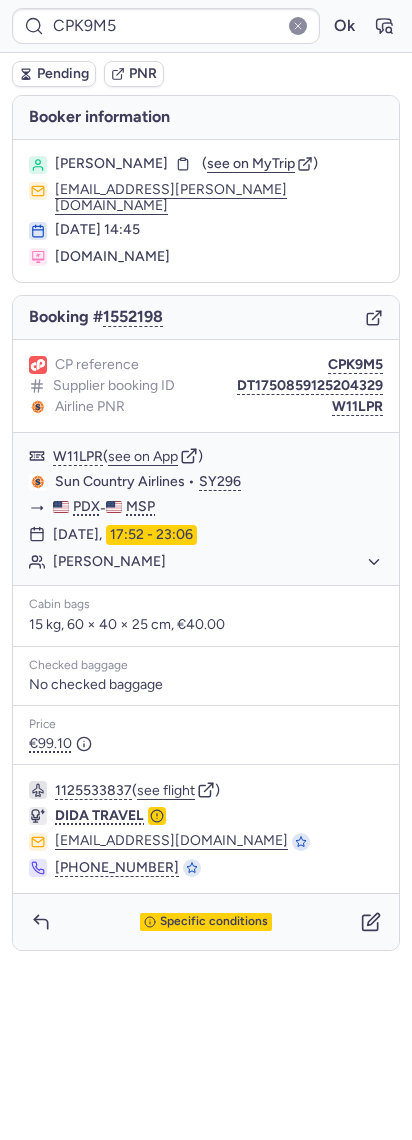 click on "[PERSON_NAME]  ( see on MyTrip  )  [EMAIL_ADDRESS][PERSON_NAME][DOMAIN_NAME] [DATE] 14:45 [DOMAIN_NAME]" at bounding box center [206, 211] 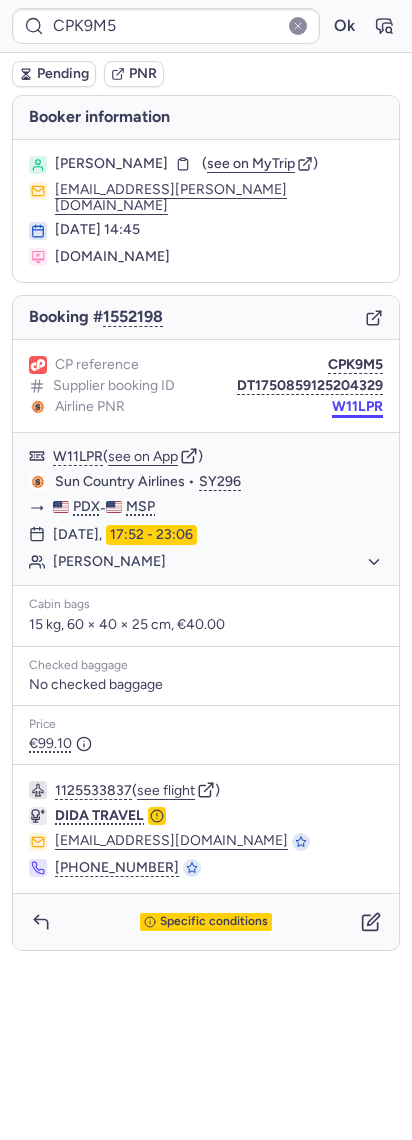 click on "W11LPR" at bounding box center (357, 407) 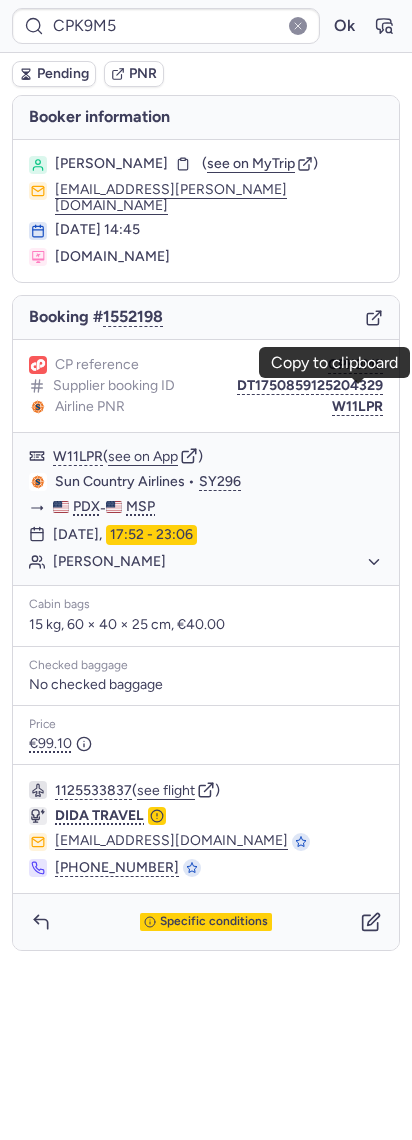click on "CPK9M5  Ok  Pending PNR [PERSON_NAME] information [PERSON_NAME]  ( see on MyTrip  )  [EMAIL_ADDRESS][PERSON_NAME][DOMAIN_NAME] [DATE] 14:45 [DOMAIN_NAME] Booking # 1552198 CP reference CPK9M5 Supplier booking ID DT1750859125204329 Airline PNR W11LPR W11LPR  ( see on App )  Sun Country Airlines  •  SY296 PDX  -  MSP [DATE]  17:52 - 23:06 [PERSON_NAME]   Cabin bags  15 kg, 60 × 40 × 25 cm, €40.00 Checked baggage No checked baggage Price €99.10  1125533837  ( see flight )  DIDA TRAVEL [EMAIL_ADDRESS][DOMAIN_NAME] [PHONE_NUMBER] Specific conditions
Copy to clipboard" at bounding box center (206, 0) 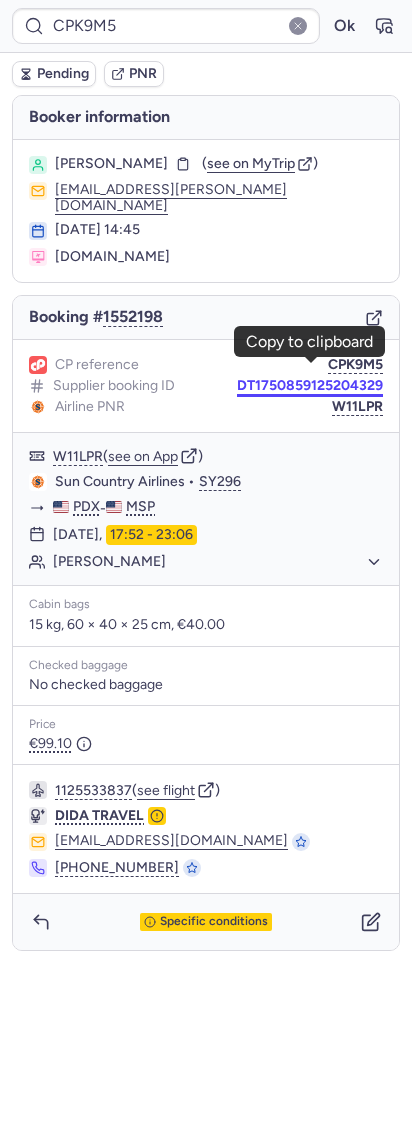 click on "DT1750859125204329" at bounding box center (310, 386) 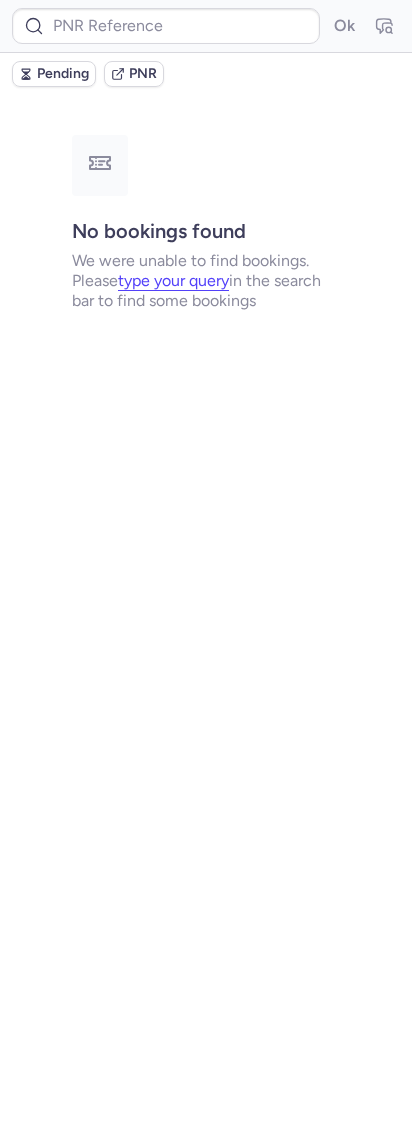 type on "CPK9M5" 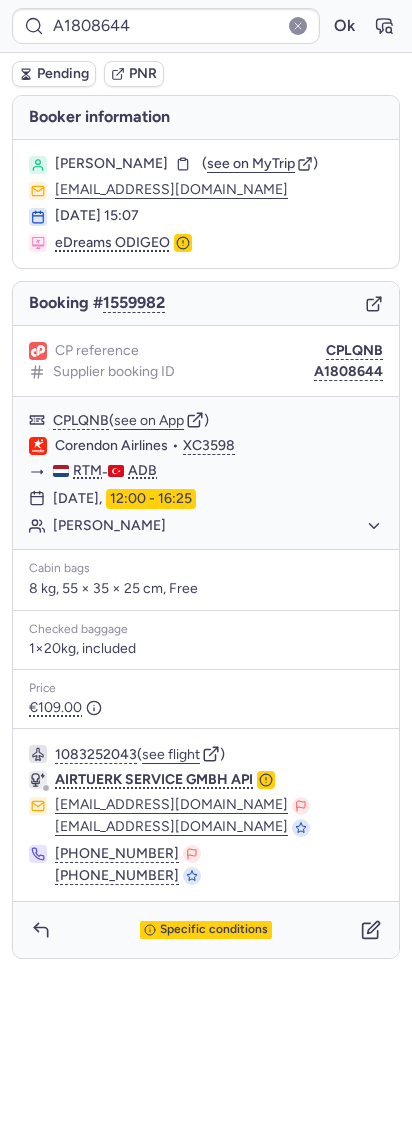 type on "CPQ25D" 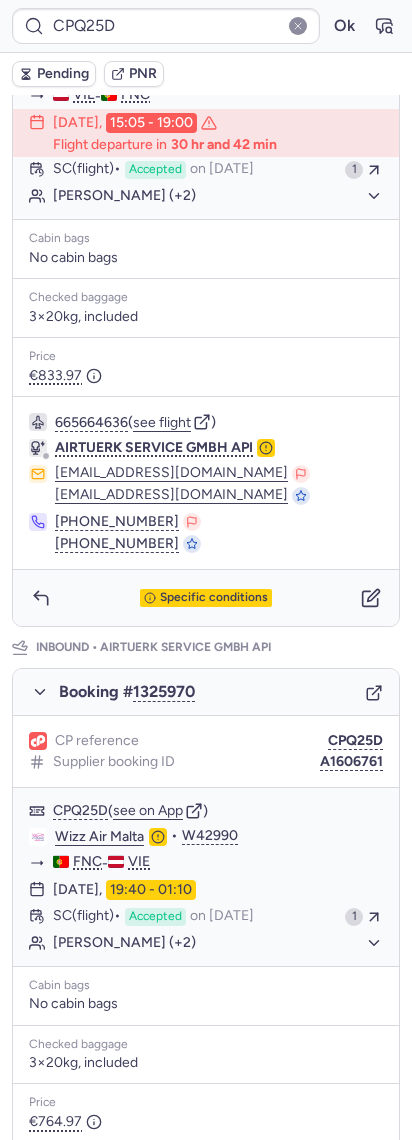 scroll, scrollTop: 740, scrollLeft: 0, axis: vertical 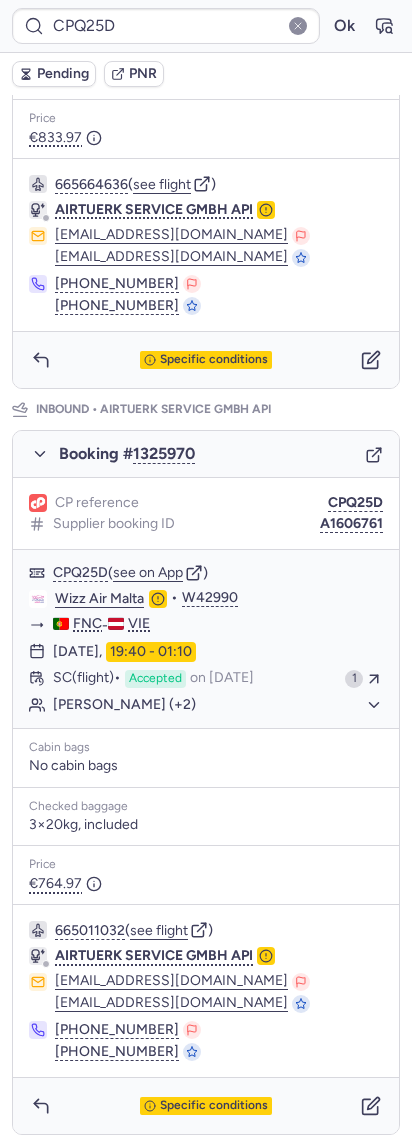 click on "PNR linked to 2 bookings Outbound : AIRTUERK SERVICE GMBH API Inbound : AIRTUERK SERVICE GMBH API [PERSON_NAME] information [PERSON_NAME]  ( see on MyTrip  )  [EMAIL_ADDRESS][DOMAIN_NAME] [DATE] 13:48 Travelfusion Outbound •  AIRTUERK SERVICE GMBH API  Booking # 1325969 CP reference CPQ25D Supplier booking ID A1606759 CPQ25D  ( see on App )  Wizz Air Malta  •  W42989 VIE  -  FNC [DATE]  15:05 - 19:00  Flight departure in  30 hr and 42 min SC   (flight)  Accepted  on [DATE] 1 [PERSON_NAME] (+2)  Cabin bags  No cabin bags Checked baggage 3×20kg, included Price €833.97  665664636  ( see flight )  AIRTUERK SERVICE GMBH API [EMAIL_ADDRESS][DOMAIN_NAME] [EMAIL_ADDRESS][DOMAIN_NAME] [PHONE_NUMBER] [PHONE_NUMBER] Specific conditions Inbound •  AIRTUERK SERVICE GMBH API  Booking # 1325970 CP reference CPQ25D Supplier booking ID A1606761 CPQ25D  ( see on App )  Wizz Air Malta  •  W42990 FNC  -  VIE [DATE]  19:40 - 01:10 SC   (flight)  Accepted  on [DATE] 1 [PERSON_NAME] (+2)  Cabin bags" at bounding box center (206, 245) 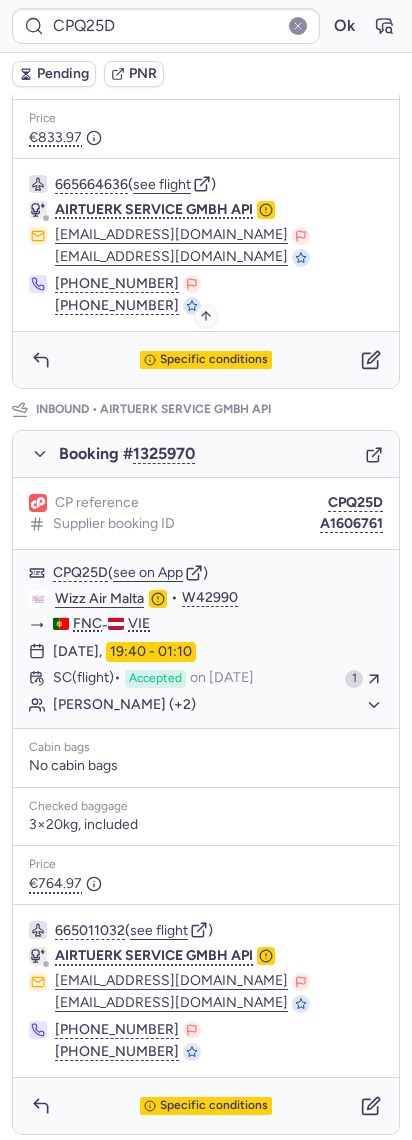 click on "Specific conditions" at bounding box center (214, 360) 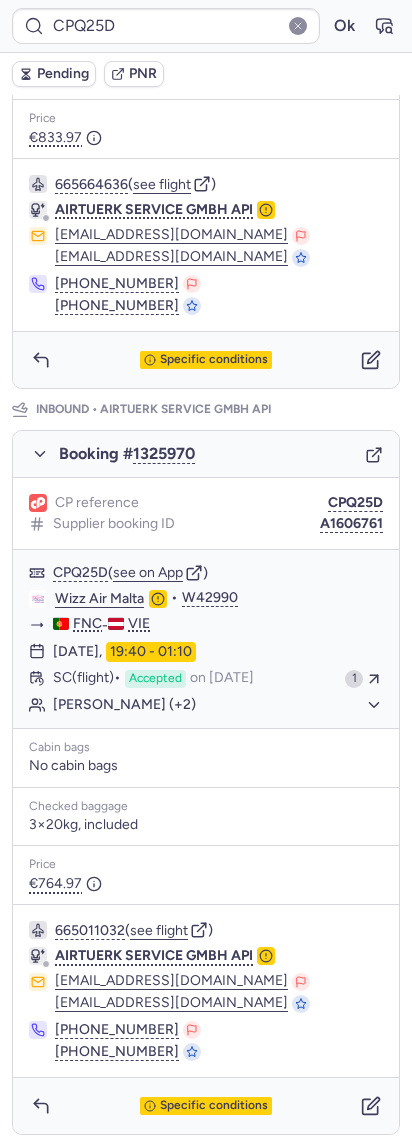 scroll, scrollTop: 7, scrollLeft: 0, axis: vertical 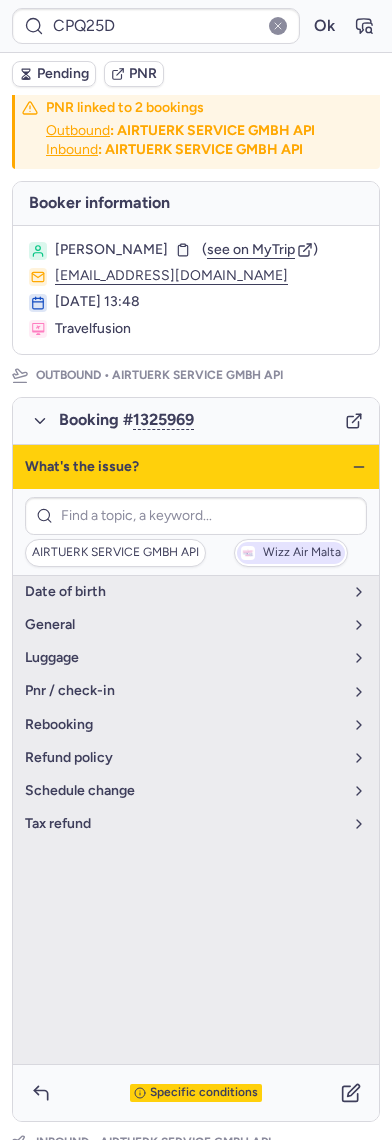 click on "Wizz Air Malta" at bounding box center [291, 553] 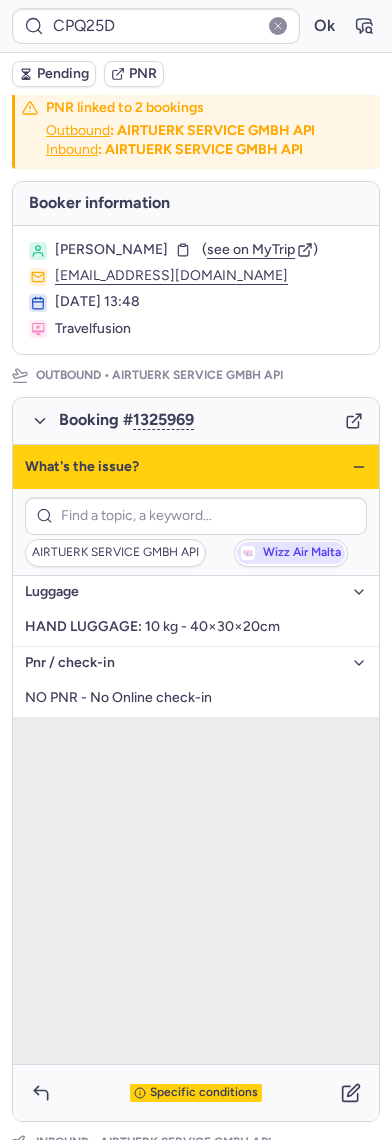 click on "Wizz Air Malta" at bounding box center (291, 553) 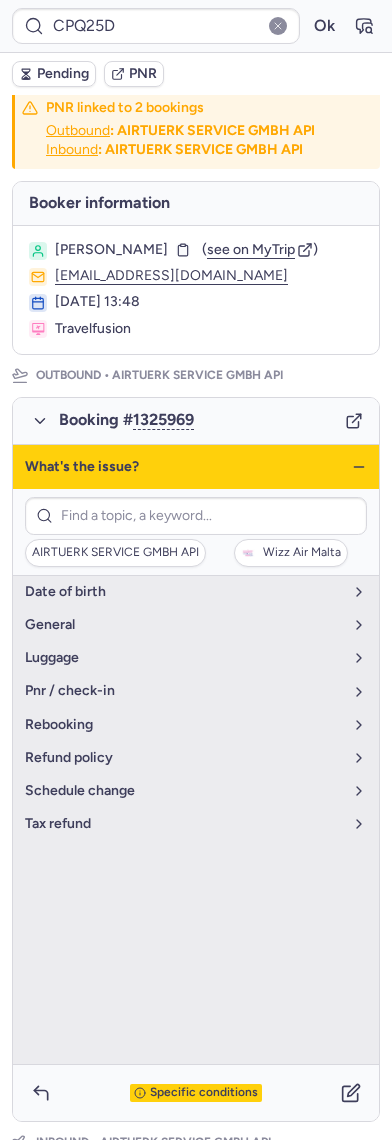 click 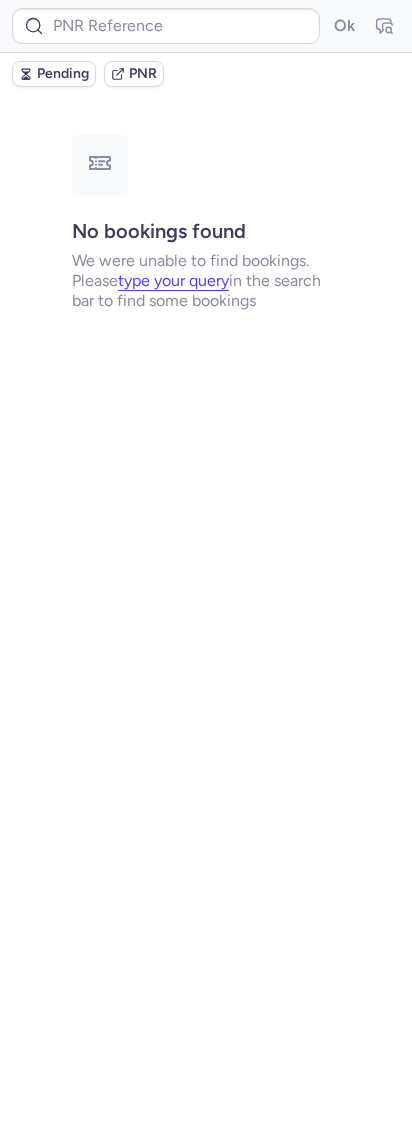 scroll, scrollTop: 0, scrollLeft: 0, axis: both 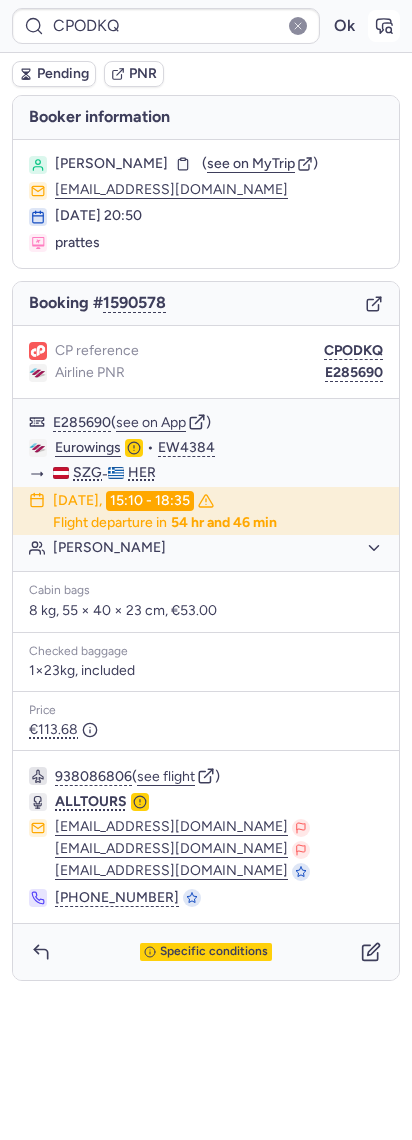 click 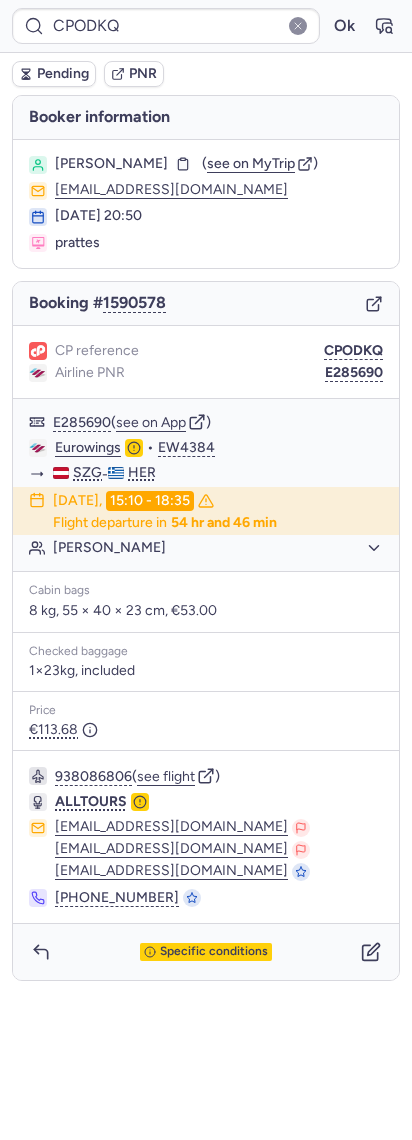 click on "Booking # 1590578" at bounding box center [206, 304] 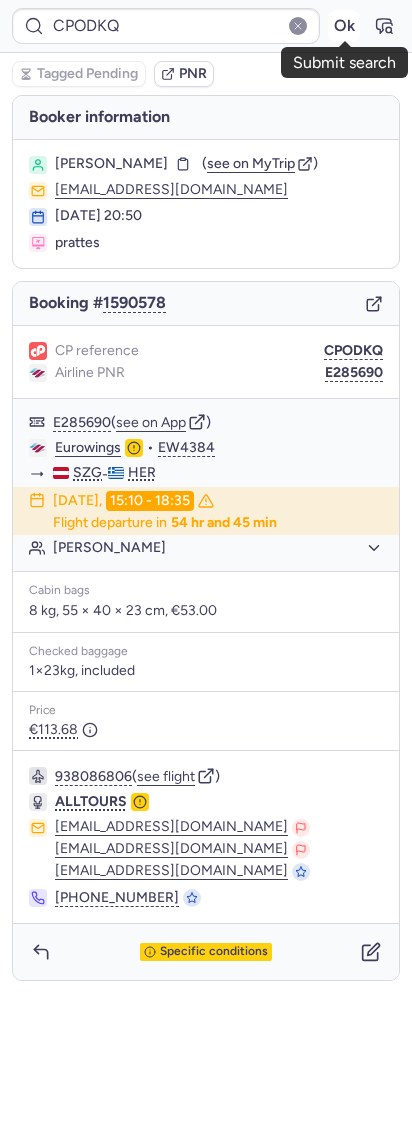 click on "Ok" at bounding box center [344, 26] 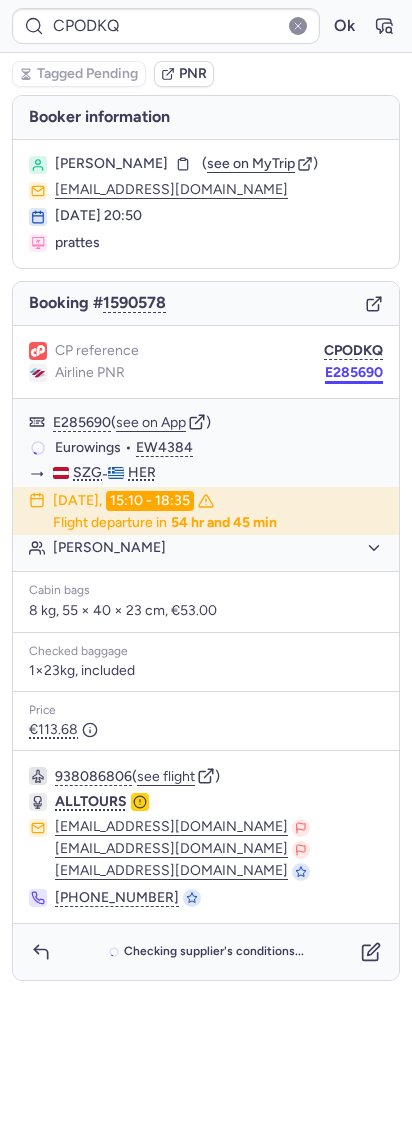 click on "E285690" at bounding box center (354, 373) 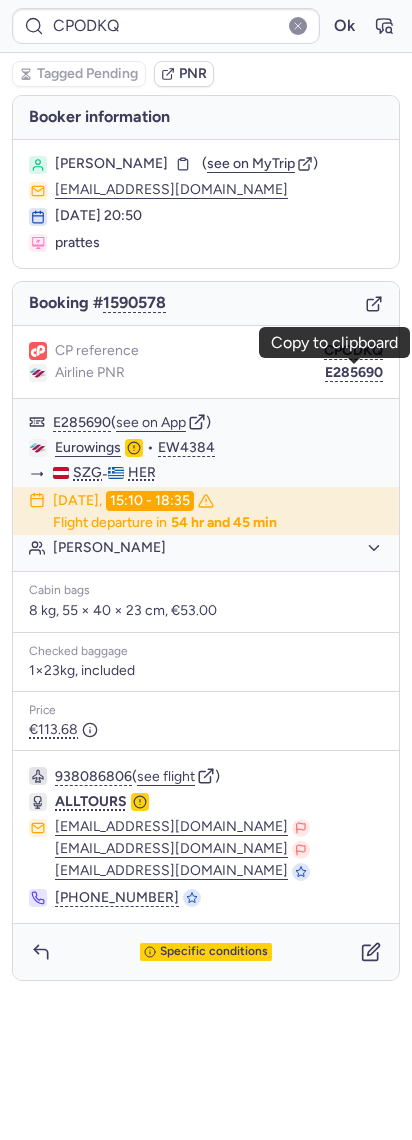 click on "[PERSON_NAME]" at bounding box center [111, 164] 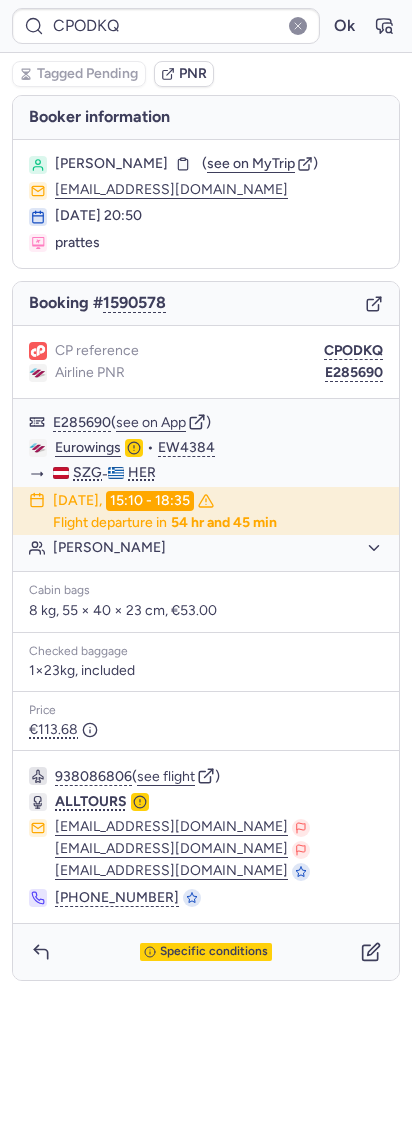 click on "[PERSON_NAME]" at bounding box center [111, 164] 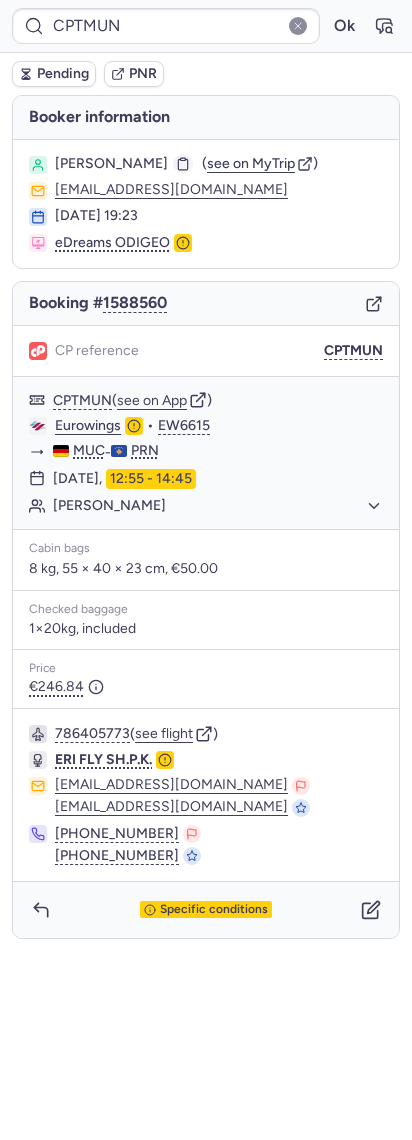 click 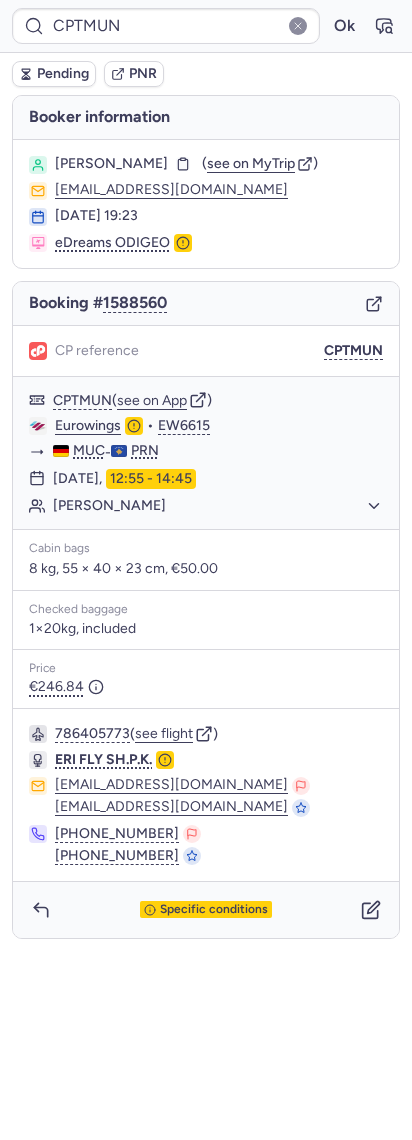type on "QEL92L" 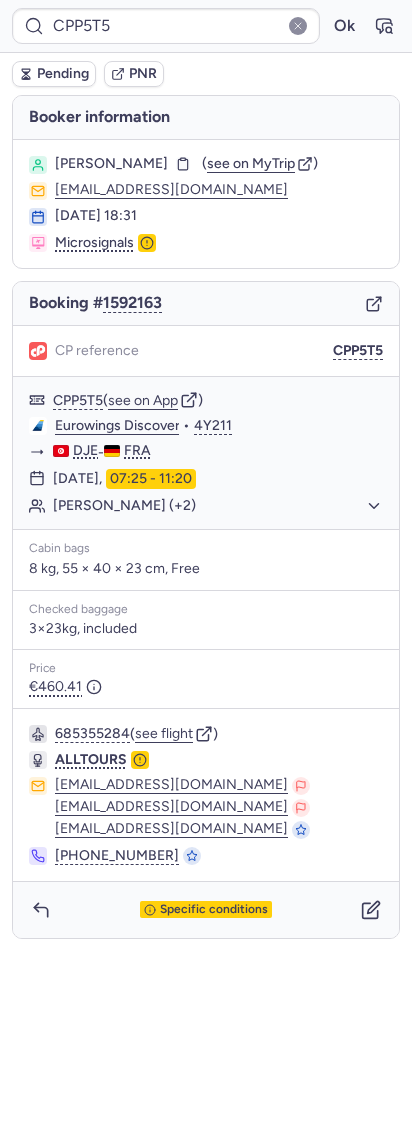click on "Pending PNR" at bounding box center (206, 74) 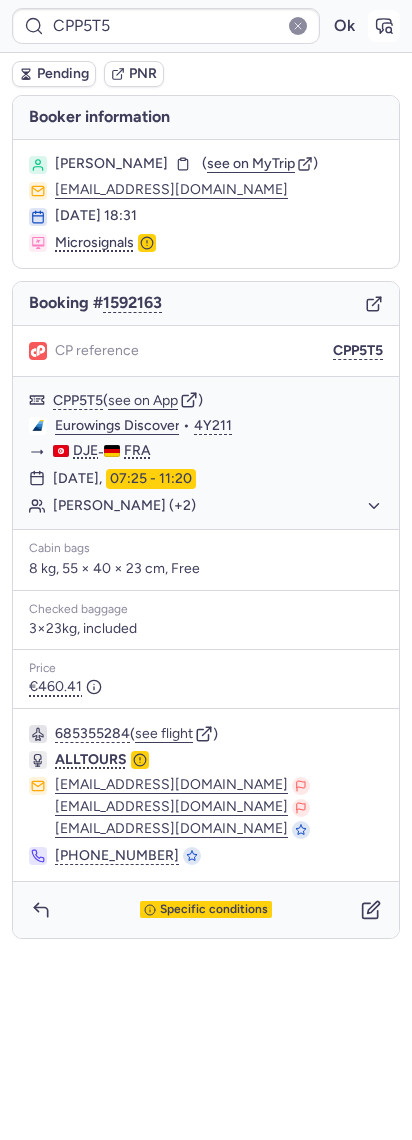click at bounding box center [384, 26] 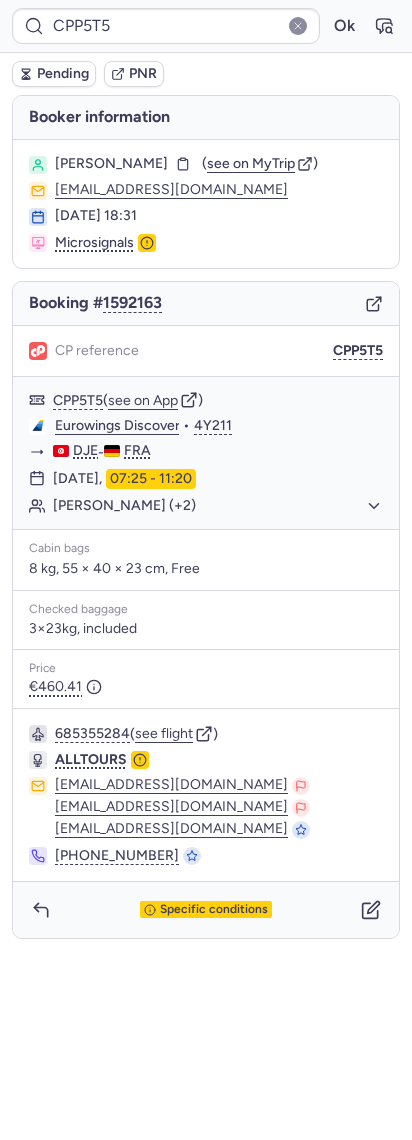 click on "Booking # 1592163" at bounding box center [206, 304] 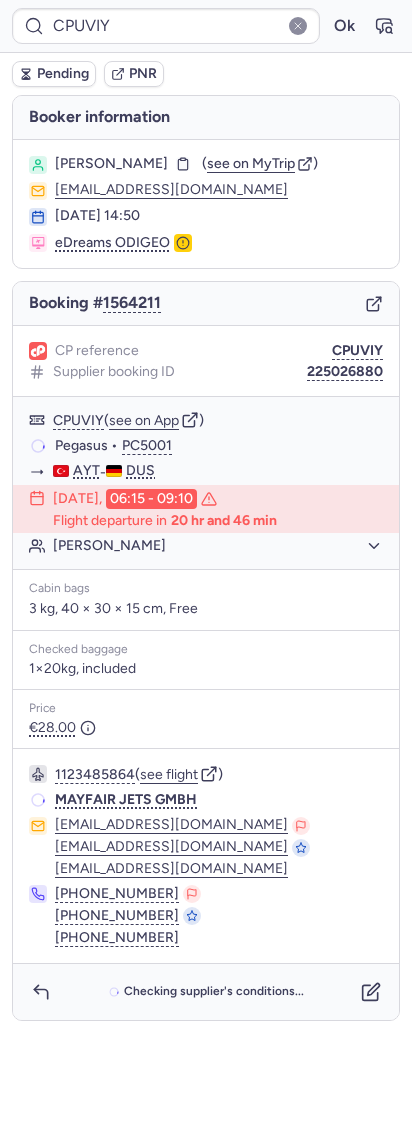 type on "CPRGHZ" 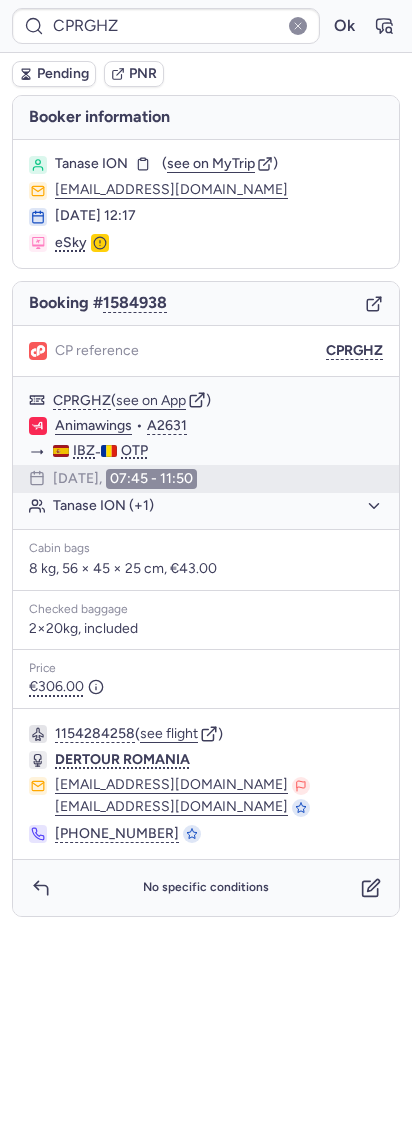 click on "CPRGHZ  Ok" at bounding box center (206, 26) 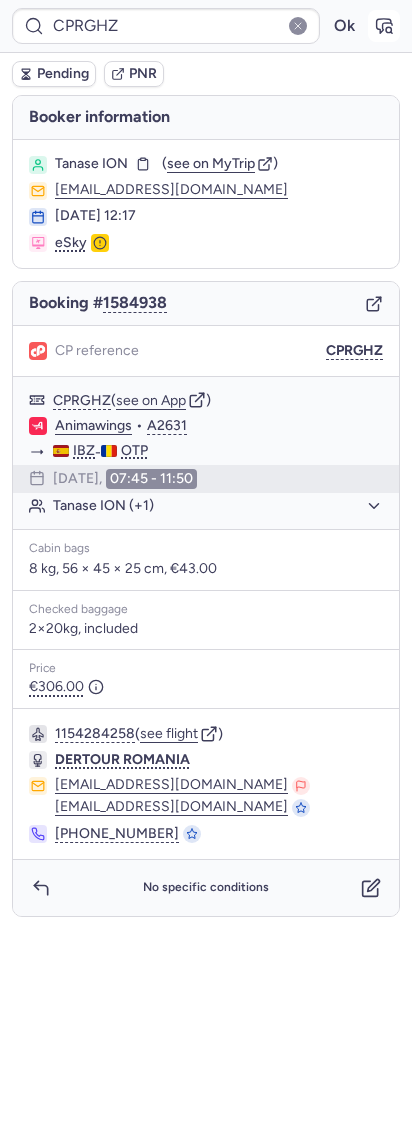 click 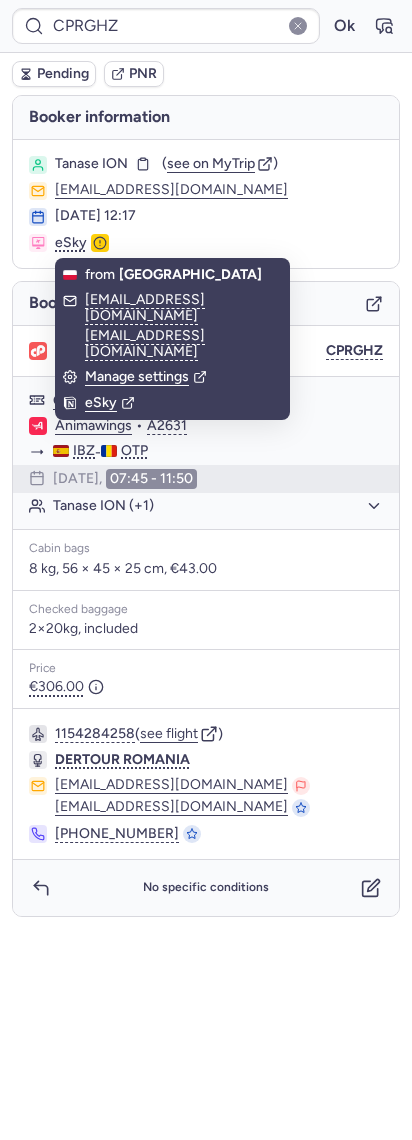 click on "Pending PNR" at bounding box center (206, 74) 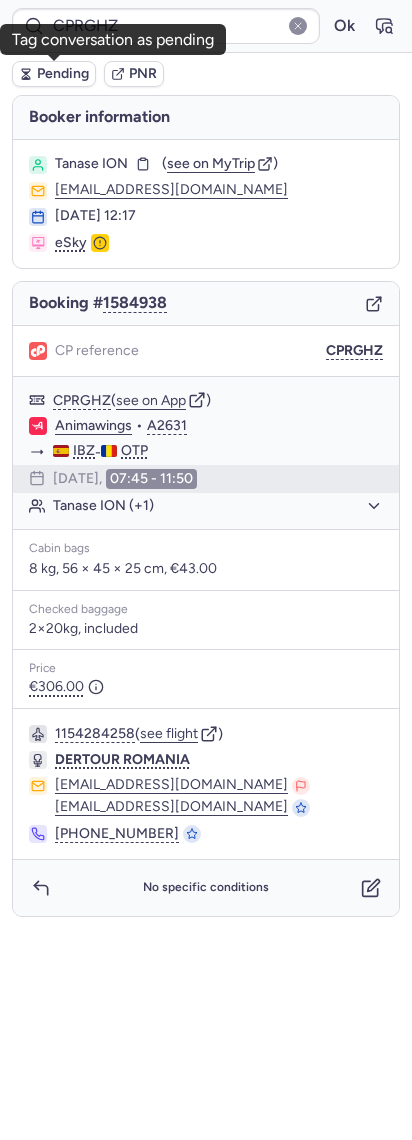 click on "Pending" at bounding box center [54, 74] 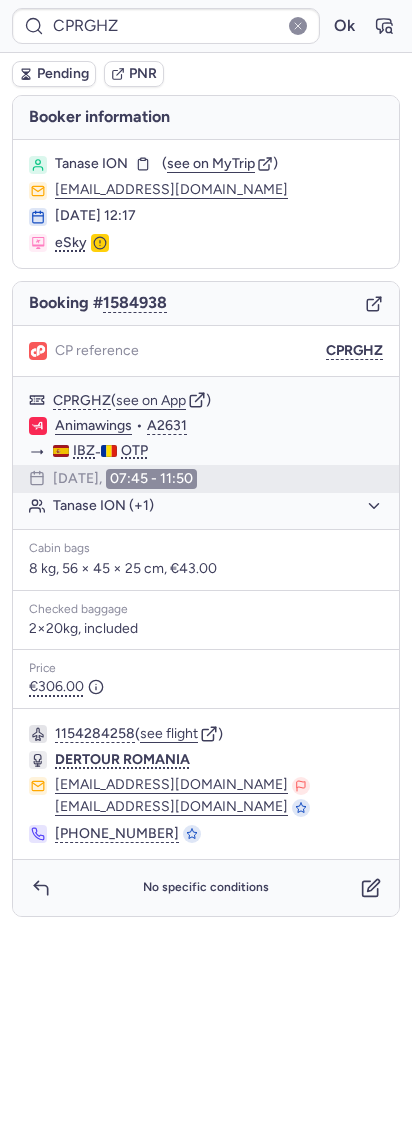 click on "1154284258  ( see flight )  DERTOUR ROMANIA [EMAIL_ADDRESS][DOMAIN_NAME] [DOMAIN_NAME][EMAIL_ADDRESS][DOMAIN_NAME] [PHONE_NUMBER]" at bounding box center [206, 784] 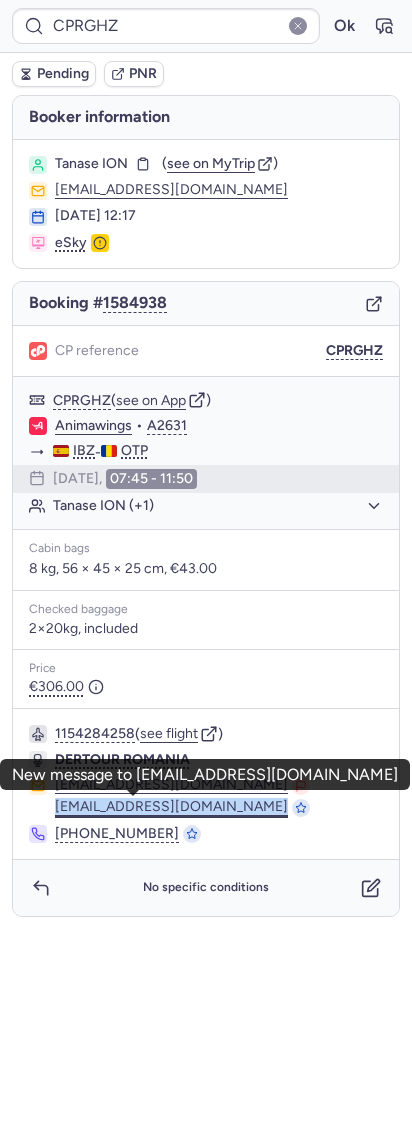 drag, startPoint x: 252, startPoint y: 809, endPoint x: 56, endPoint y: 805, distance: 196.04082 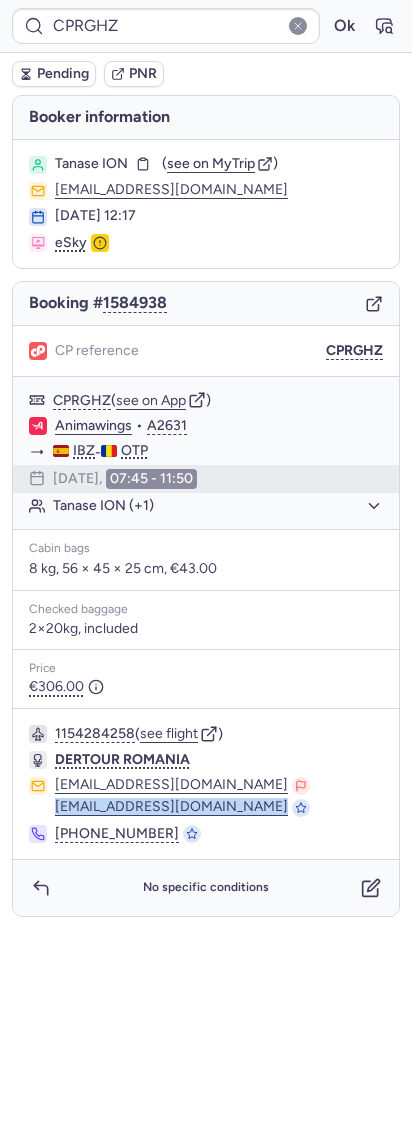 copy on "[EMAIL_ADDRESS][DOMAIN_NAME]" 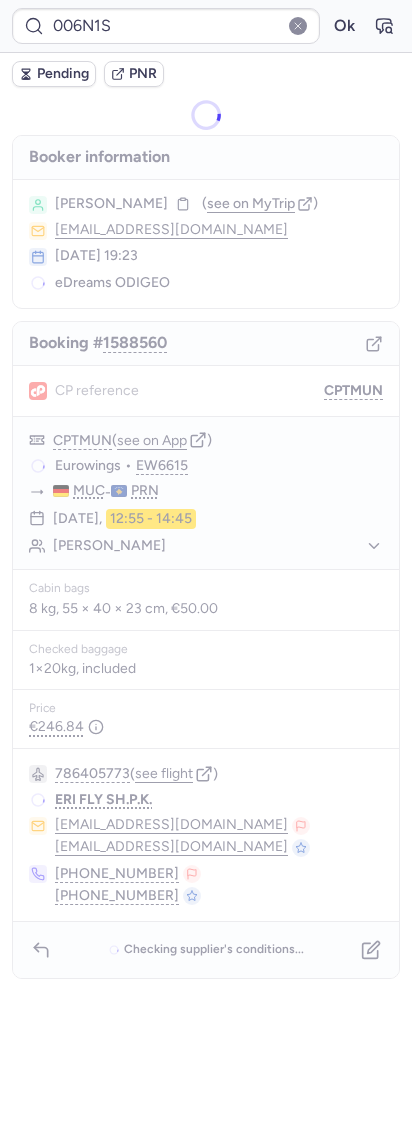 type on "CPEFJN" 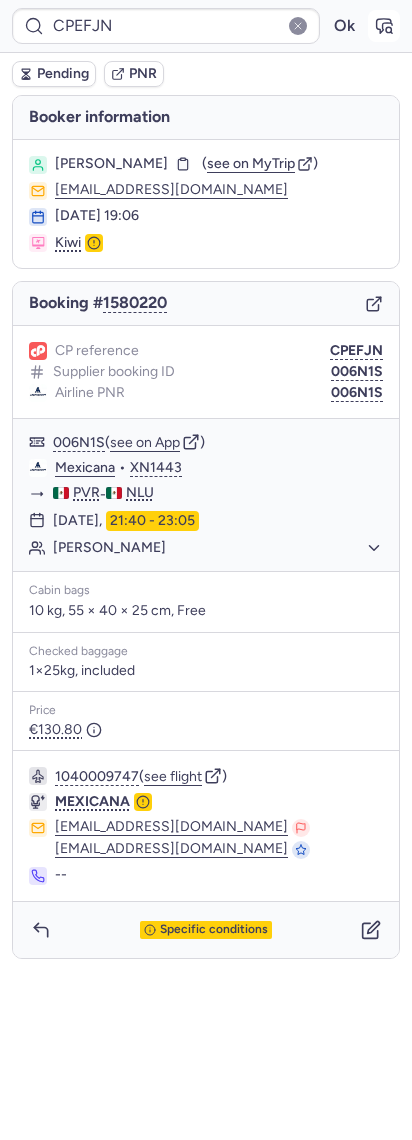 click 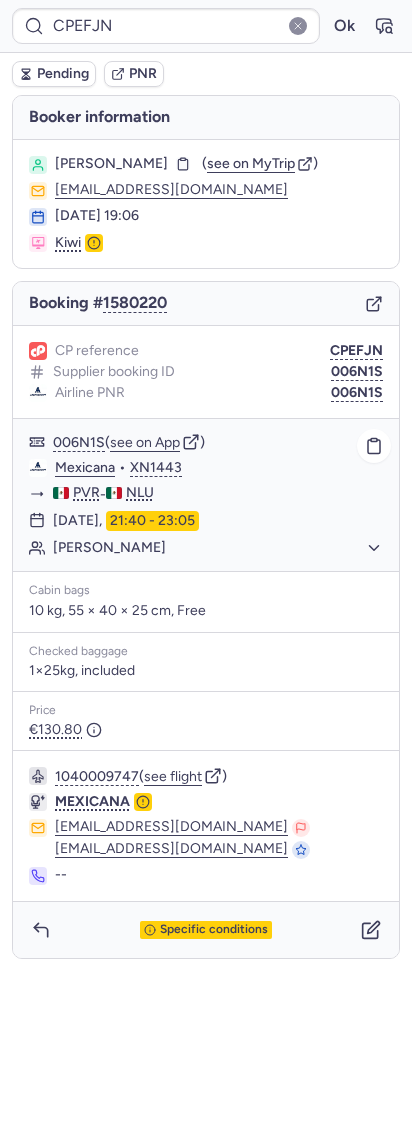 click on "[PERSON_NAME]" 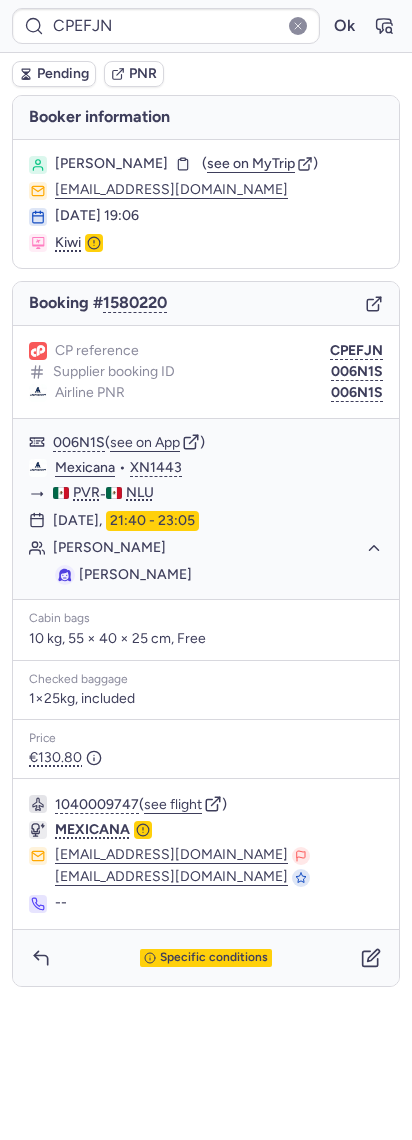 click on "Pending" at bounding box center (63, 74) 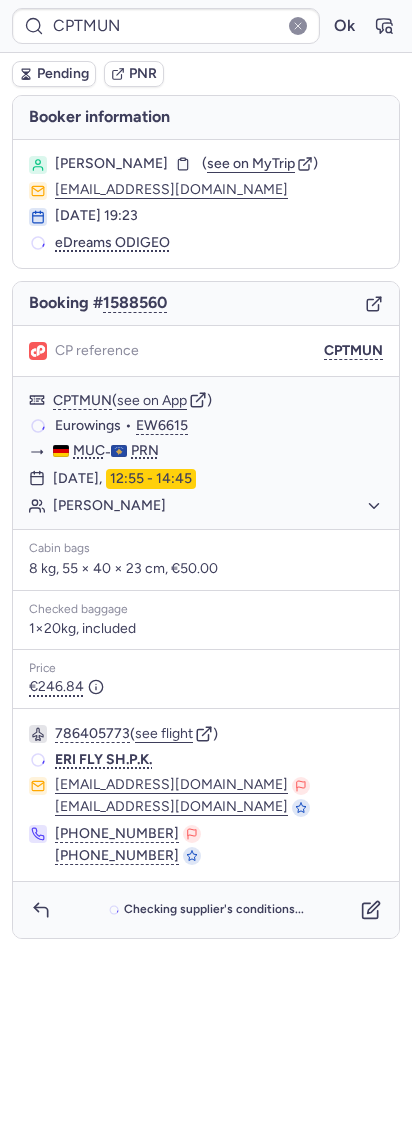 type on "006N1S" 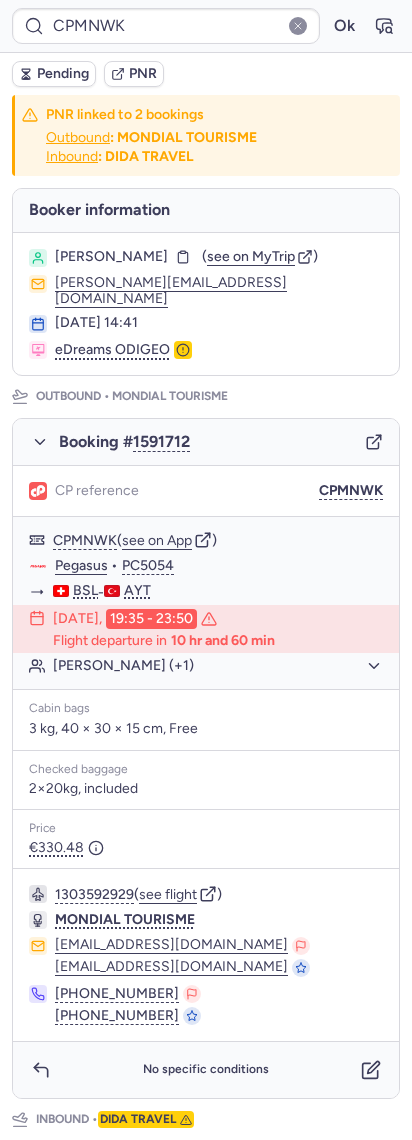 type on "CPTMUN" 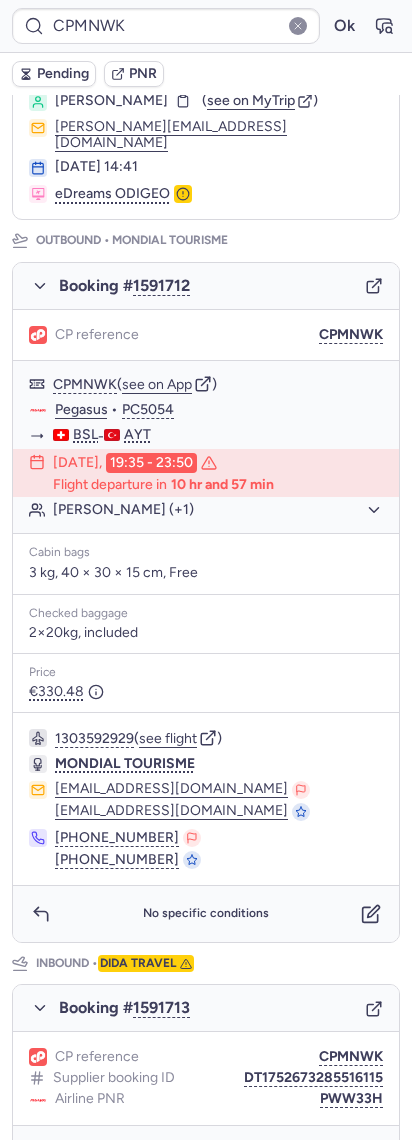 scroll, scrollTop: 116, scrollLeft: 0, axis: vertical 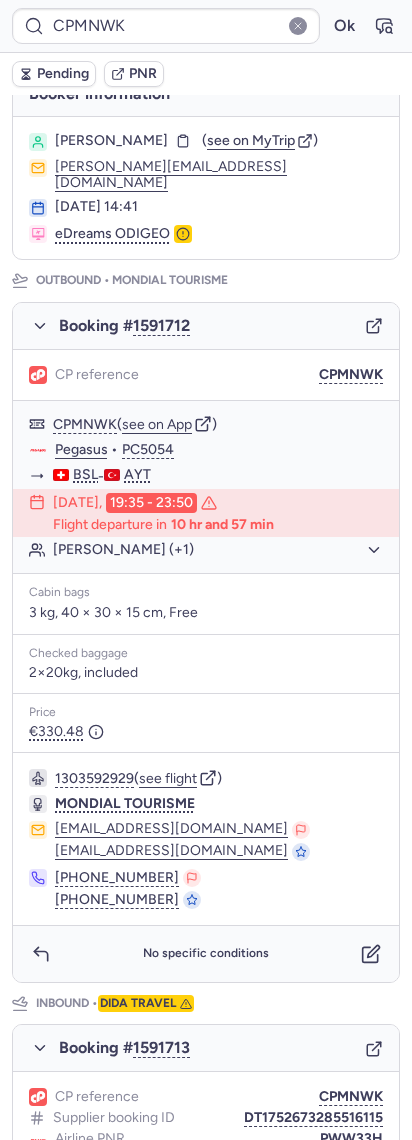 click on "1303592929  ( see flight )  MONDIAL TOURISME [EMAIL_ADDRESS][DOMAIN_NAME] [EMAIL_ADDRESS][DOMAIN_NAME] [PHONE_NUMBER] [PHONE_NUMBER]" at bounding box center (206, 839) 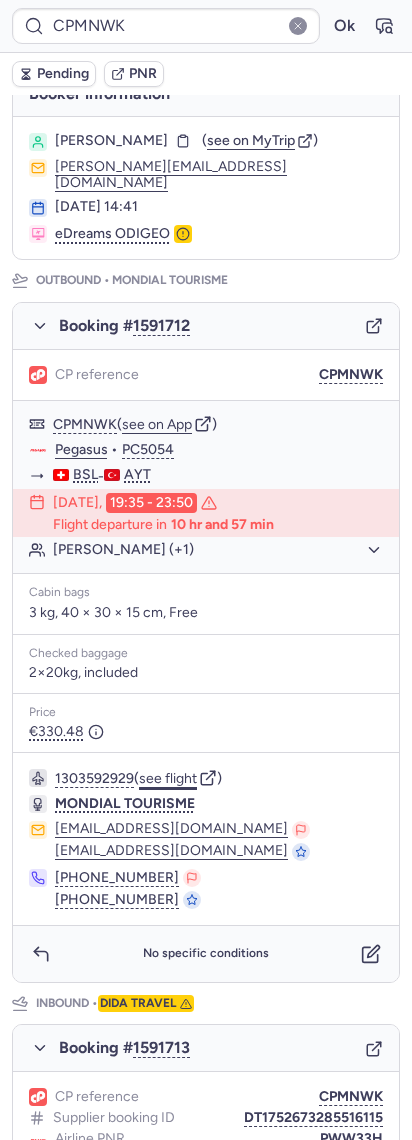 click on "see flight" 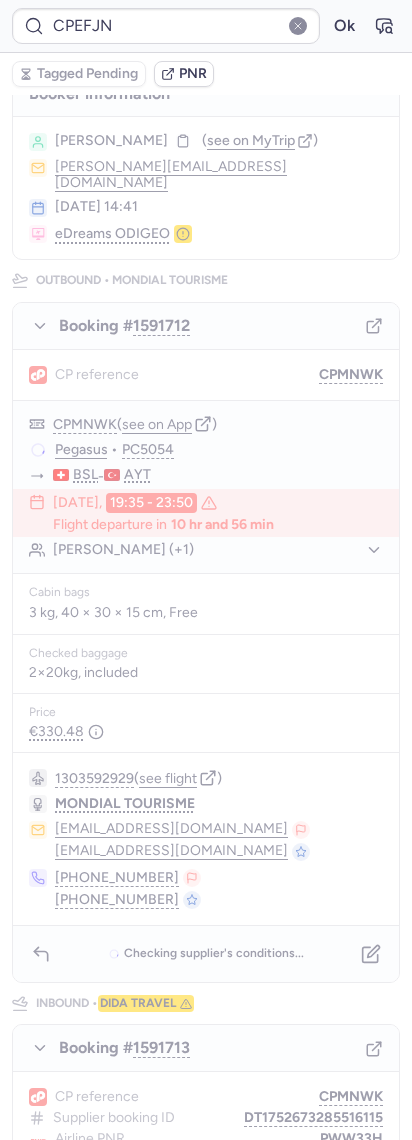 scroll, scrollTop: 0, scrollLeft: 0, axis: both 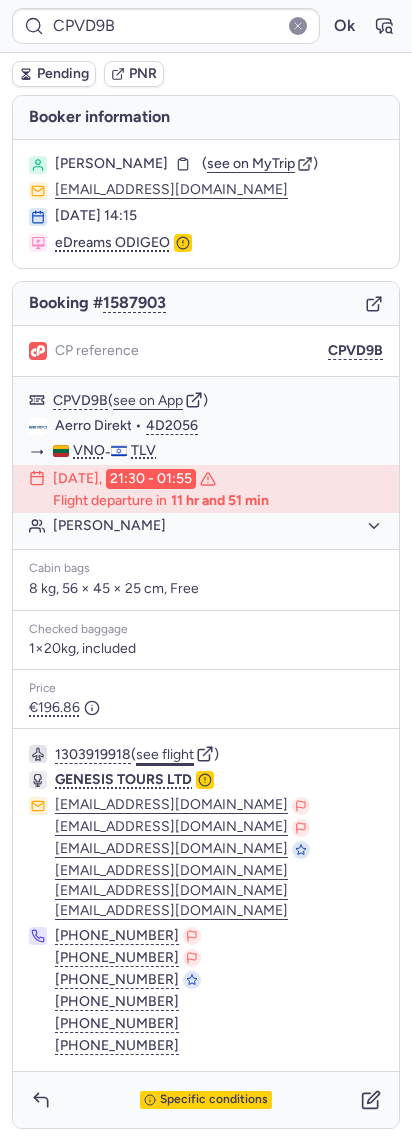 click on "see flight" 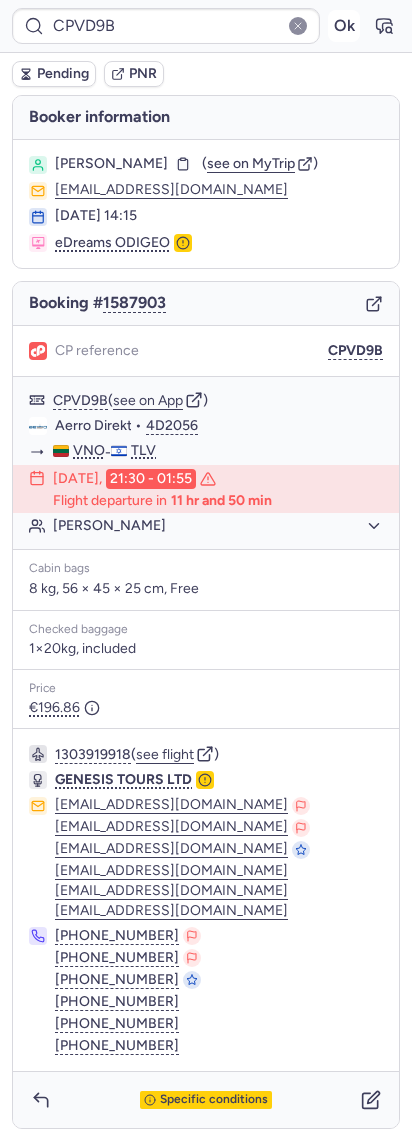 click on "Ok" at bounding box center (344, 26) 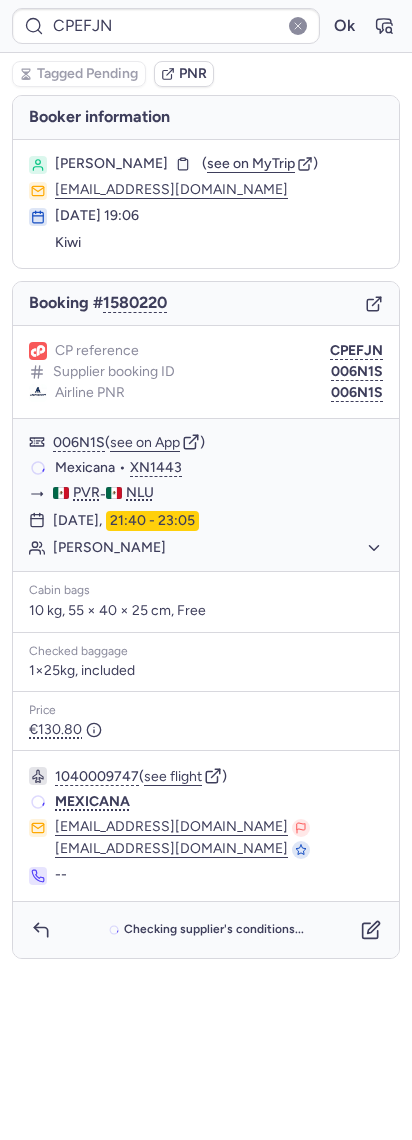 scroll, scrollTop: 0, scrollLeft: 0, axis: both 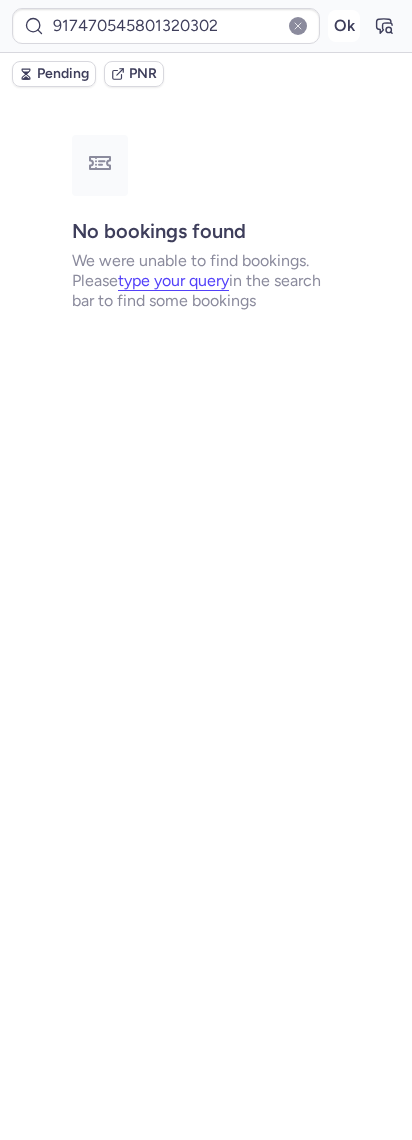 click on "Ok" at bounding box center [344, 26] 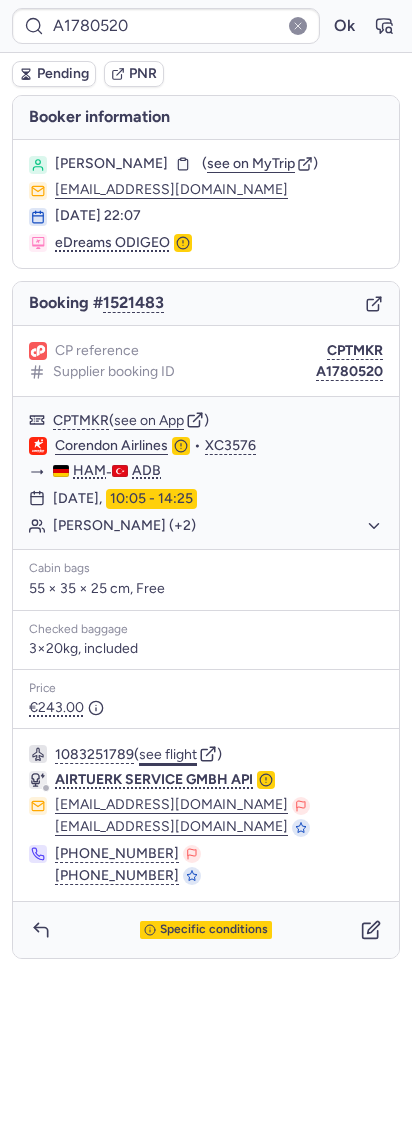 click on "see flight" 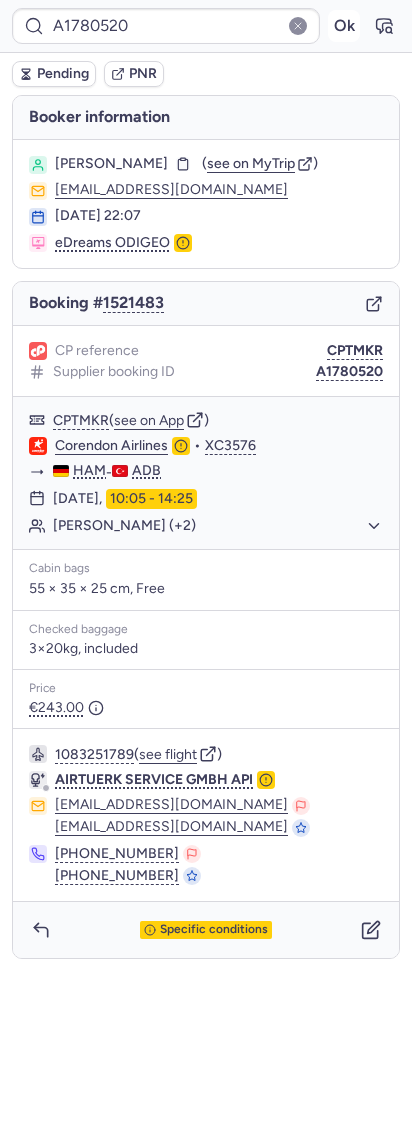 click on "Ok" at bounding box center (344, 26) 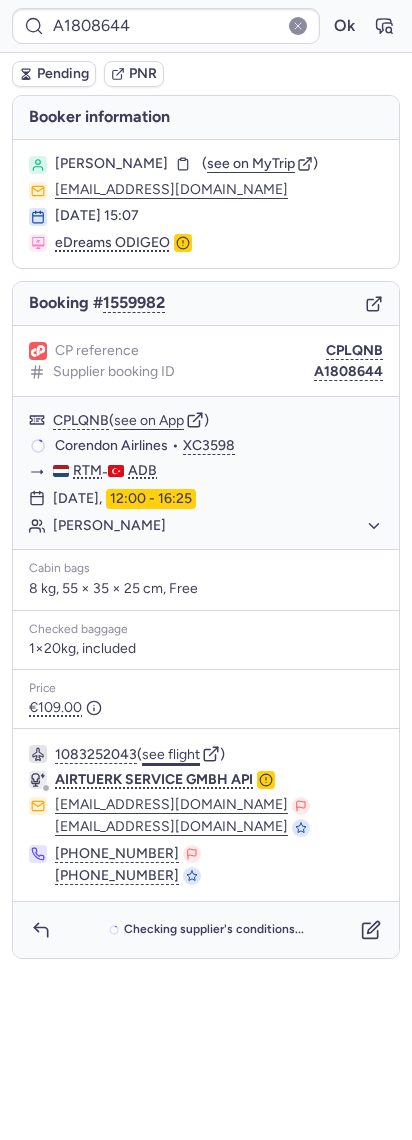 click on "see flight" 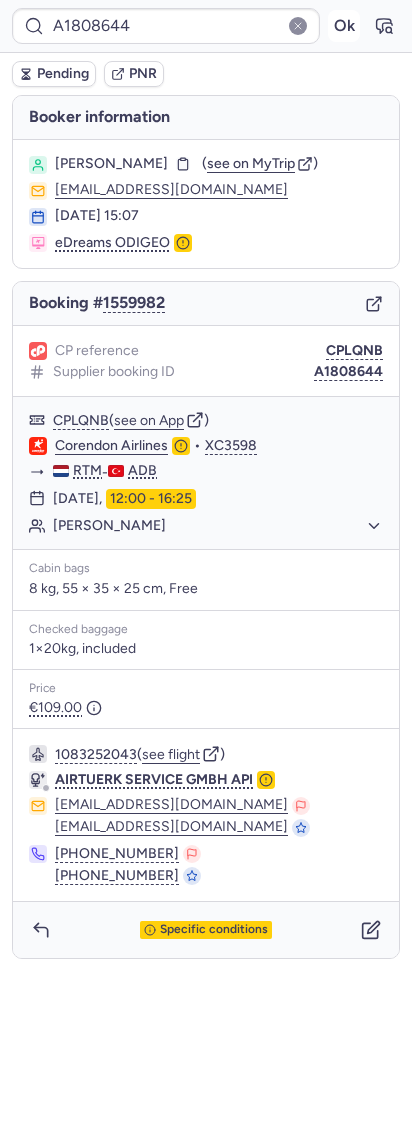 click on "Ok" at bounding box center (344, 26) 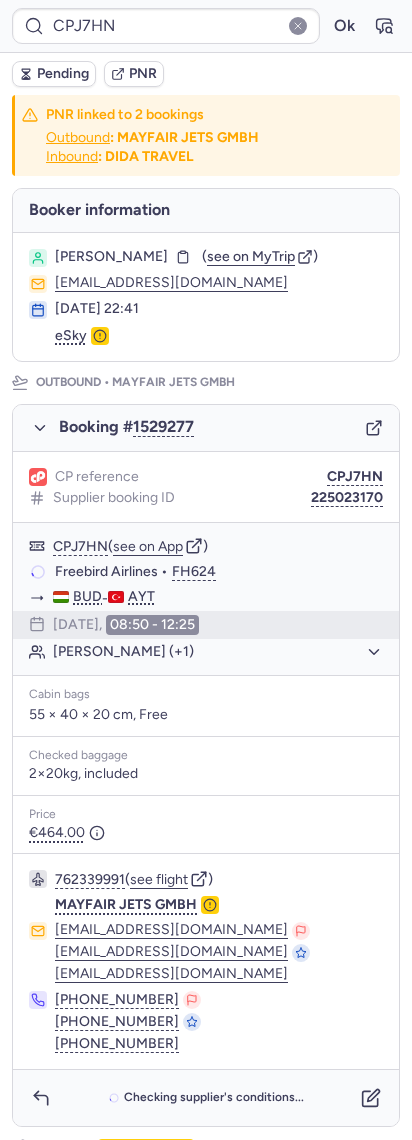 type on "CP4QFX" 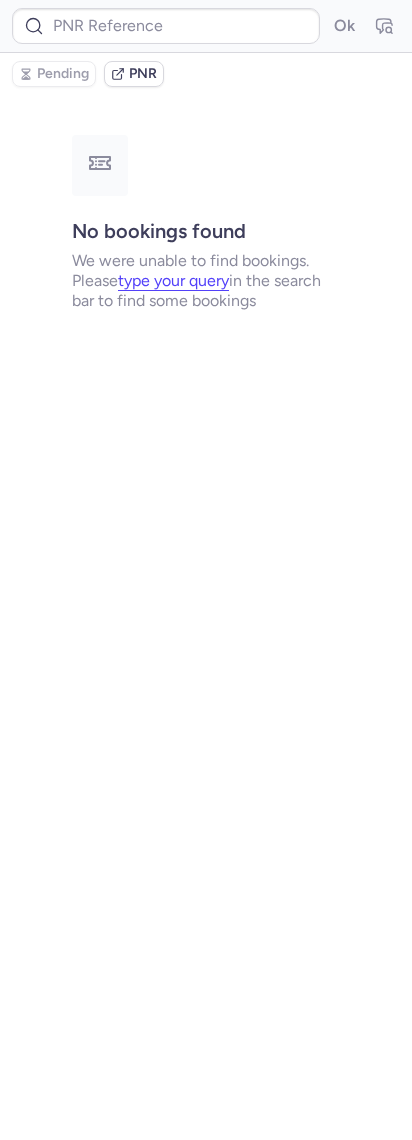 type on "CPTMUN" 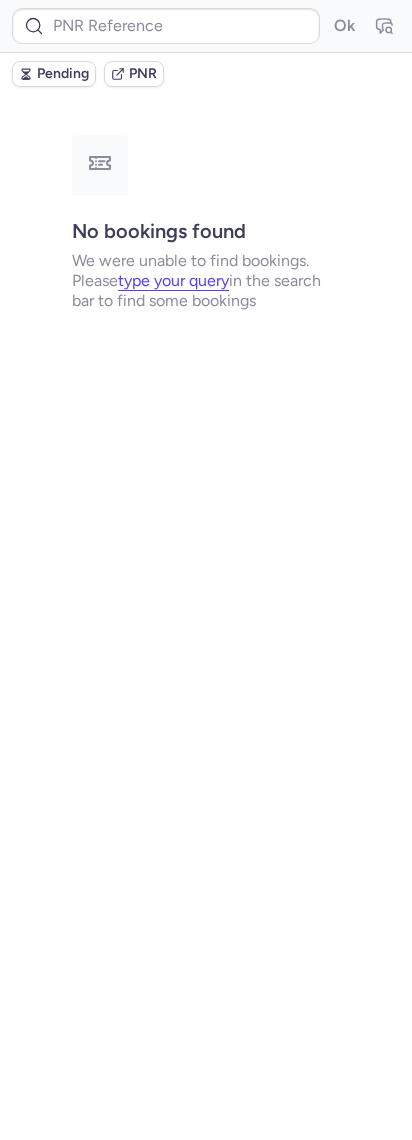 type on "CPJ7HN" 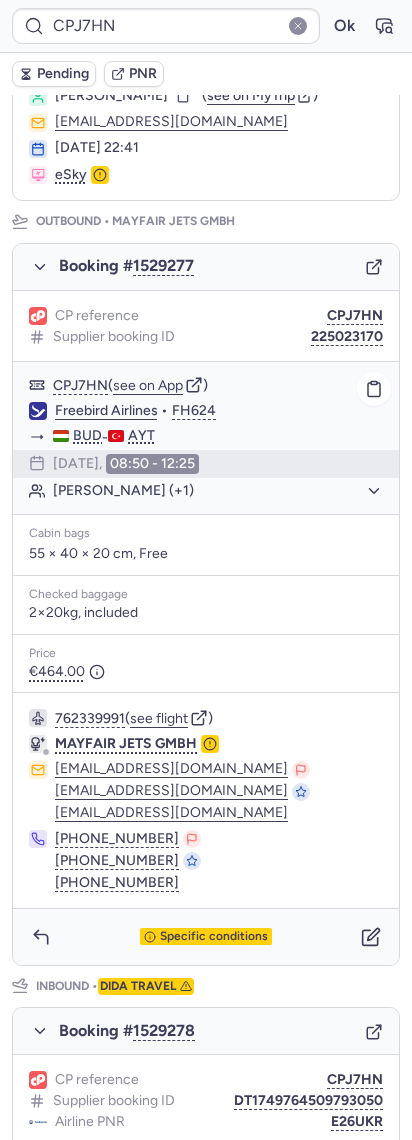scroll, scrollTop: 0, scrollLeft: 0, axis: both 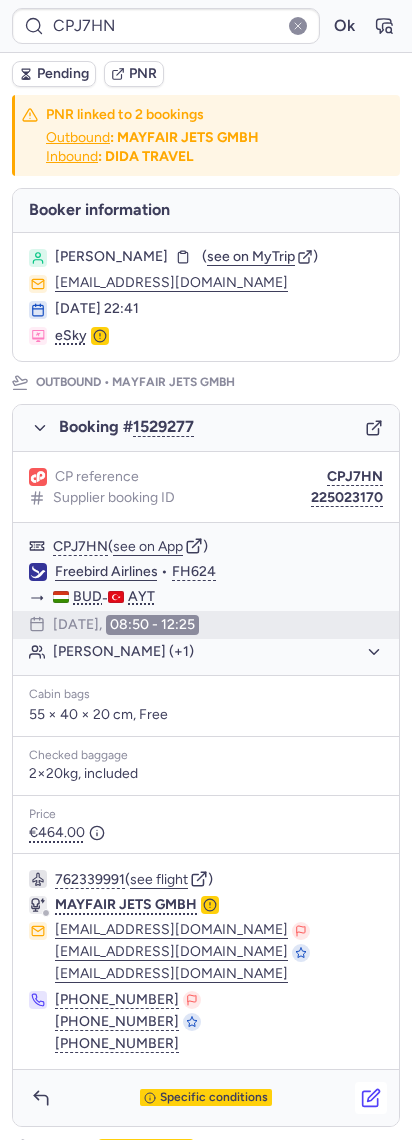 click 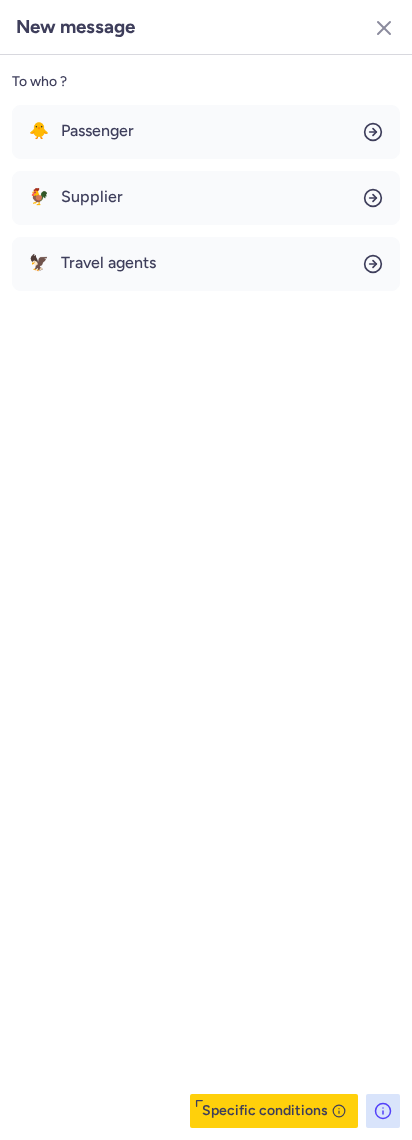 click on "🐥 Passenger 🐓 Supplier 🦅 Travel agents" at bounding box center (206, 198) 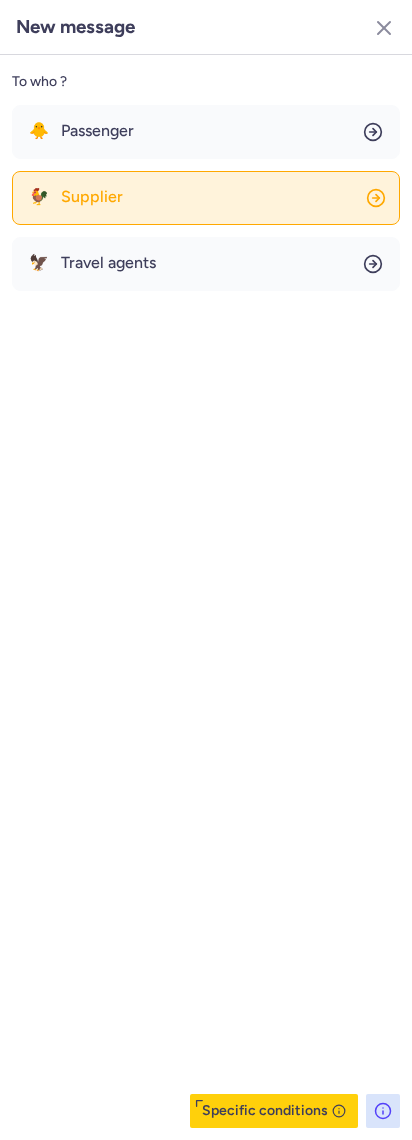 click on "🐓 Supplier" 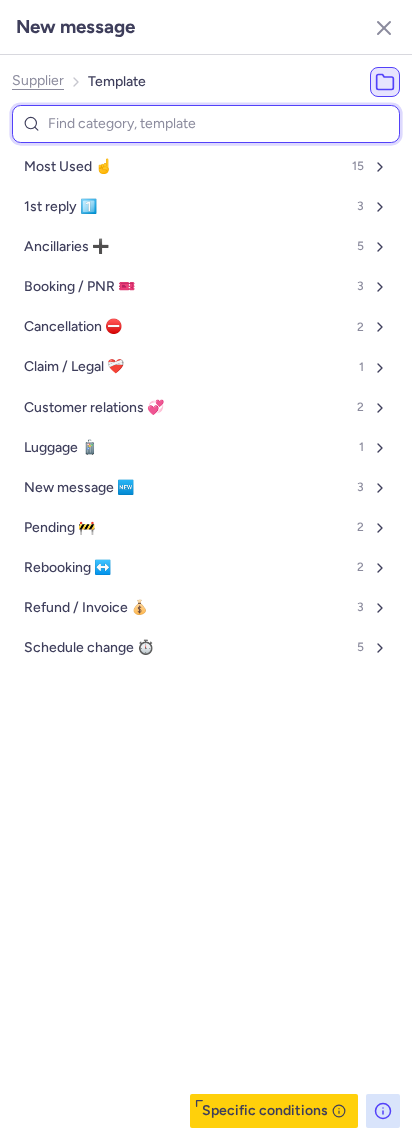 click at bounding box center [206, 124] 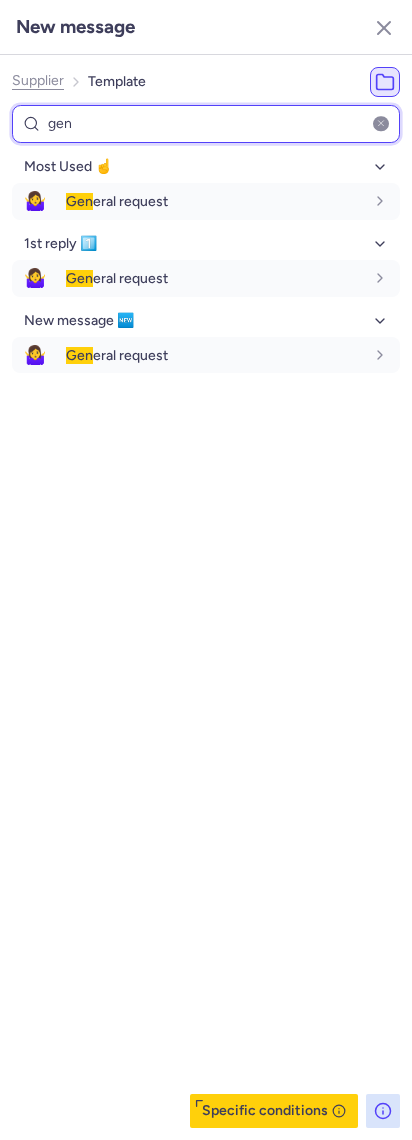 type on "gen" 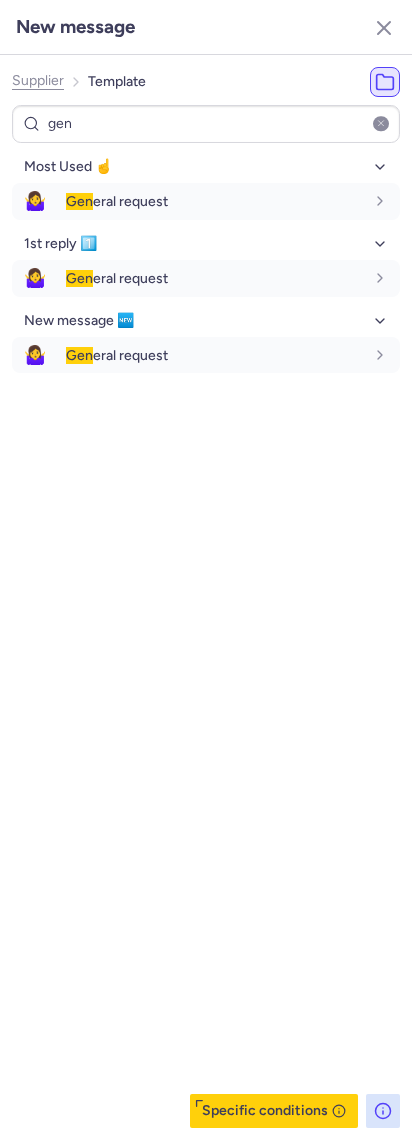 click on "Most Used ☝️ 🤷‍♀️ Gen eral request en 1st reply 1️⃣ 🤷‍♀️ Gen eral request en New message 🆕 🤷‍♀️ Gen eral request en" at bounding box center [206, 262] 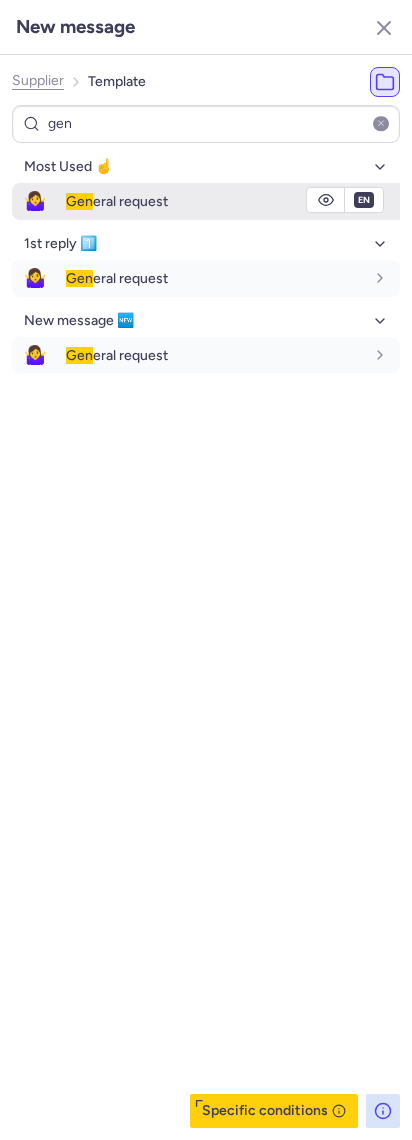click on "Gen" at bounding box center [79, 201] 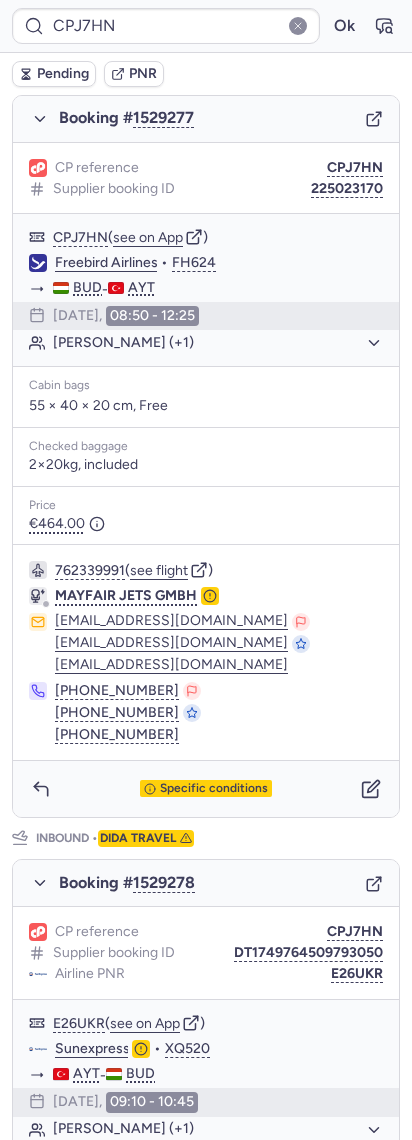 scroll, scrollTop: 692, scrollLeft: 0, axis: vertical 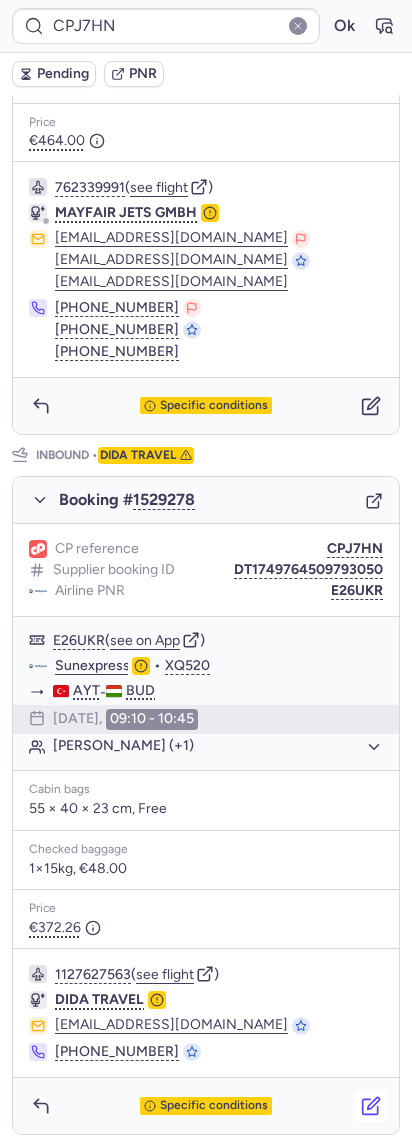 click at bounding box center (371, 1106) 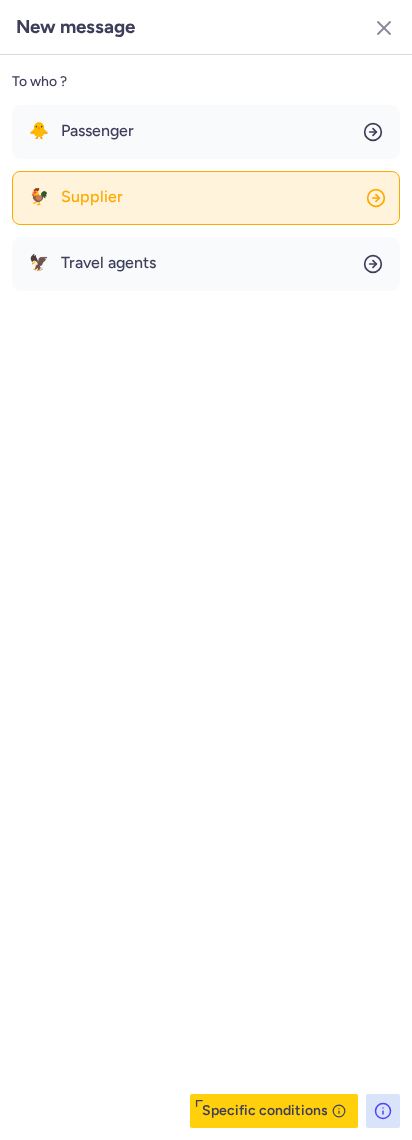 click on "🐓 Supplier" 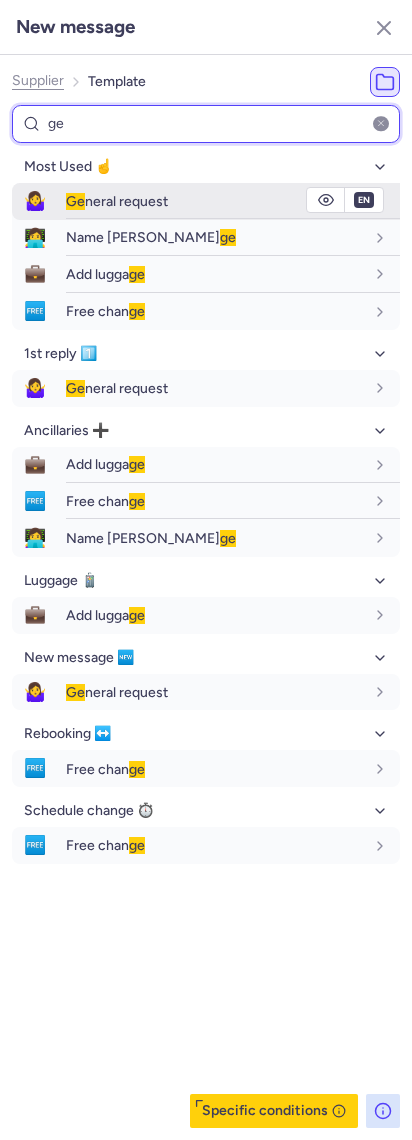 type on "ge" 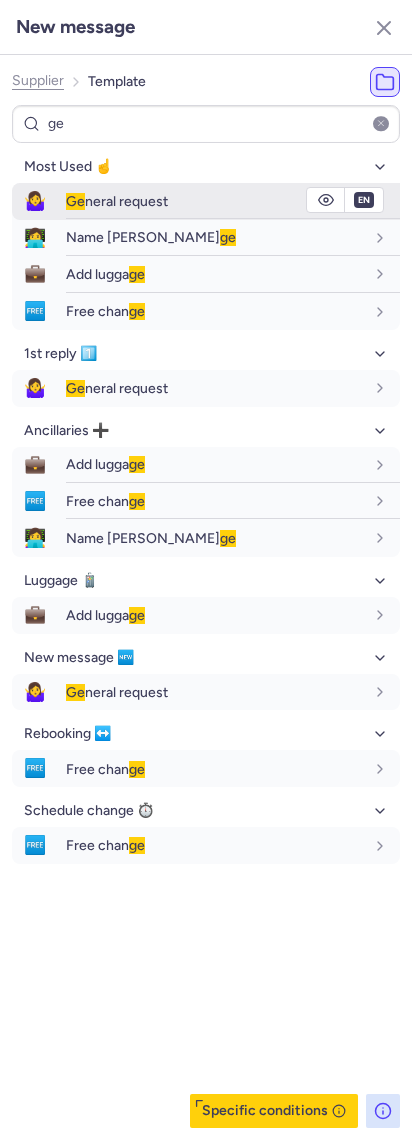 click on "🤷‍♀️ [PERSON_NAME] request" at bounding box center (206, 201) 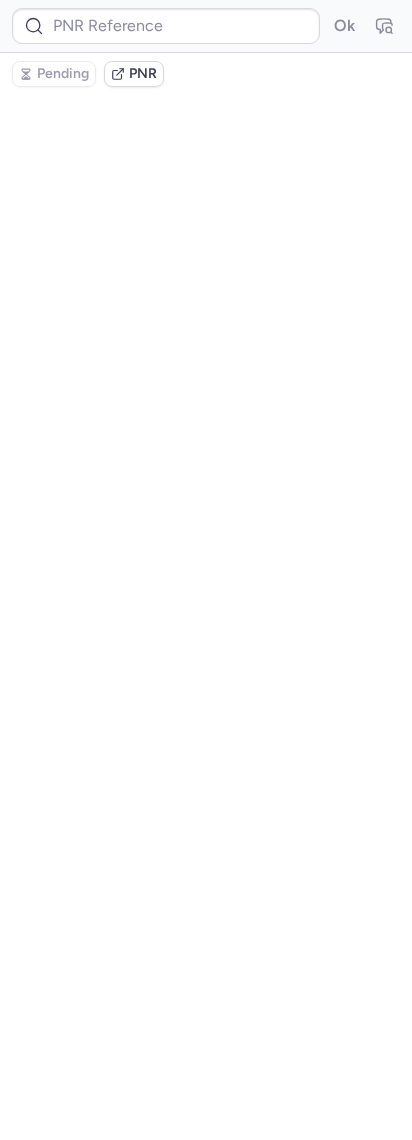 scroll, scrollTop: 0, scrollLeft: 0, axis: both 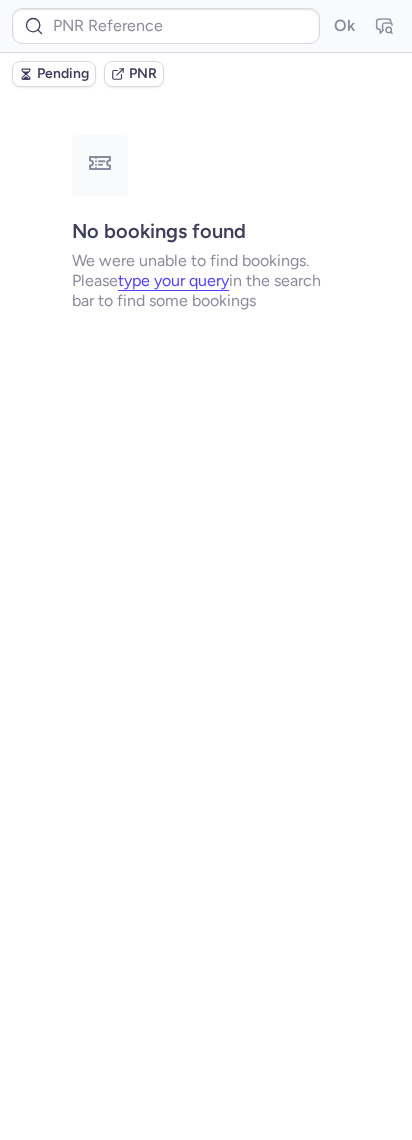 type on "CPJ7HN" 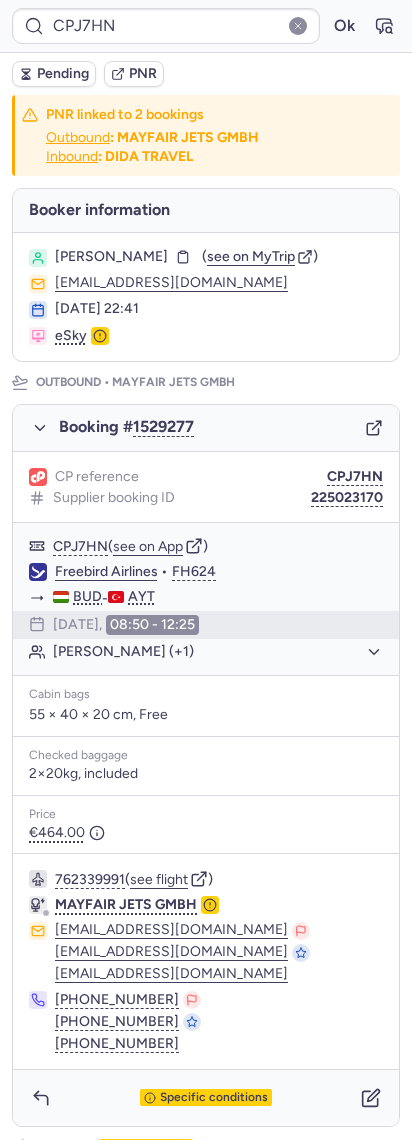 click on "Pending PNR" at bounding box center (206, 74) 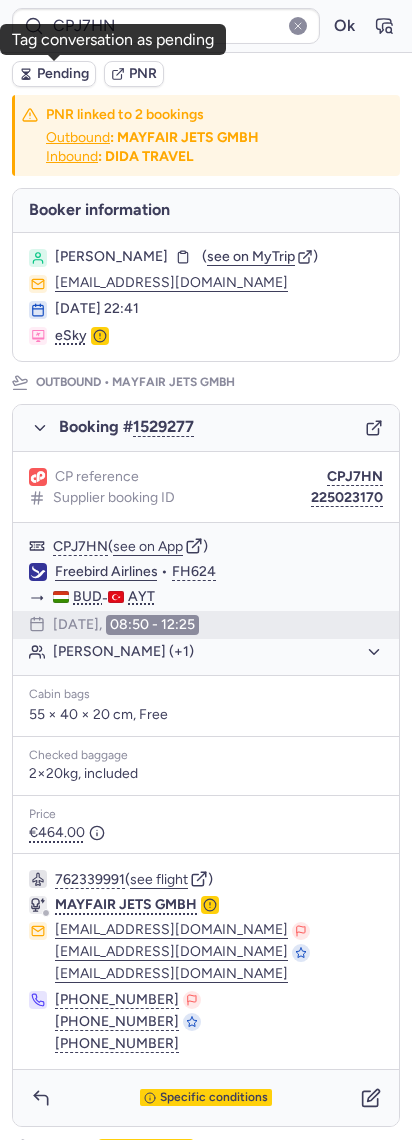 click on "Pending" at bounding box center (63, 74) 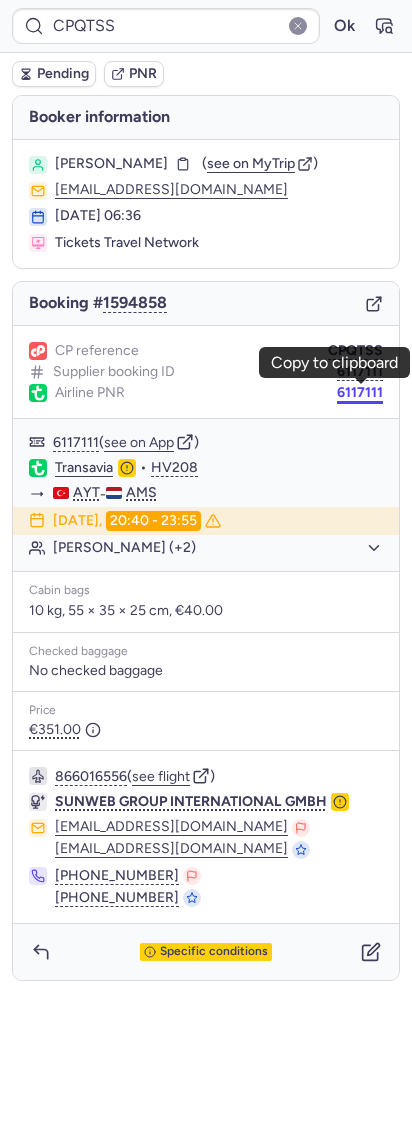click on "6117111" at bounding box center [360, 393] 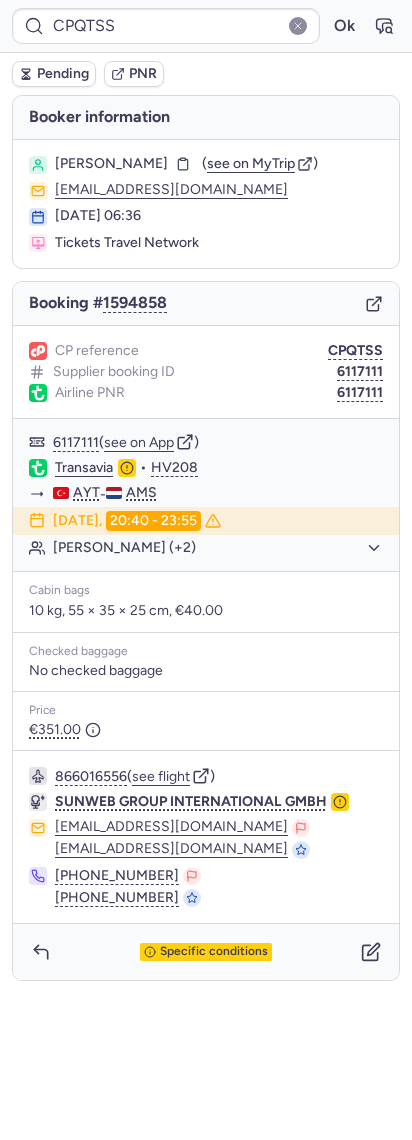 type on "CPJ7HN" 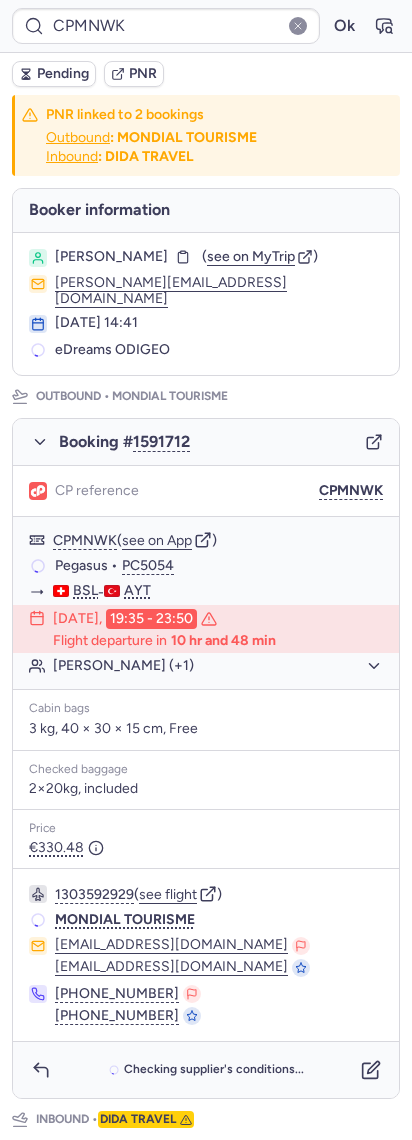type on "QEL92L" 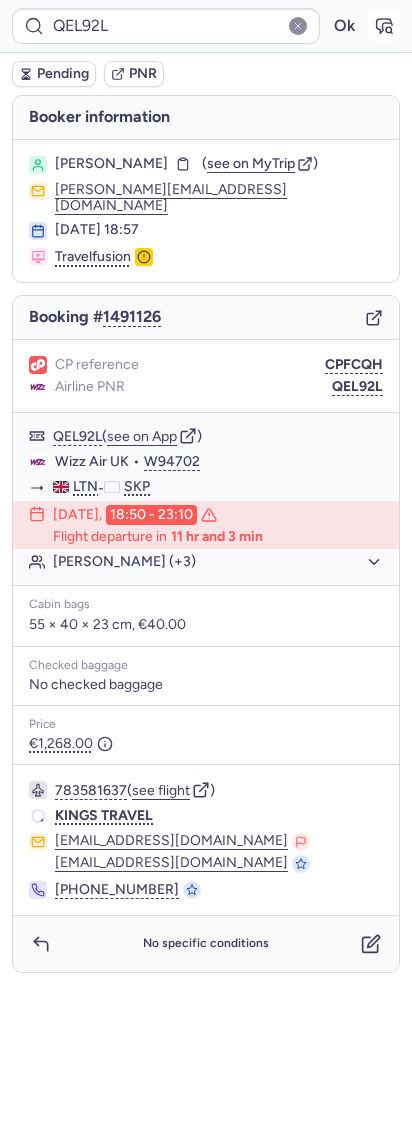 click at bounding box center [384, 26] 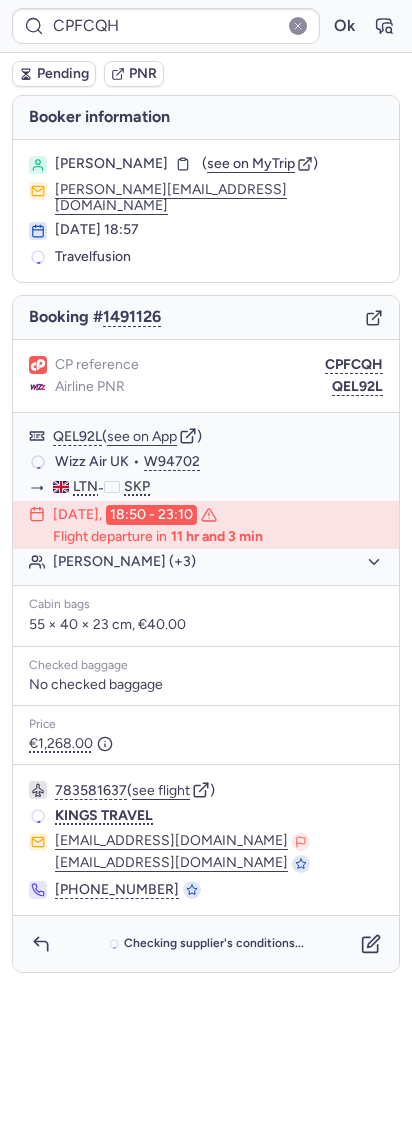 type on "QEL92L" 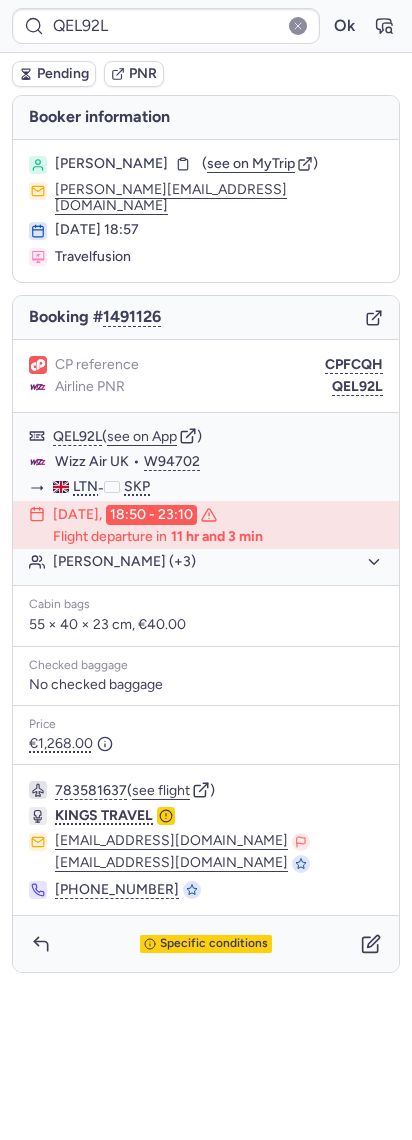 click on "Booking # 1491126" at bounding box center (206, 318) 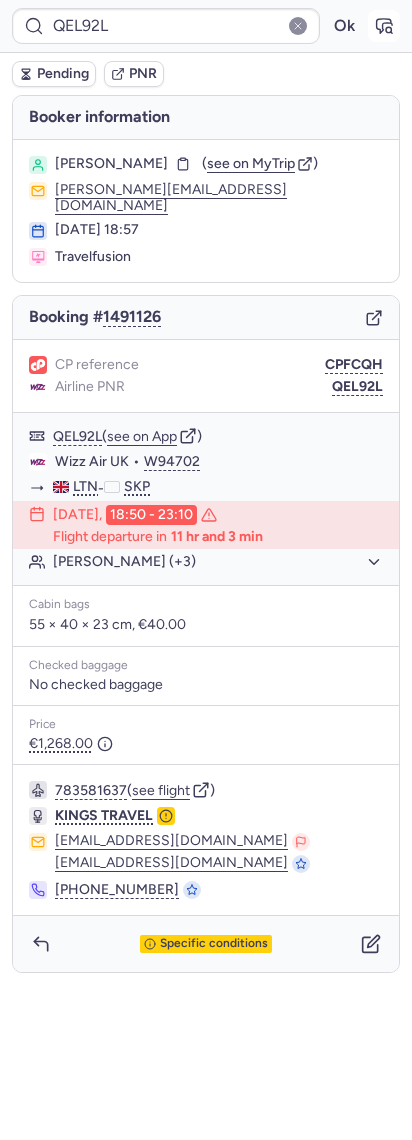 click at bounding box center (384, 26) 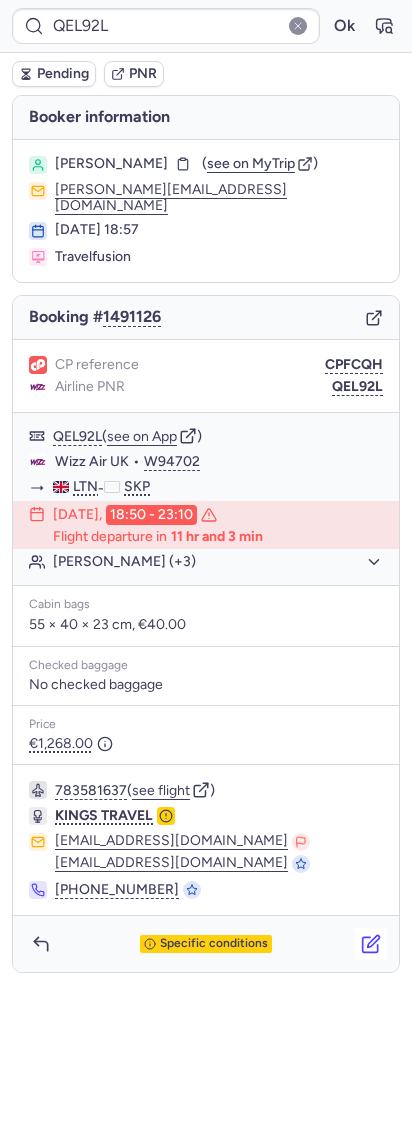 click at bounding box center (371, 944) 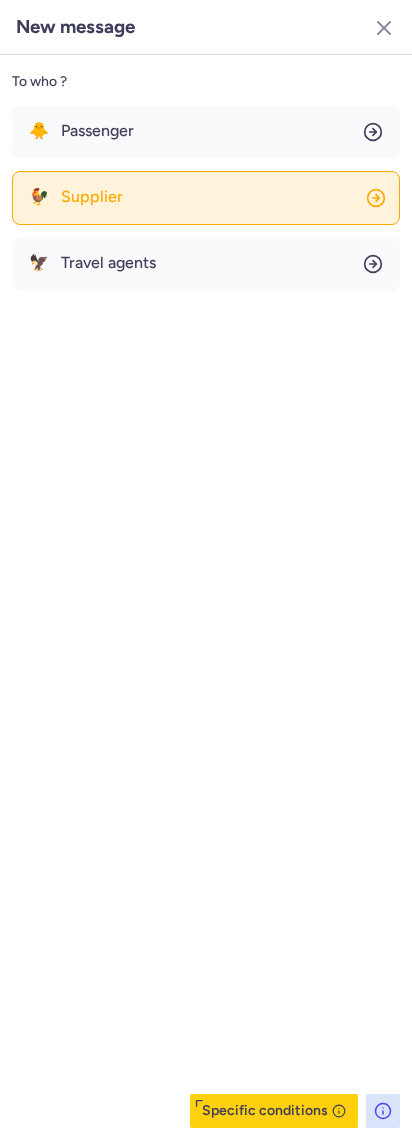 click on "🐓 Supplier" 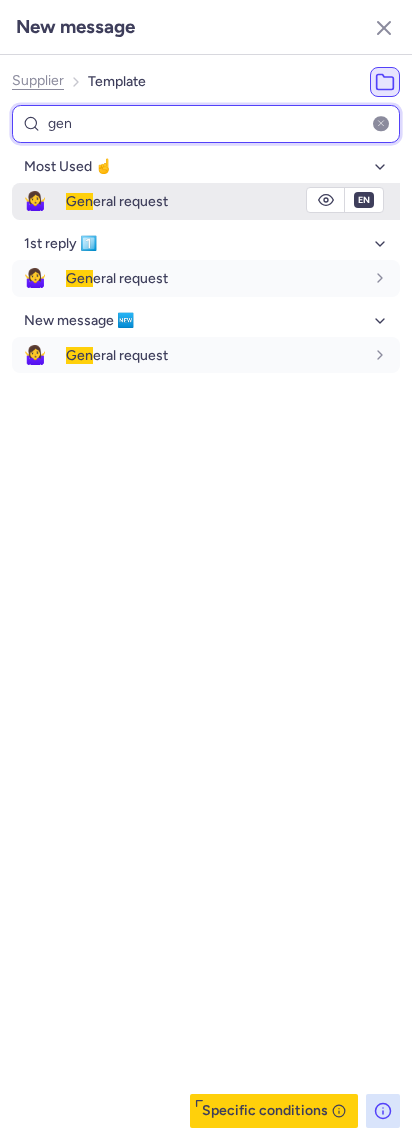 type on "gen" 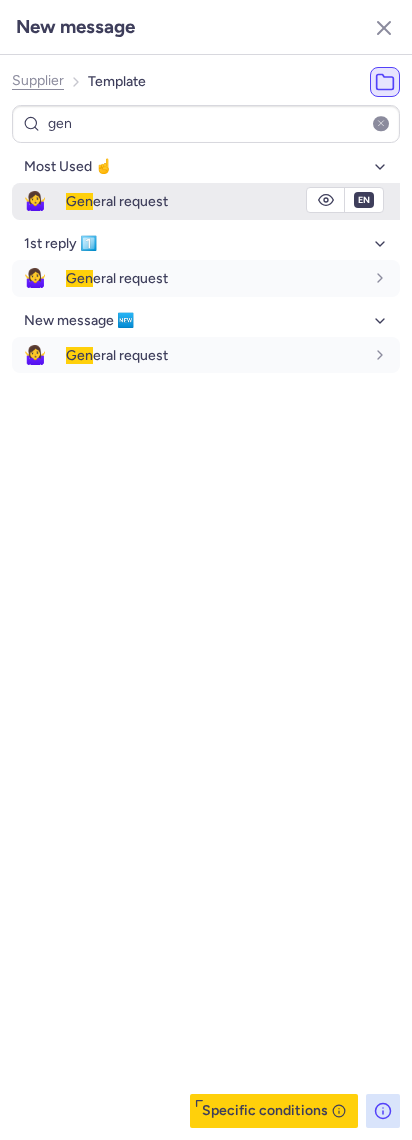 click on "Gen eral request" at bounding box center [233, 201] 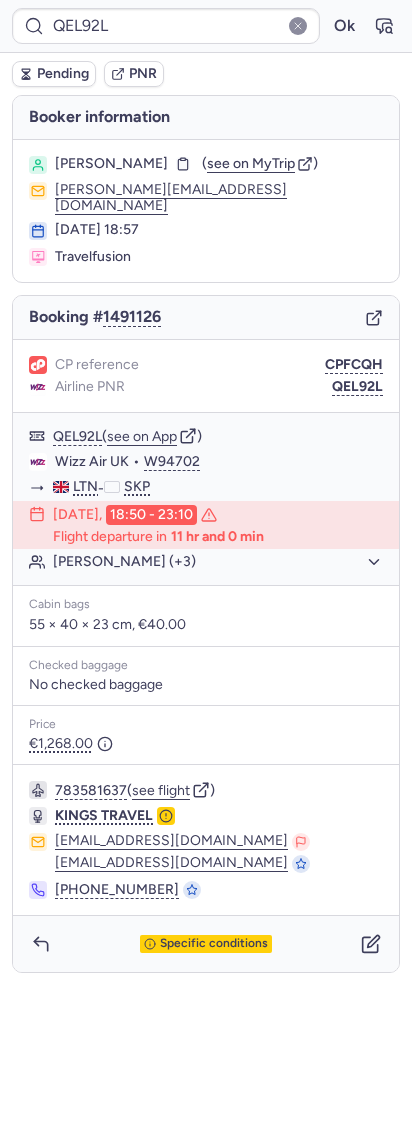 click on "Pending" at bounding box center (54, 74) 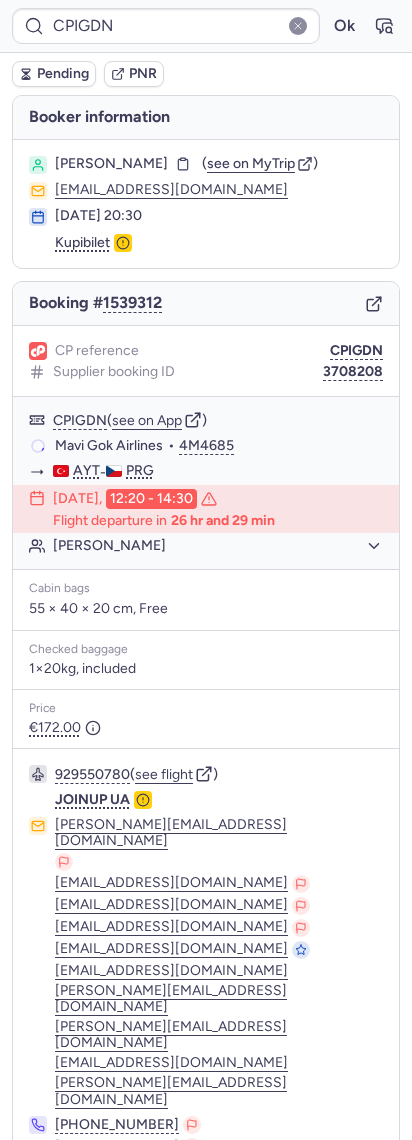 type on "CPUVIY" 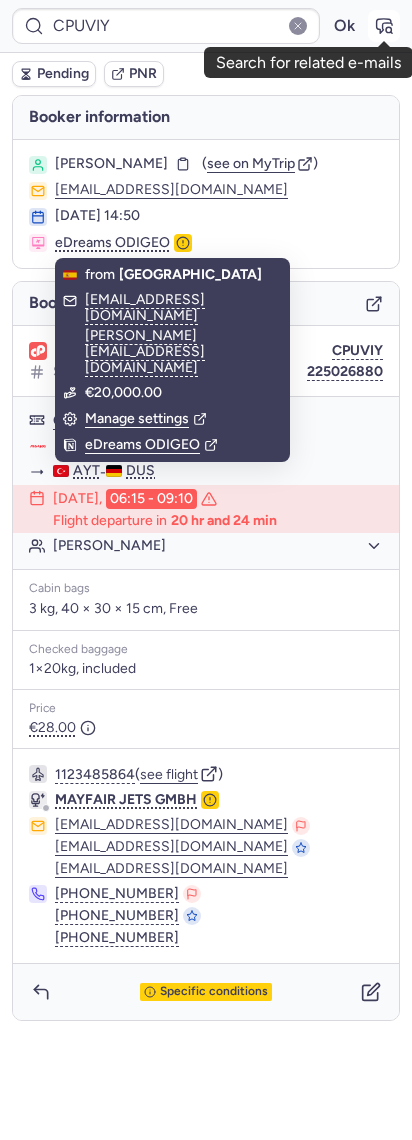 click at bounding box center [384, 26] 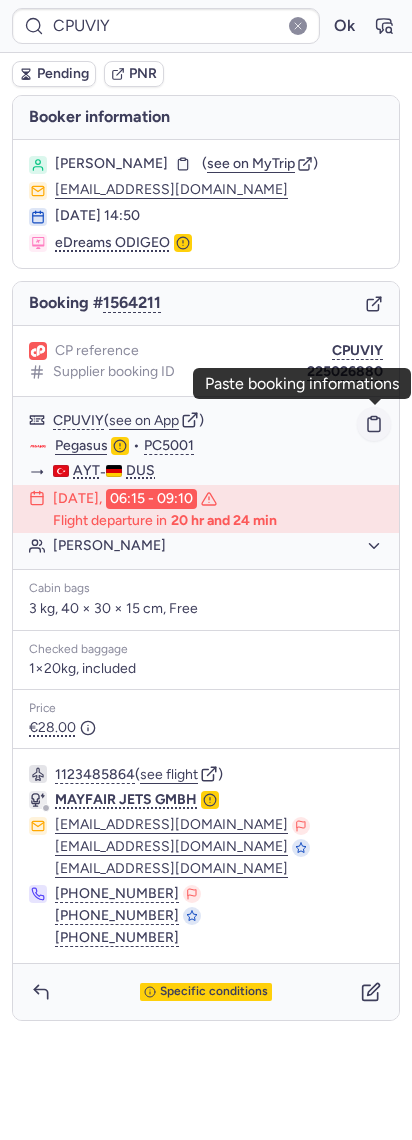 click 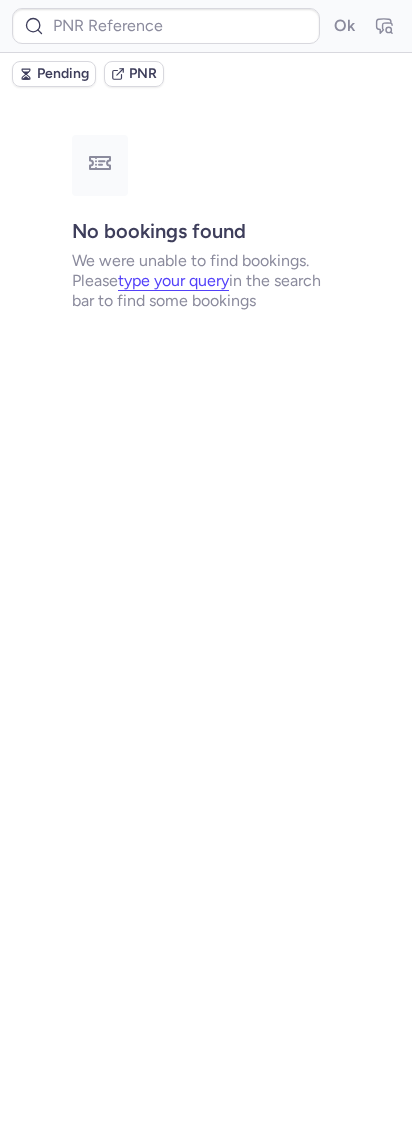 type on "CPFCQH" 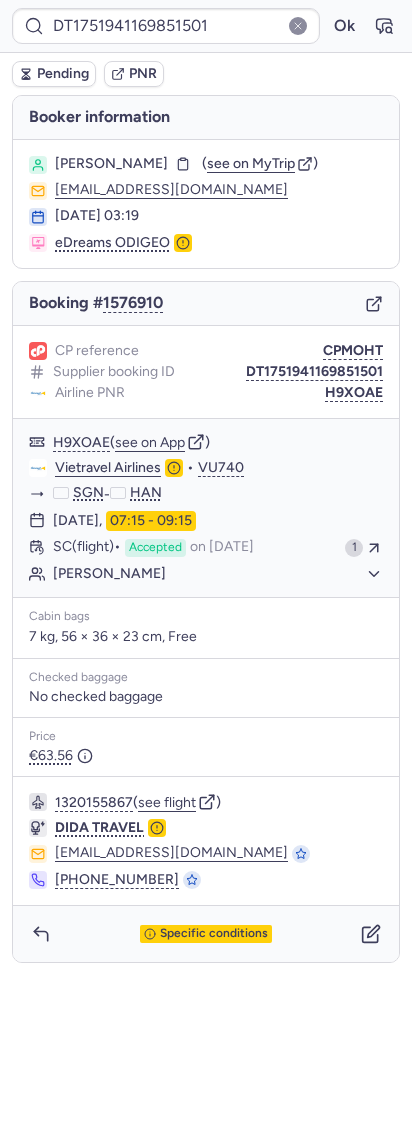 type on "QEL92L" 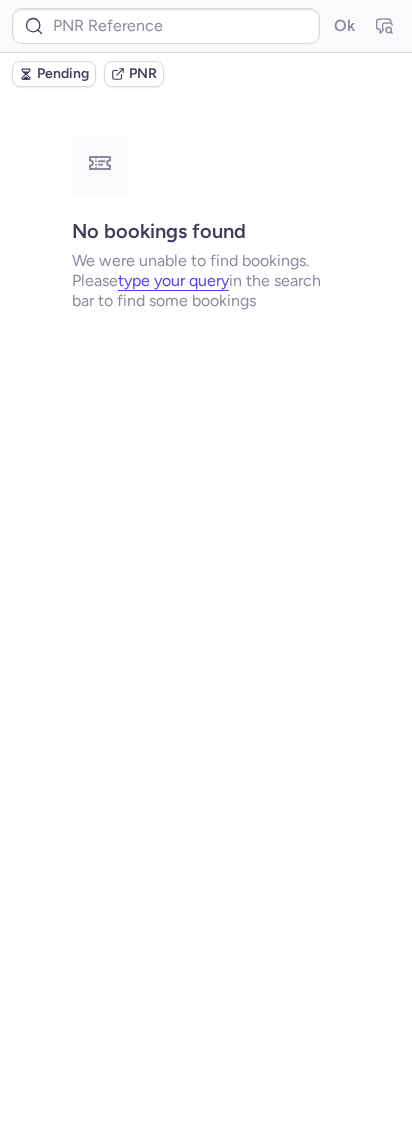 type on "CPRGHZ" 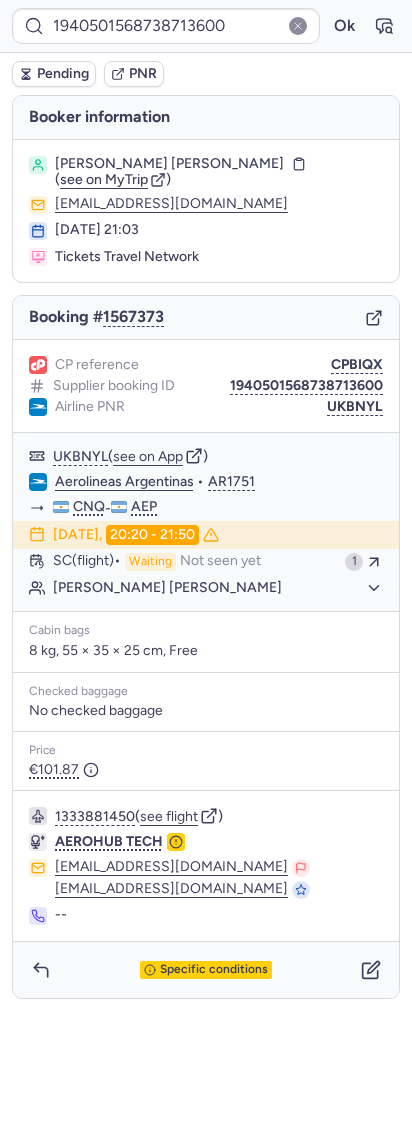 type on "CPRGHZ" 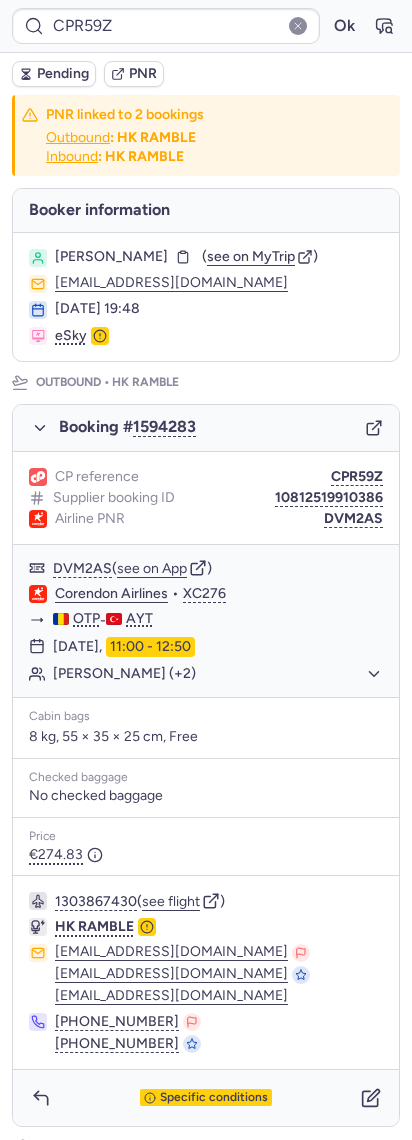 scroll, scrollTop: 0, scrollLeft: 0, axis: both 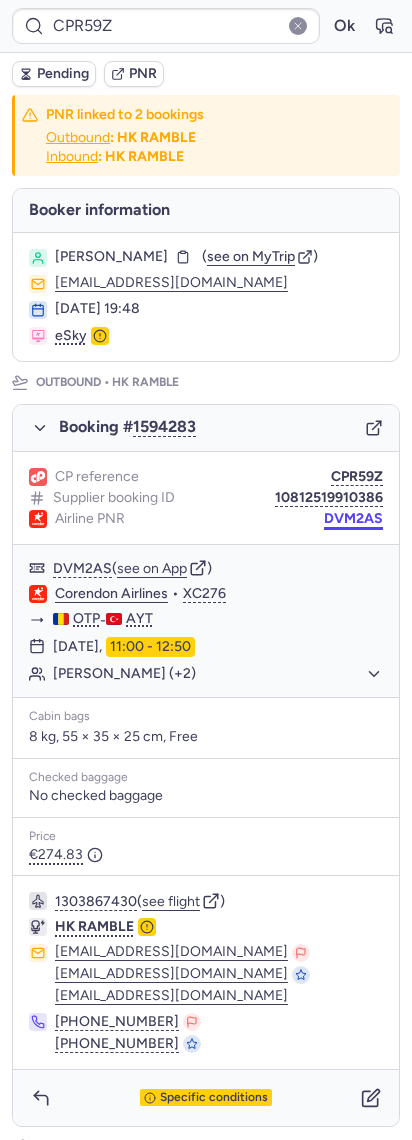 click on "DVM2AS" at bounding box center (353, 519) 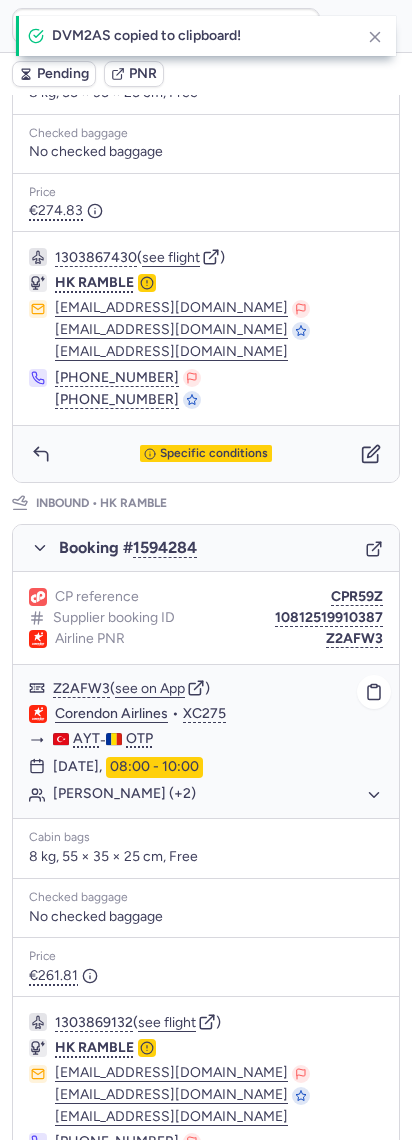scroll, scrollTop: 666, scrollLeft: 0, axis: vertical 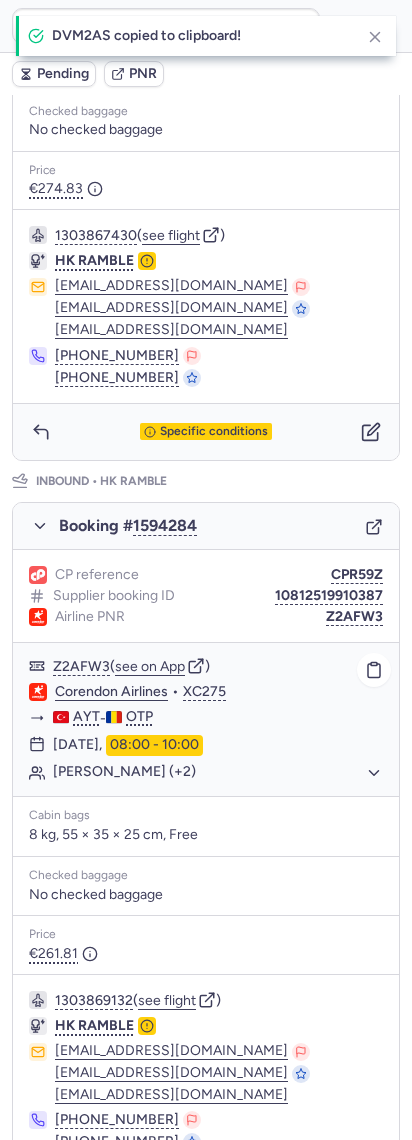 click on "Corendon Airlines" 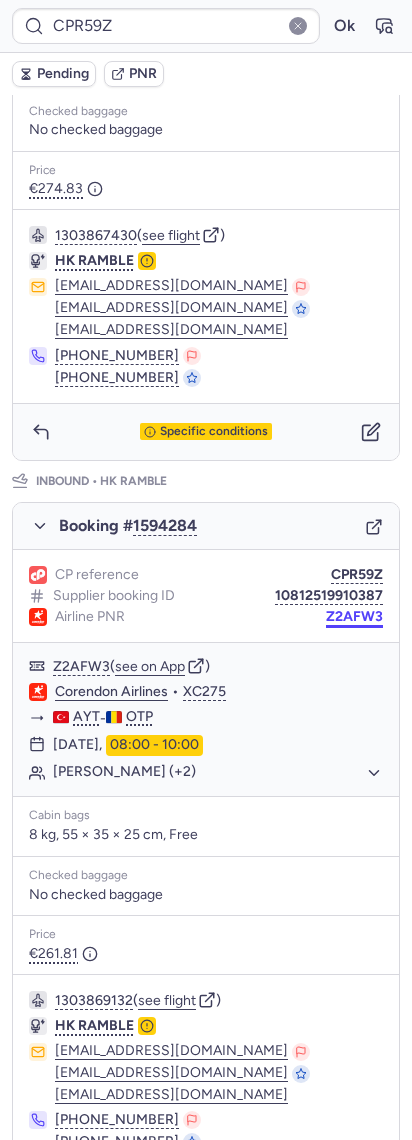click on "Z2AFW3" at bounding box center (354, 617) 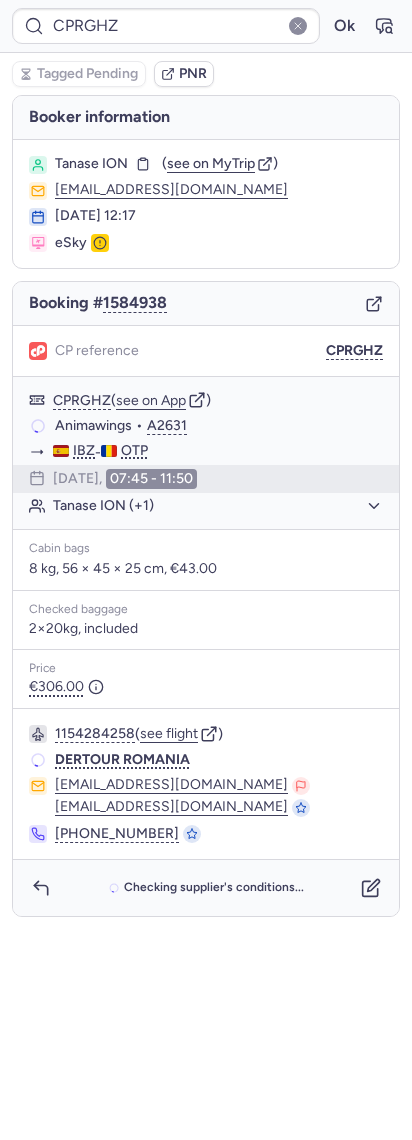 scroll, scrollTop: 0, scrollLeft: 0, axis: both 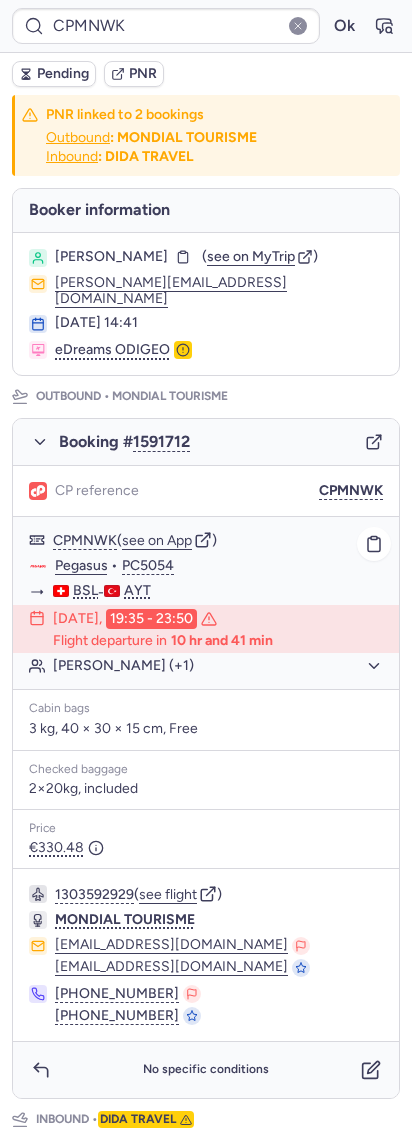 click on "[PERSON_NAME] (+1)" 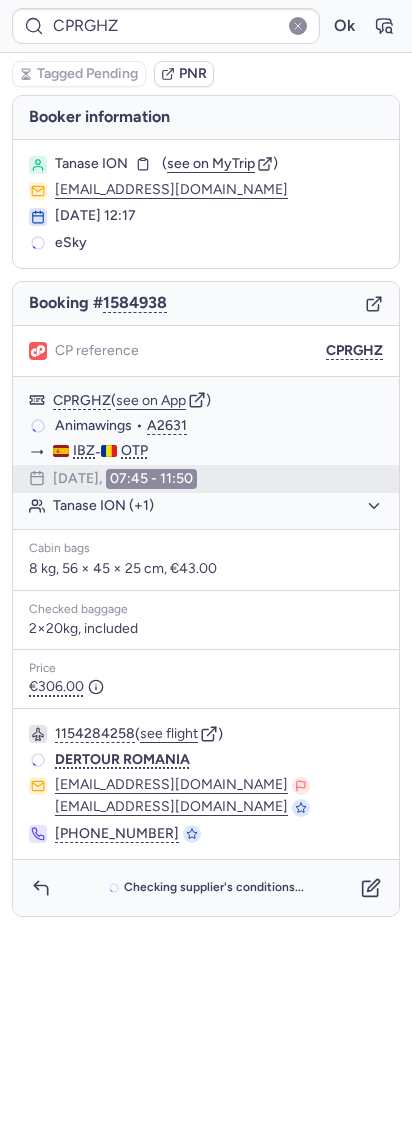 type on "CPYM7A" 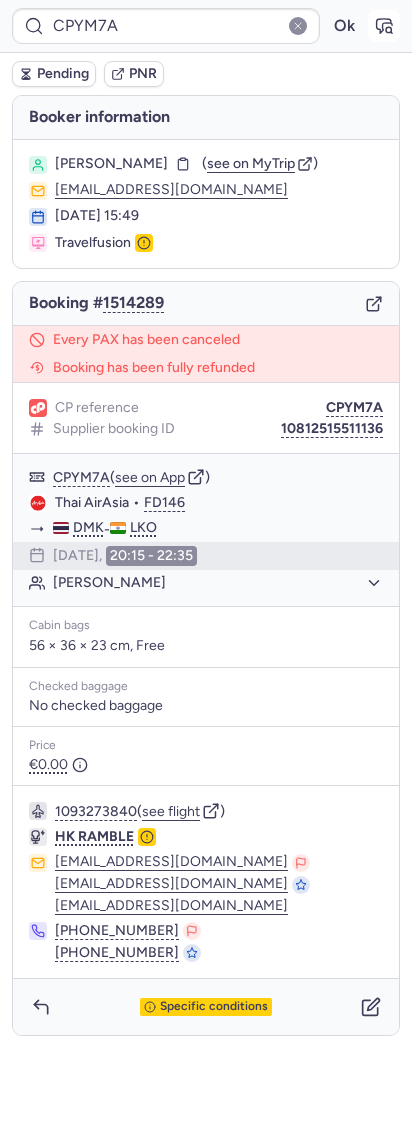 click 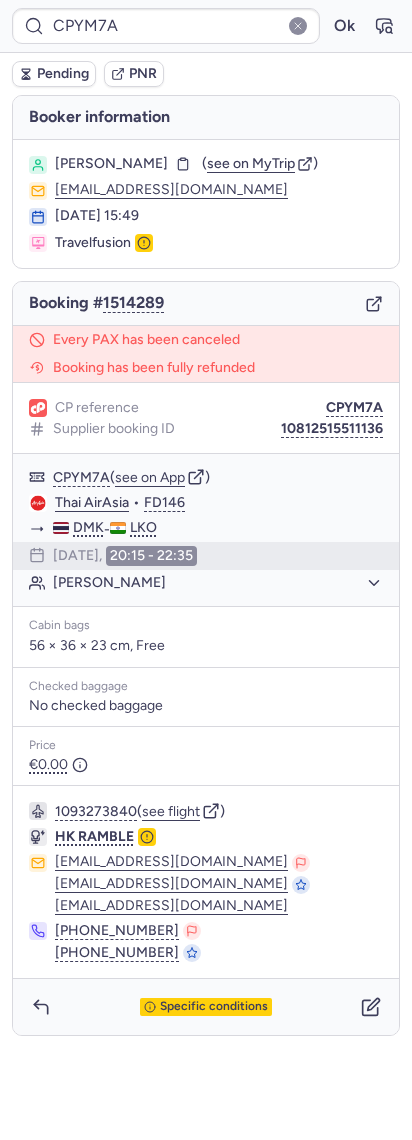 click on "Pending" at bounding box center [63, 74] 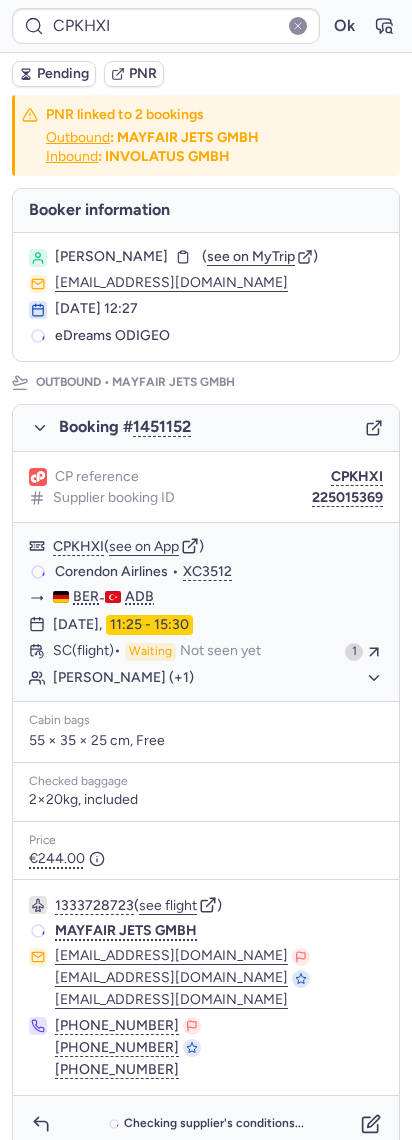 type on "QEL92L" 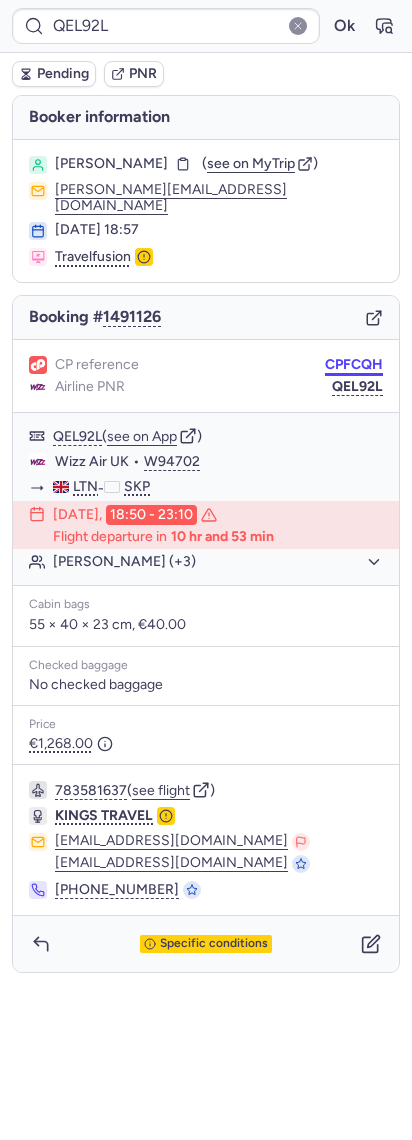 click on "QEL92L  Ok  Pending PNR [PERSON_NAME] information [PERSON_NAME]  ( see on MyTrip  )  [PERSON_NAME][EMAIL_ADDRESS][DOMAIN_NAME] [DATE] 18:57 Travelfusion Booking # 1491126 CP reference CPFCQH Airline PNR QEL92L QEL92L  ( see on App )  Wizz Air UK  •  W94702 LTN  -  SKP [DATE]  18:50 - 23:10  Flight departure in  10 hr and 53 min [PERSON_NAME] SHUKRIJA (+3)  Cabin bags  55 × 40 × 23 cm, €40.00 Checked baggage No checked baggage Price €1,268.00  783581637  ( see flight )  KINGS TRAVEL [EMAIL_ADDRESS][DOMAIN_NAME] [EMAIL_ADDRESS][DOMAIN_NAME] [PHONE_NUMBER] Specific conditions" at bounding box center (206, 0) 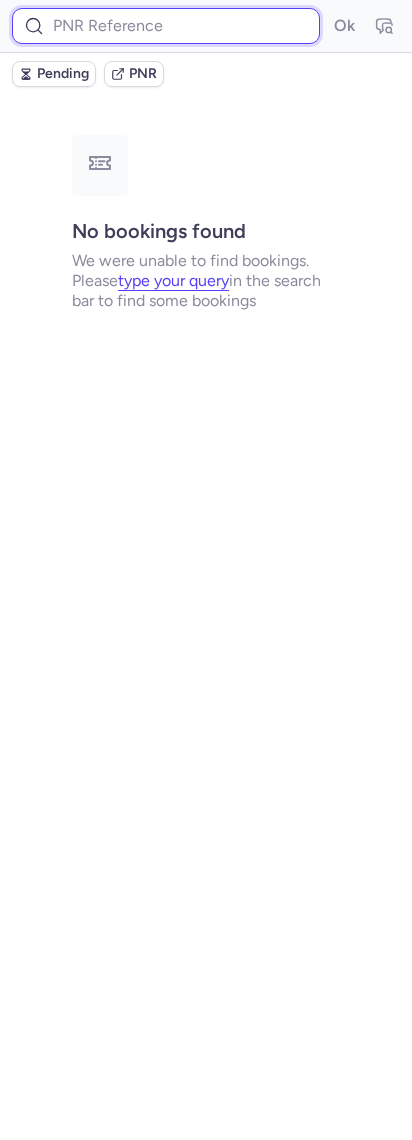 click at bounding box center (166, 26) 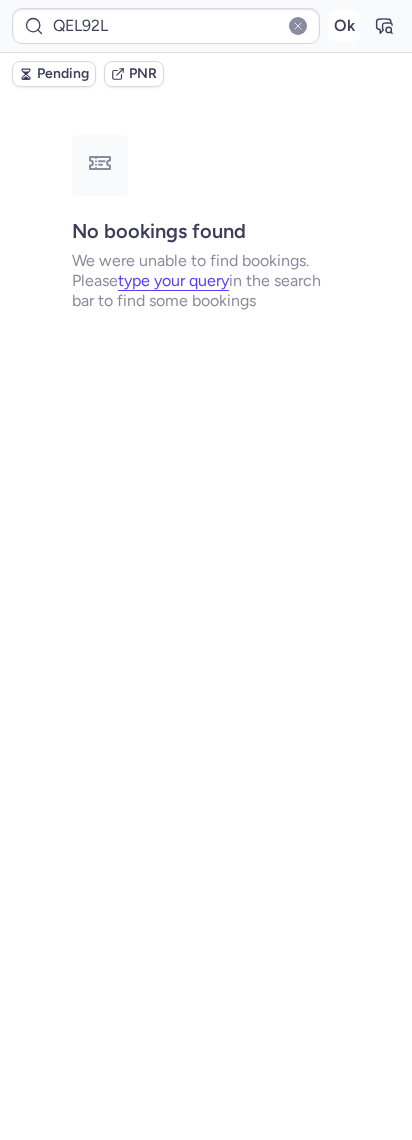 click on "Ok" at bounding box center [344, 26] 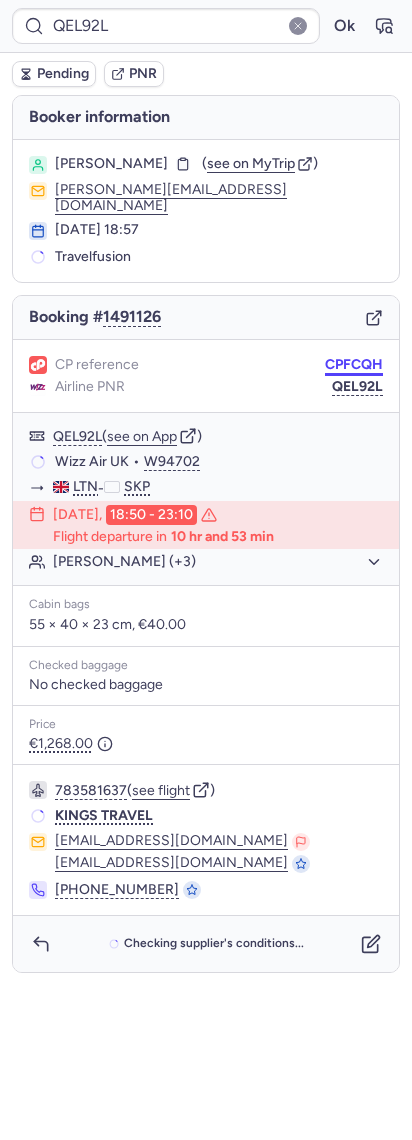 click on "CPFCQH" at bounding box center [354, 365] 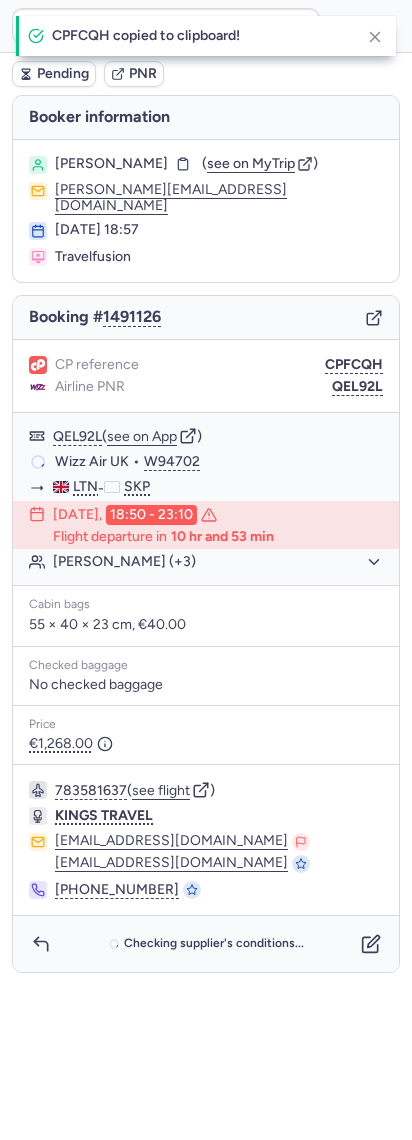 type on "CPFCQH" 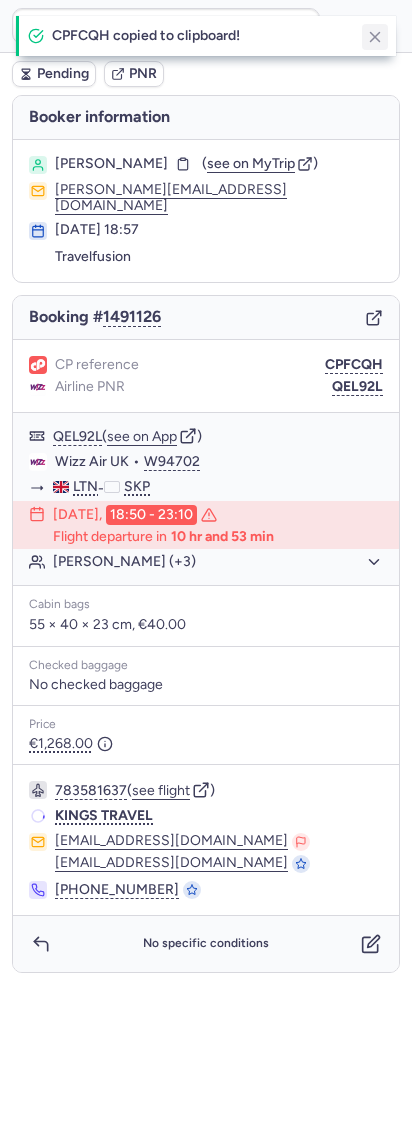 click at bounding box center (375, 37) 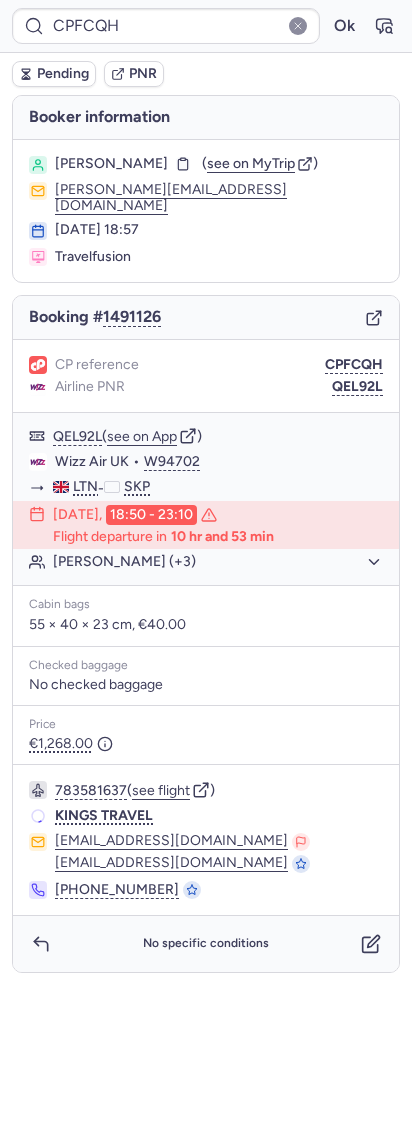 click on "CPFCQH  Ok" at bounding box center (206, 26) 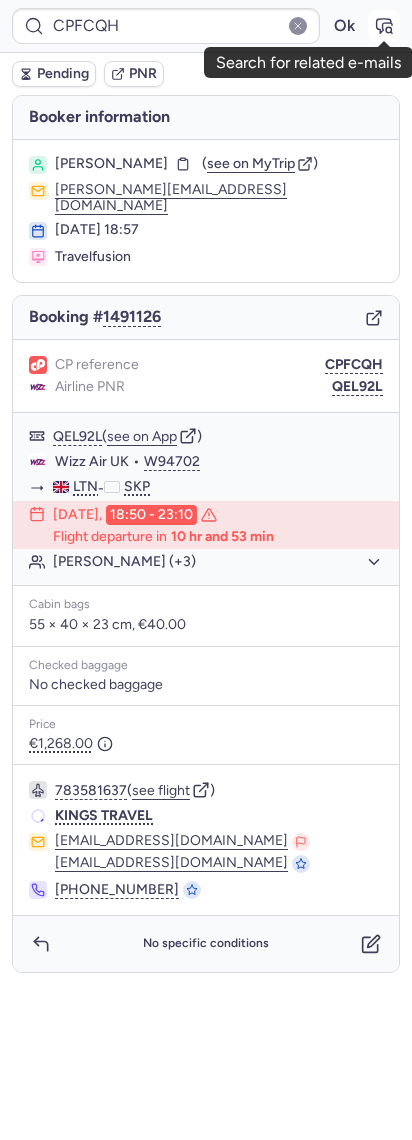 click at bounding box center [384, 26] 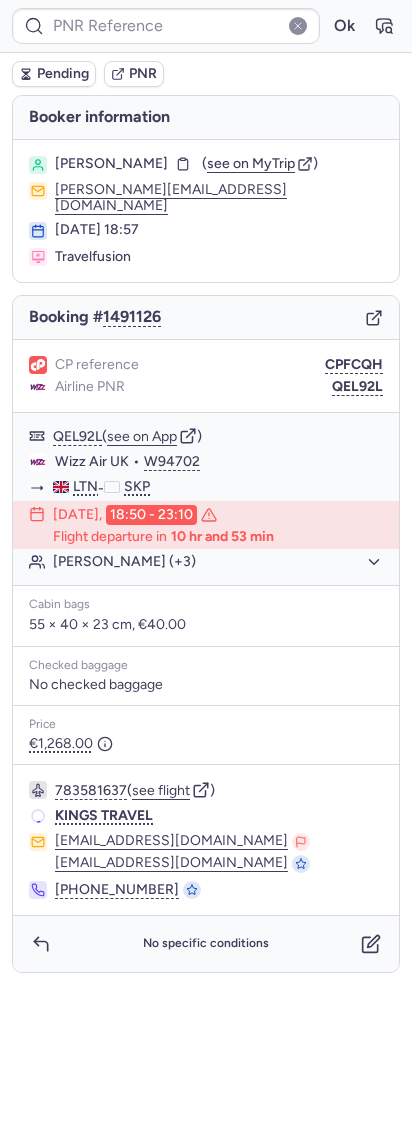 type on "CPFCQH" 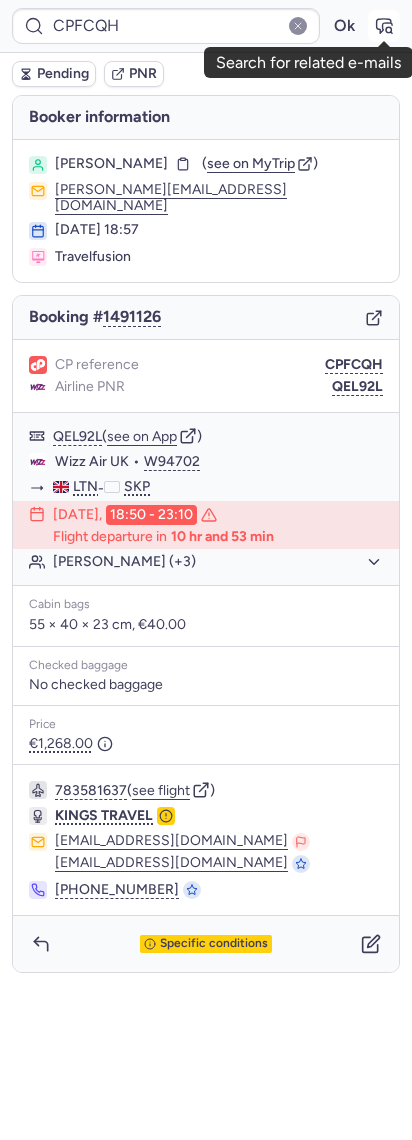 click 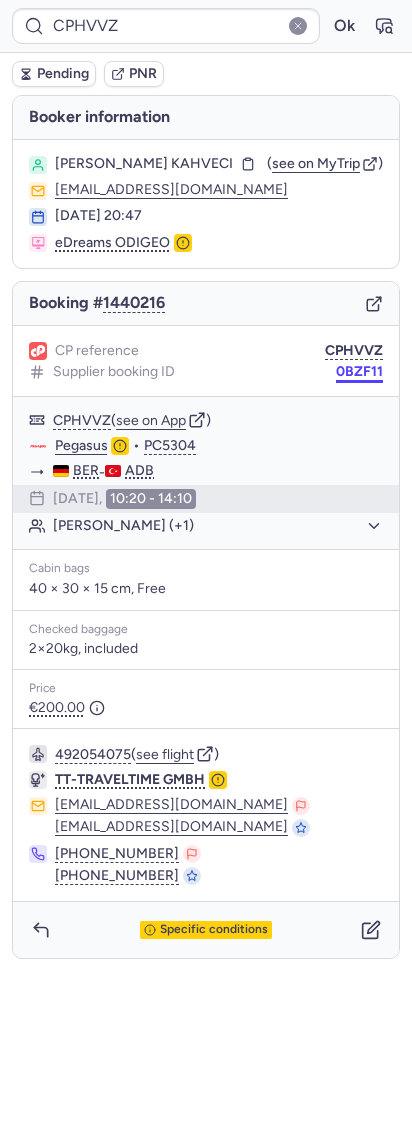 click on "0BZF11" at bounding box center (359, 372) 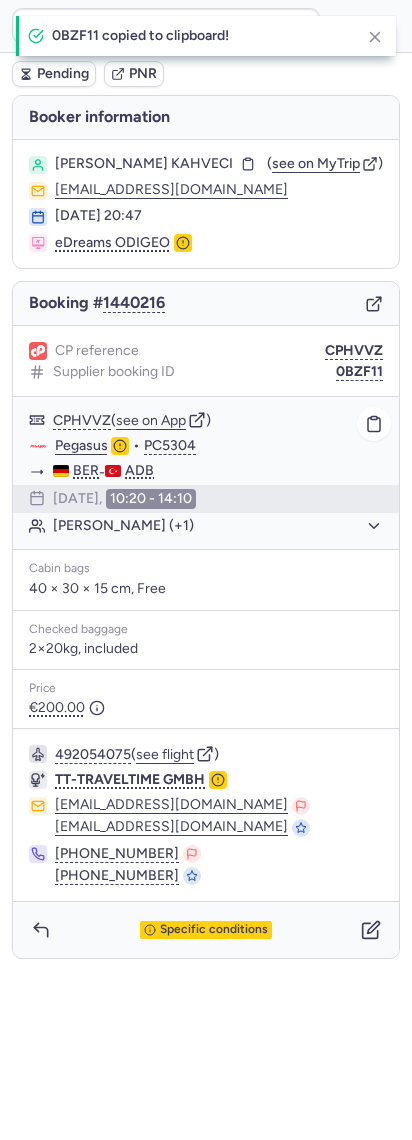 click on "Pegasus" 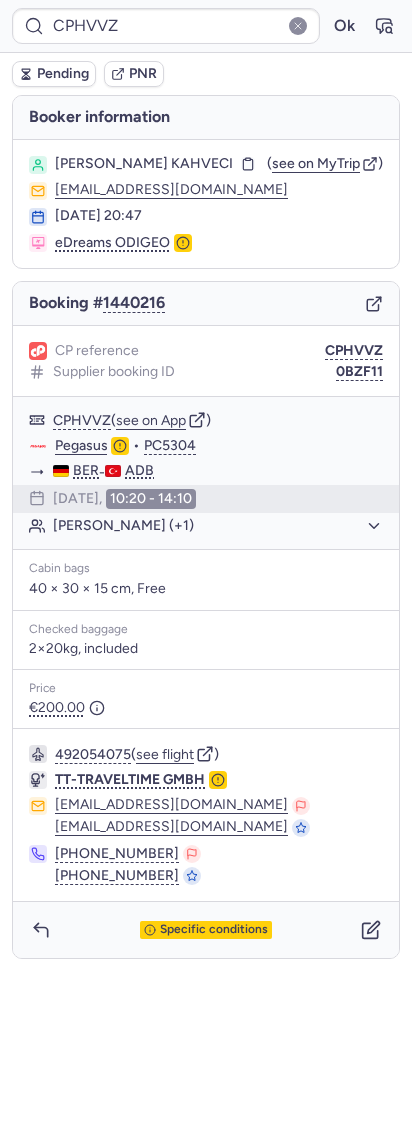 click on "[PERSON_NAME]  ( see on MyTrip  )  [EMAIL_ADDRESS][DOMAIN_NAME] [DATE] 20:47 eDreams ODIGEO" at bounding box center [206, 204] 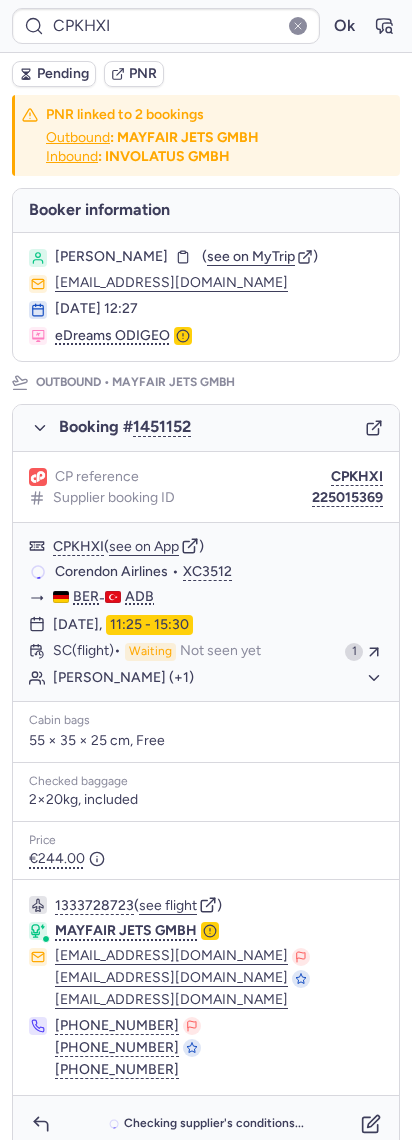 type on "CPFCQH" 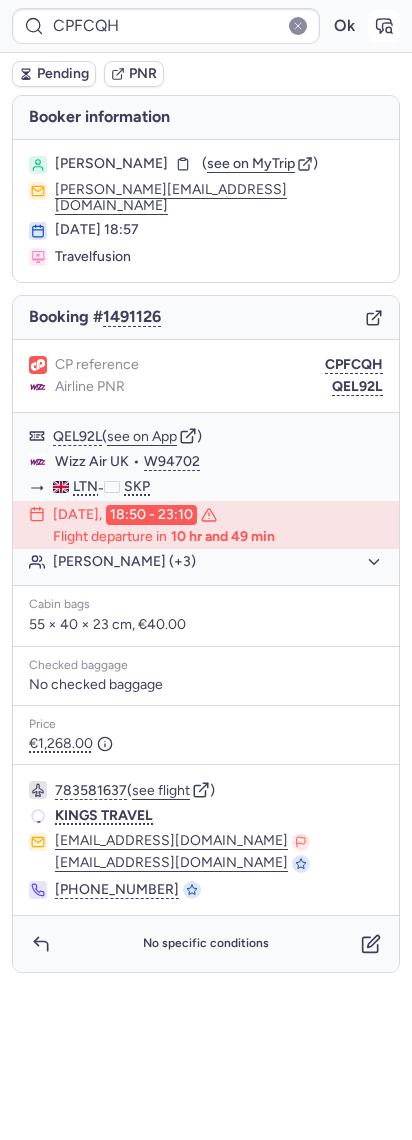 click at bounding box center (384, 26) 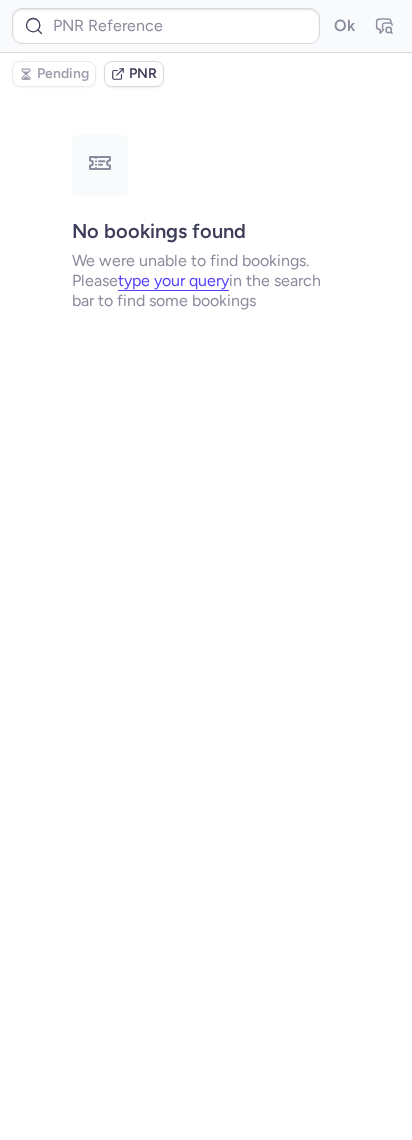 type on "CPFCQH" 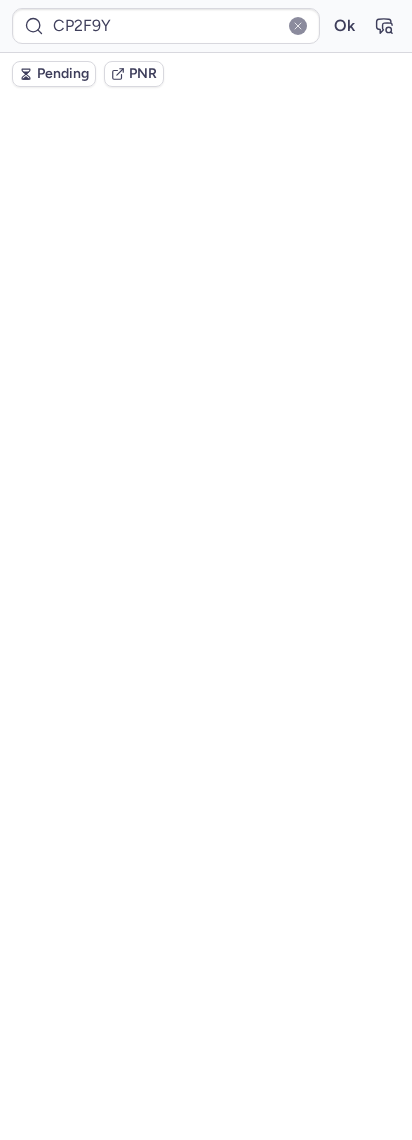 scroll, scrollTop: 0, scrollLeft: 0, axis: both 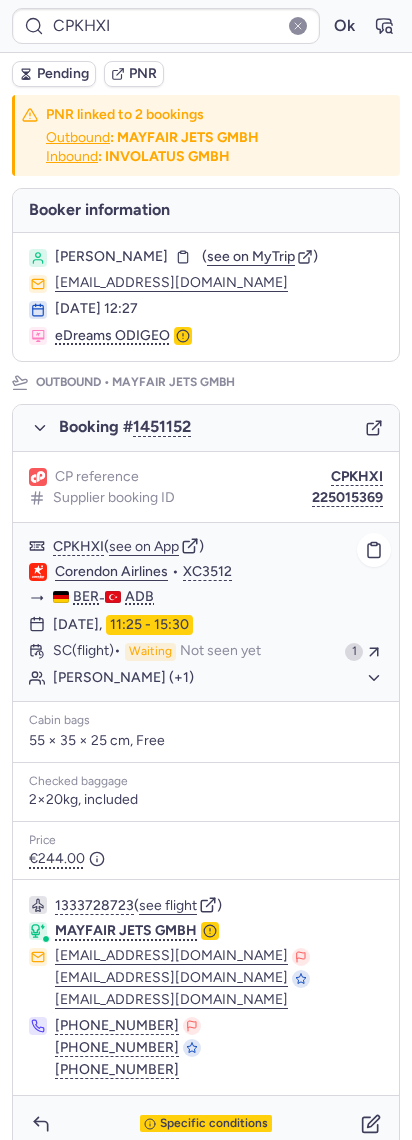 type on "CPFCQH" 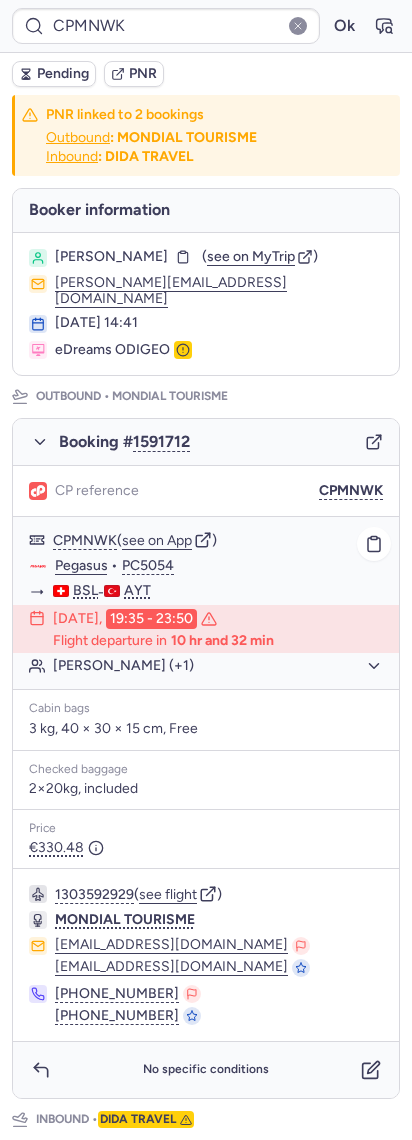 click on "[PERSON_NAME] (+1)" 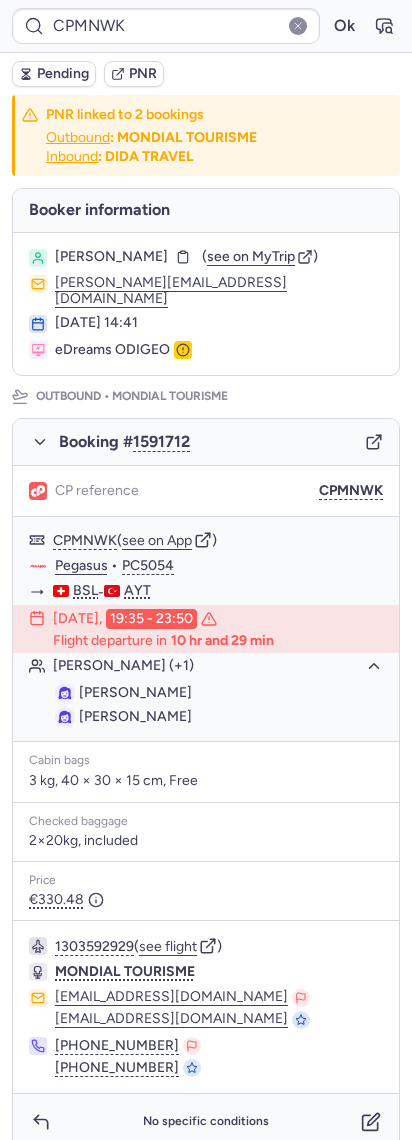 type on "CPYM7A" 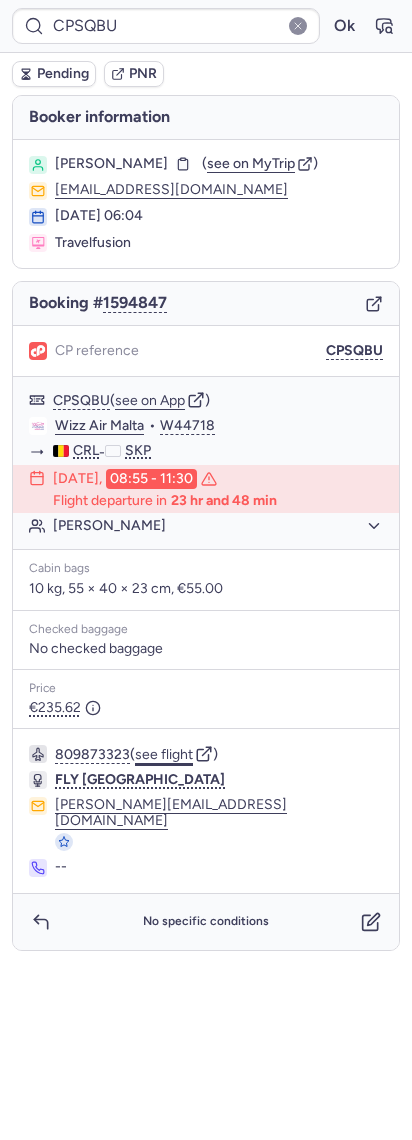 click on "see flight" 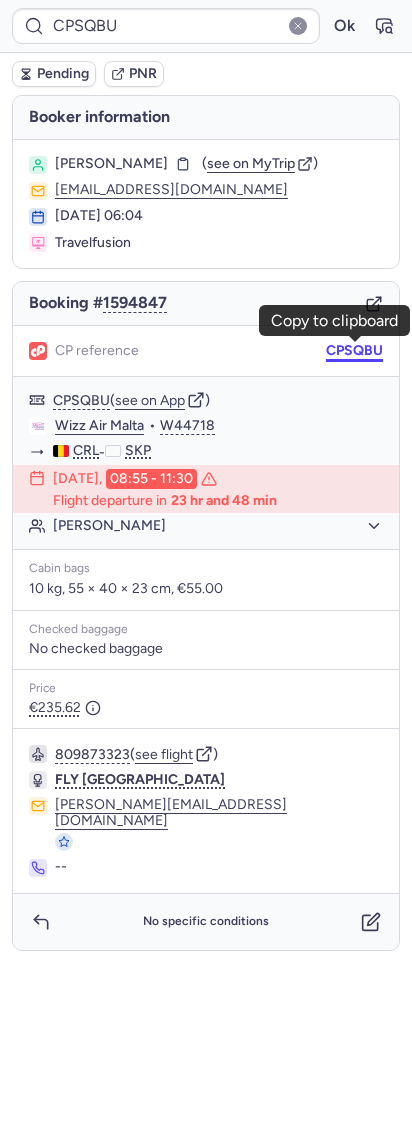 click on "CPSQBU" at bounding box center [354, 351] 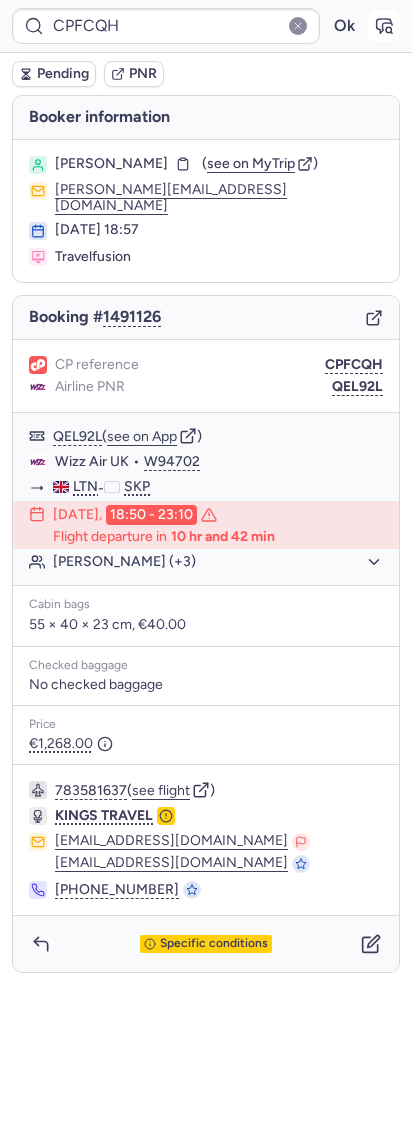 click 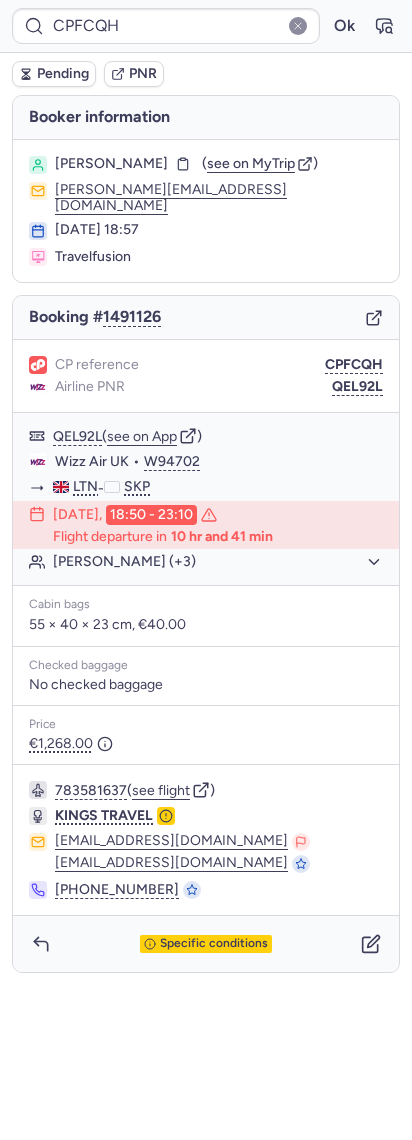 type on "CPTQJV" 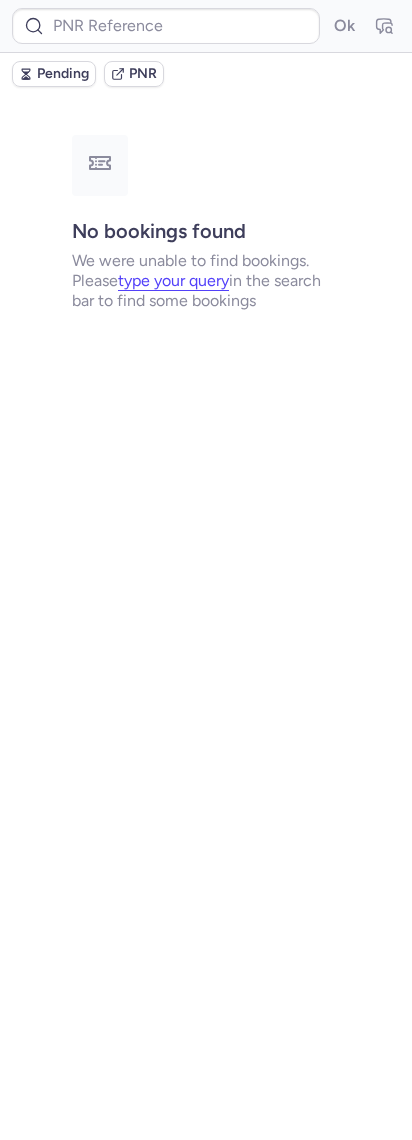 type on "CPIGDN" 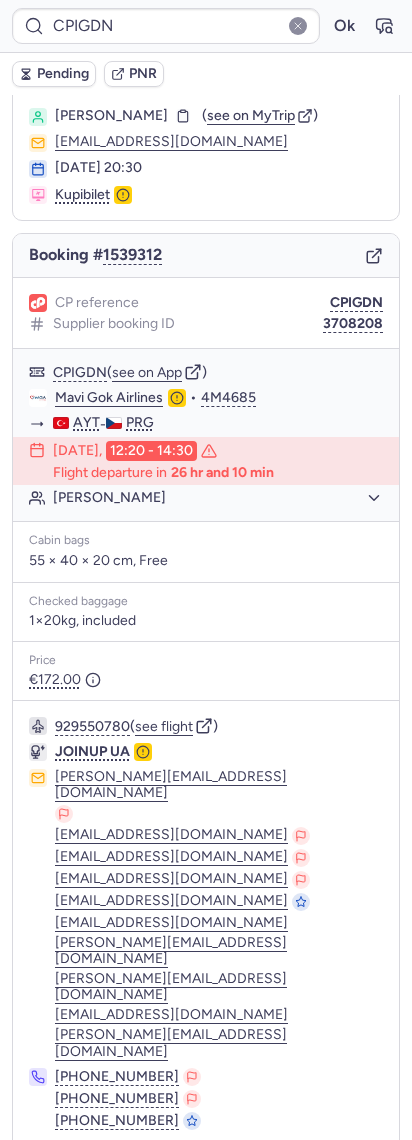scroll, scrollTop: 49, scrollLeft: 0, axis: vertical 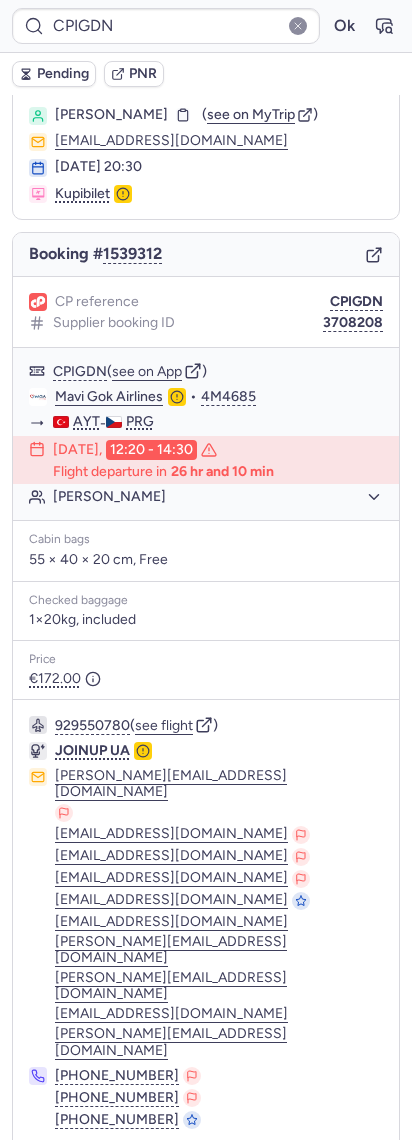 click on "Specific conditions" at bounding box center [206, 1174] 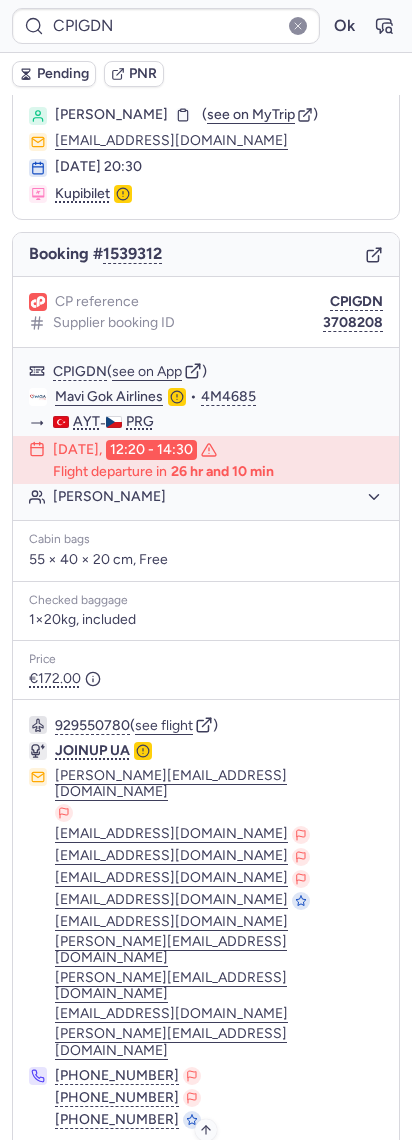 click on "Specific conditions" at bounding box center (214, 1174) 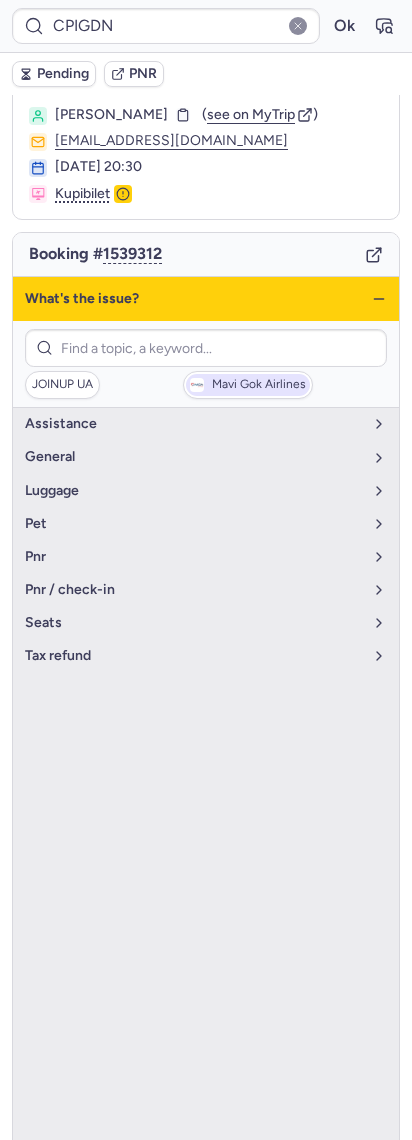 click on "Mavi Gok Airlines" at bounding box center [248, 385] 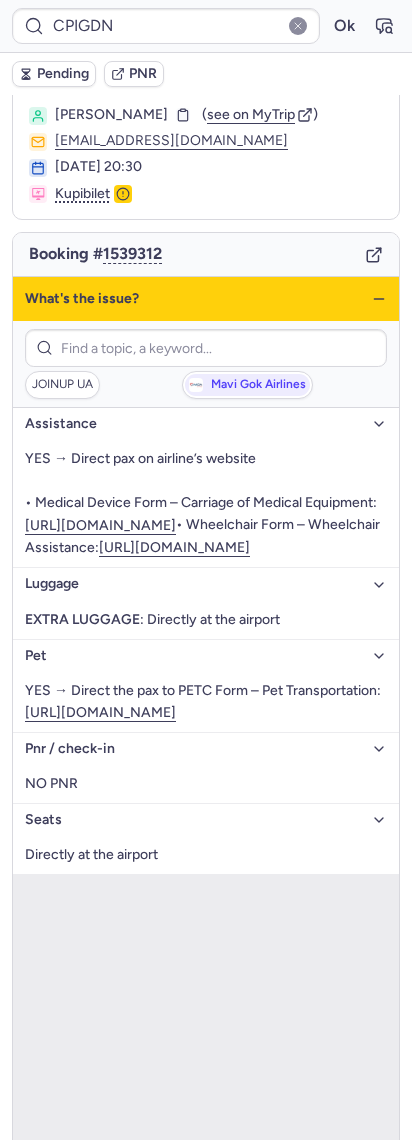 click 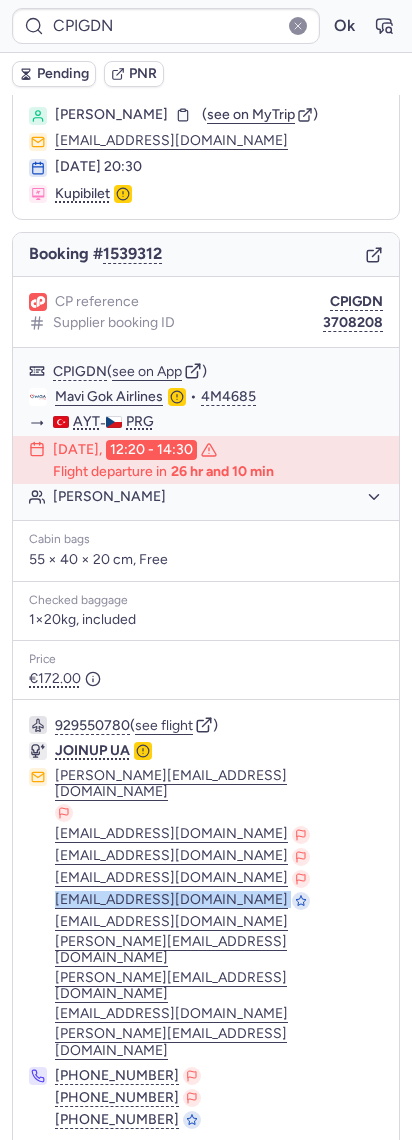 drag, startPoint x: 268, startPoint y: 879, endPoint x: 49, endPoint y: 879, distance: 219 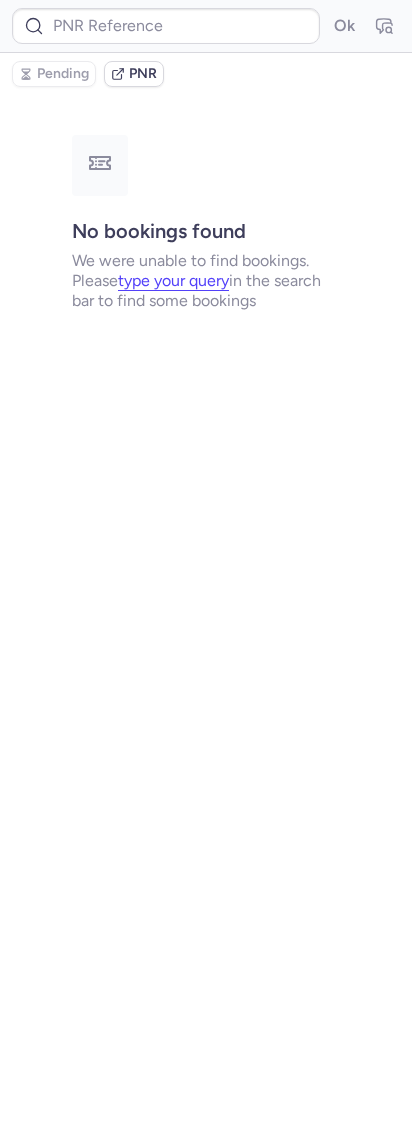 scroll, scrollTop: 0, scrollLeft: 0, axis: both 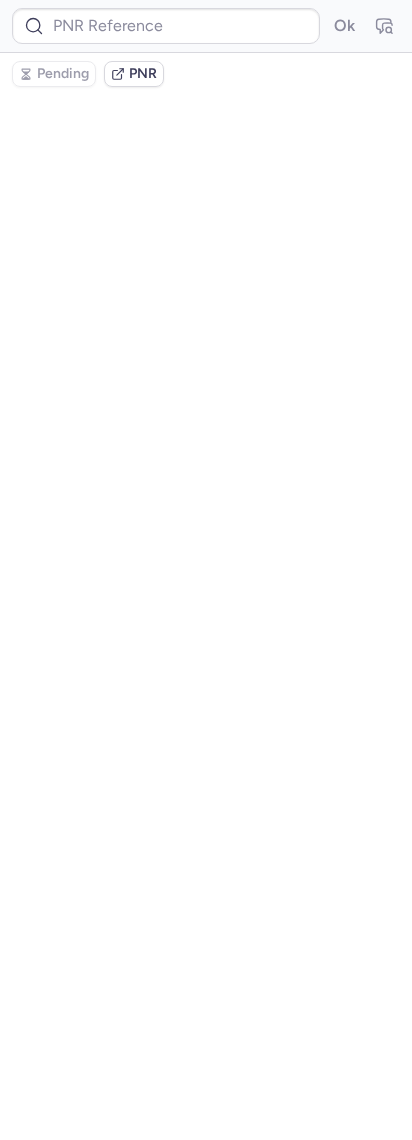 type on "CPF7MO" 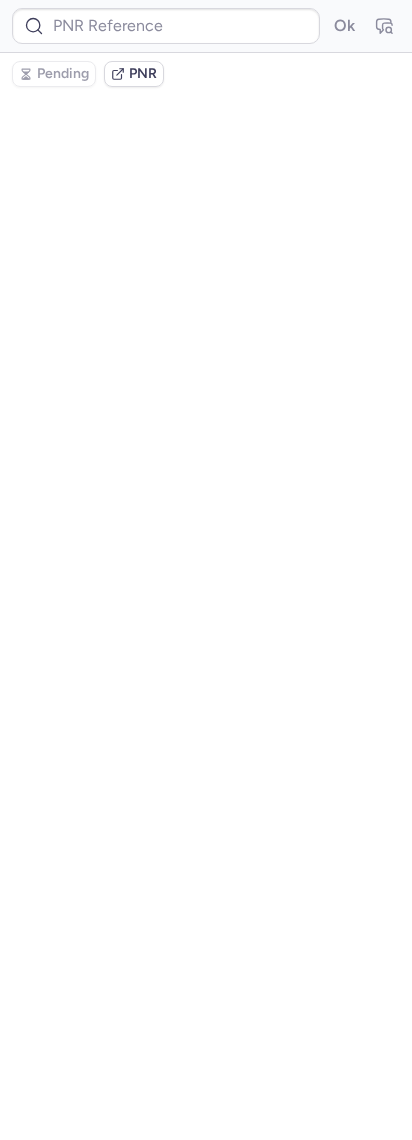 type on "CPMR5L" 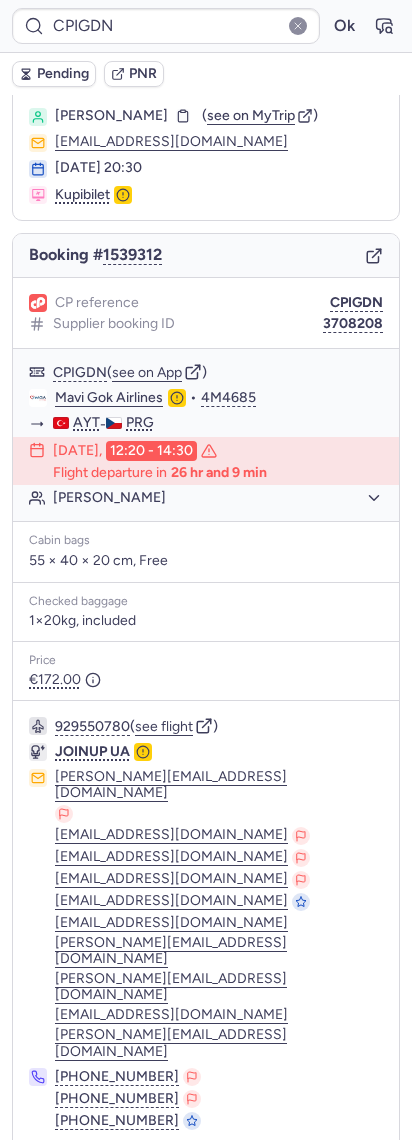 scroll, scrollTop: 49, scrollLeft: 0, axis: vertical 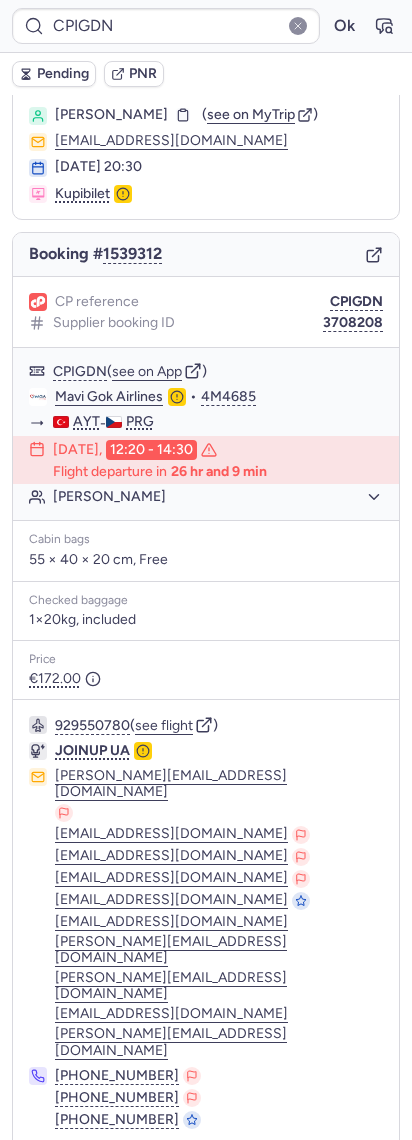 click on "Specific conditions" at bounding box center (206, 1174) 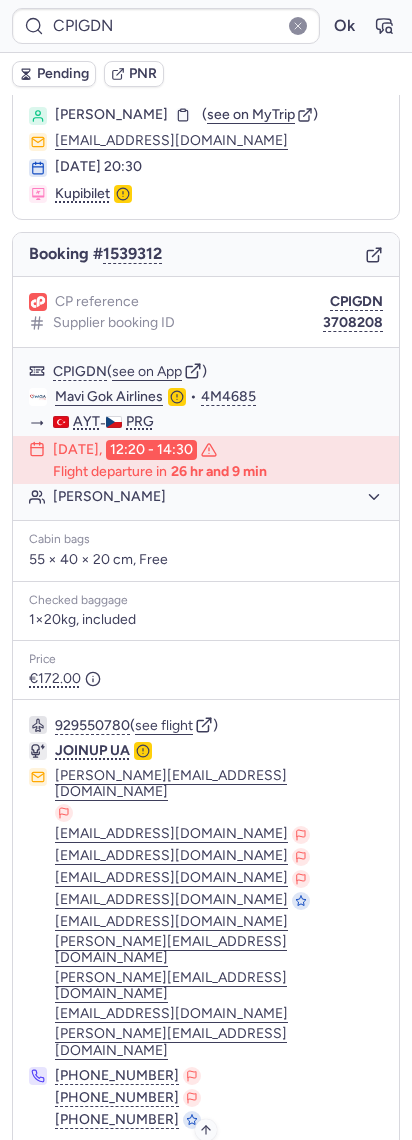 click on "Specific conditions" at bounding box center (214, 1174) 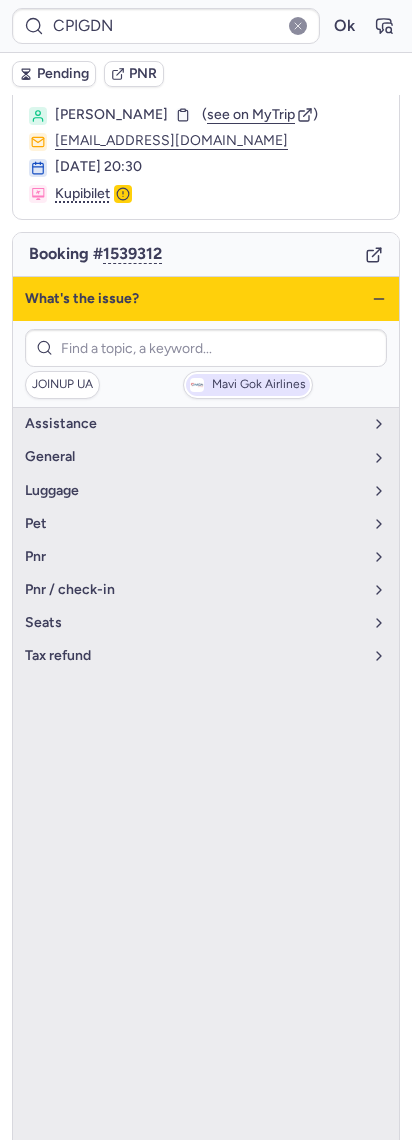click on "Mavi Gok Airlines" at bounding box center (248, 385) 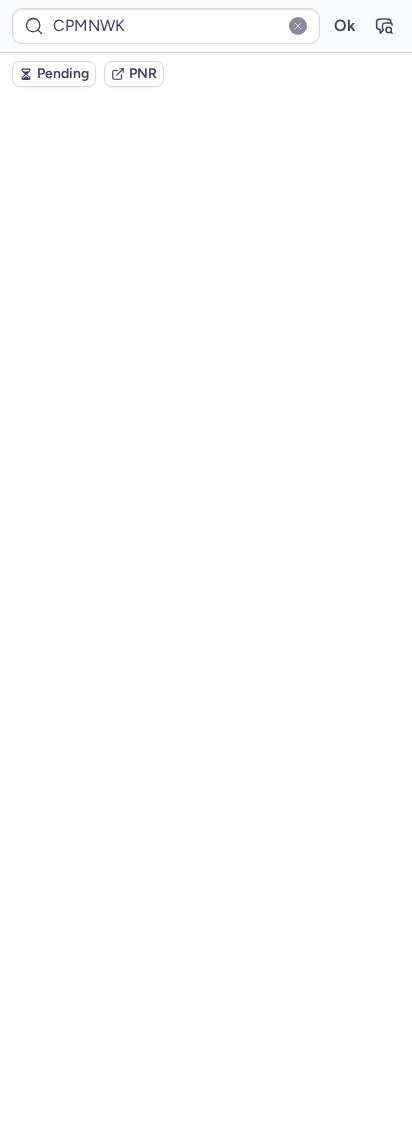 scroll, scrollTop: 89, scrollLeft: 0, axis: vertical 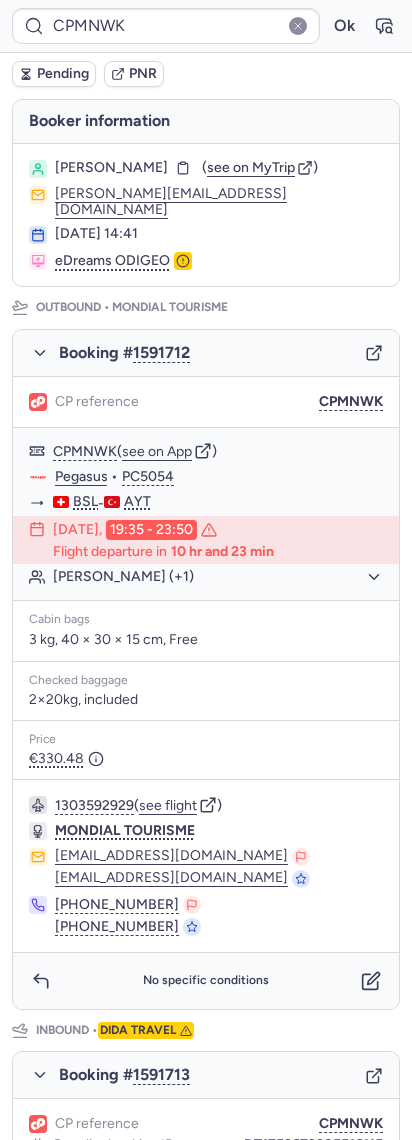 type on "PC5053" 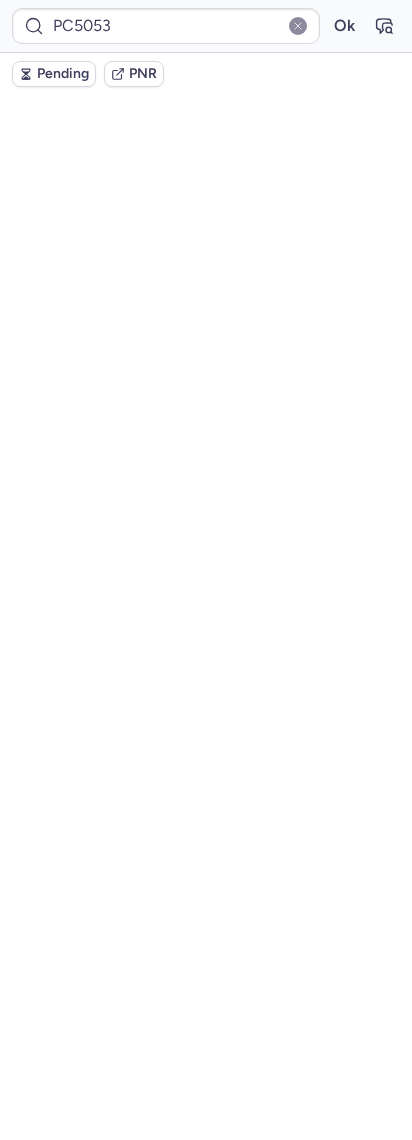 scroll, scrollTop: 0, scrollLeft: 0, axis: both 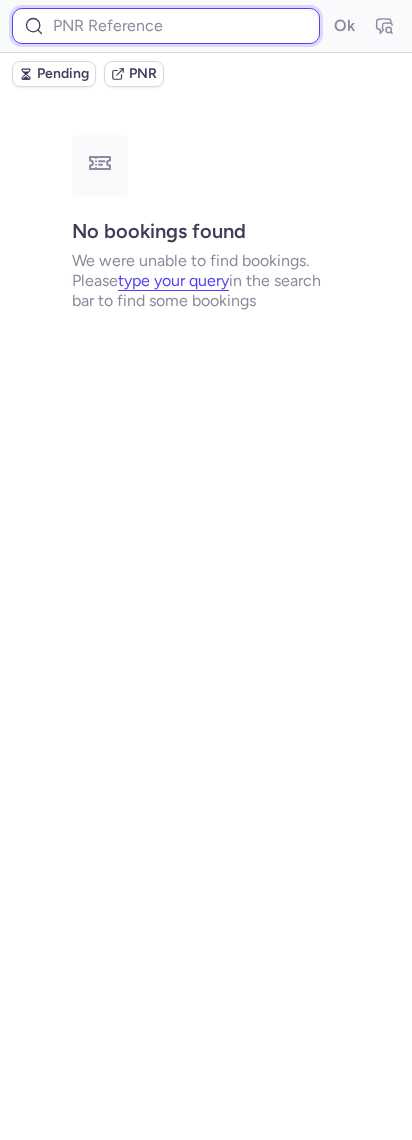 click at bounding box center (166, 26) 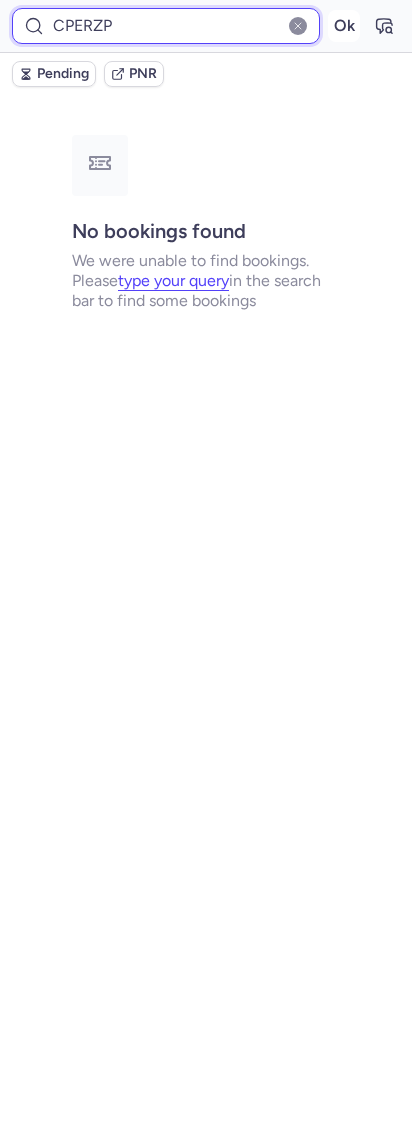 type on "CPERZP" 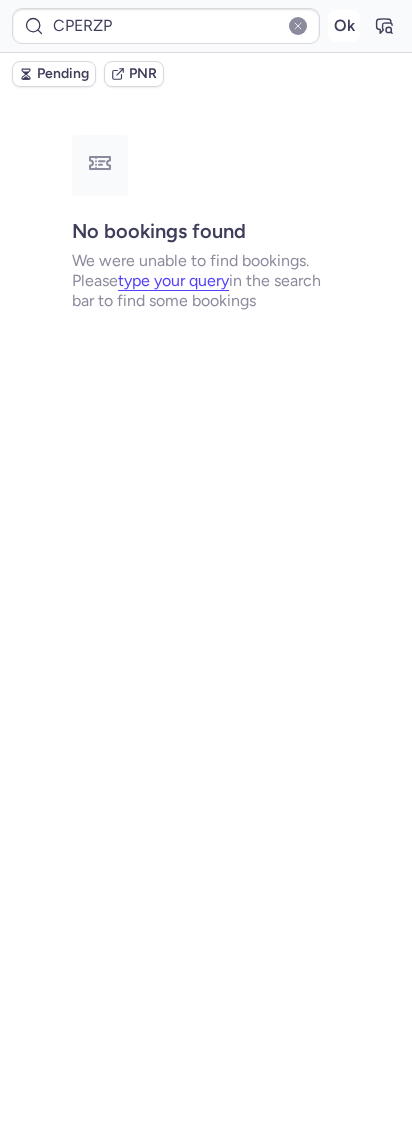 click on "Ok" at bounding box center [344, 26] 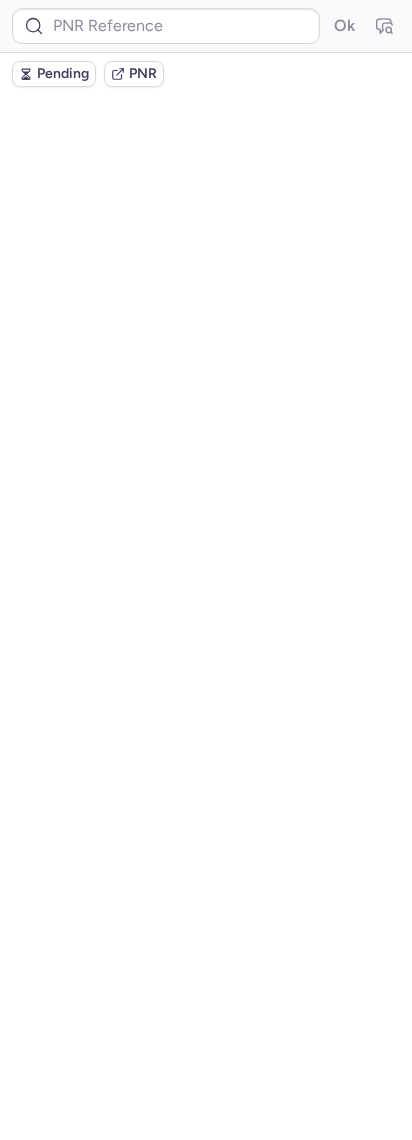 scroll, scrollTop: 0, scrollLeft: 0, axis: both 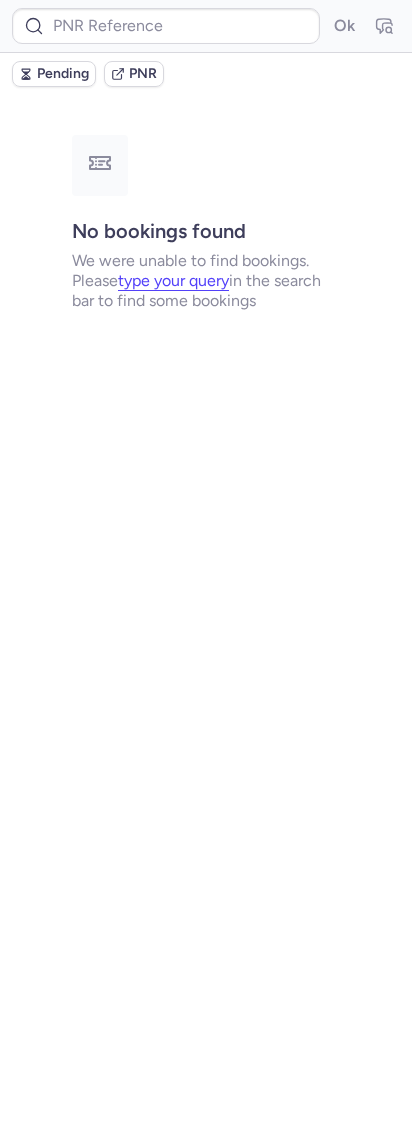 type on "PC5053" 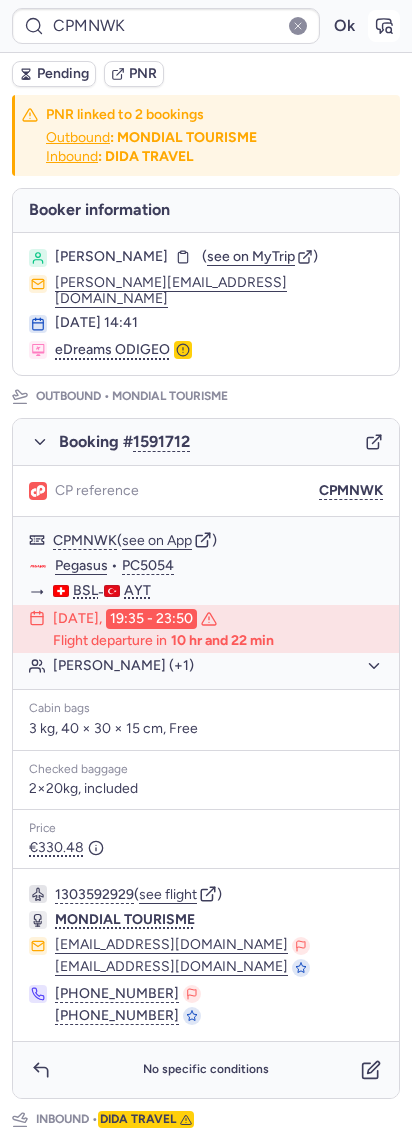 click 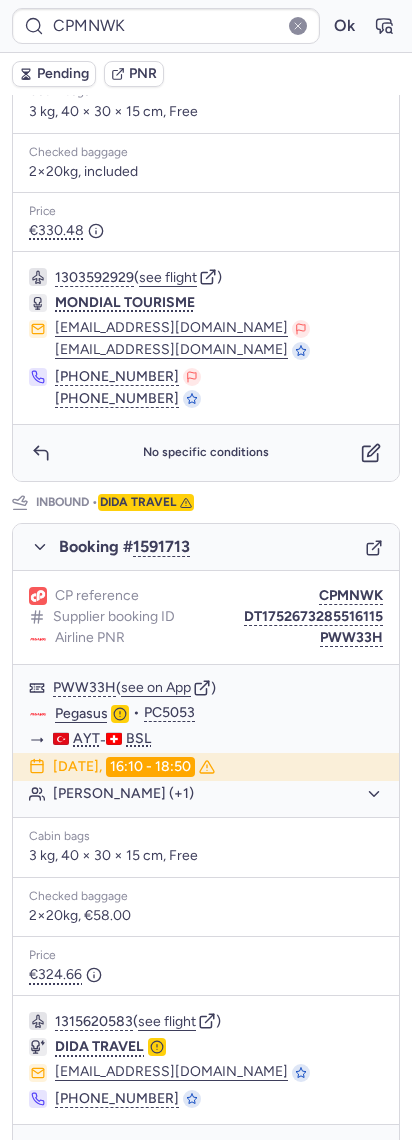 scroll, scrollTop: 649, scrollLeft: 0, axis: vertical 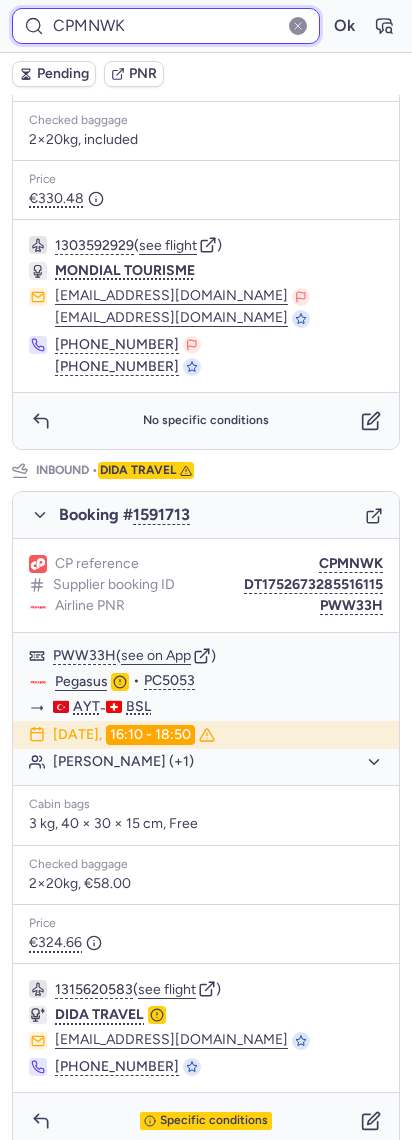 click on "CPMNWK" at bounding box center (166, 26) 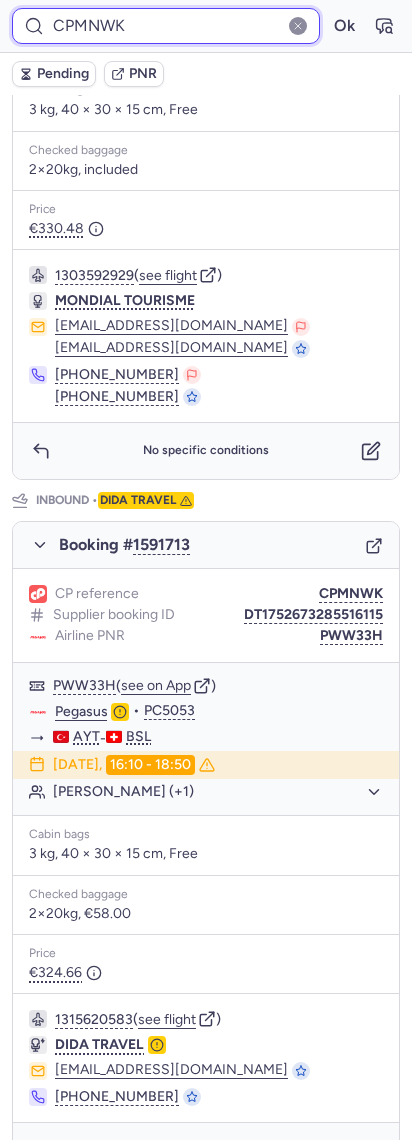 paste on "ERZP" 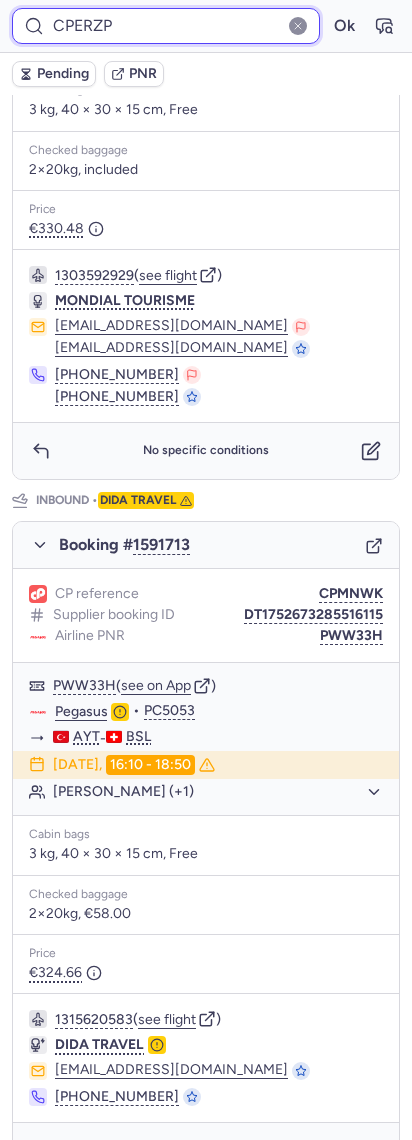 scroll, scrollTop: 570, scrollLeft: 0, axis: vertical 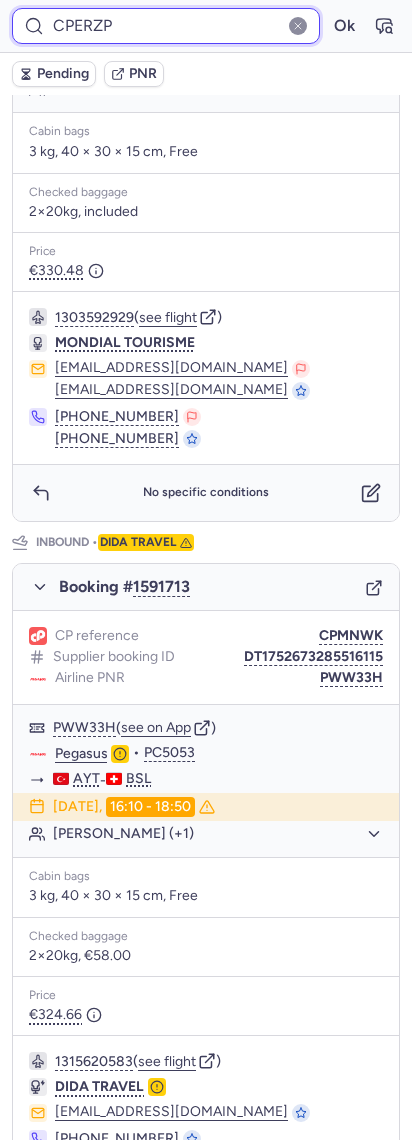 click on "CPERZP" at bounding box center [166, 26] 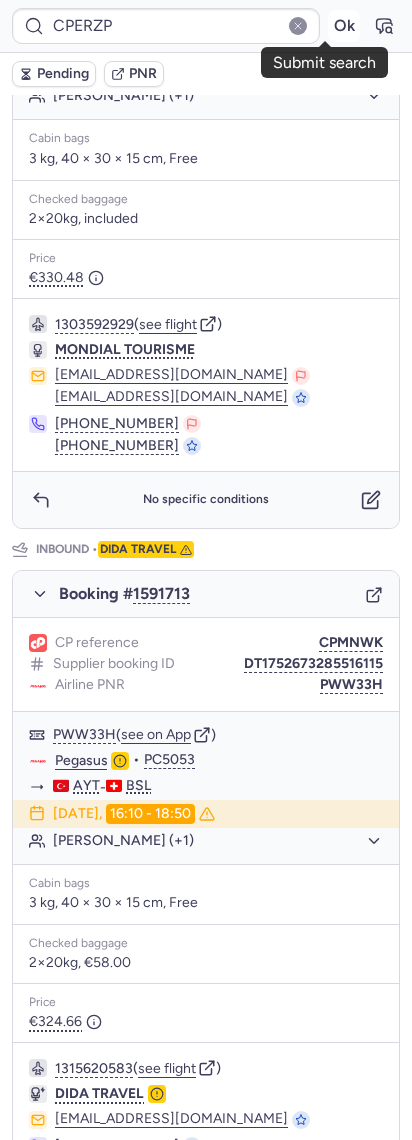click on "Ok" at bounding box center (344, 26) 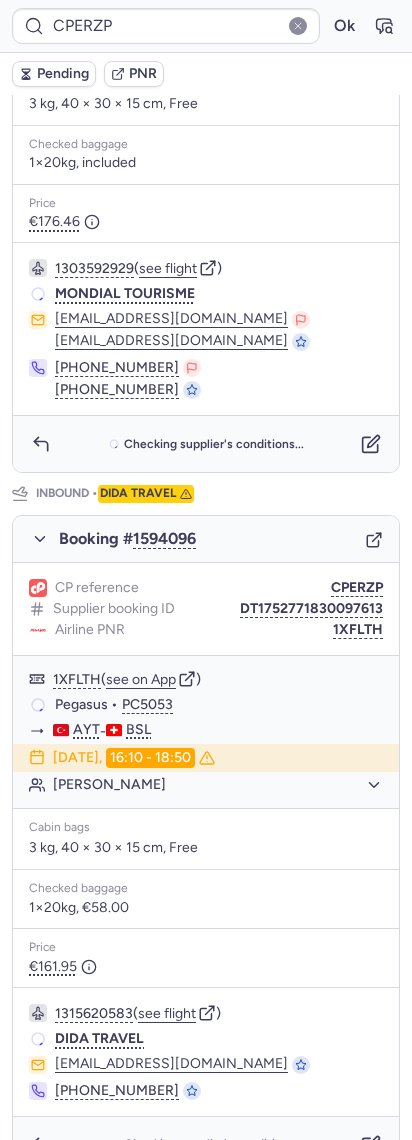 scroll, scrollTop: 0, scrollLeft: 0, axis: both 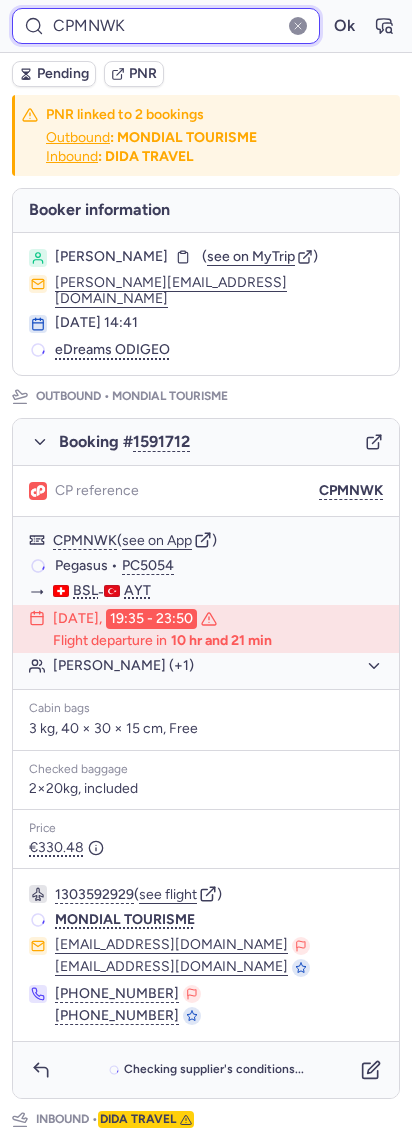click on "CPMNWK" at bounding box center (166, 26) 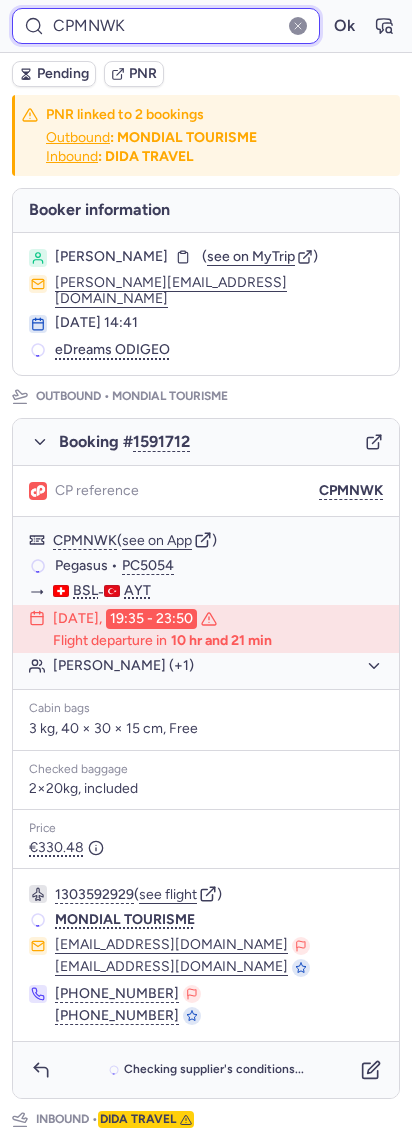 click on "CPMNWK" at bounding box center (166, 26) 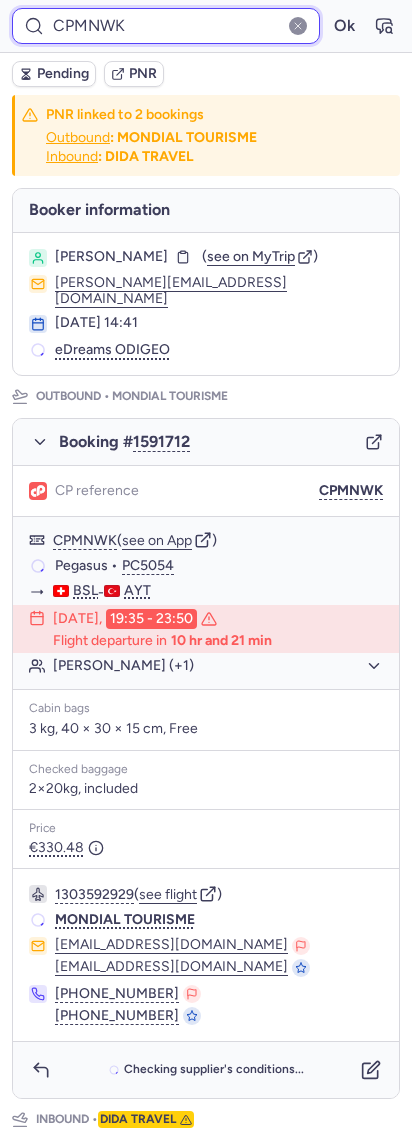 paste on "ERZP" 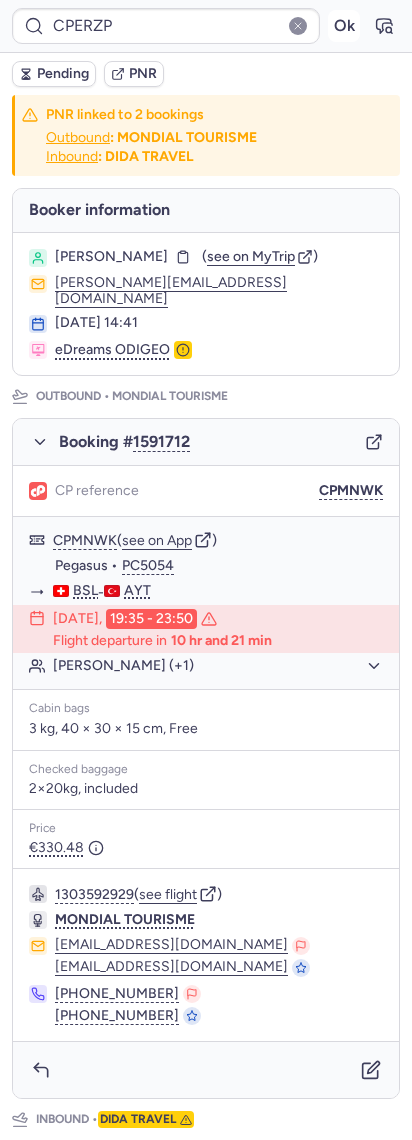 click on "Ok" at bounding box center (344, 26) 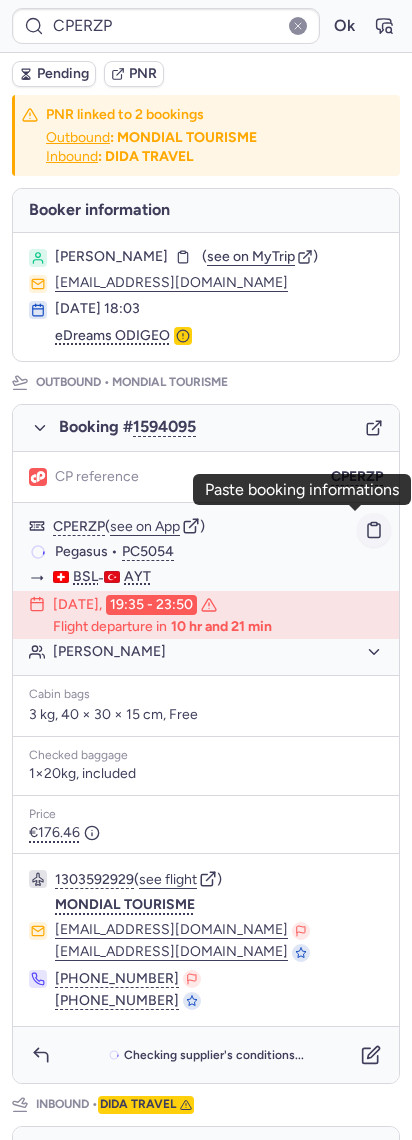 click 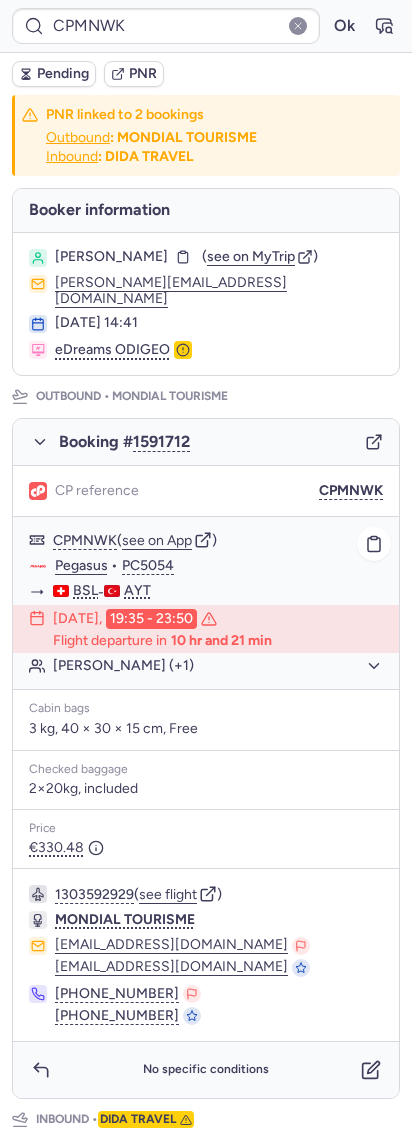 drag, startPoint x: 176, startPoint y: 646, endPoint x: 167, endPoint y: 656, distance: 13.453624 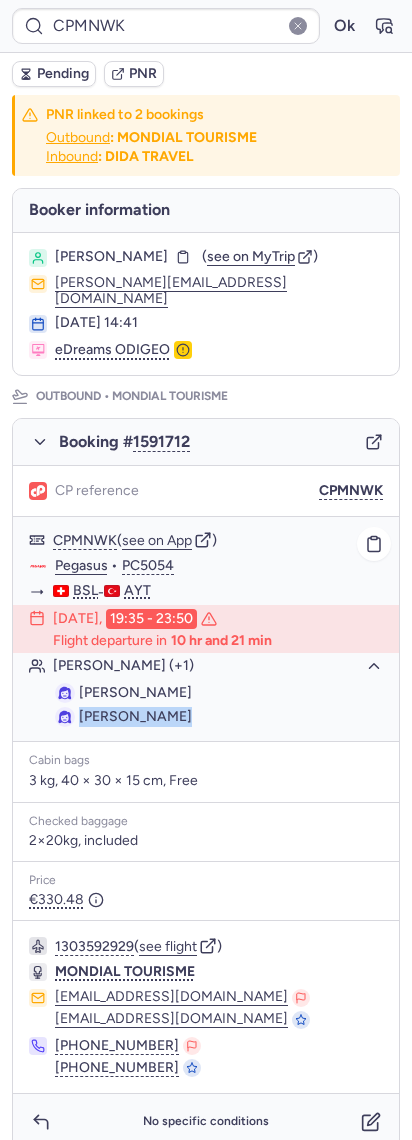 drag, startPoint x: 204, startPoint y: 697, endPoint x: 60, endPoint y: 720, distance: 145.82524 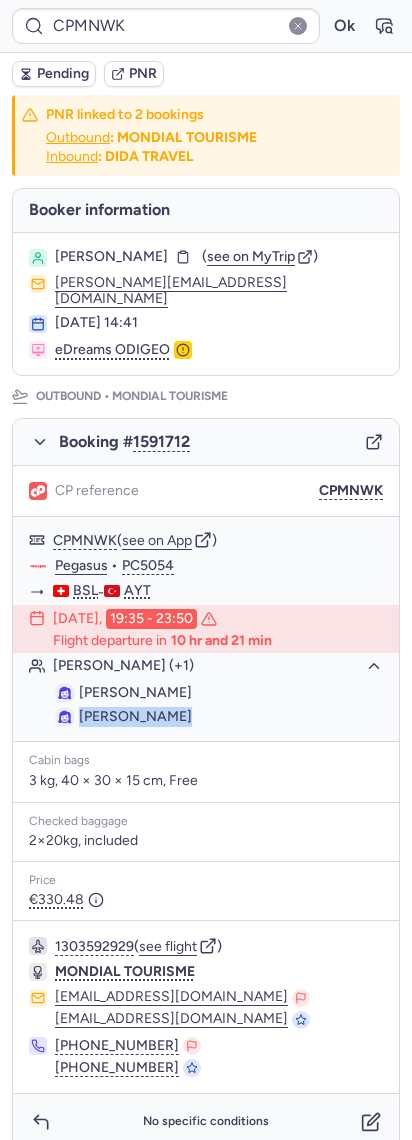 copy on "[PERSON_NAME]" 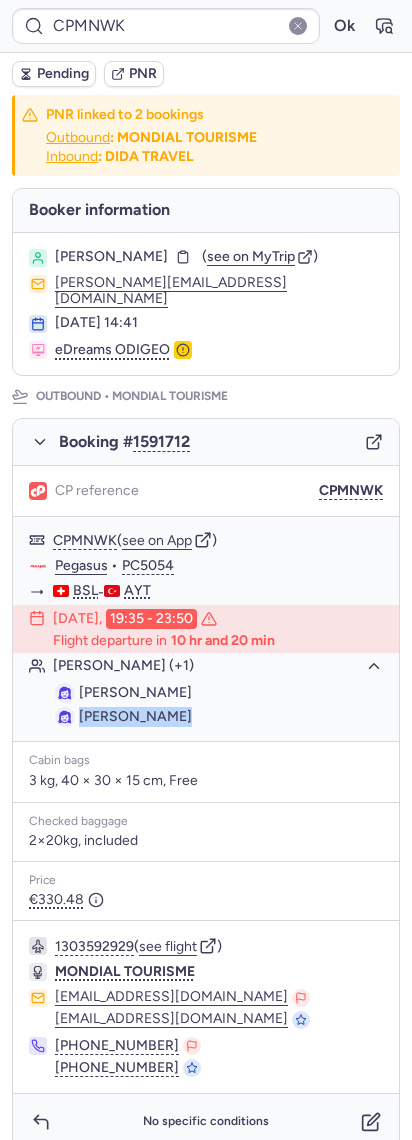 click on "Pending" at bounding box center (54, 74) 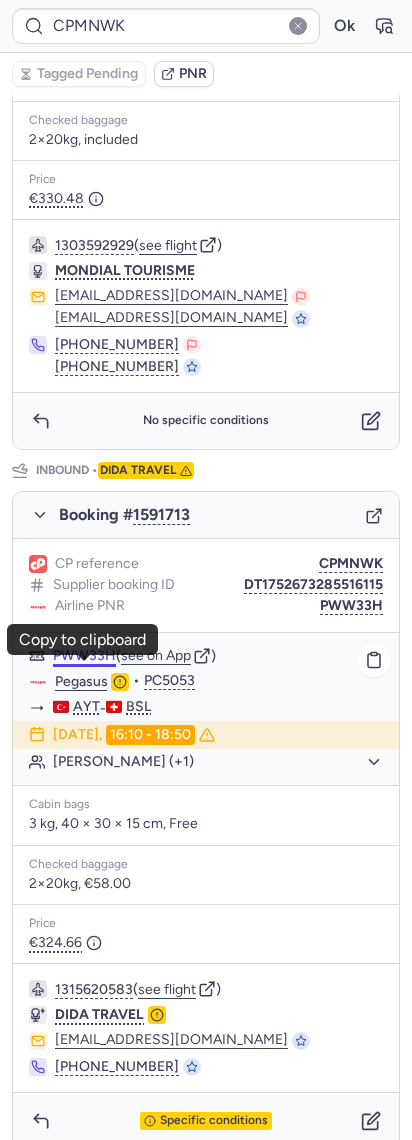scroll, scrollTop: 702, scrollLeft: 0, axis: vertical 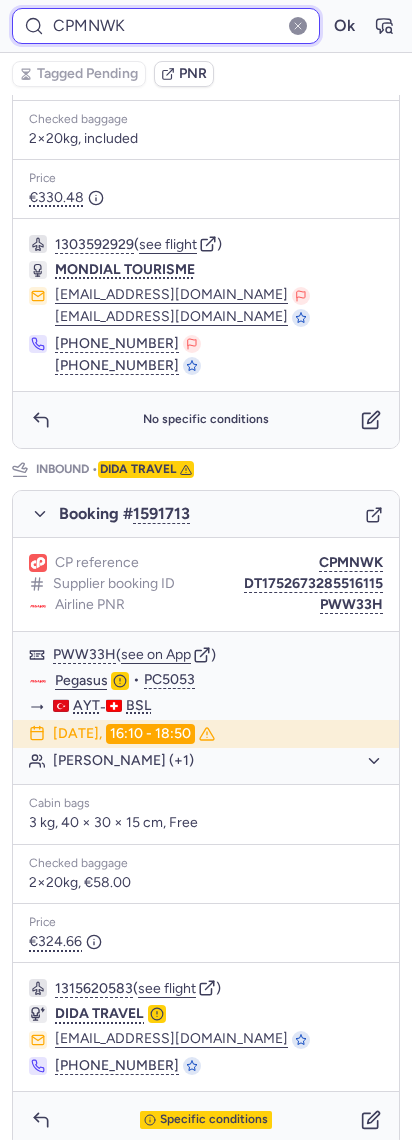 click on "CPMNWK" at bounding box center (166, 26) 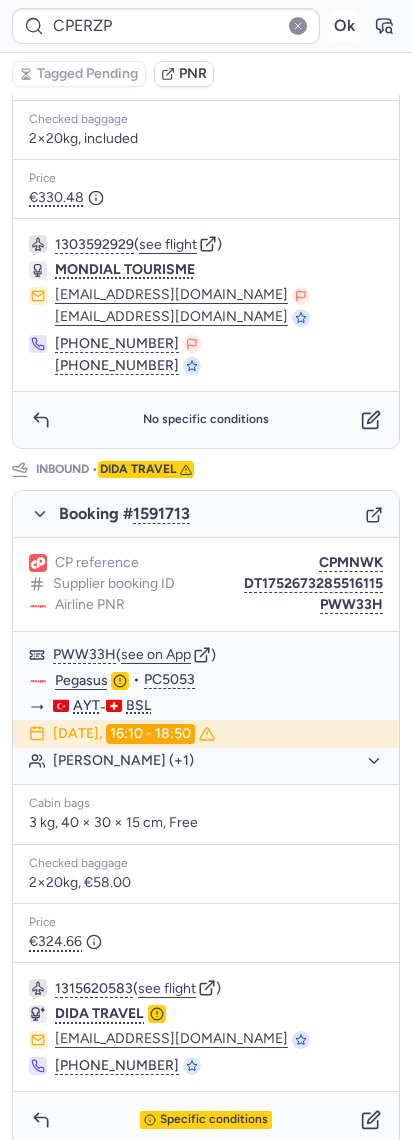 click on "Ok" at bounding box center [344, 26] 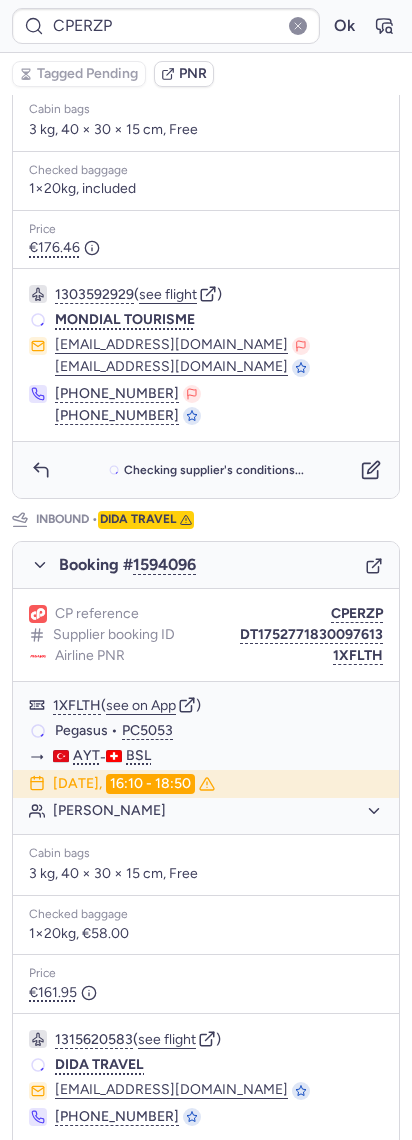 scroll, scrollTop: 649, scrollLeft: 0, axis: vertical 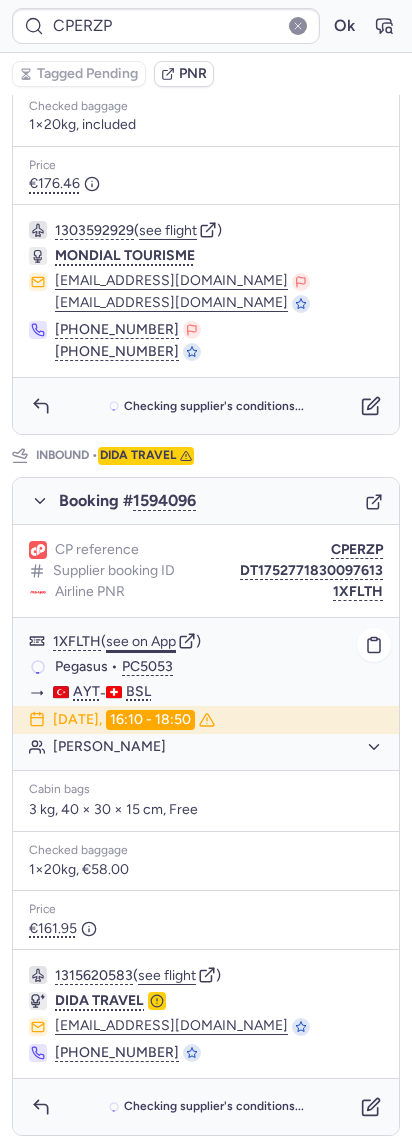 type on "CPMNWK" 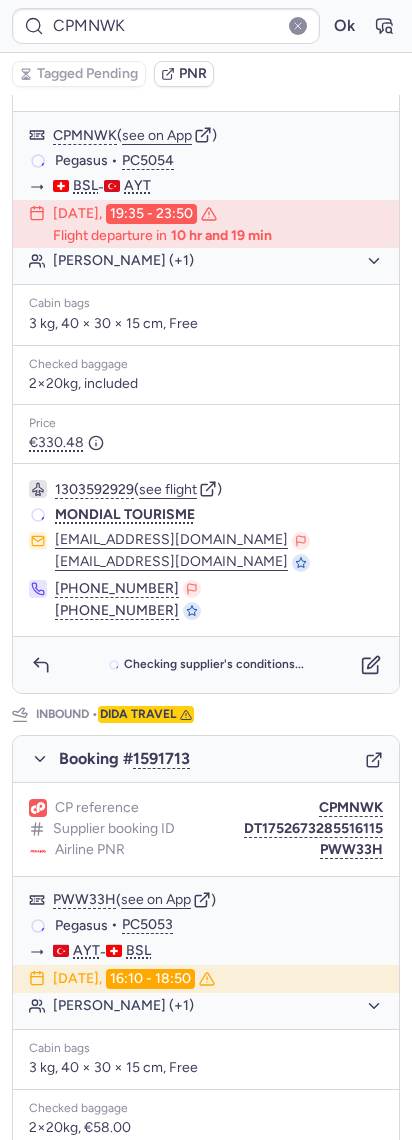 scroll, scrollTop: 649, scrollLeft: 0, axis: vertical 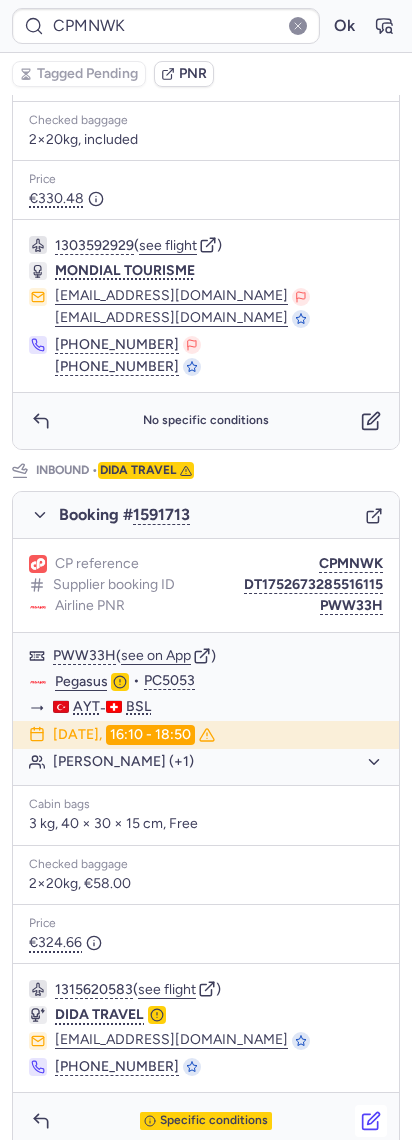 click 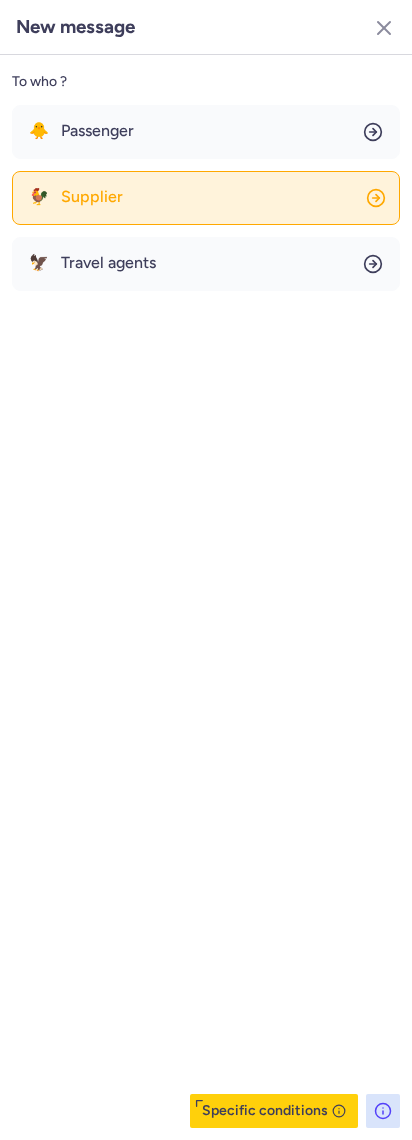 click on "🐓 Supplier" 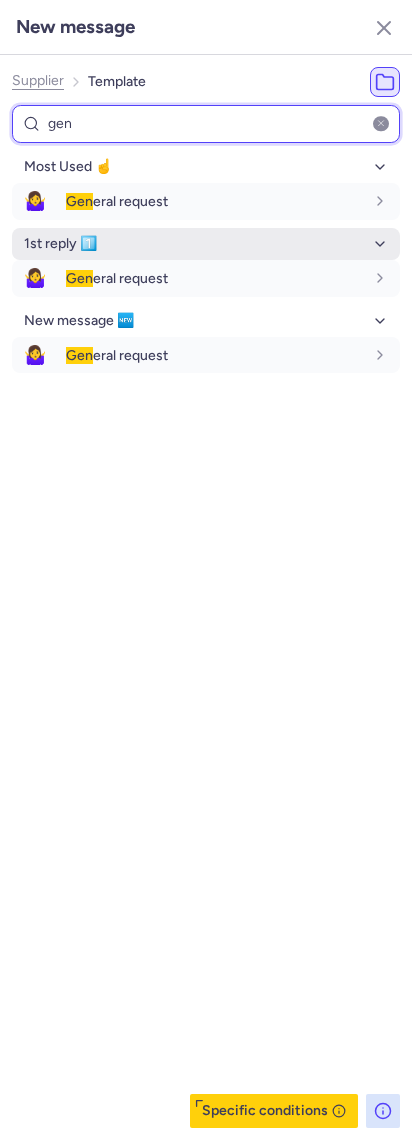 type on "gen" 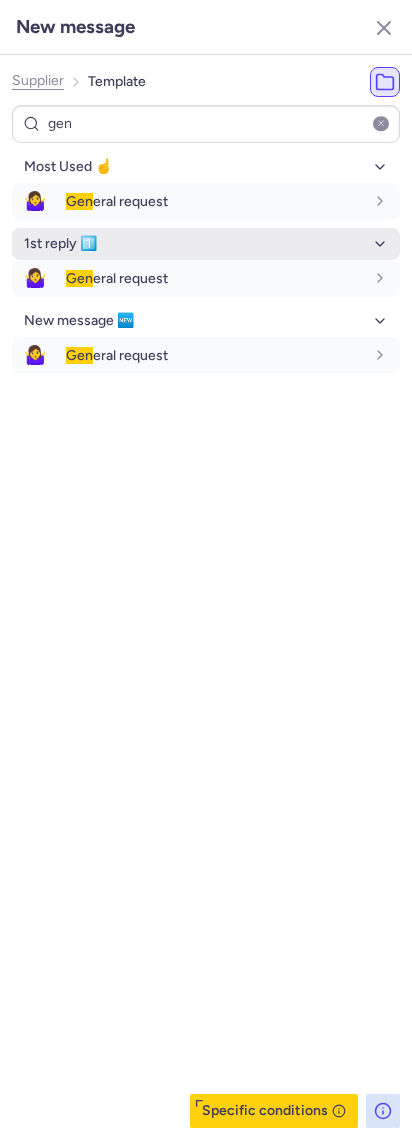 click on "1st reply 1️⃣" at bounding box center [60, 244] 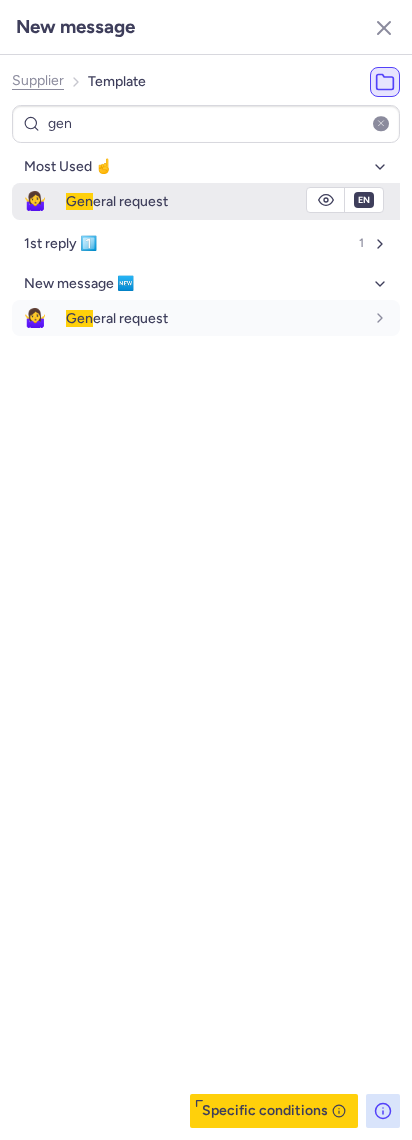 click on "Gen eral request" at bounding box center (117, 201) 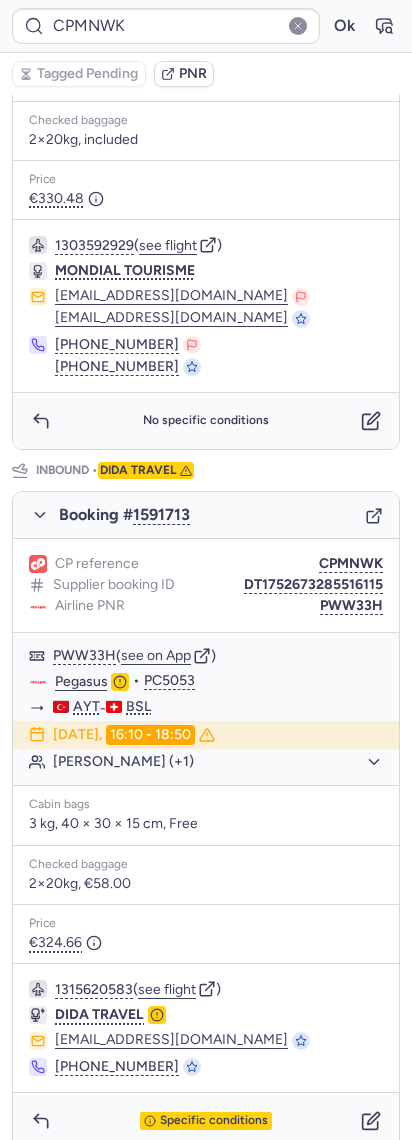 click at bounding box center (374, 515) 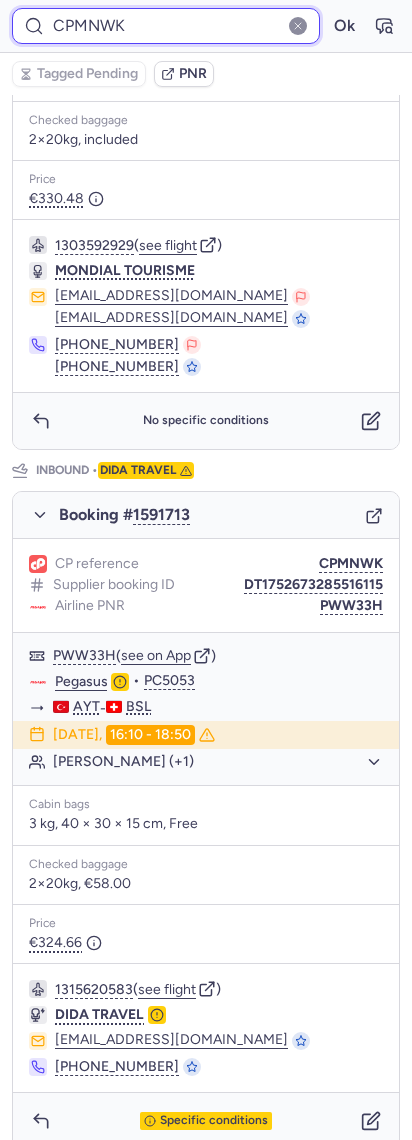 click on "CPMNWK" at bounding box center (166, 26) 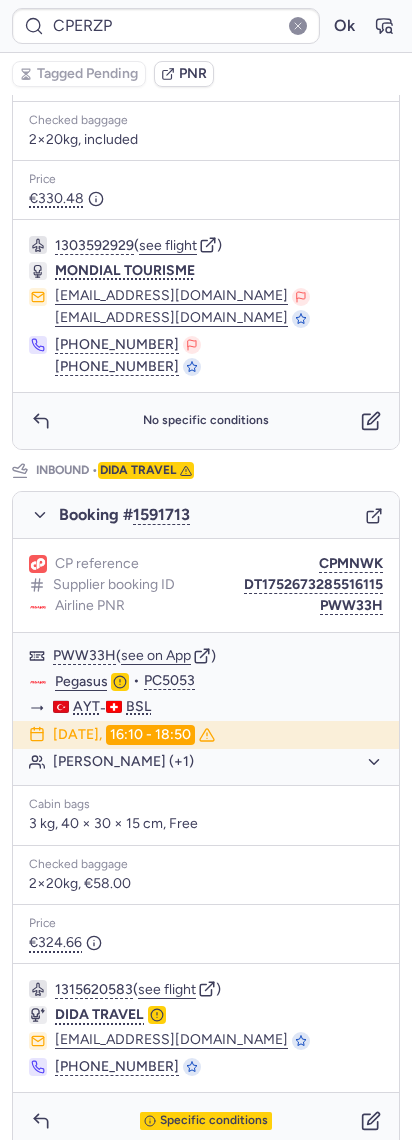 click on "CPERZP  Ok" at bounding box center (206, 26) 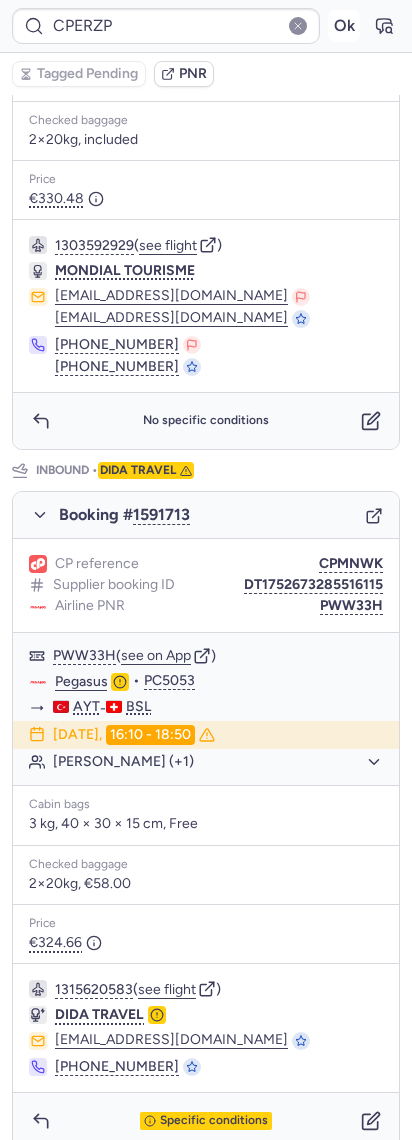click on "Ok" at bounding box center [344, 26] 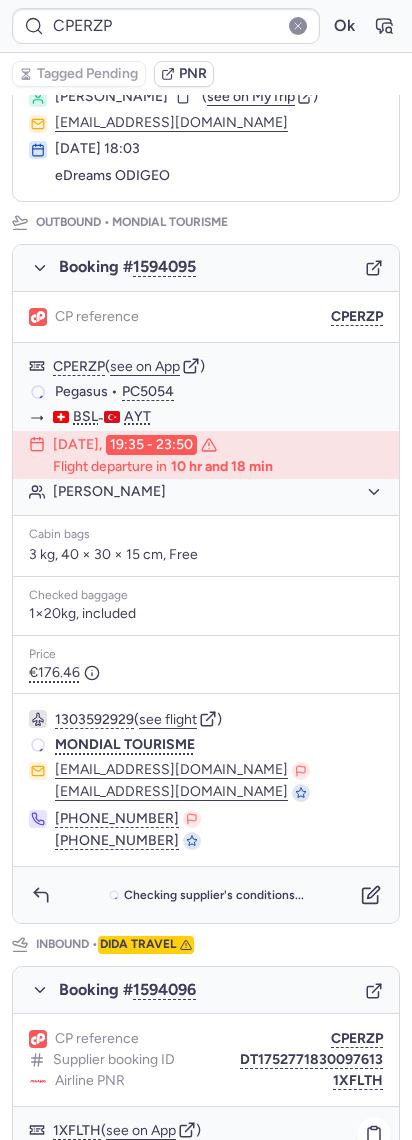scroll, scrollTop: 649, scrollLeft: 0, axis: vertical 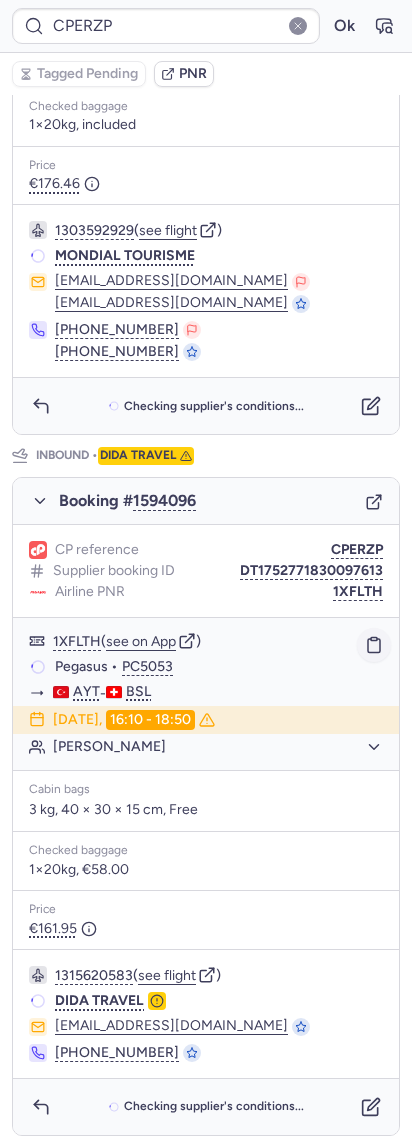 click 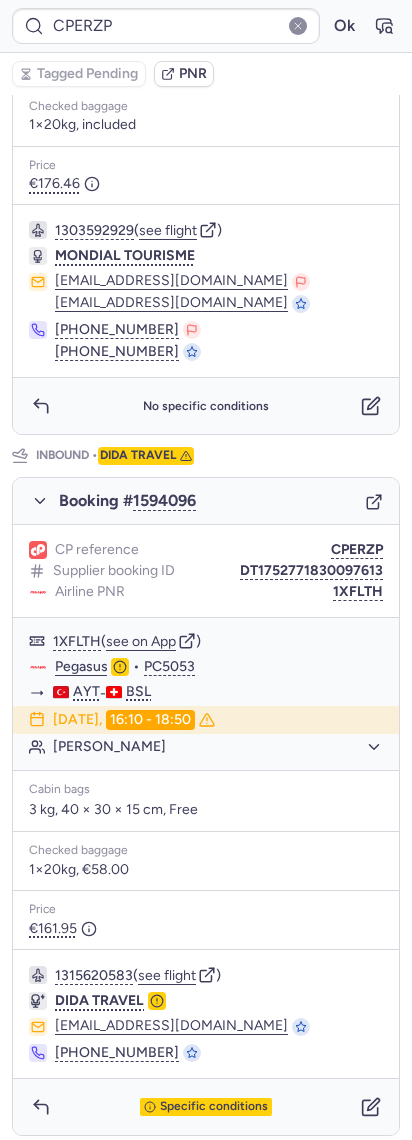 click on "CPERZP  Ok  Tagged Pending PNR PNR linked to 2 bookings Outbound : MONDIAL TOURISME Inbound : DIDA TRAVEL [PERSON_NAME] information [PERSON_NAME]  ( see on MyTrip  )  [EMAIL_ADDRESS][DOMAIN_NAME] [DATE] 18:03 eDreams ODIGEO Outbound •  MONDIAL TOURISME  Booking # 1594095 CP reference CPERZP CPERZP  ( see on App )  Pegasus  •  PC5054 BSL  -  AYT [DATE]  19:35 - 23:50  Flight departure in  10 hr and 18 min [PERSON_NAME]   Cabin bags  3 kg, 40 × 30 × 15 cm, Free Checked baggage 1×20kg, included Price €176.46  1303592929  ( see flight )  MONDIAL TOURISME [EMAIL_ADDRESS][DOMAIN_NAME] [EMAIL_ADDRESS][DOMAIN_NAME] [PHONE_NUMBER] [PHONE_NUMBER] No specific conditions Inbound •  DIDA TRAVEL  Booking # 1594096 CP reference CPERZP Supplier booking ID DT1752771830097613 Airline PNR 1XFLTH 1XFLTH  ( see on App )  Pegasus  •  PC5053 AYT  -  BSL [DATE]  16:10 - 18:50 [PERSON_NAME]   Cabin bags  3 kg, 40 × 30 × 15 cm, Free Checked baggage 1×20kg, €58.00 Price €161.95  1315620583  ( see flight )" at bounding box center [206, 0] 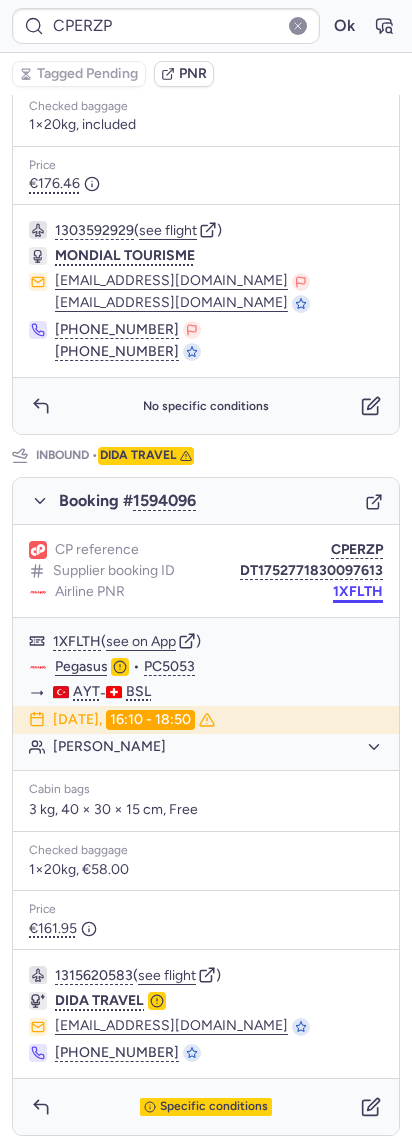 click on "1XFLTH" at bounding box center (358, 592) 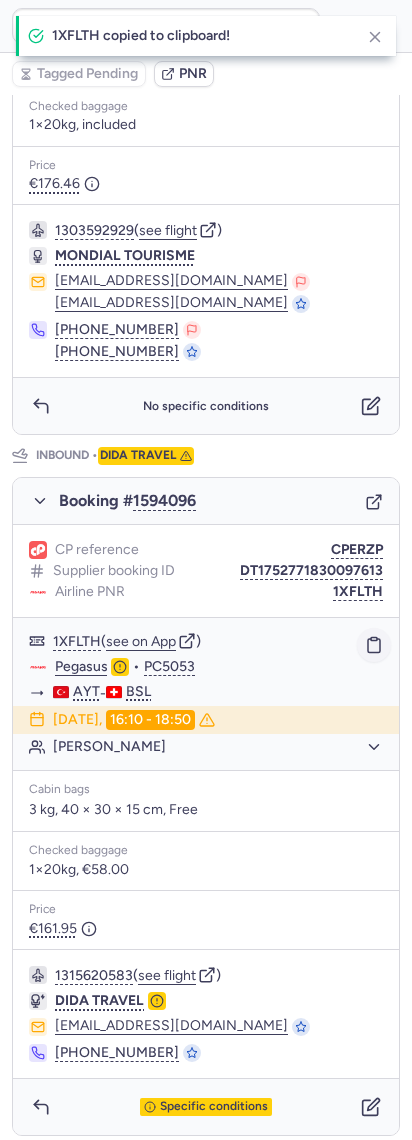 click 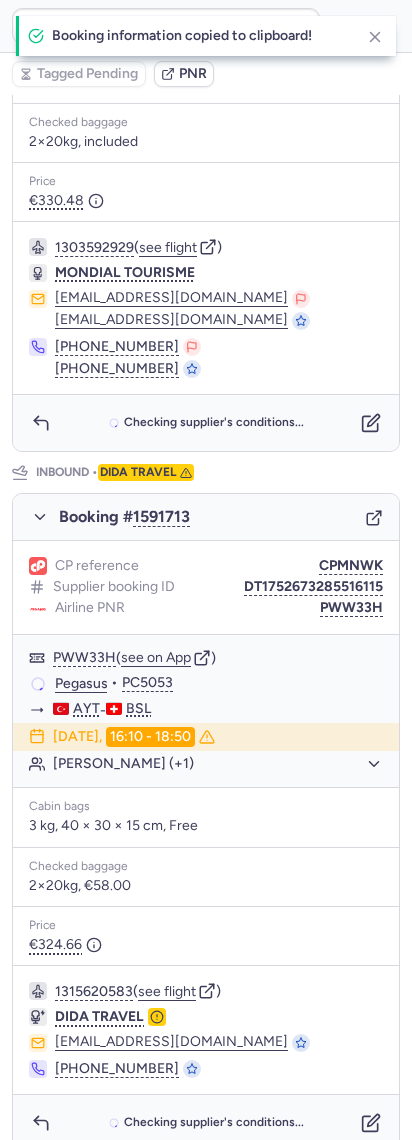 scroll, scrollTop: 649, scrollLeft: 0, axis: vertical 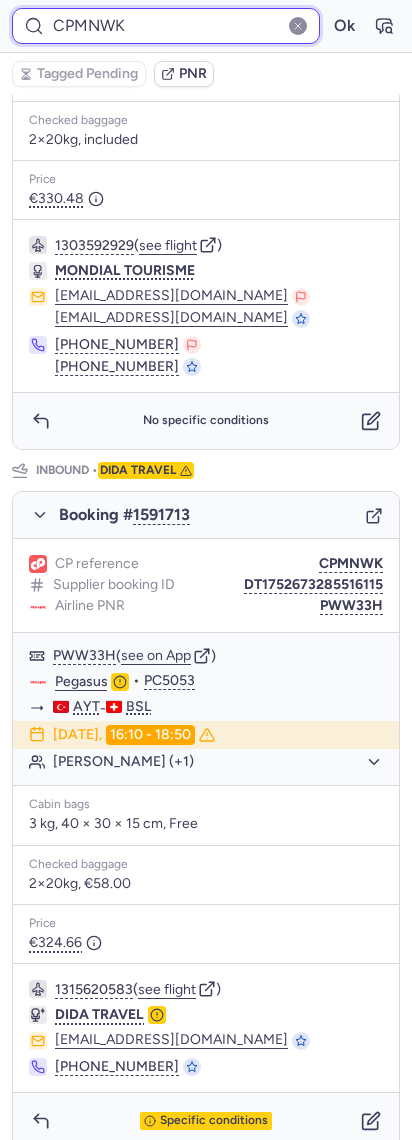 click on "CPMNWK" at bounding box center [166, 26] 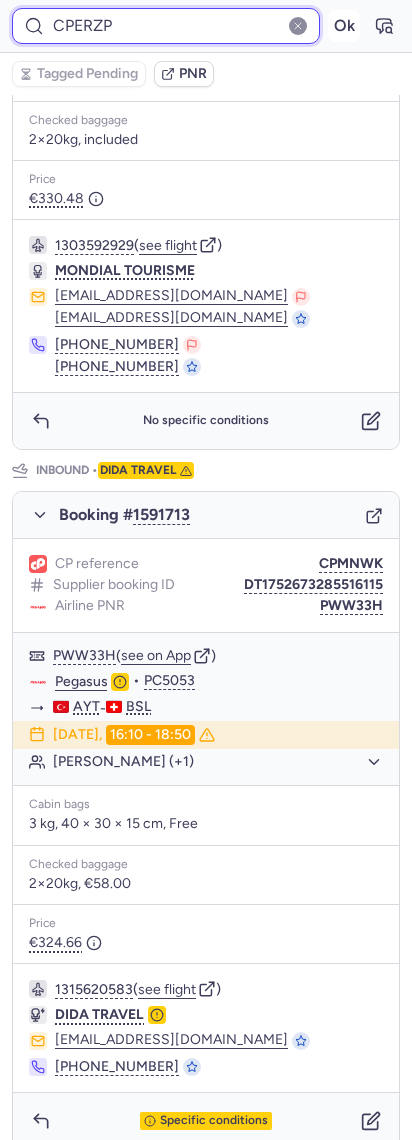 type on "CPERZP" 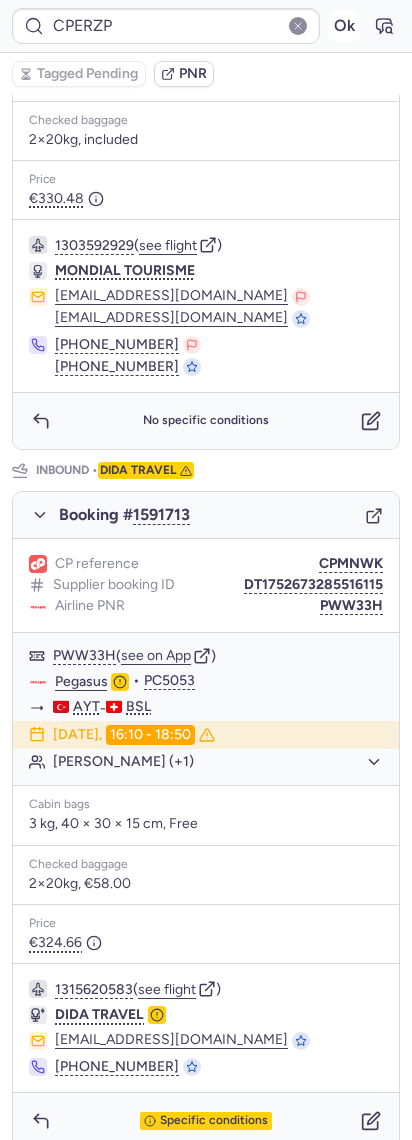 click on "Ok" at bounding box center [344, 26] 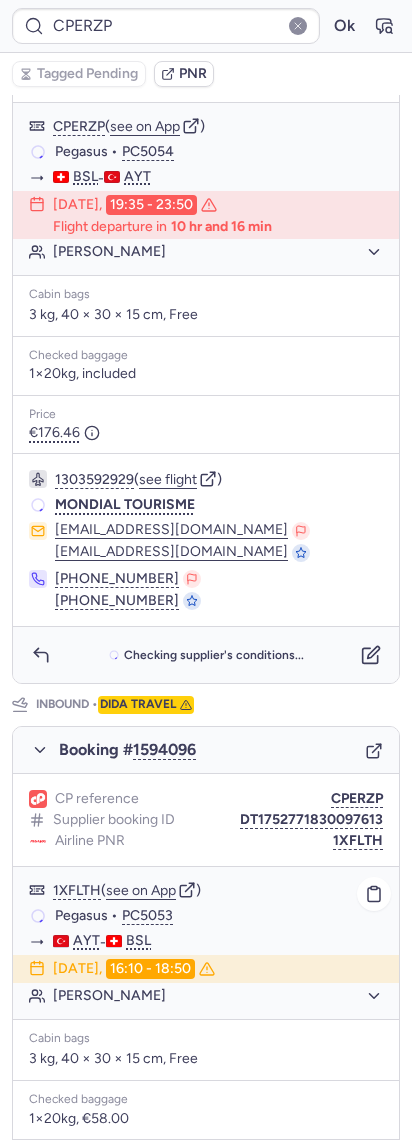 scroll, scrollTop: 649, scrollLeft: 0, axis: vertical 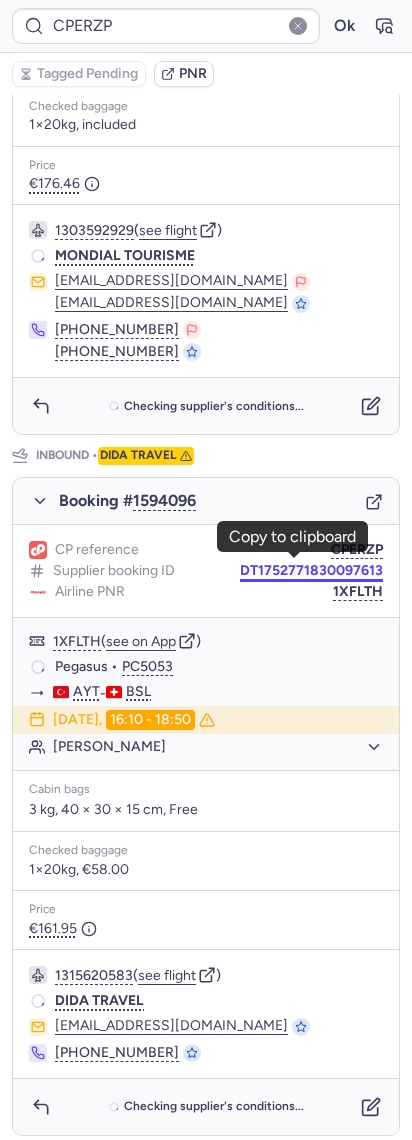 click on "DT1752771830097613" at bounding box center [311, 571] 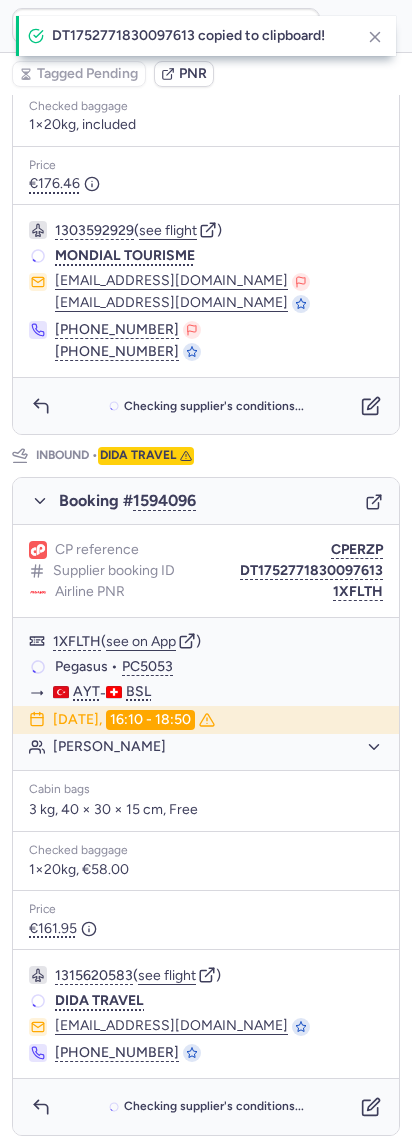 type 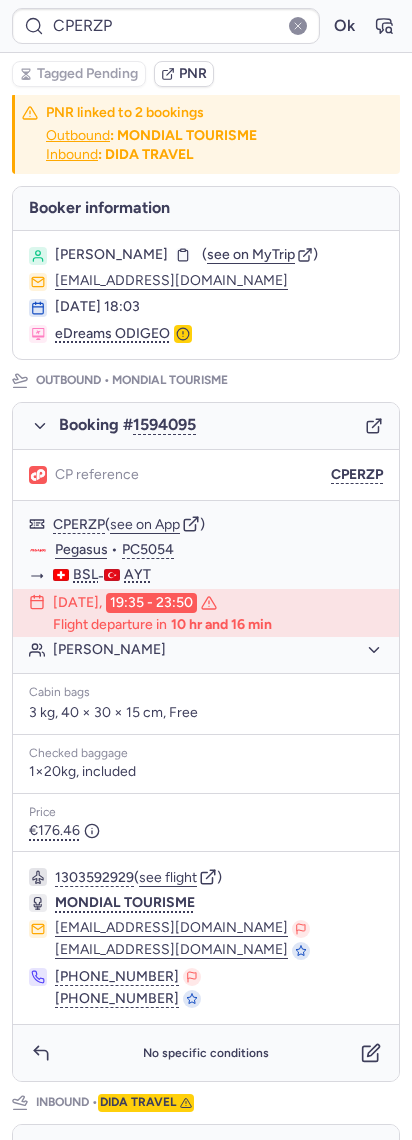 scroll, scrollTop: 0, scrollLeft: 0, axis: both 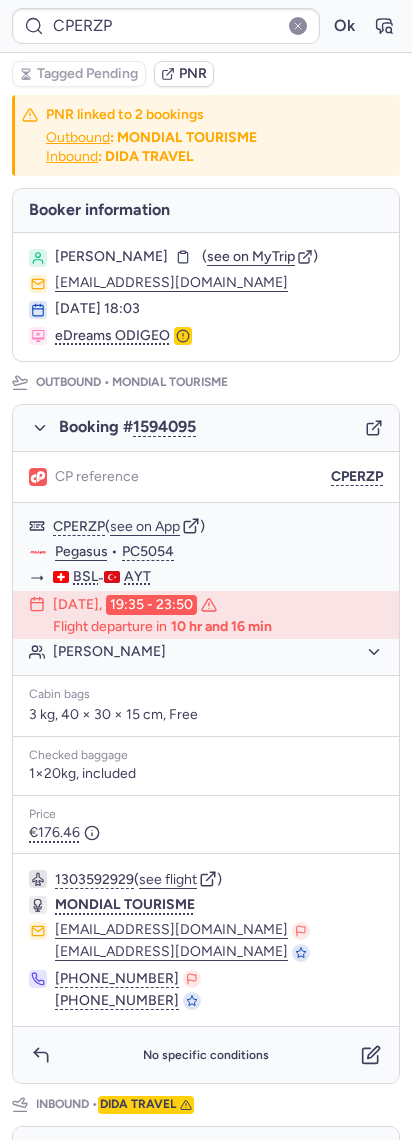 type on "CPMNWK" 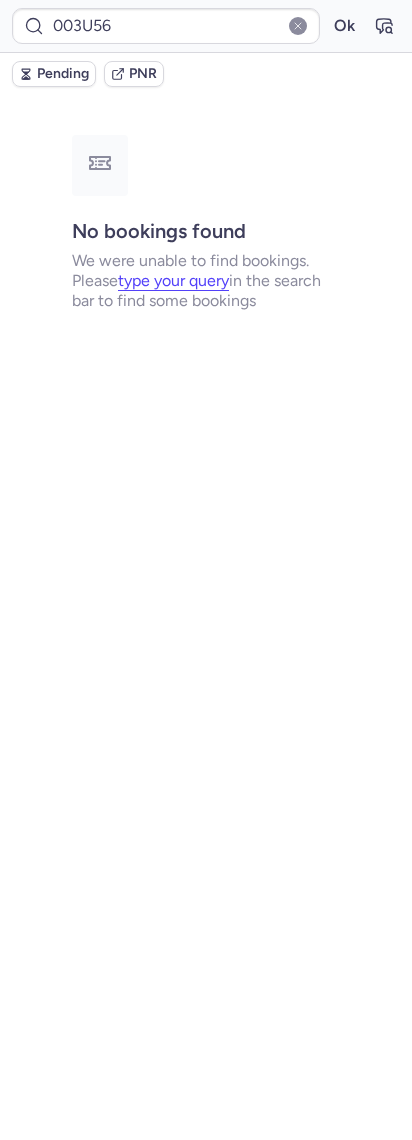 type on "AA916892" 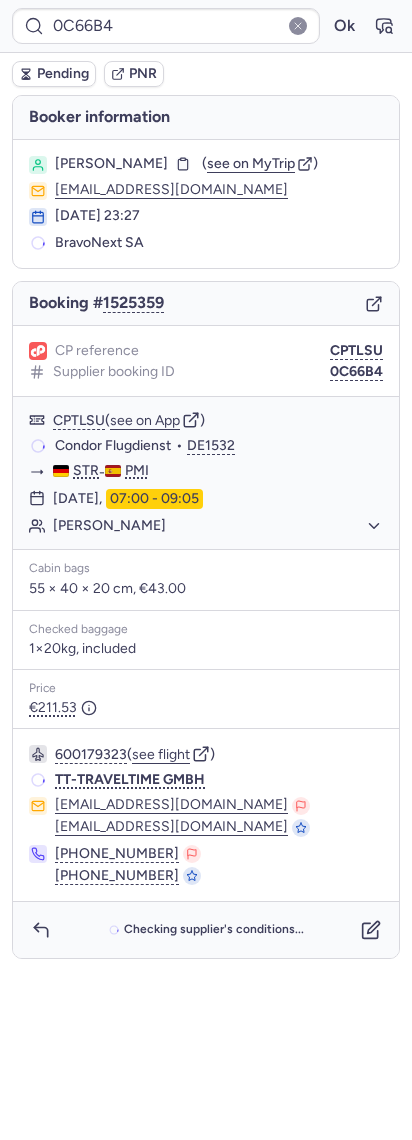 type on "CPYM7A" 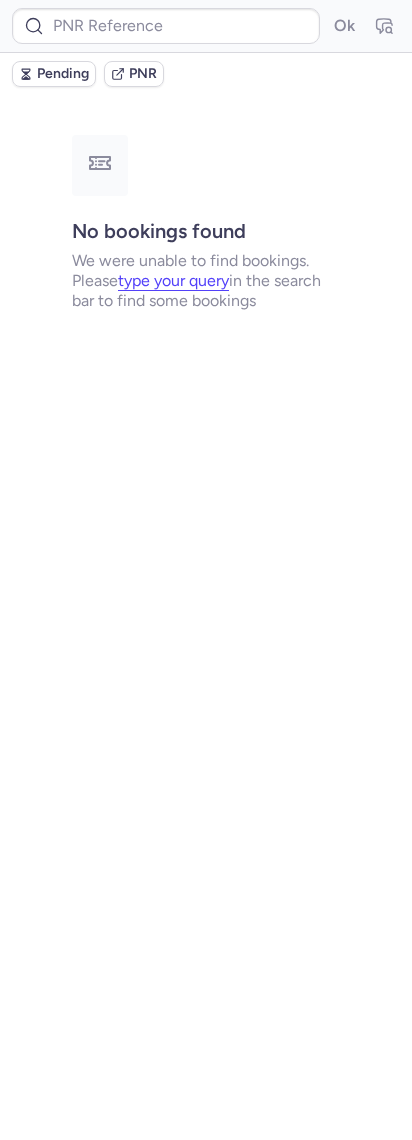 type on "CPYM7A" 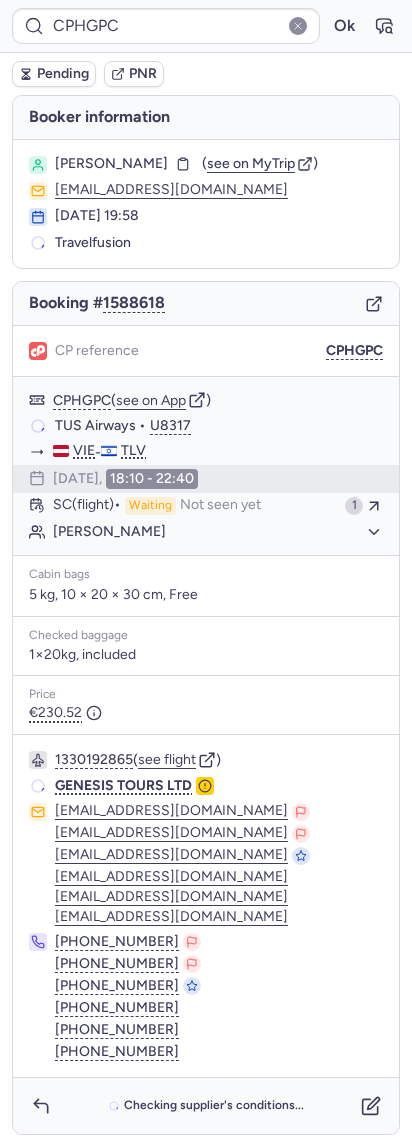 type on "CPSQBU" 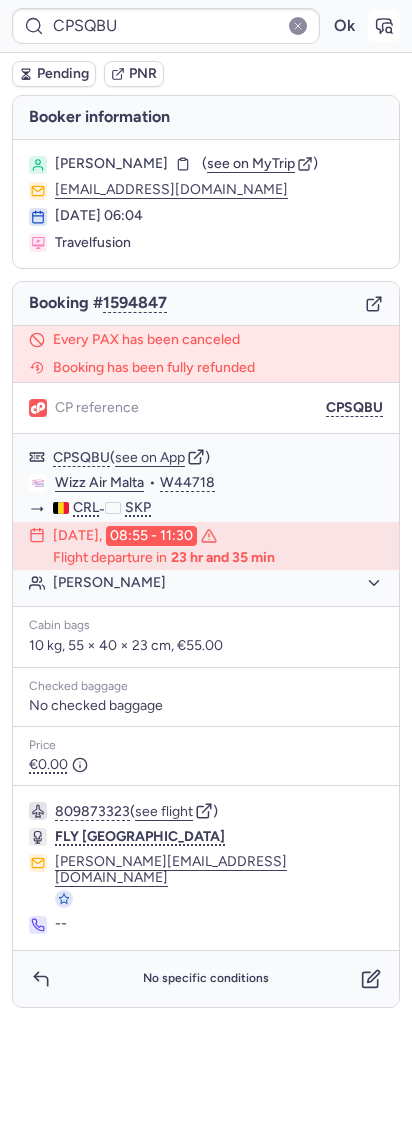 click 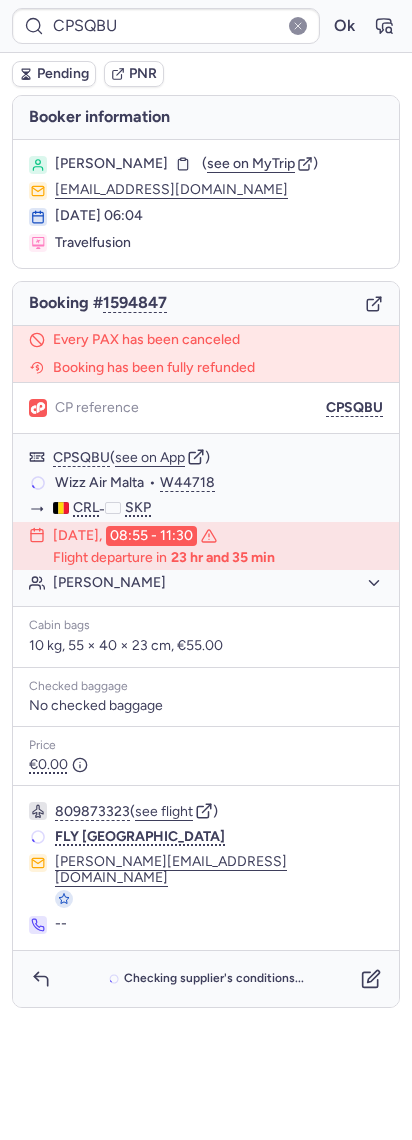 click on "Booking # 1594847" at bounding box center (206, 304) 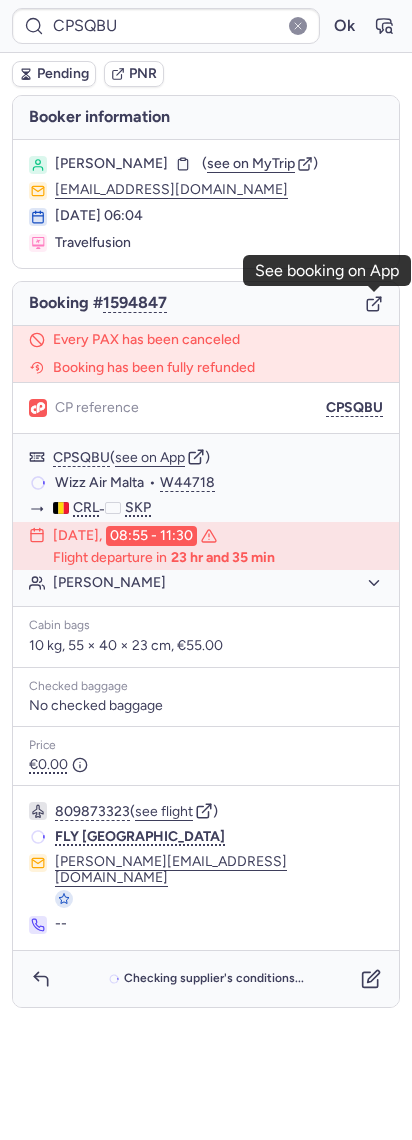 click 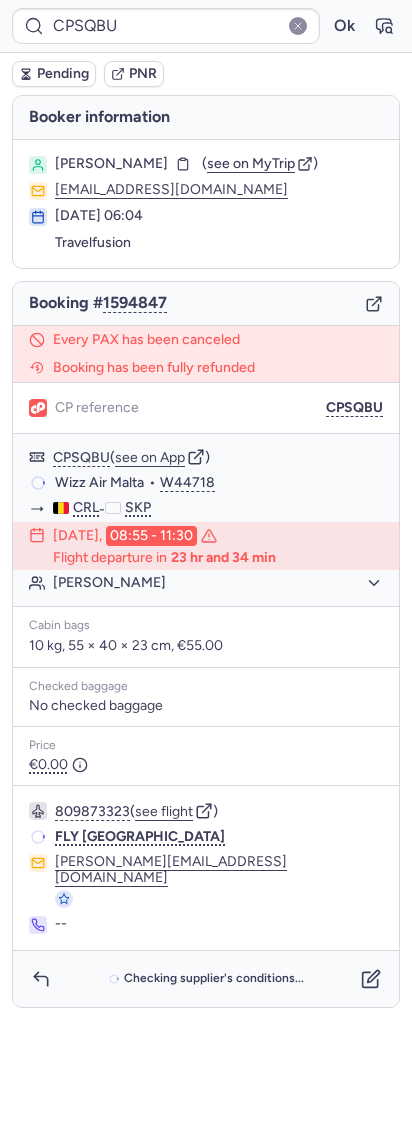 type on "CPHGPC" 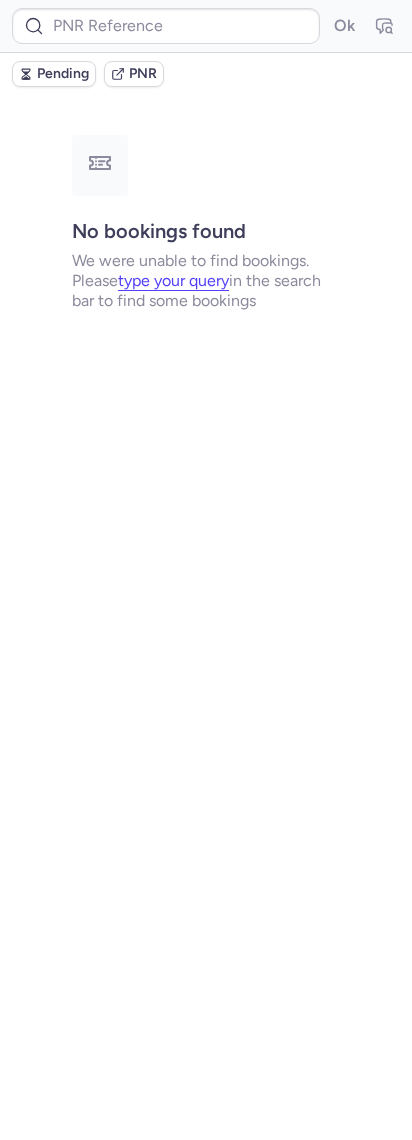 type on "CPUJQE" 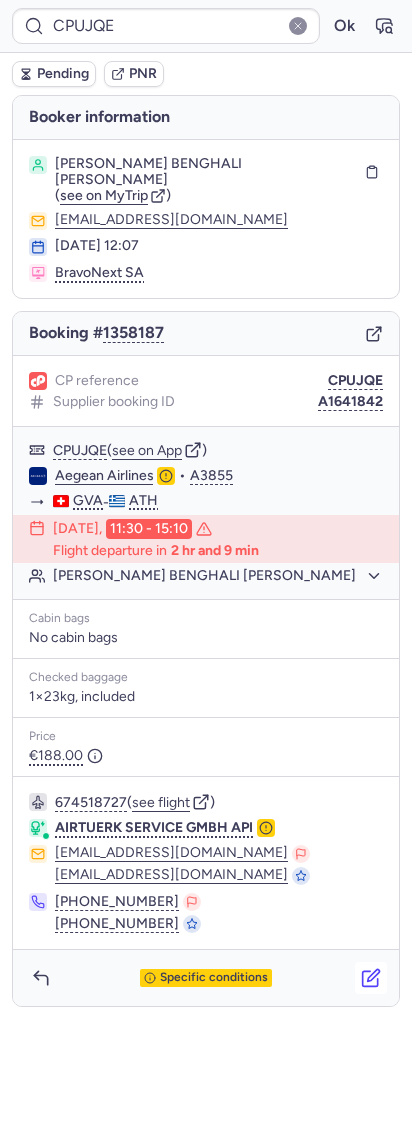 click at bounding box center (371, 978) 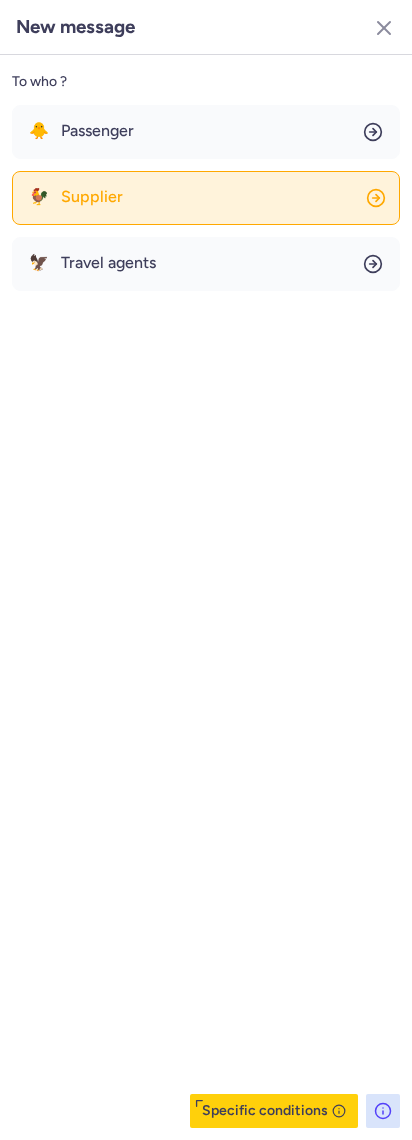click on "Supplier" at bounding box center (92, 197) 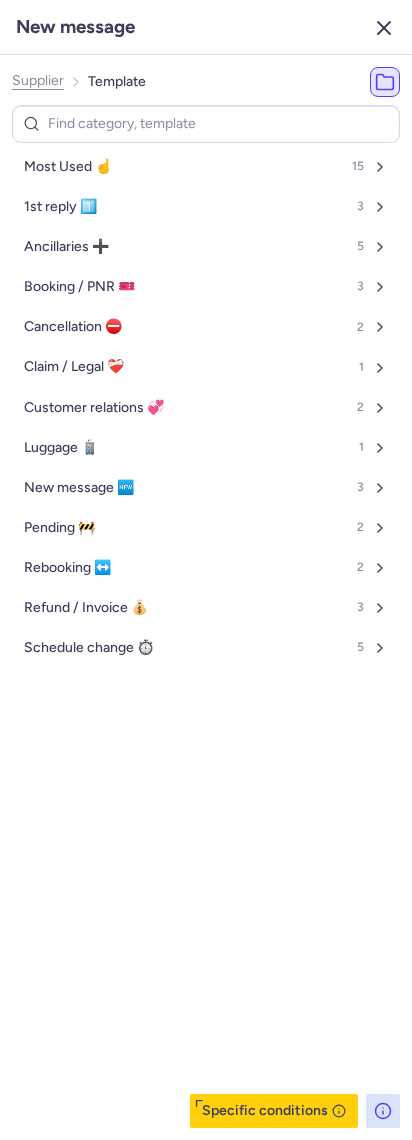 click 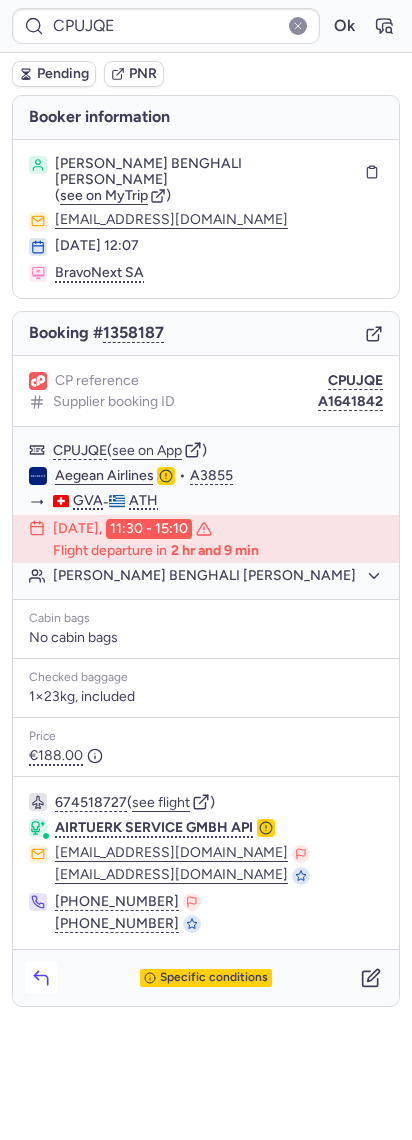 click at bounding box center [41, 978] 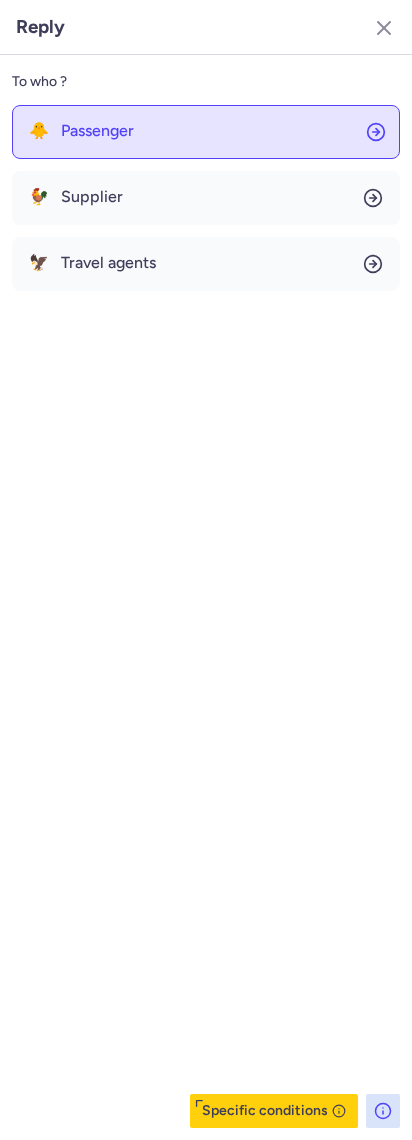 click on "🐥 Passenger" 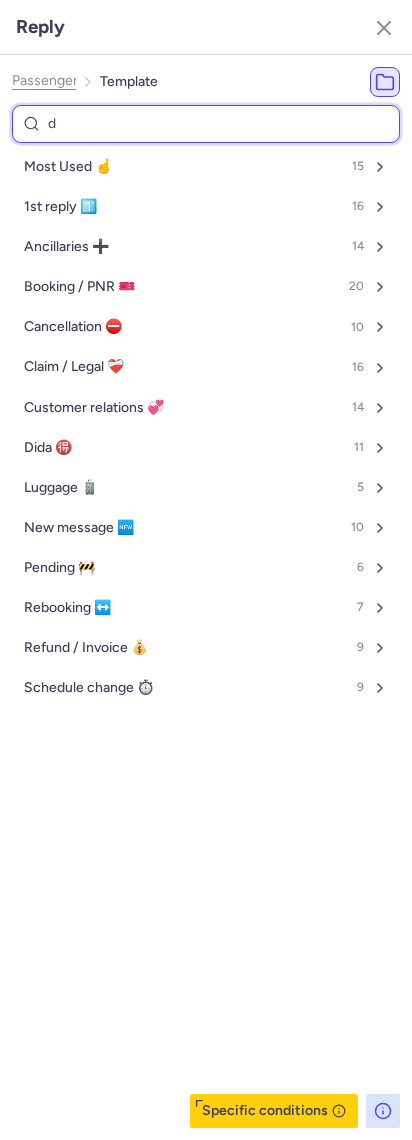 type on "de" 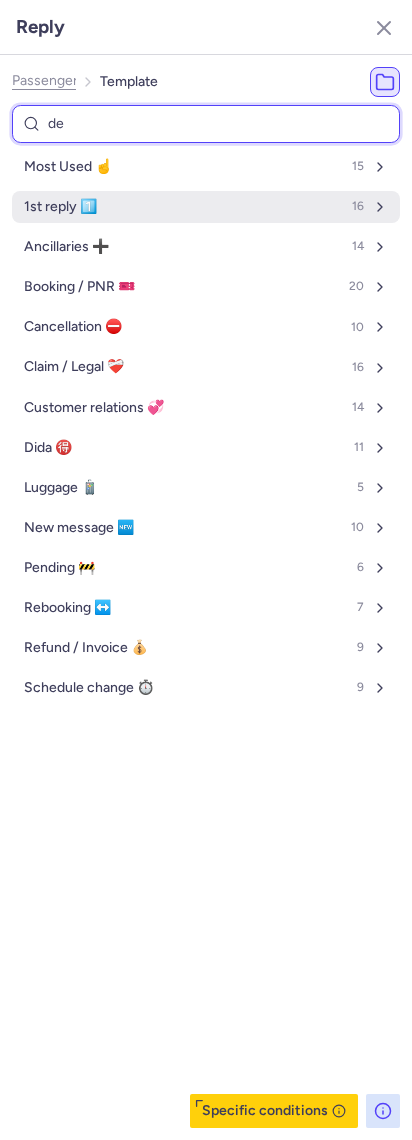 select on "en" 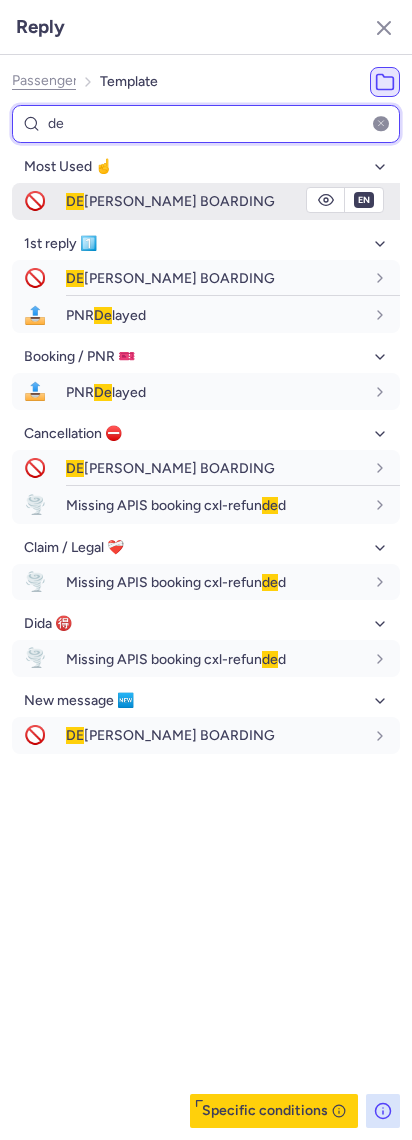 type on "de" 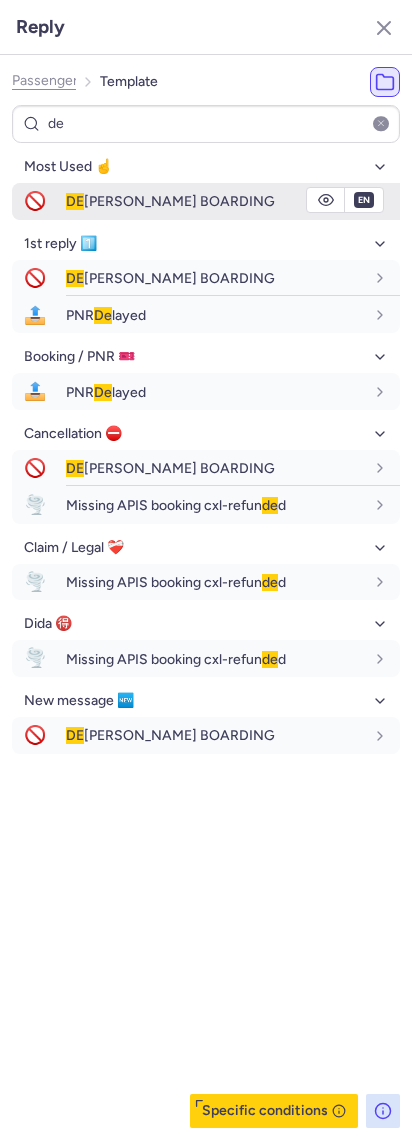 click on "[PERSON_NAME] BOARDING" at bounding box center (233, 201) 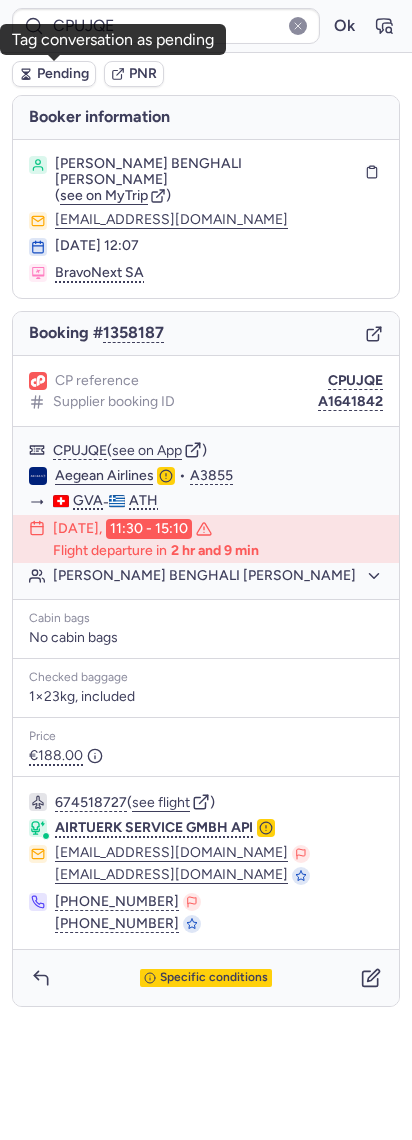 click on "Pending" at bounding box center (63, 74) 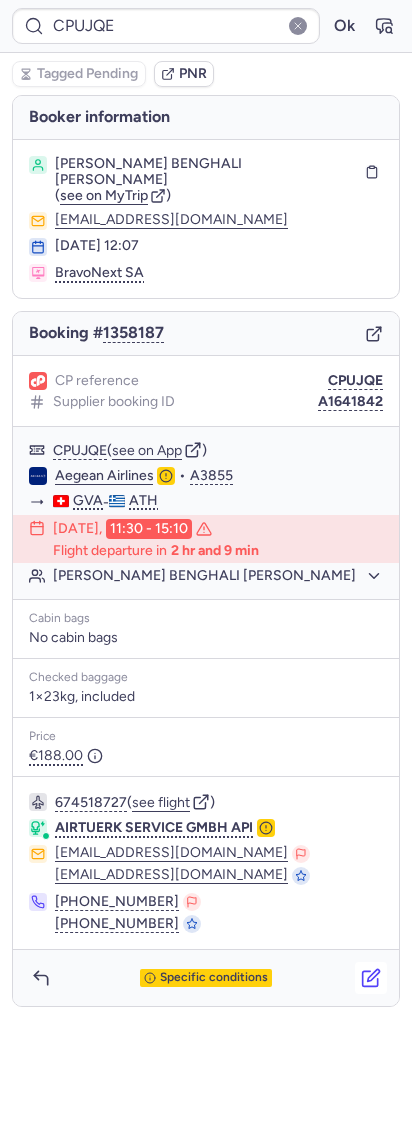 click 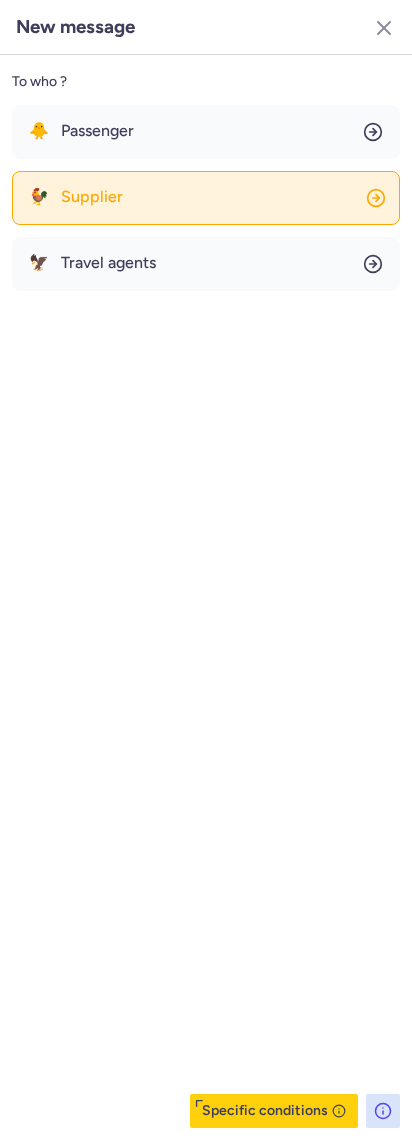click on "🐓 Supplier" 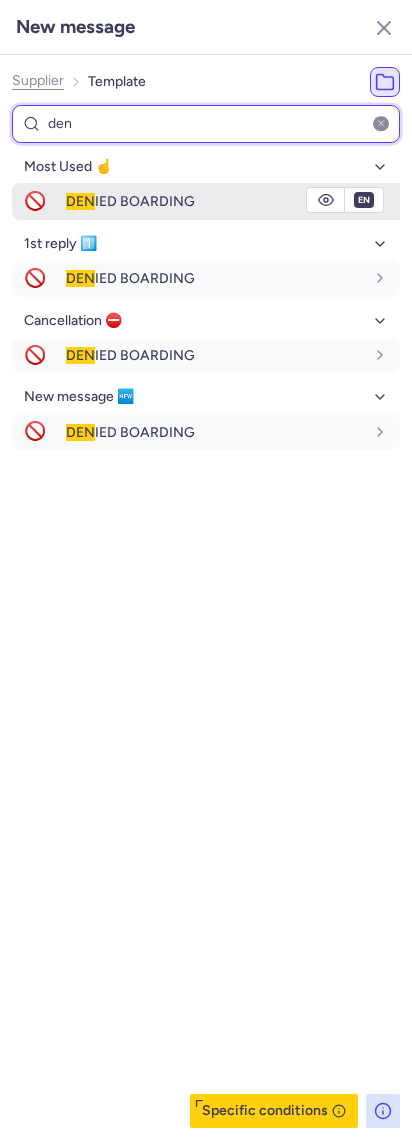 type on "den" 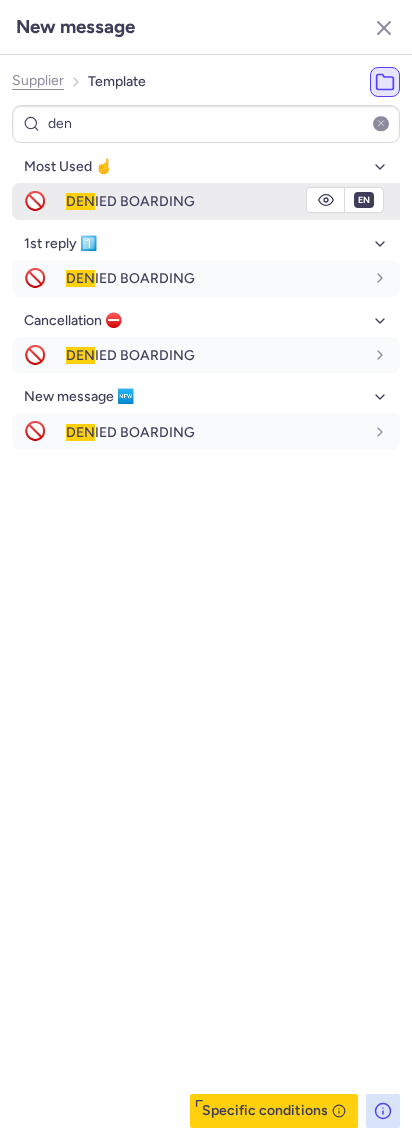 click on "🚫" at bounding box center (35, 201) 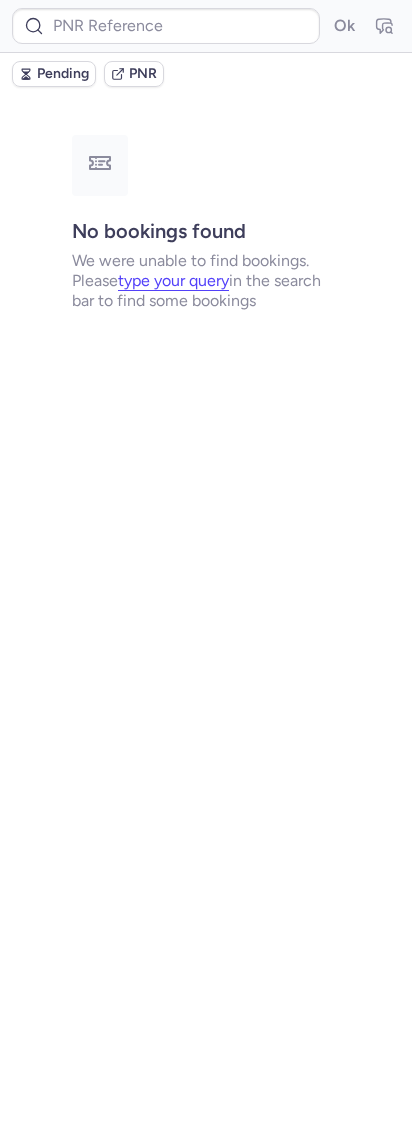type on "CPUJQE" 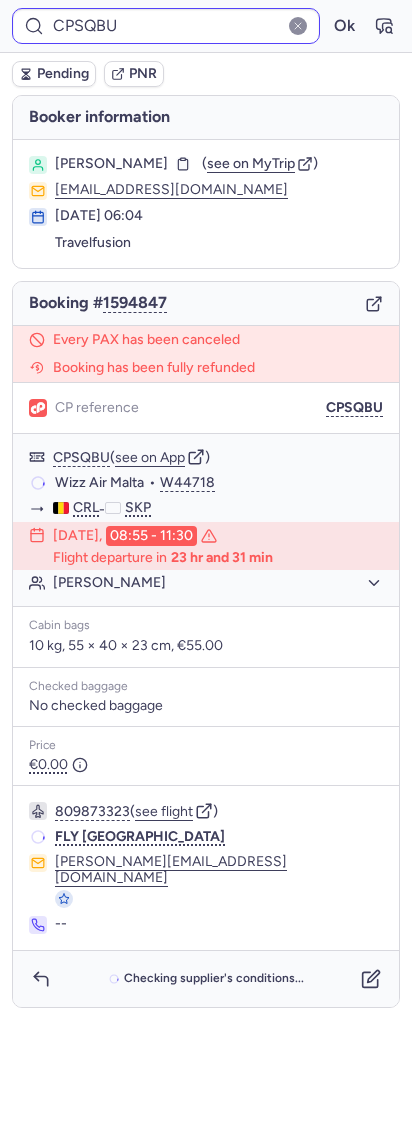 scroll, scrollTop: 0, scrollLeft: 0, axis: both 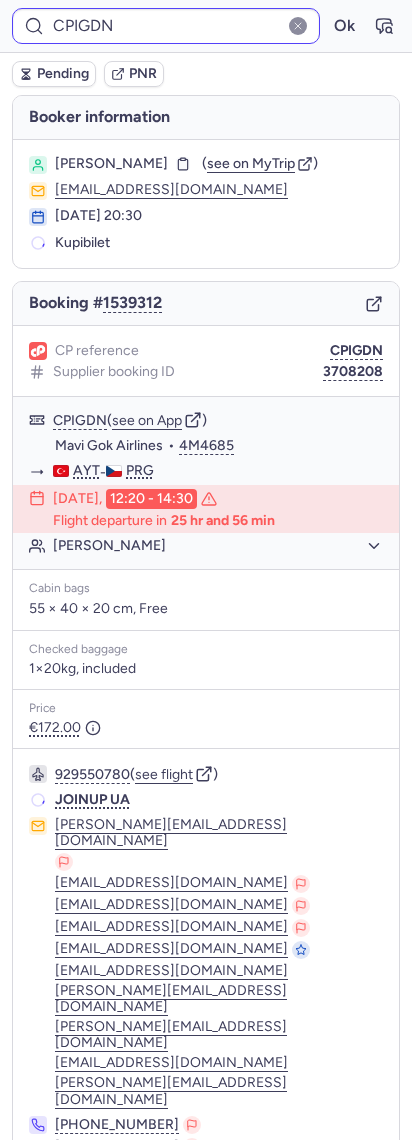type on "CPMNWK" 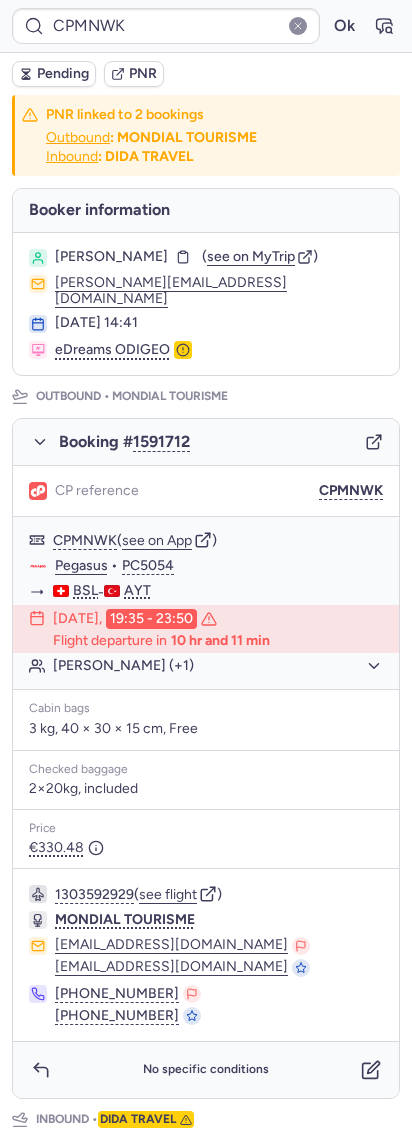 click on "Pending" at bounding box center [54, 74] 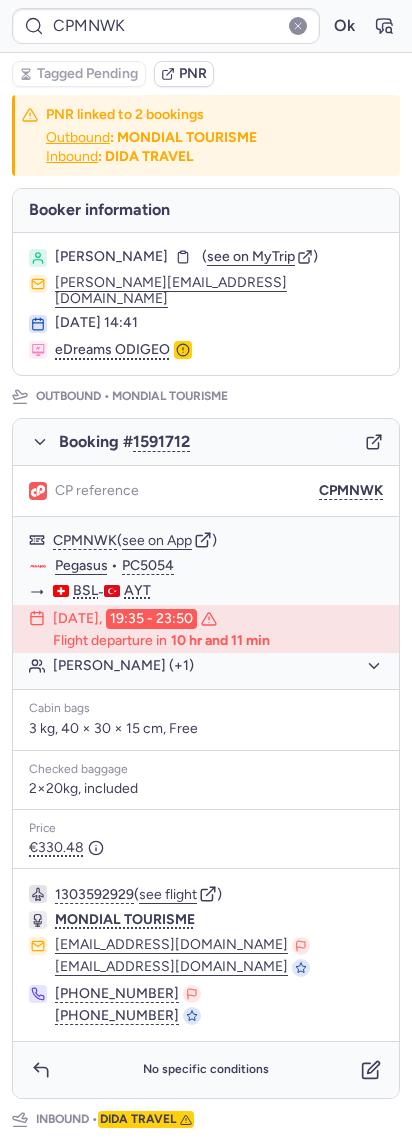 type on "CPHGPC" 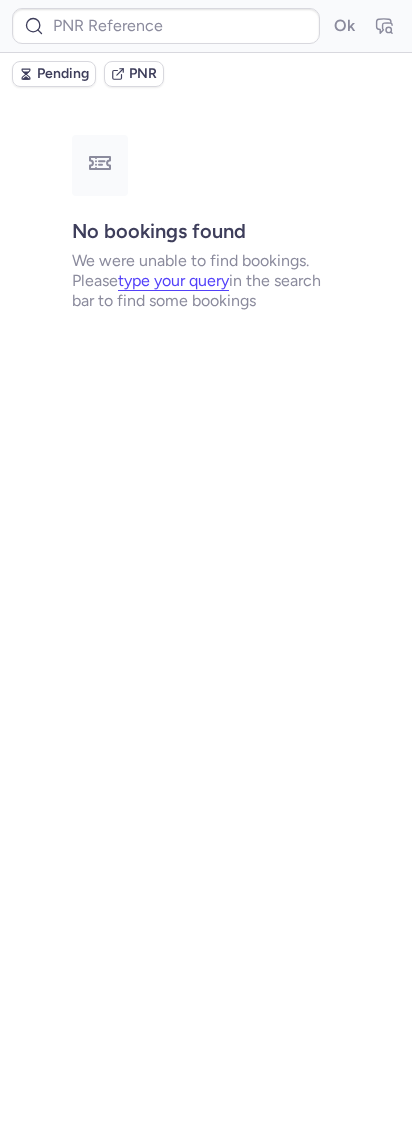 type on "CPJN5N" 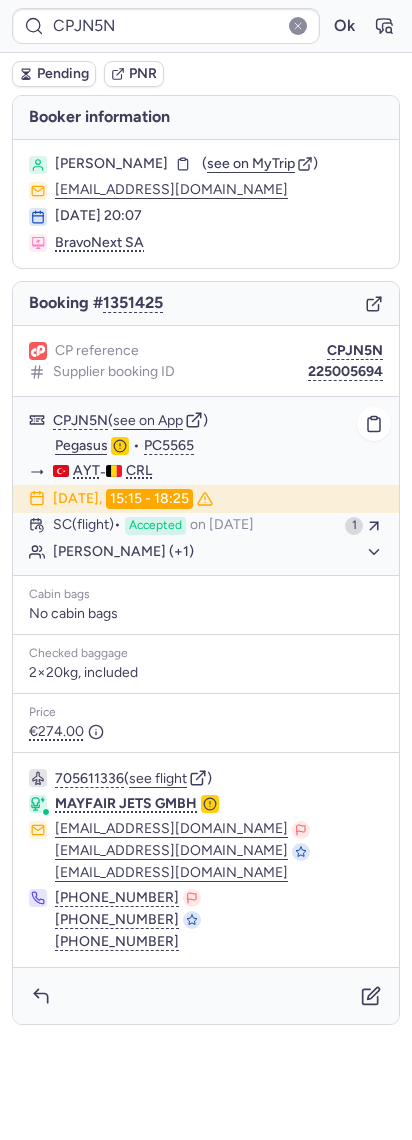 click on "[PERSON_NAME] (+1)" 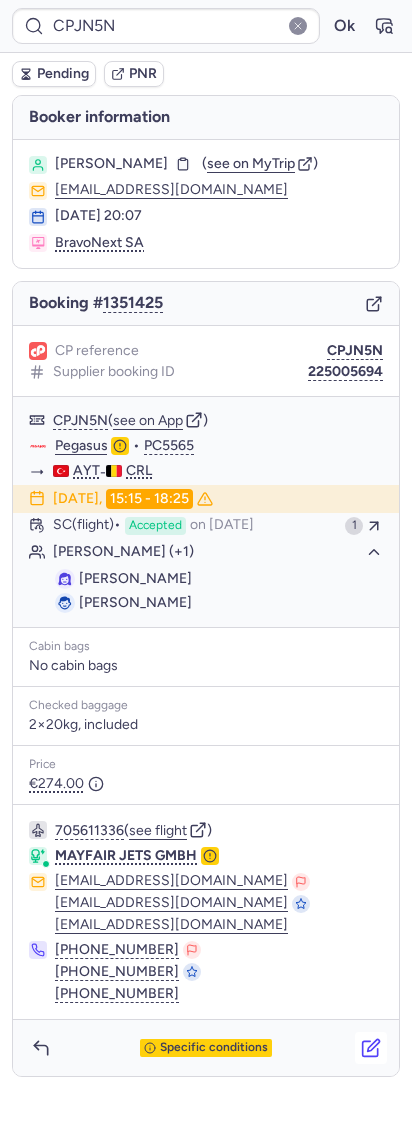 click at bounding box center [371, 1048] 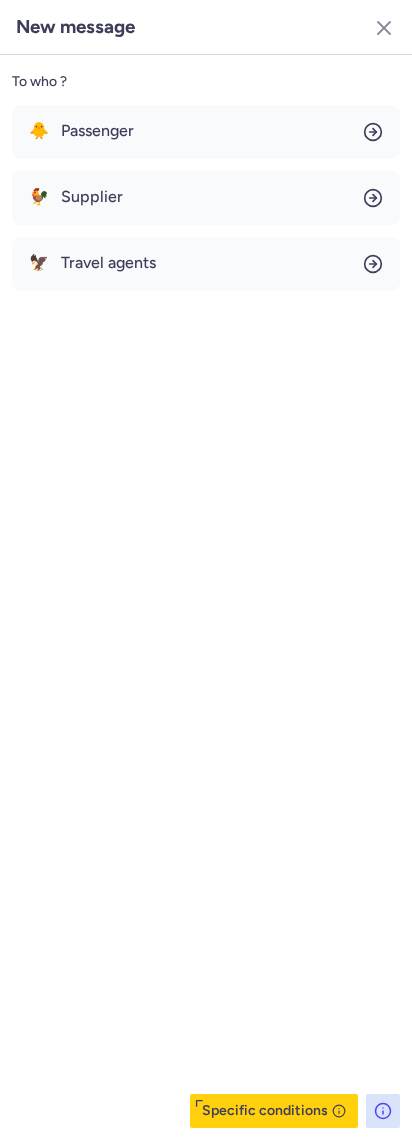click on "🐥 Passenger 🐓 Supplier 🦅 Travel agents" at bounding box center [206, 198] 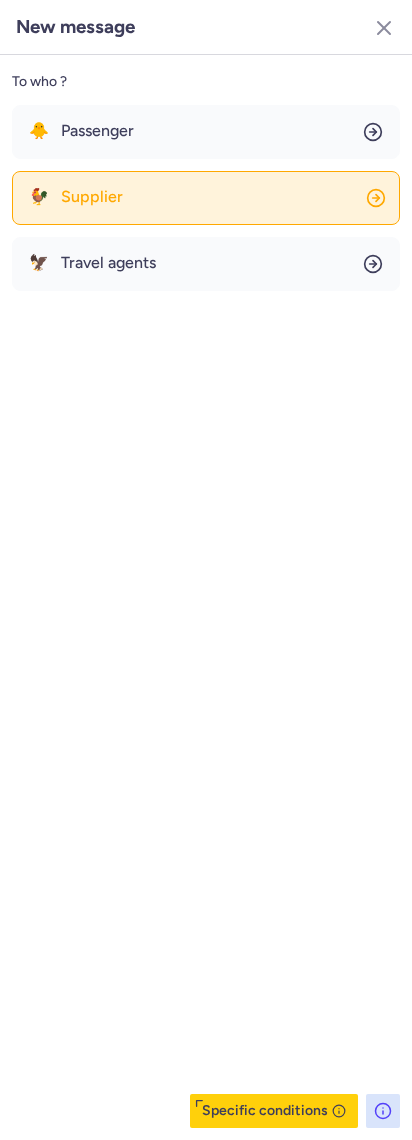 click on "🐓 Supplier" 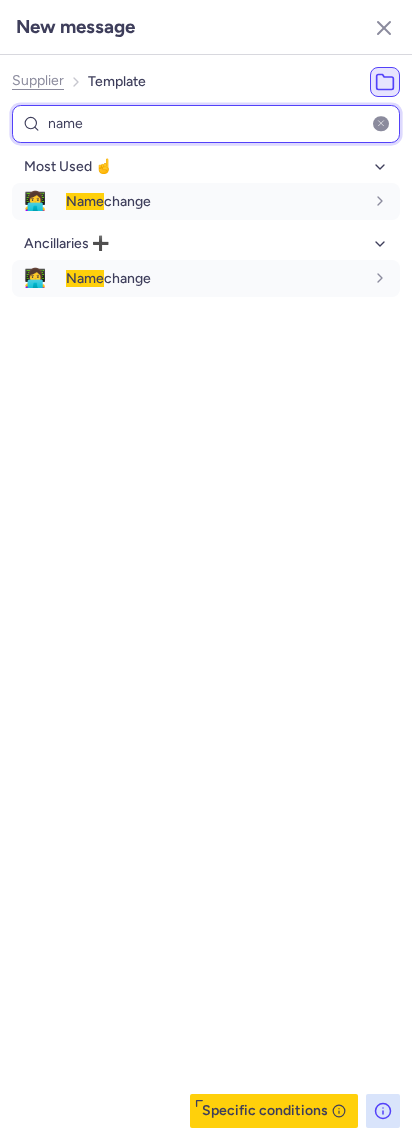 type on "name" 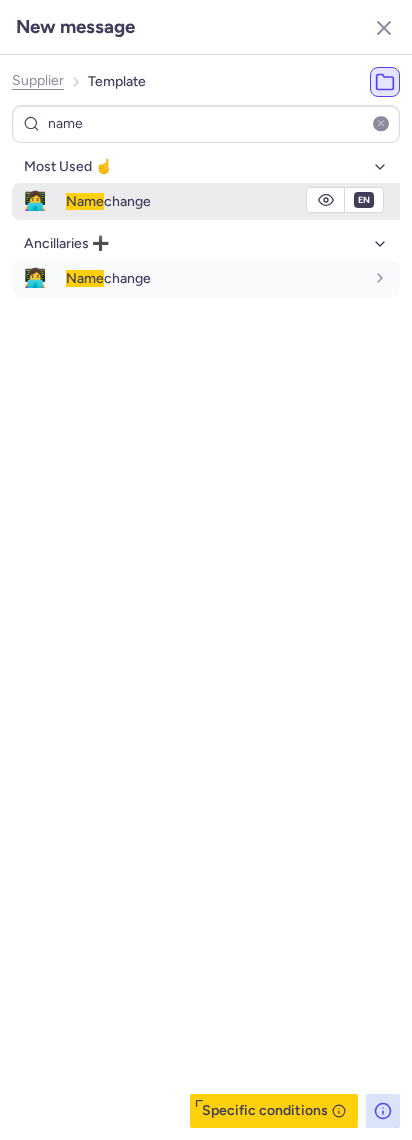 click on "Name  change" at bounding box center [233, 201] 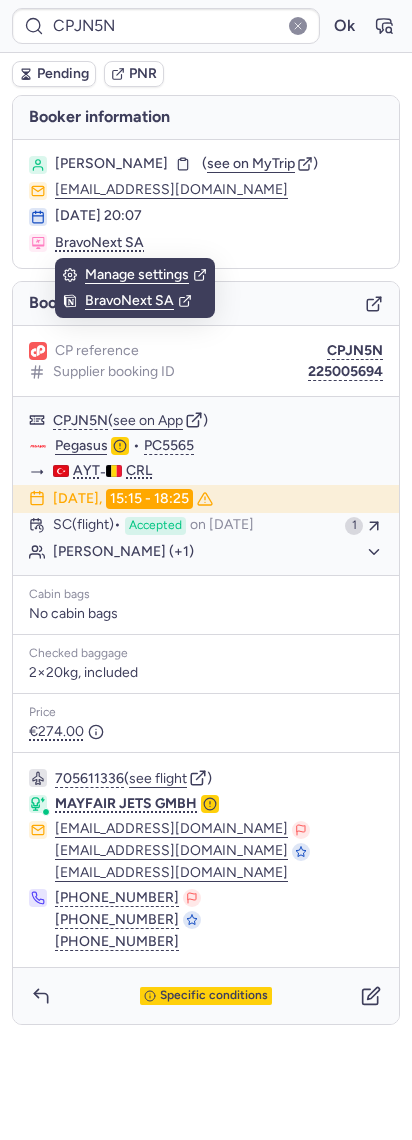click on "Pending" at bounding box center [54, 74] 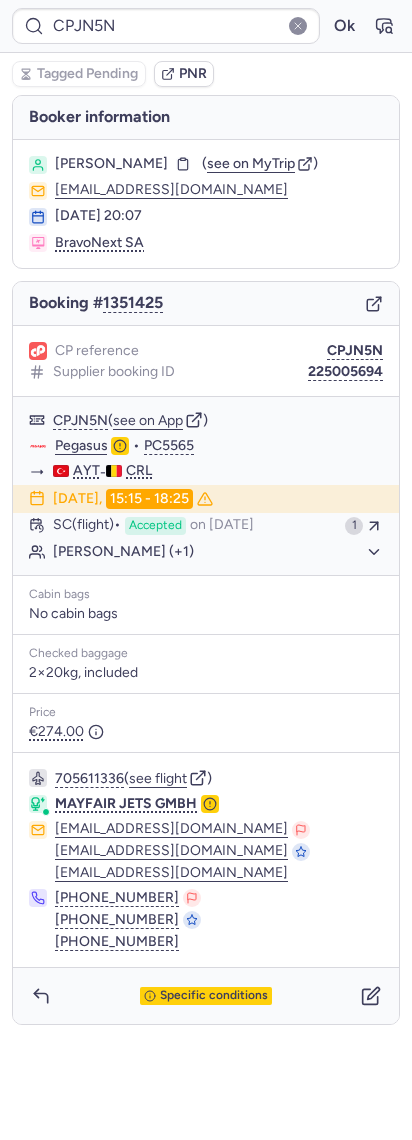 type on "CPHGPC" 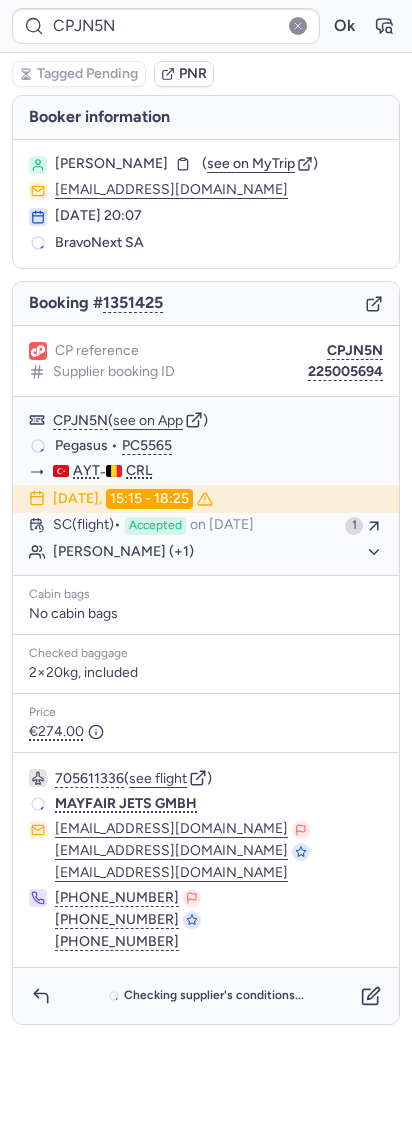 type on "CPHGPC" 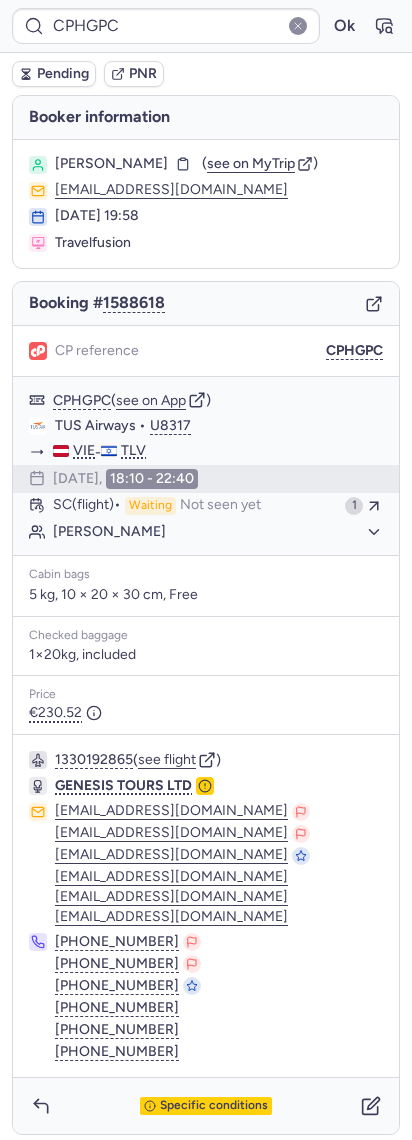 drag, startPoint x: 274, startPoint y: 204, endPoint x: 50, endPoint y: 196, distance: 224.1428 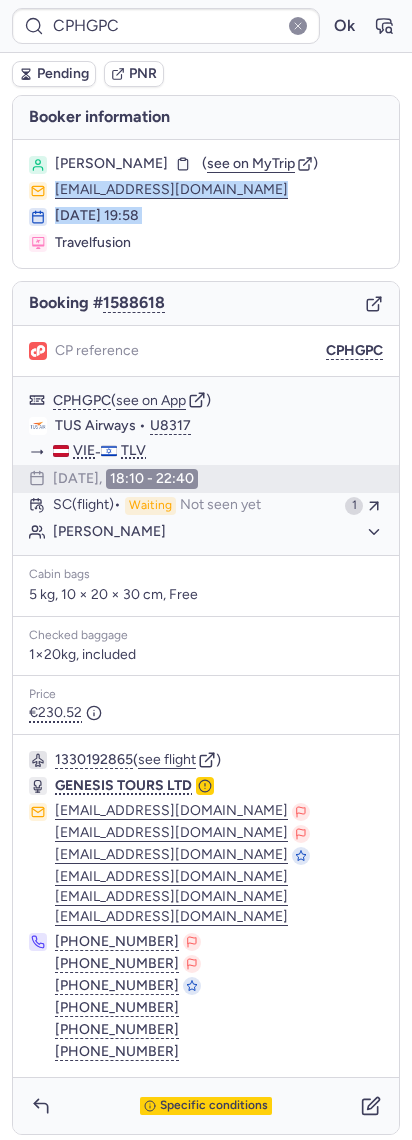 drag, startPoint x: 259, startPoint y: 199, endPoint x: 40, endPoint y: 182, distance: 219.65883 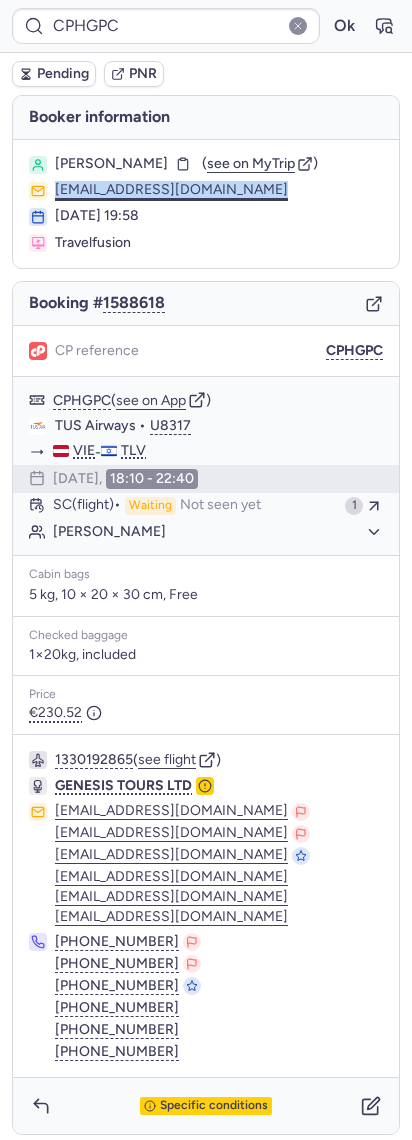 drag, startPoint x: 245, startPoint y: 190, endPoint x: 54, endPoint y: 195, distance: 191.06543 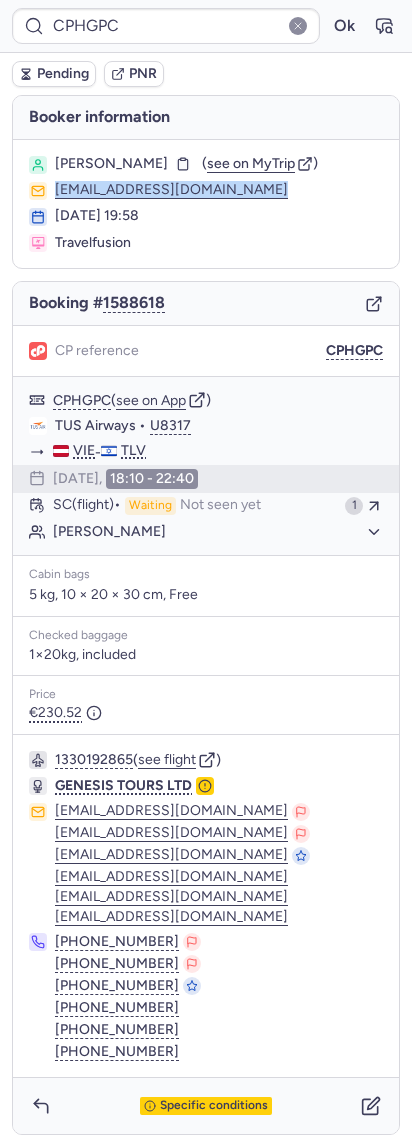 click on "[EMAIL_ADDRESS][DOMAIN_NAME]" at bounding box center [219, 190] 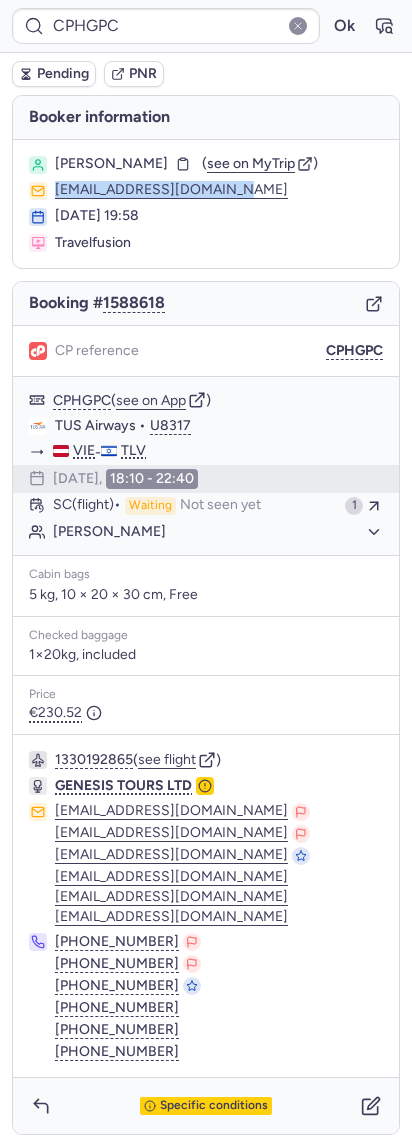 drag, startPoint x: 284, startPoint y: 185, endPoint x: 49, endPoint y: 181, distance: 235.03404 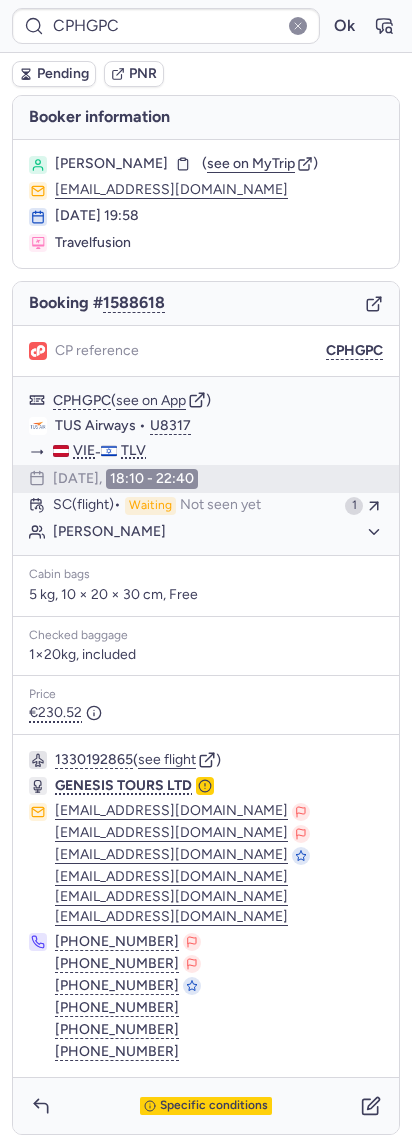 click on "CPHGPC  Ok" at bounding box center [206, 26] 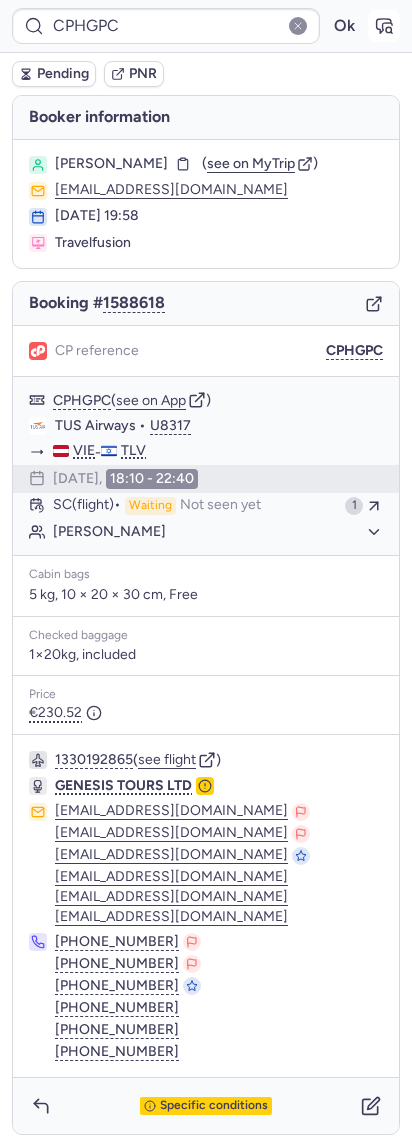 click at bounding box center [384, 26] 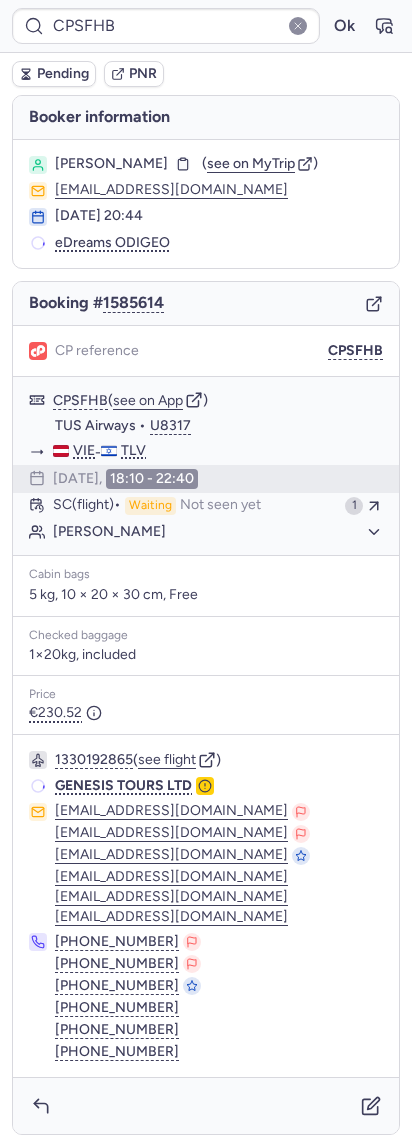 type on "CPHGPC" 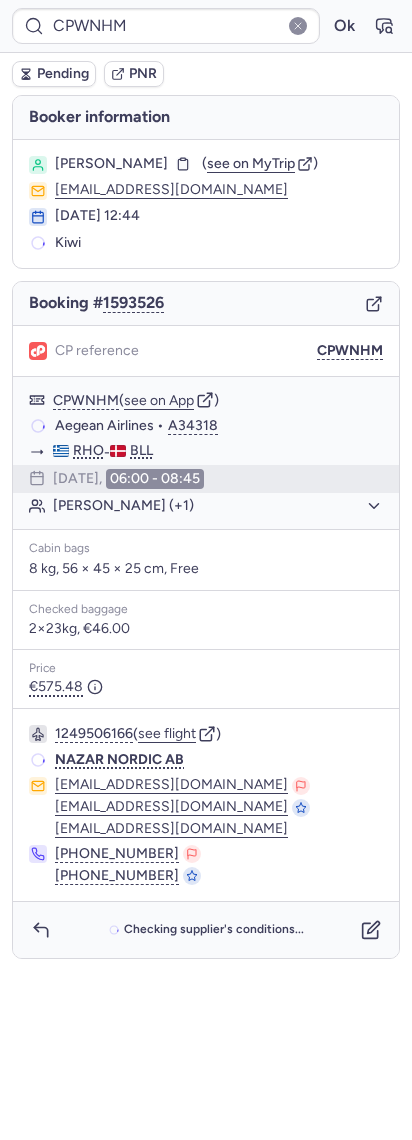 type on "CPFCQH" 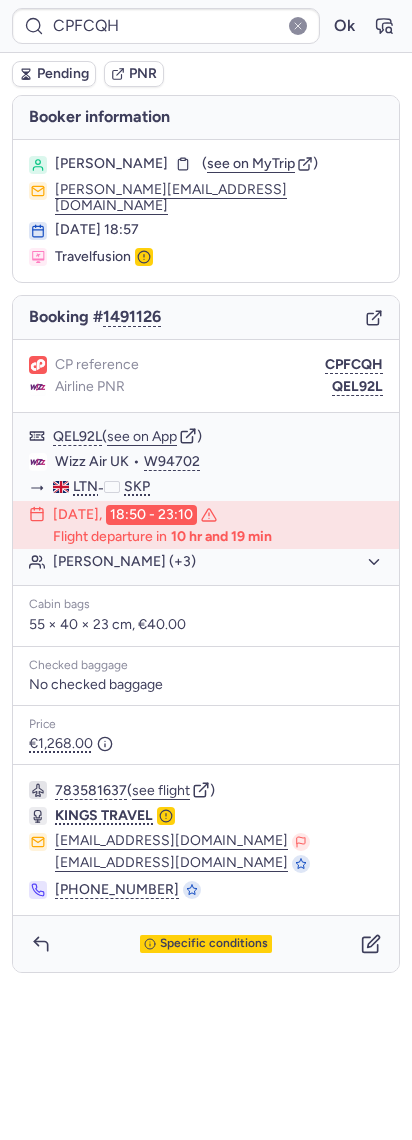 click on "CPFCQH  Ok" at bounding box center (206, 26) 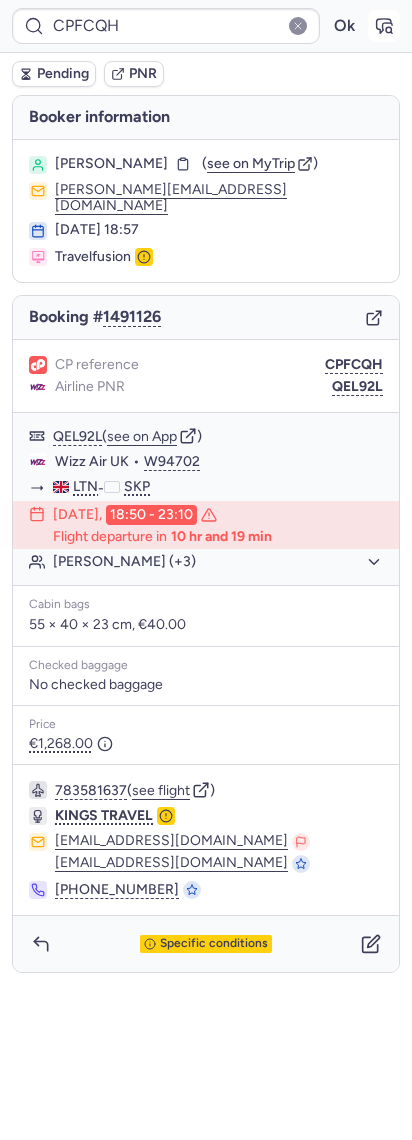 click 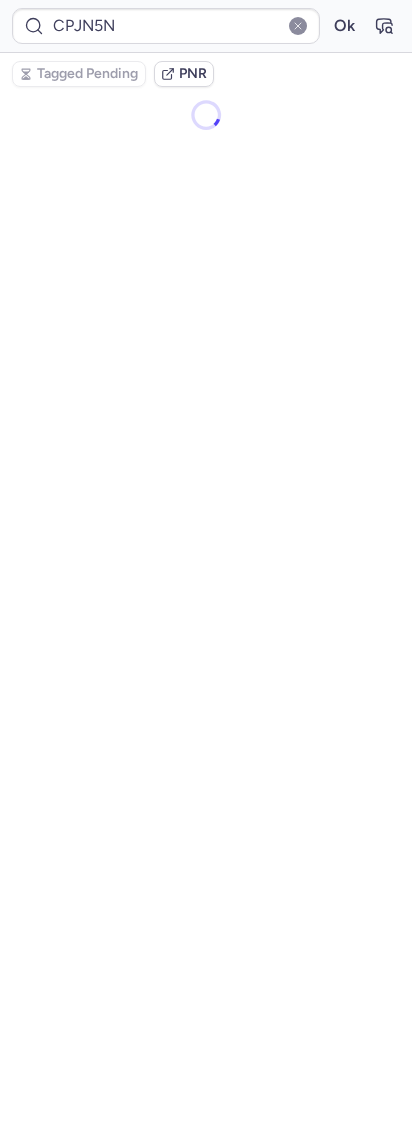 type on "CPWCME" 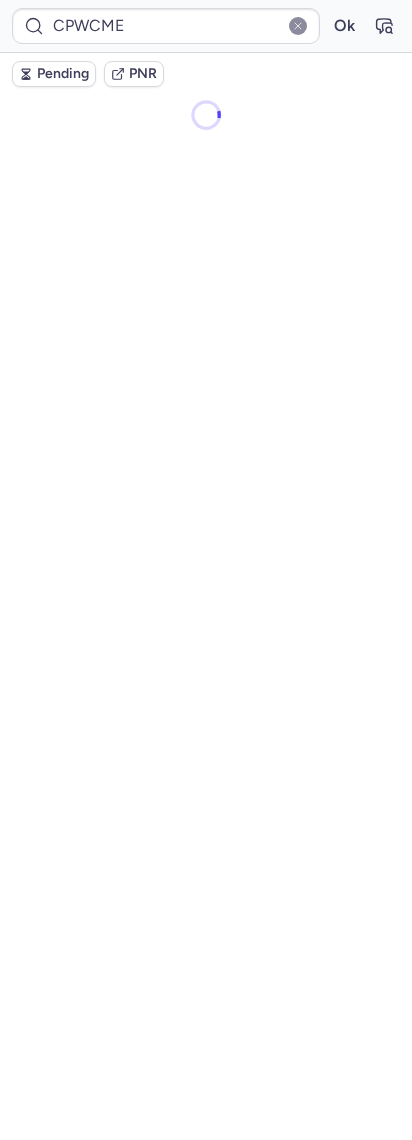 type on "CPJN5N" 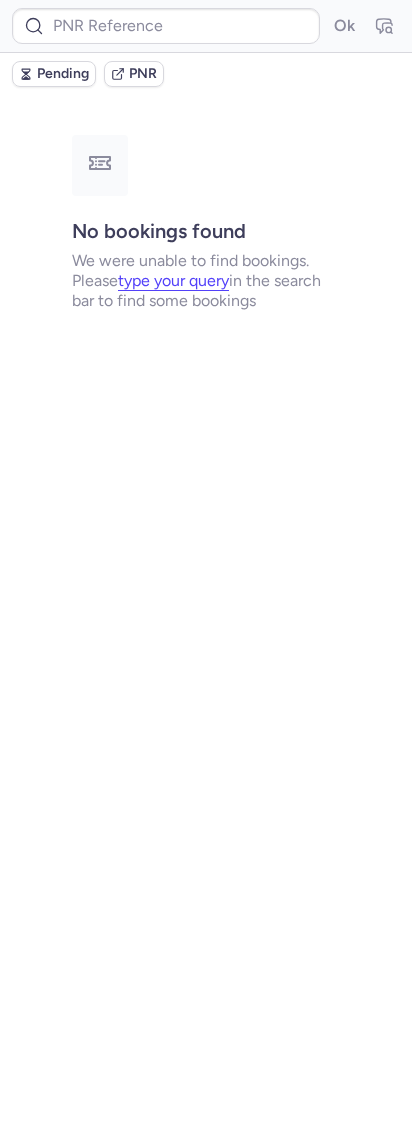 type on "CP8C5T" 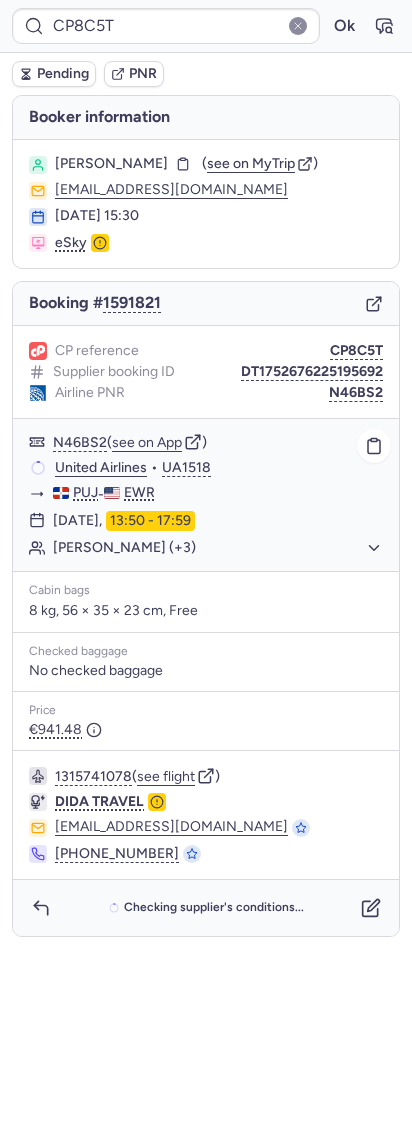 click on "[PERSON_NAME] (+3)" 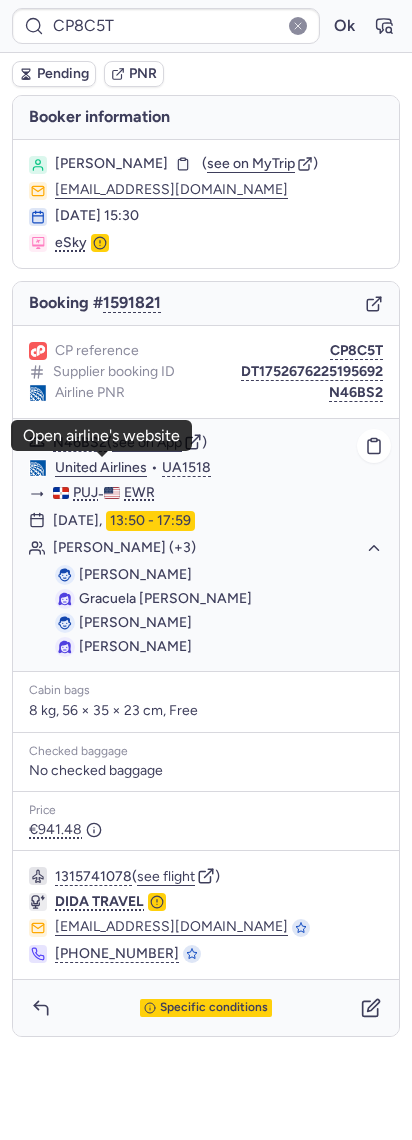 click on "United Airlines" 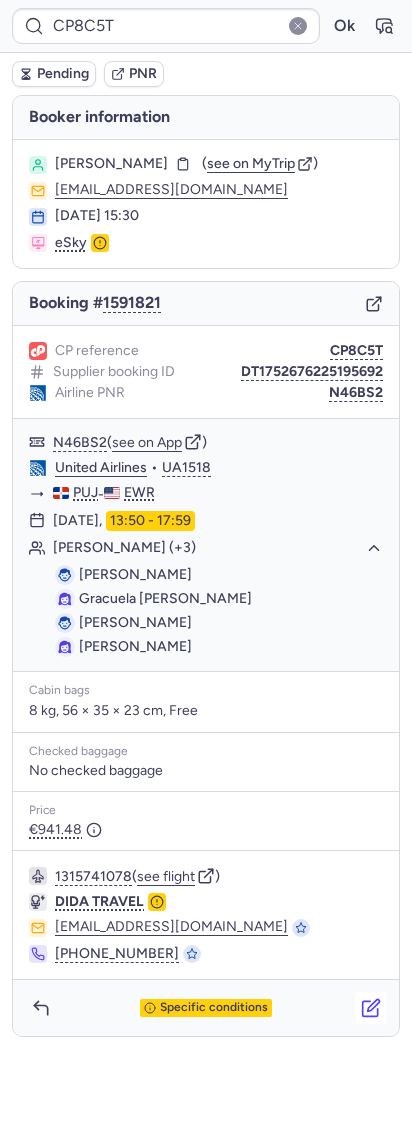 click at bounding box center [371, 1008] 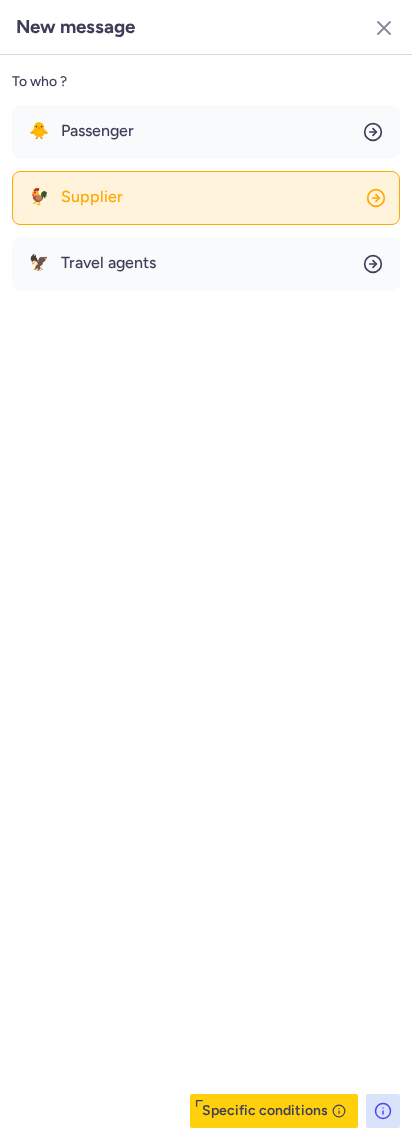 click on "🐓 Supplier" 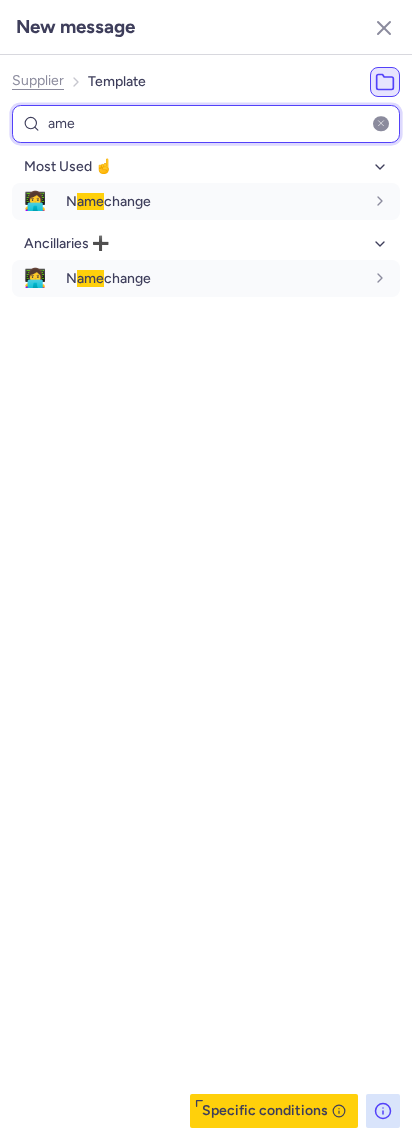 type on "ame" 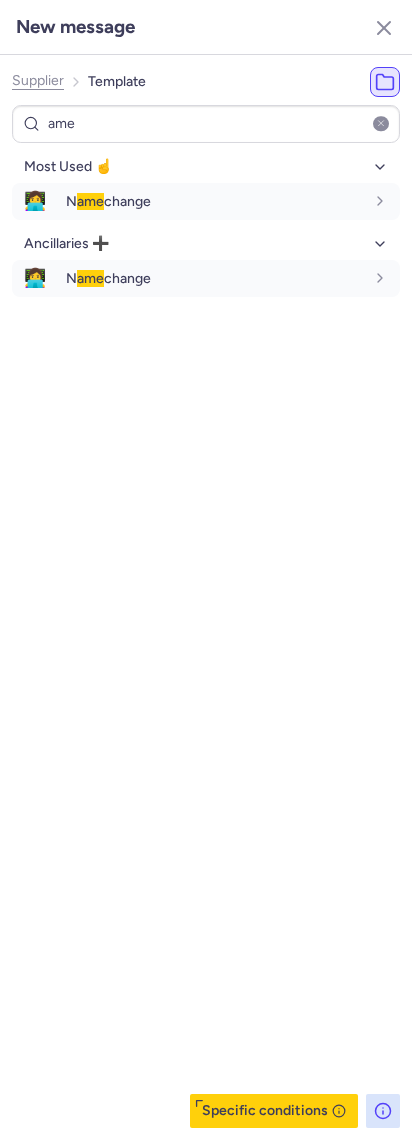click on "Most Used ☝️ 👩‍💻 N ame  change en Ancillaries ➕ 👩‍💻 N ame  change en" at bounding box center [206, 224] 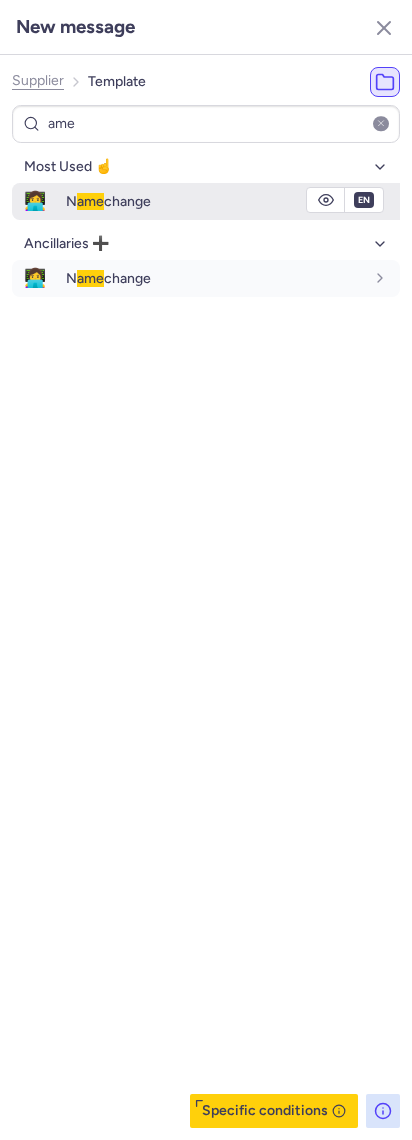 click on "ame" at bounding box center [90, 201] 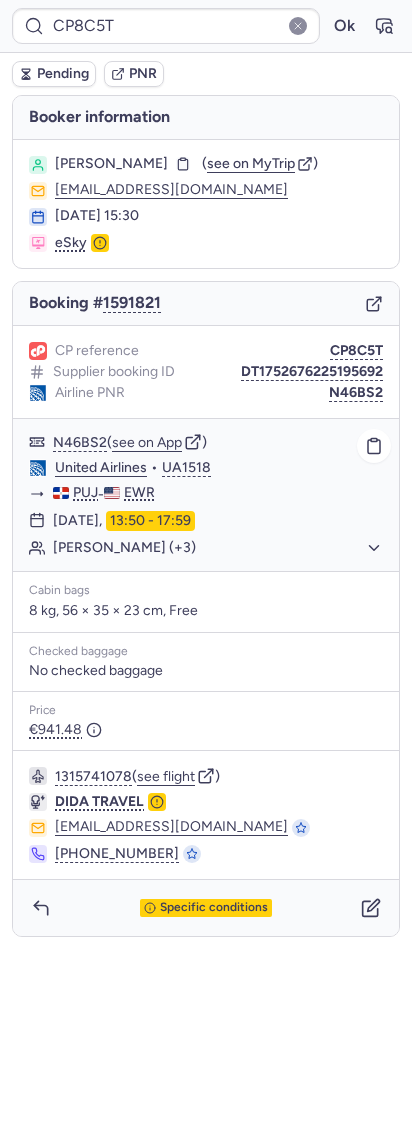 click on "[PERSON_NAME] (+3)" 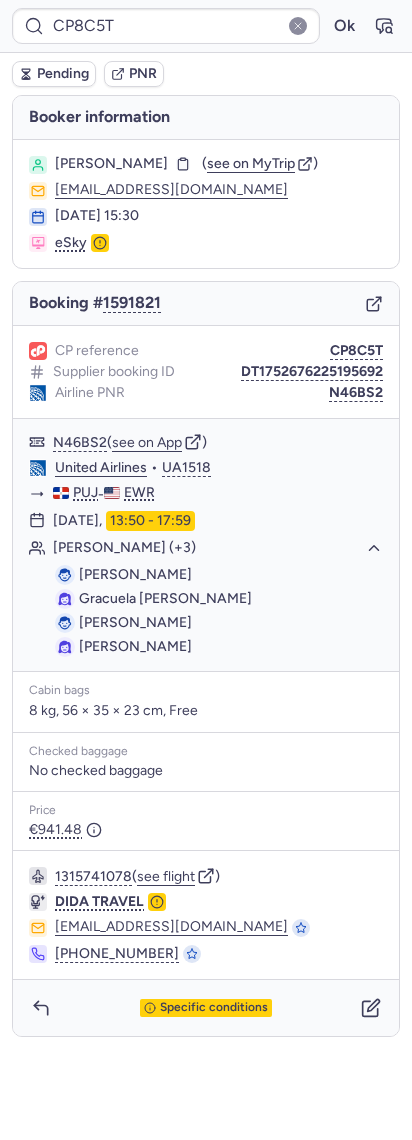 click on "Pending" at bounding box center [54, 74] 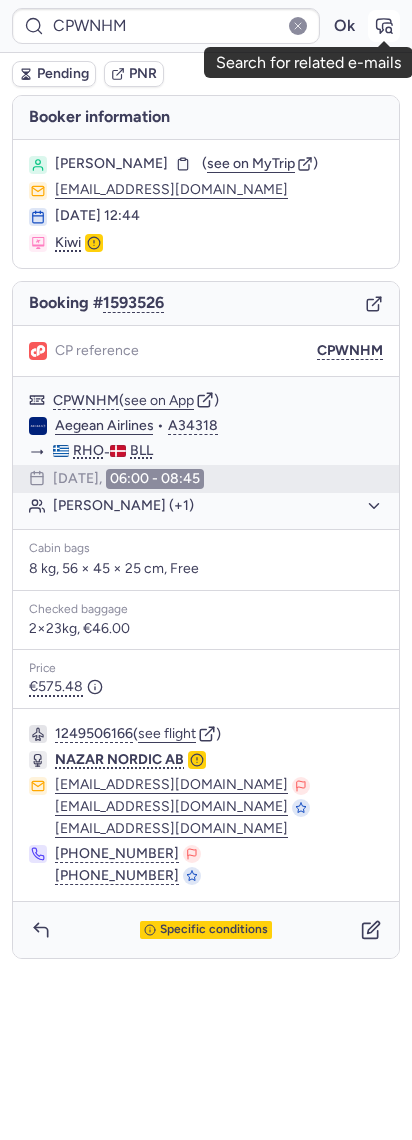 click 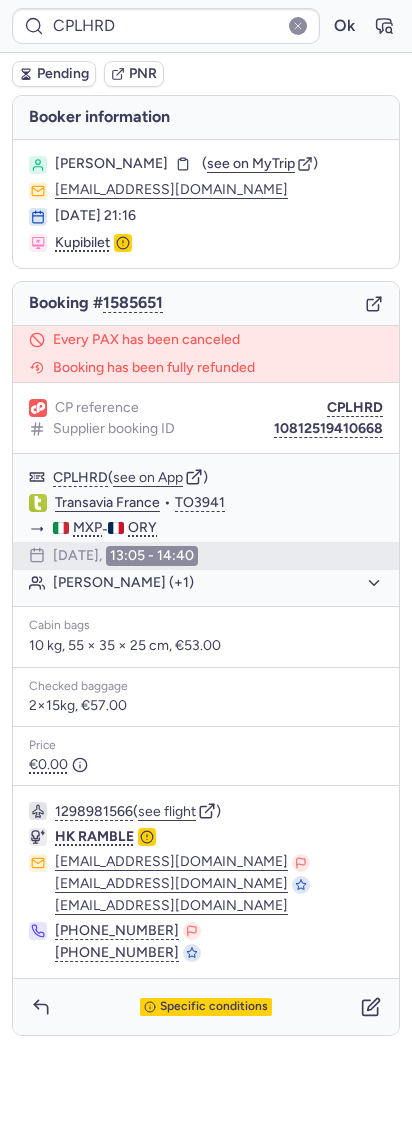 type on "CPIGDN" 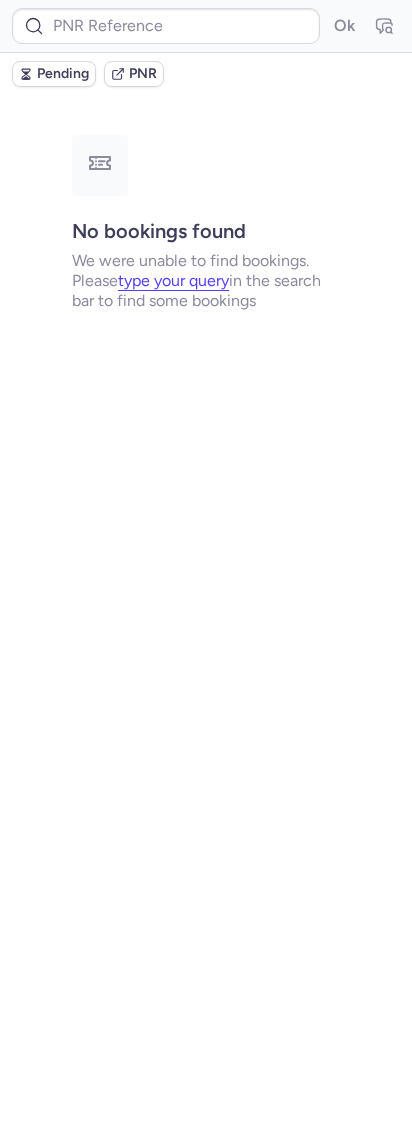 scroll, scrollTop: 0, scrollLeft: 0, axis: both 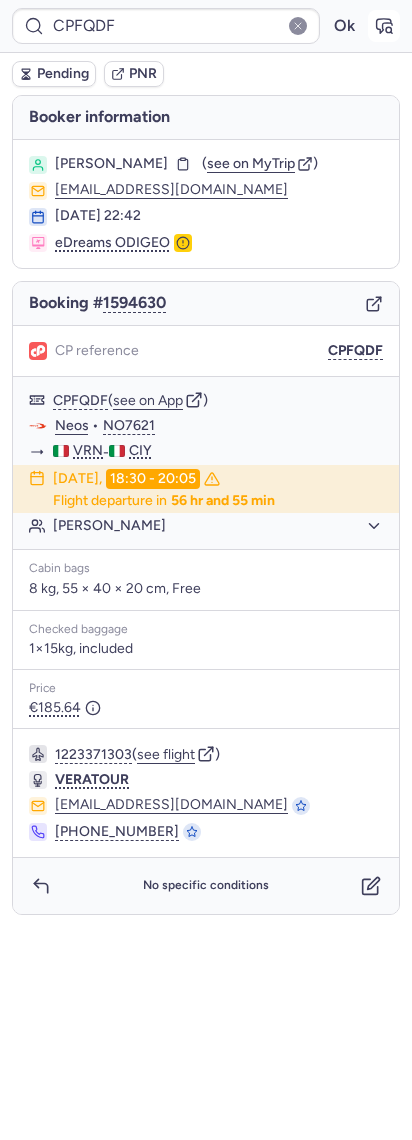 click 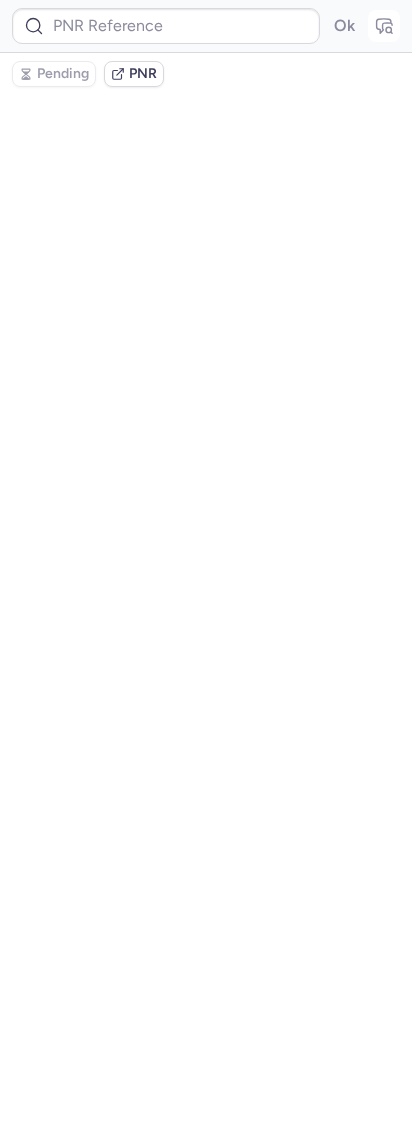 type on "CPFQDF" 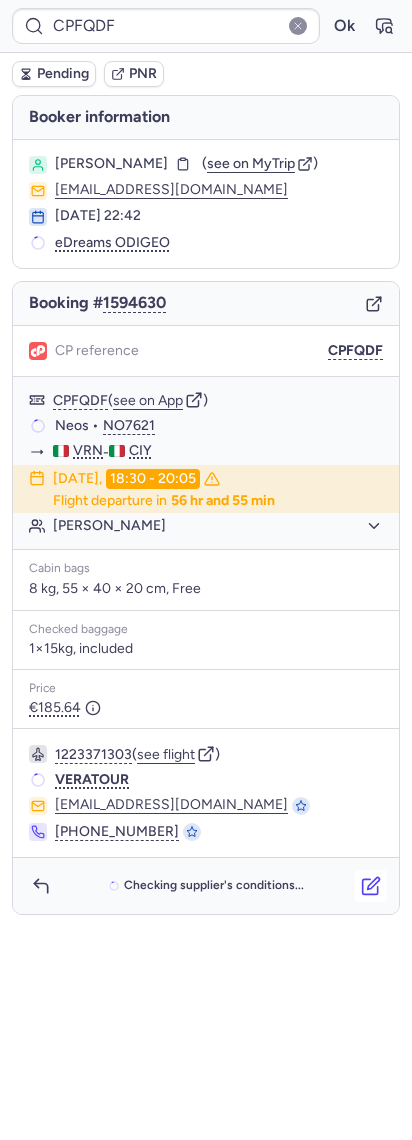 click 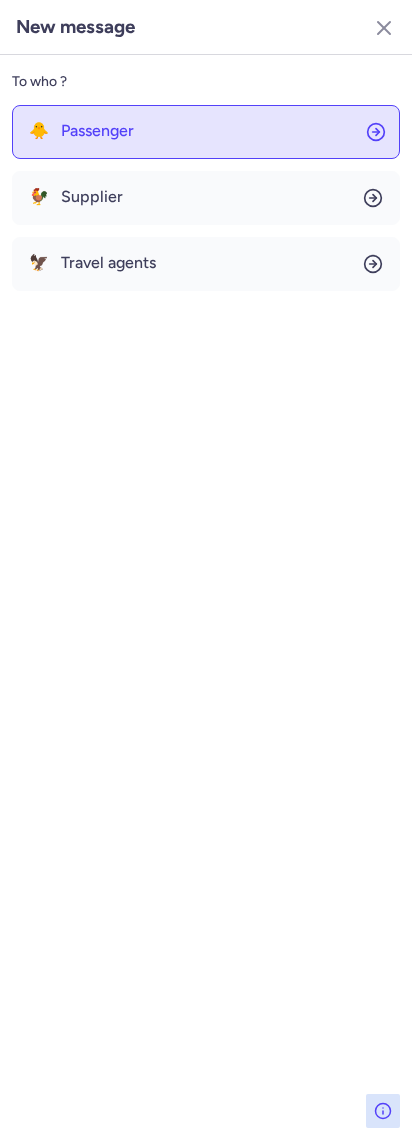click on "🐥 Passenger" 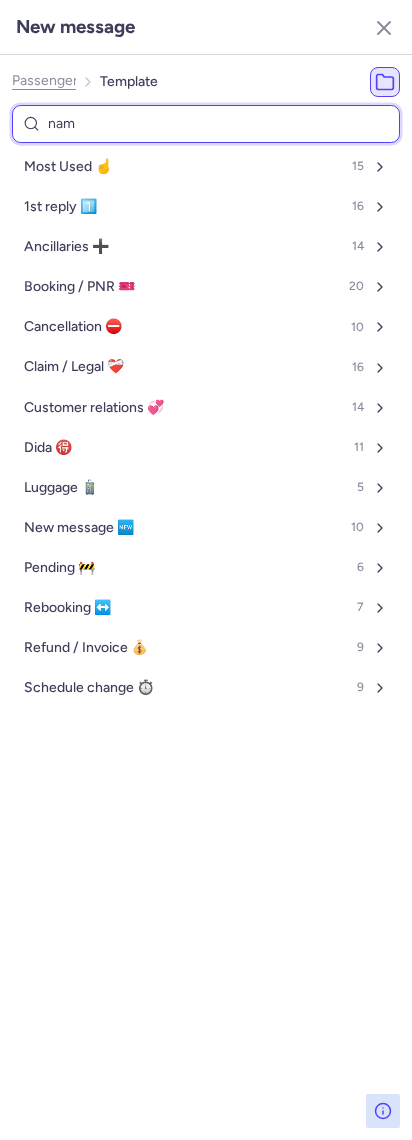 type on "name" 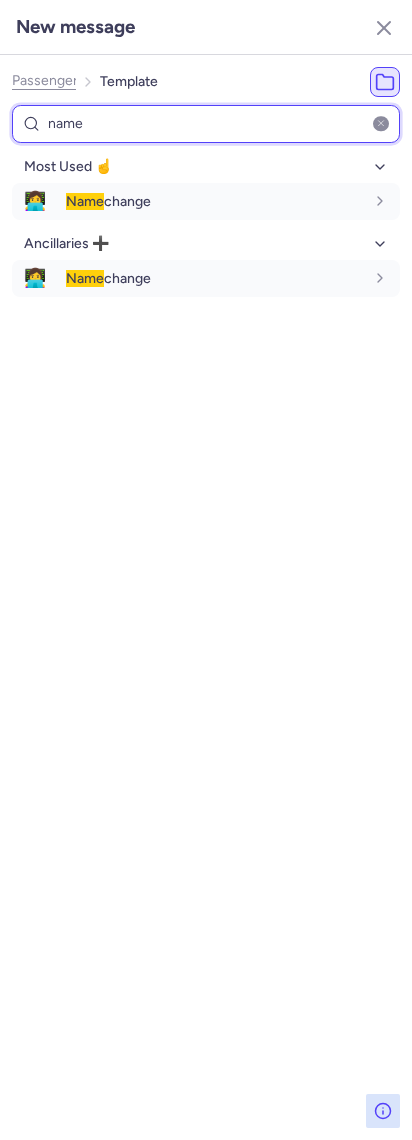 drag, startPoint x: 101, startPoint y: 118, endPoint x: -81, endPoint y: 132, distance: 182.53767 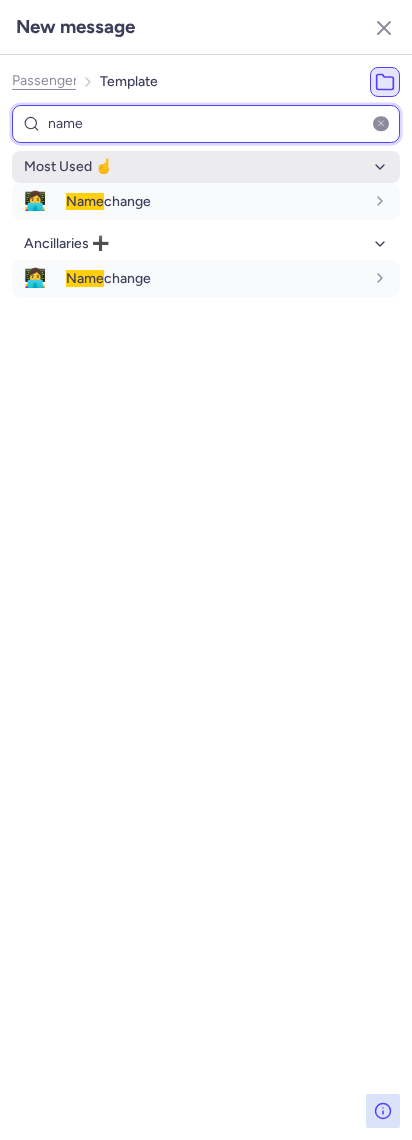 type on "name" 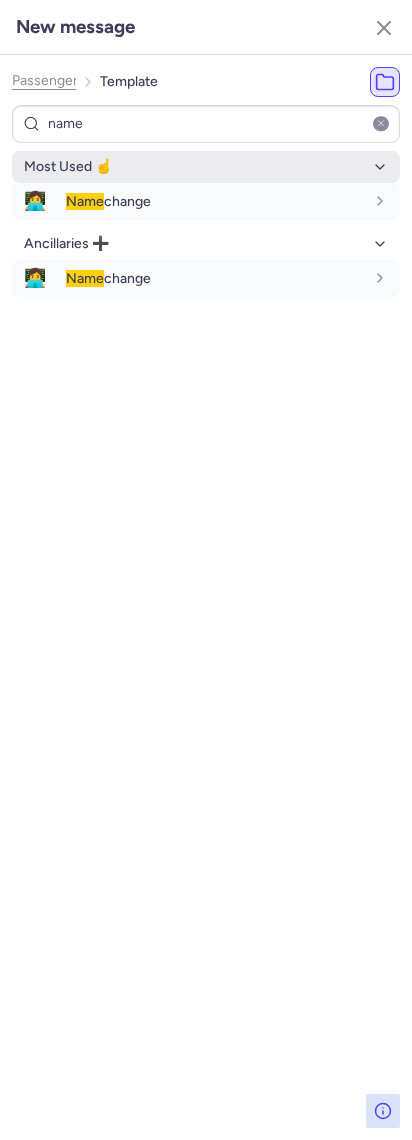 click on "Most Used ☝️" at bounding box center [206, 167] 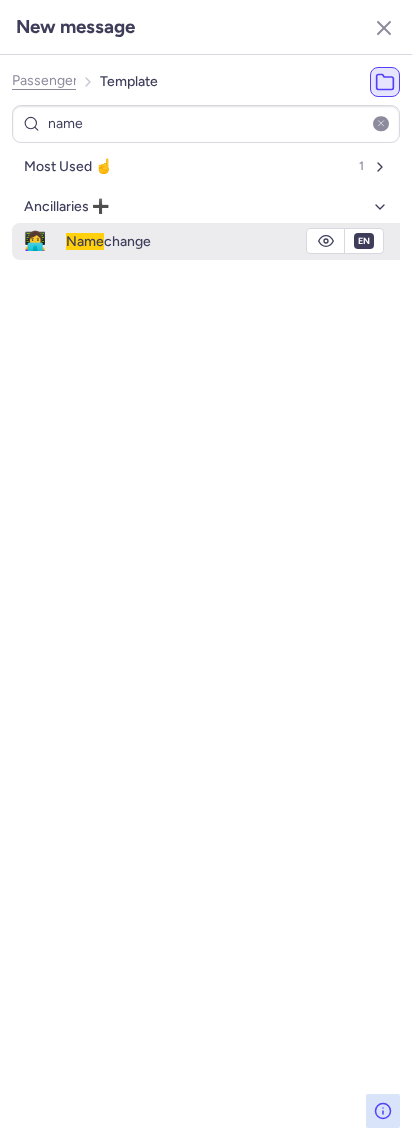 click on "Name" at bounding box center (85, 241) 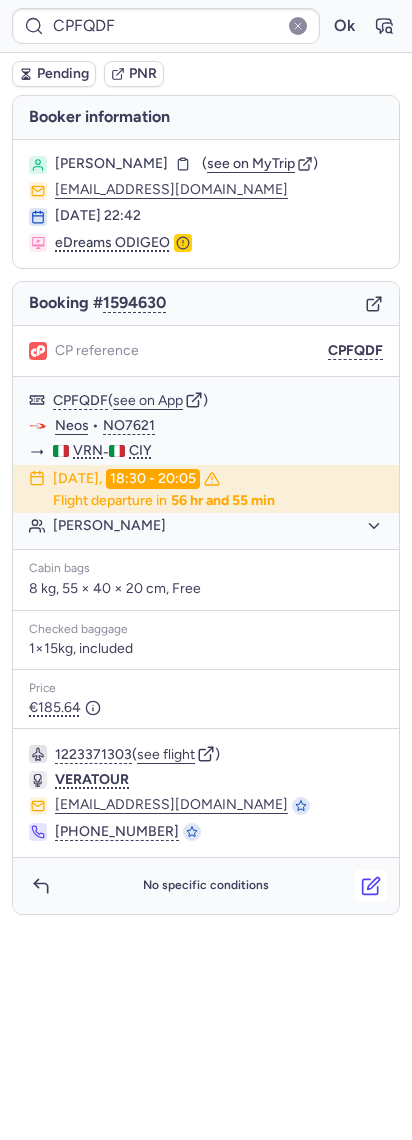 click 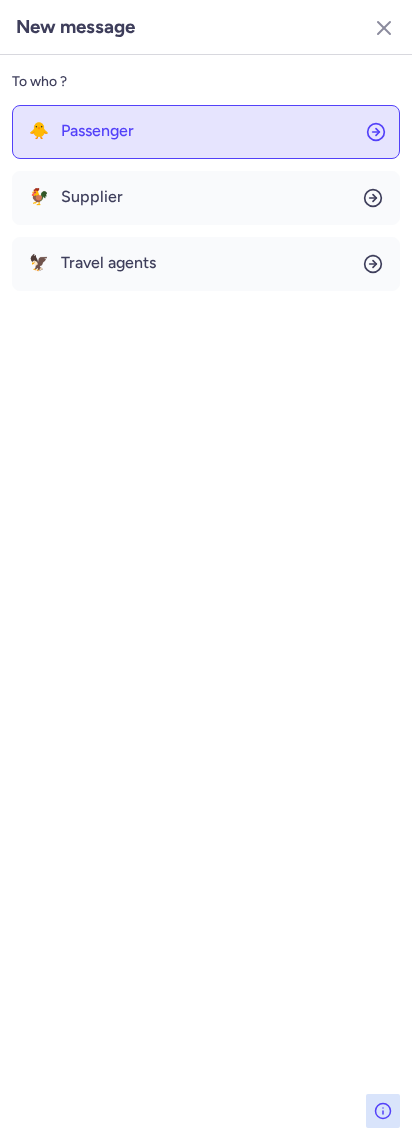 click on "🐥 Passenger" 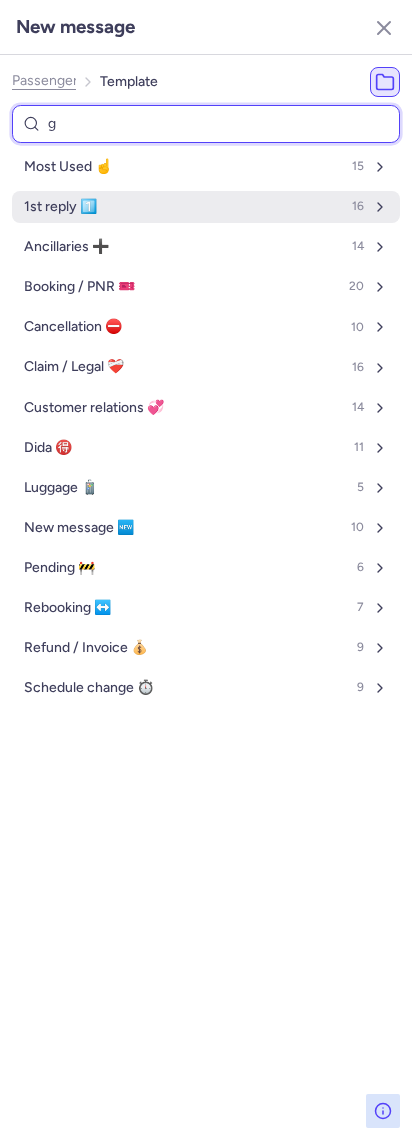 type on "ge" 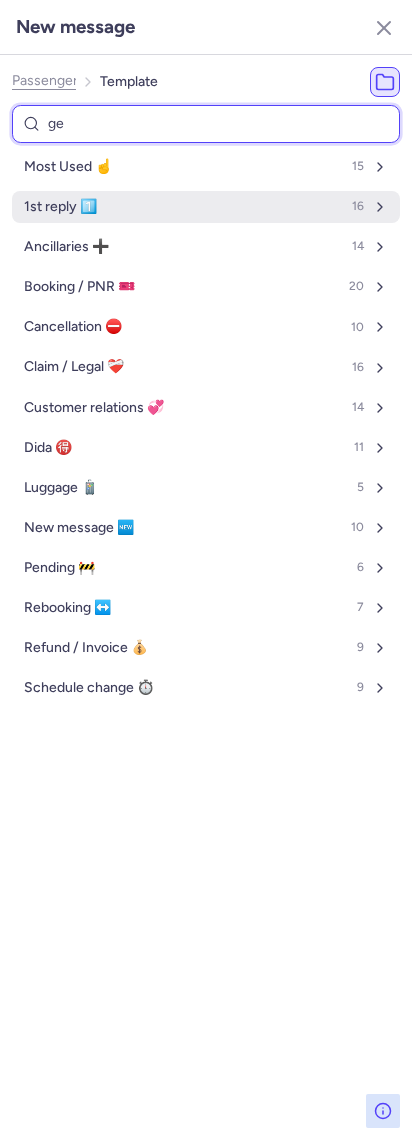 select on "en" 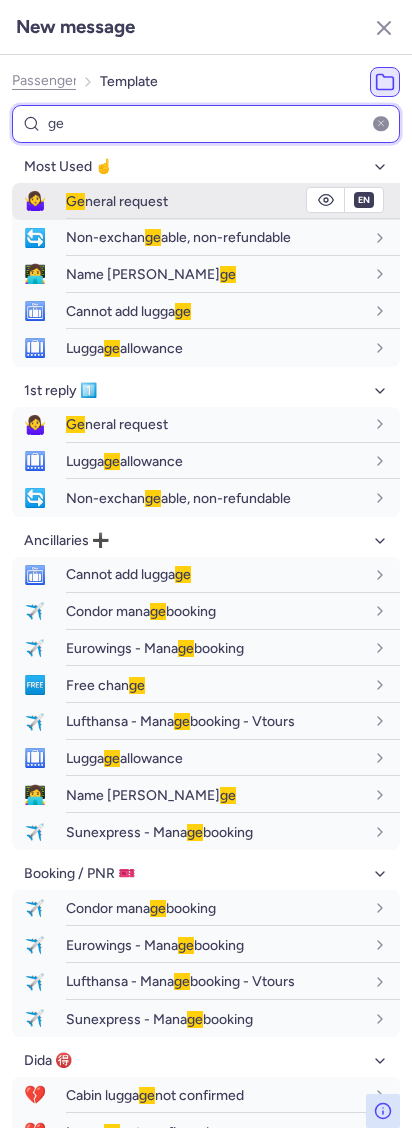 type on "ge" 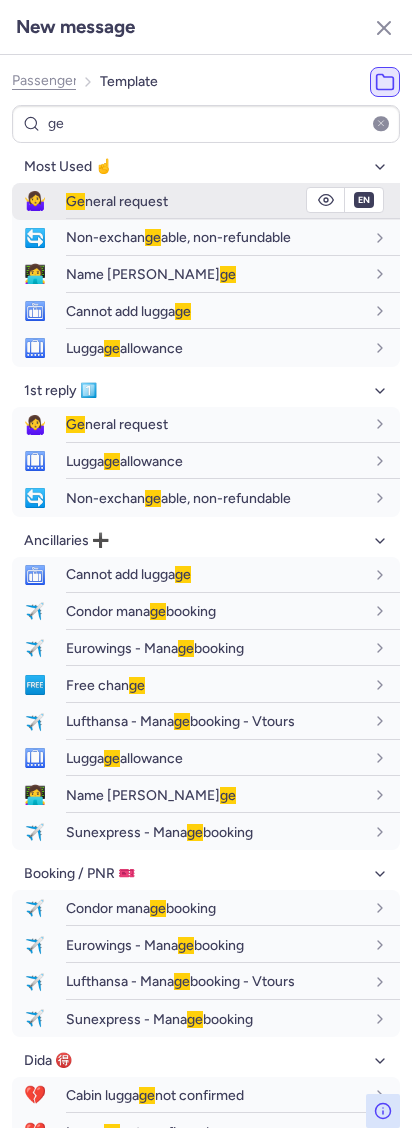 click on "[PERSON_NAME] request" at bounding box center (117, 201) 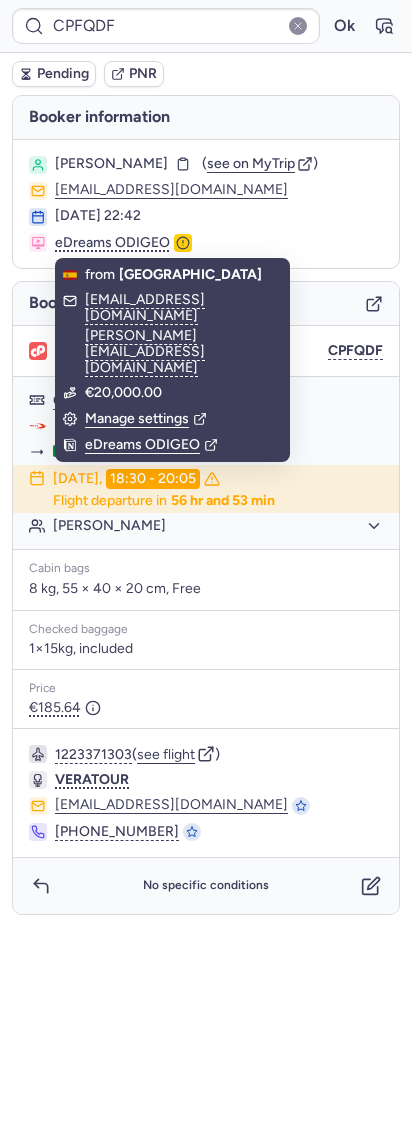 click on "Pending" at bounding box center (54, 74) 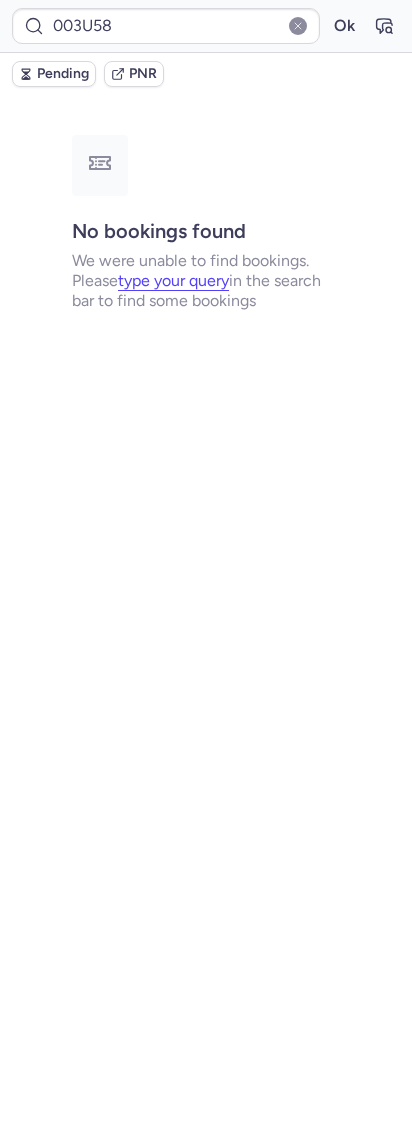 type on "CPLHRD" 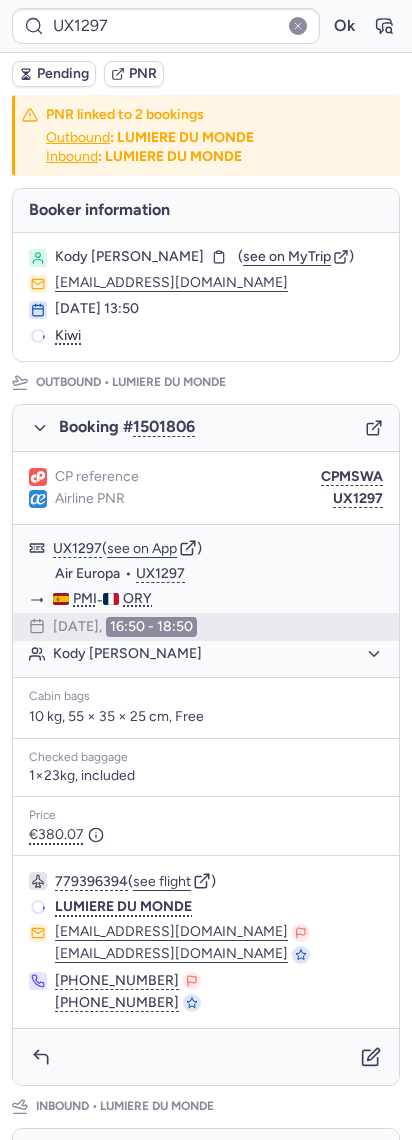 type on "CPNEJC" 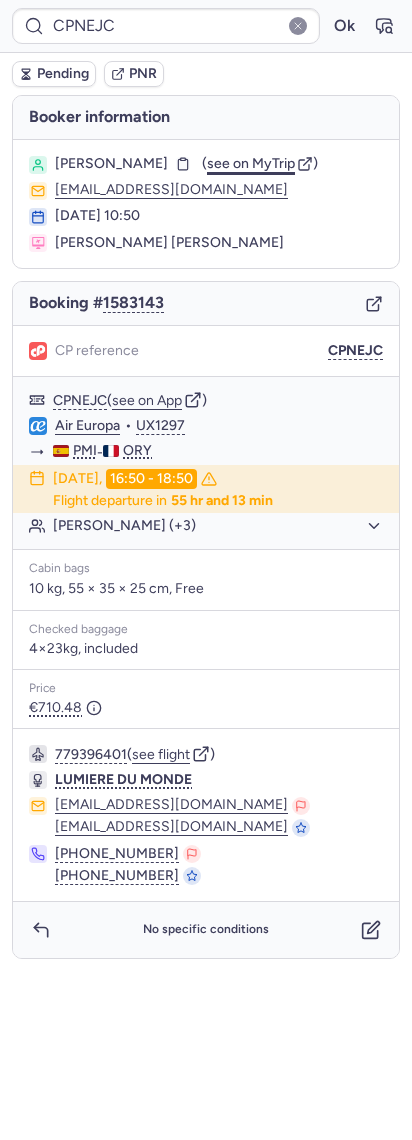click on "see on MyTrip" at bounding box center (251, 163) 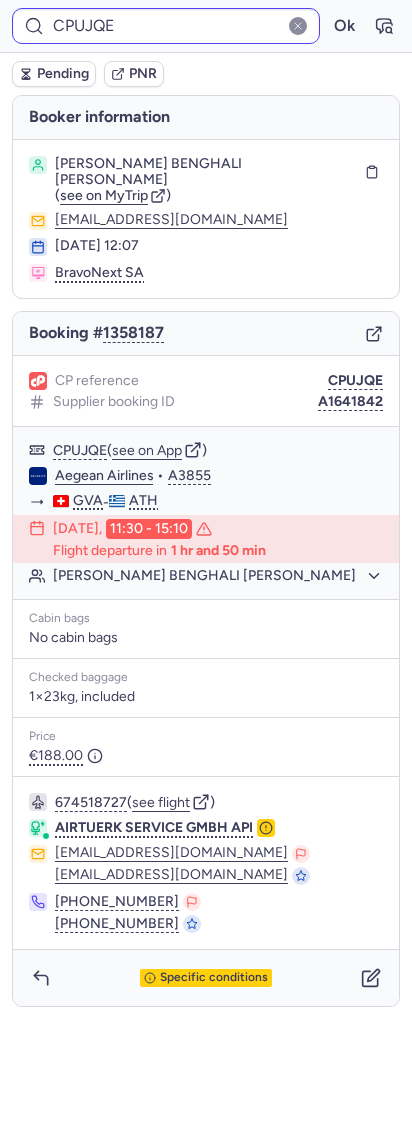 type on "CPLHRD" 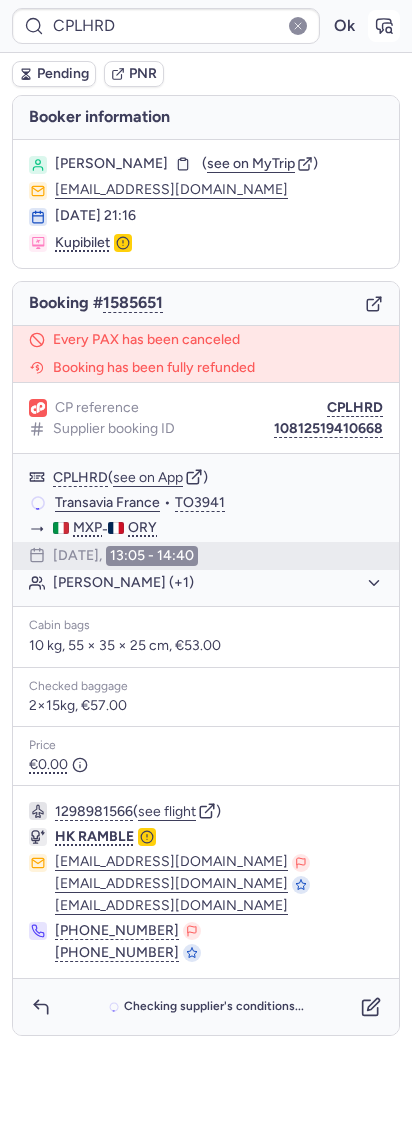 click at bounding box center (384, 26) 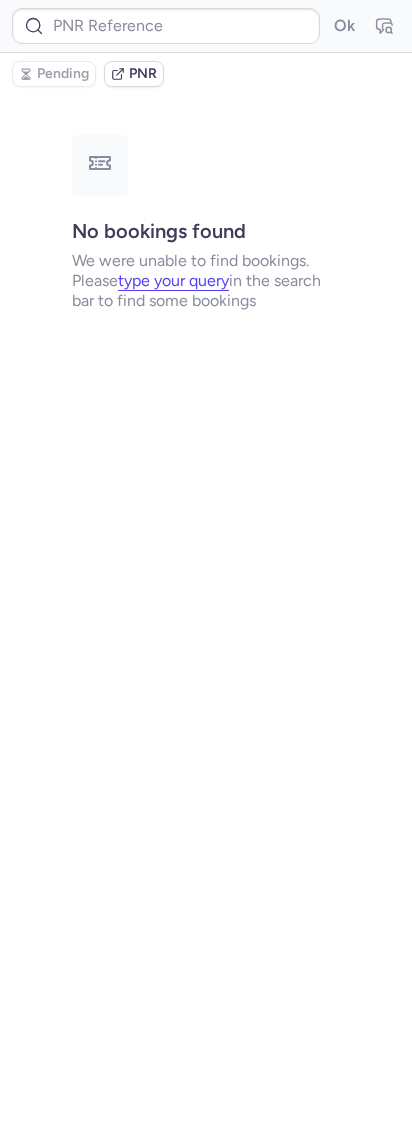 type on "CPLHRD" 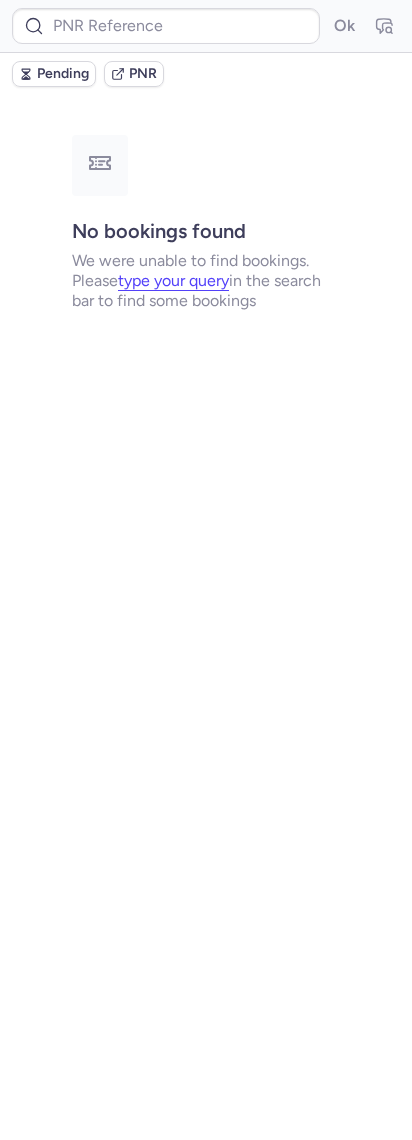 type on "CPJN5N" 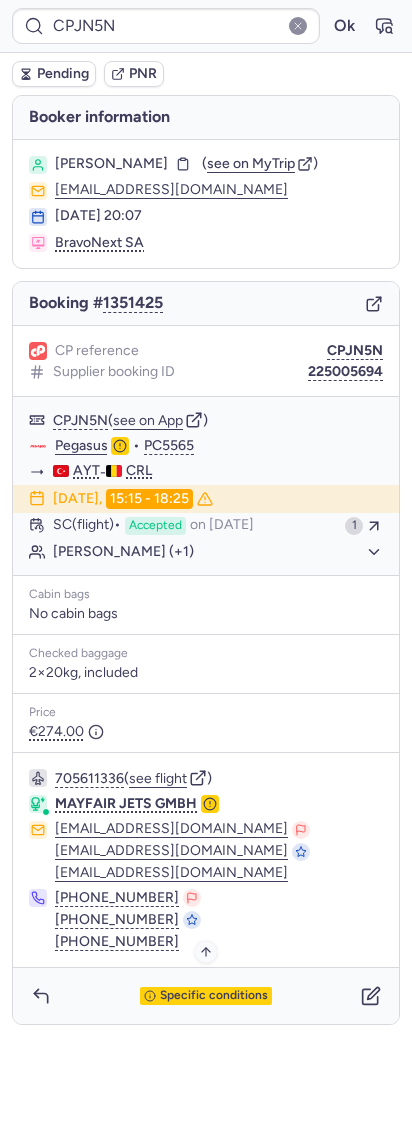 click on "Specific conditions" at bounding box center [214, 996] 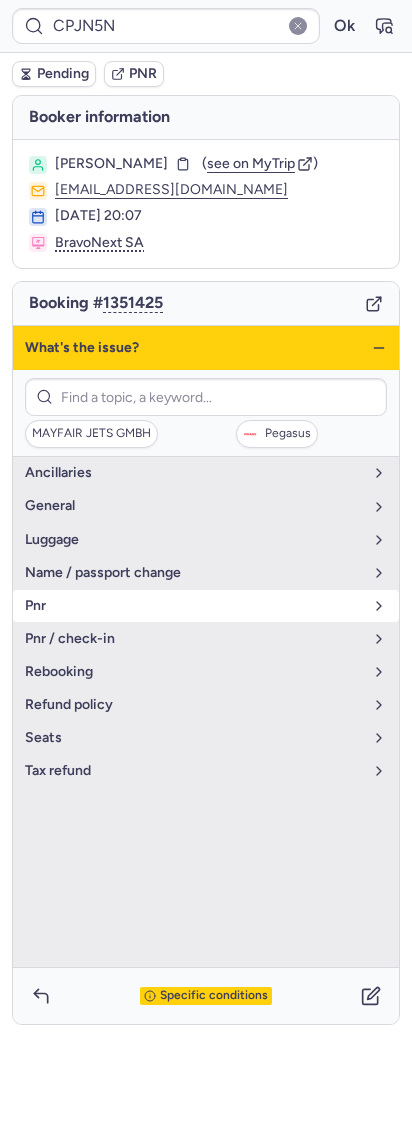 click on "pnr" at bounding box center [206, 606] 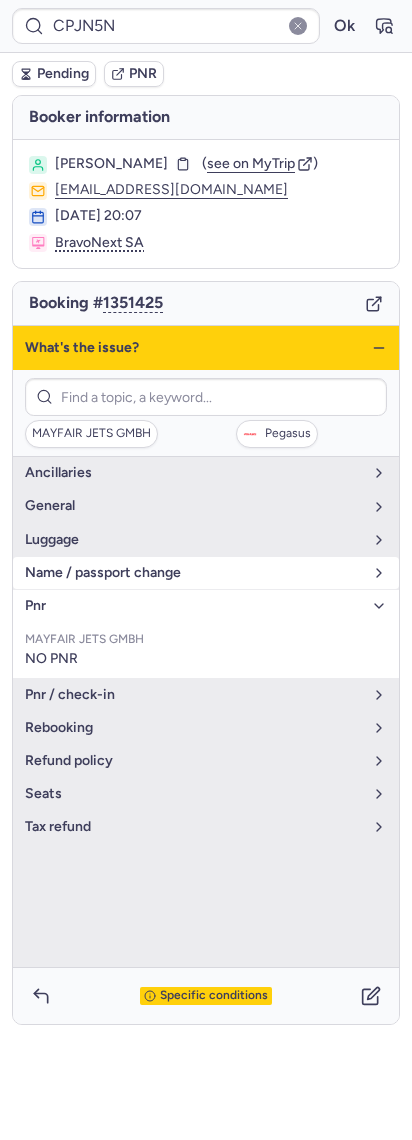 click on "name / passport change" at bounding box center [194, 573] 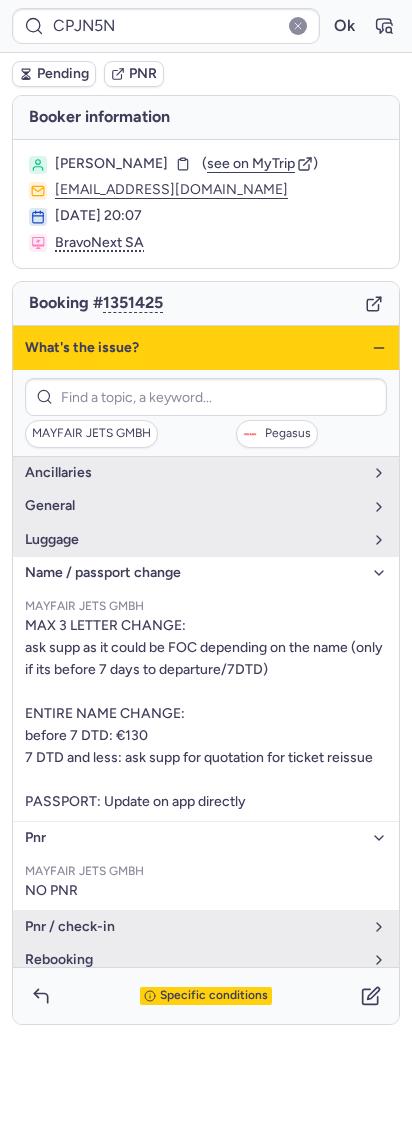 click on "What's the issue?" at bounding box center [206, 348] 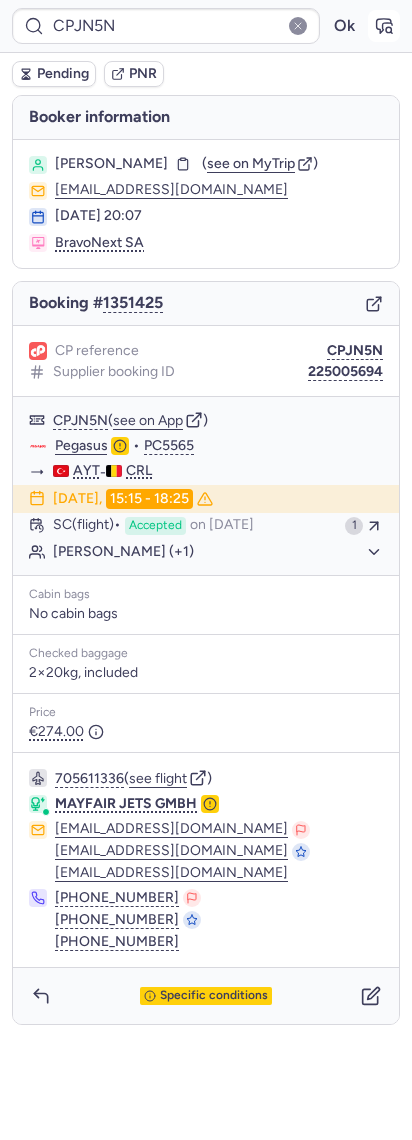 click 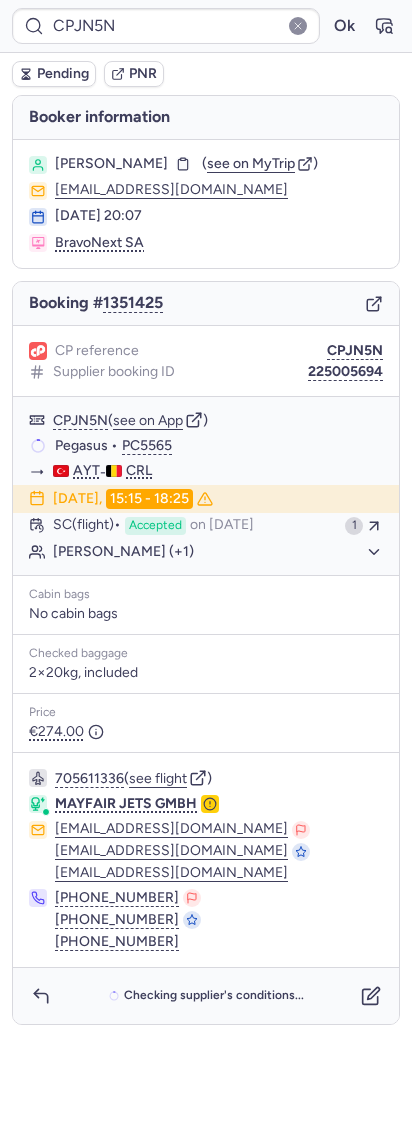 click on "Booking # 1351425" at bounding box center (206, 304) 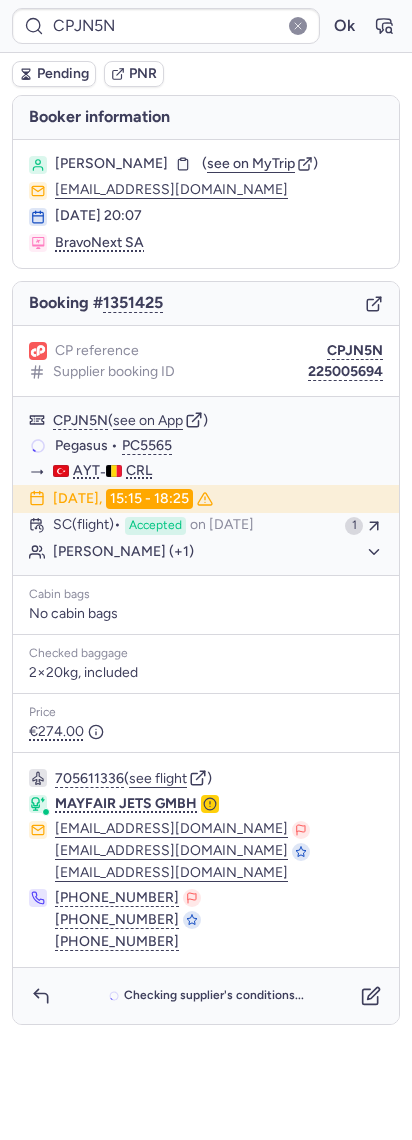 click 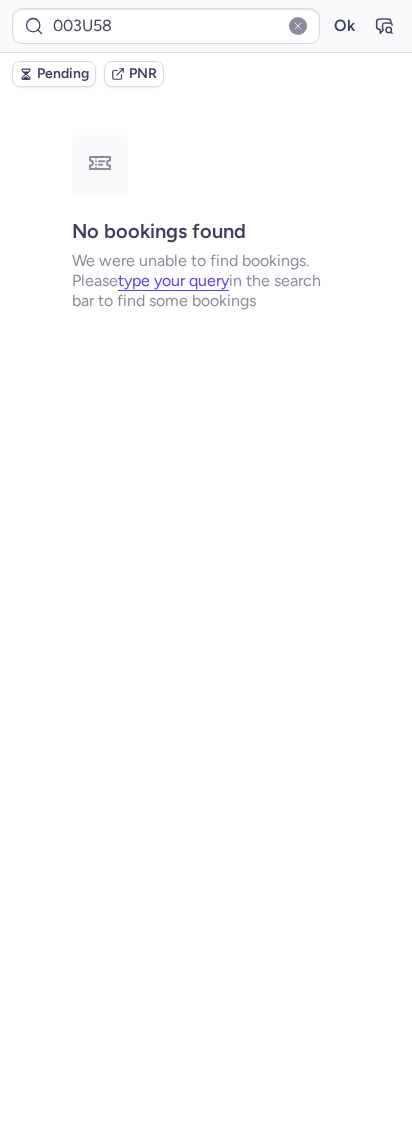 type on "CPMNWK" 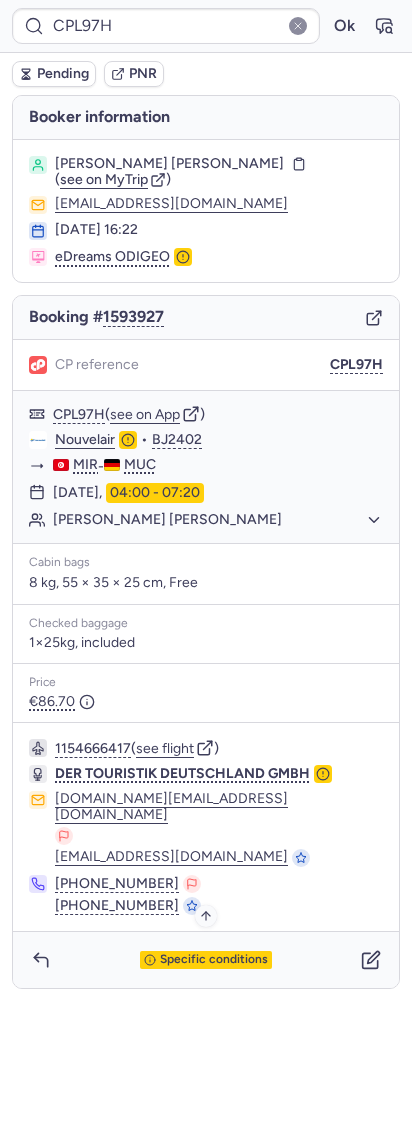 click on "Specific conditions" at bounding box center (214, 960) 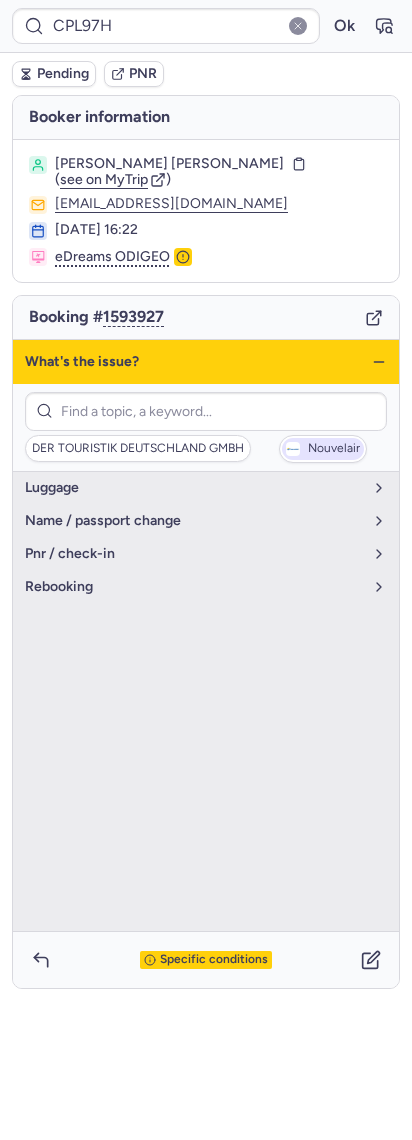 click on "Nouvelair" at bounding box center (323, 449) 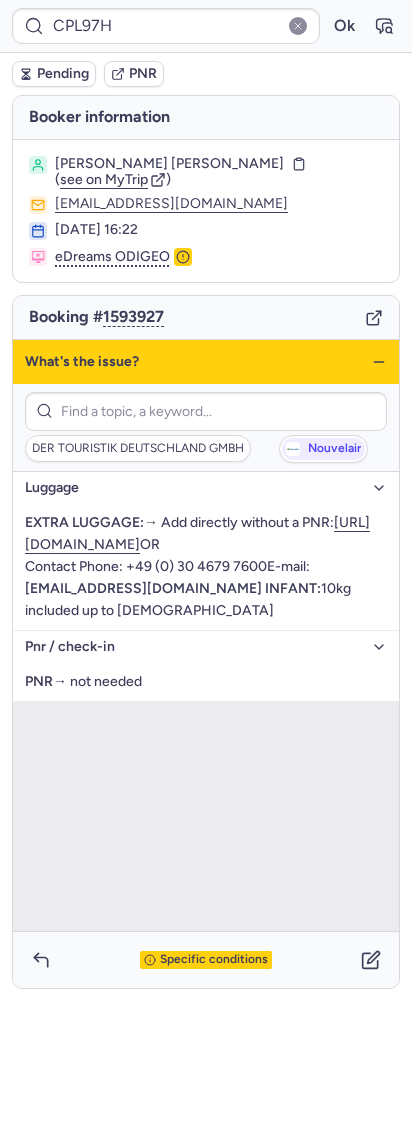 click on "What's the issue?" at bounding box center [206, 362] 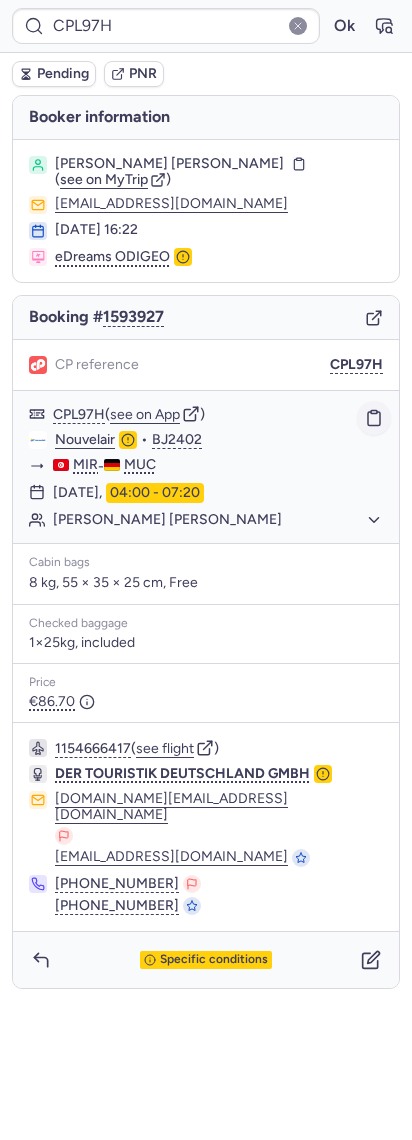 click 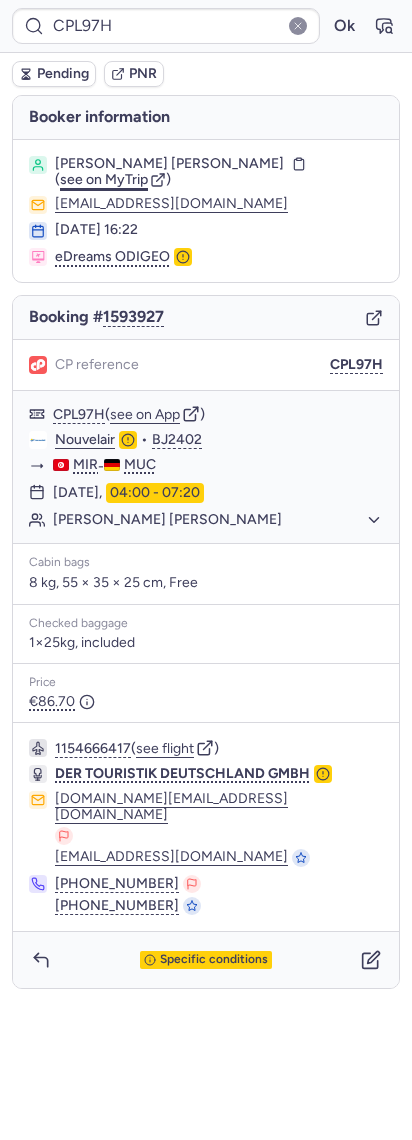click on "see on MyTrip" at bounding box center [104, 179] 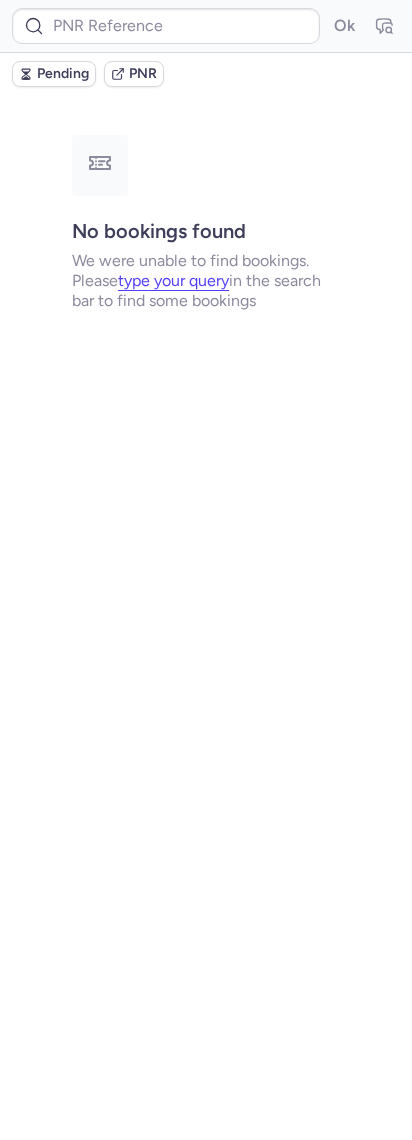 type on "CPYMZC" 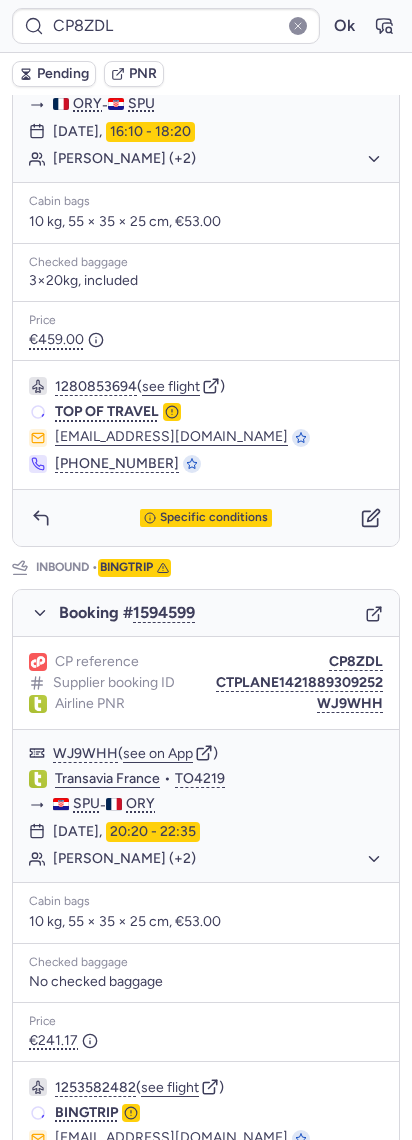 scroll, scrollTop: 533, scrollLeft: 0, axis: vertical 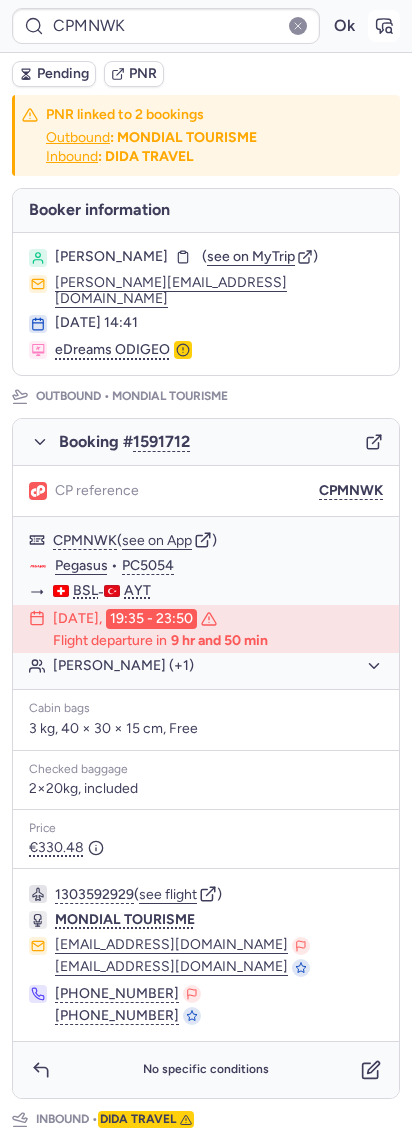 click 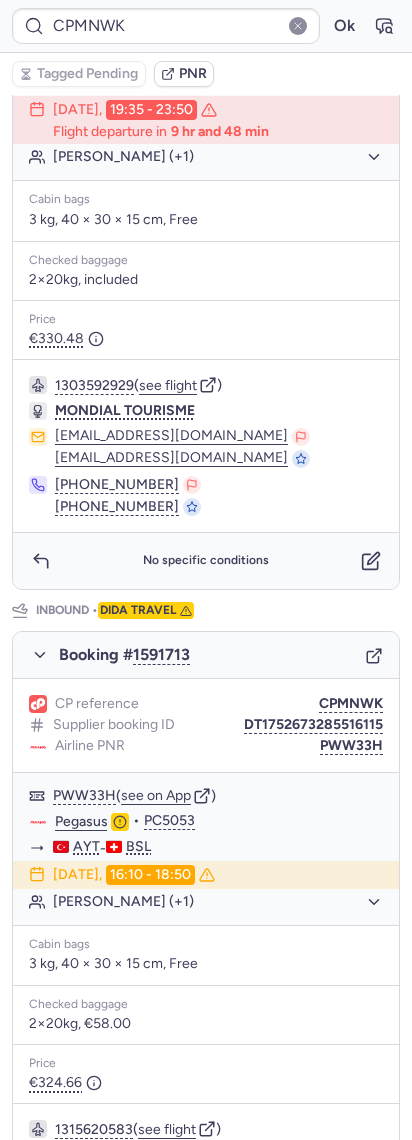 scroll, scrollTop: 0, scrollLeft: 0, axis: both 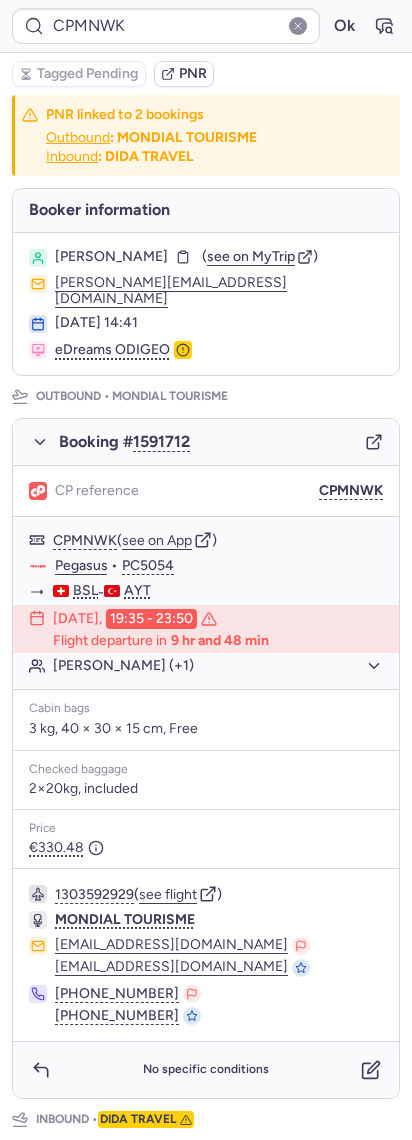 click 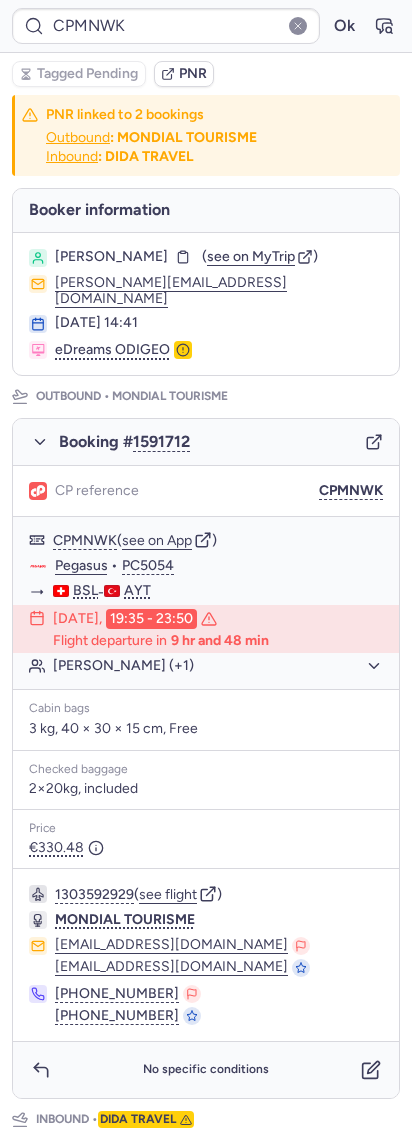 click on "CPMNWK  Ok" at bounding box center [206, 26] 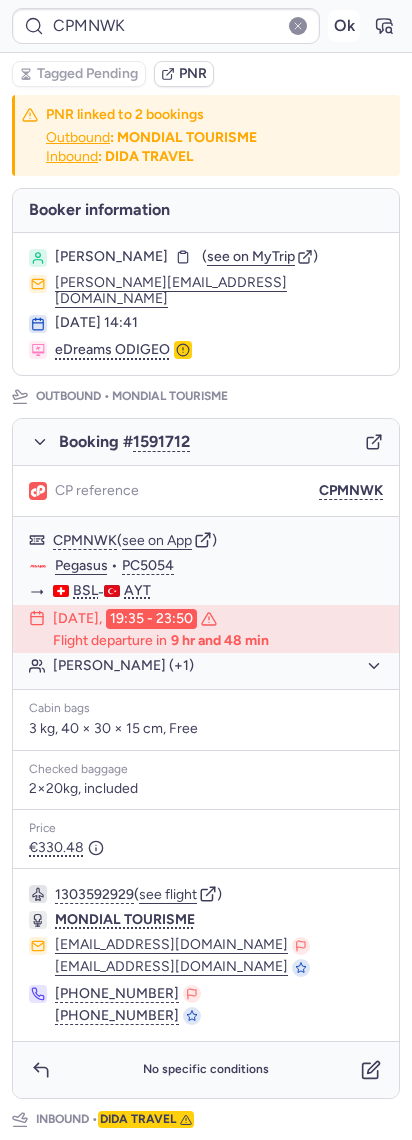 click on "Ok" at bounding box center (344, 26) 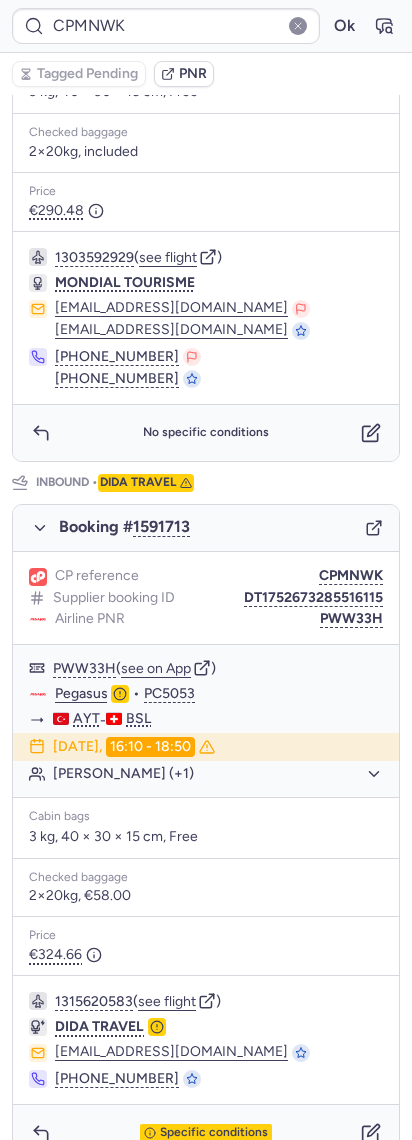scroll, scrollTop: 678, scrollLeft: 0, axis: vertical 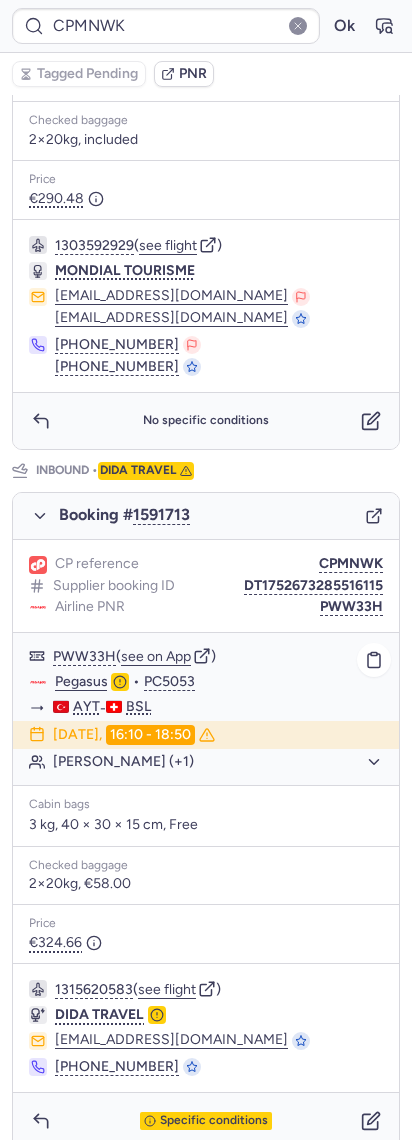 click on "[PERSON_NAME] (+1)" 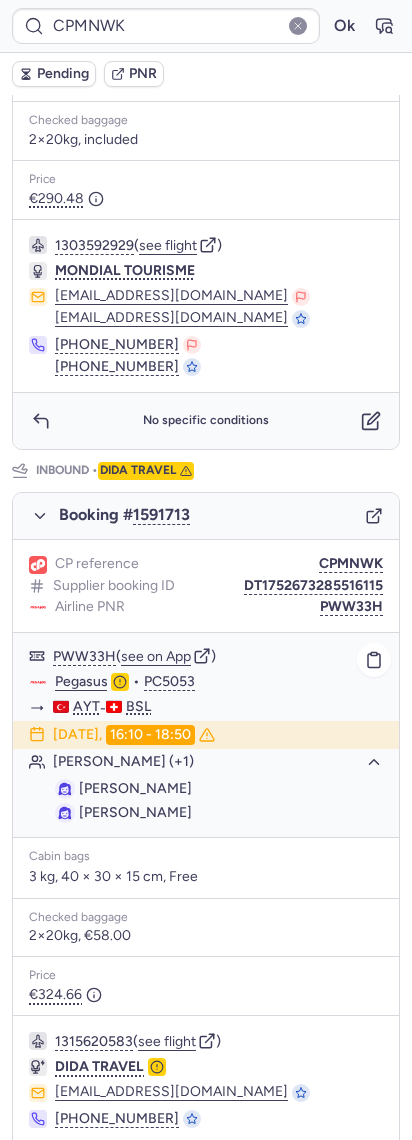 type on "CPJB9R" 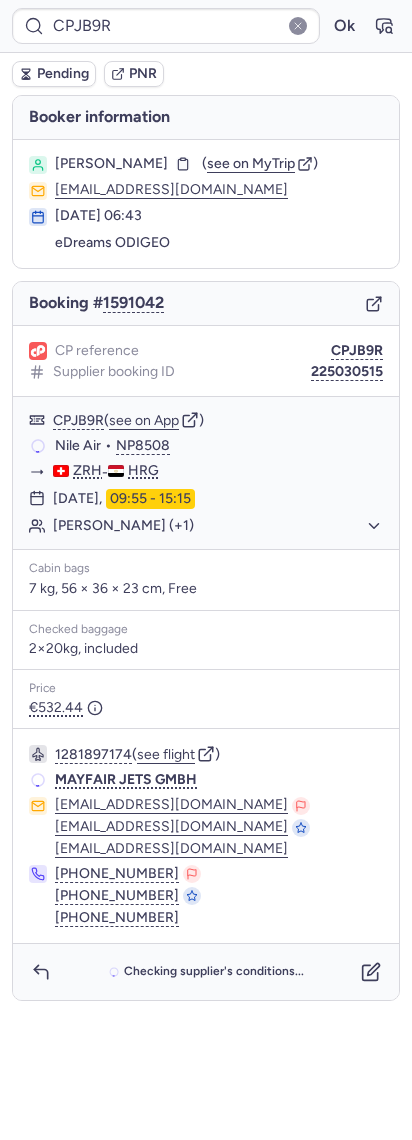 scroll, scrollTop: 0, scrollLeft: 0, axis: both 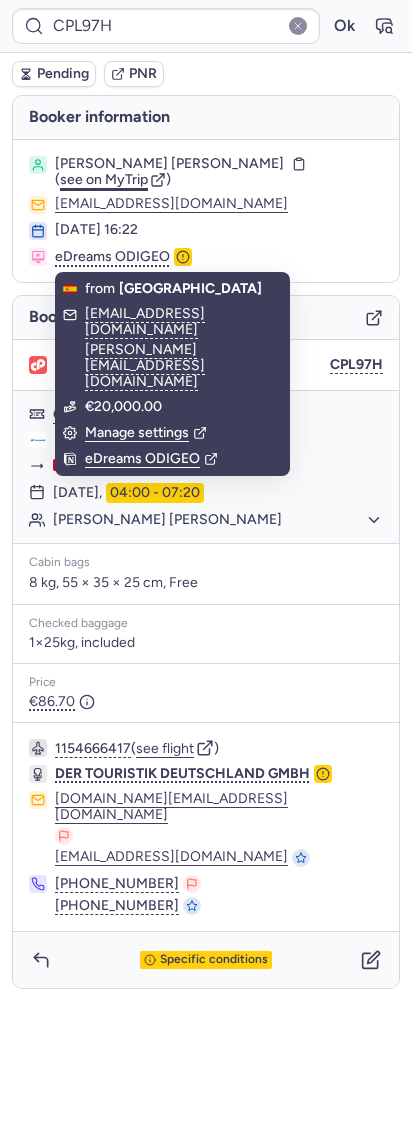 click on "see on MyTrip" at bounding box center (104, 179) 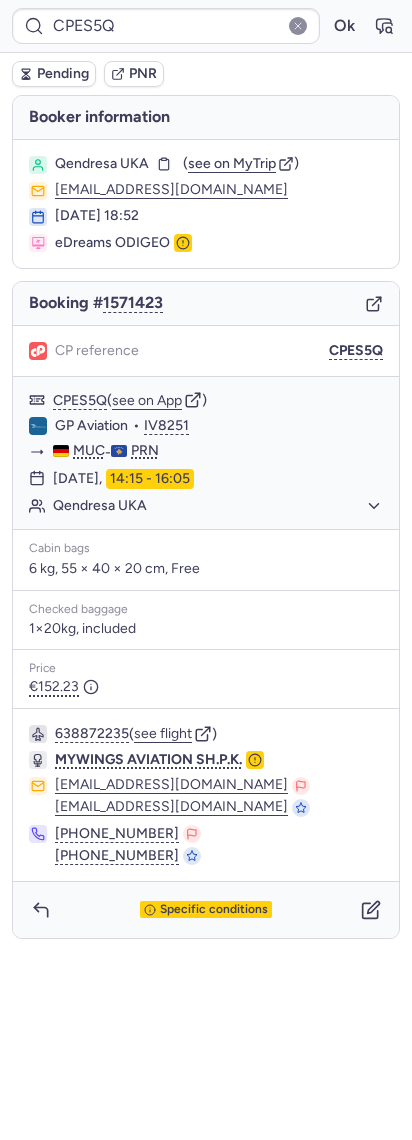 type on "CPJB9R" 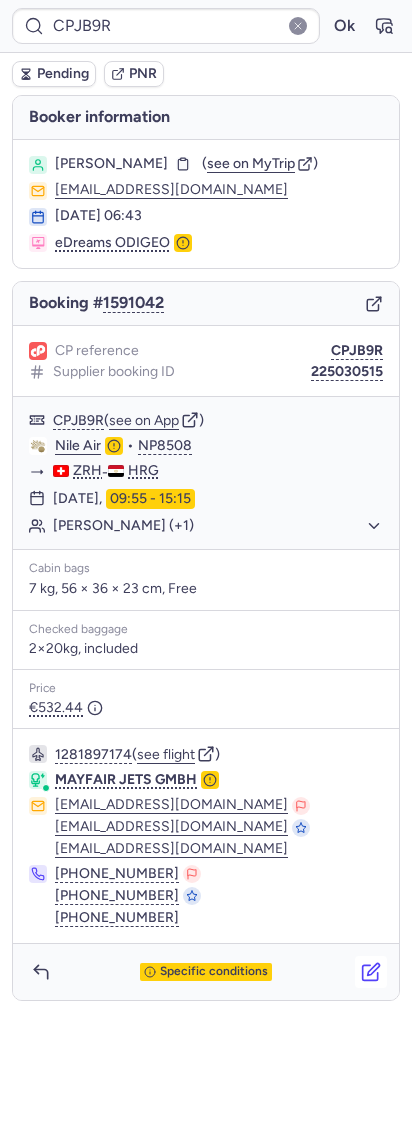 click at bounding box center [371, 972] 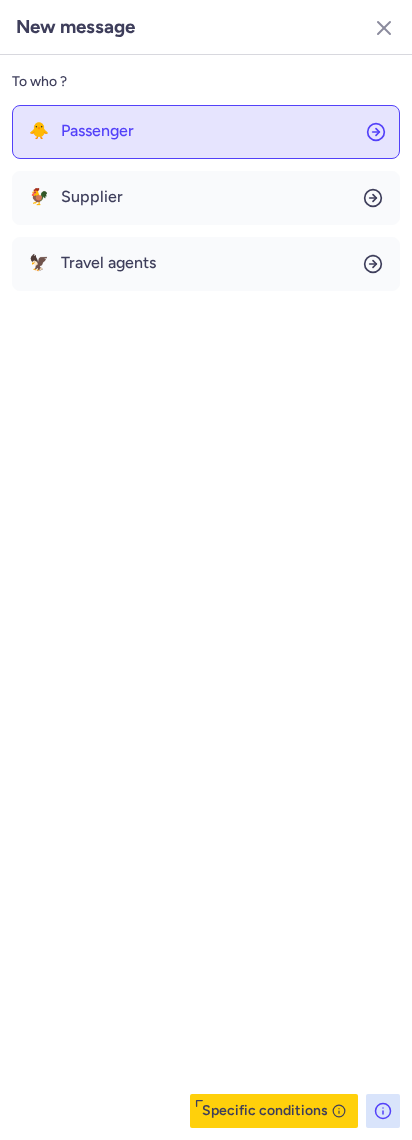 click on "🐥 Passenger" 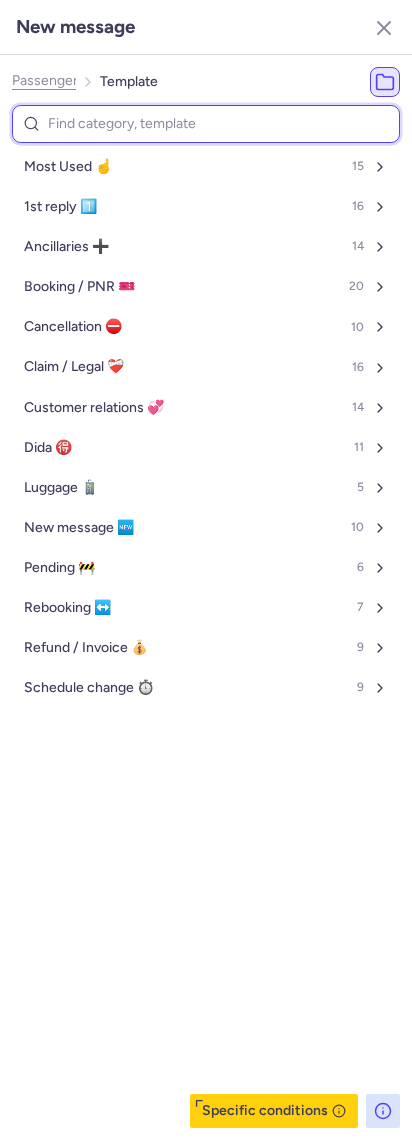 type on "a" 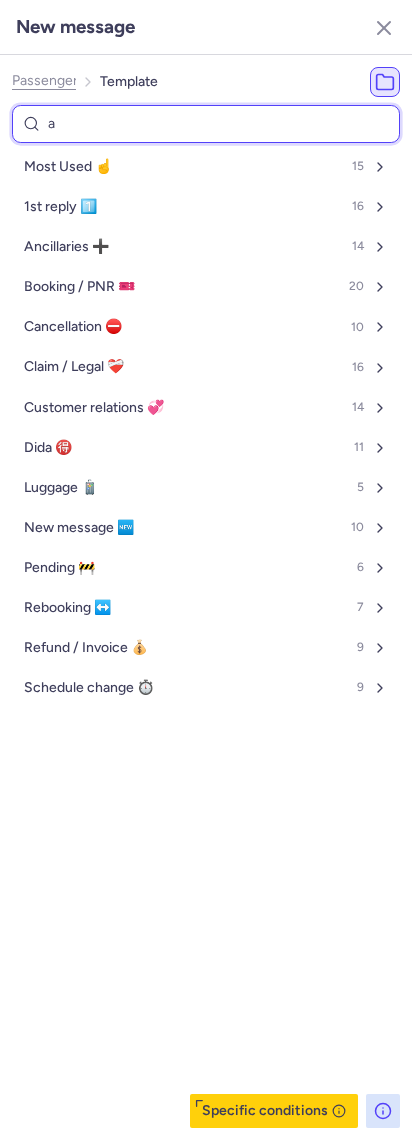 select on "de" 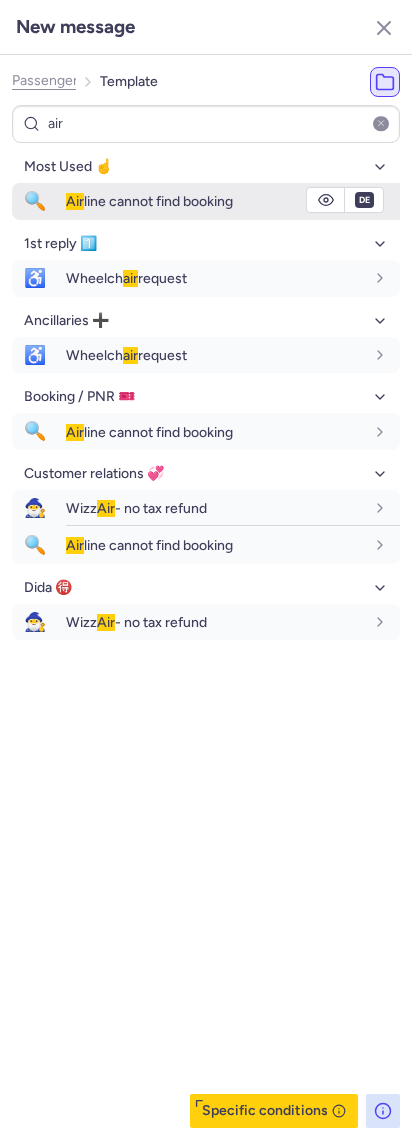 click on "🔍" at bounding box center (35, 201) 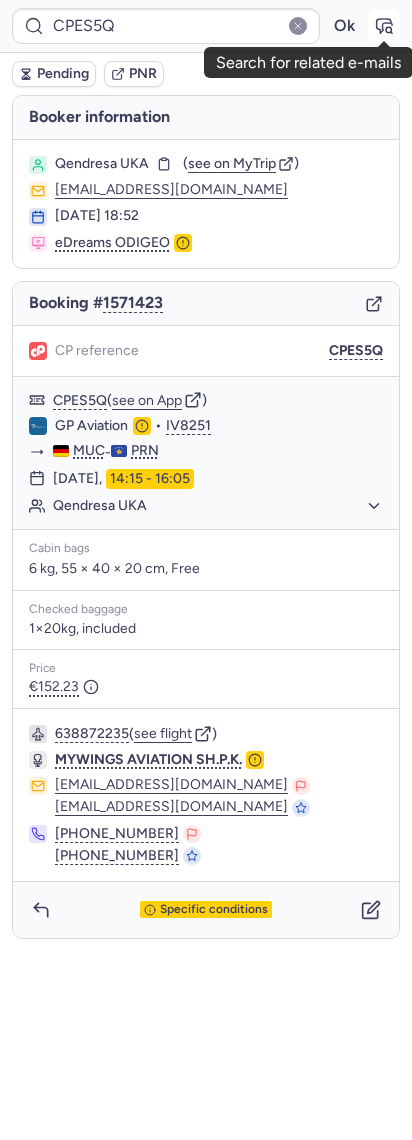 click on "CPES5Q  Ok  Pending PNR [PERSON_NAME] information Qendresa UKA  ( see on MyTrip  )  [EMAIL_ADDRESS][DOMAIN_NAME] [DATE] 18:52 eDreams ODIGEO Booking # 1571423 CP reference CPES5Q CPES5Q  ( see on App )  GP Aviation  •  IV8251 MUC  -  PRN [DATE]  14:15 - 16:05 Qendresa UKA   Cabin bags  6 kg, 55 × 40 × 20 cm, Free Checked baggage 1×20kg, included Price €152.23  638872235  ( see flight )  MYWINGS AVIATION SH.P.K. [EMAIL_ADDRESS][DOMAIN_NAME] [EMAIL_ADDRESS][DOMAIN_NAME] [PHONE_NUMBER] [PHONE_NUMBER] Specific conditions
Search for related e-mails" at bounding box center [206, 0] 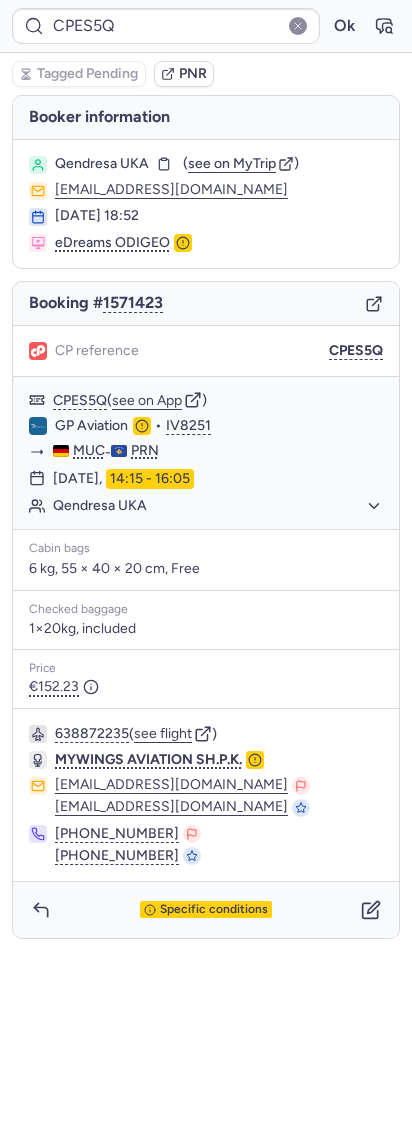click 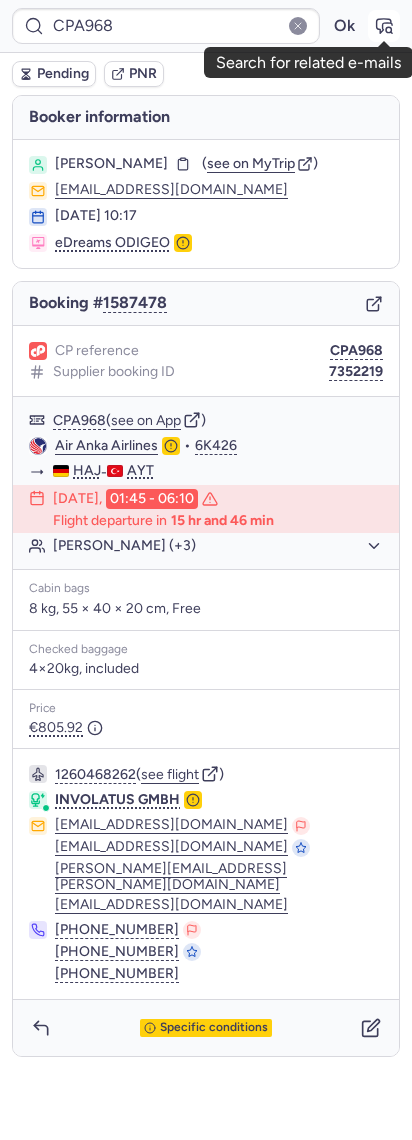 click 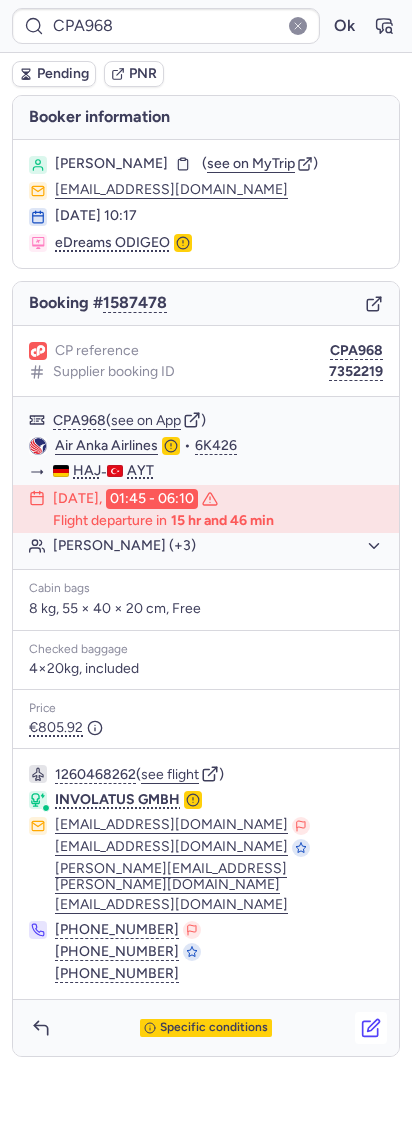 click 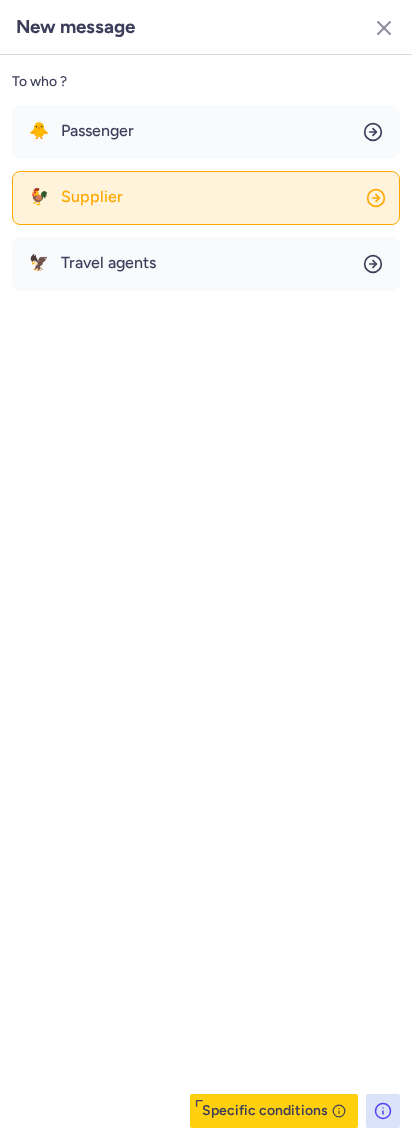 click on "🐓 Supplier" 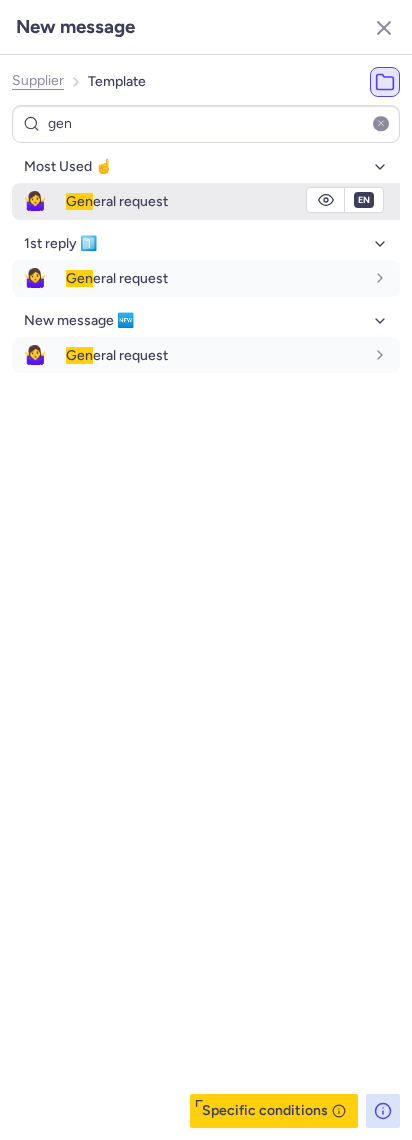 click on "Gen eral request" at bounding box center [233, 201] 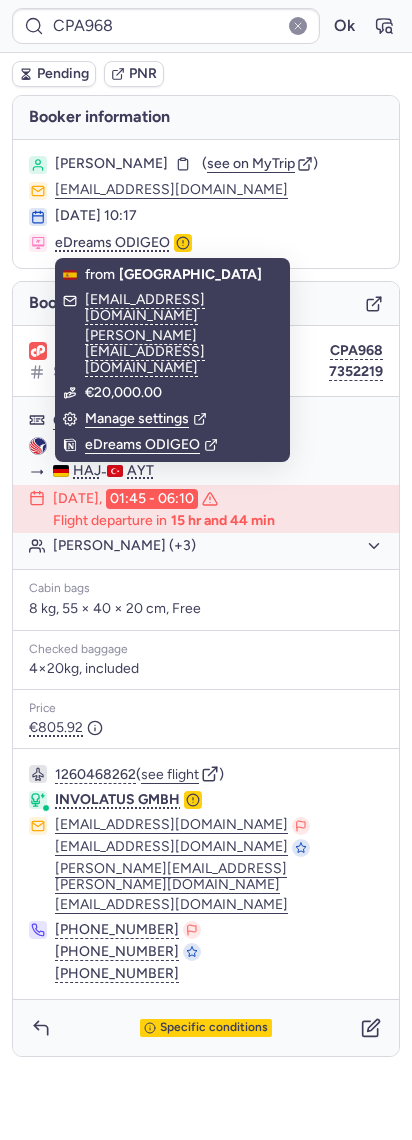 click on "Pending" at bounding box center (63, 74) 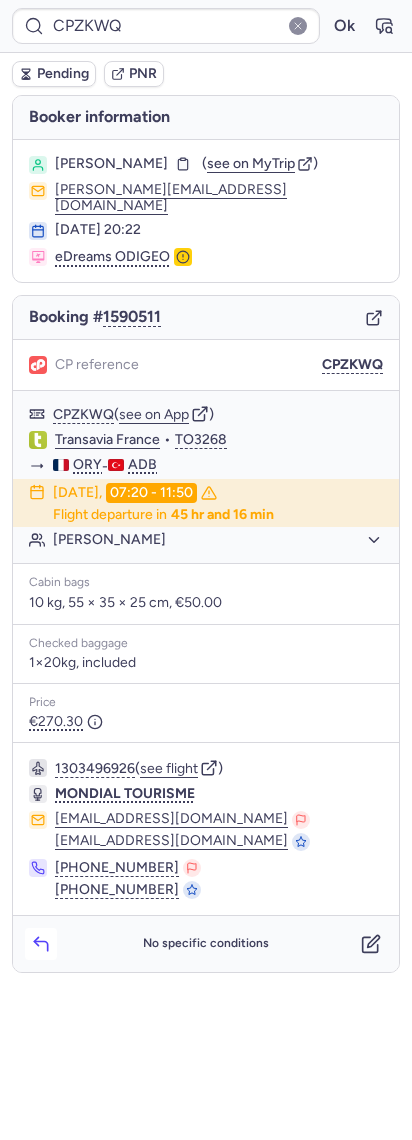 click 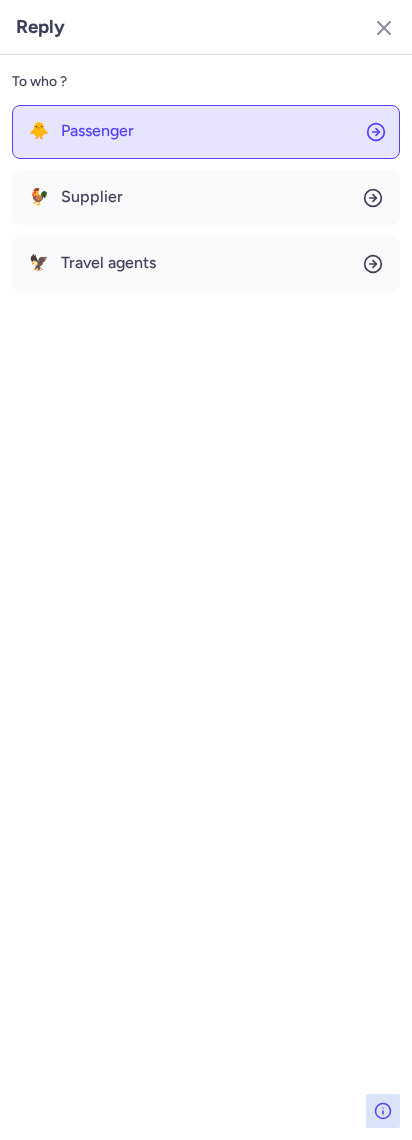click on "🐥 Passenger" 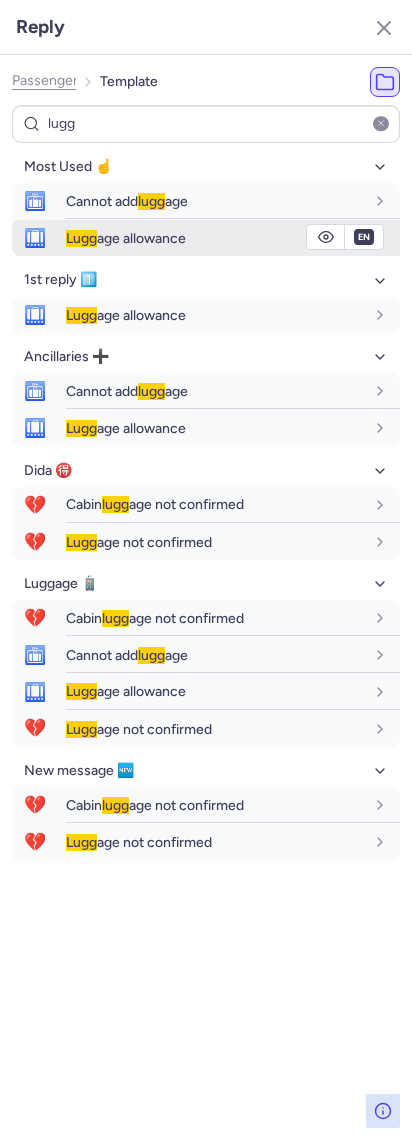 click on "[PERSON_NAME] age allowance" at bounding box center (126, 238) 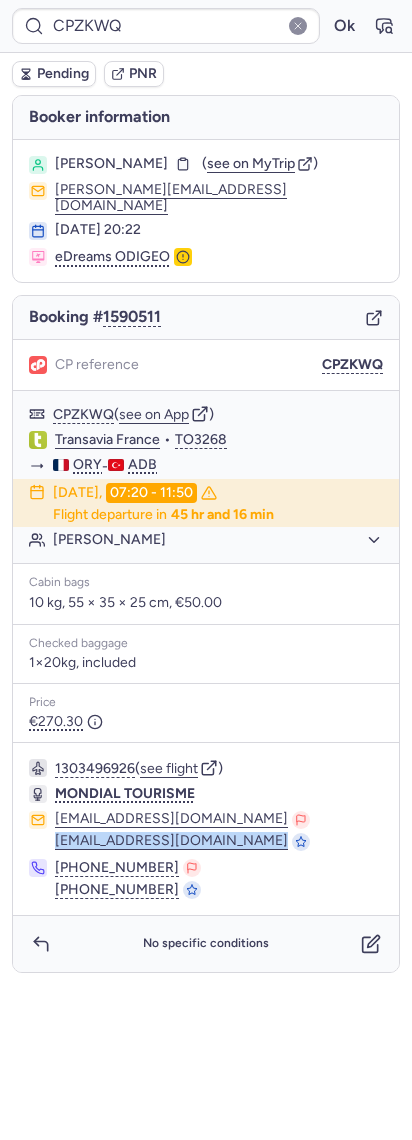 drag, startPoint x: 251, startPoint y: 815, endPoint x: 44, endPoint y: 826, distance: 207.29207 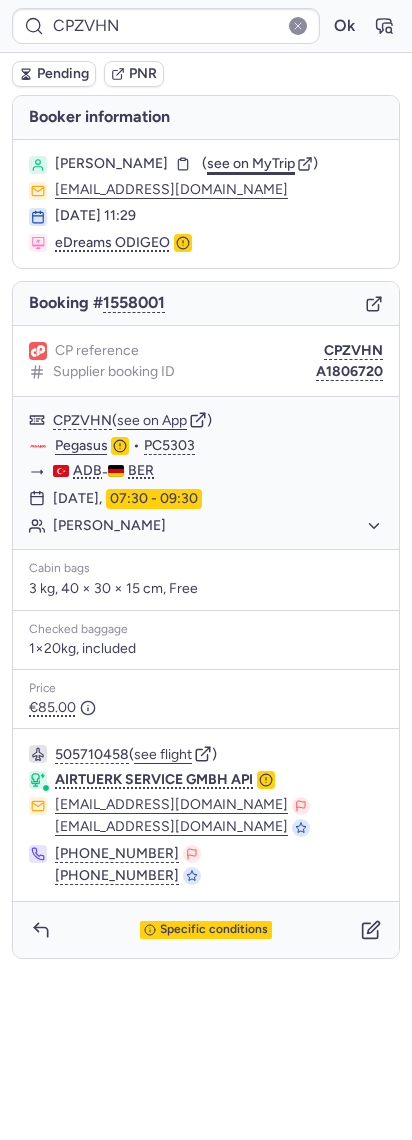 click on "see on MyTrip" at bounding box center (251, 163) 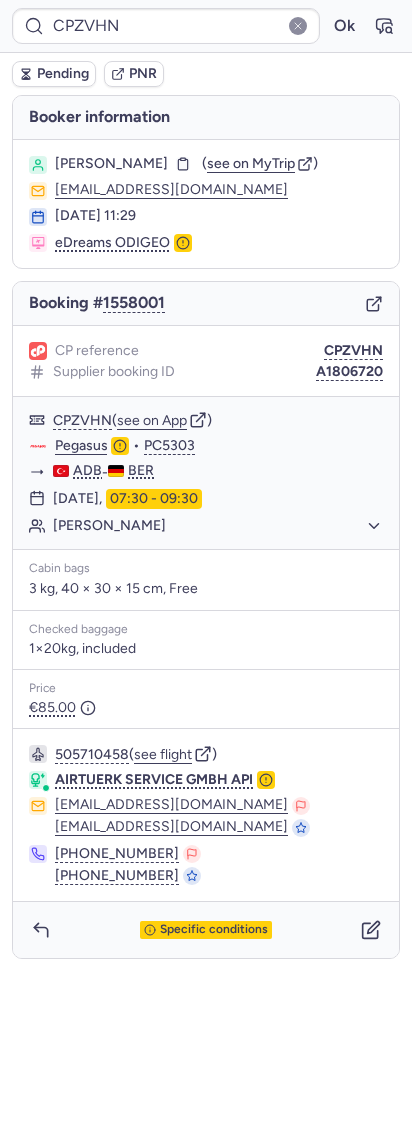 click 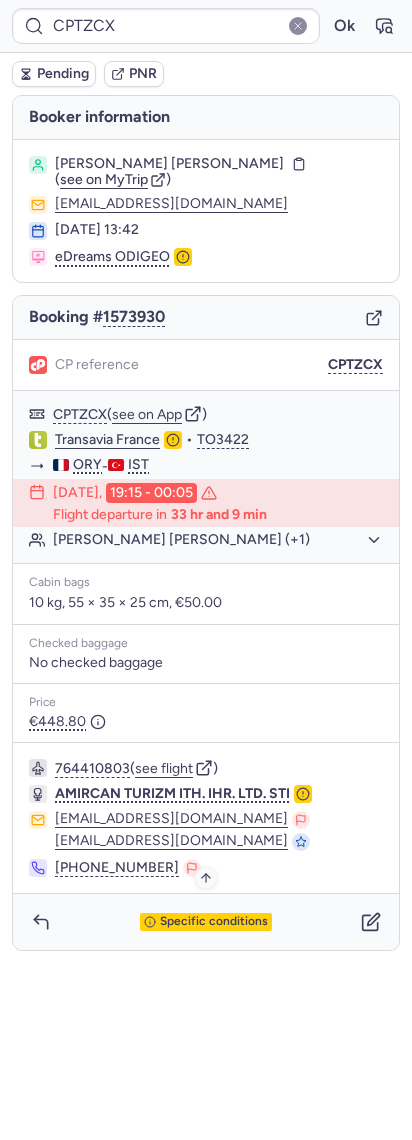 click on "Specific conditions" at bounding box center [206, 922] 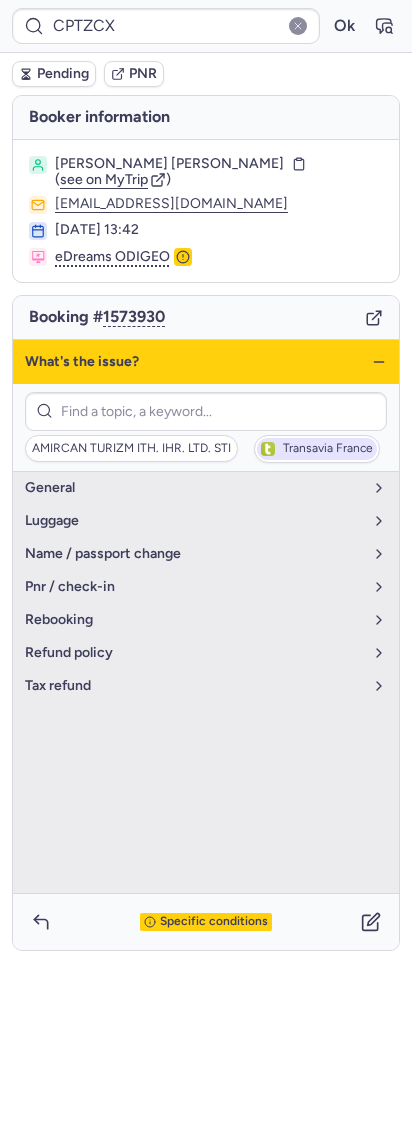 click on "Transavia France" at bounding box center (317, 449) 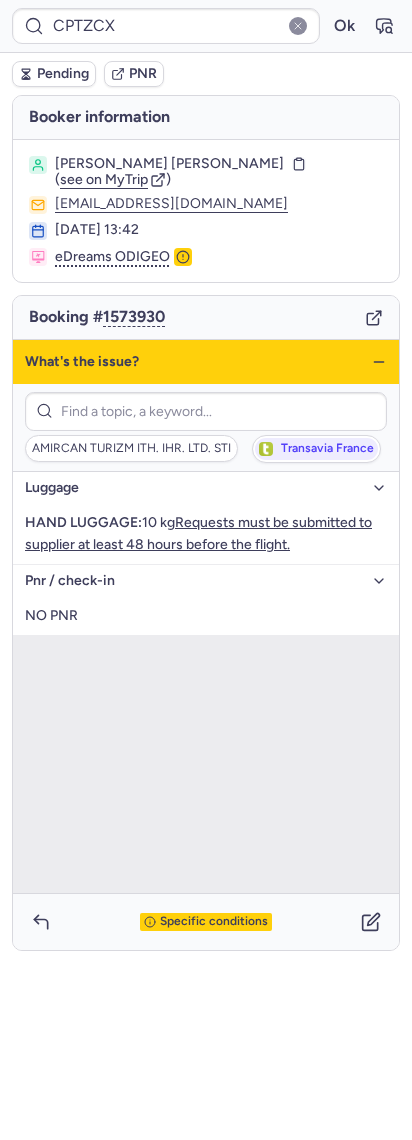 click 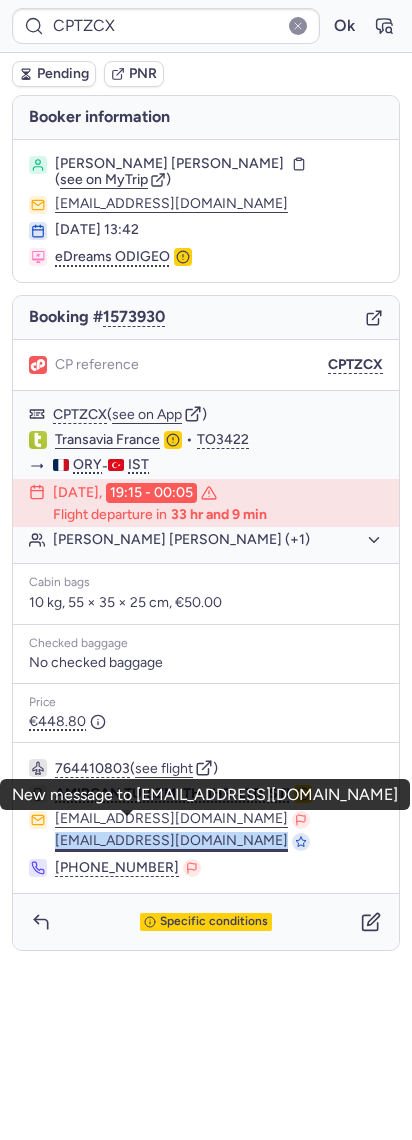 drag, startPoint x: 242, startPoint y: 829, endPoint x: 54, endPoint y: 830, distance: 188.00266 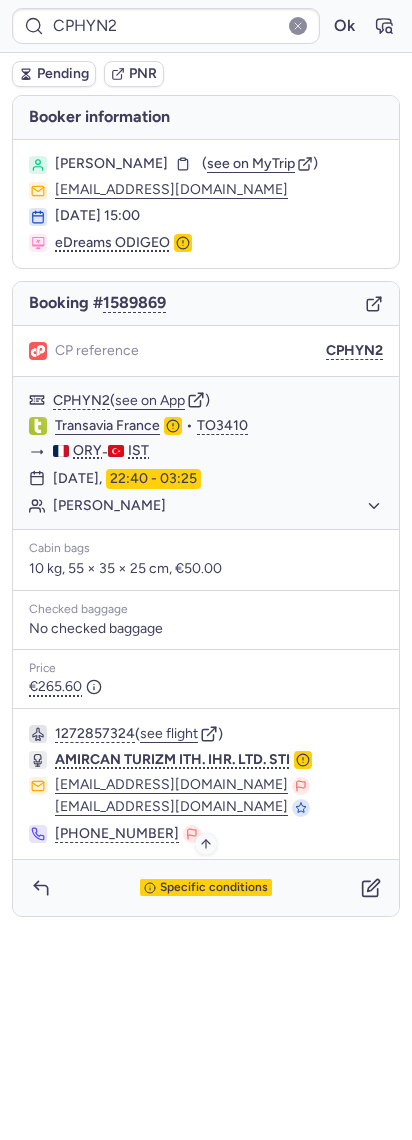 click on "Specific conditions" at bounding box center [214, 888] 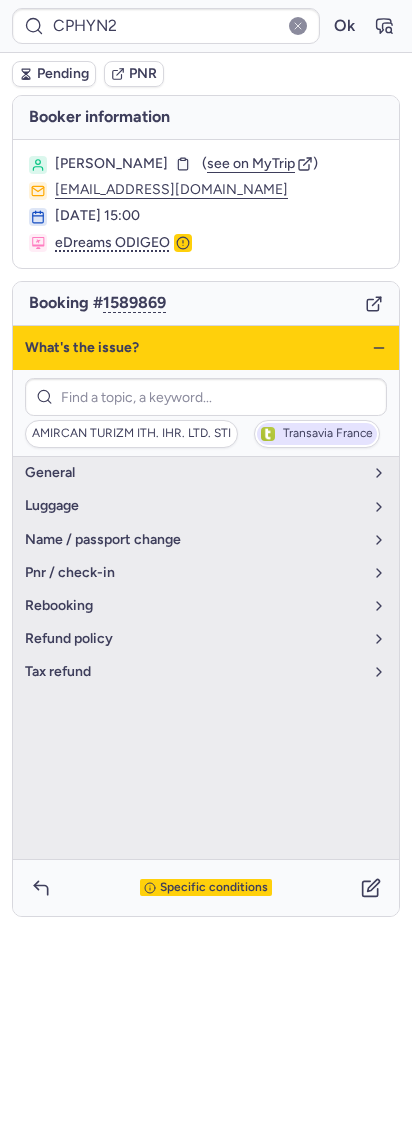 click 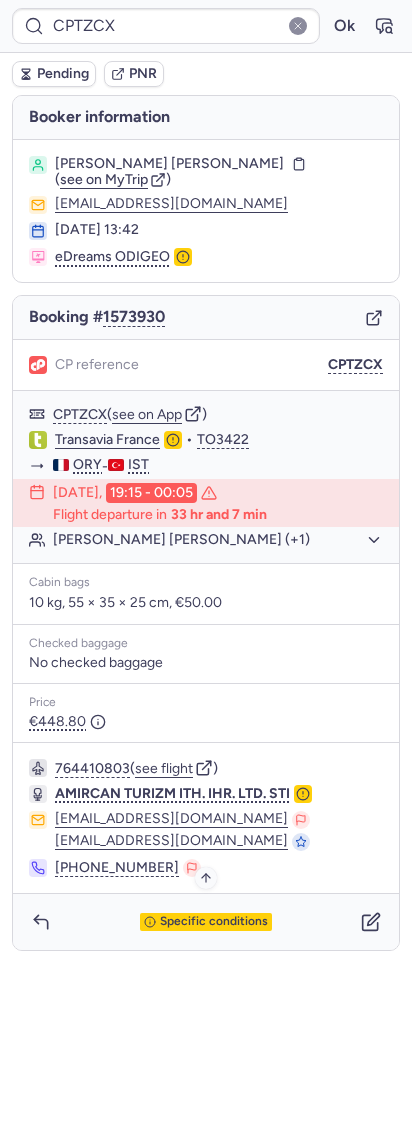 click on "Specific conditions" at bounding box center (214, 922) 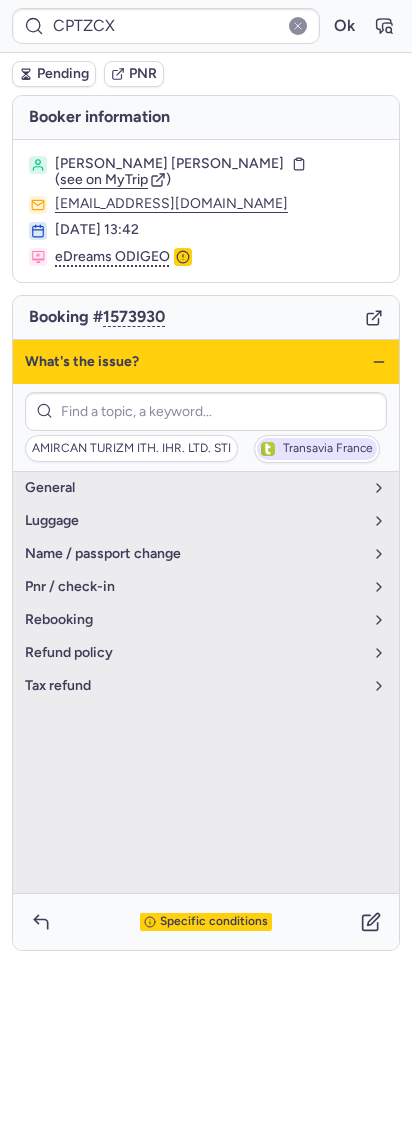 click on "Transavia France" at bounding box center [317, 449] 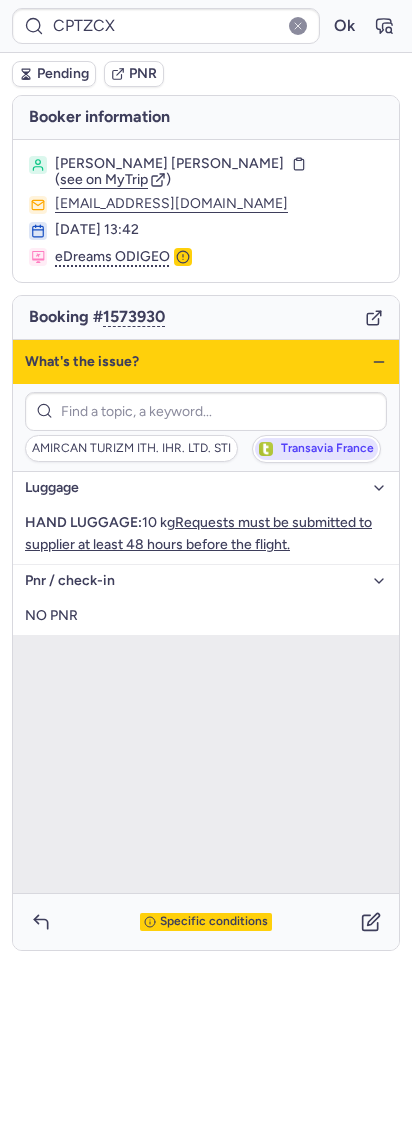 click on "Transavia France" at bounding box center (316, 449) 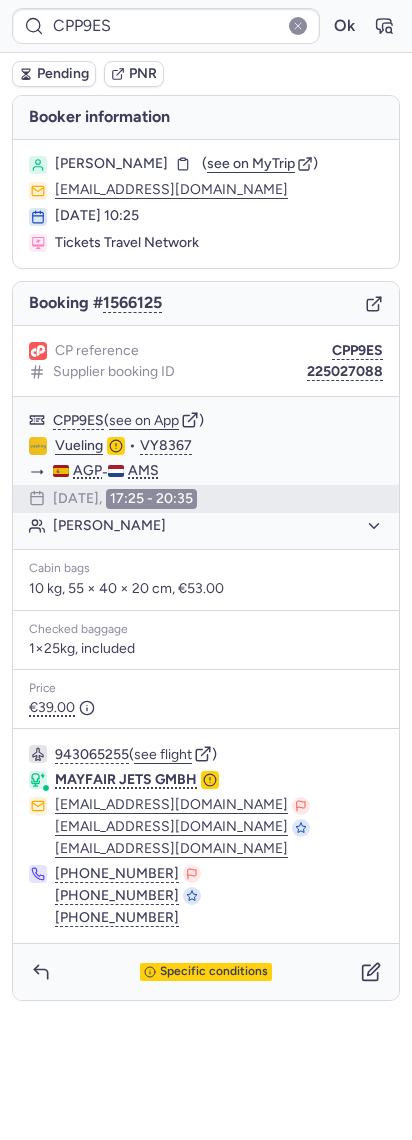 click on "CPP9ES  Ok" at bounding box center (206, 26) 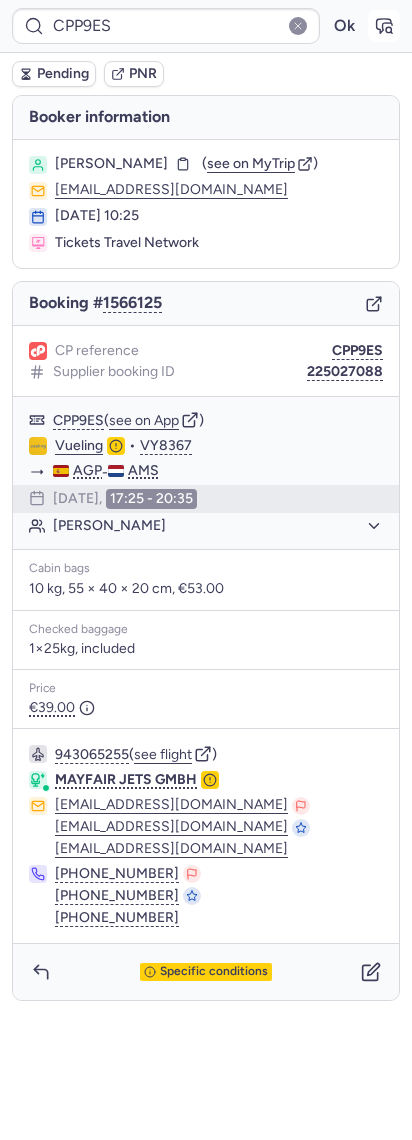 click at bounding box center [384, 26] 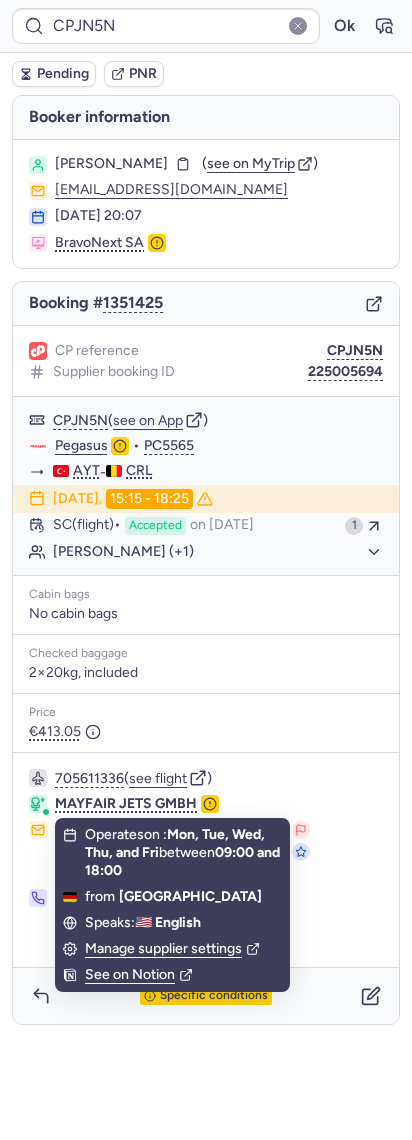 click on "Specific conditions" at bounding box center (214, 996) 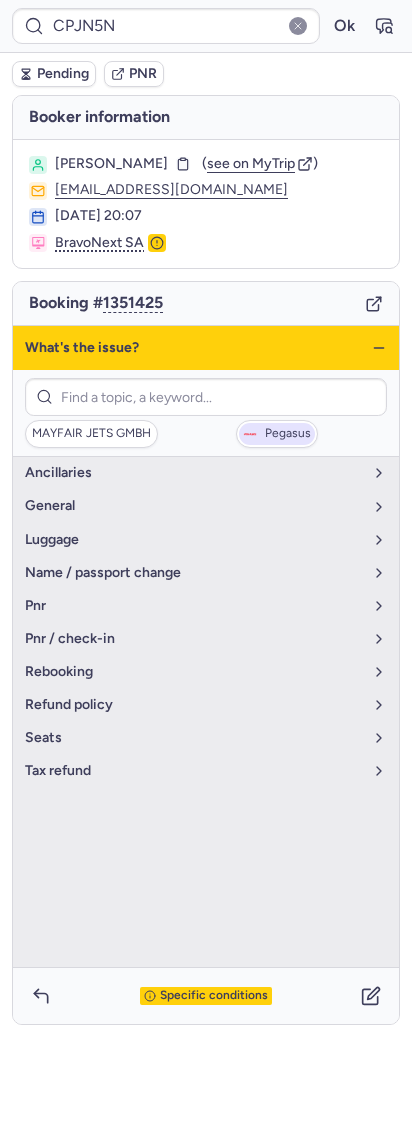 click on "Pegasus" at bounding box center (277, 434) 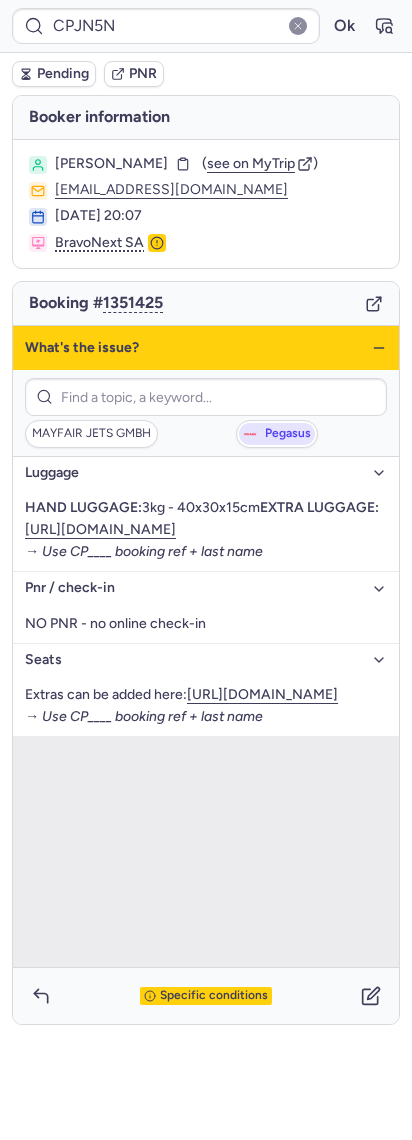 click on "Pegasus" at bounding box center (277, 434) 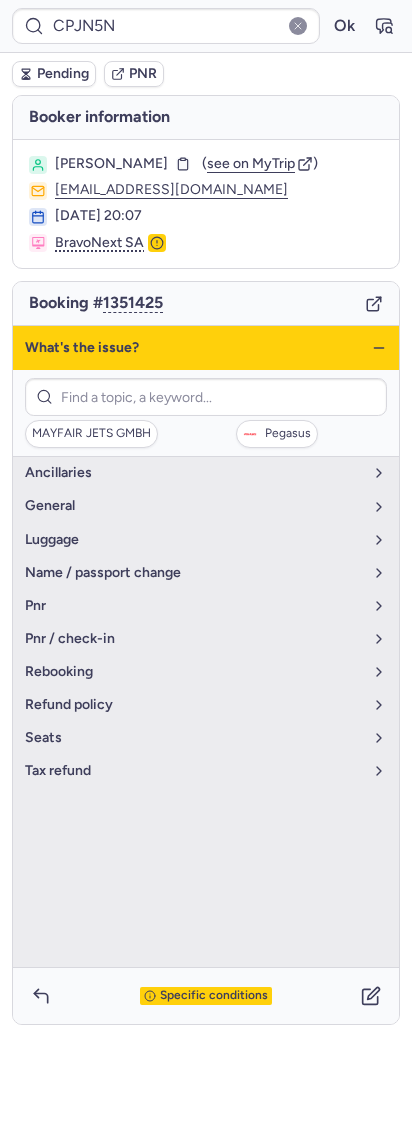 click on "Booking # 1351425 CP reference CPJN5N Supplier booking ID 225005694 CPJN5N  ( see on App )  Pegasus  •  PC5565 AYT  -  CRL [DATE]  15:15 - 18:25 SC   (flight)  Accepted  on [DATE] 1 [PERSON_NAME] (+1)  Cabin bags  No cabin bags Checked baggage 2×20kg, included Price €413.05  705611336  ( see flight )  MAYFAIR JETS GMBH [EMAIL_ADDRESS][DOMAIN_NAME] [EMAIL_ADDRESS][DOMAIN_NAME] [EMAIL_ADDRESS][DOMAIN_NAME] [PHONE_NUMBER] [PHONE_NUMBER] [PHONE_NUMBER] What's the issue? MAYFAIR JETS GMBH  Pegasus Ancillaries general luggage name / passport change pnr pnr / check-in rebooking refund policy Seats tax refund Specific conditions" 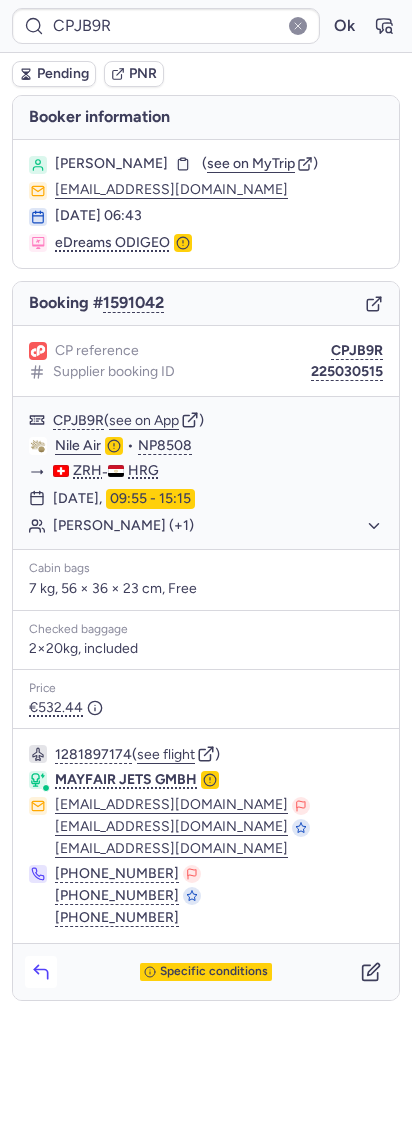 click on "Specific conditions" at bounding box center (206, 972) 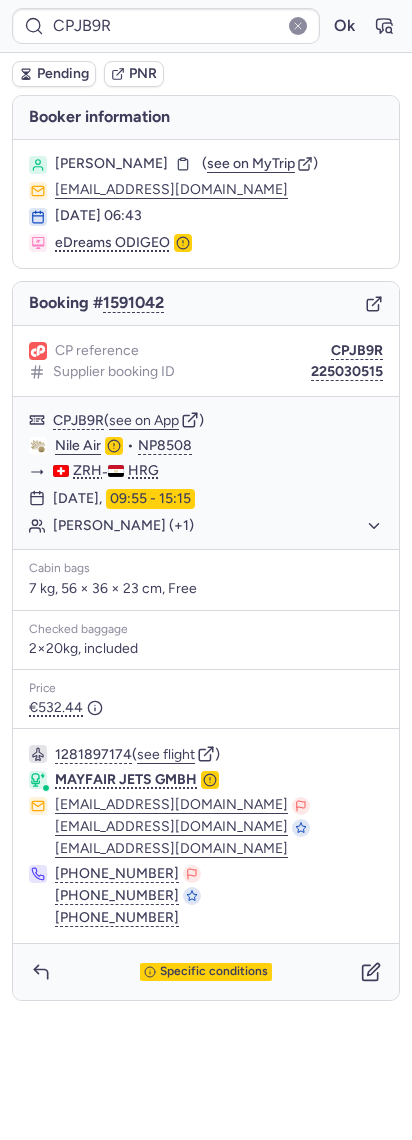 click on "Specific conditions" at bounding box center [206, 972] 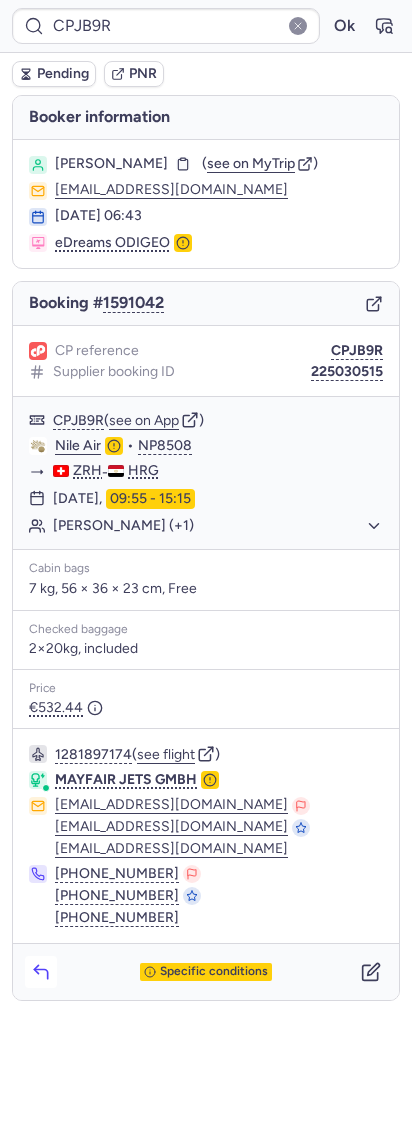 click 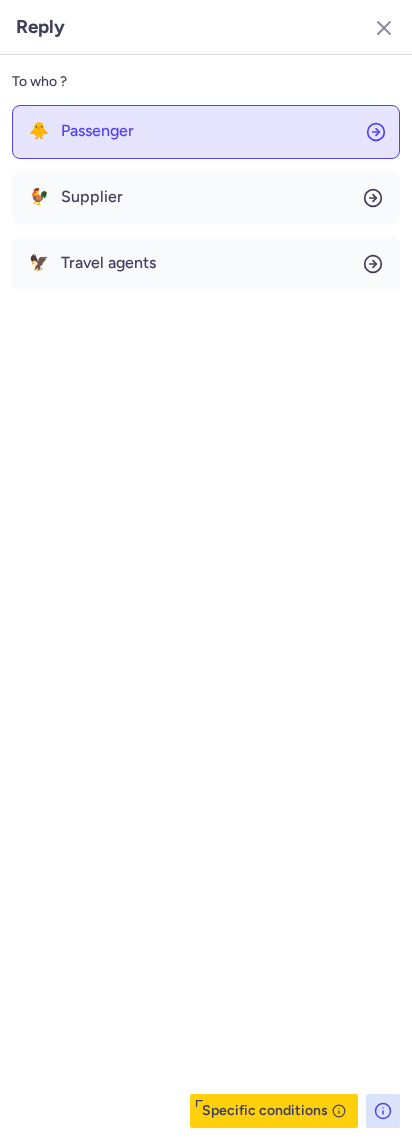 click on "🐥 Passenger" 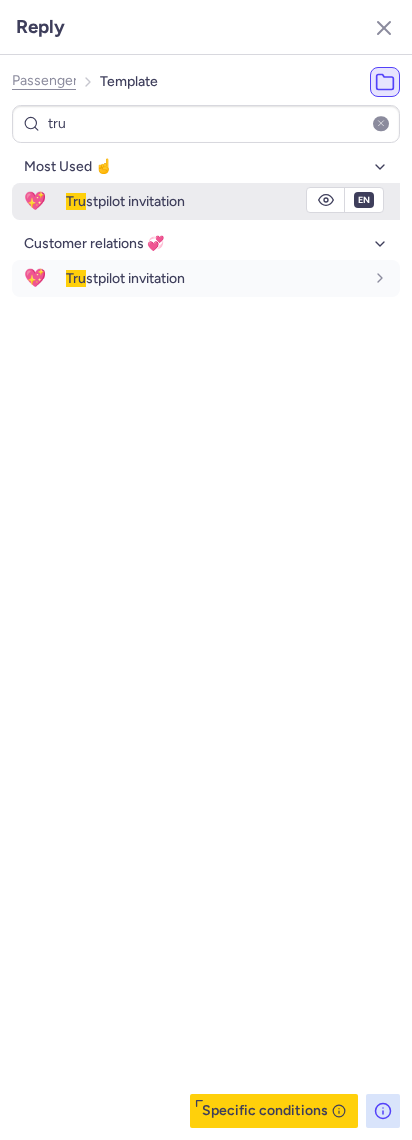 click on "Tru" at bounding box center [76, 201] 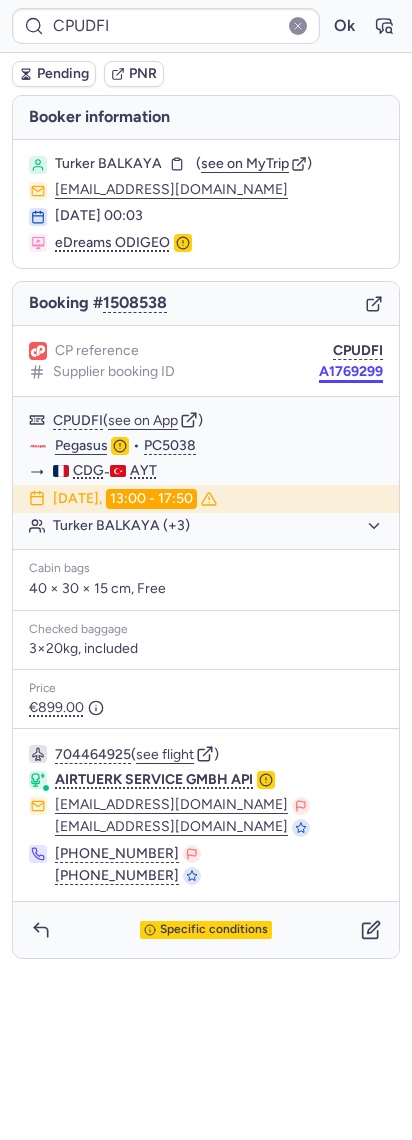 click on "A1769299" at bounding box center [351, 372] 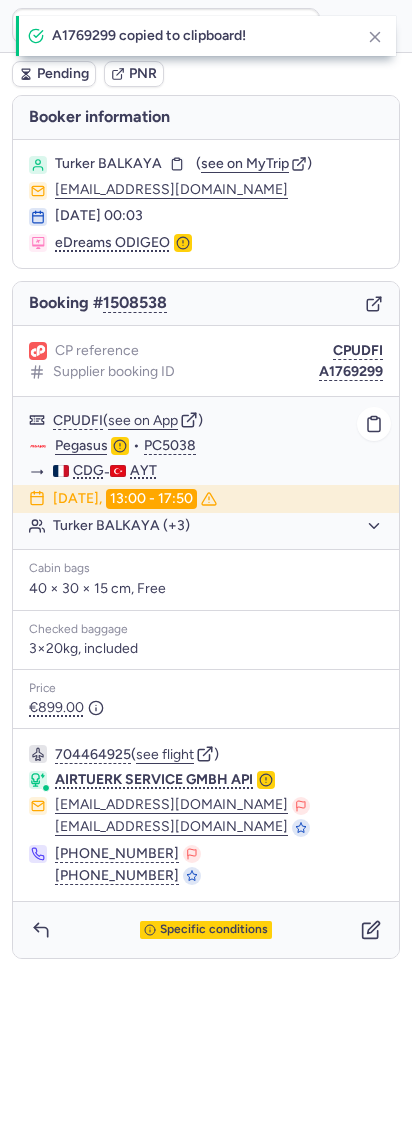 click on "Pegasus" 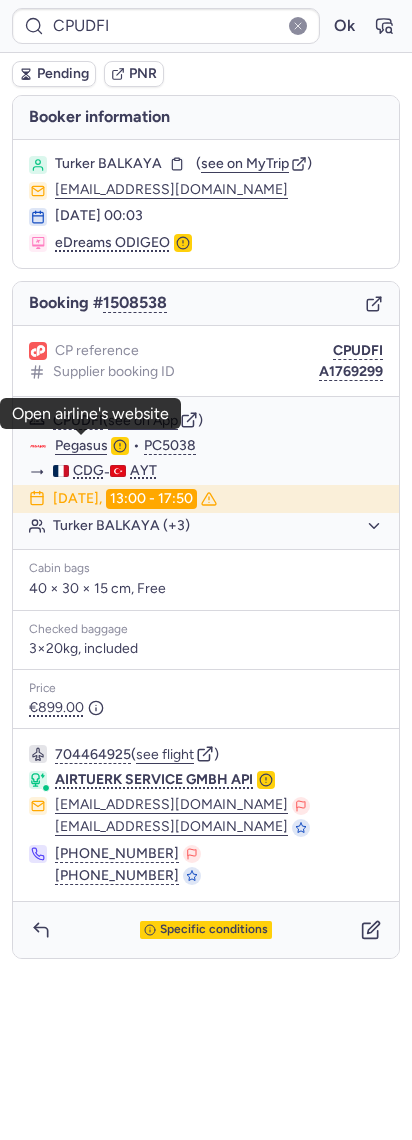 click on "Turker BALKAYA" at bounding box center [108, 164] 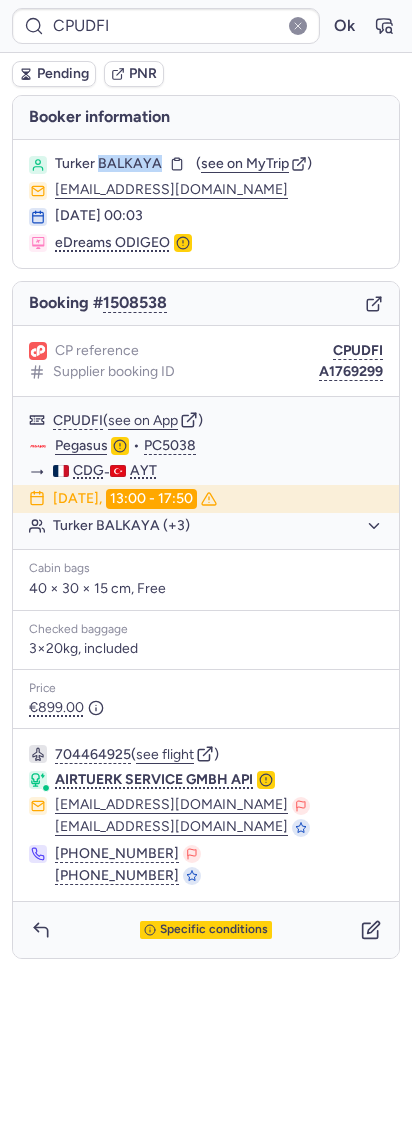 click on "Turker BALKAYA" at bounding box center (108, 164) 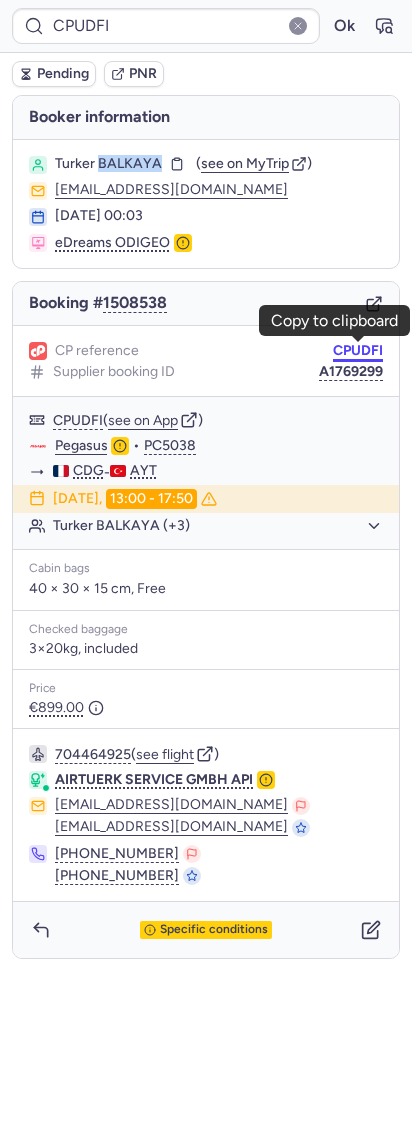 click on "CPUDFI" at bounding box center [358, 351] 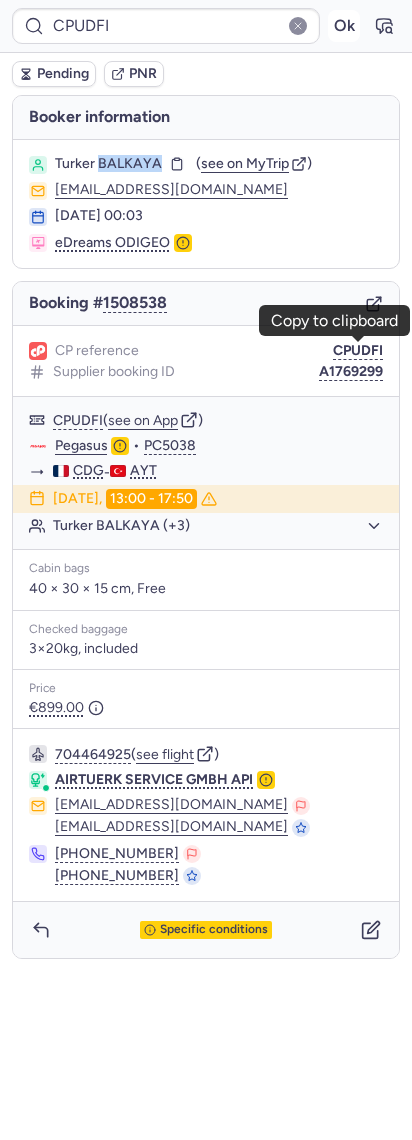 click on "Ok" at bounding box center (344, 26) 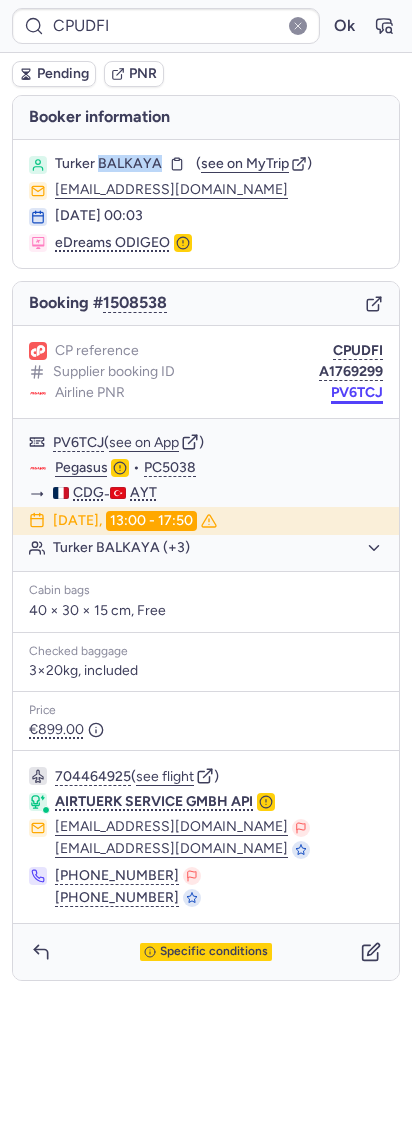 click on "PV6TCJ" at bounding box center [357, 393] 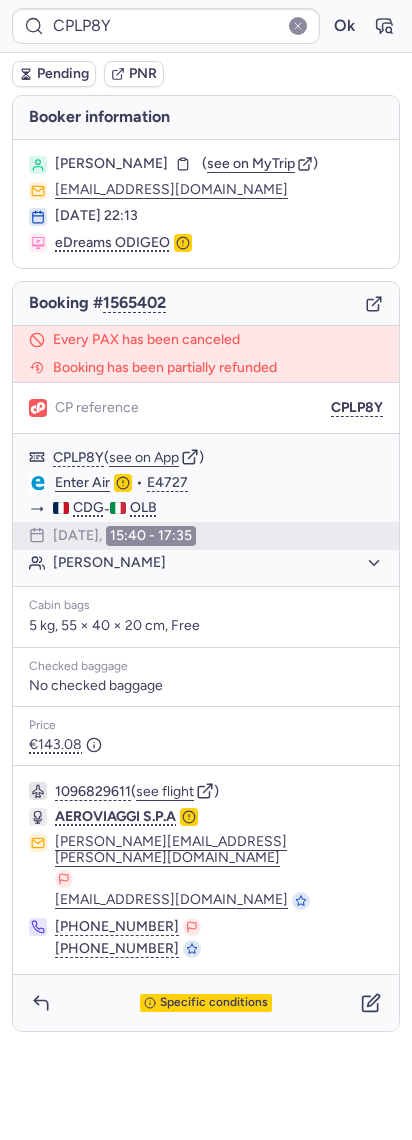 click on "Booking # 1565402" at bounding box center (206, 304) 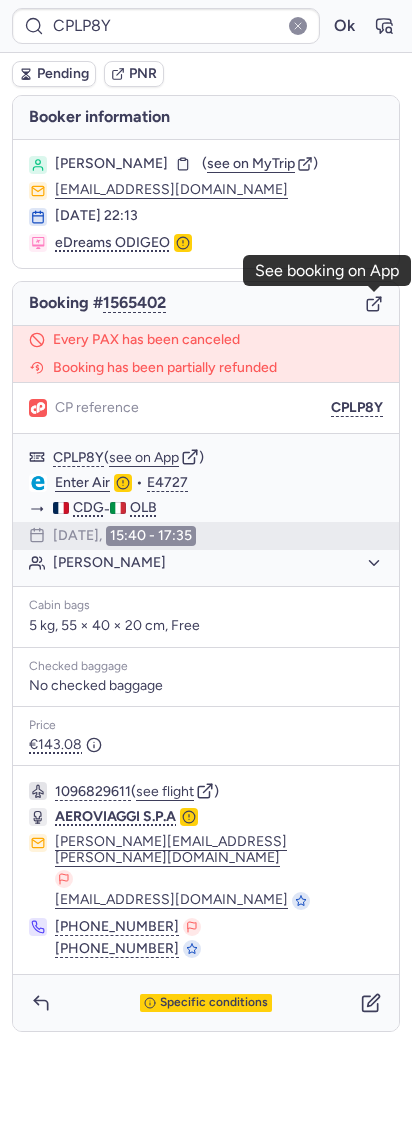 click 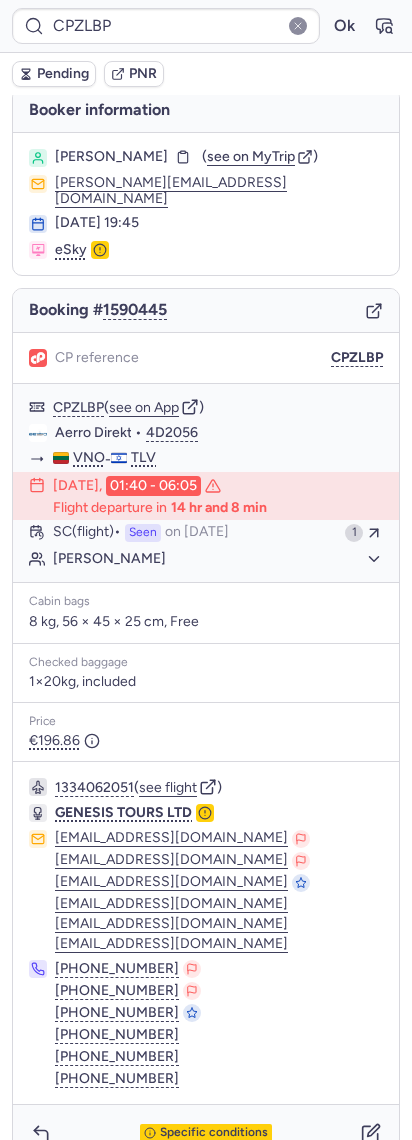 scroll, scrollTop: 0, scrollLeft: 0, axis: both 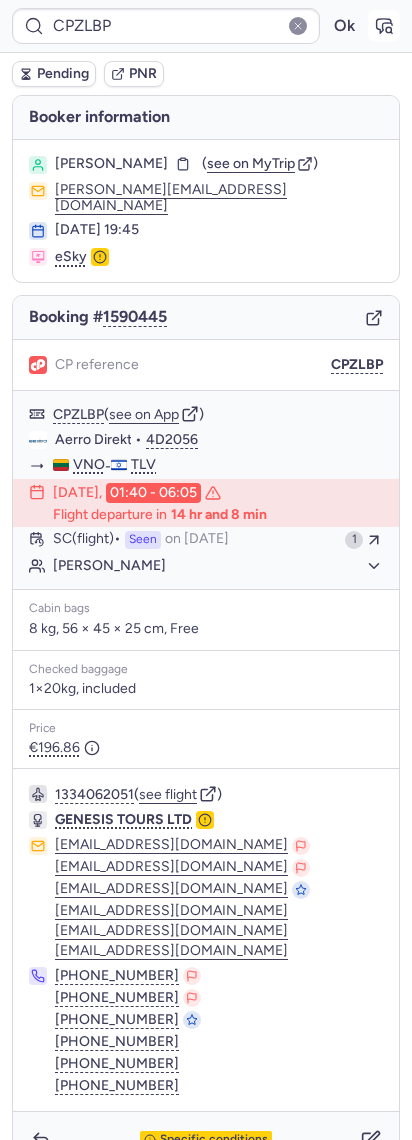 click 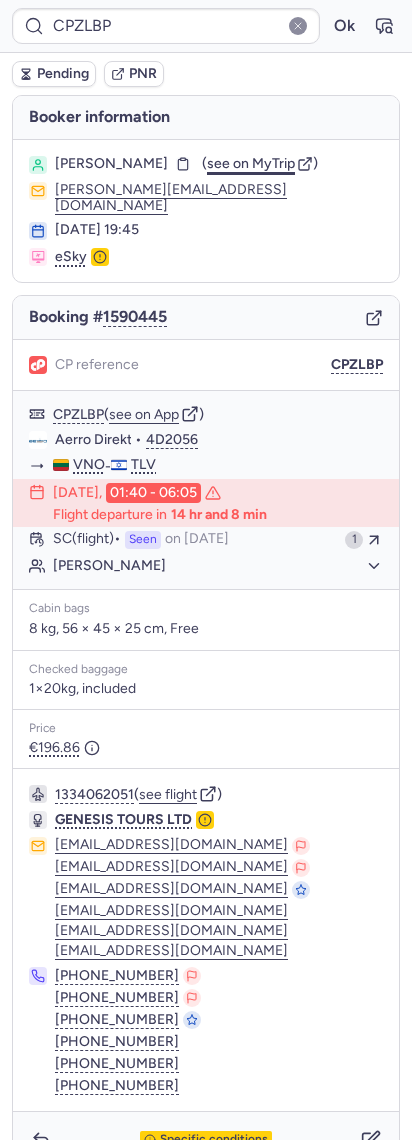 click on "see on MyTrip" at bounding box center (251, 163) 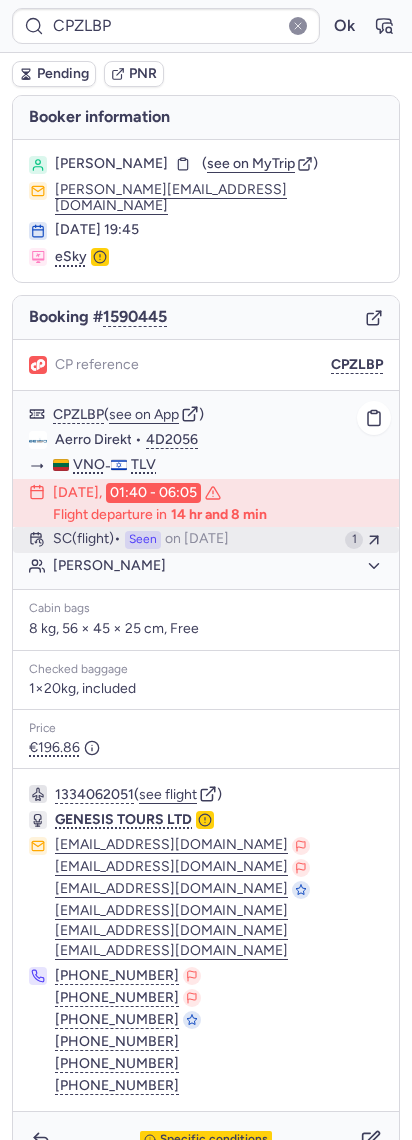 click on "SC   (flight)  Seen  on [DATE]" at bounding box center (195, 540) 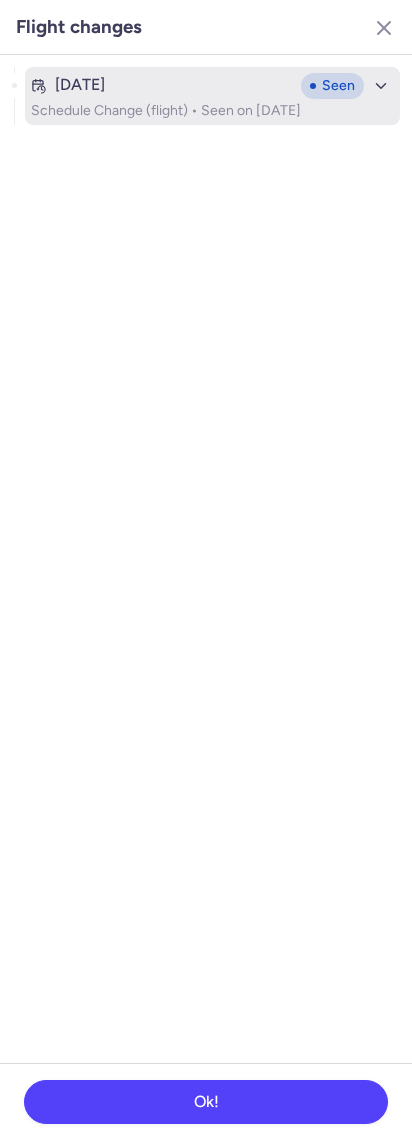 click on "[DATE] Seen Schedule Change (flight) •  Seen on [DATE]" at bounding box center (212, 96) 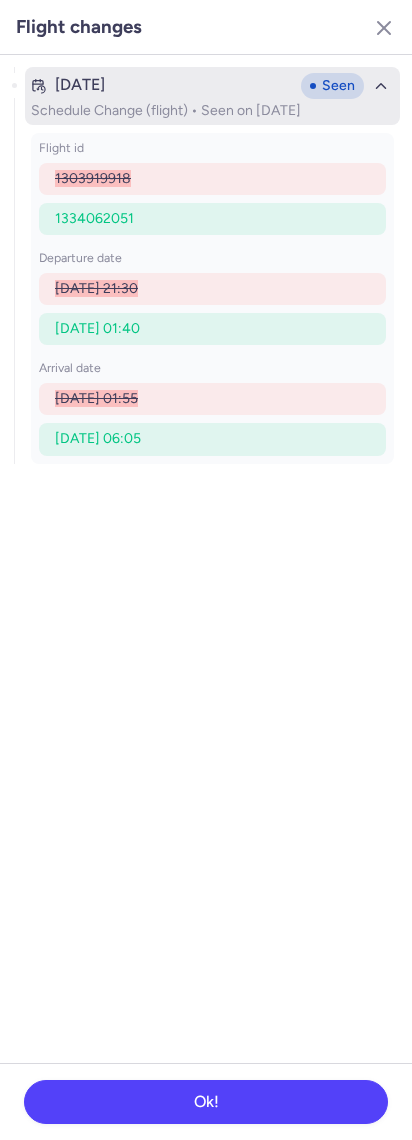 click on "[DATE]" at bounding box center (162, 85) 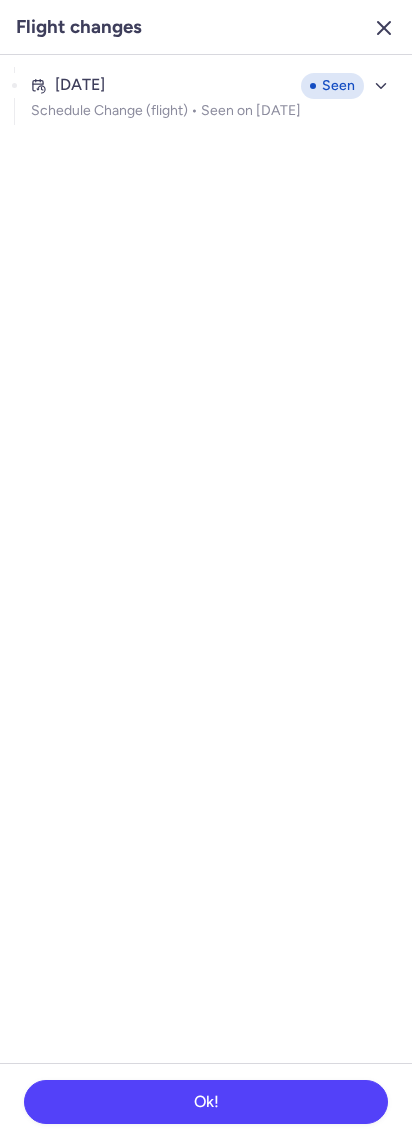 click 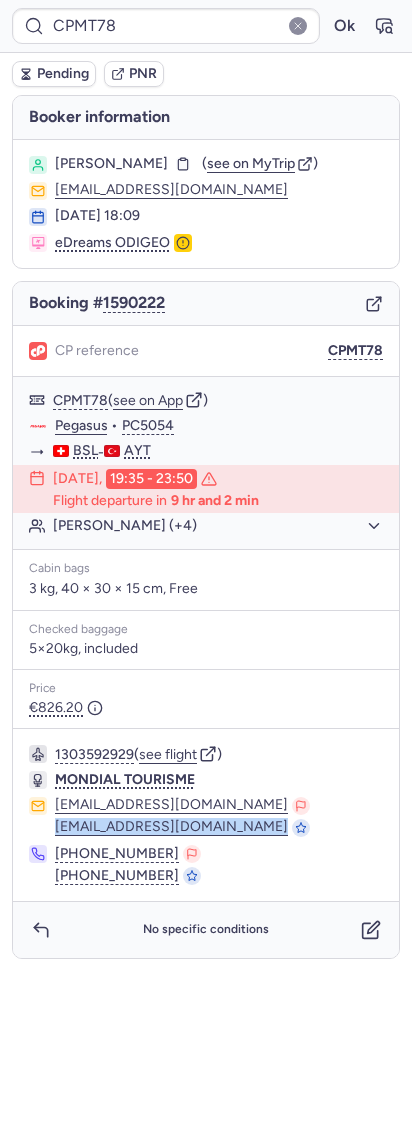 drag, startPoint x: 276, startPoint y: 818, endPoint x: 43, endPoint y: 827, distance: 233.17375 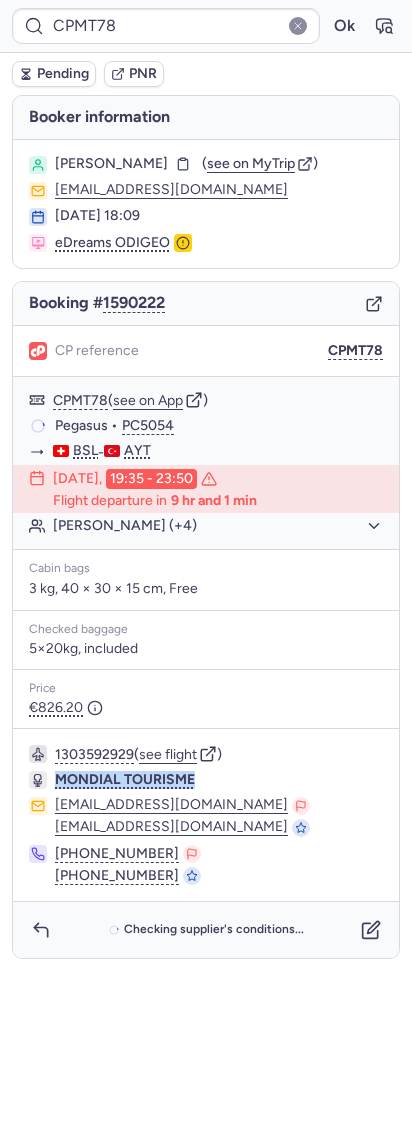 drag, startPoint x: 244, startPoint y: 771, endPoint x: 52, endPoint y: 766, distance: 192.0651 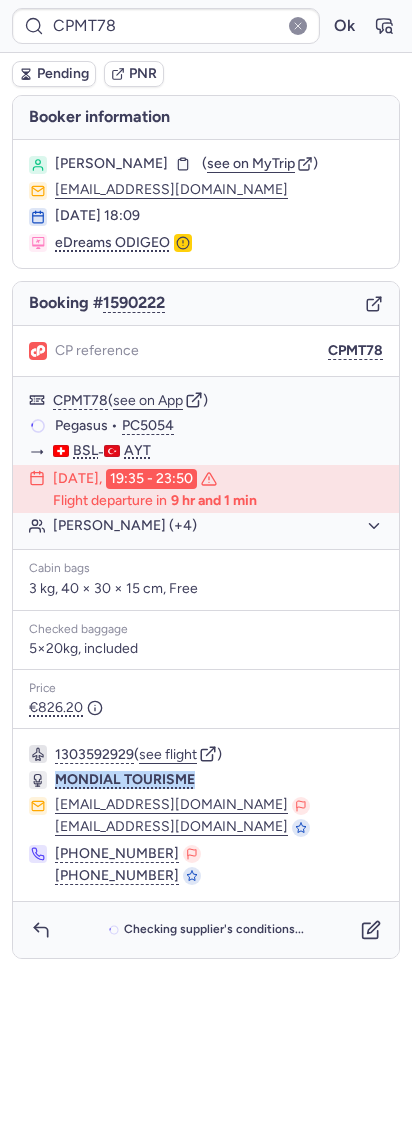 click on "1303592929  ( see flight )  MONDIAL TOURISME [EMAIL_ADDRESS][DOMAIN_NAME] [EMAIL_ADDRESS][DOMAIN_NAME] [PHONE_NUMBER] [PHONE_NUMBER]" at bounding box center (206, 815) 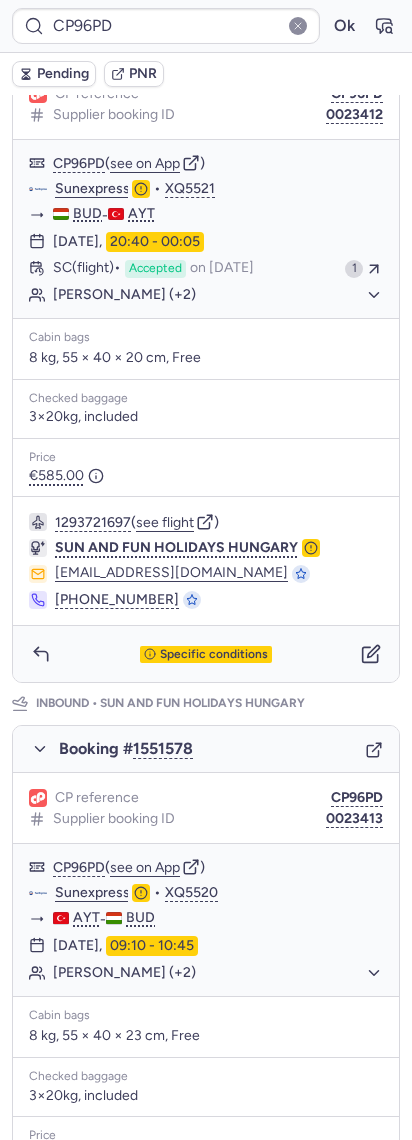 scroll, scrollTop: 381, scrollLeft: 0, axis: vertical 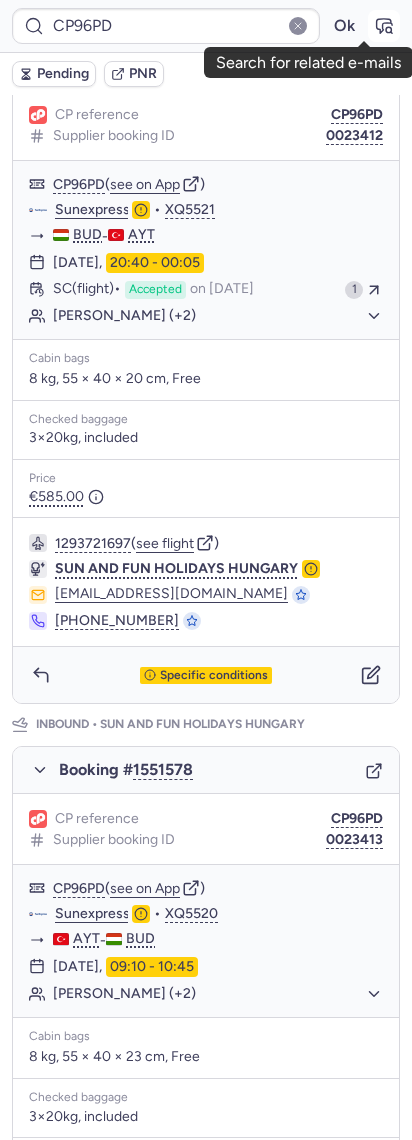 click at bounding box center [384, 26] 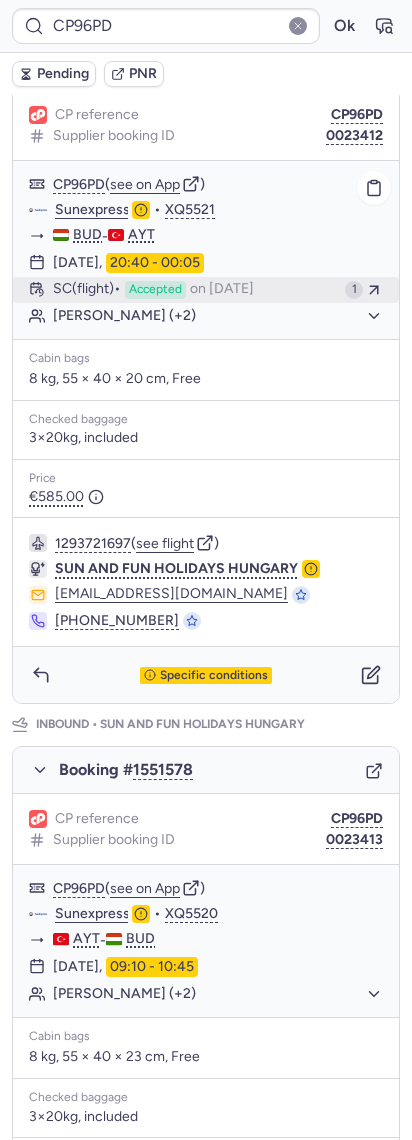 click on "on [DATE]" at bounding box center (222, 290) 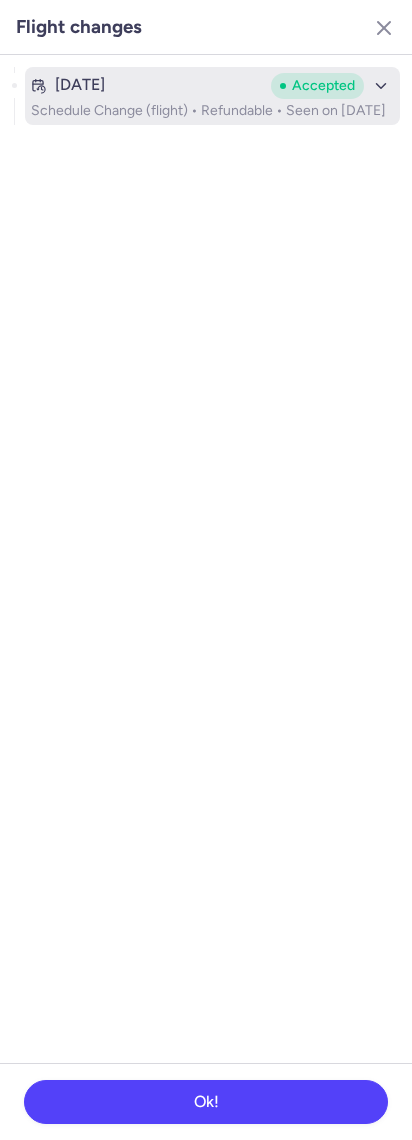 click on "[DATE]" at bounding box center [147, 85] 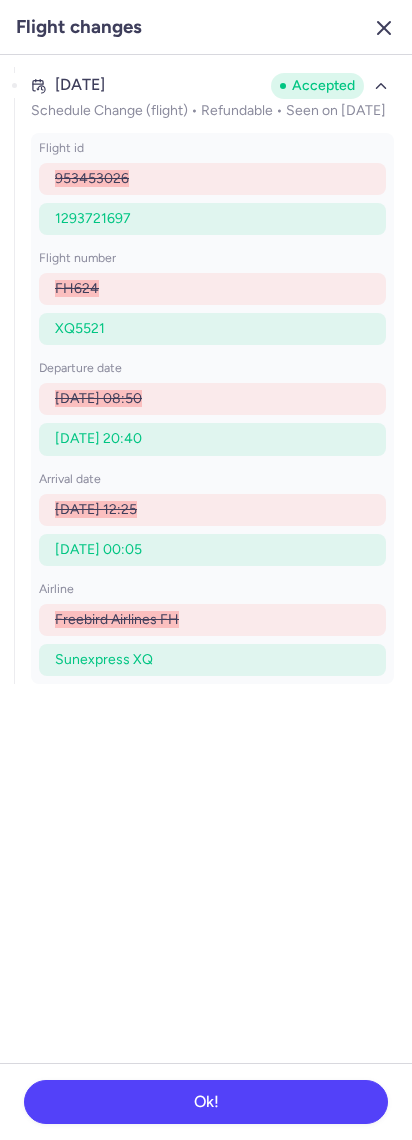 click 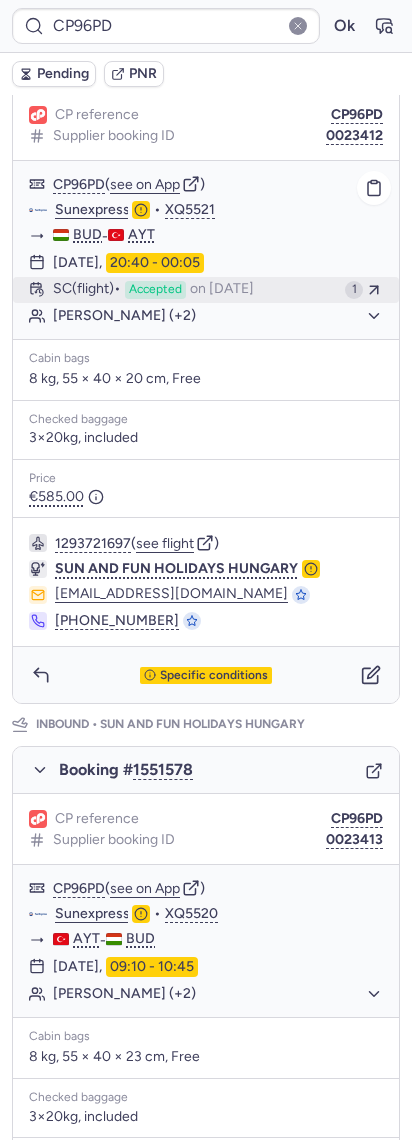 scroll, scrollTop: 648, scrollLeft: 0, axis: vertical 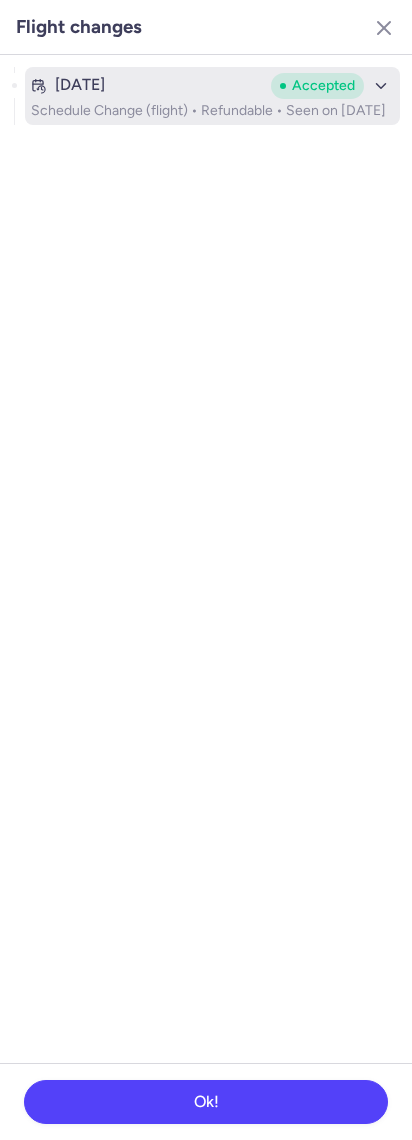 click on "Schedule Change (flight) • Refundable • Seen on [DATE]" at bounding box center [212, 111] 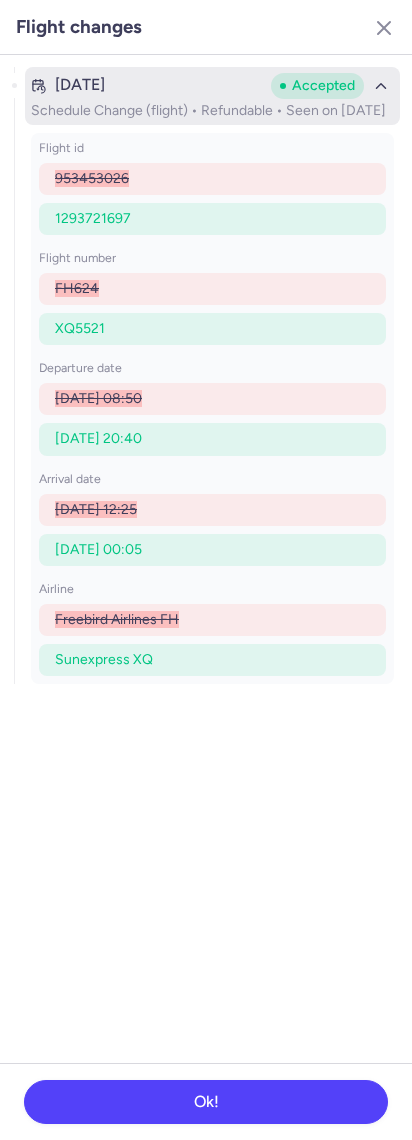 click on "Schedule Change (flight) • Refundable • Seen on [DATE]" at bounding box center (212, 111) 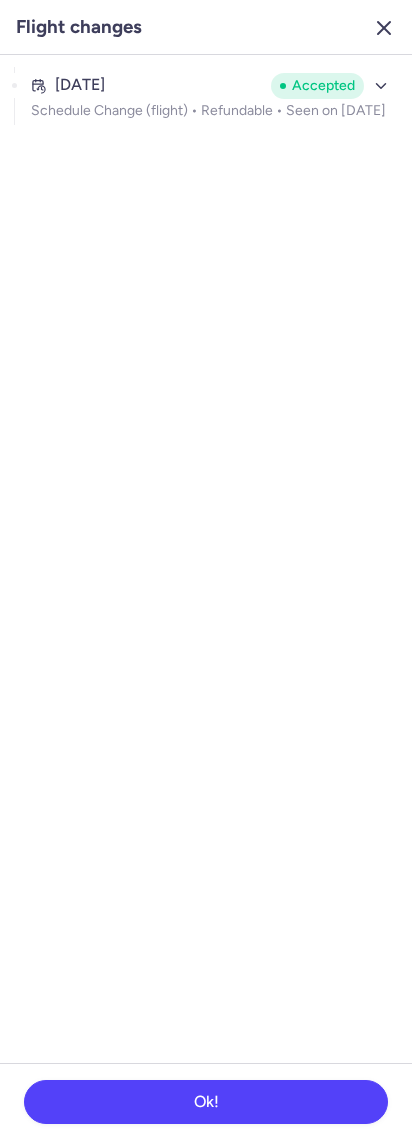 click 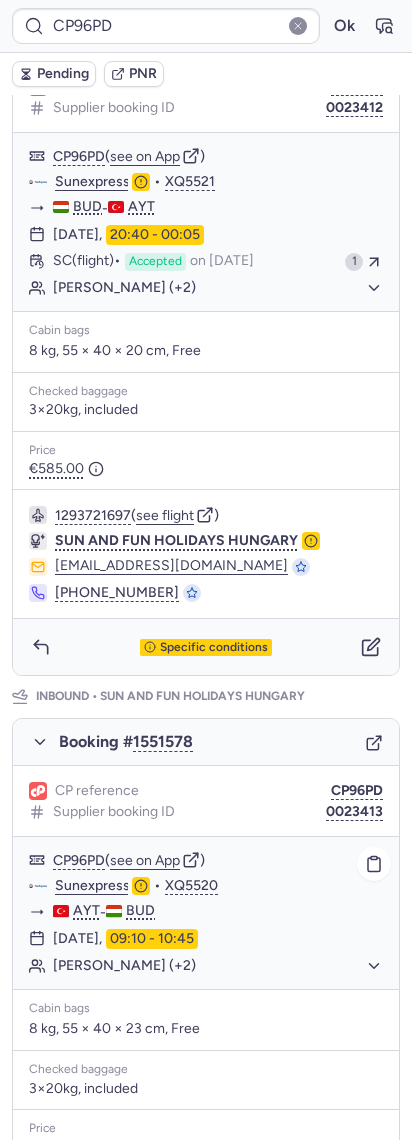 scroll, scrollTop: 115, scrollLeft: 0, axis: vertical 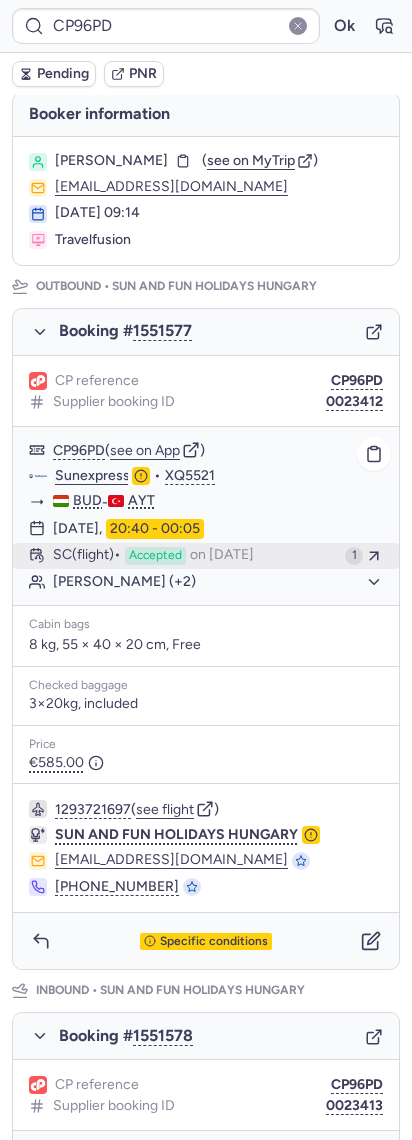 click on "Accepted" at bounding box center [155, 556] 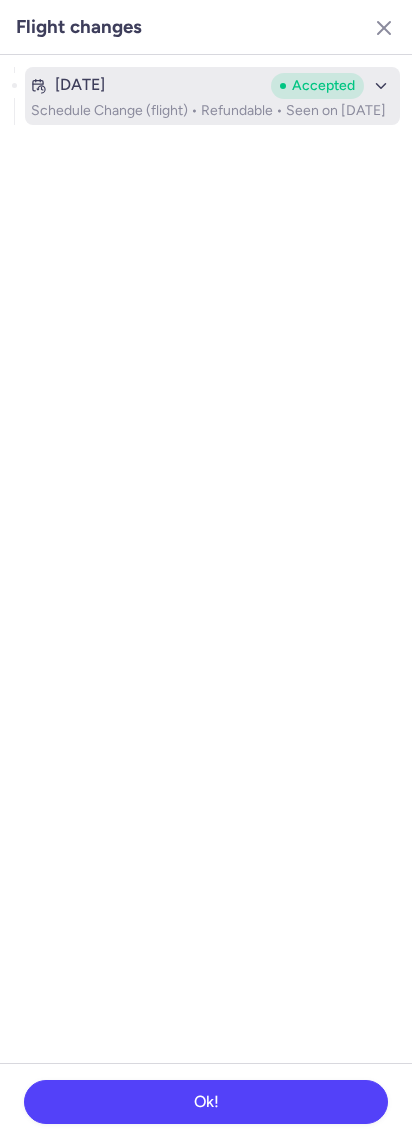 click on "[DATE]" at bounding box center [147, 85] 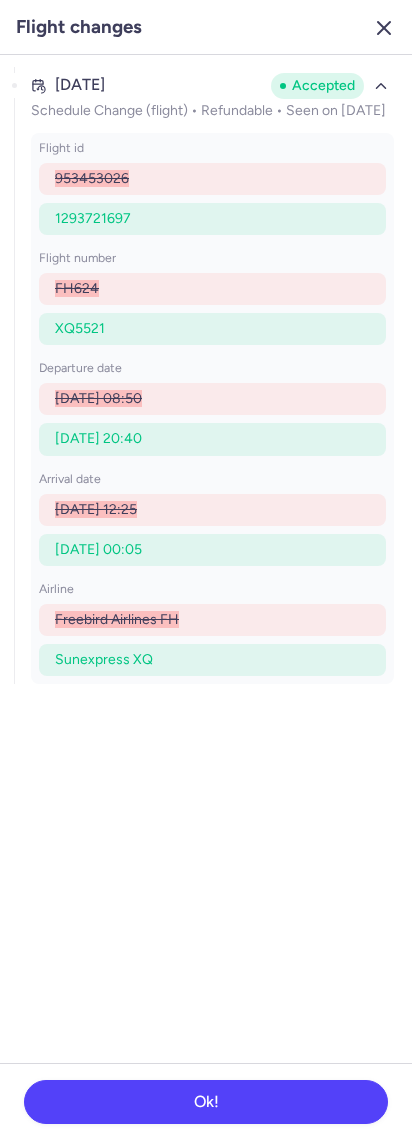 click 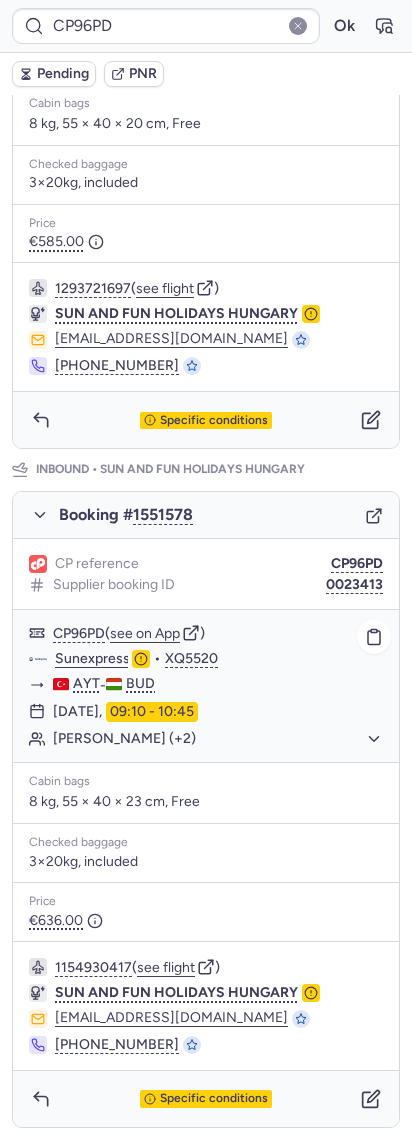 scroll, scrollTop: 648, scrollLeft: 0, axis: vertical 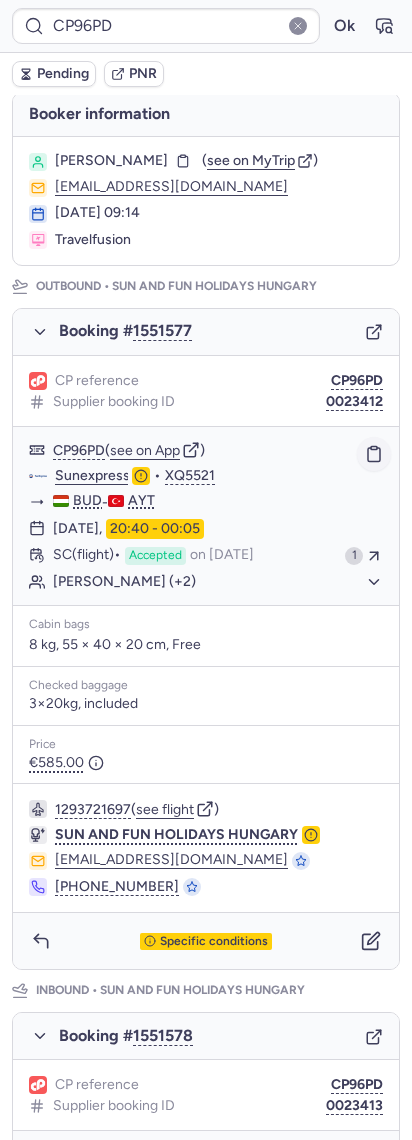 click 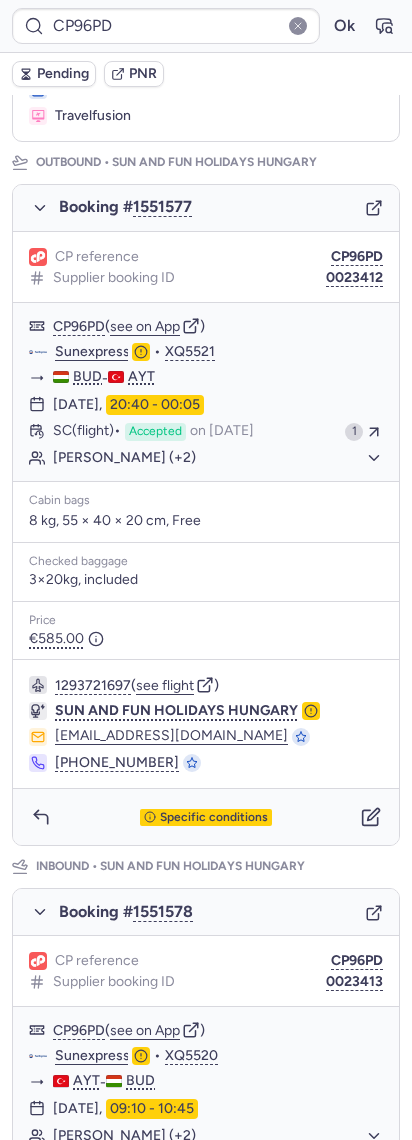 scroll, scrollTop: 515, scrollLeft: 0, axis: vertical 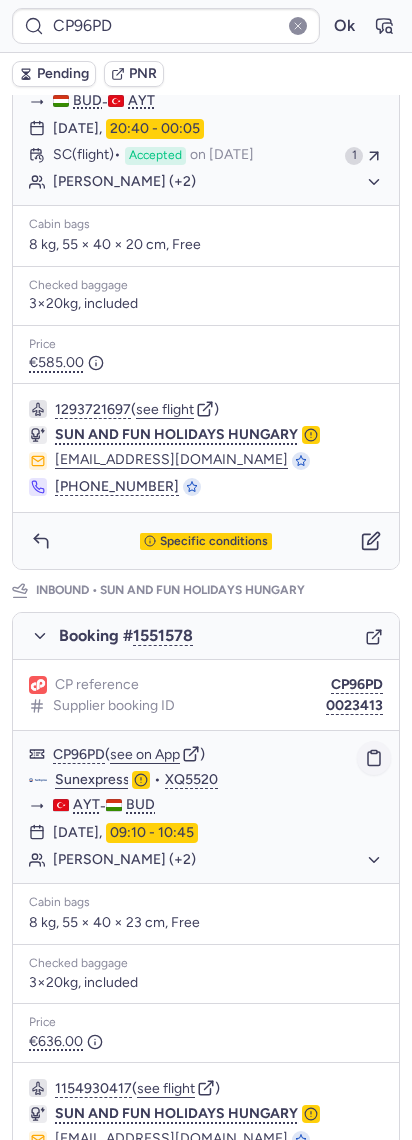 click 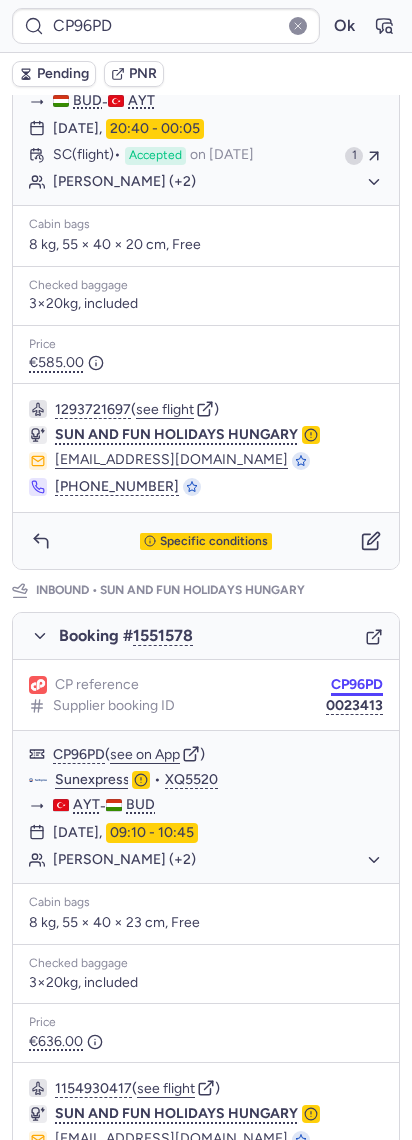 click on "CP96PD" at bounding box center [357, 685] 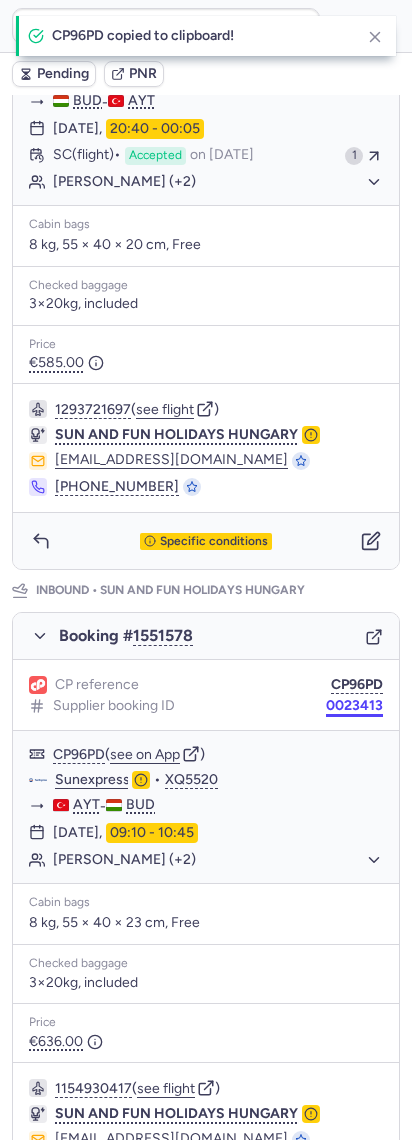 click on "0023413" at bounding box center (354, 706) 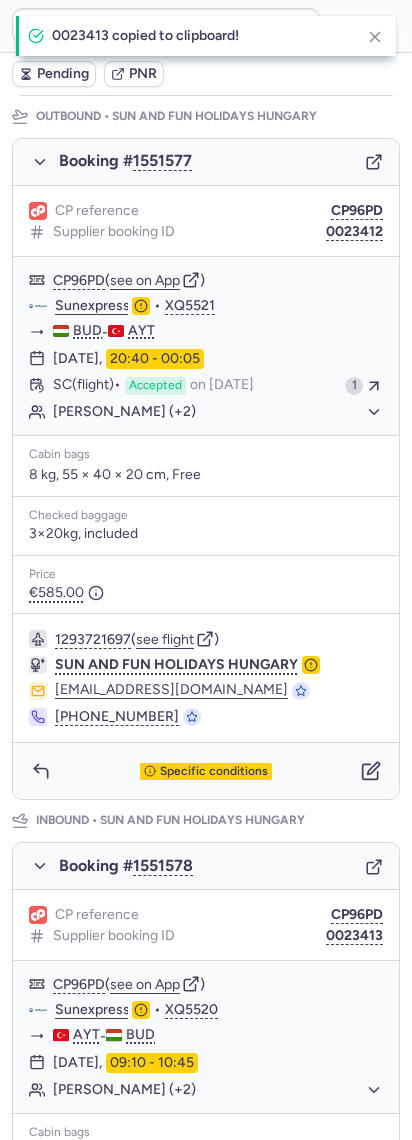 scroll, scrollTop: 115, scrollLeft: 0, axis: vertical 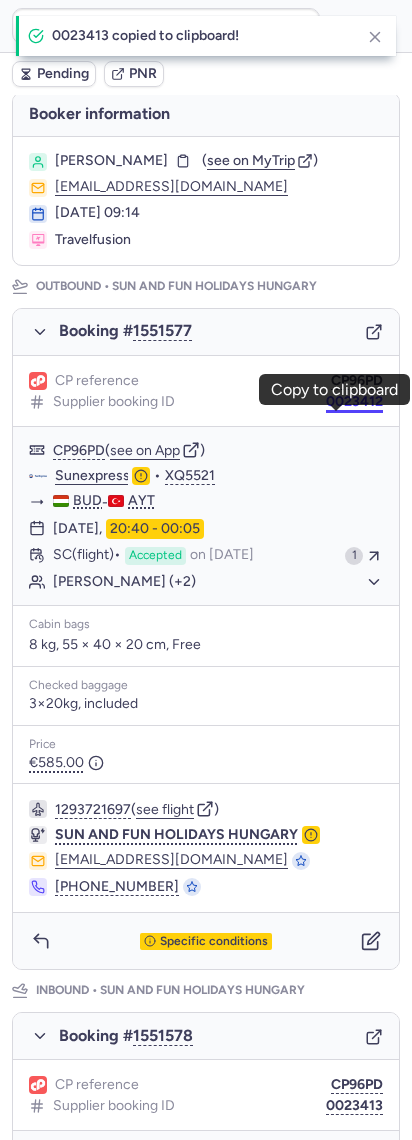 click on "0023412" at bounding box center (354, 402) 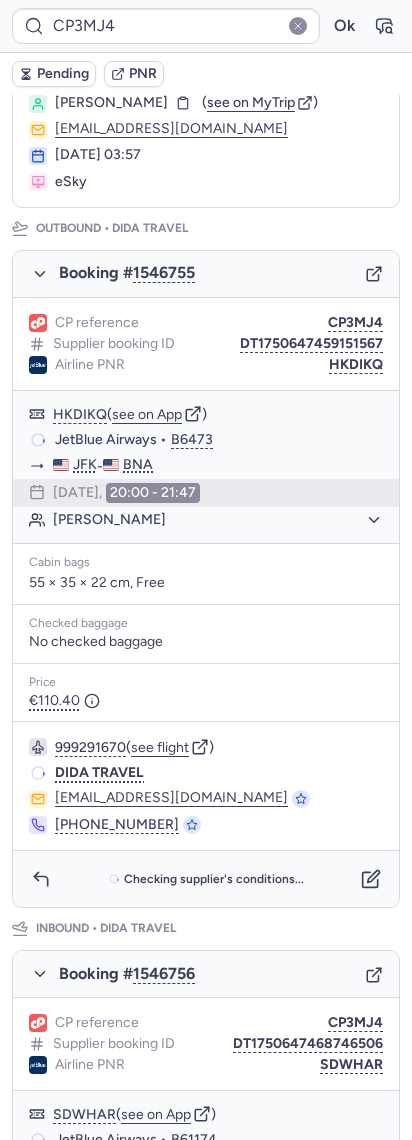 scroll, scrollTop: 0, scrollLeft: 0, axis: both 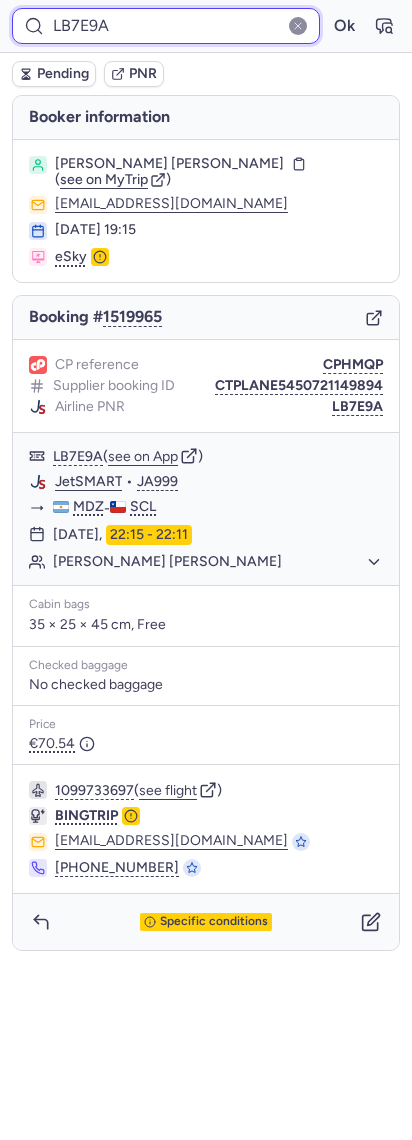 click on "LB7E9A" at bounding box center (166, 26) 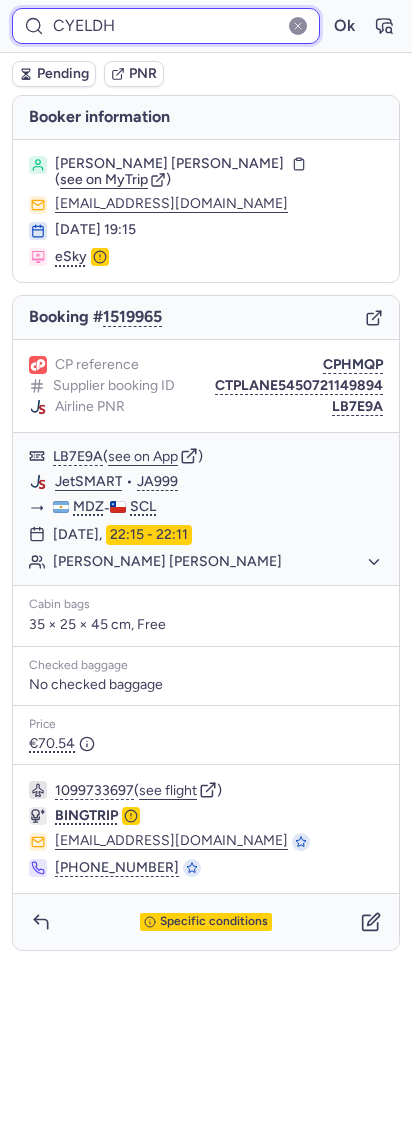 click on "Ok" at bounding box center (344, 26) 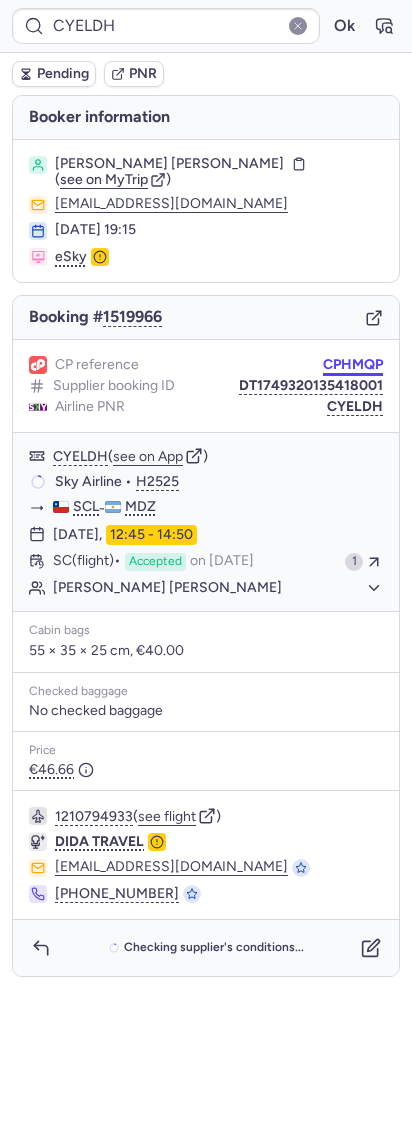 click on "CPHMQP" at bounding box center (353, 365) 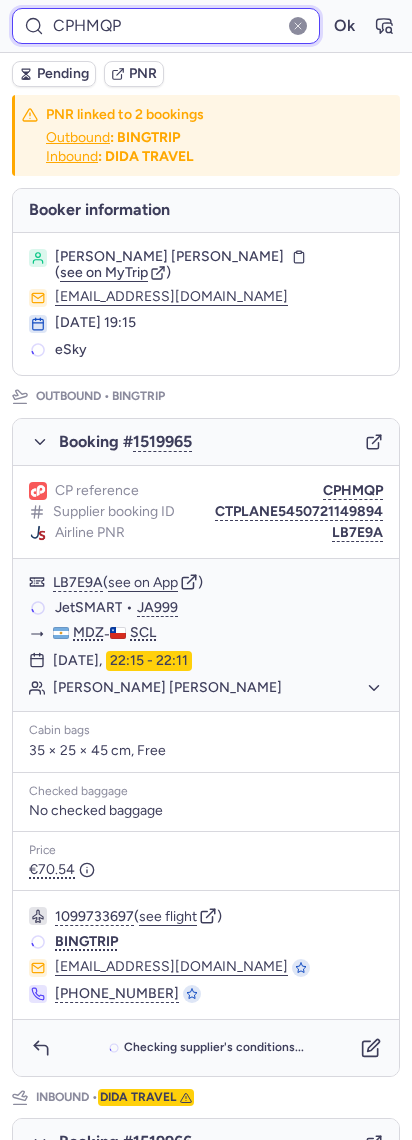 click on "CPHMQP" at bounding box center (166, 26) 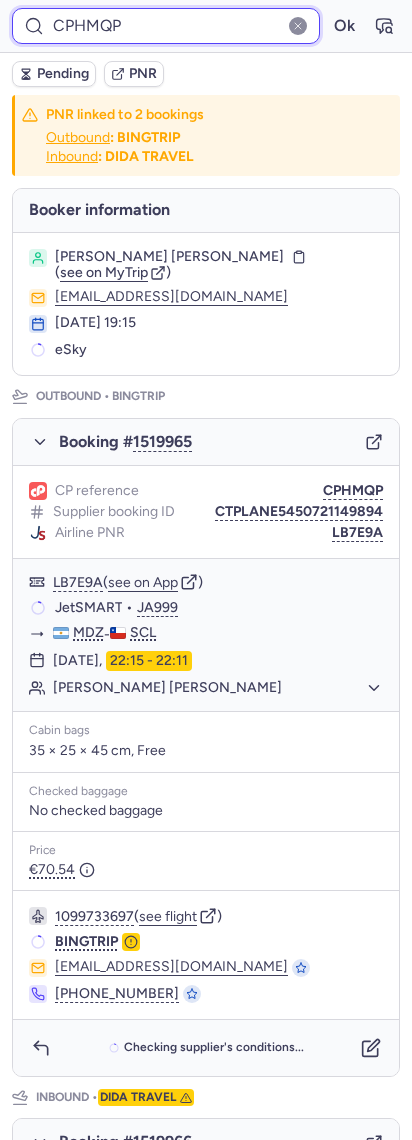 click on "CPHMQP" at bounding box center (166, 26) 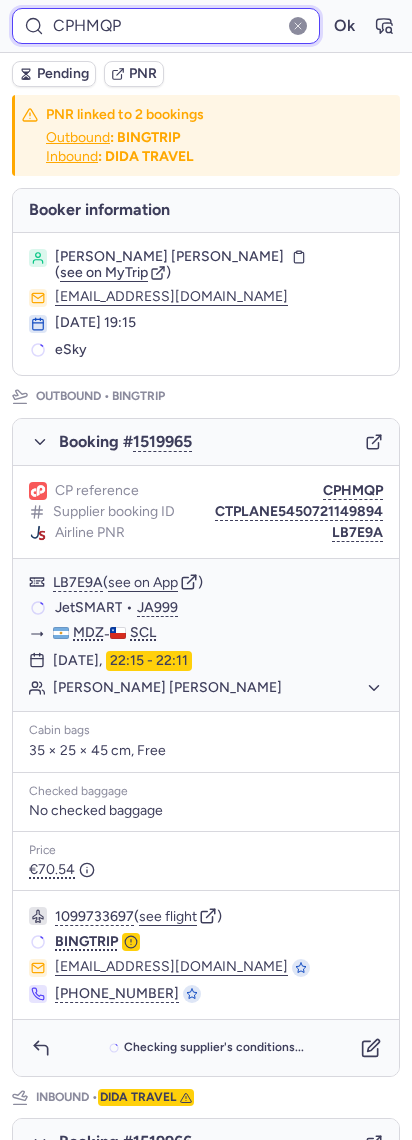 paste on "LB7E9A" 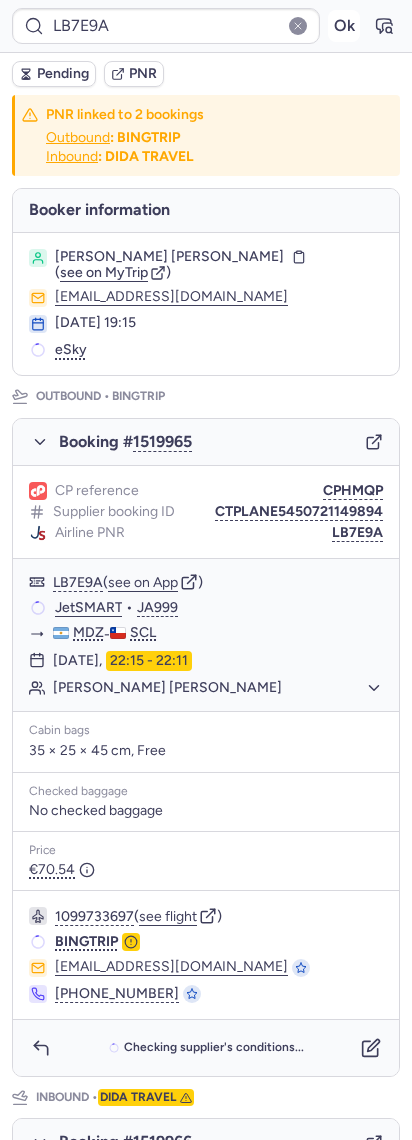 click on "Ok" at bounding box center [344, 26] 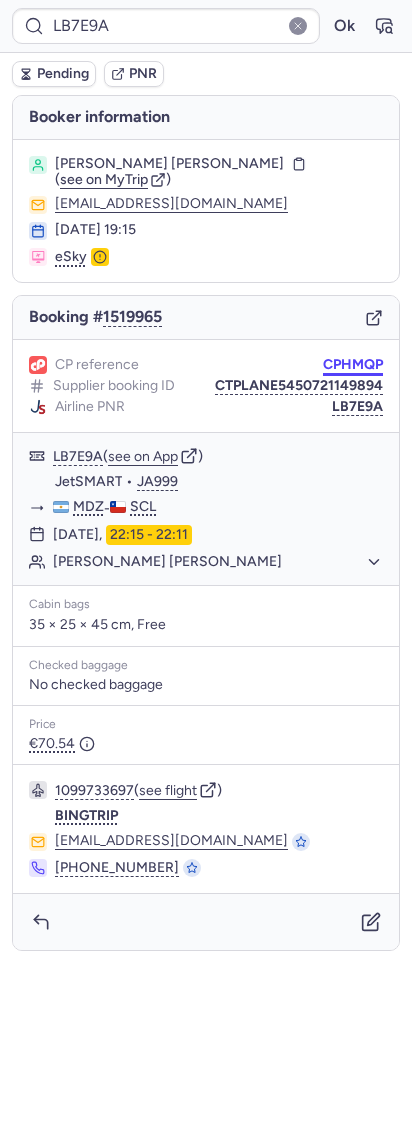 click on "CPHMQP" at bounding box center (353, 365) 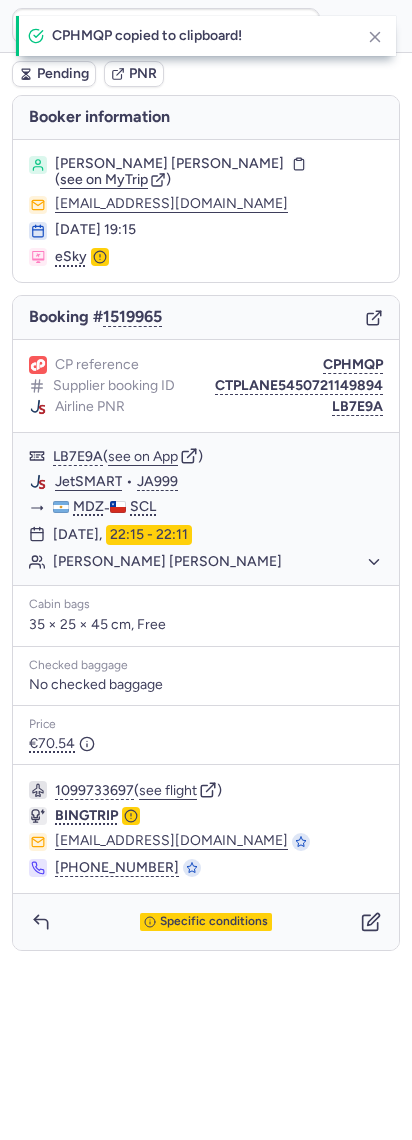 click on "CPHMQP copied to clipboard!" at bounding box center [202, 36] 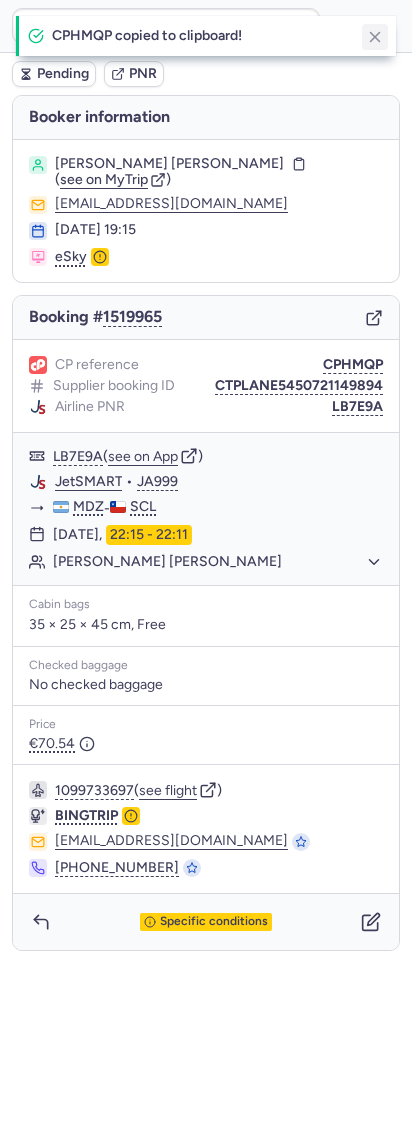 click on "CPHMQP copied to clipboard!" at bounding box center (206, 36) 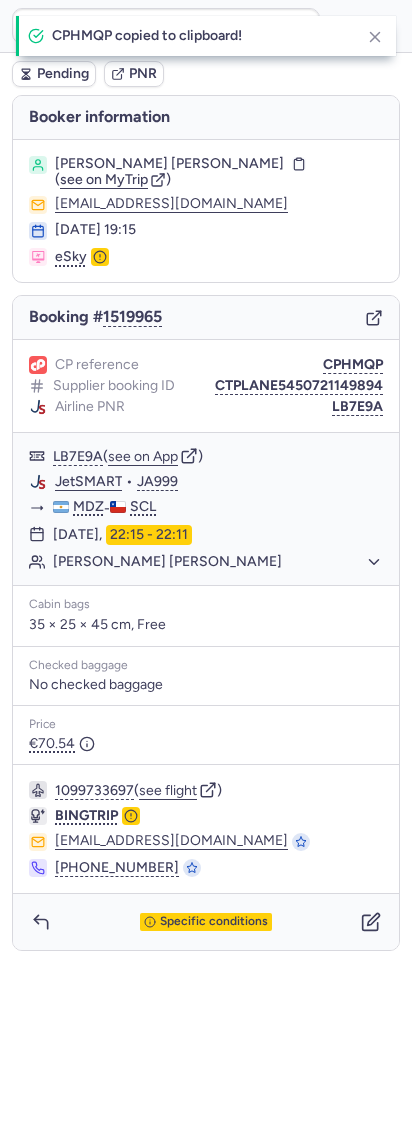 click on "CPHMQP copied to clipboard!" at bounding box center (206, 36) 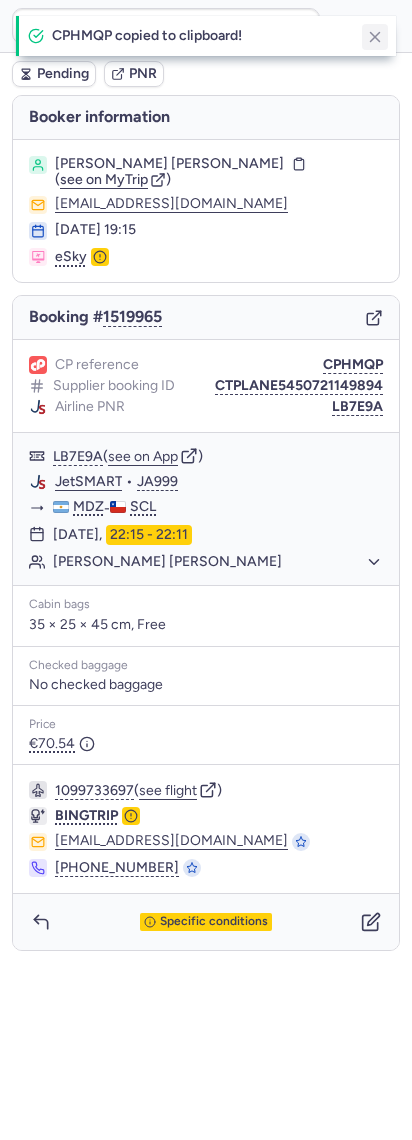 click 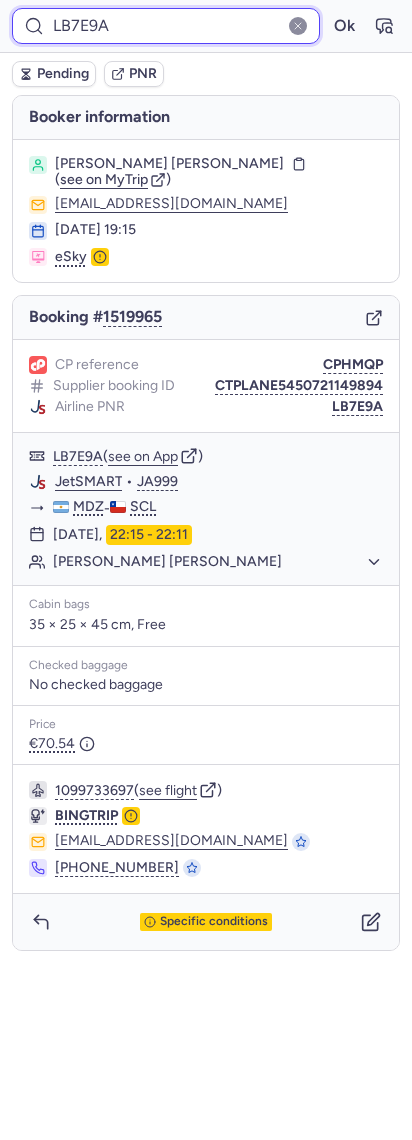 click on "LB7E9A" at bounding box center (166, 26) 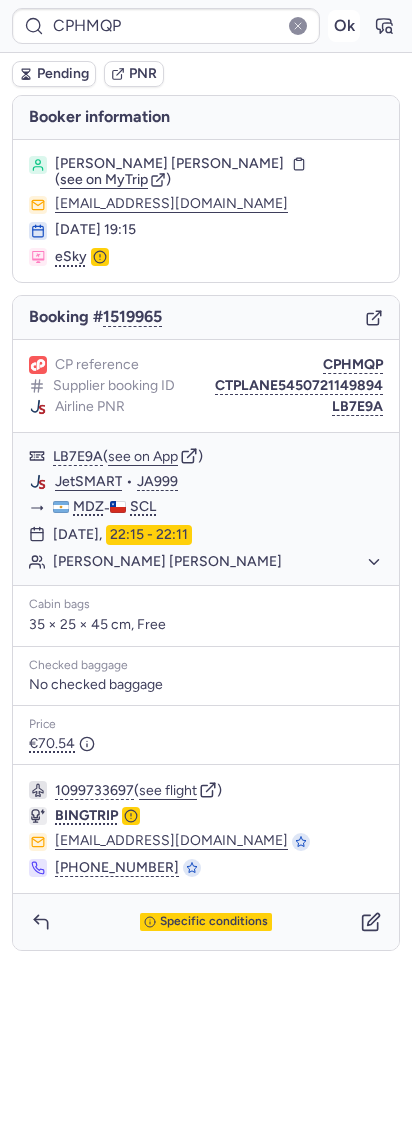 click on "Ok" at bounding box center [344, 26] 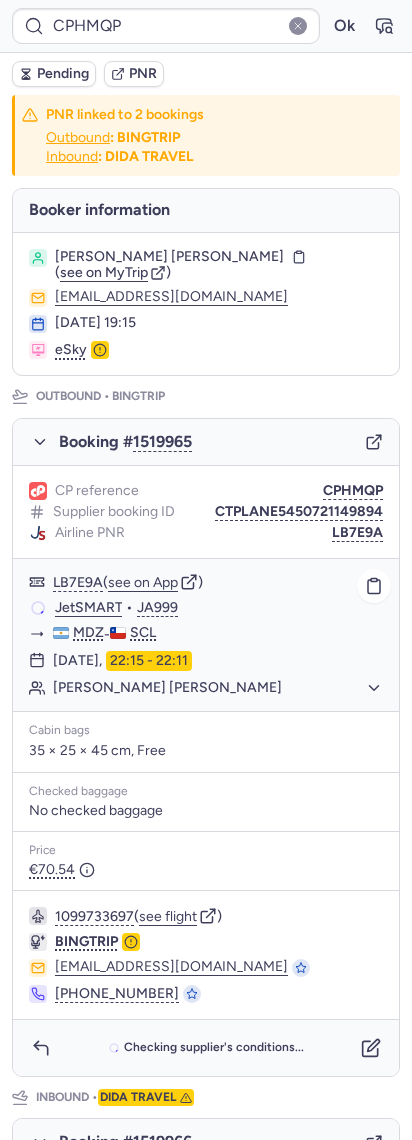 scroll, scrollTop: 668, scrollLeft: 0, axis: vertical 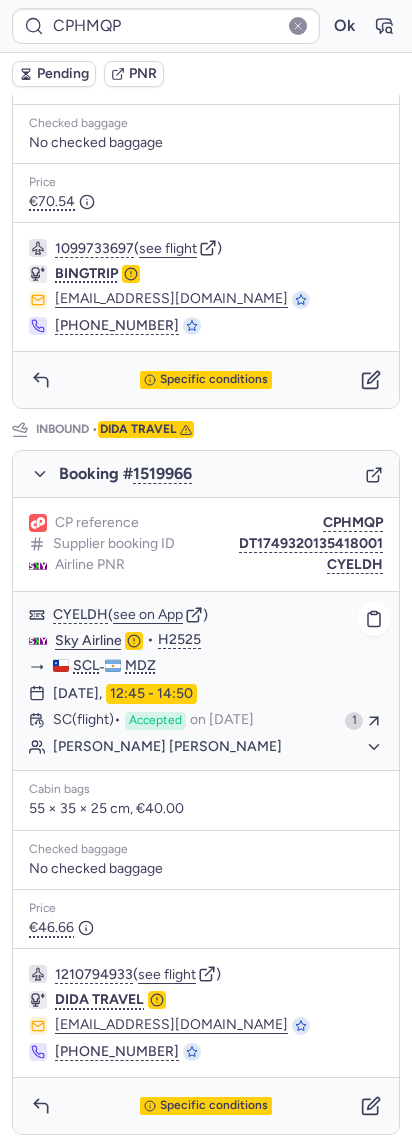 click on "[DATE]  12:45 - 14:50" 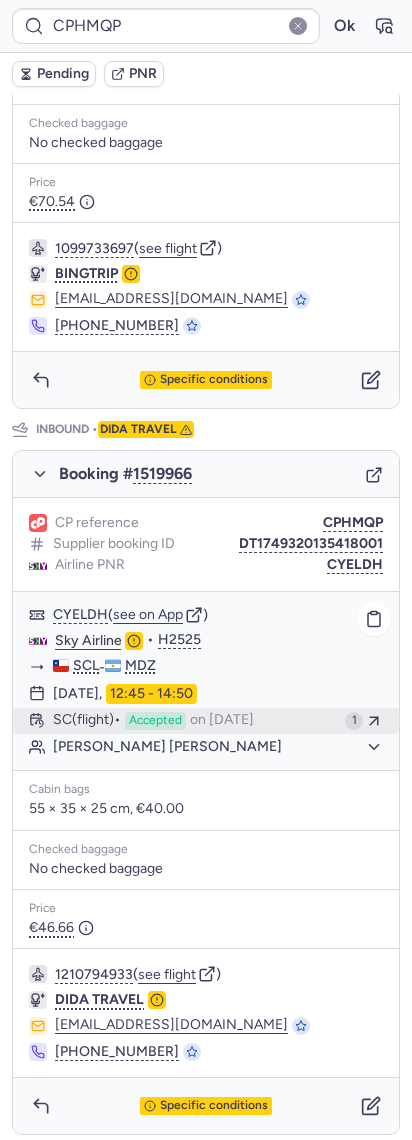 click on "SC   (flight)  Accepted  on [DATE] 1" 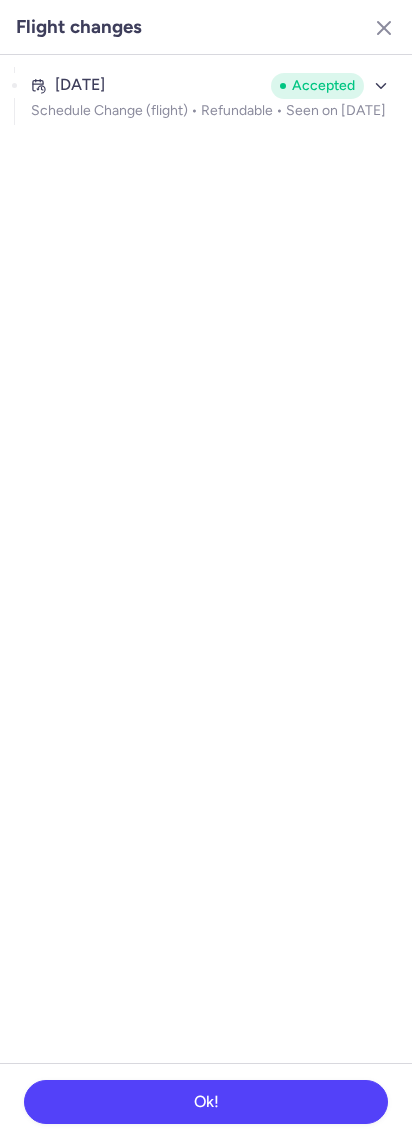 click on "[DATE] Accepted Schedule Change (flight) • Refundable • Seen on [DATE]" 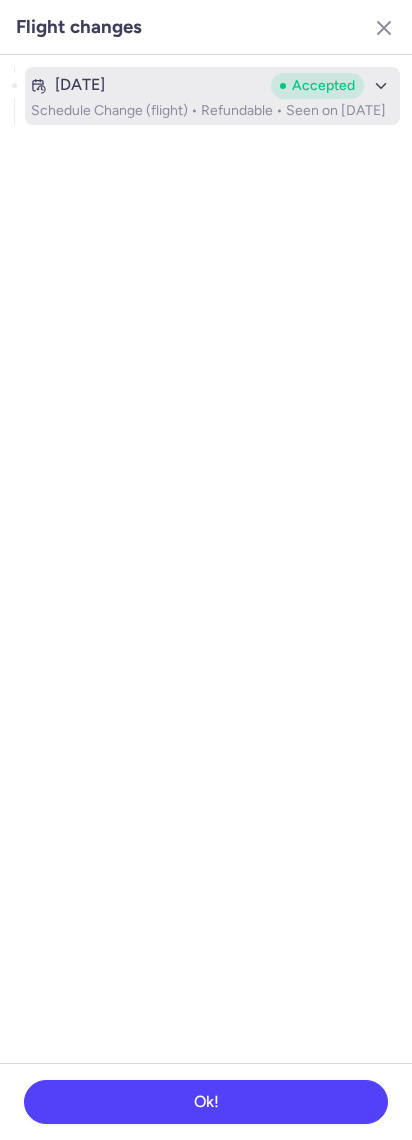 click on "[DATE] Accepted Schedule Change (flight) • Refundable • Seen on [DATE]" at bounding box center (212, 96) 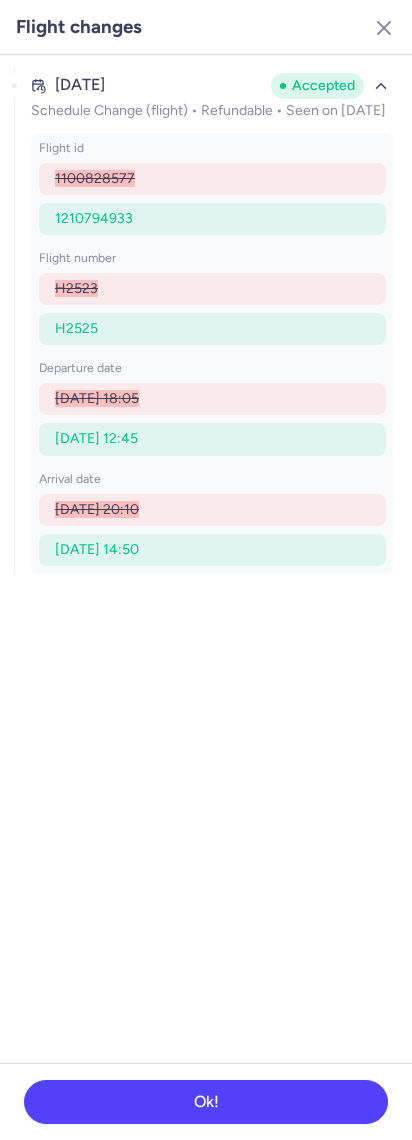 click on "Flight changes" at bounding box center [206, 27] 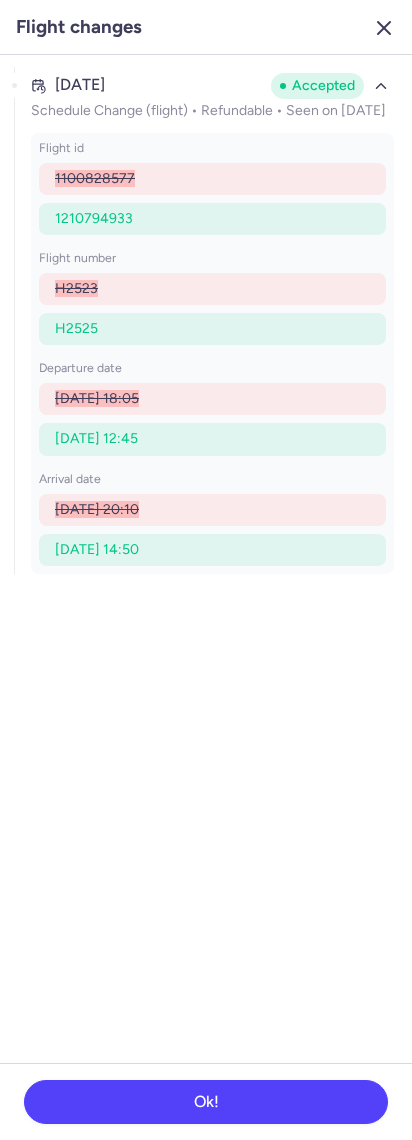 click 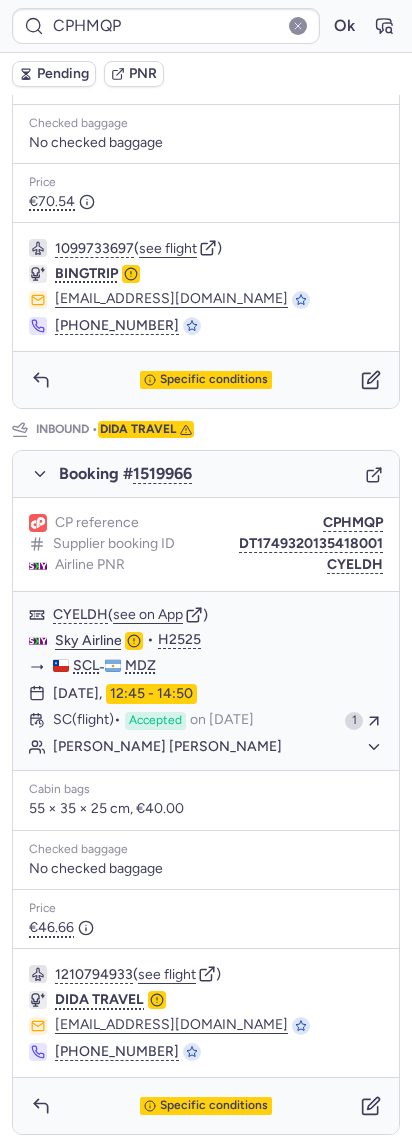 click on "CPHMQP  Ok" at bounding box center (206, 26) 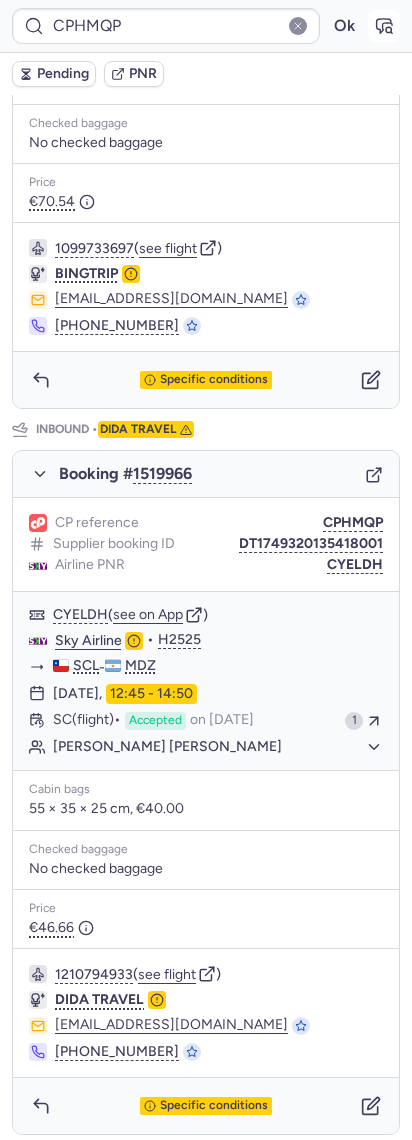 click at bounding box center [384, 26] 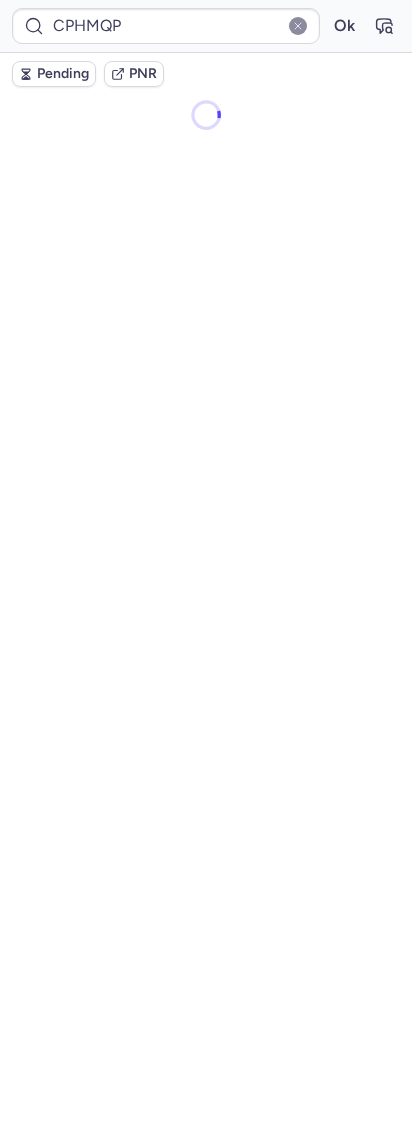 scroll, scrollTop: 0, scrollLeft: 0, axis: both 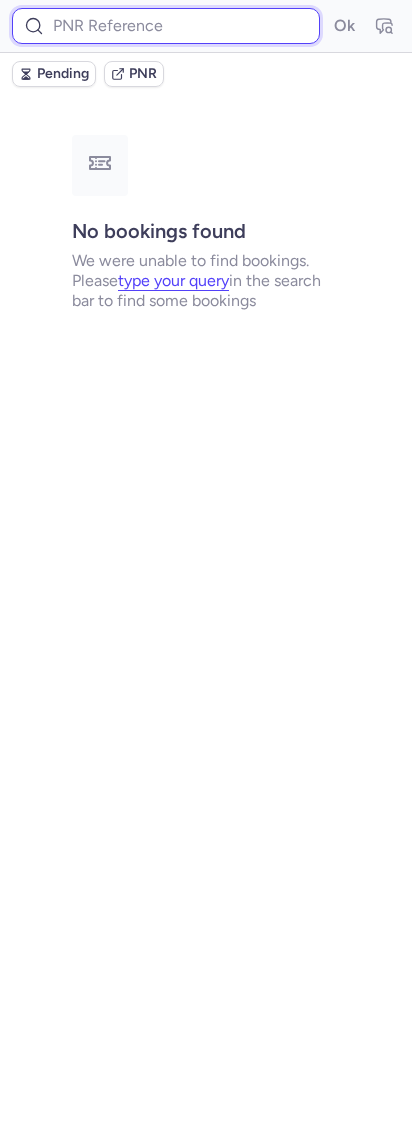 click at bounding box center (166, 26) 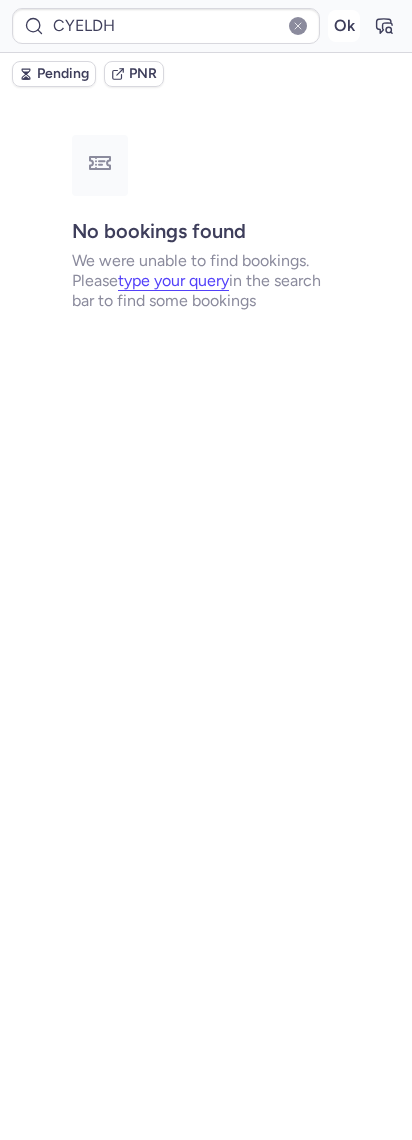click on "Ok" at bounding box center (344, 26) 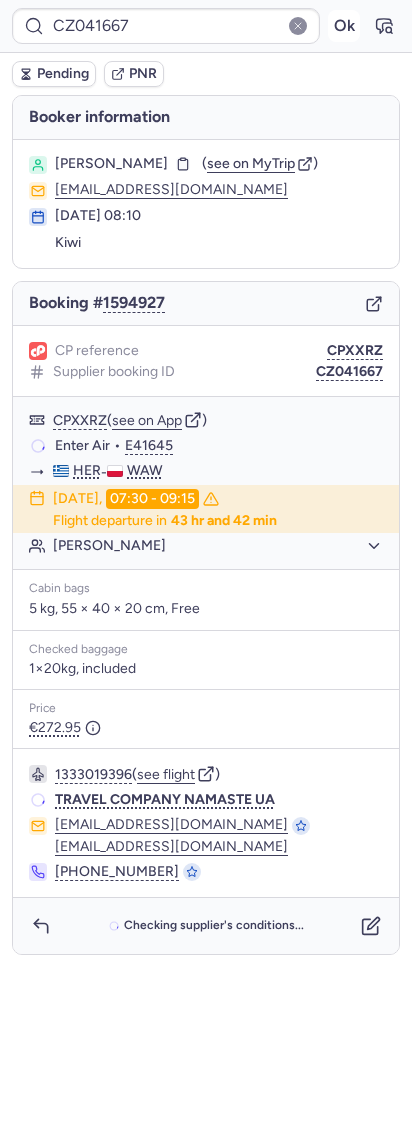 scroll, scrollTop: 0, scrollLeft: 0, axis: both 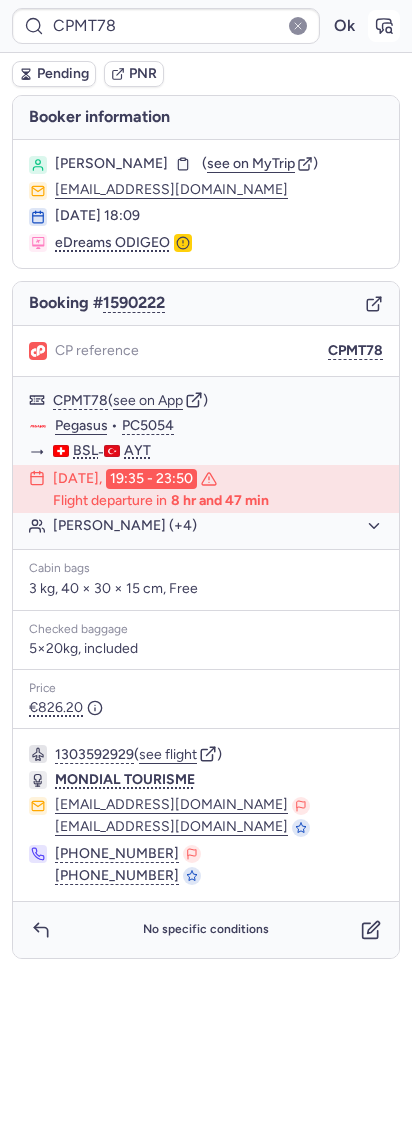 click at bounding box center (384, 26) 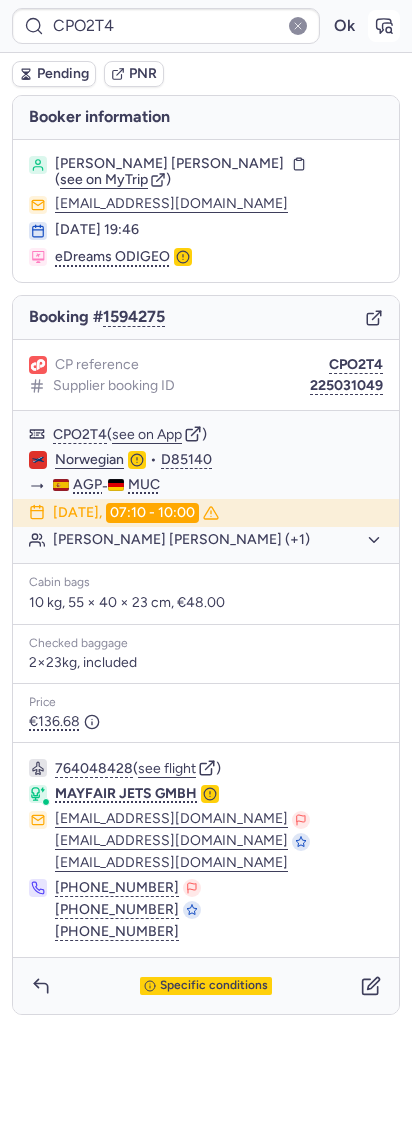 click 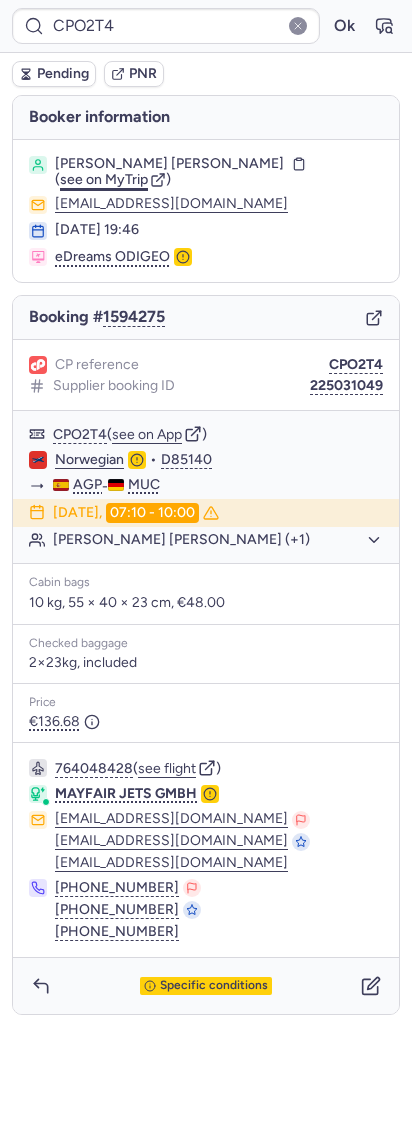 click on "see on MyTrip" at bounding box center [104, 179] 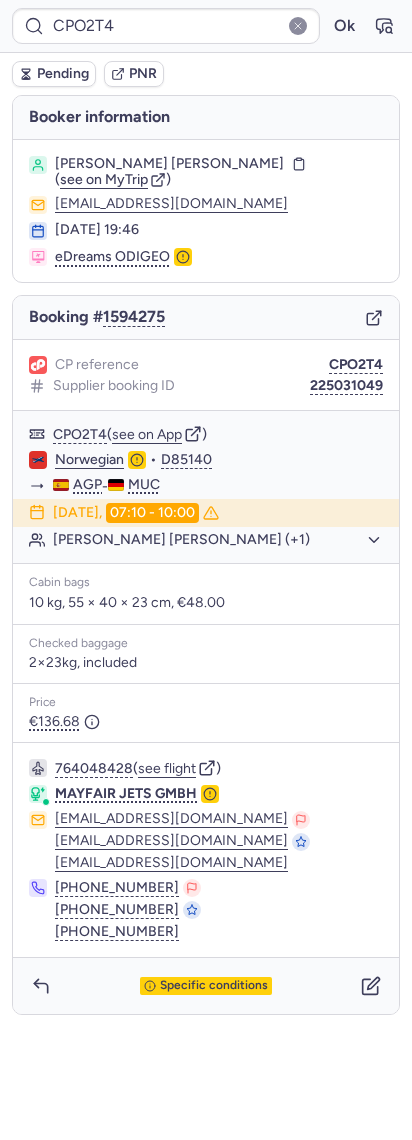 click 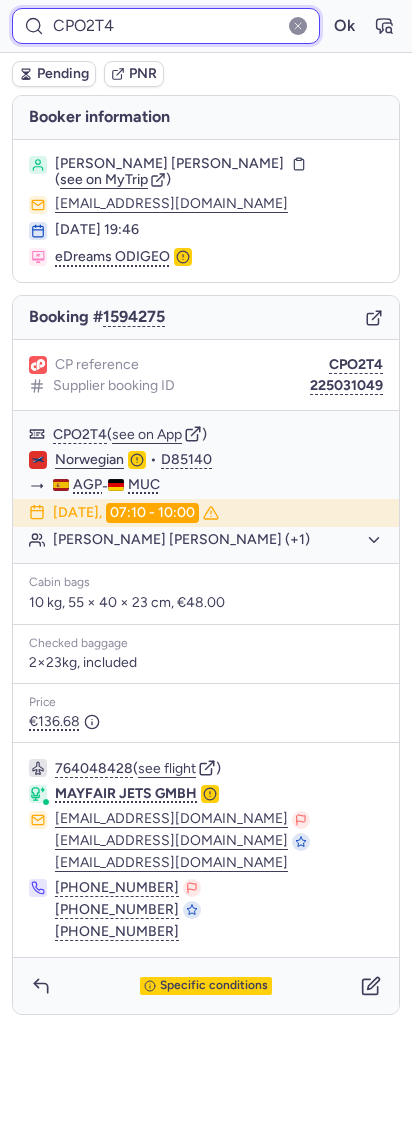 click on "CPO2T4" at bounding box center [166, 26] 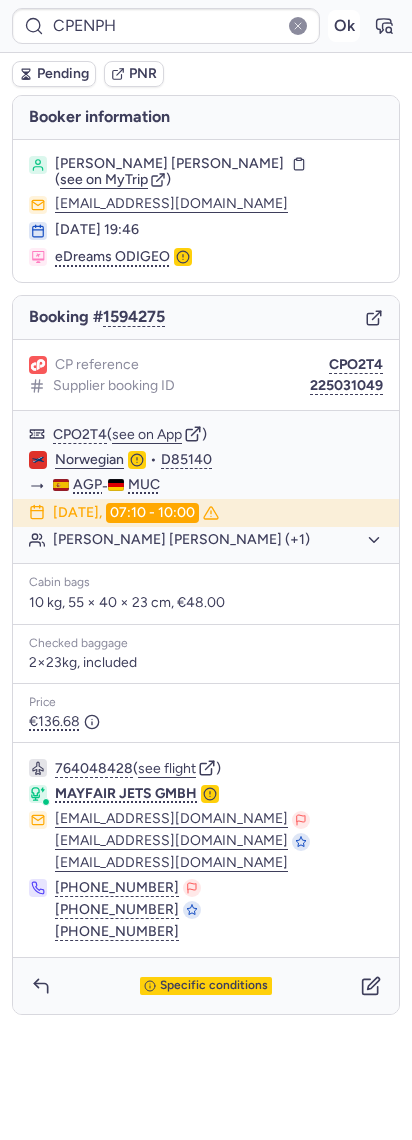 click on "Ok" at bounding box center (344, 26) 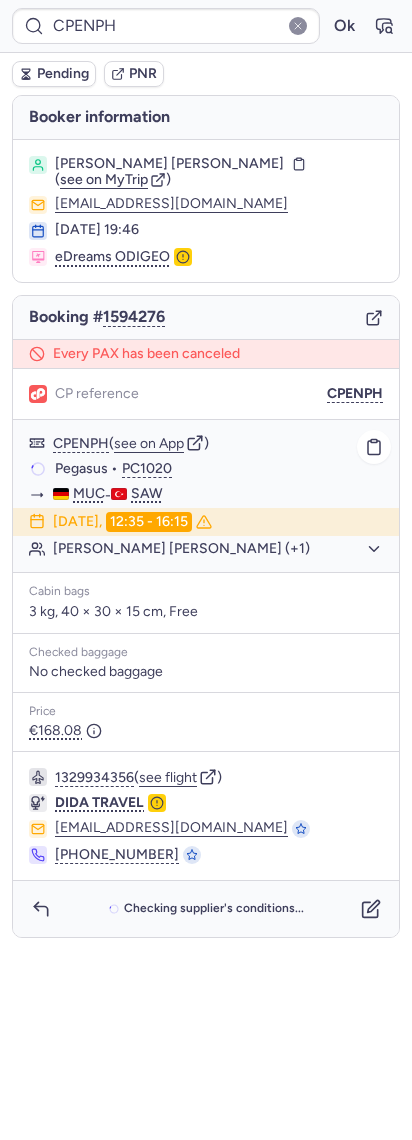 click on "[PERSON_NAME] [PERSON_NAME] (+1)" 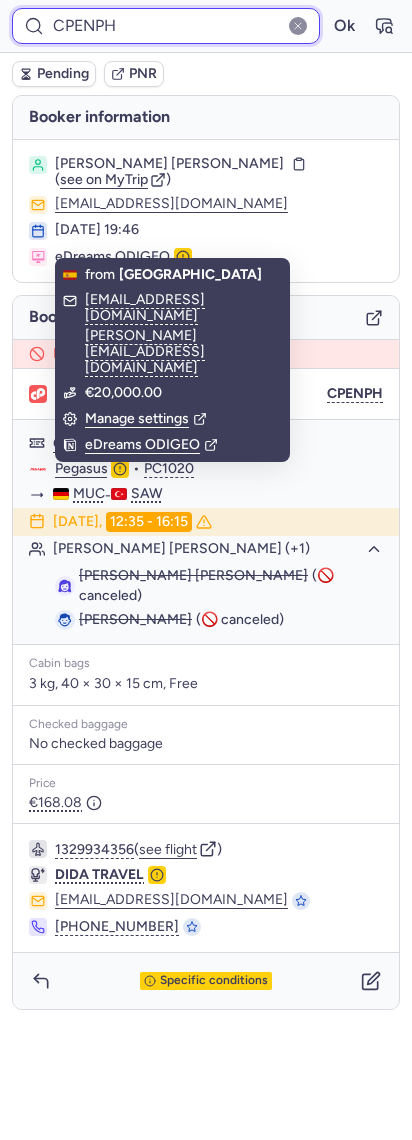 click on "CPENPH" at bounding box center (166, 26) 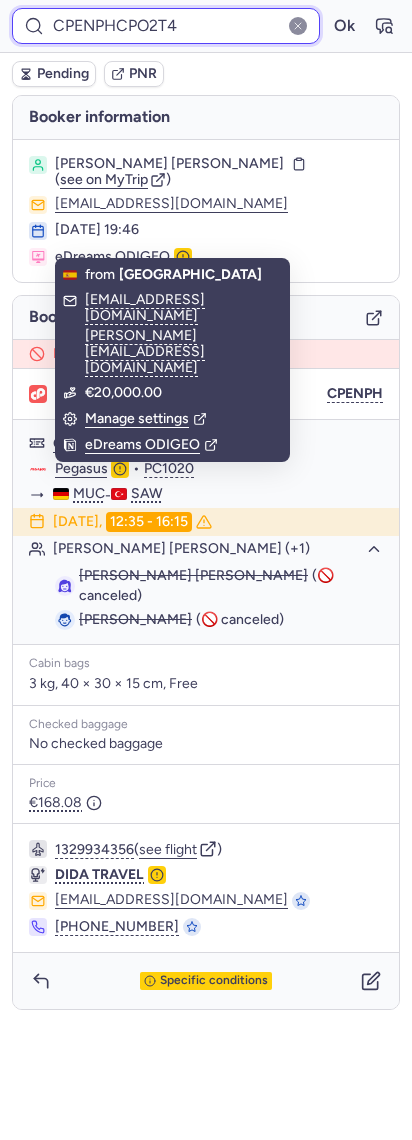 click on "CPENPHCPO2T4" at bounding box center [166, 26] 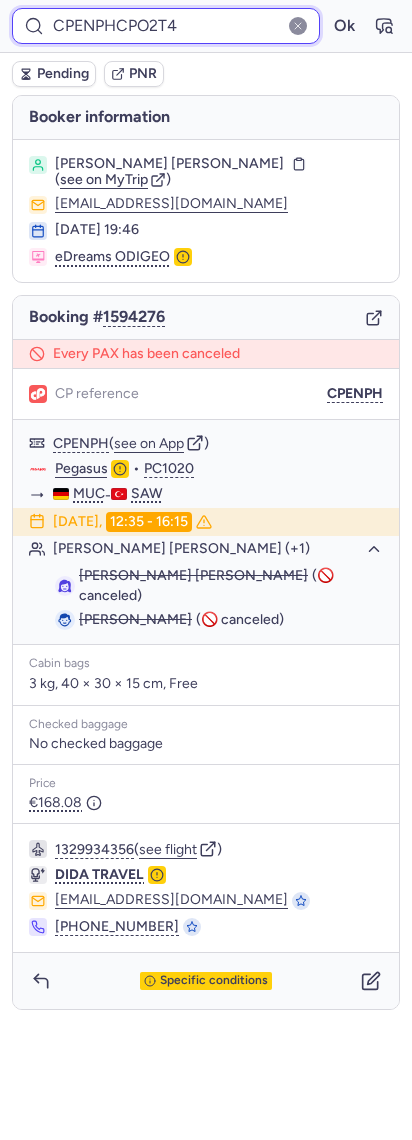 click on "CPENPHCPO2T4" at bounding box center (166, 26) 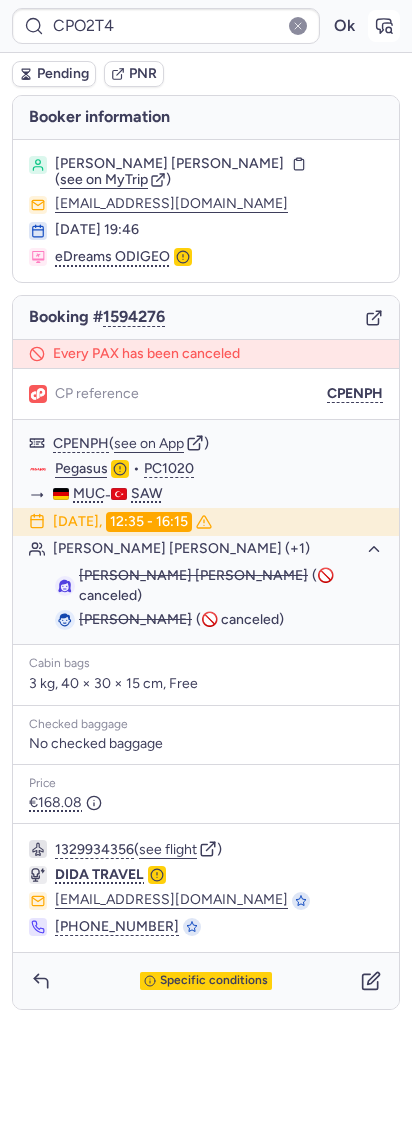 click at bounding box center (384, 26) 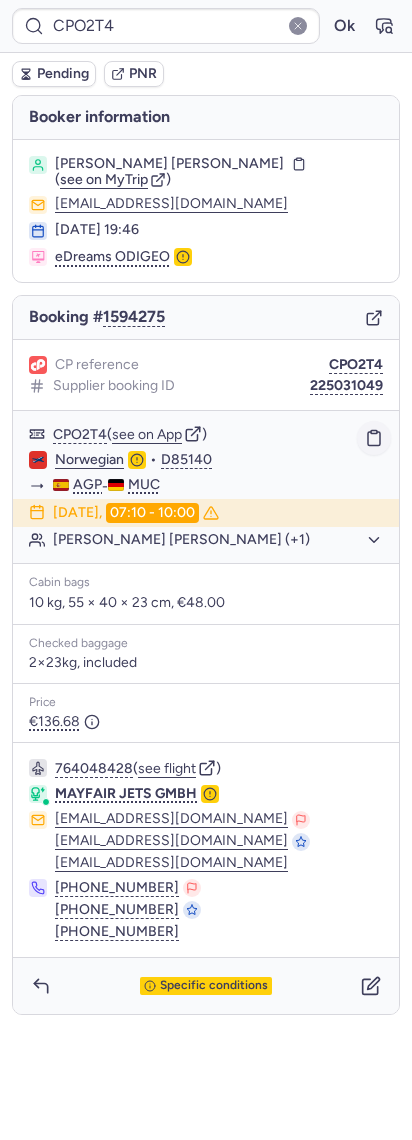 click 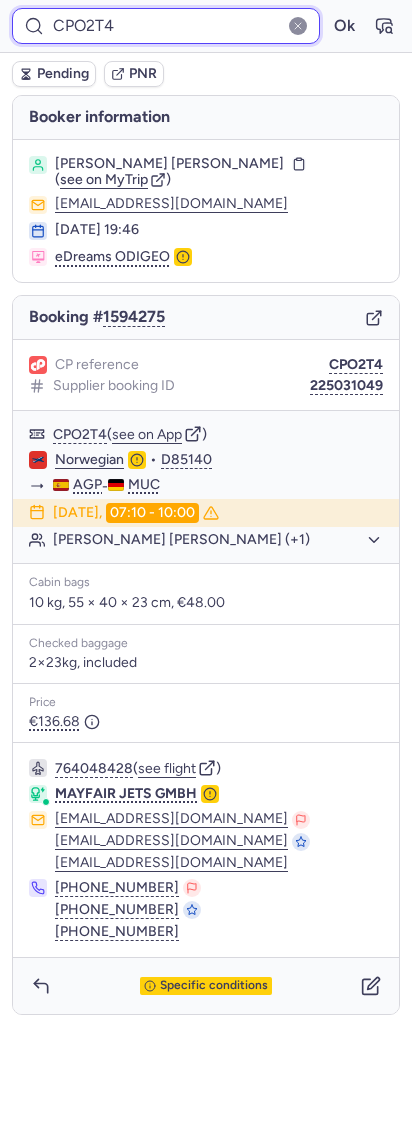 click on "CPO2T4" at bounding box center (166, 26) 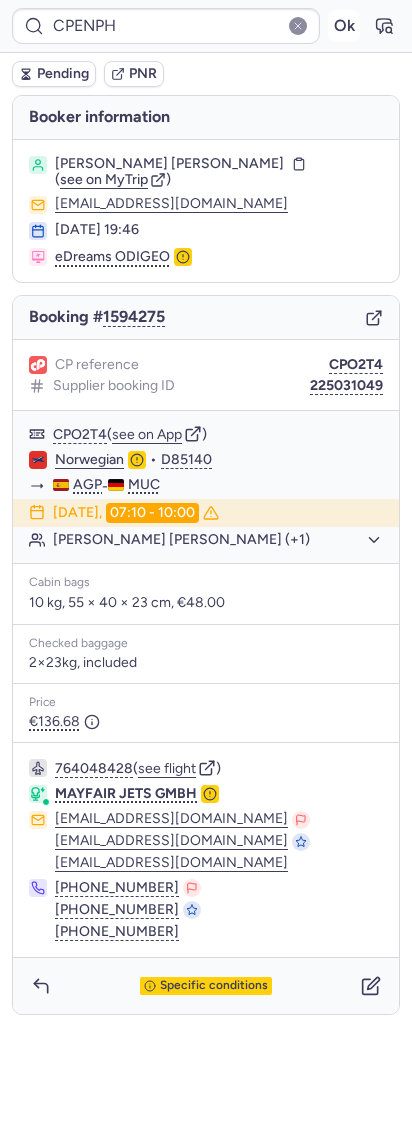 click on "Ok" at bounding box center [344, 26] 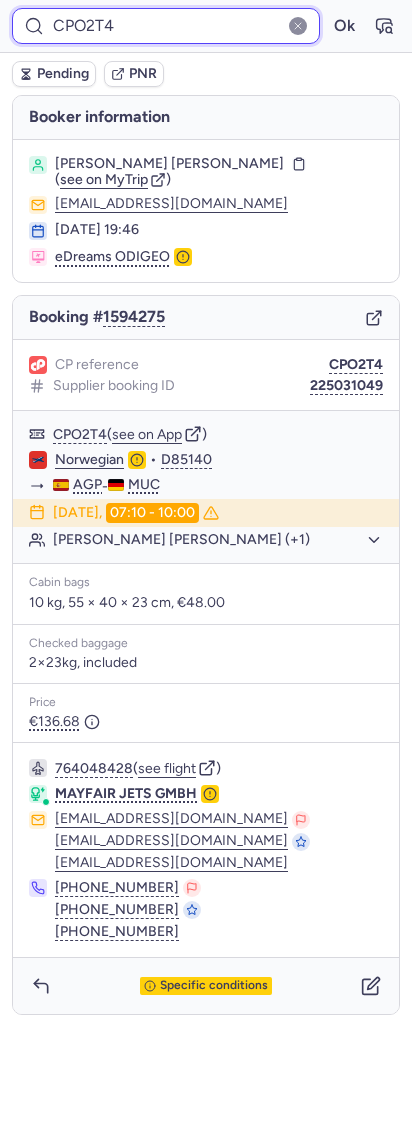 click on "CPO2T4" at bounding box center [166, 26] 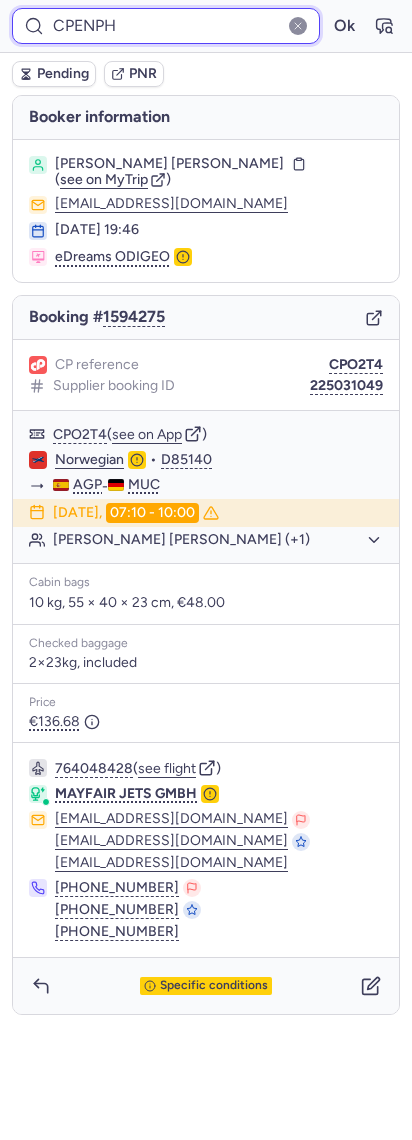 click on "CPENPH" at bounding box center [166, 26] 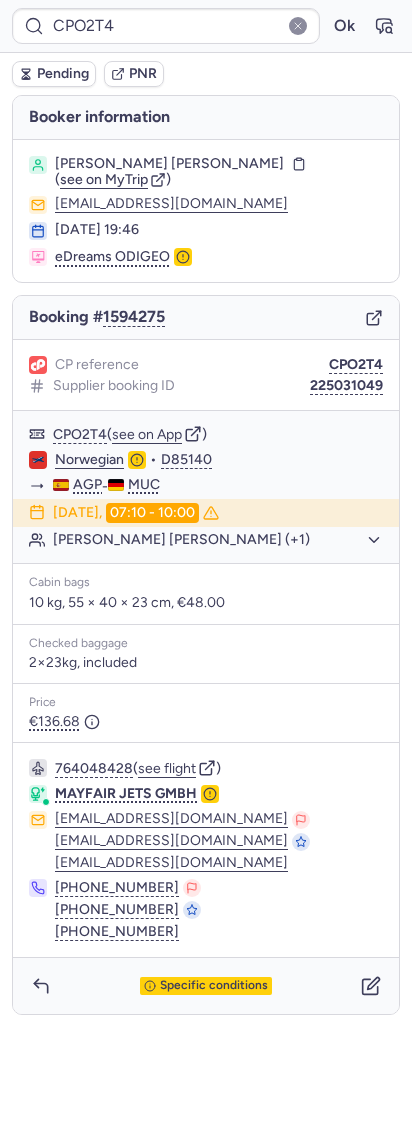 click on "Pending" at bounding box center [54, 74] 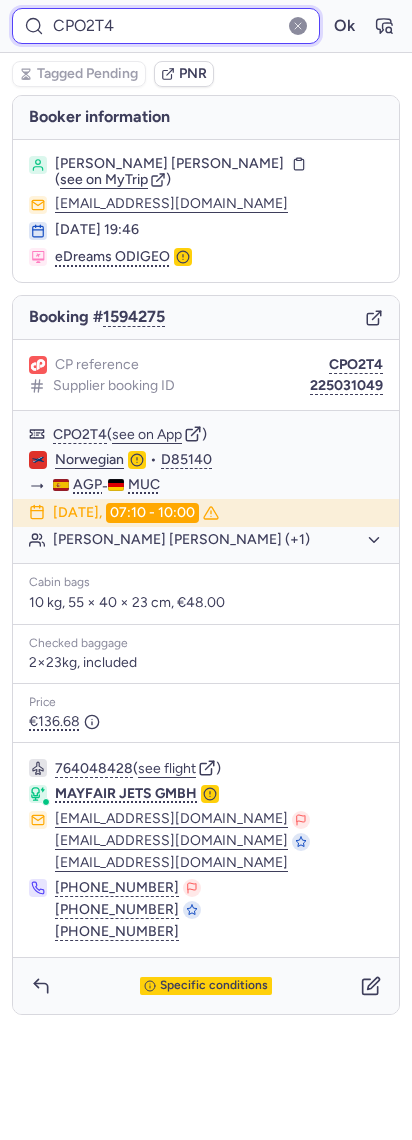 click on "CPO2T4" at bounding box center [166, 26] 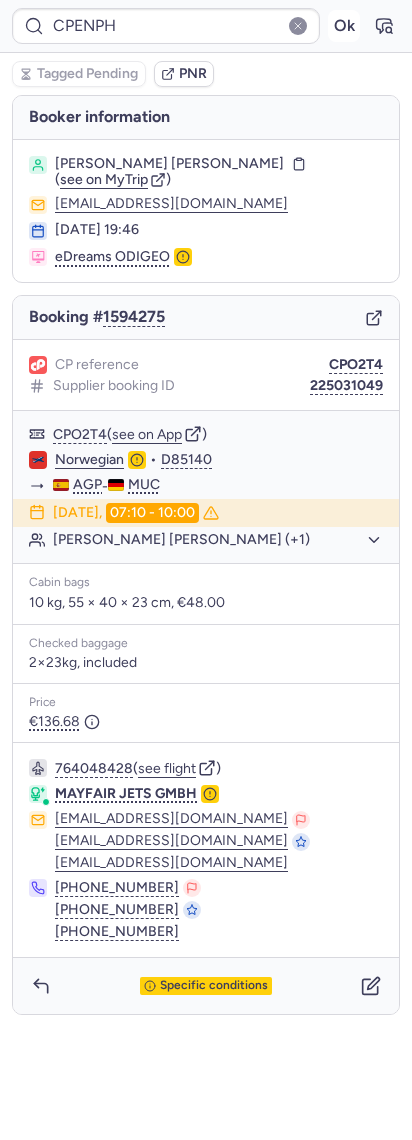 click on "Ok" at bounding box center [344, 26] 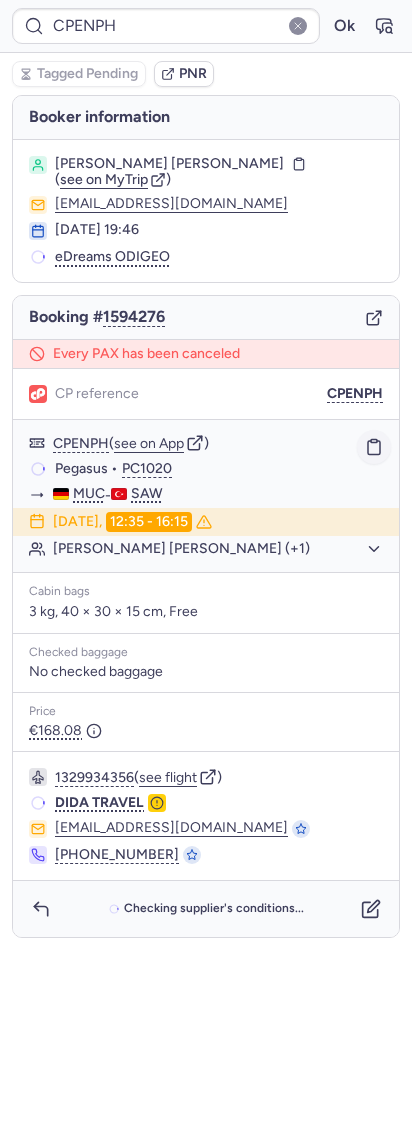 click 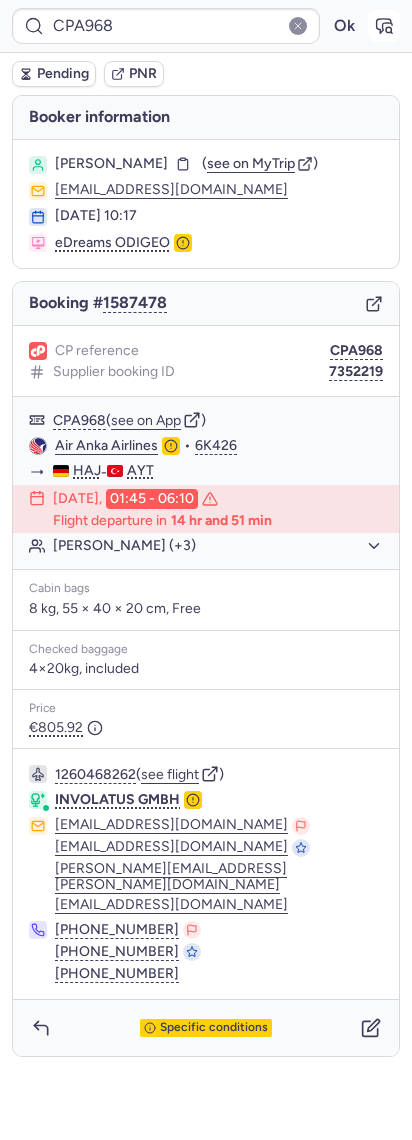 click 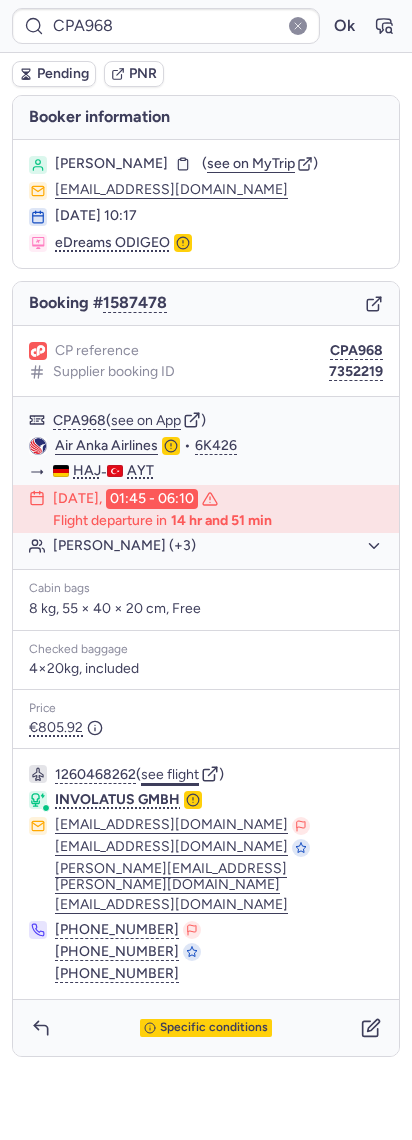 click on "see flight" 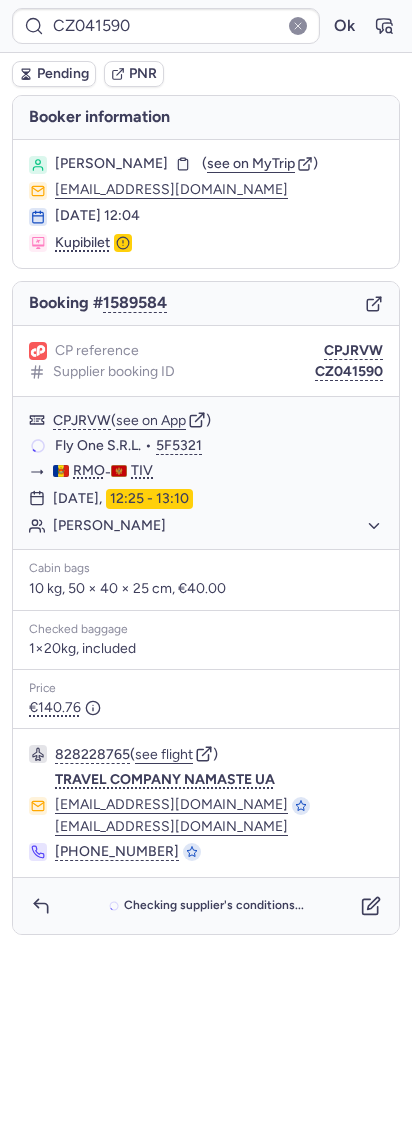 click on "828228765  ( see [MEDICAL_DATA] COMPANY NAMASTE UA [EMAIL_ADDRESS][DOMAIN_NAME] [EMAIL_ADDRESS][DOMAIN_NAME] [PHONE_NUMBER]" at bounding box center [206, 803] 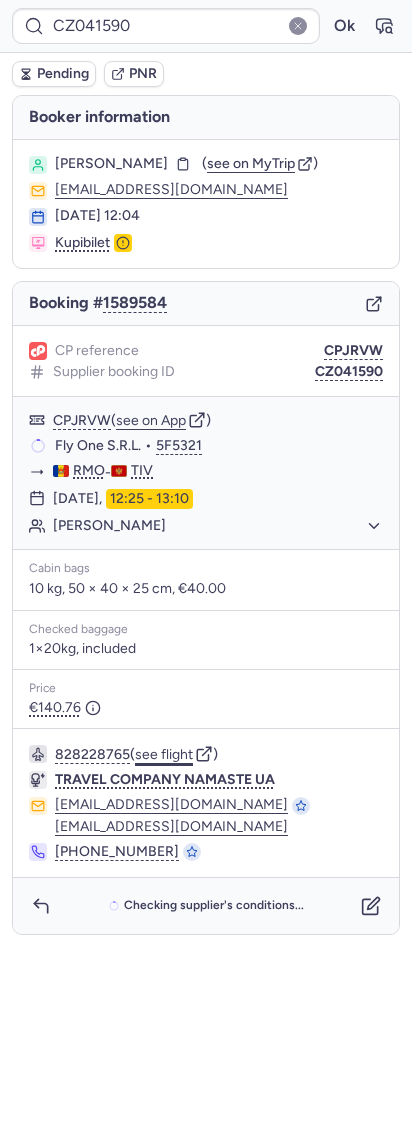 click on "see flight" 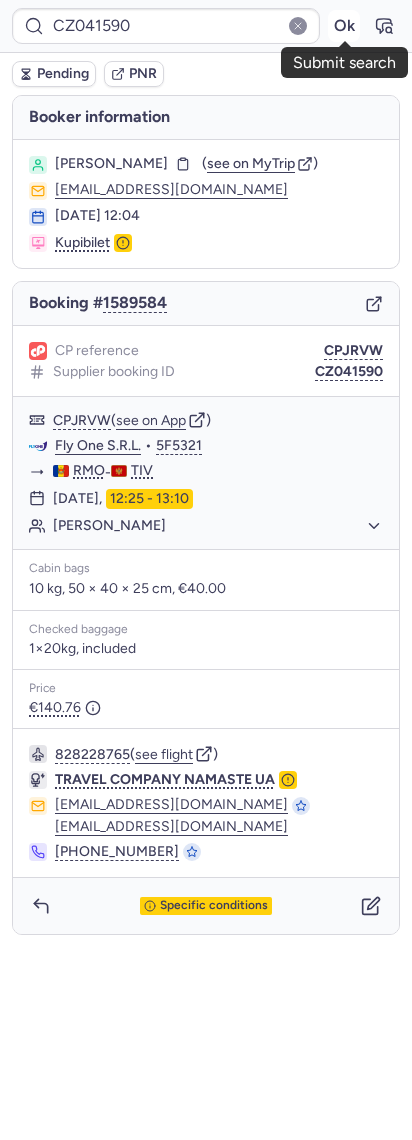 click on "Ok" at bounding box center (344, 26) 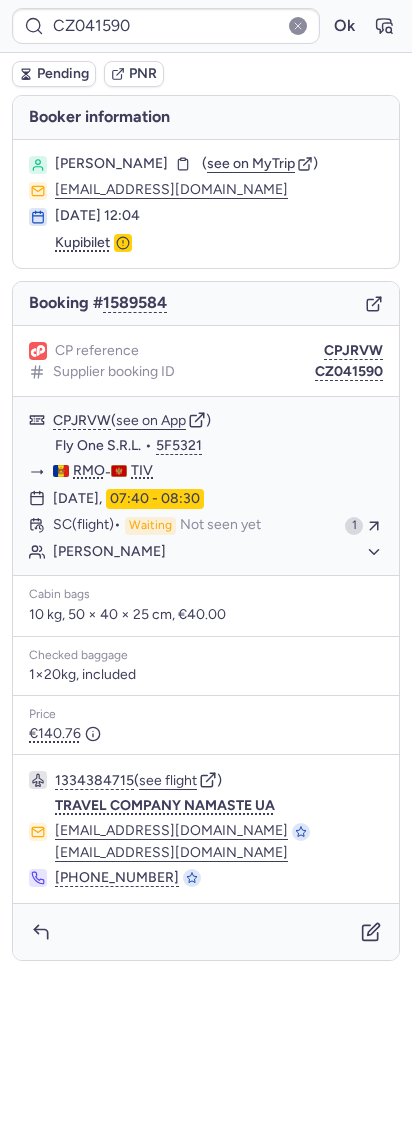 click on "1334384715  ( see [MEDICAL_DATA] COMPANY NAMASTE UA [EMAIL_ADDRESS][DOMAIN_NAME] [EMAIL_ADDRESS][DOMAIN_NAME] [PHONE_NUMBER]" at bounding box center [206, 829] 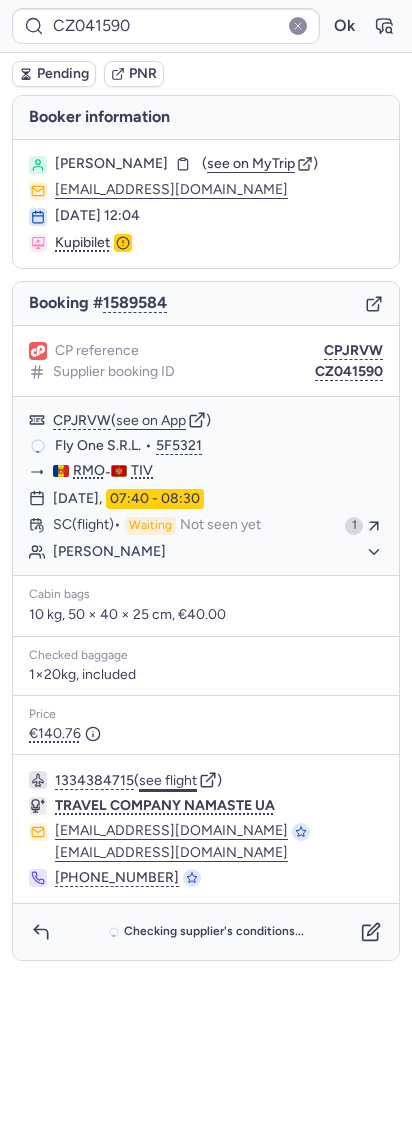 click on "see flight" 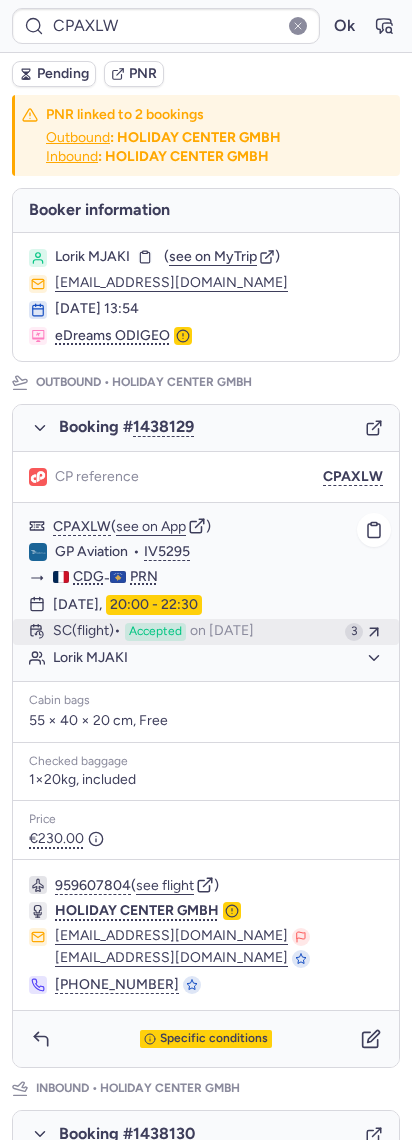 click on "Accepted" at bounding box center [155, 632] 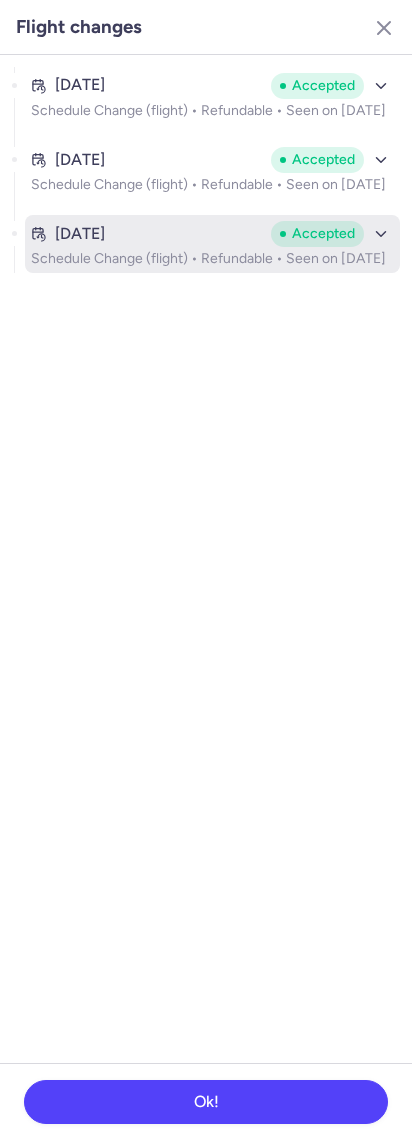 click on "[DATE] Accepted" at bounding box center [212, 234] 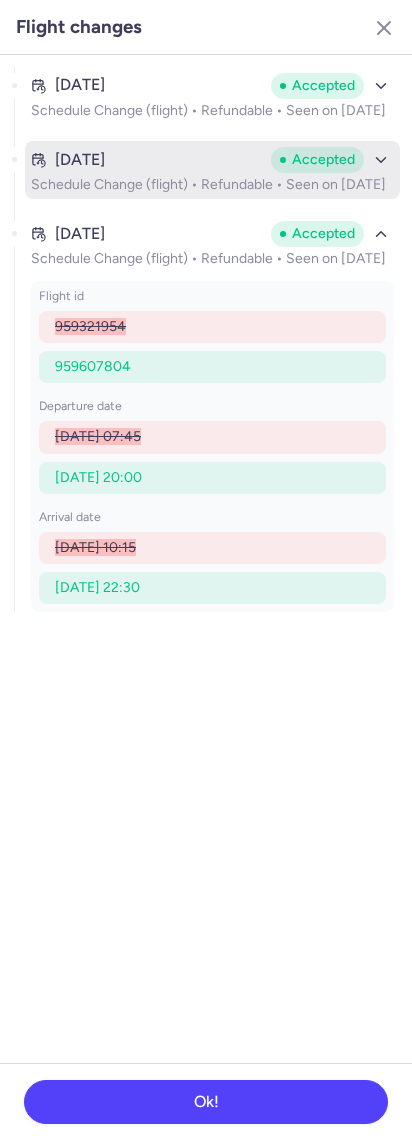 click on "Schedule Change (flight) • Refundable • Seen on [DATE]" at bounding box center [212, 185] 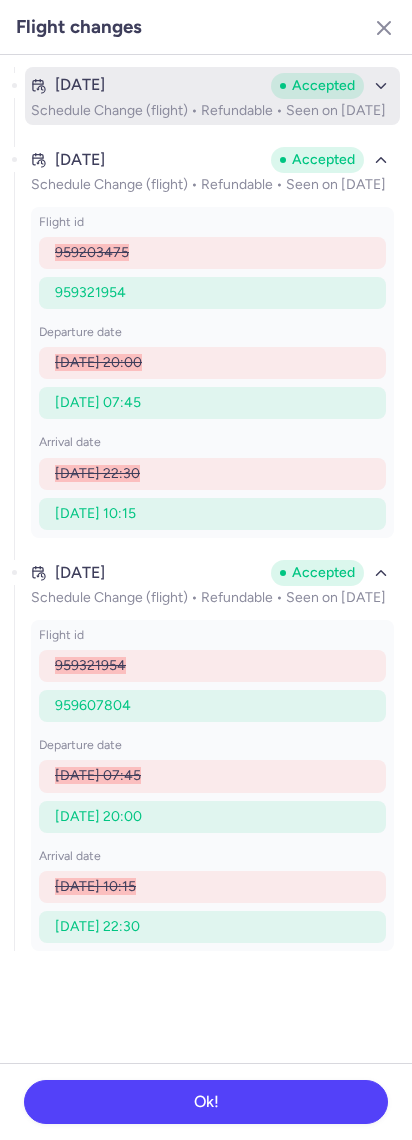 click on "[DATE] Accepted Schedule Change (flight) • Refundable • Seen on [DATE]" at bounding box center [212, 96] 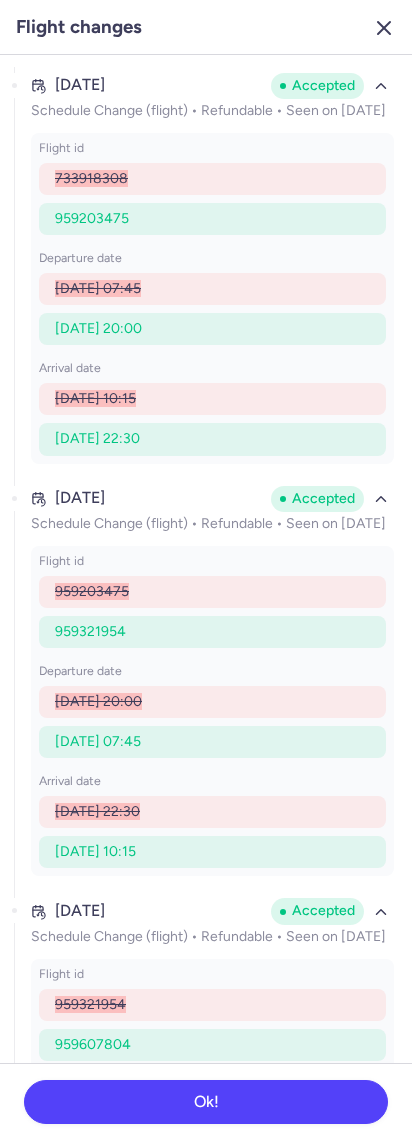 click 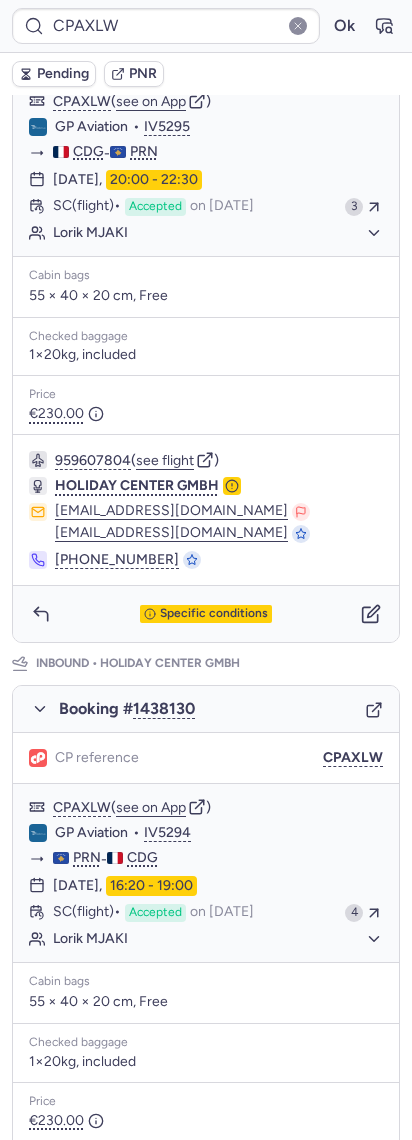 scroll, scrollTop: 640, scrollLeft: 0, axis: vertical 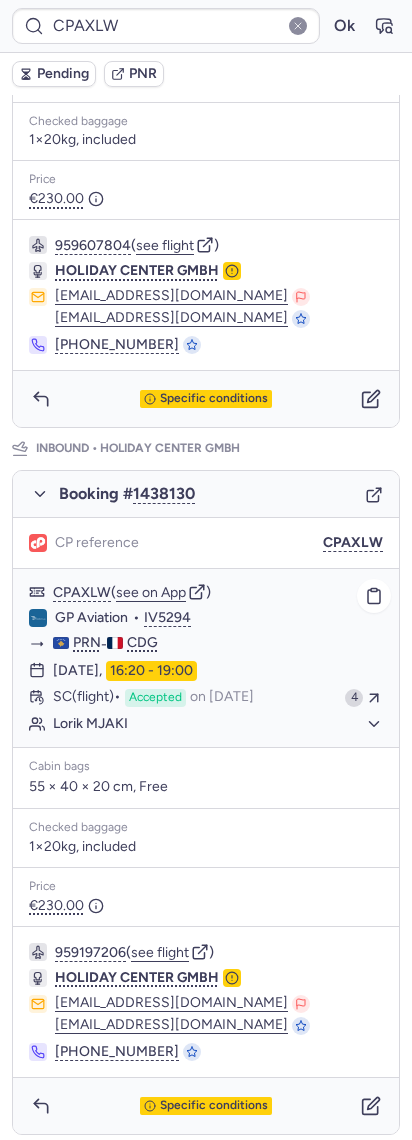 click on "16:20 - 19:00" at bounding box center [151, 671] 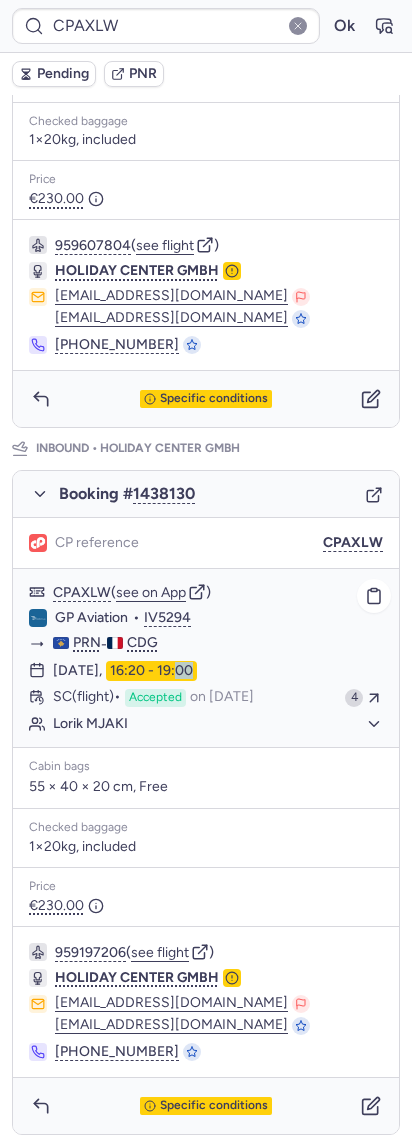 click on "16:20 - 19:00" at bounding box center (151, 671) 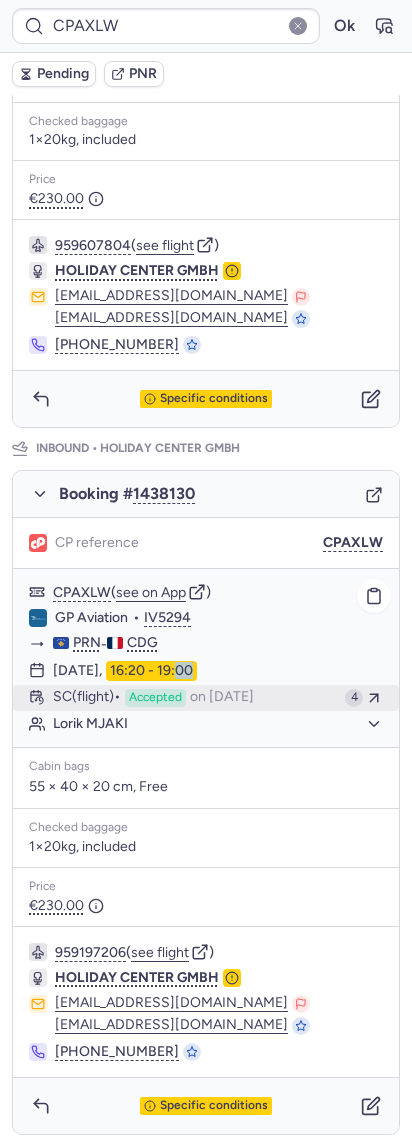 click on "on [DATE]" at bounding box center (222, 698) 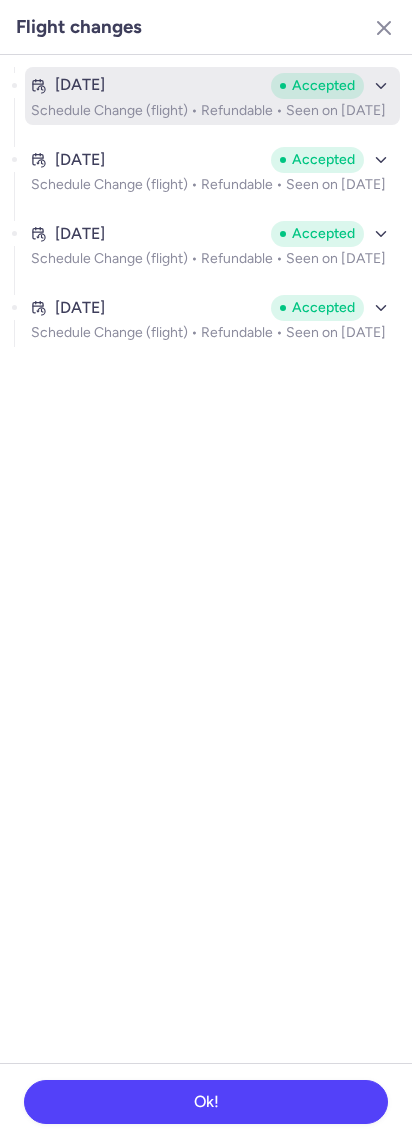 click on "Schedule Change (flight) • Refundable • Seen on [DATE]" at bounding box center [212, 111] 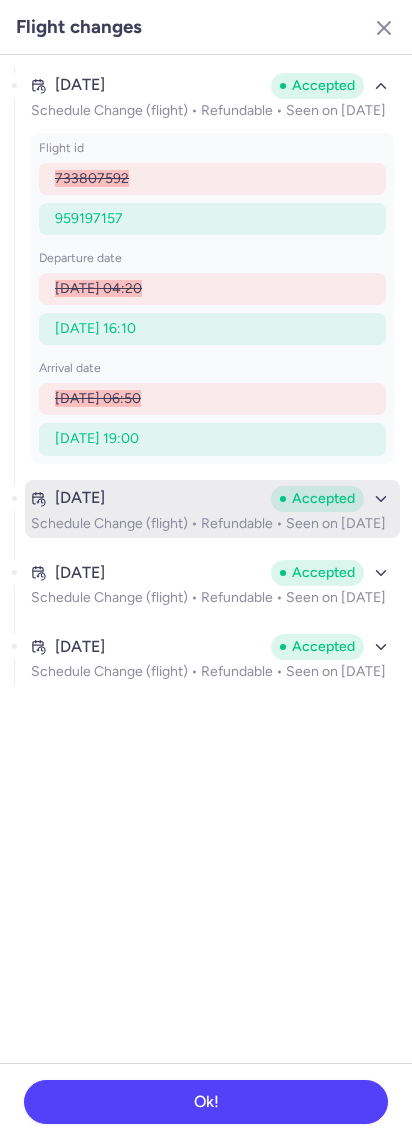 click on "[DATE]" at bounding box center (147, 498) 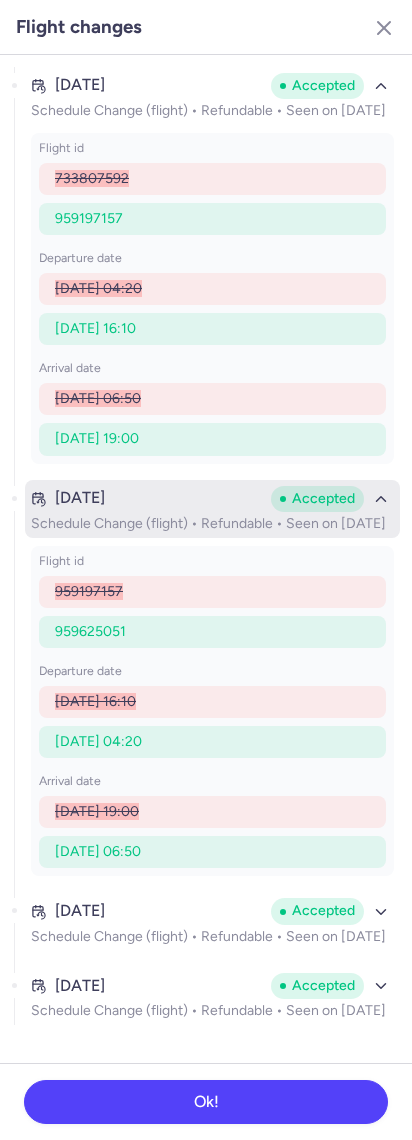 scroll, scrollTop: 25, scrollLeft: 0, axis: vertical 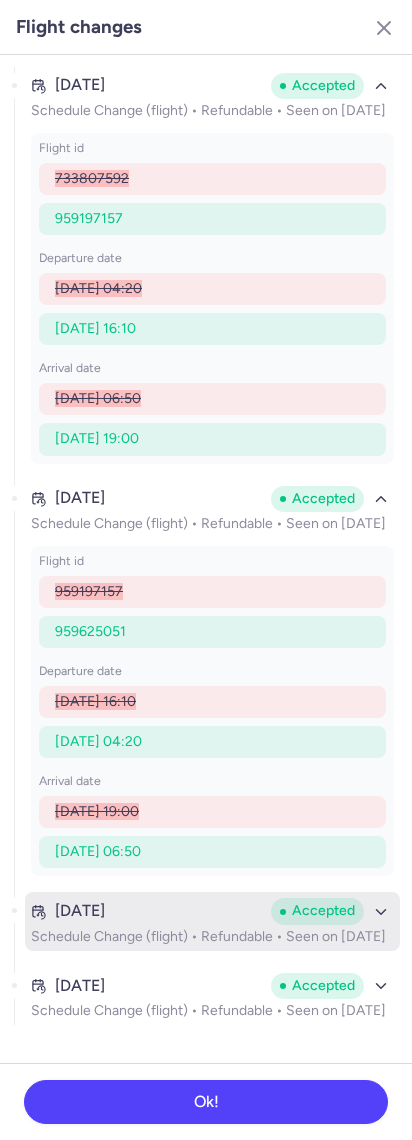 click on "Schedule Change (flight) • Refundable • Seen on [DATE]" at bounding box center [212, 937] 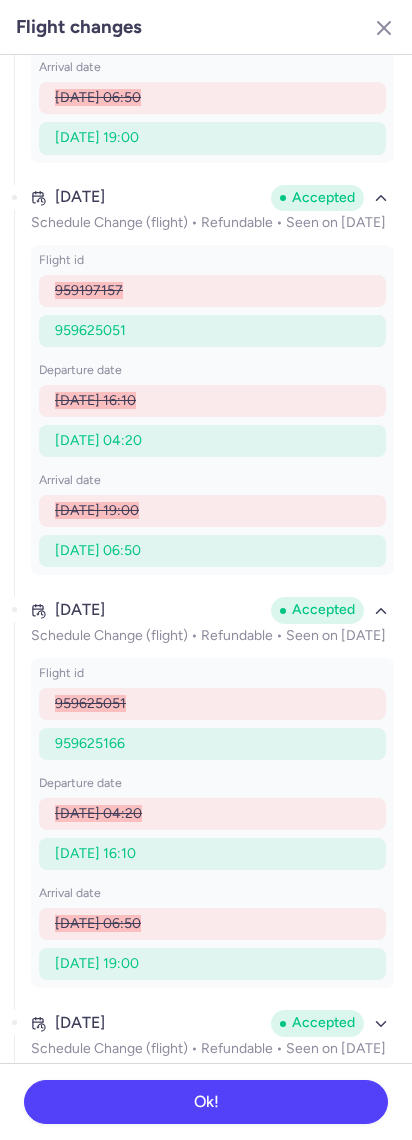 scroll, scrollTop: 363, scrollLeft: 0, axis: vertical 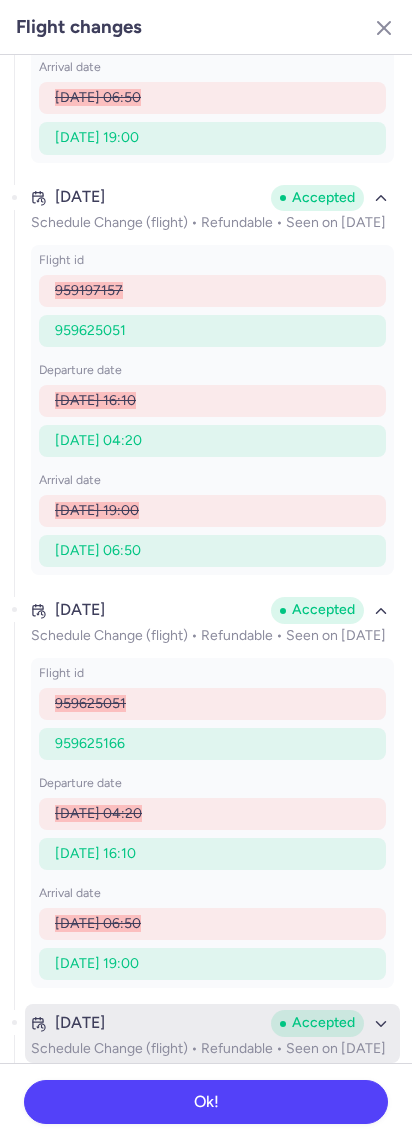 click on "[DATE] Accepted Schedule Change (flight) • Refundable • Seen on [DATE]" at bounding box center [212, 1033] 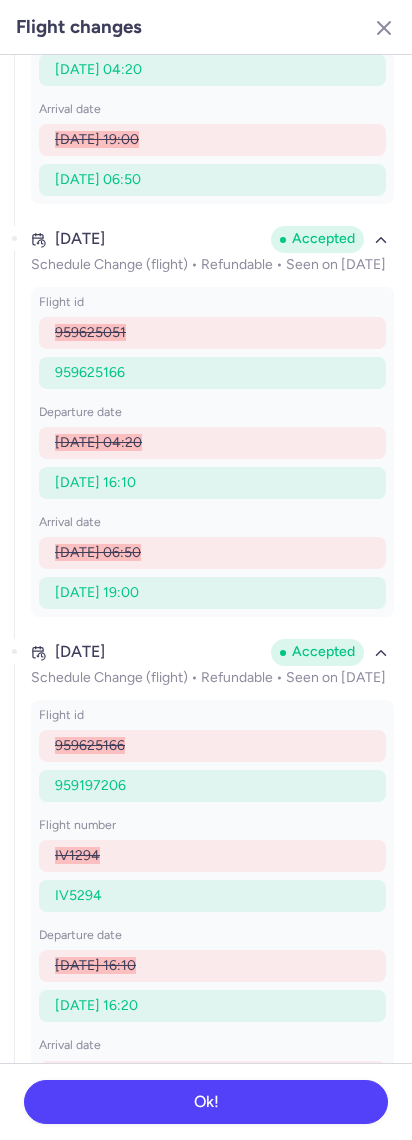 scroll, scrollTop: 812, scrollLeft: 0, axis: vertical 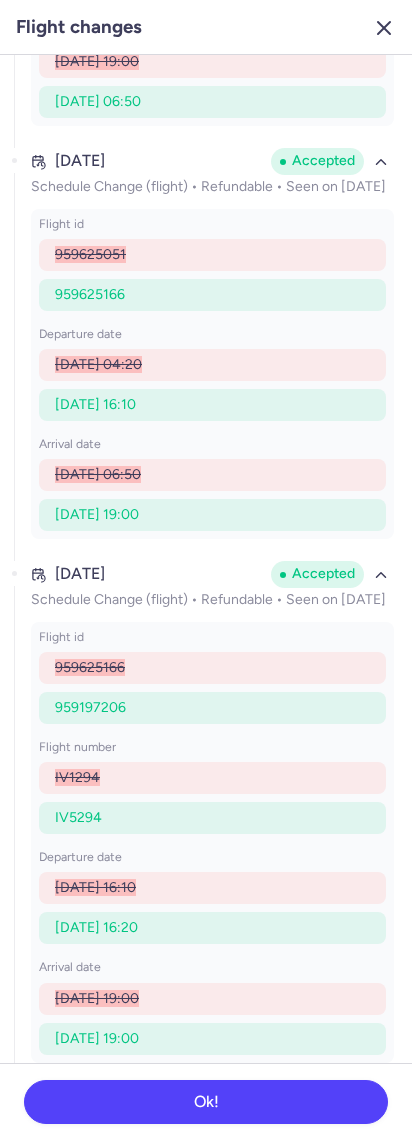 click 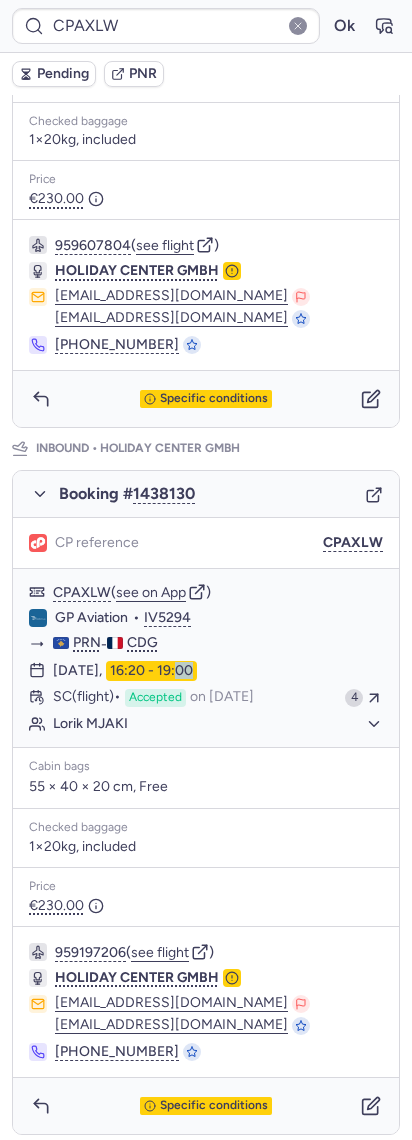 click on "Flight changes [DATE] Accepted Schedule Change (flight) • Refundable • Seen on [DATE] flight id 733807592 959197157 departure date [DATE] 04:20 [DATE] 16:10 arrival date [DATE] 06:50 [DATE] 19:00 Apr 30, 2025 Accepted Schedule Change (flight) • Refundable • Seen on [DATE] flight id 959197157 959625051 departure date [DATE] 16:10 [DATE] 04:20 arrival date [DATE] 19:00 [DATE] 06:50 Apr 30, 2025 Accepted Schedule Change (flight) • Refundable • Seen on [DATE] flight id 959625051 959625166 departure date [DATE] 04:20 [DATE] 16:10 arrival date [DATE] 06:50 [DATE] 19:00 [DATE] 3, 2025 Accepted Schedule Change (flight) • Refundable • Seen on [DATE] flight id 959625166 959197206 flight number IV1294 IV5294 departure date [DATE] 16:10 [DATE] 16:20 arrival date [DATE] 19:00 [DATE] 19:00  Ok!" at bounding box center [206, 570] 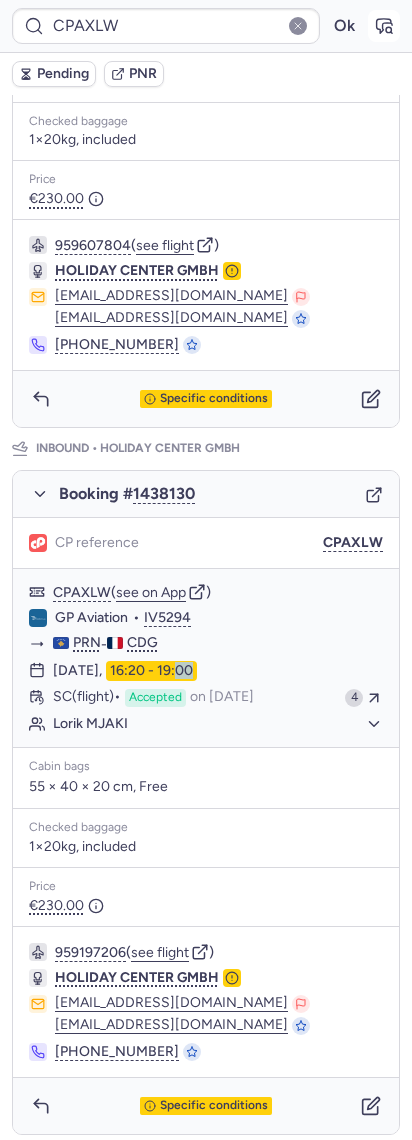 click at bounding box center (384, 26) 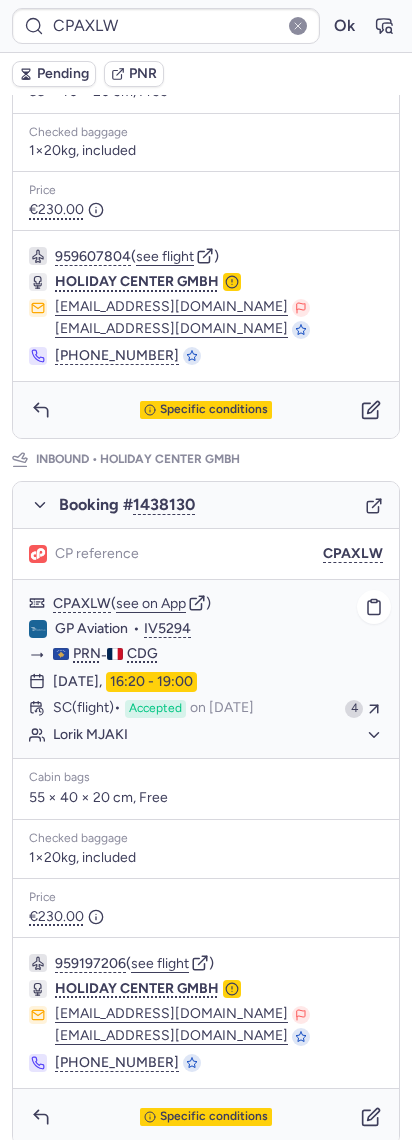 scroll, scrollTop: 640, scrollLeft: 0, axis: vertical 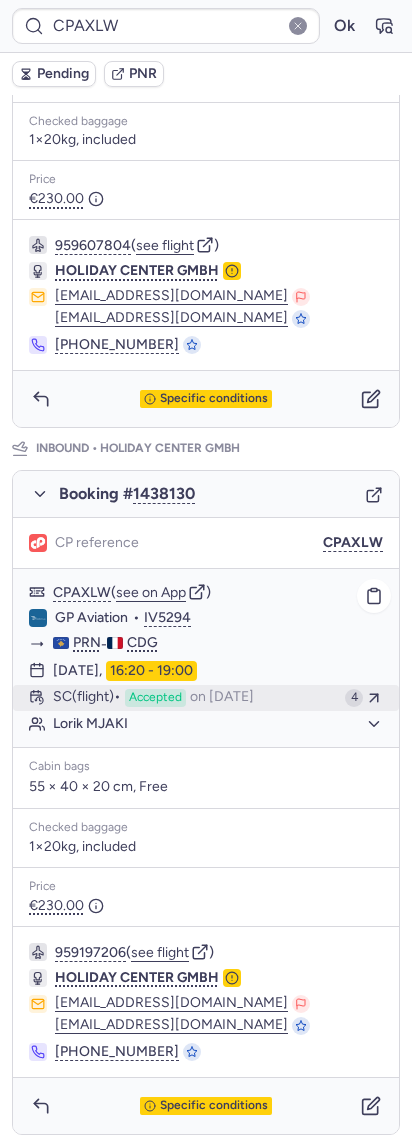 click on "SC   (flight)  Accepted  on [DATE] 4" 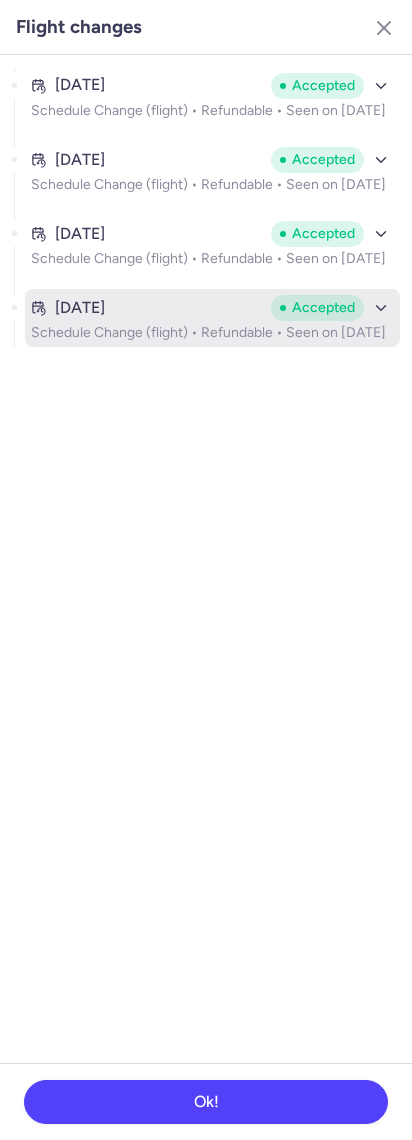 click on "[DATE]" at bounding box center (147, 308) 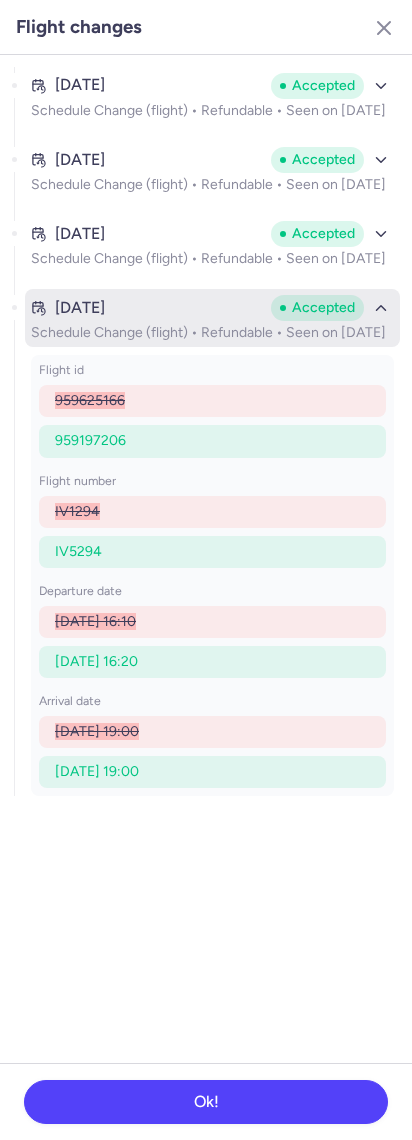 click on "[DATE]" at bounding box center (147, 308) 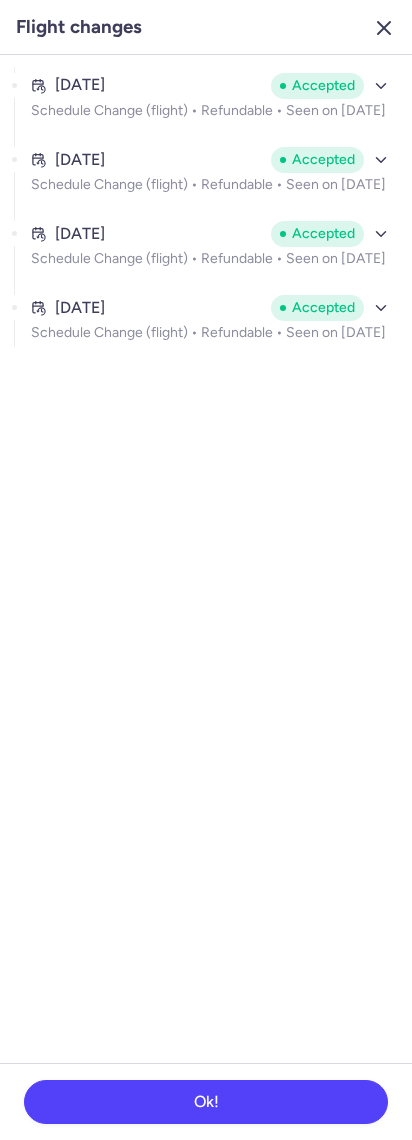 click 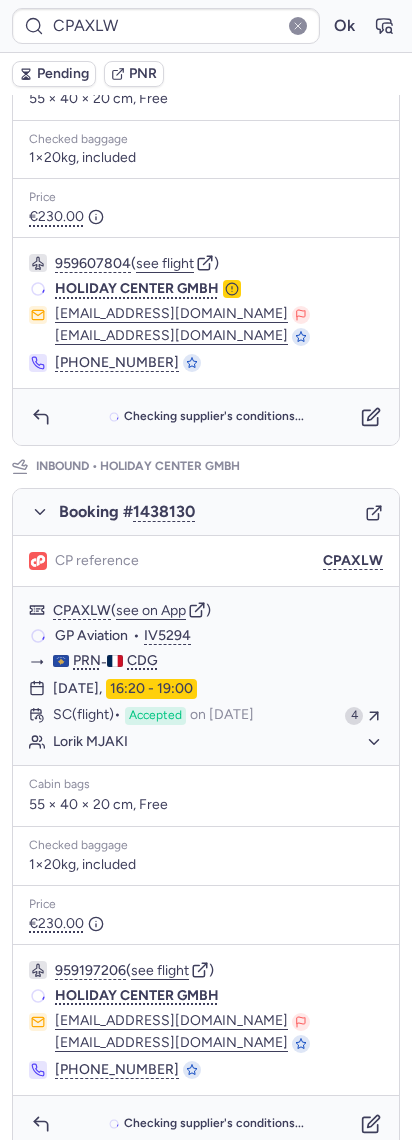scroll, scrollTop: 640, scrollLeft: 0, axis: vertical 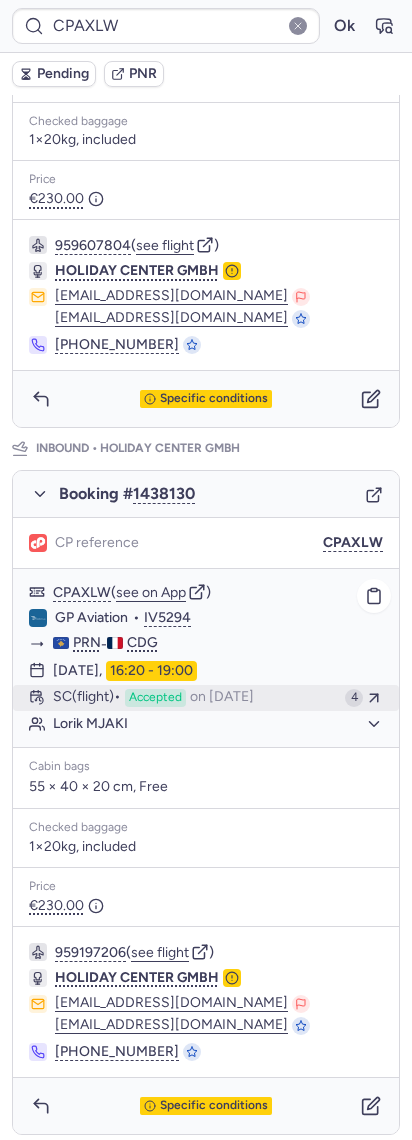 click on "on [DATE]" at bounding box center (222, 698) 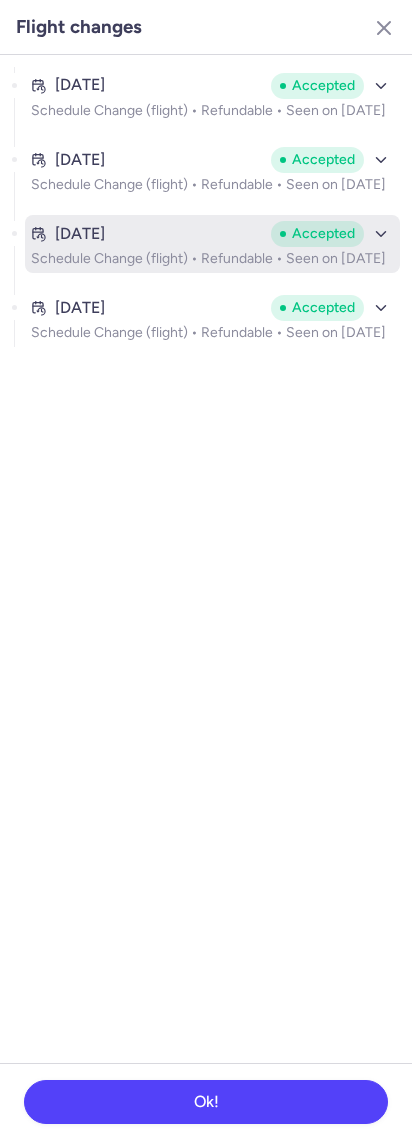 click on "Schedule Change (flight) • Refundable • Seen on [DATE]" at bounding box center [212, 259] 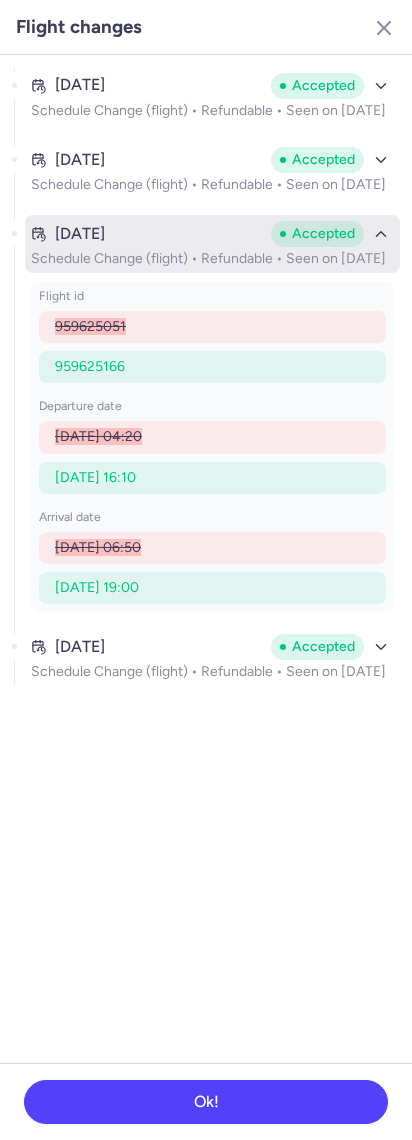 click on "Schedule Change (flight) • Refundable • Seen on [DATE]" at bounding box center (212, 259) 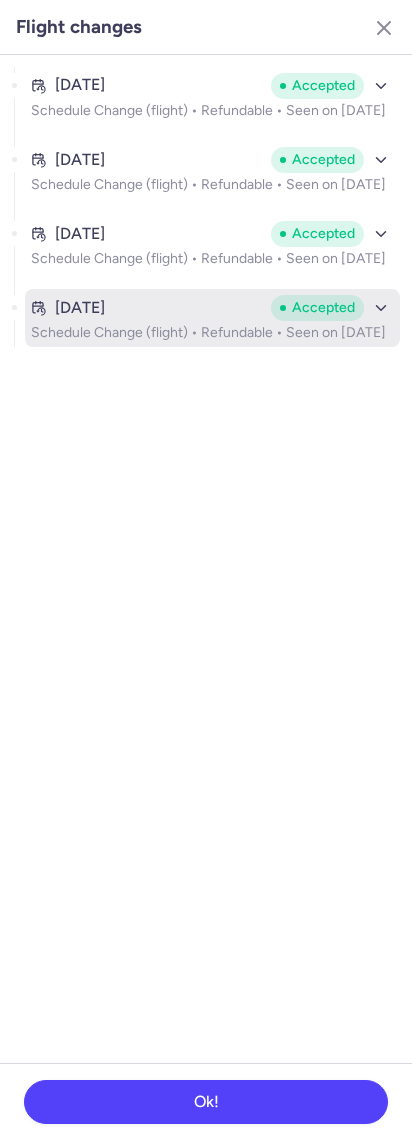 click on "Schedule Change (flight) • Refundable • Seen on [DATE]" at bounding box center [212, 333] 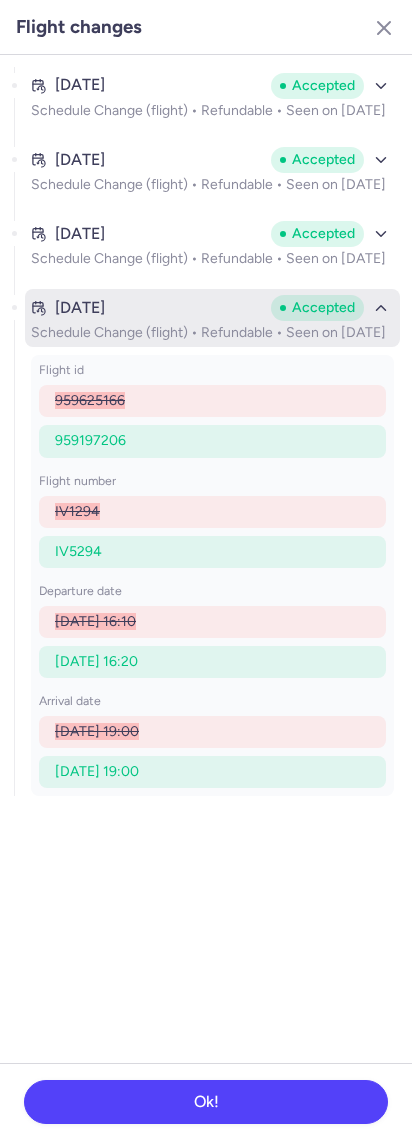 click on "Schedule Change (flight) • Refundable • Seen on [DATE]" at bounding box center (212, 333) 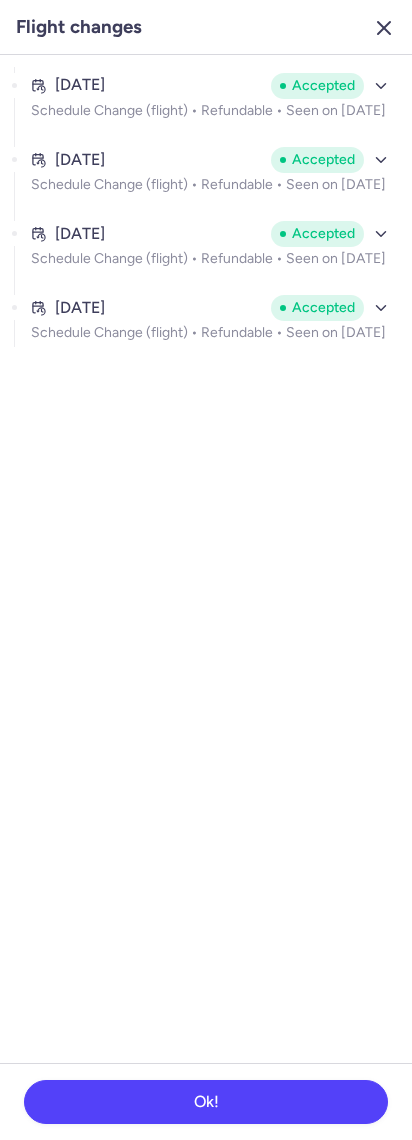 click 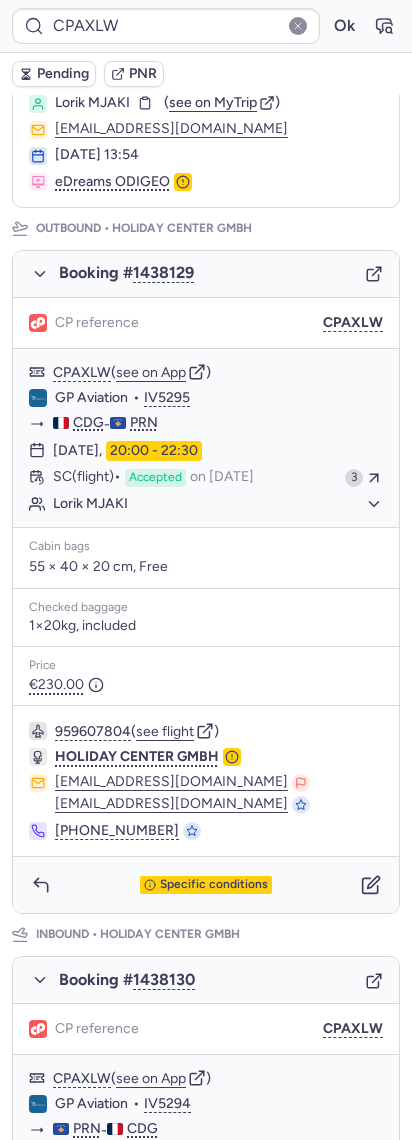 scroll, scrollTop: 106, scrollLeft: 0, axis: vertical 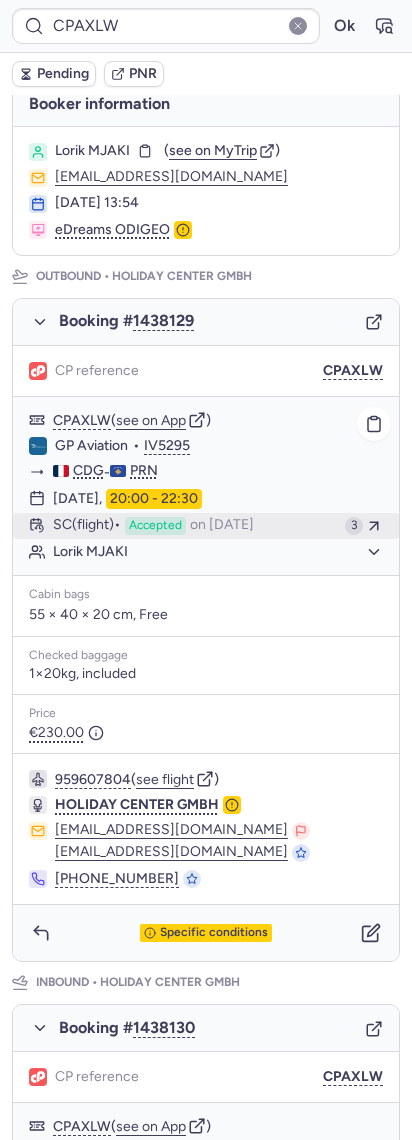 click on "SC   (flight)  Accepted  on [DATE]" at bounding box center [195, 526] 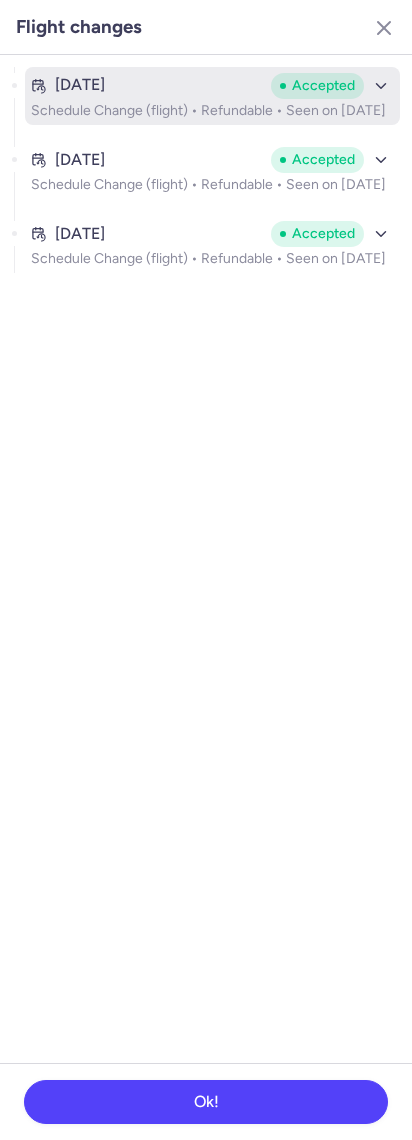 click on "Schedule Change (flight) • Refundable • Seen on [DATE]" at bounding box center [212, 111] 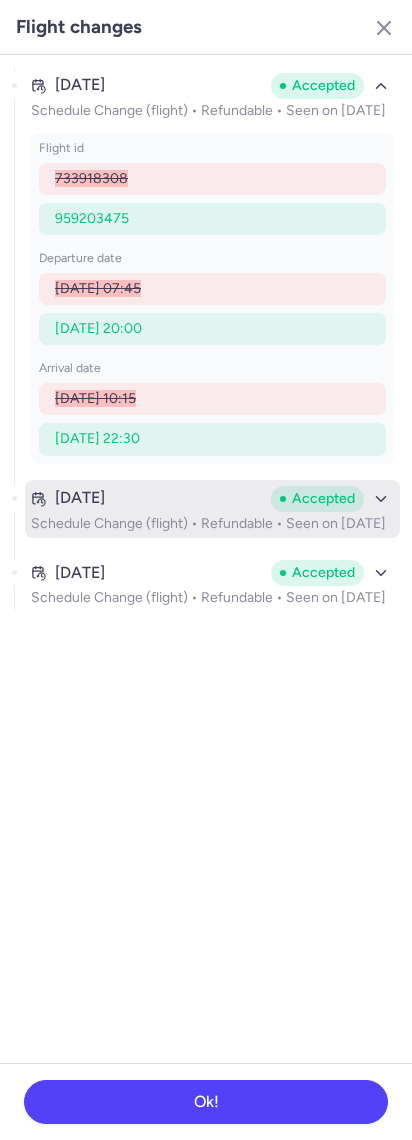 click on "[DATE] Accepted Schedule Change (flight) • Refundable • Seen on [DATE]" at bounding box center (212, 509) 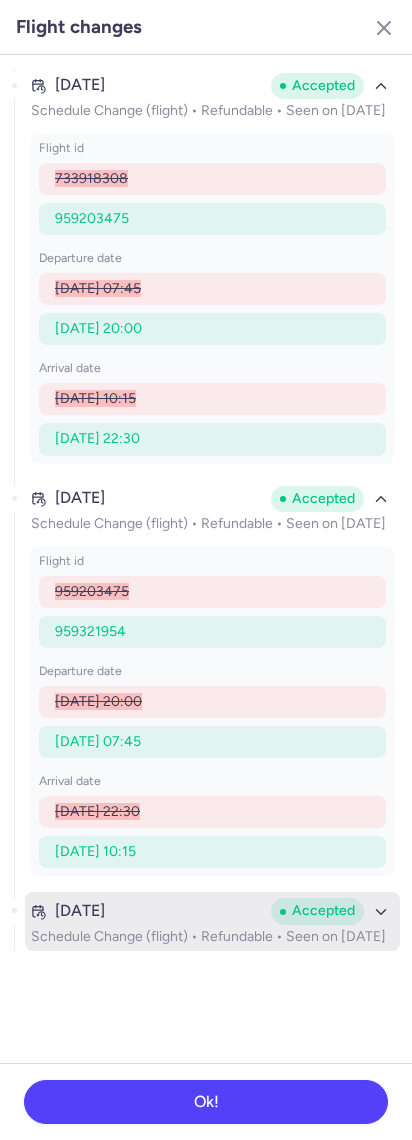click on "Schedule Change (flight) • Refundable • Seen on [DATE]" at bounding box center (212, 937) 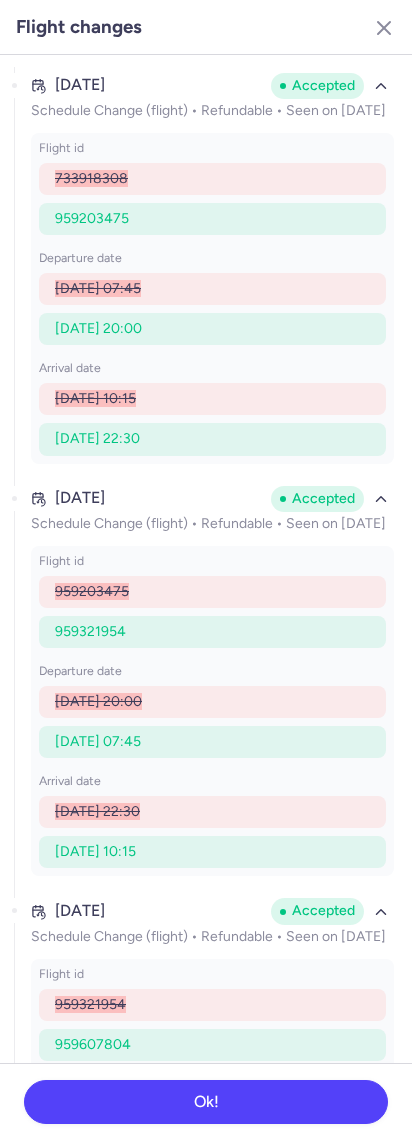 click 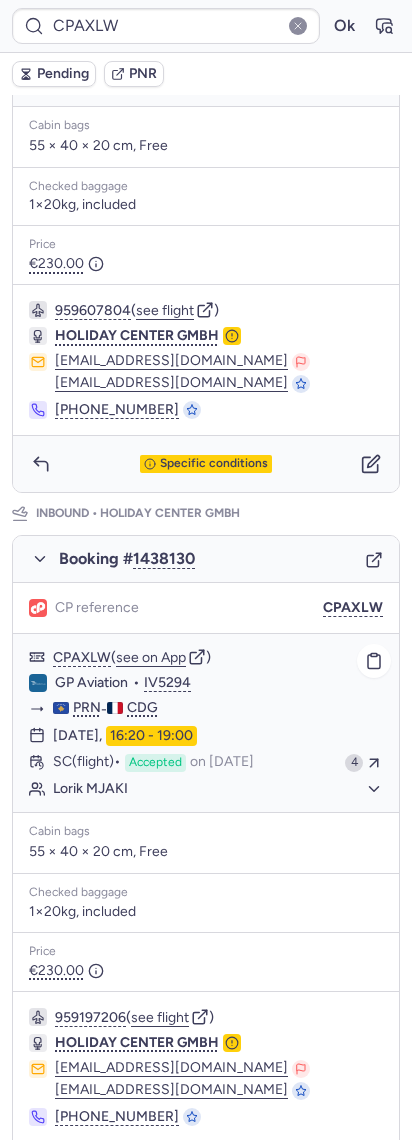 scroll, scrollTop: 640, scrollLeft: 0, axis: vertical 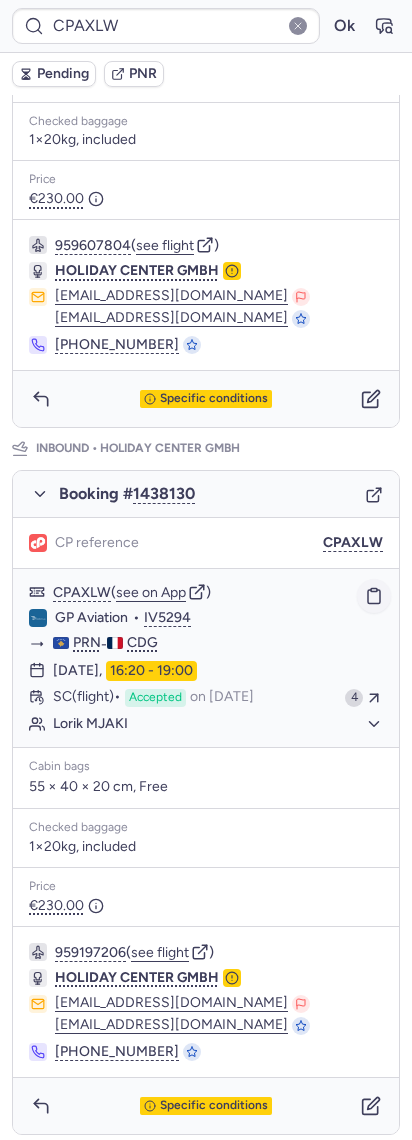 click 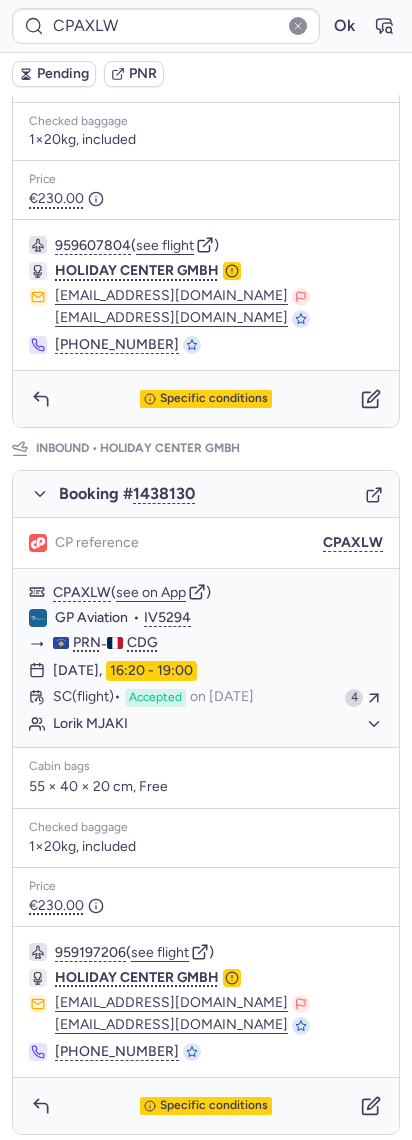 click on "Pending" at bounding box center (54, 74) 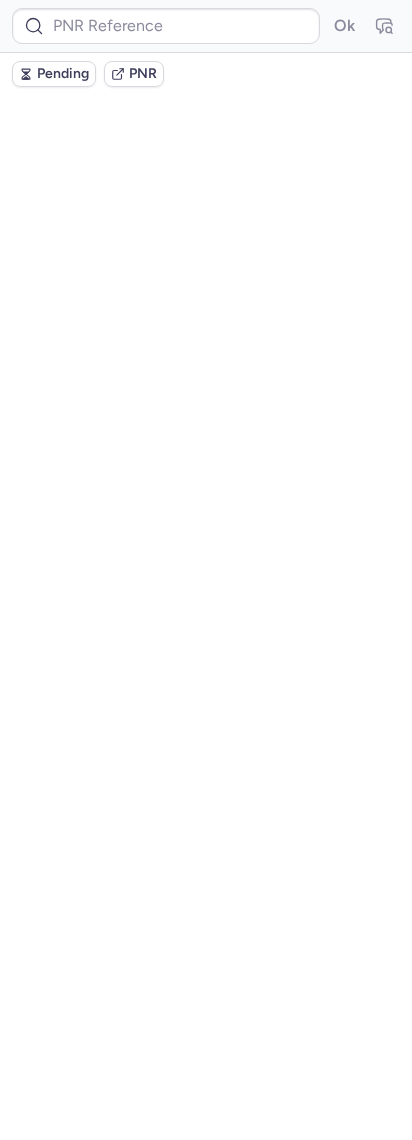 scroll, scrollTop: 0, scrollLeft: 0, axis: both 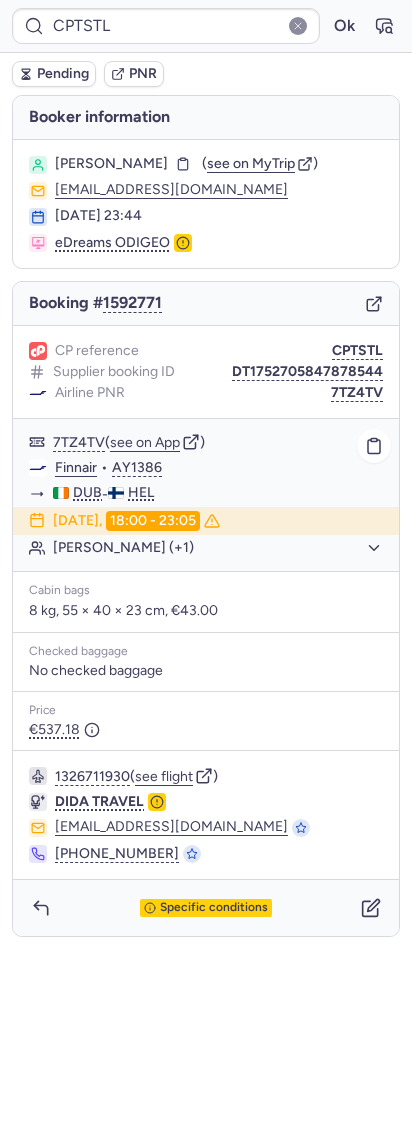 click on "[PERSON_NAME] (+1)" 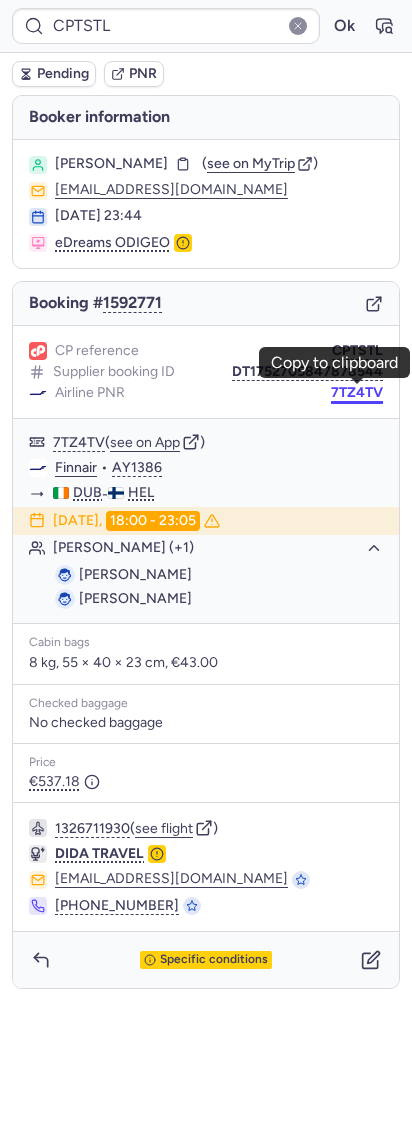 click on "7TZ4TV" at bounding box center [357, 393] 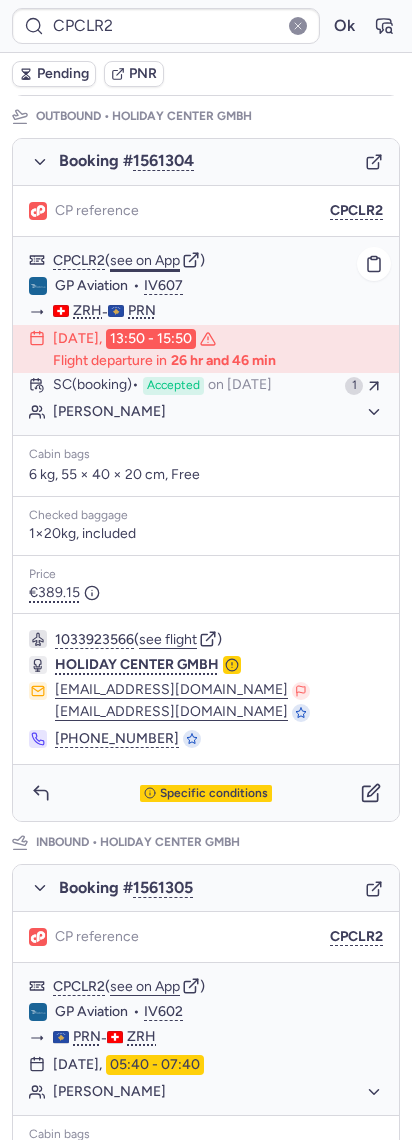 scroll, scrollTop: 0, scrollLeft: 0, axis: both 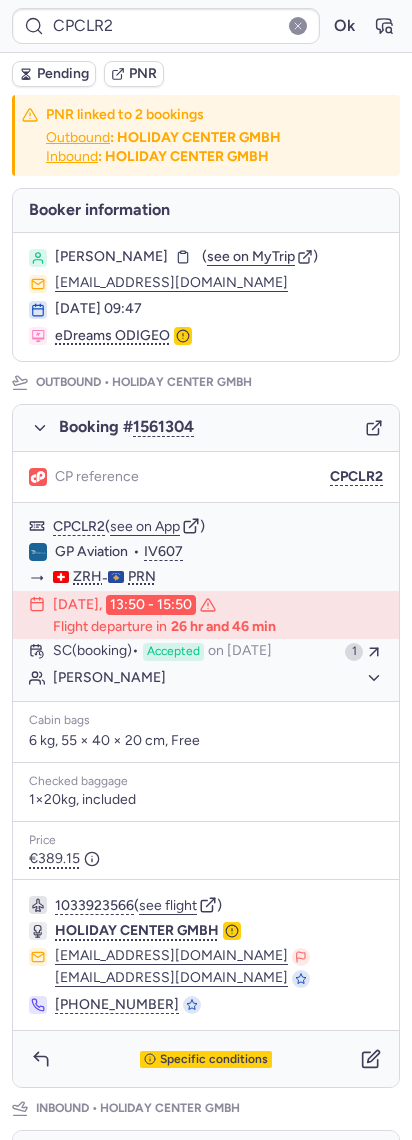 drag, startPoint x: 225, startPoint y: 239, endPoint x: 192, endPoint y: 248, distance: 34.20526 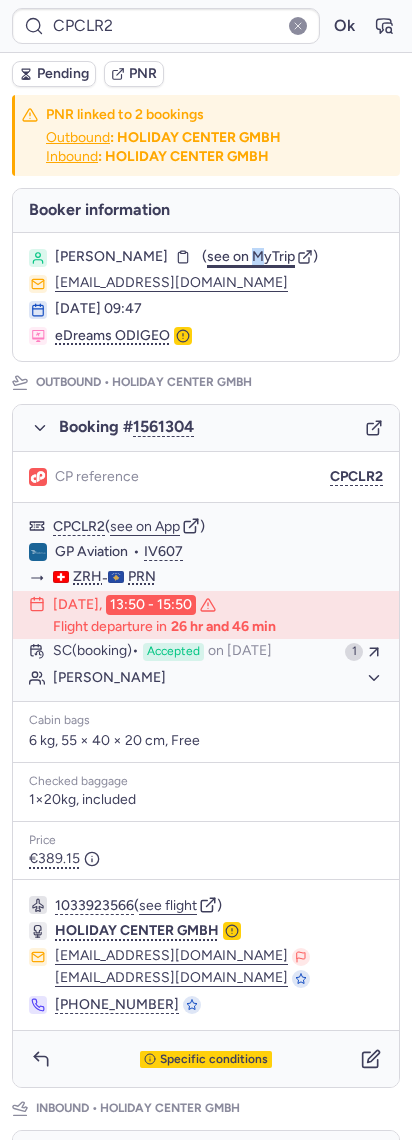 click on "see on MyTrip" at bounding box center (251, 256) 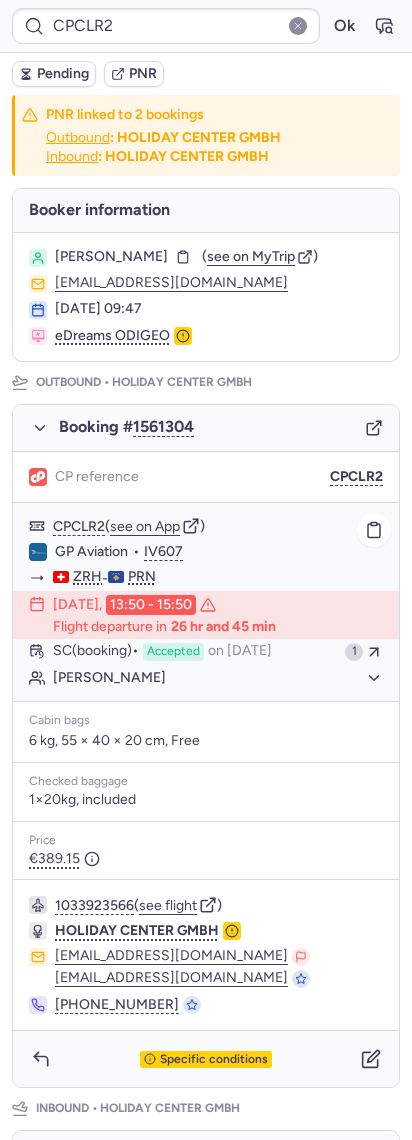 click on "[PERSON_NAME]" 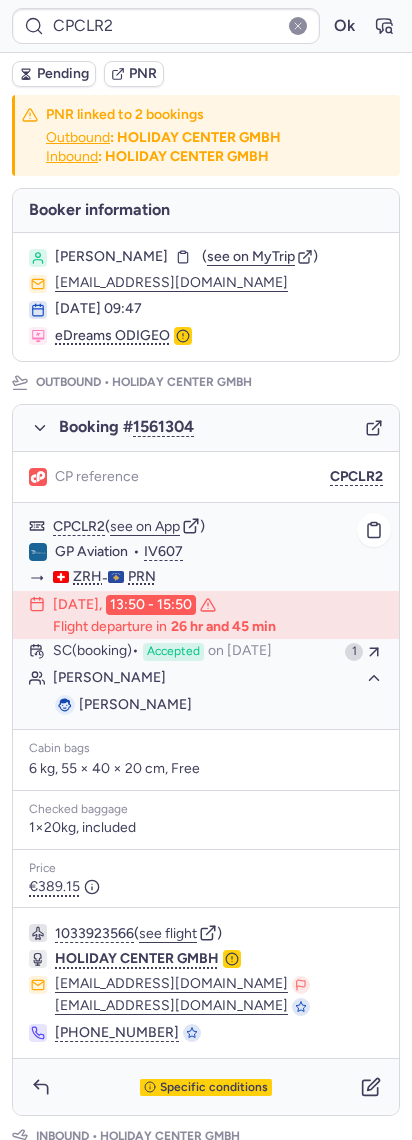 click on "[PERSON_NAME]" 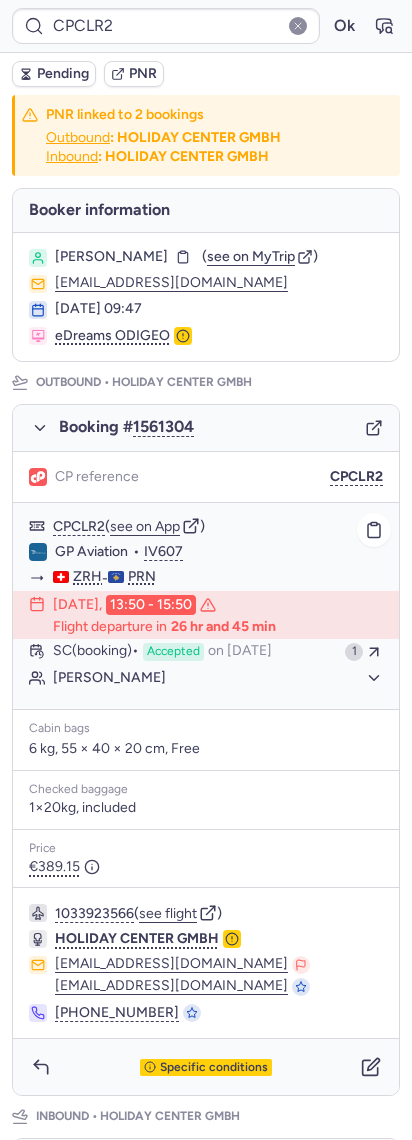 click on "[PERSON_NAME]" 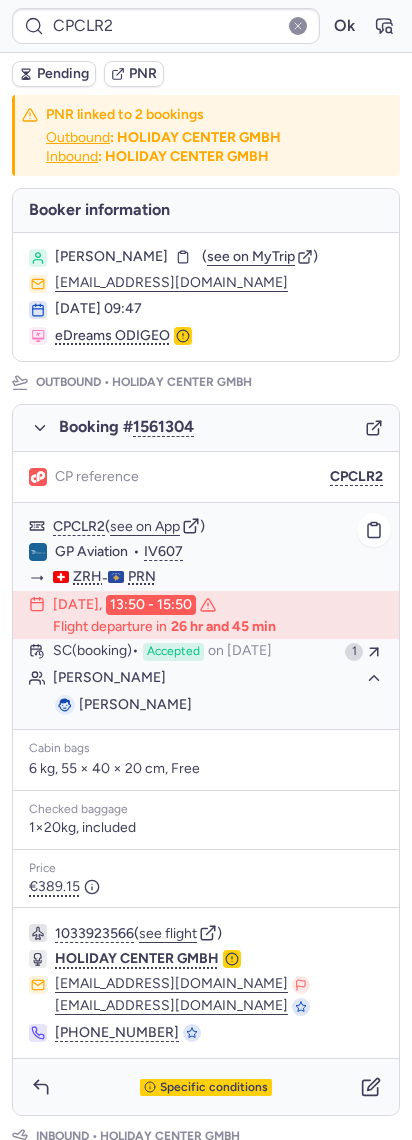 click on "[PERSON_NAME]" at bounding box center [135, 704] 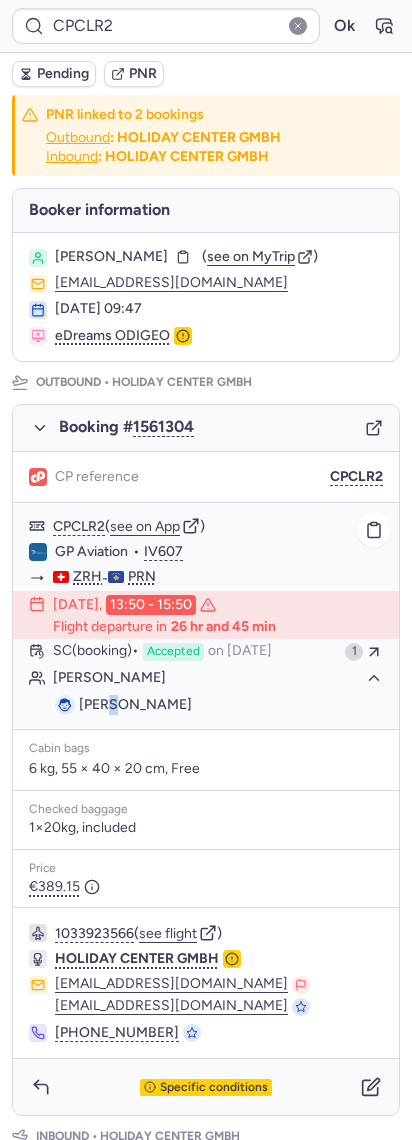 click on "[PERSON_NAME]" at bounding box center (135, 704) 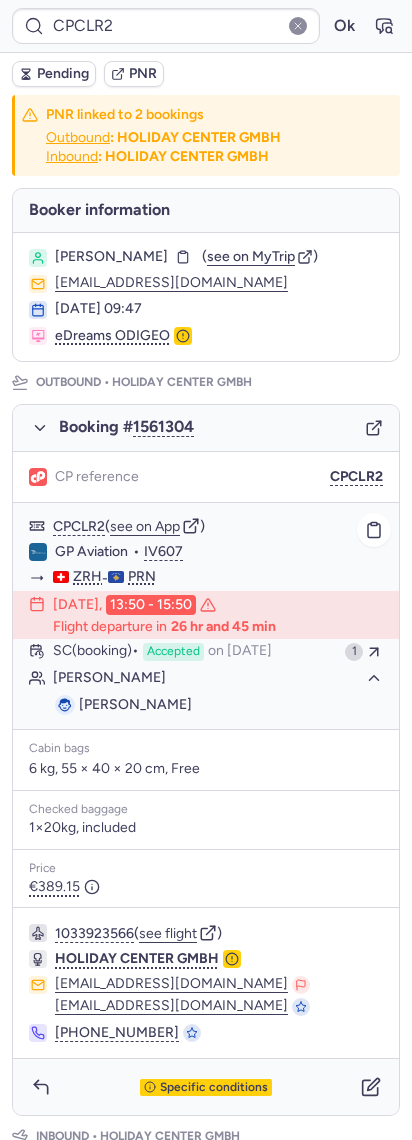 click on "[PERSON_NAME]" at bounding box center (135, 704) 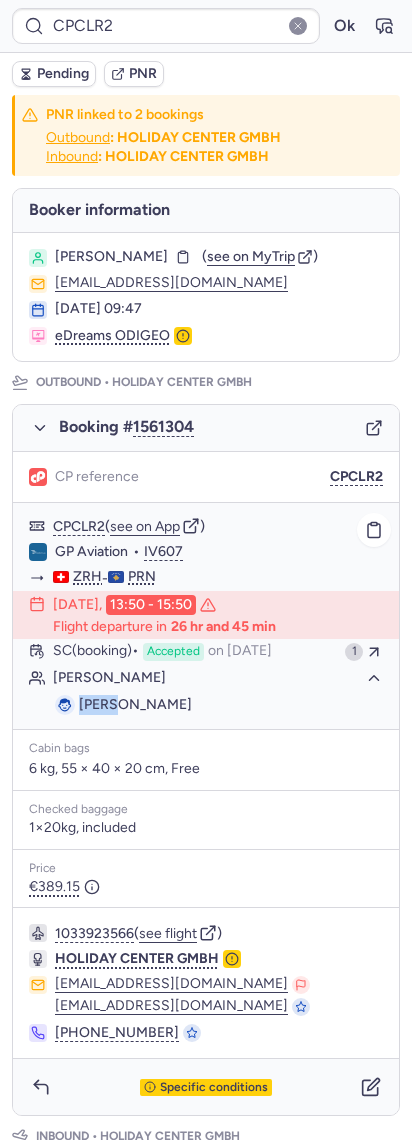 click on "[PERSON_NAME]" at bounding box center [135, 704] 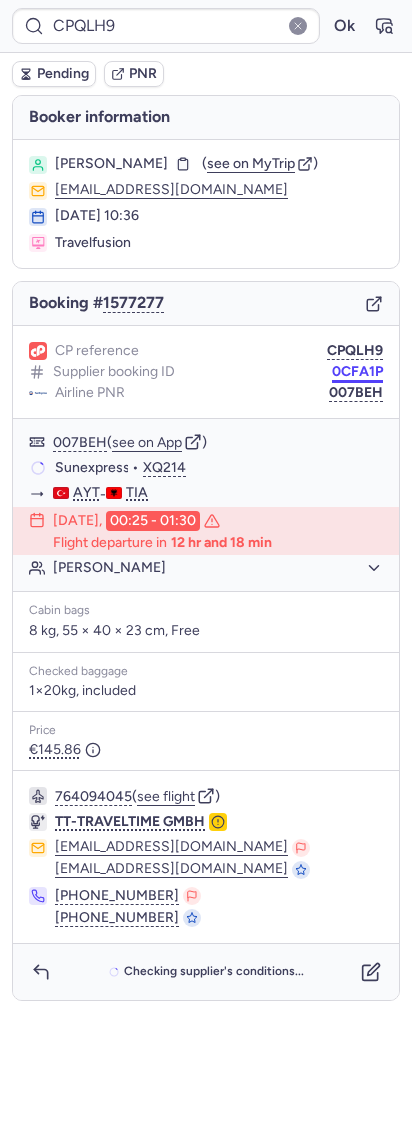 click on "0CFA1P" at bounding box center [357, 372] 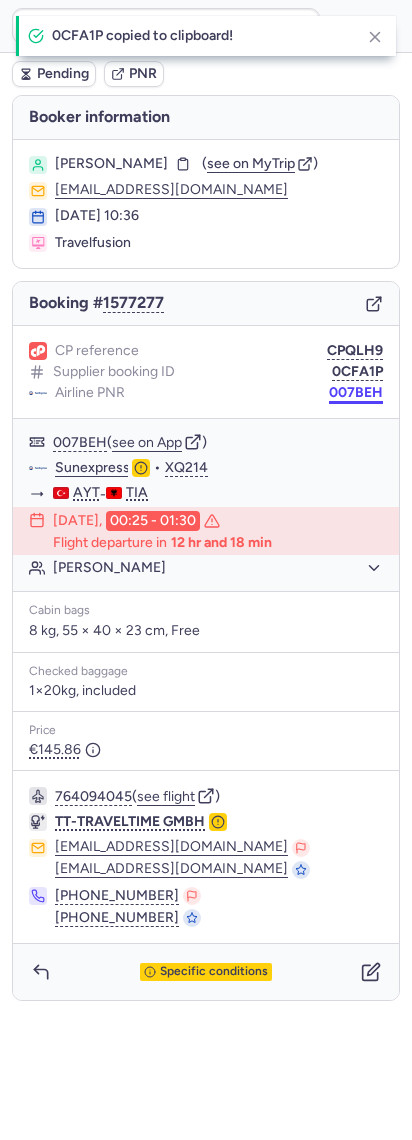 click on "007BEH" at bounding box center (356, 393) 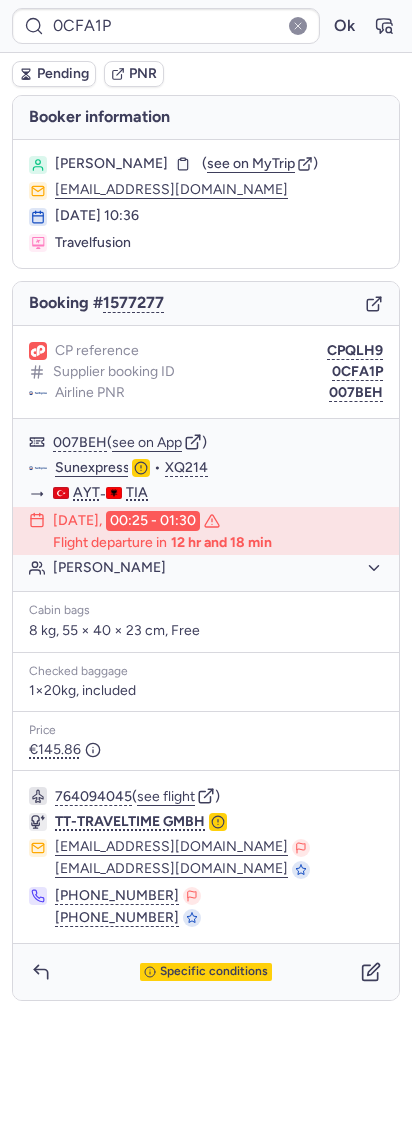 click on "[PERSON_NAME]  ( see on MyTrip  )  [EMAIL_ADDRESS][DOMAIN_NAME] [DATE] 10:36 Travelfusion" at bounding box center [206, 204] 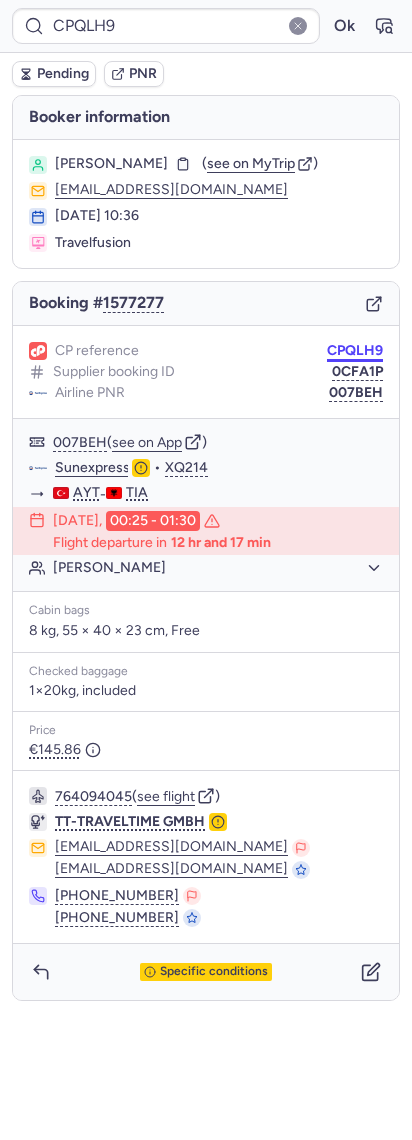 click on "CPQLH9" at bounding box center (355, 351) 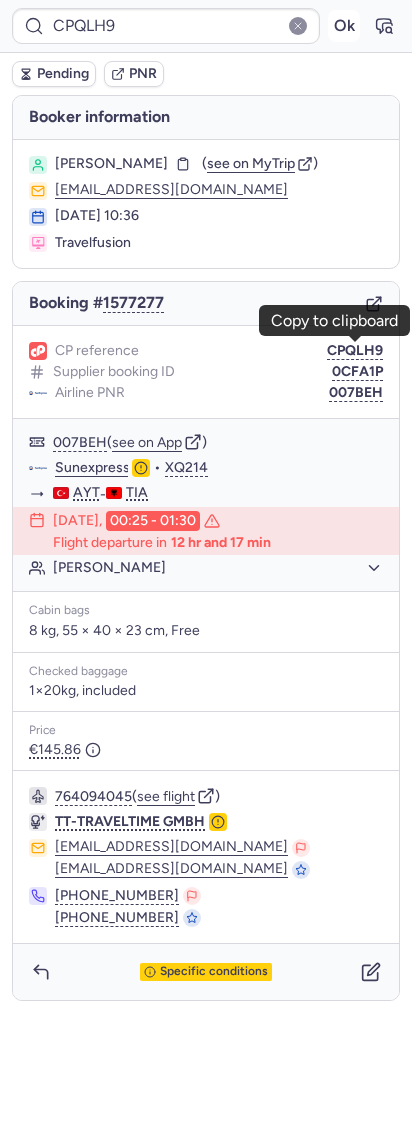 click on "Ok" at bounding box center [344, 26] 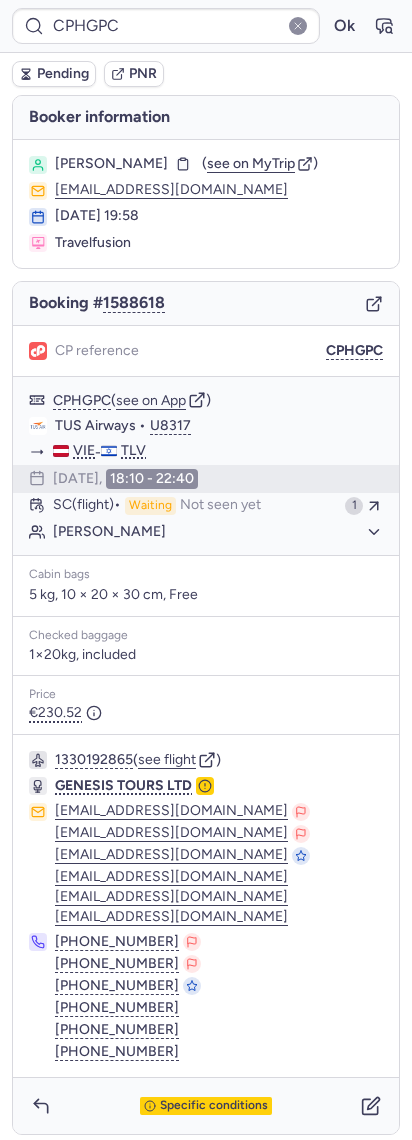 click on "[PERSON_NAME]  ( see on MyTrip  )  [EMAIL_ADDRESS][DOMAIN_NAME] [DATE] 19:58 Travelfusion" at bounding box center (206, 204) 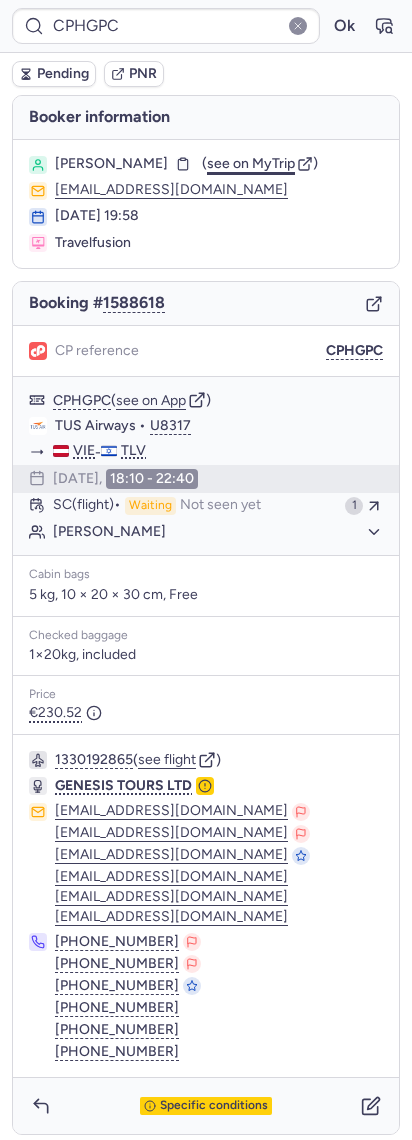 click on "see on MyTrip" at bounding box center (251, 163) 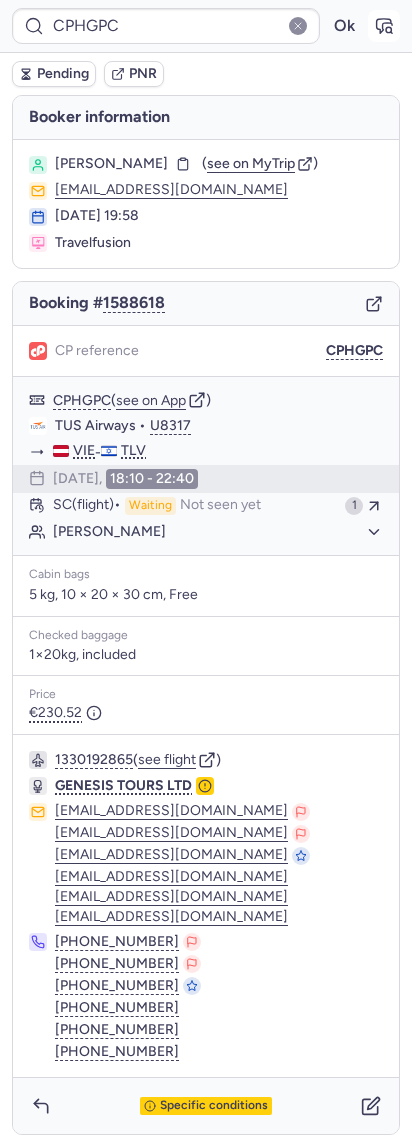 click 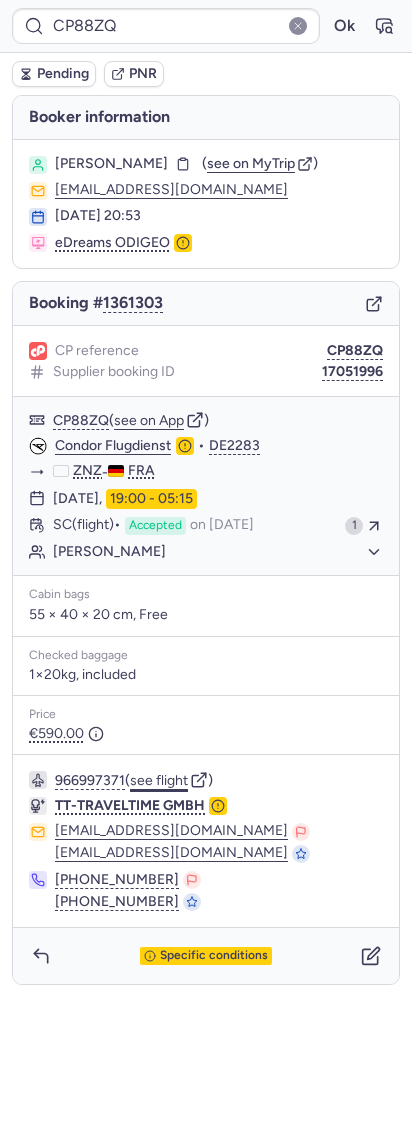 click on "see flight" 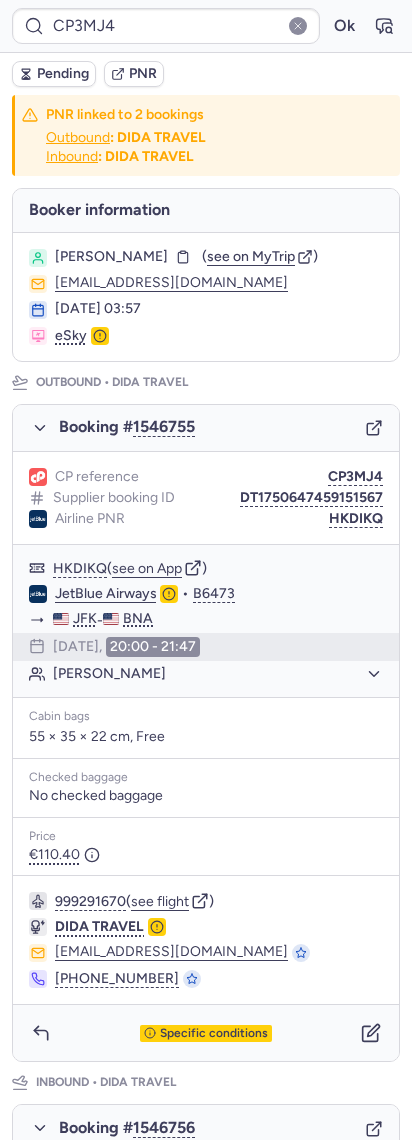 click on "CP3MJ4  Ok" at bounding box center (206, 26) 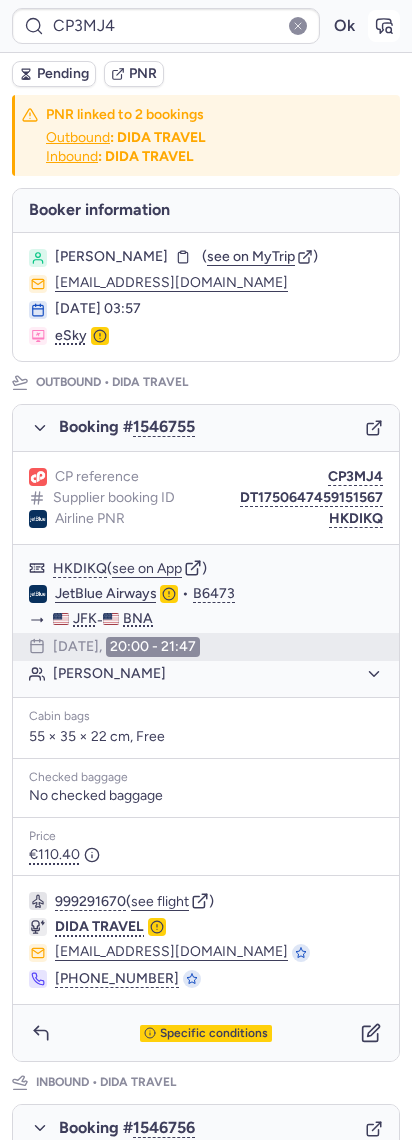 click at bounding box center (384, 26) 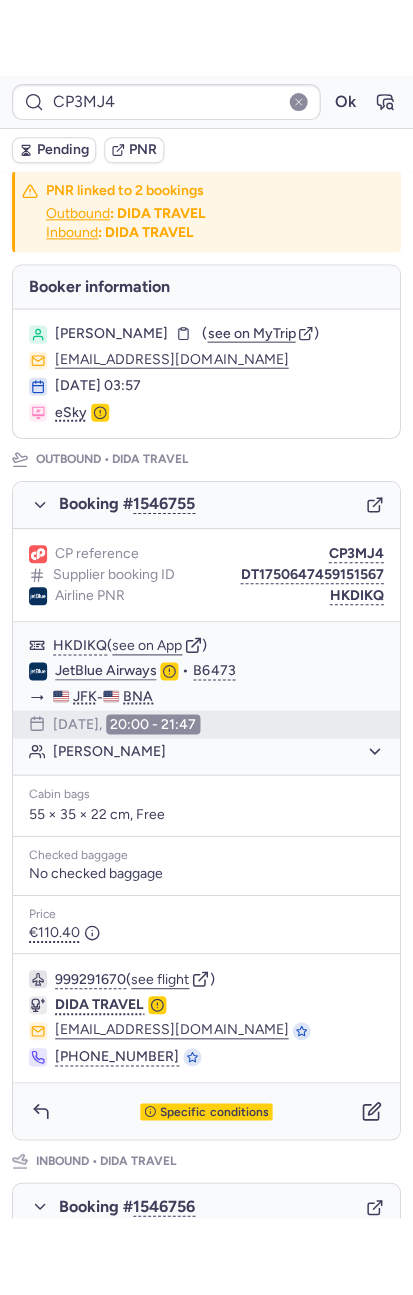 scroll, scrollTop: 0, scrollLeft: 0, axis: both 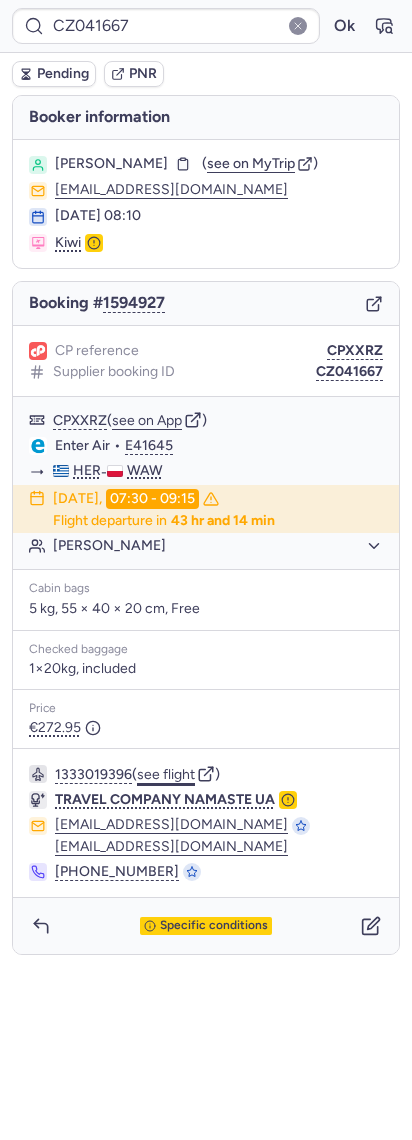 click on "see flight" 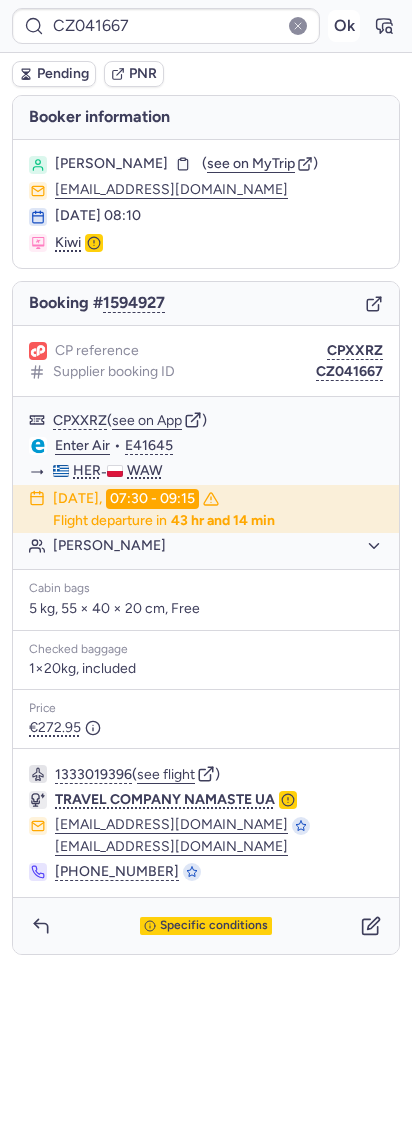 click on "Ok" at bounding box center (344, 26) 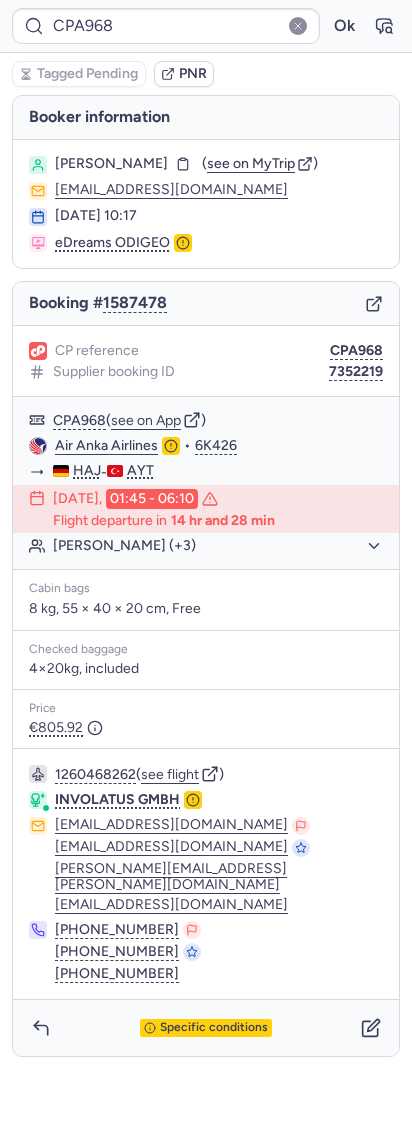 type on "CPO2T4" 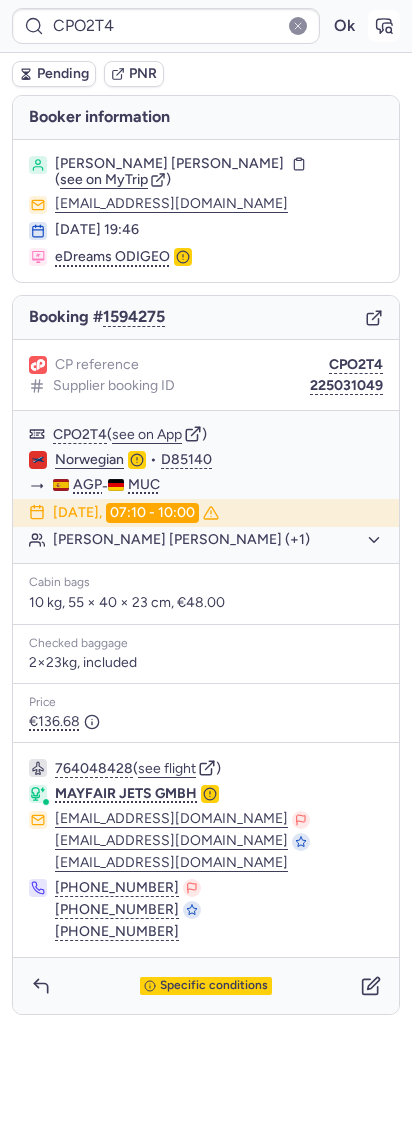 click 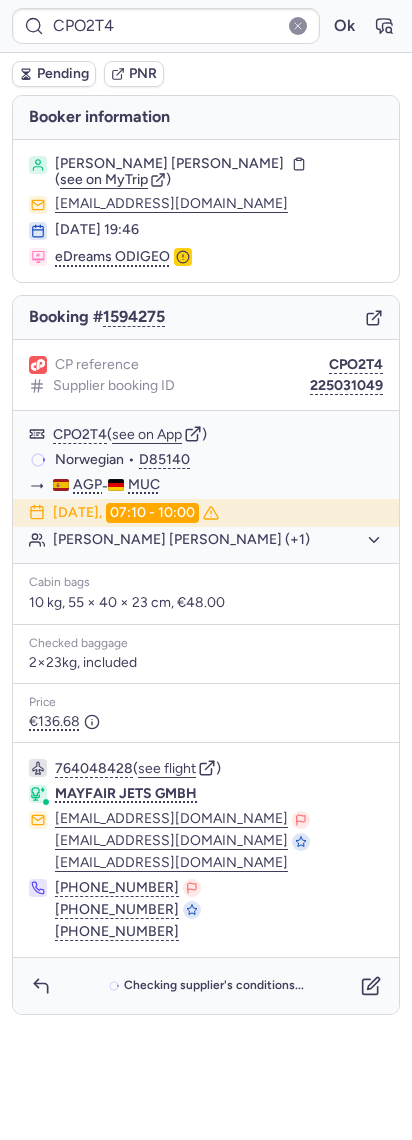 type on "CPR59Z" 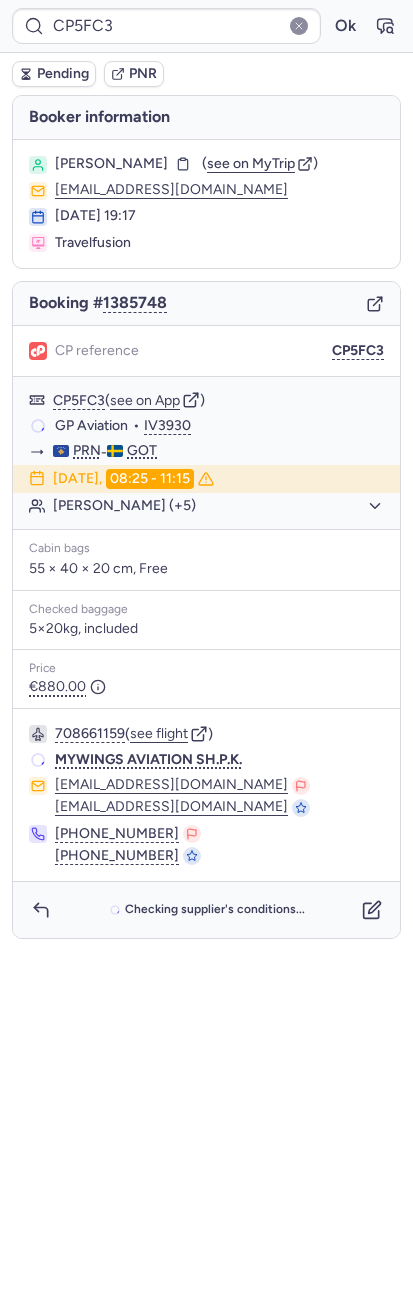 type on "CPH8YF" 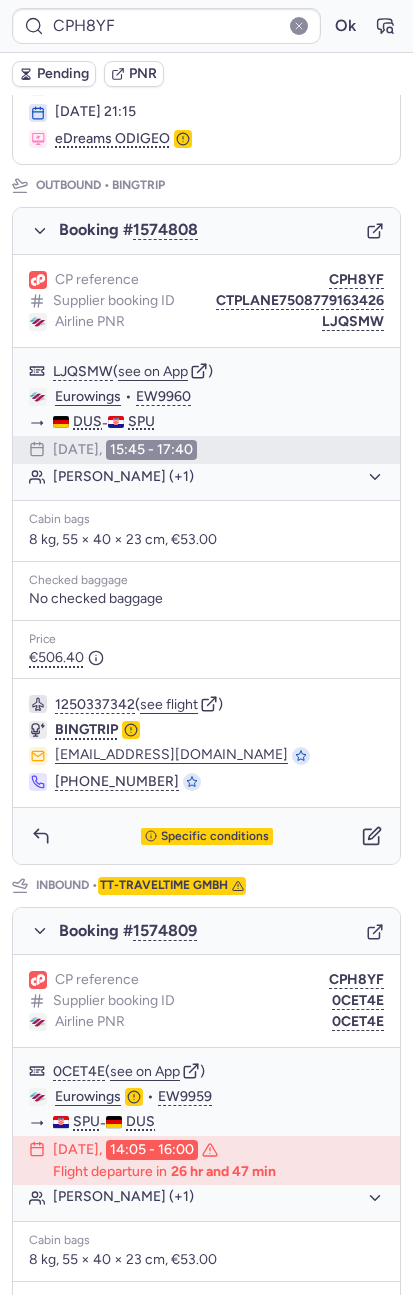 scroll, scrollTop: 539, scrollLeft: 0, axis: vertical 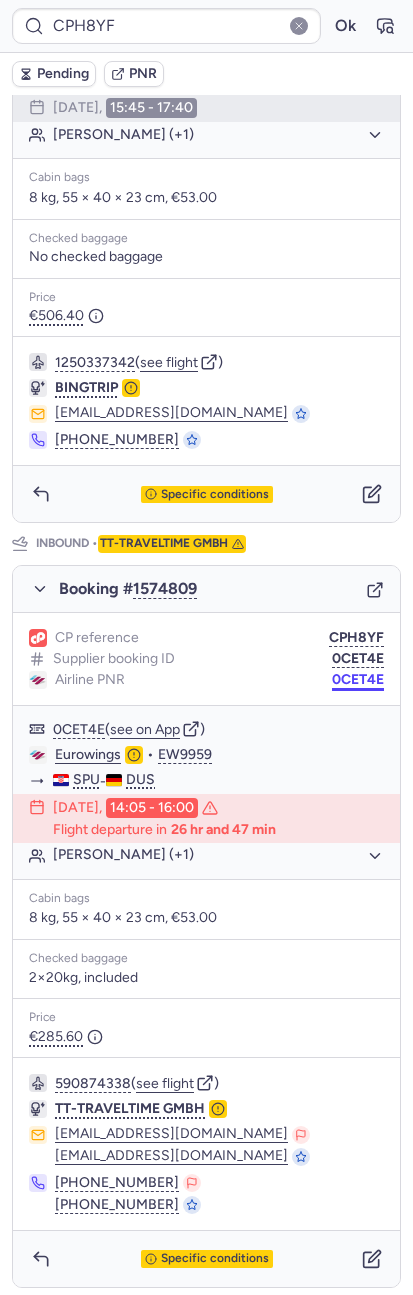 click on "0CET4E" at bounding box center [358, 680] 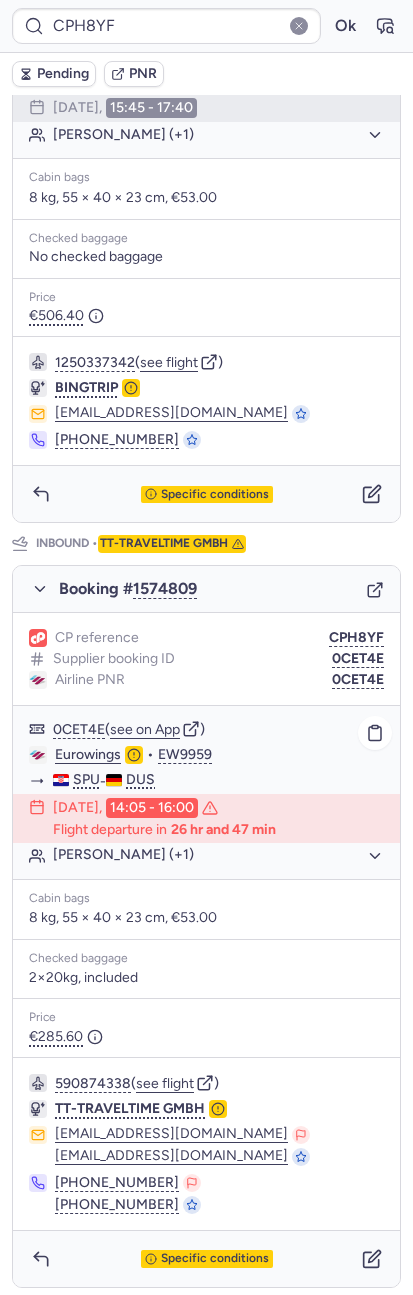 type 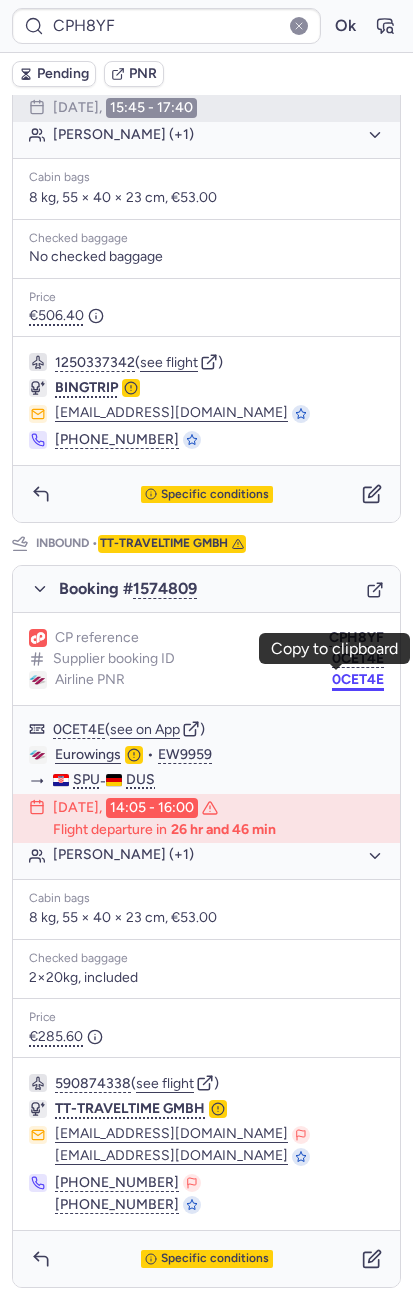 click on "0CET4E" at bounding box center [358, 680] 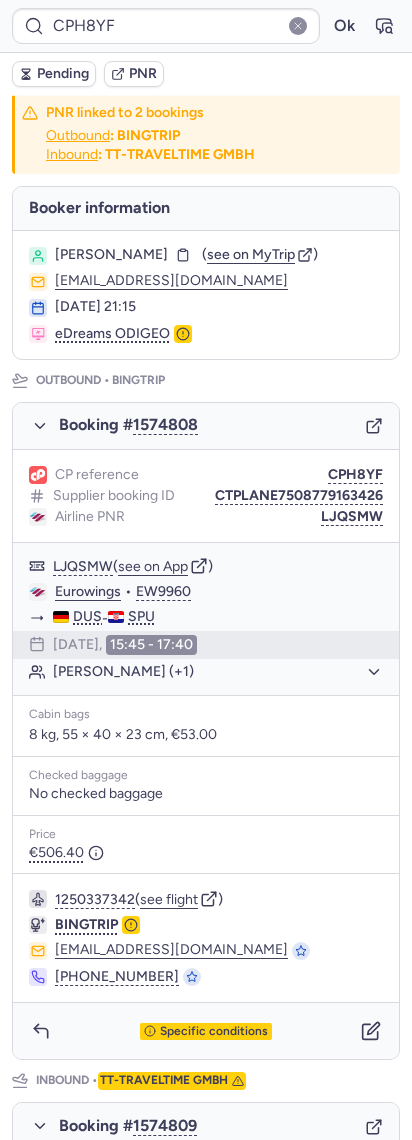 scroll, scrollTop: 0, scrollLeft: 0, axis: both 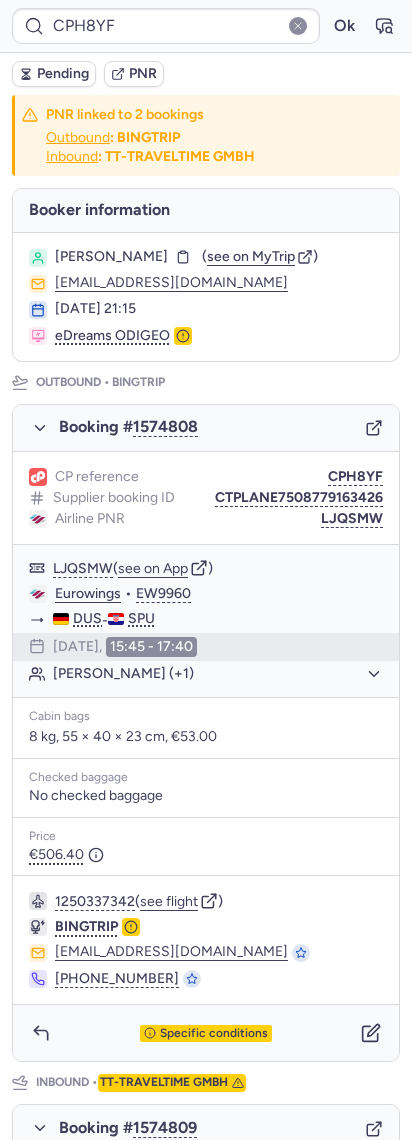 click on "Stefan BLOECHER  ( see on MyTrip  )  sb@stefanbloecher.com 06 Jul 2025, 21:15 eDreams ODIGEO" at bounding box center (206, 297) 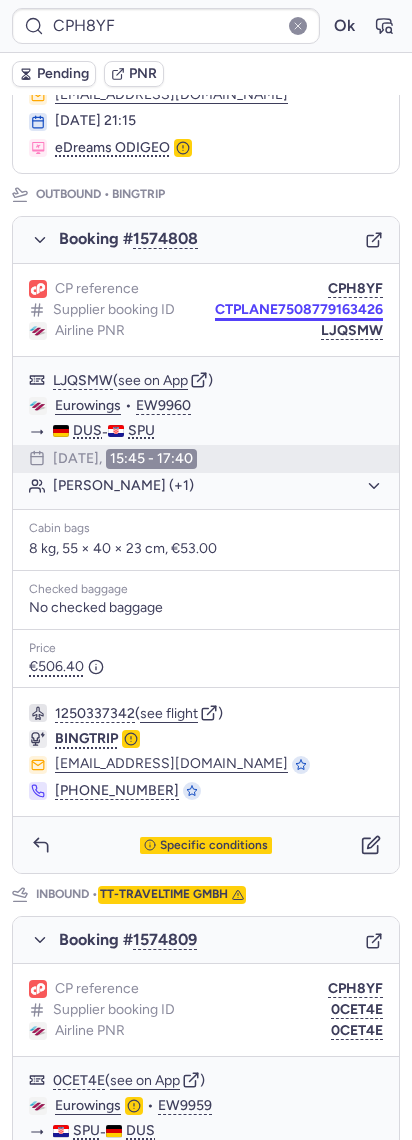 scroll, scrollTop: 666, scrollLeft: 0, axis: vertical 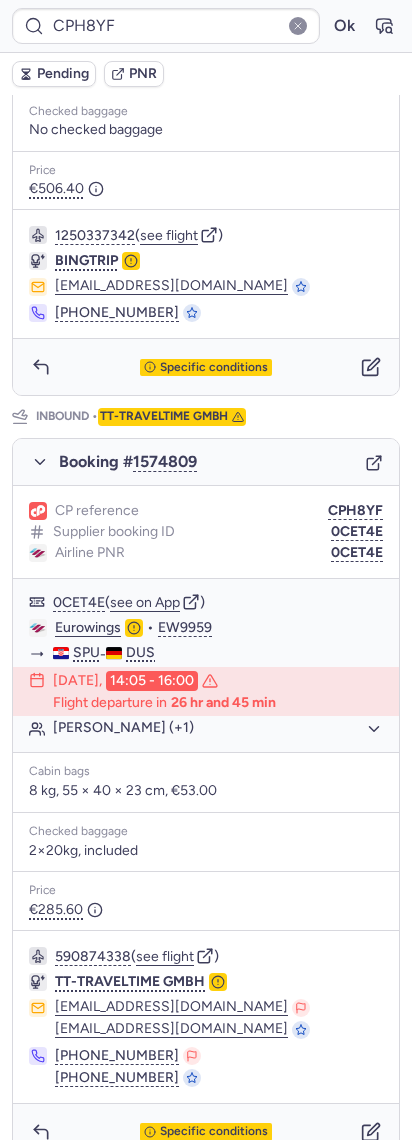 click on "CP reference CPH8YF" 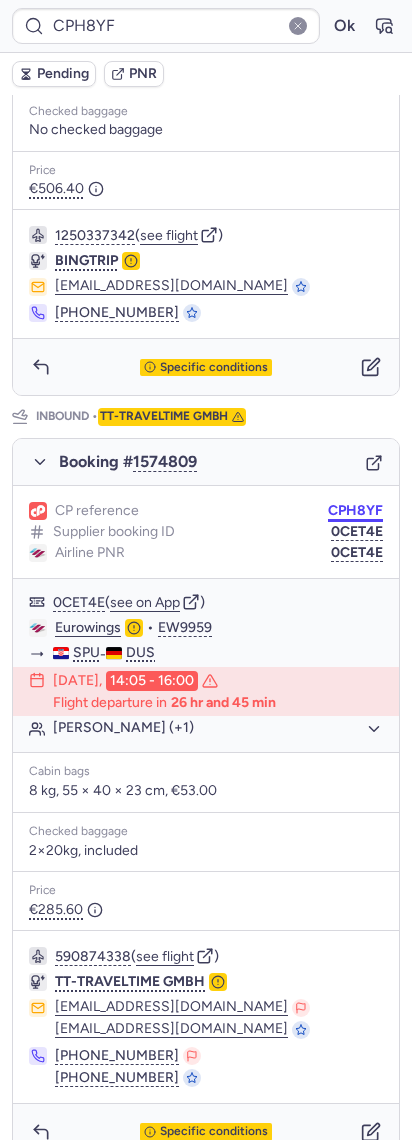 click on "CPH8YF  Ok  Pending PNR PNR linked to 2 bookings Outbound : BINGTRIP Inbound : TT-TRAVELTIME GMBH Booker information Stefan BLOECHER  ( see on MyTrip  )  sb@stefanbloecher.com 06 Jul 2025, 21:15 eDreams ODIGEO Outbound •  BINGTRIP  Booking # 1574808 CP reference CPH8YF Supplier booking ID CTPLANE7508779163426 Airline PNR LJQSMW LJQSMW  ( see on App )  Eurowings  •  EW9960 DUS  -  SPU 12 Jul 2025,  15:45 - 17:40 Stefan BLOECHER (+1)  Cabin bags  8 kg, 55 × 40 × 23 cm, €53.00 Checked baggage No checked baggage Price €506.40  1250337342  ( see flight )  BINGTRIP cs@bingtrip.com +86 10 8479 1811 Specific conditions Inbound •  TT-TRAVELTIME GMBH  Booking # 1574809 CP reference CPH8YF Supplier booking ID 0CET4E Airline PNR 0CET4E 0CET4E  ( see on App )  Eurowings  •  EW9959 SPU  -  DUS 19 Jul 2025,  14:05 - 16:00  Flight departure in  26 hr and 45 min Stefan BLOECHER (+1)  Cabin bags  8 kg, 55 × 40 × 23 cm, €53.00 Checked baggage 2×20kg, included Price €285.60  590874338  ( see flight )" at bounding box center (206, 0) 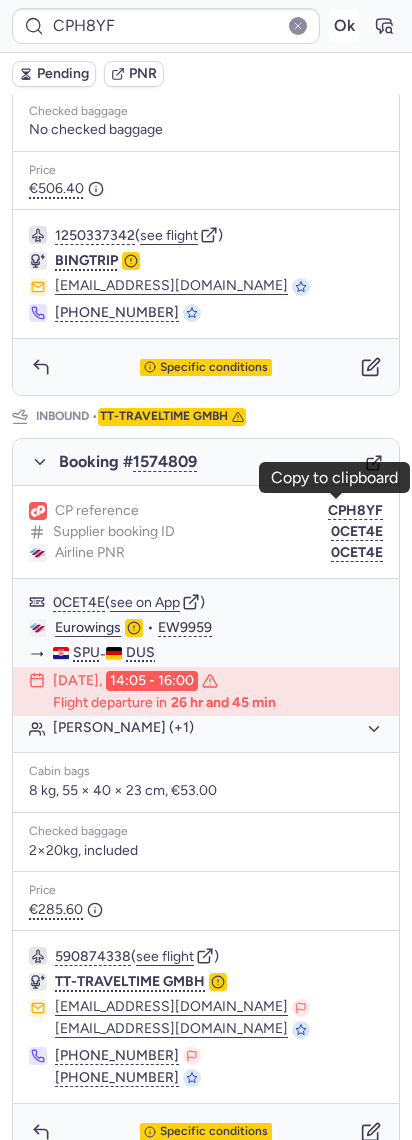 click on "Ok" at bounding box center [344, 26] 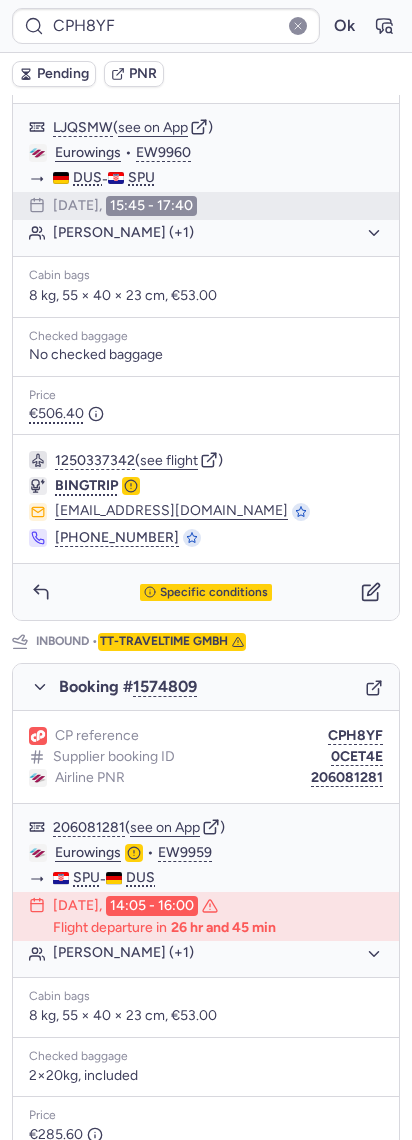 scroll, scrollTop: 266, scrollLeft: 0, axis: vertical 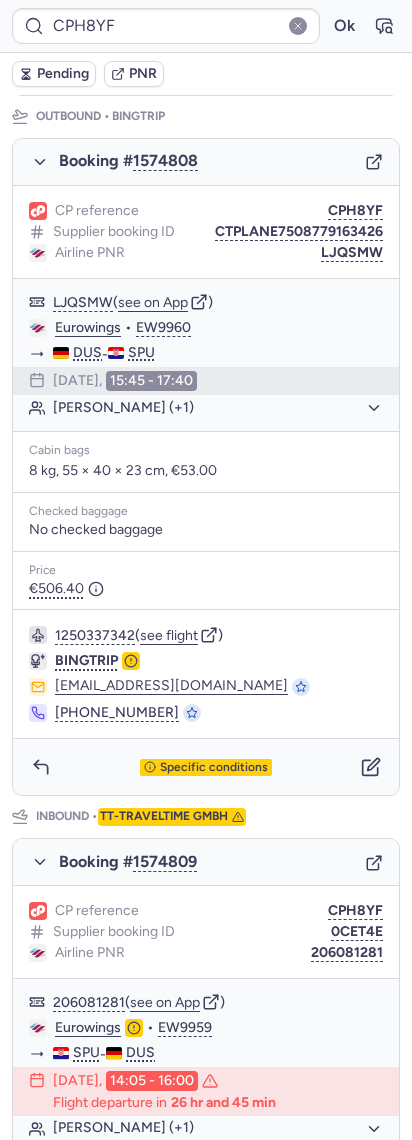 click on "Booking # 1574808" at bounding box center (206, 162) 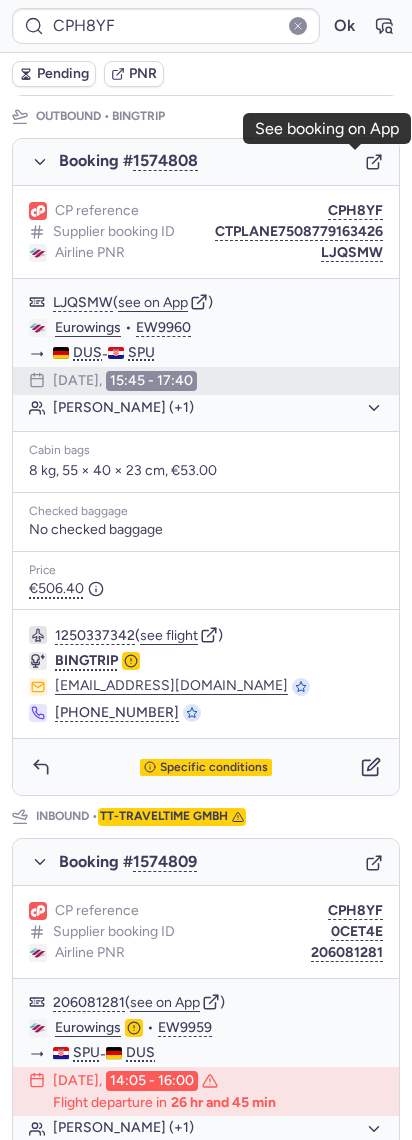 click 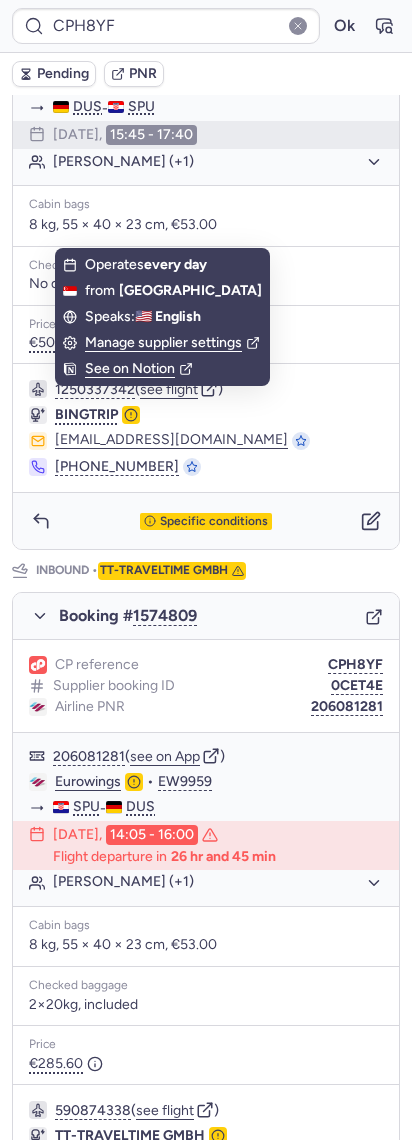 scroll, scrollTop: 692, scrollLeft: 0, axis: vertical 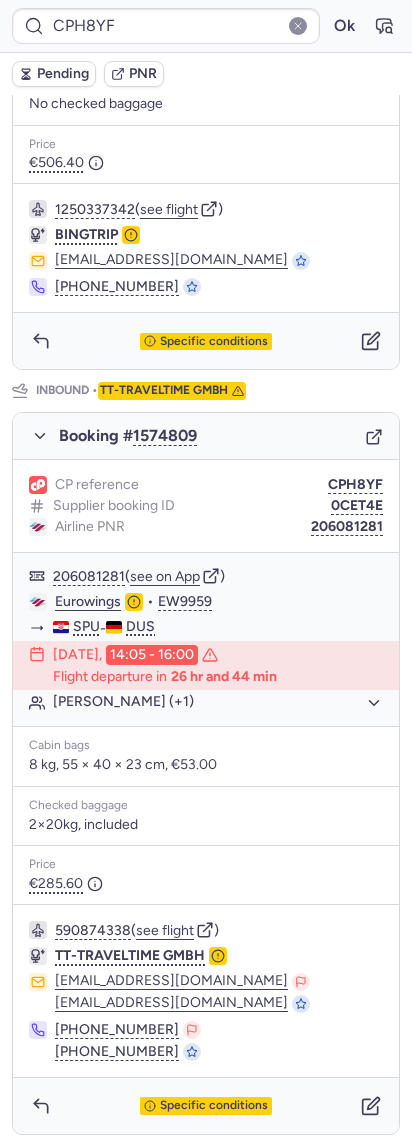 click on "CP reference CPH8YF Supplier booking ID 0CET4E Airline PNR 206081281" at bounding box center (206, 506) 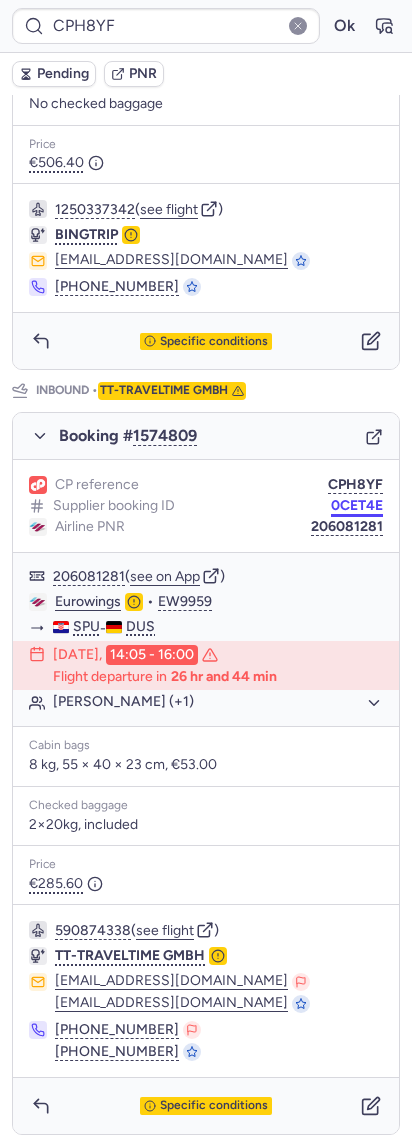 click on "0CET4E" at bounding box center [357, 506] 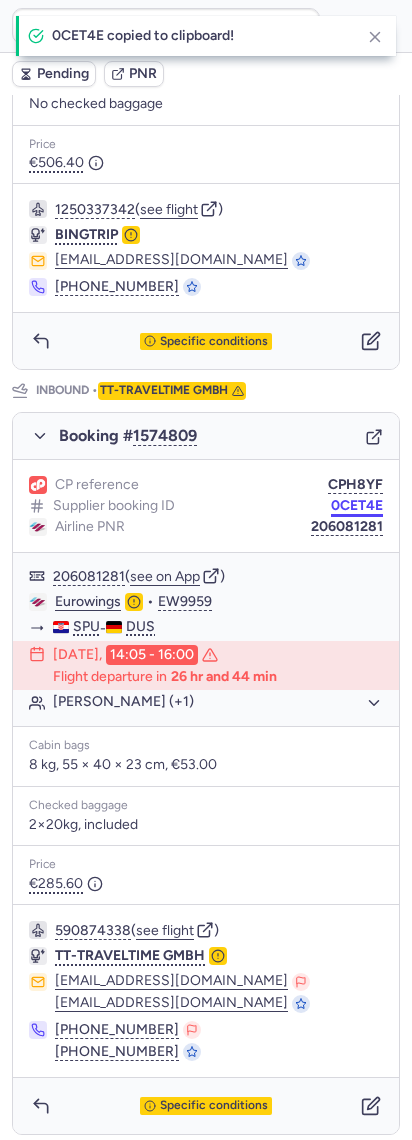 click on "0CET4E" at bounding box center [357, 506] 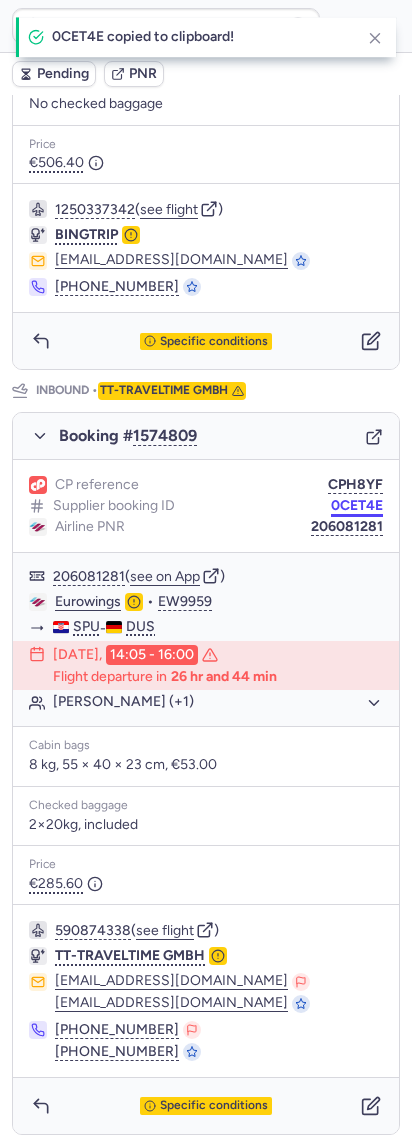 click on "0CET4E" at bounding box center [357, 506] 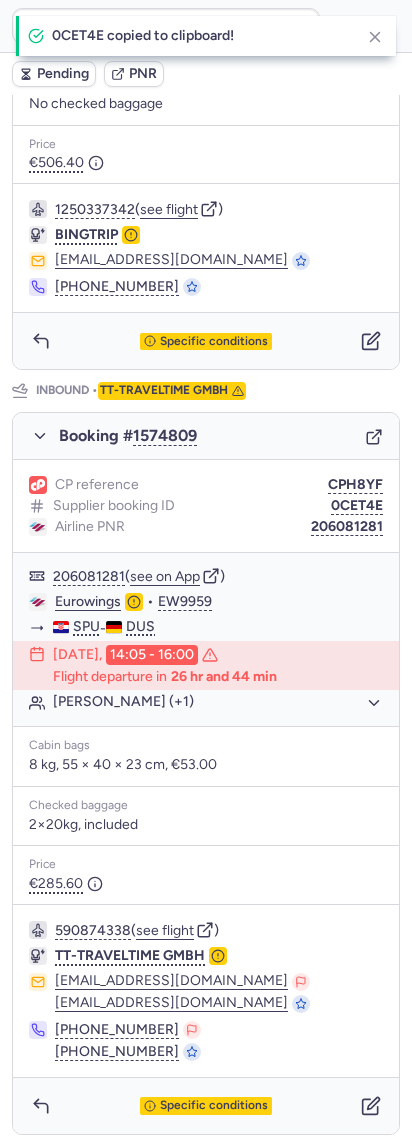 click on "CP reference CPH8YF Supplier booking ID 0CET4E Airline PNR 206081281" at bounding box center [206, 506] 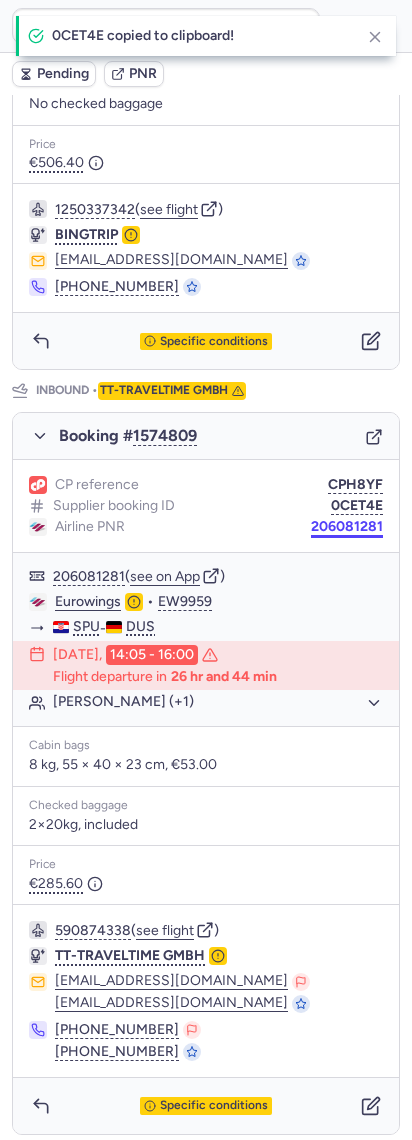 click on "206081281" at bounding box center (347, 527) 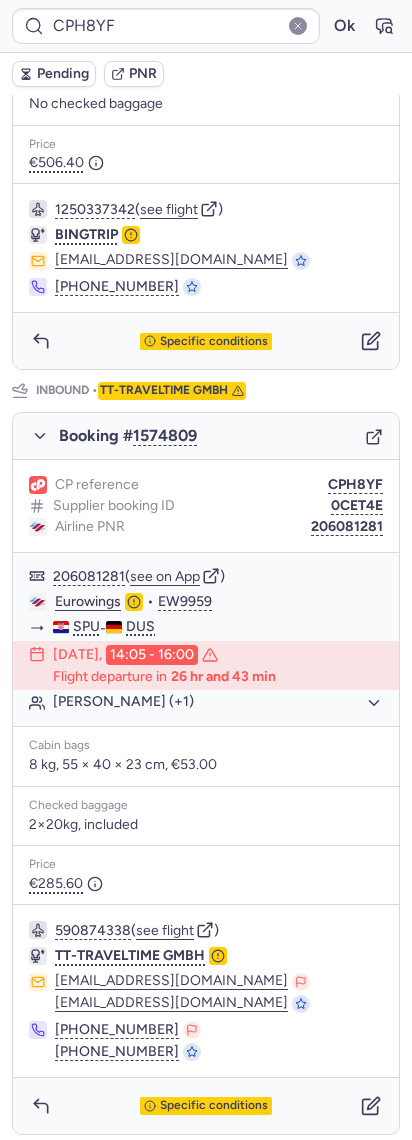 type on "CPA968" 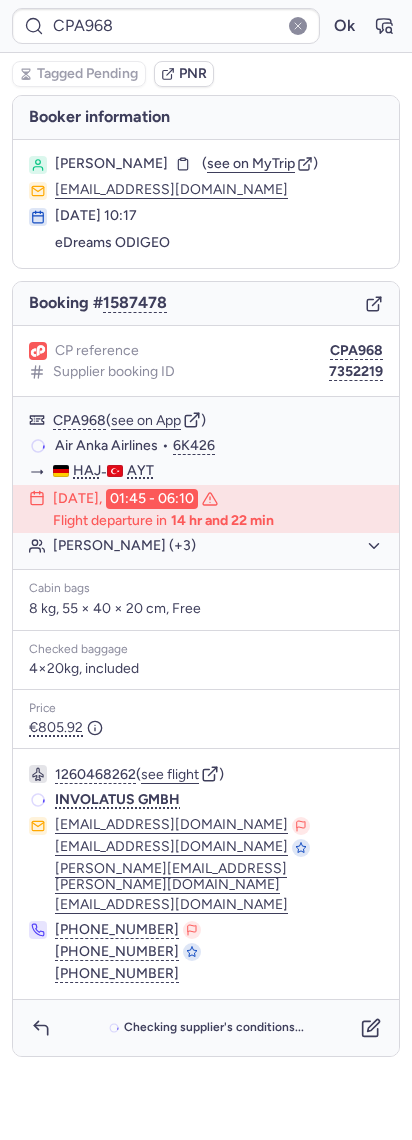 scroll, scrollTop: 0, scrollLeft: 0, axis: both 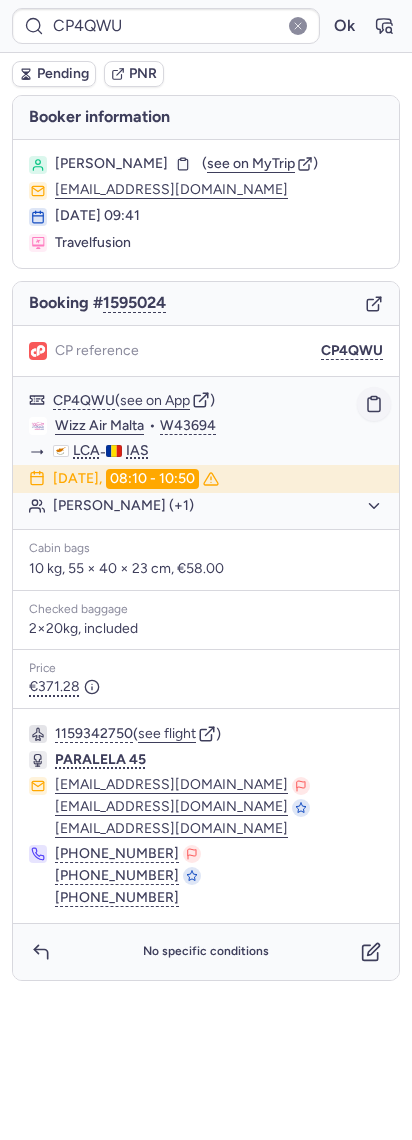click 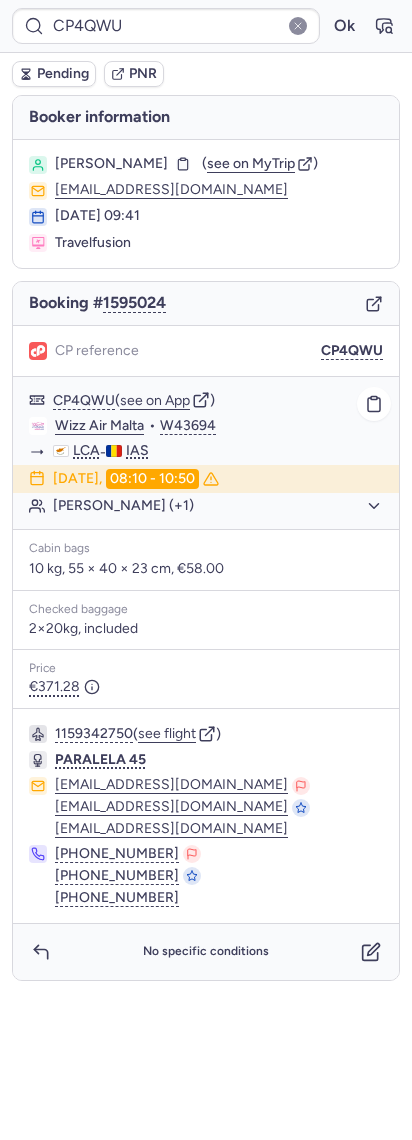 type on "CPAXLW" 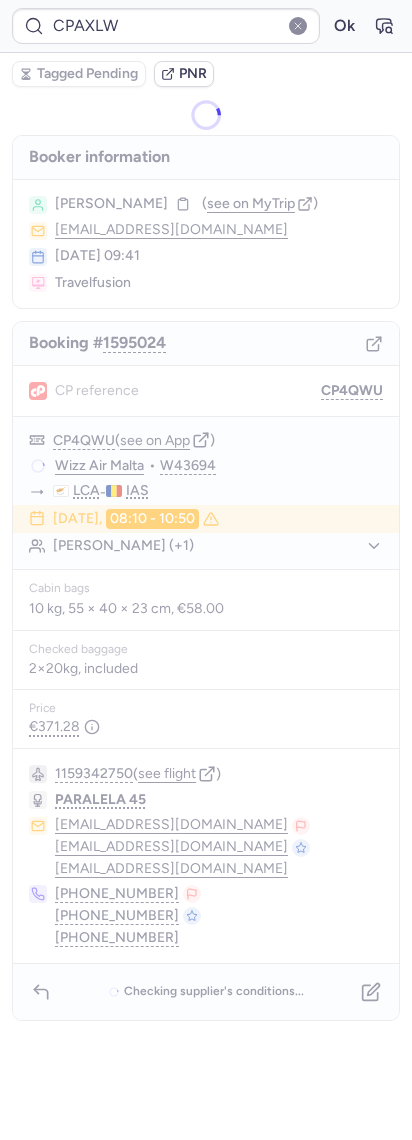 type 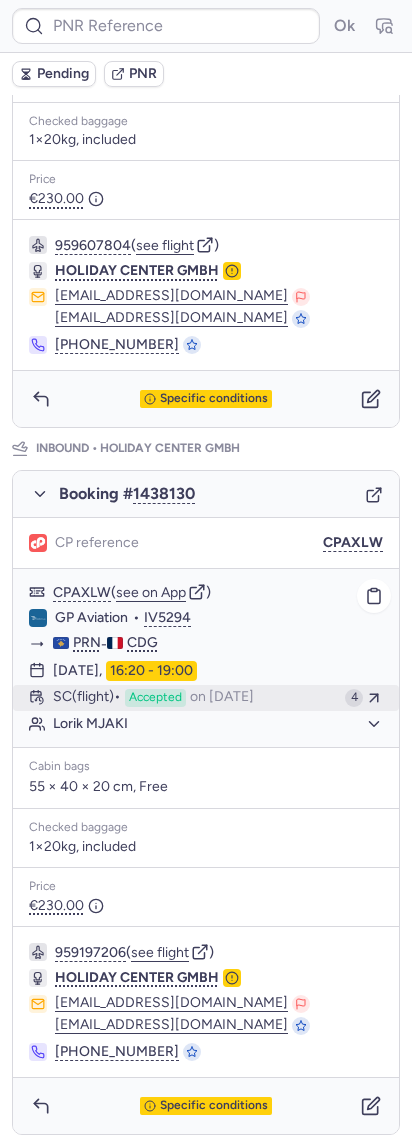 scroll, scrollTop: 0, scrollLeft: 0, axis: both 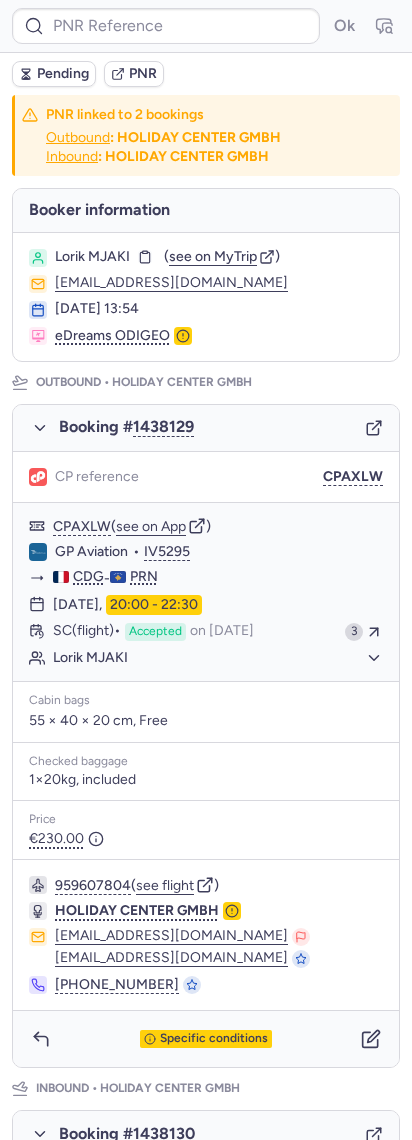 click on "Specific conditions" at bounding box center (206, 1039) 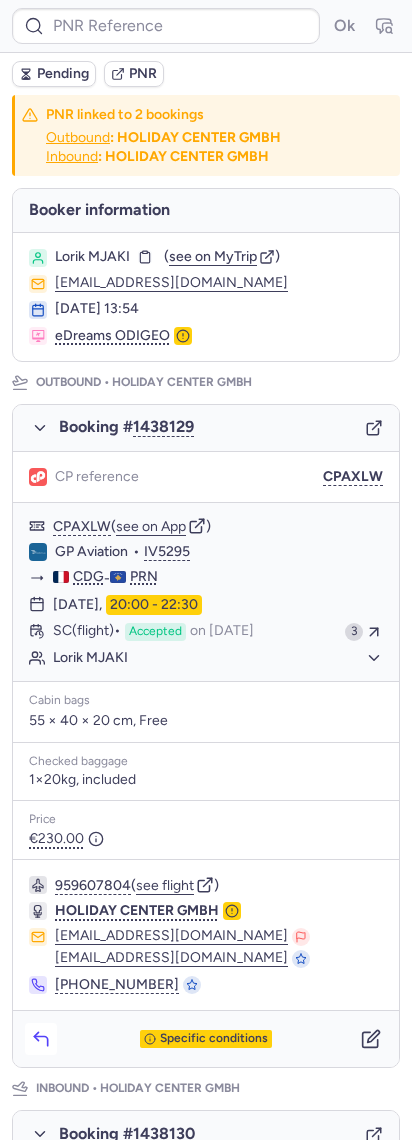 click 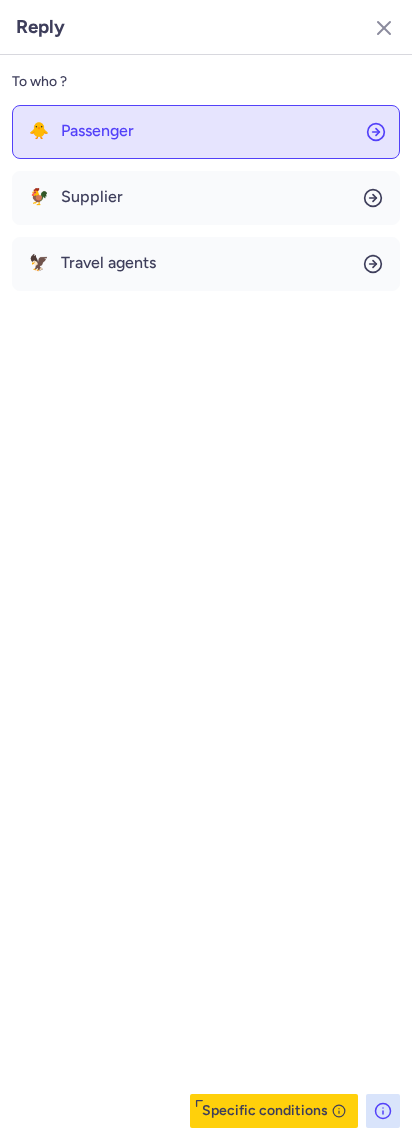 click on "🐥 Passenger" 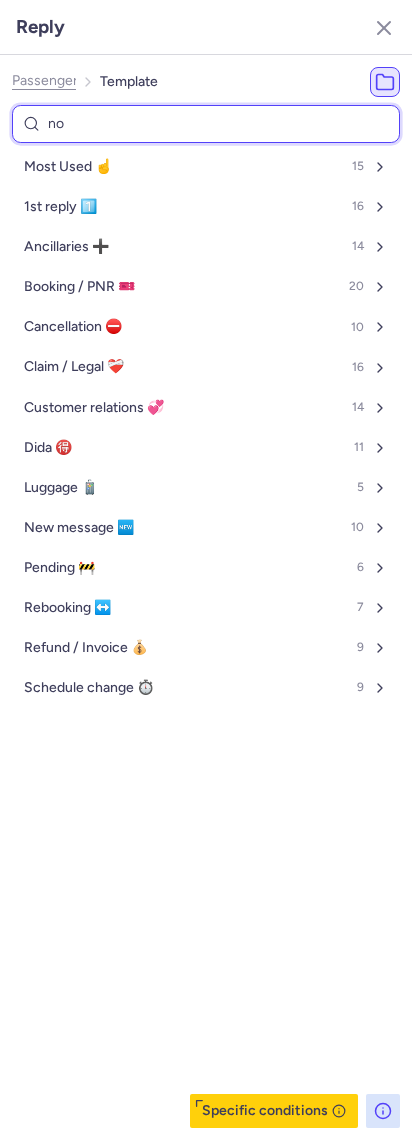 type on "non" 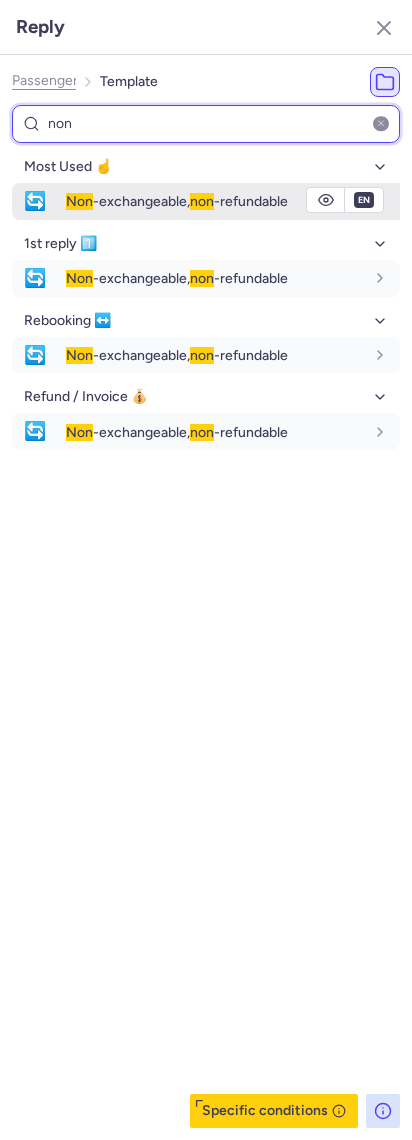 type on "non" 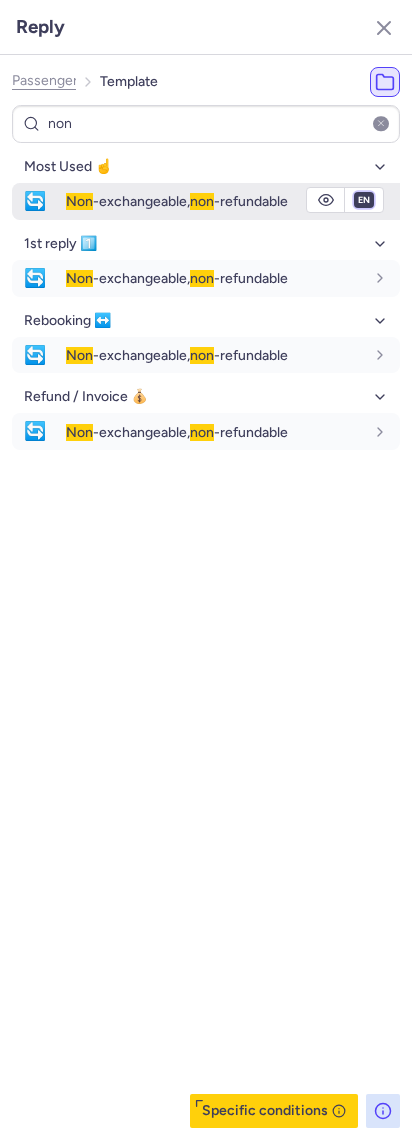 click on "fr en de nl pt es it ru" at bounding box center (364, 200) 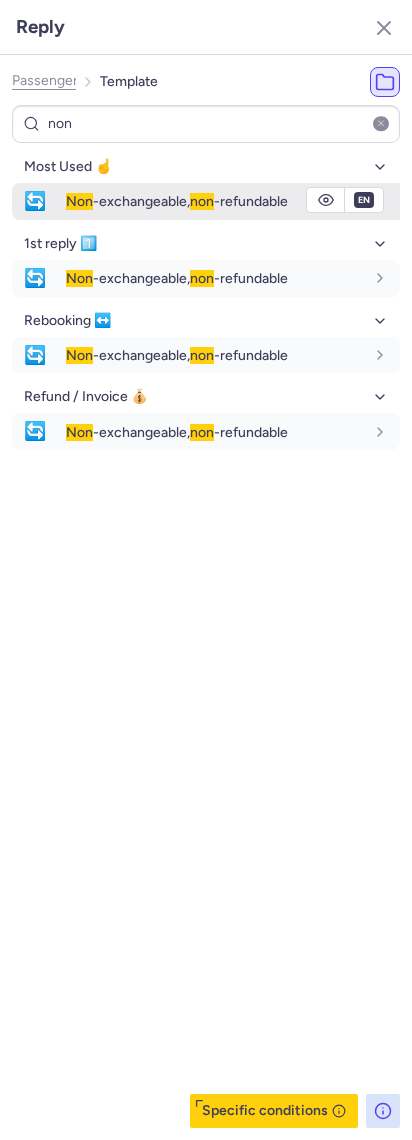 click on "fr en de nl pt es it ru" at bounding box center (364, 200) 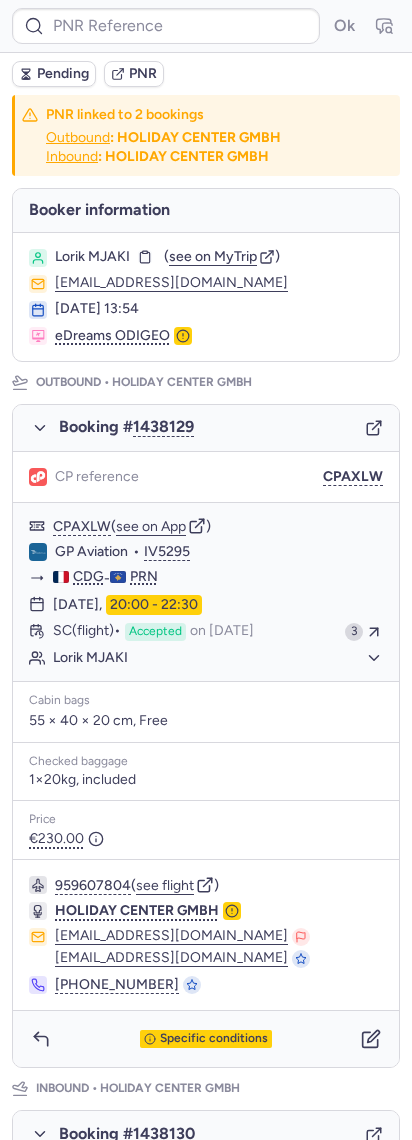 type on "CP5FC3" 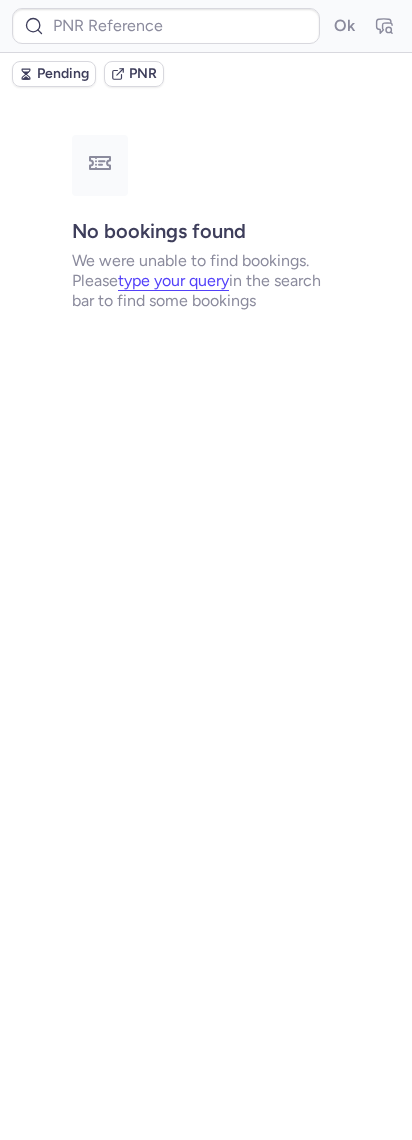 type on "CP5FC3" 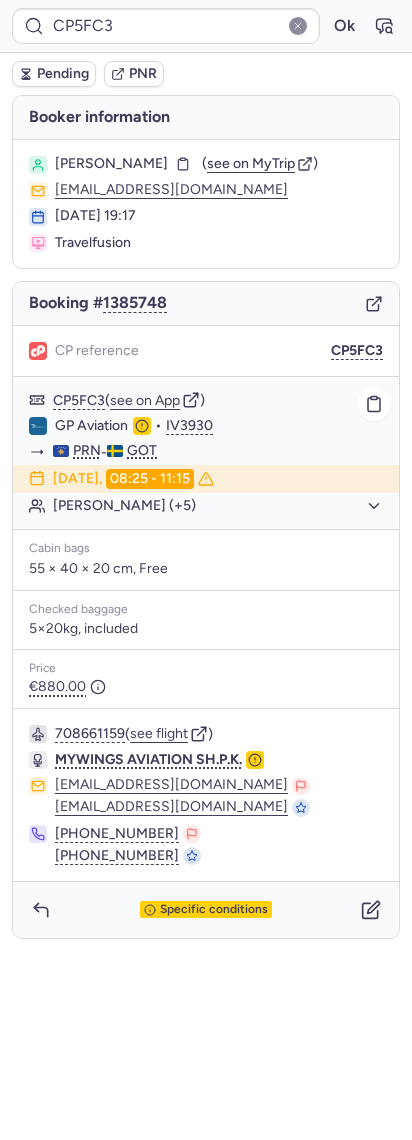 click on "CP5FC3  ( see on App )  GP Aviation  •  IV3930 PRN  -  GOT 23 Jul 2025,  08:25 - 11:15 Fatima GOVORI (+5)" at bounding box center [206, 453] 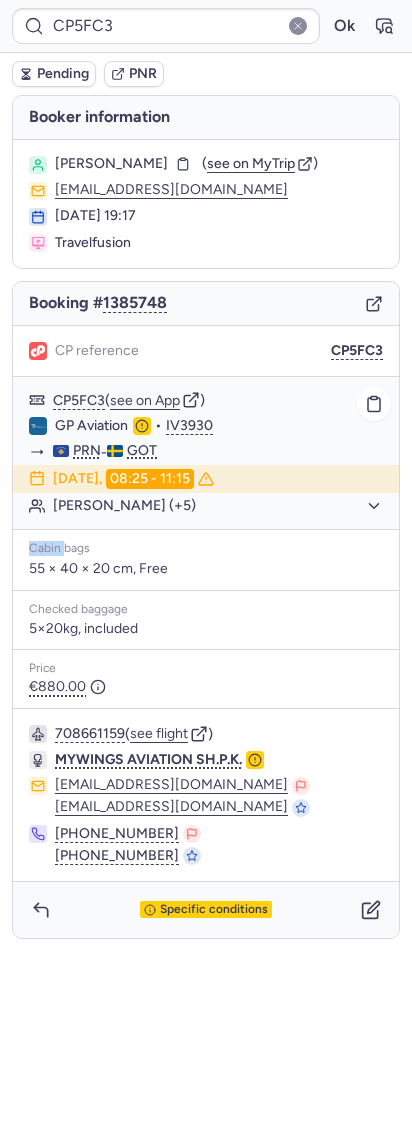 click on "Fatima GOVORI (+5)" 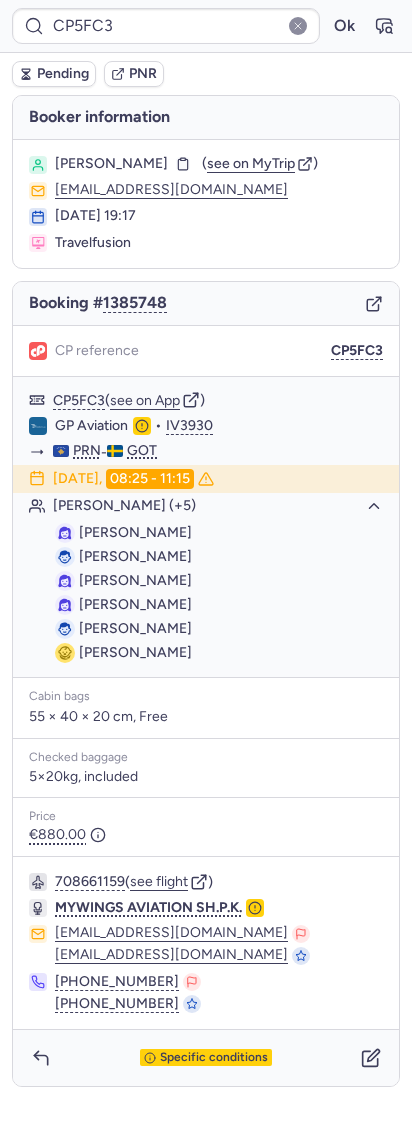 click on "CP5FC3  Ok" at bounding box center [206, 26] 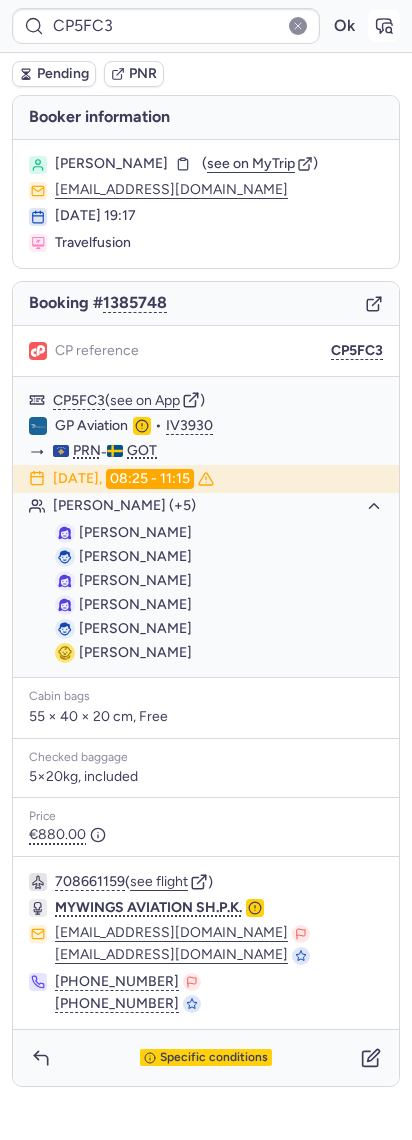click 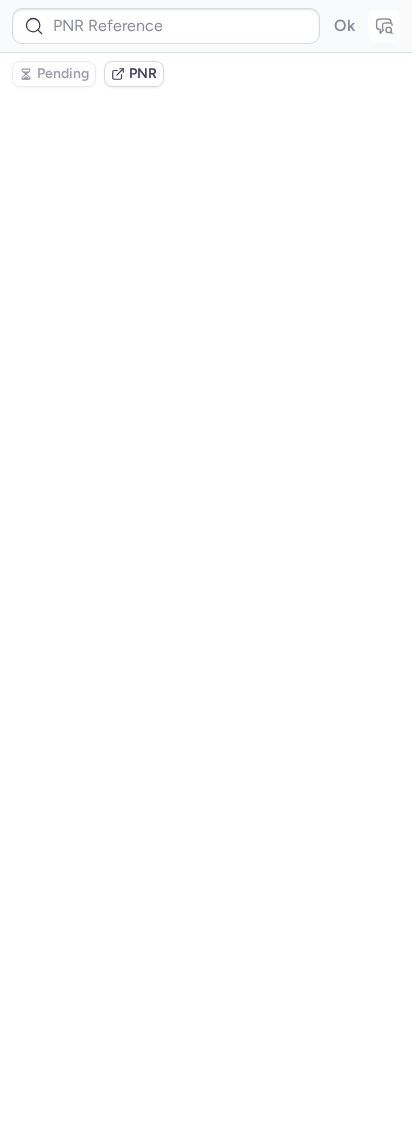 type on "CP5FC3" 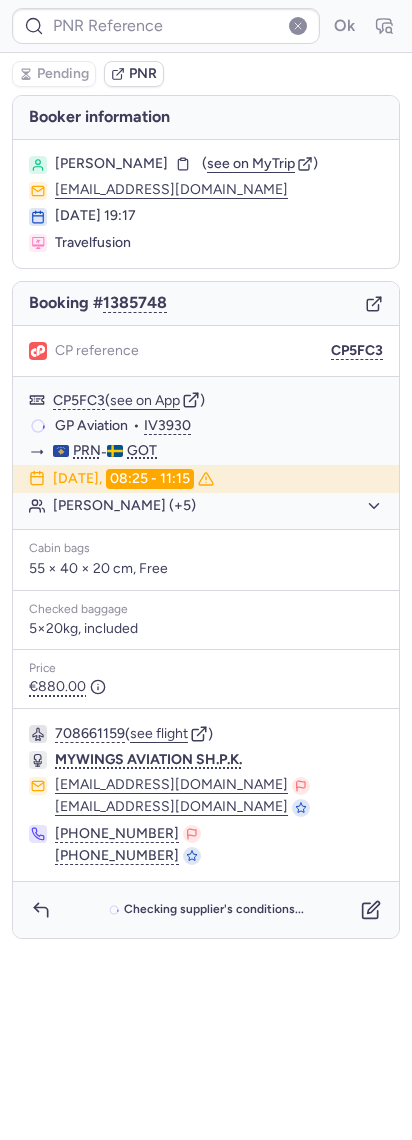 type on "CP5FC3" 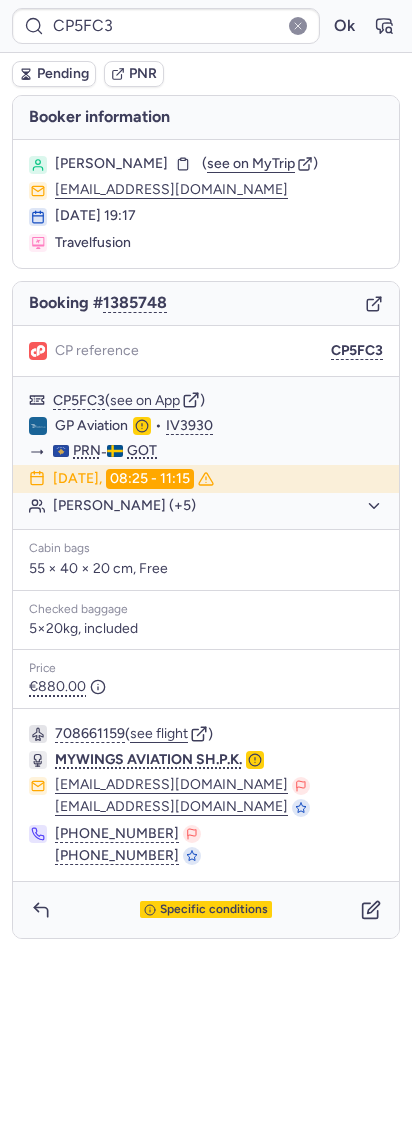 click on "Booking # 1385748" at bounding box center (206, 304) 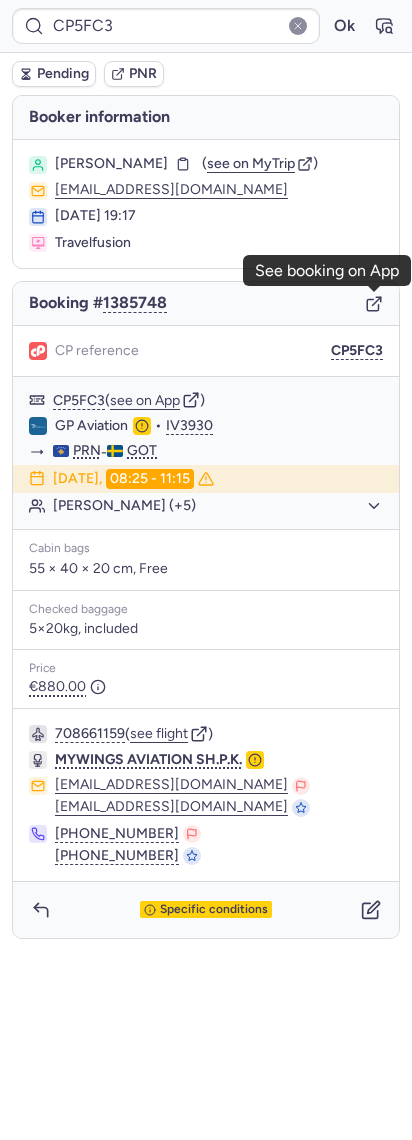 type 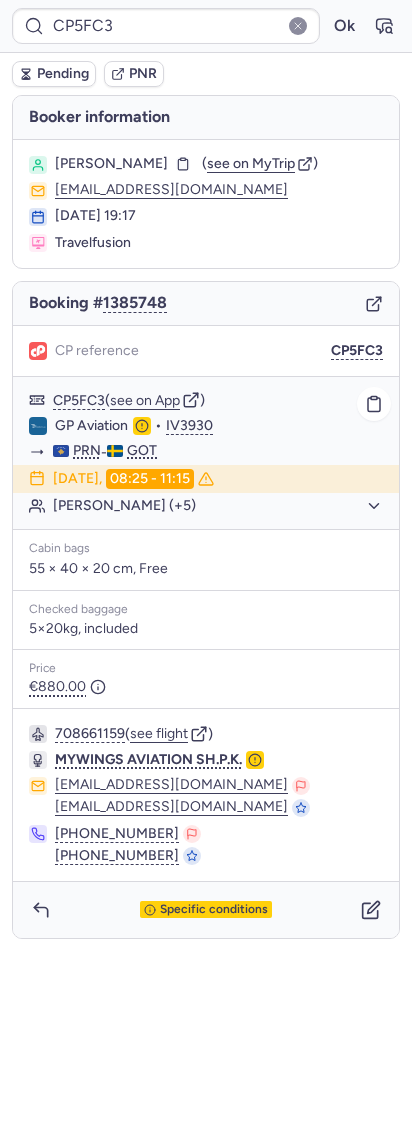 click on "Fatima GOVORI (+5)" 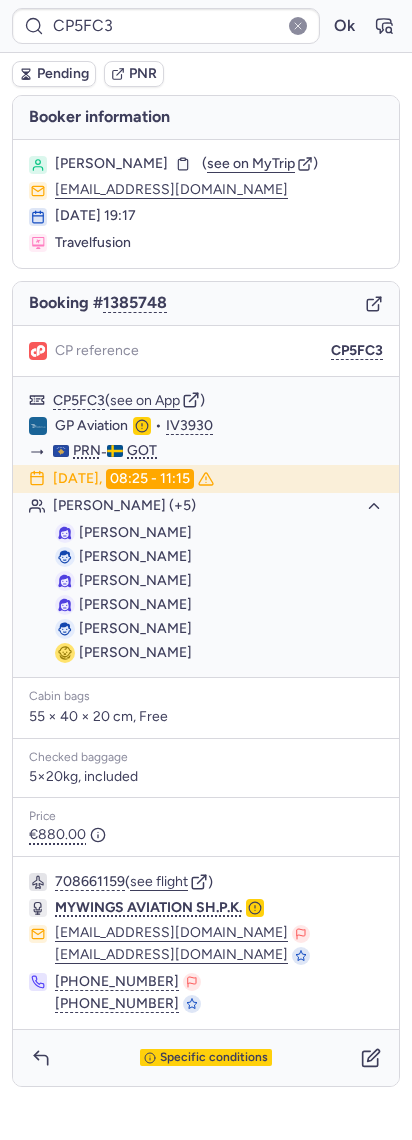 drag, startPoint x: 344, startPoint y: 42, endPoint x: 325, endPoint y: 29, distance: 23.021729 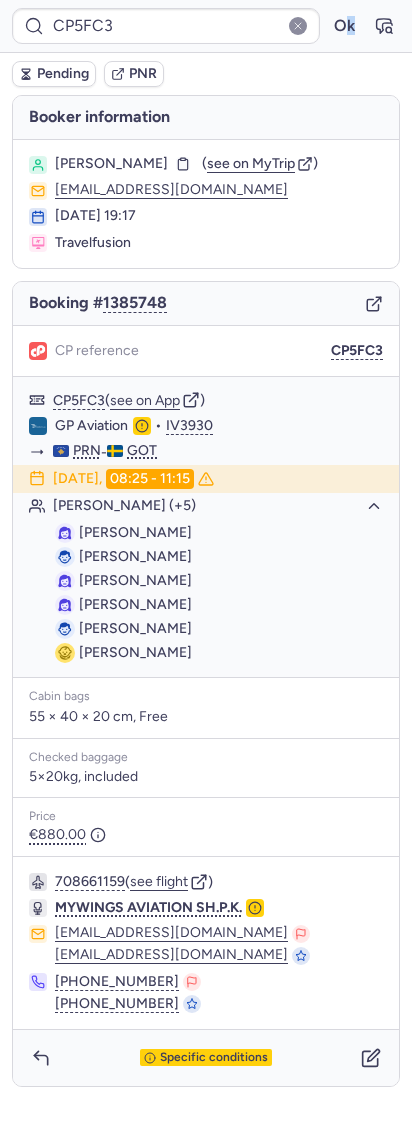 click on "CP5FC3  Ok" at bounding box center [206, 26] 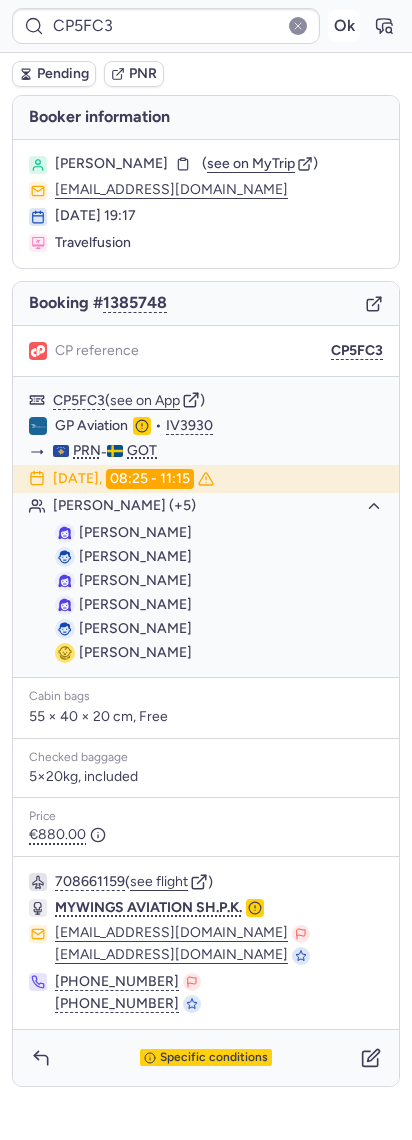 click on "Ok" at bounding box center [344, 26] 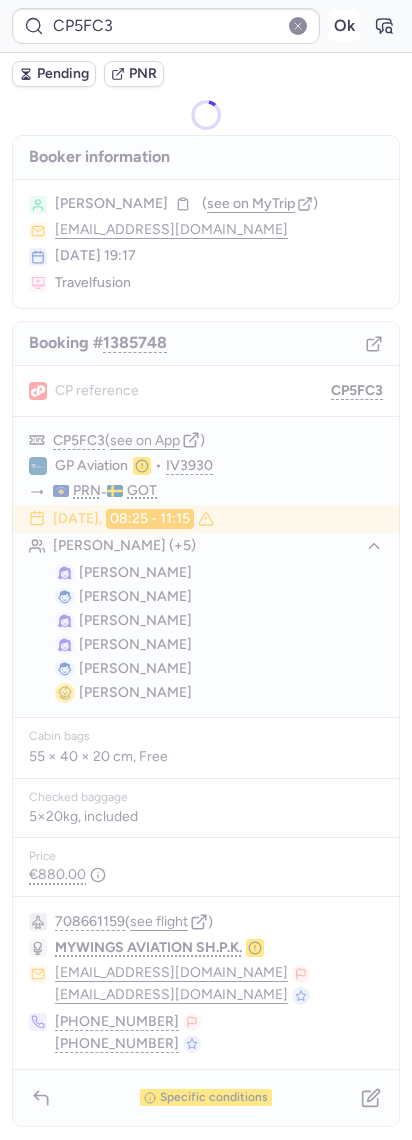 click on "Ok" at bounding box center (344, 26) 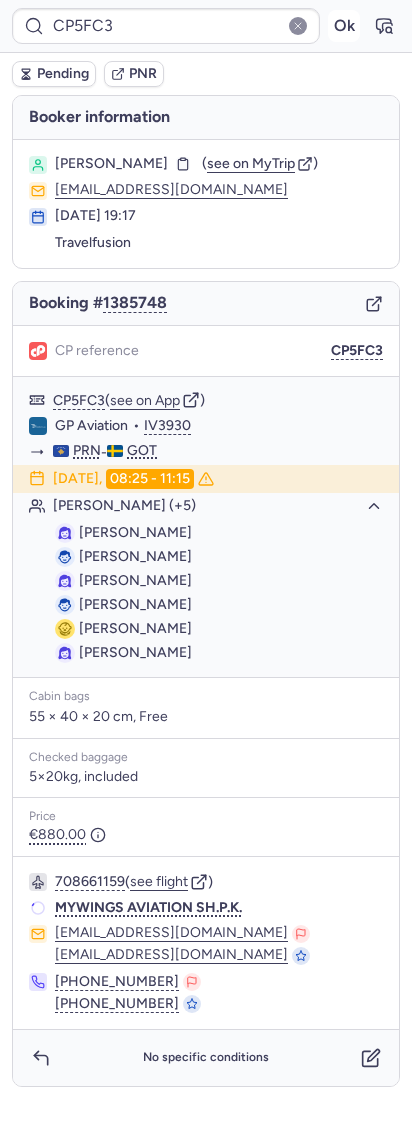 click on "Ok" at bounding box center (344, 26) 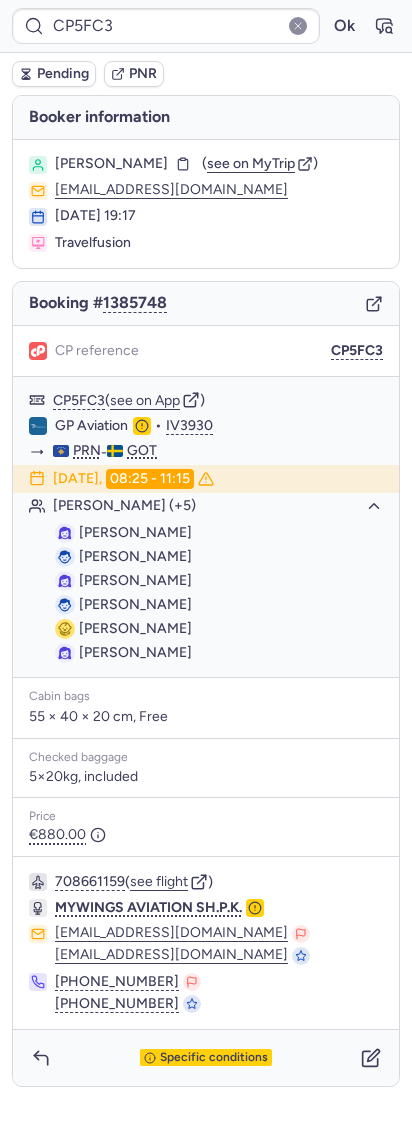 type on "CPSFHB" 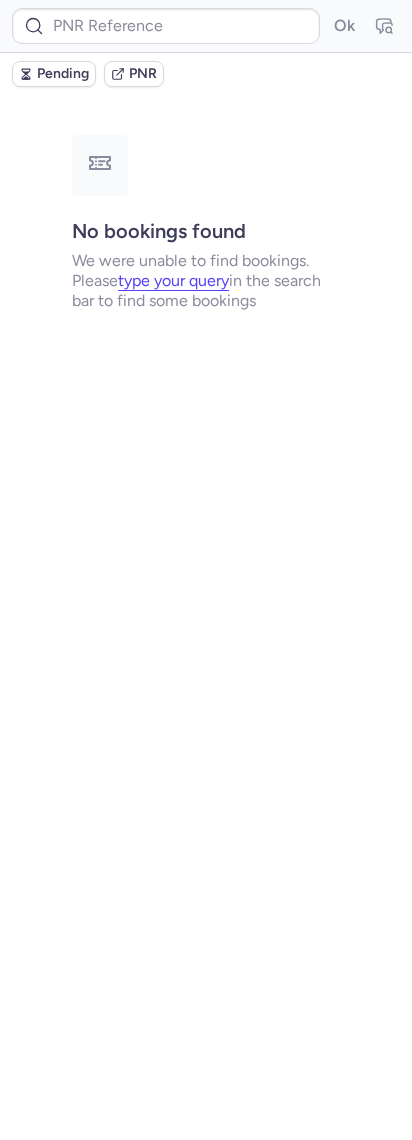 type on "CP96PD" 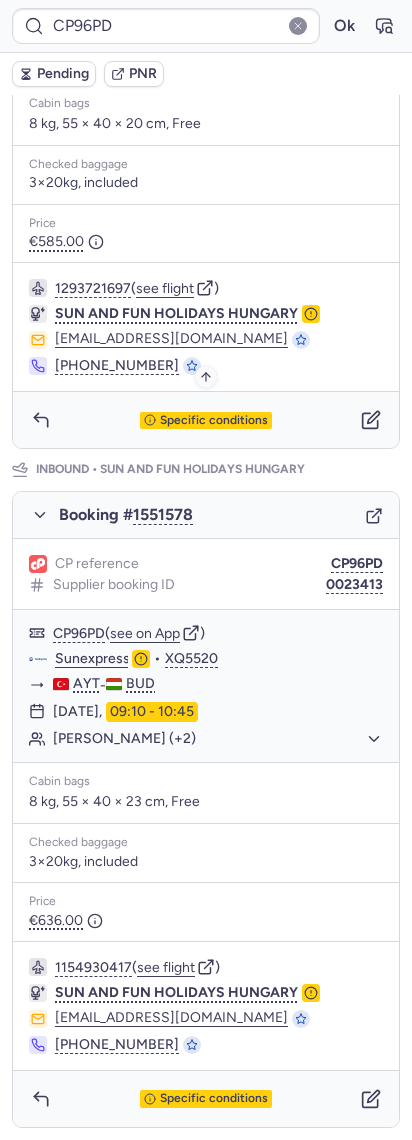 scroll, scrollTop: 248, scrollLeft: 0, axis: vertical 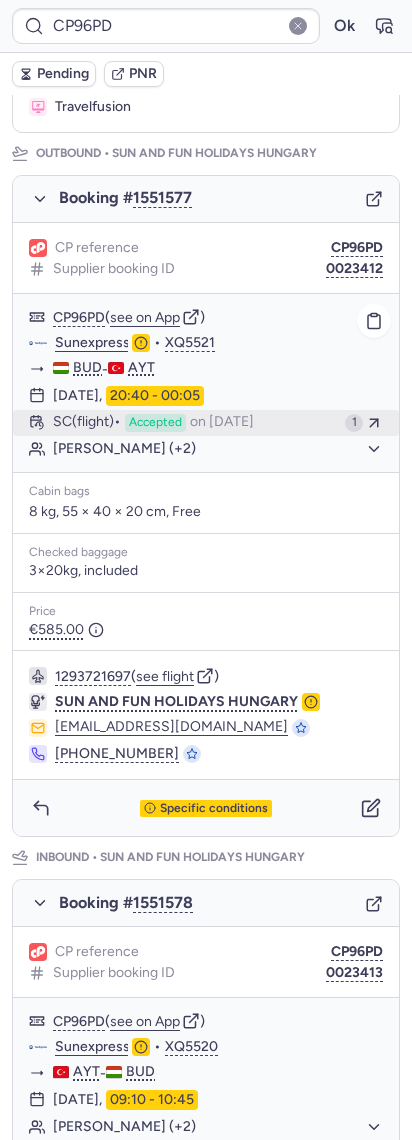 click on "on [DATE]" at bounding box center (222, 423) 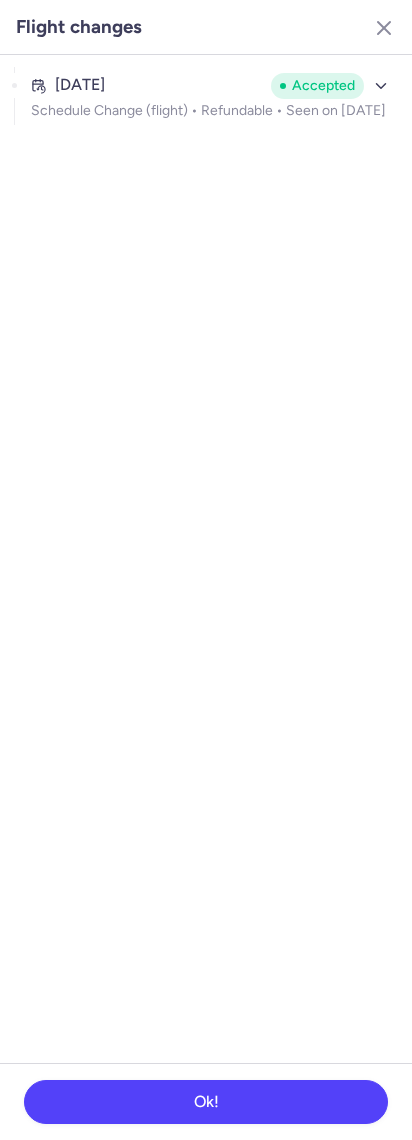 click on "Flight changes" at bounding box center (79, 27) 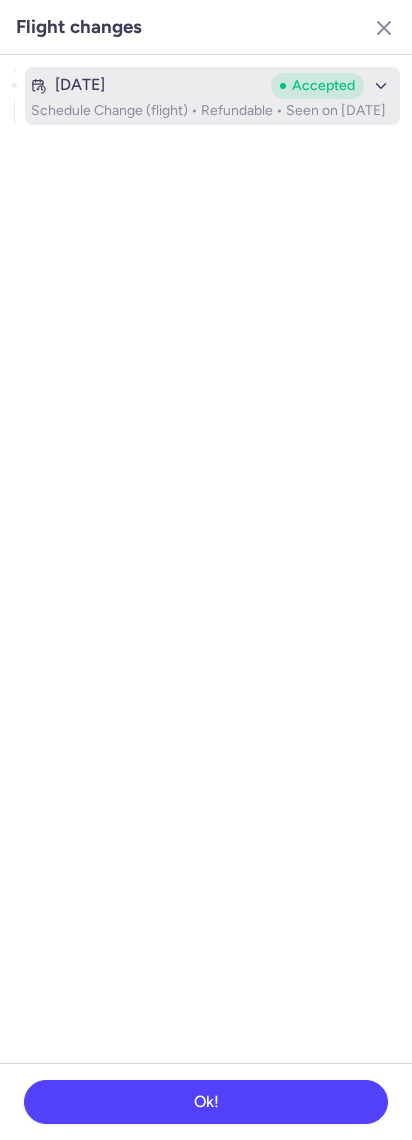 click on "Schedule Change (flight) • Refundable • Seen on [DATE]" at bounding box center (212, 111) 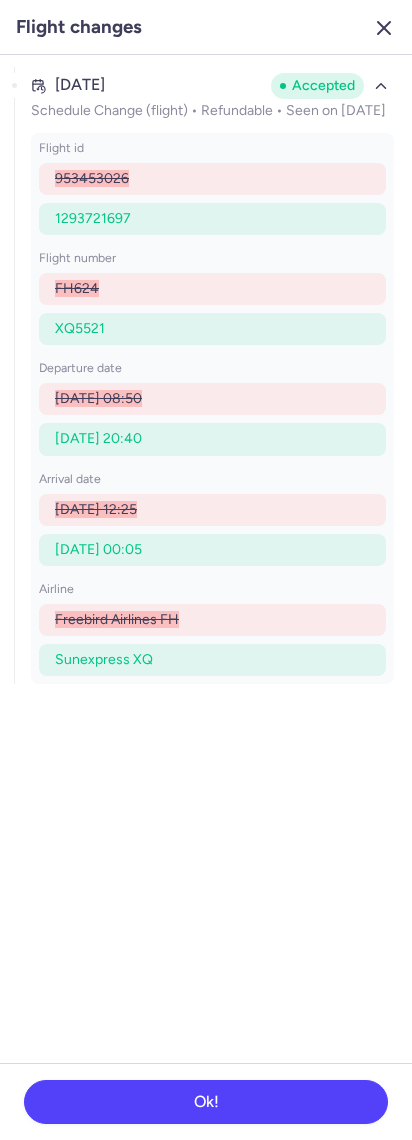 click 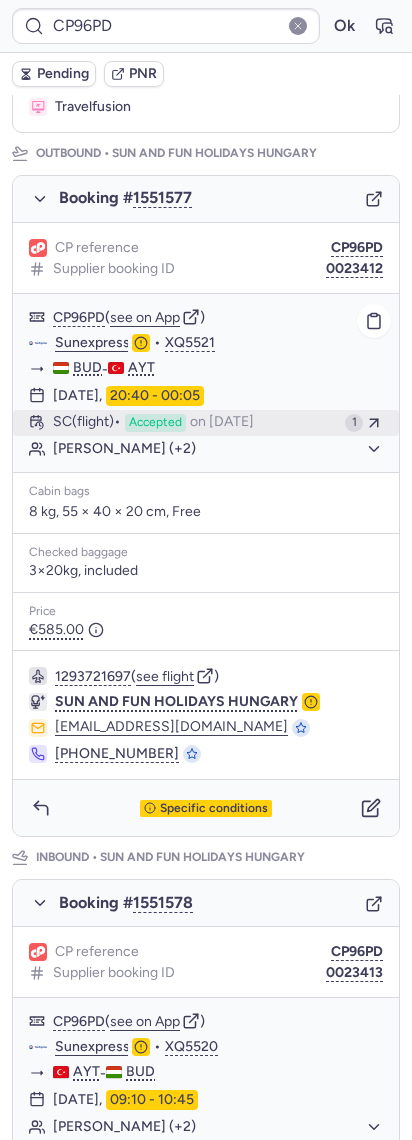 click on "SC   (flight)  Accepted  on [DATE] 1" 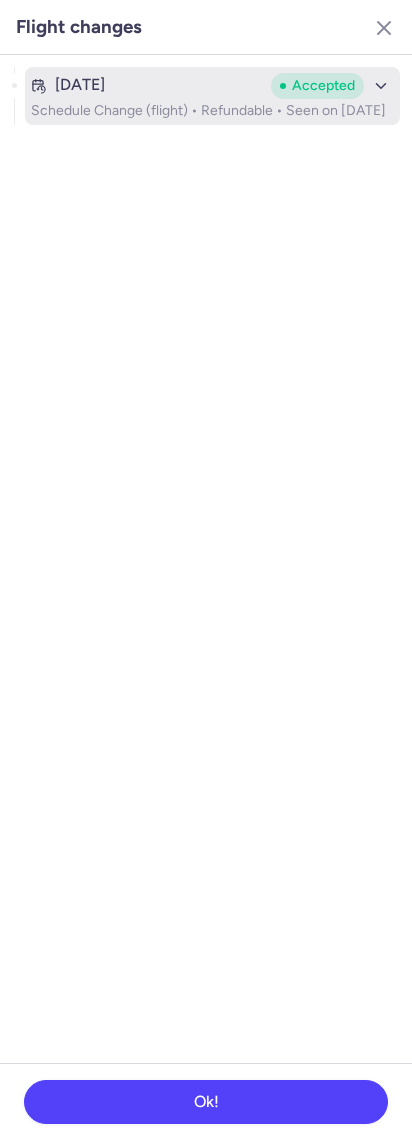 click on "Schedule Change (flight) • Refundable • Seen on [DATE]" at bounding box center [212, 111] 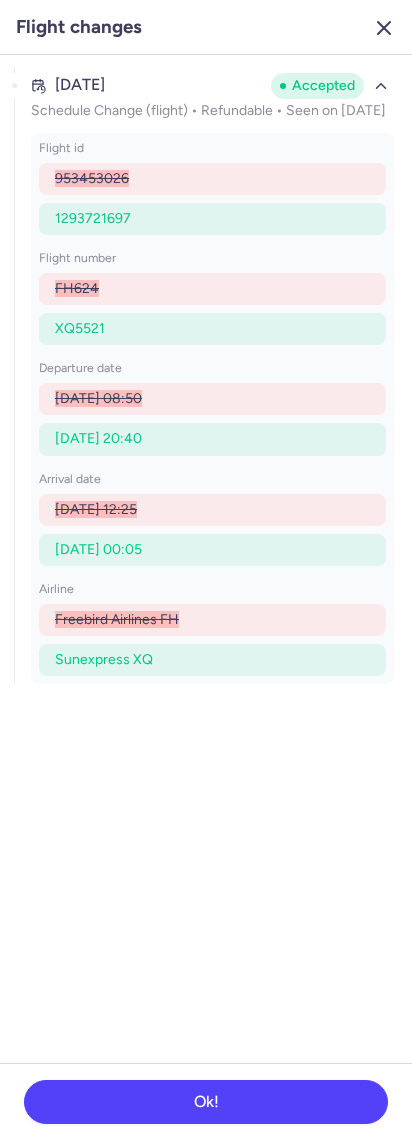 click 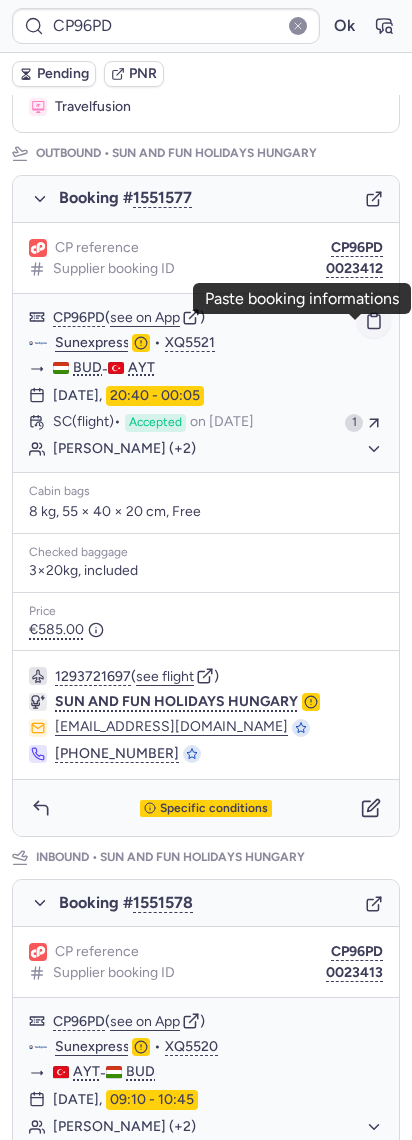 click 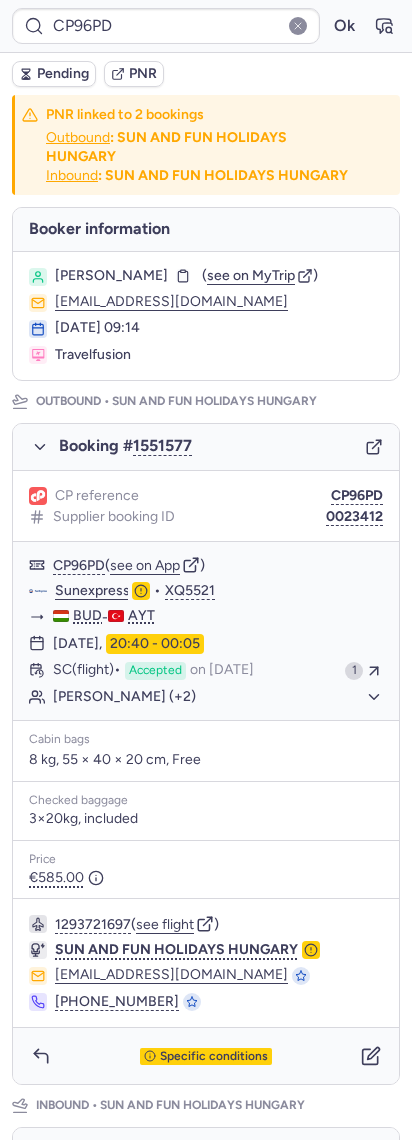 scroll, scrollTop: 0, scrollLeft: 0, axis: both 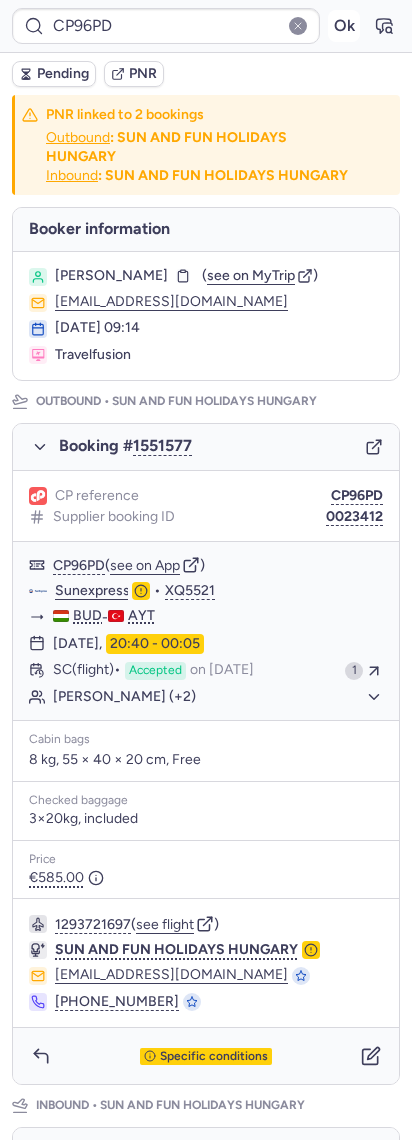 click on "Ok" at bounding box center (344, 26) 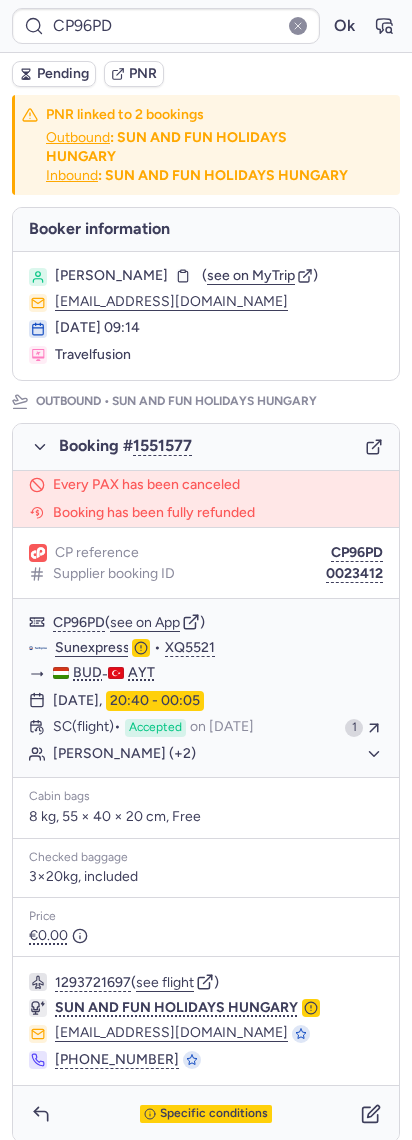 type on "CPAXLW" 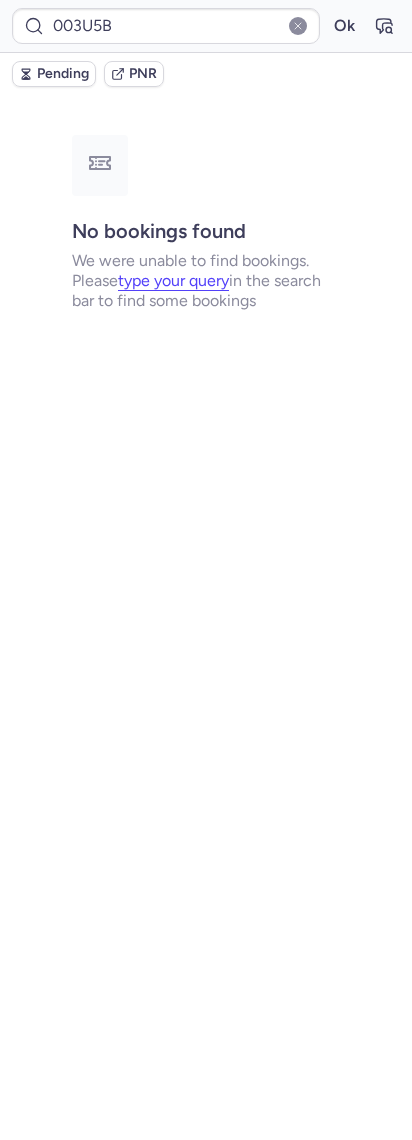 type on "CPNDSQ" 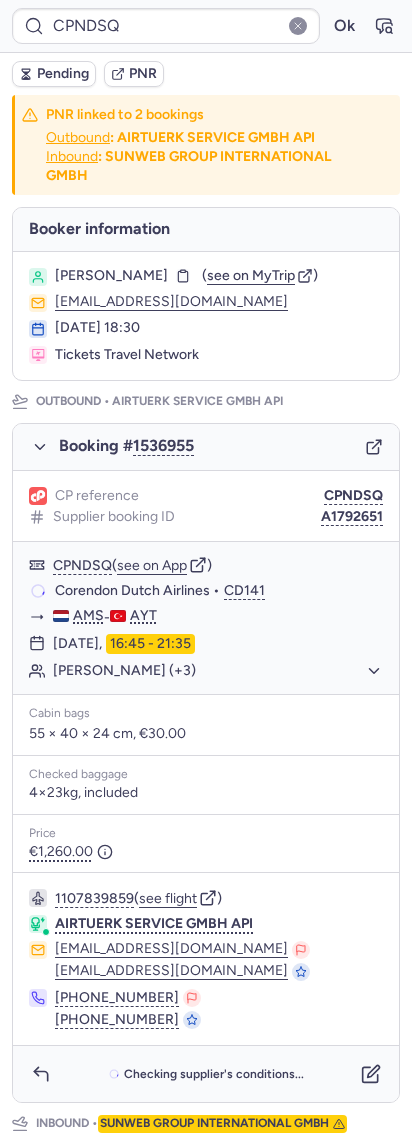 type on "CPZMIZ" 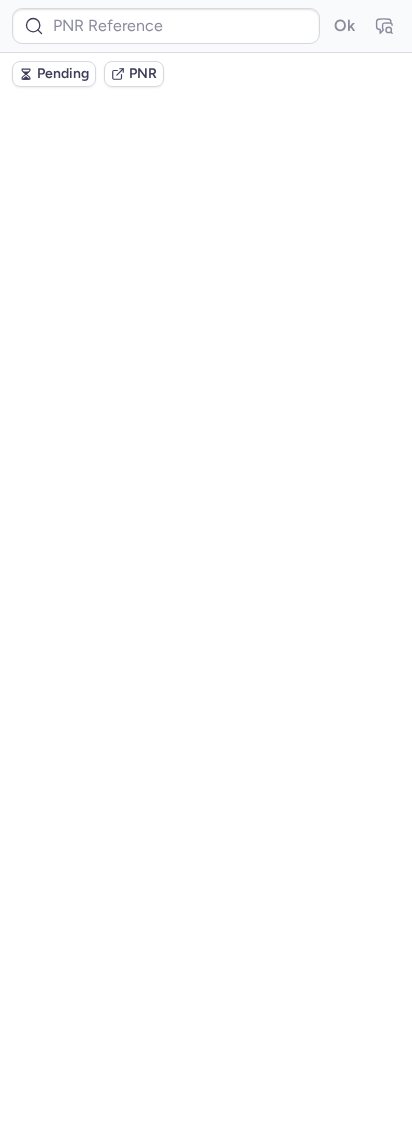 type on "CPHK2A" 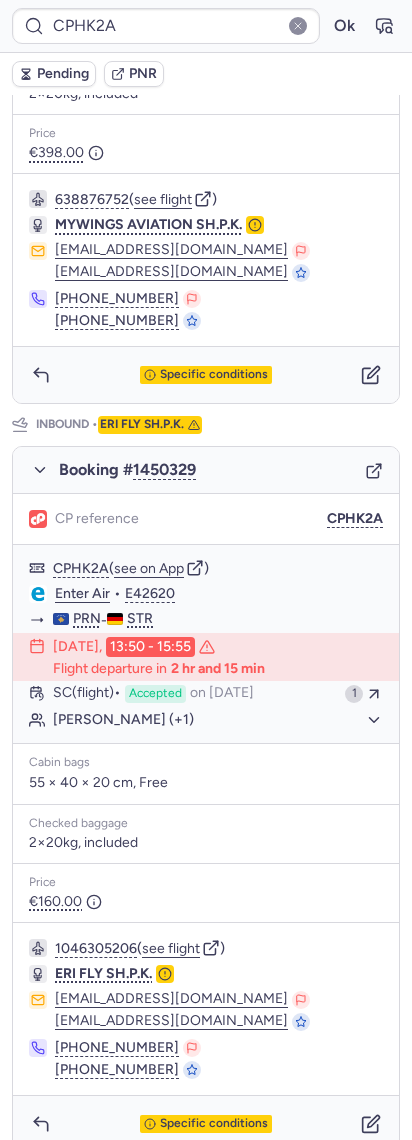 scroll, scrollTop: 678, scrollLeft: 0, axis: vertical 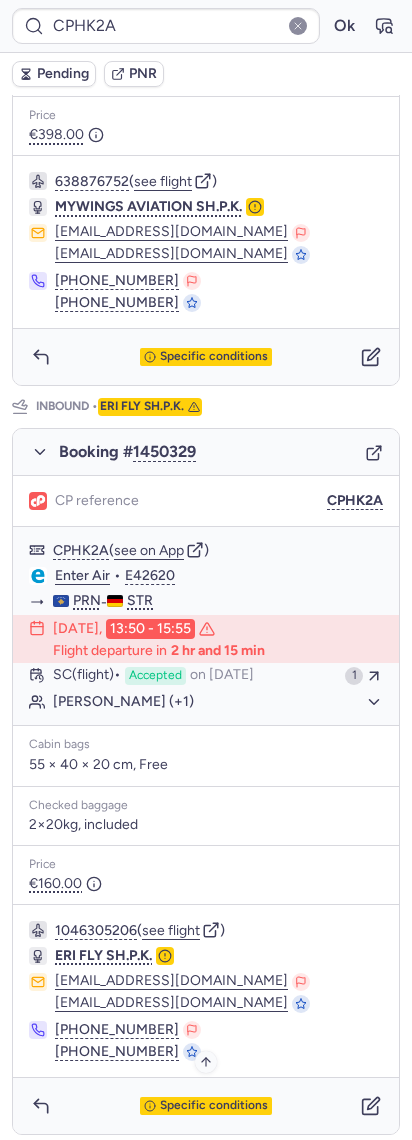 click on "Specific conditions" at bounding box center [214, 1106] 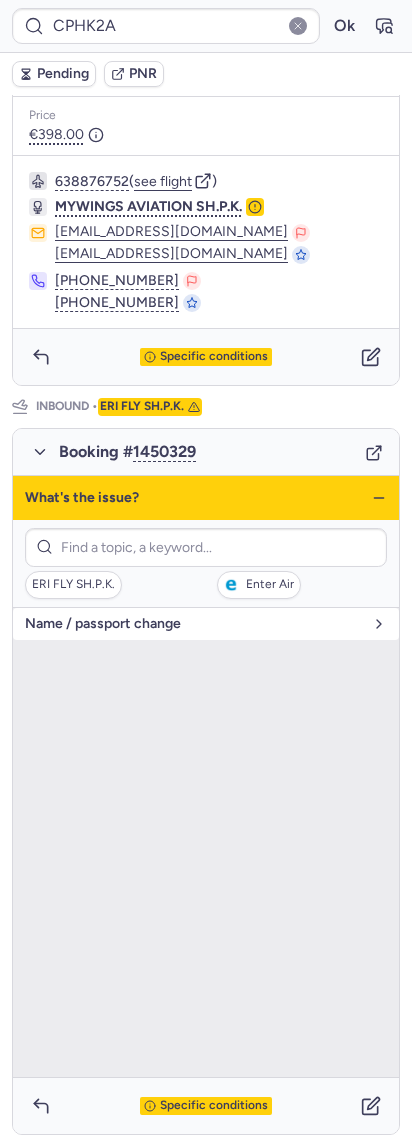 click on "name / passport change" at bounding box center [194, 624] 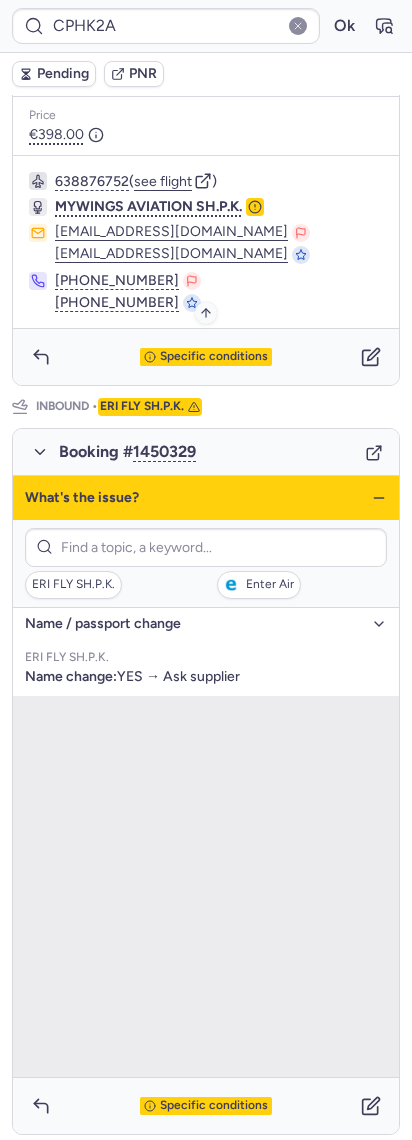 click on "Specific conditions" at bounding box center [214, 357] 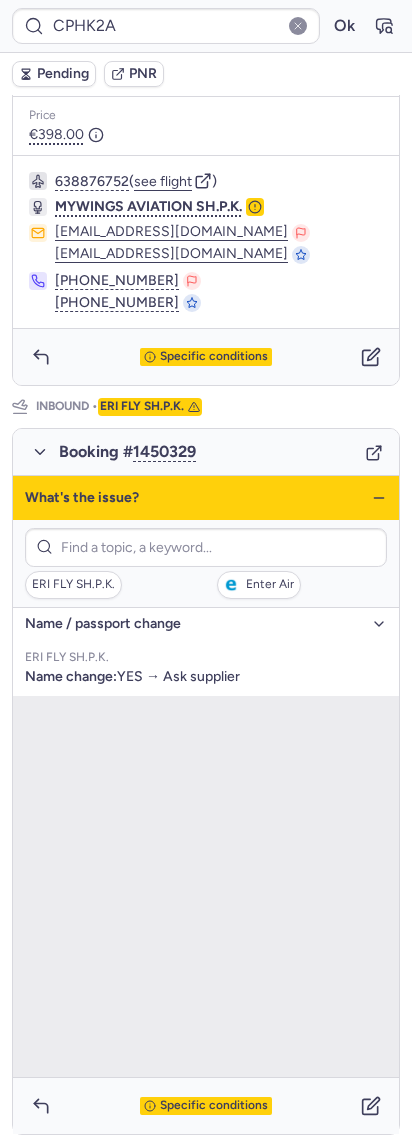 scroll, scrollTop: 7, scrollLeft: 0, axis: vertical 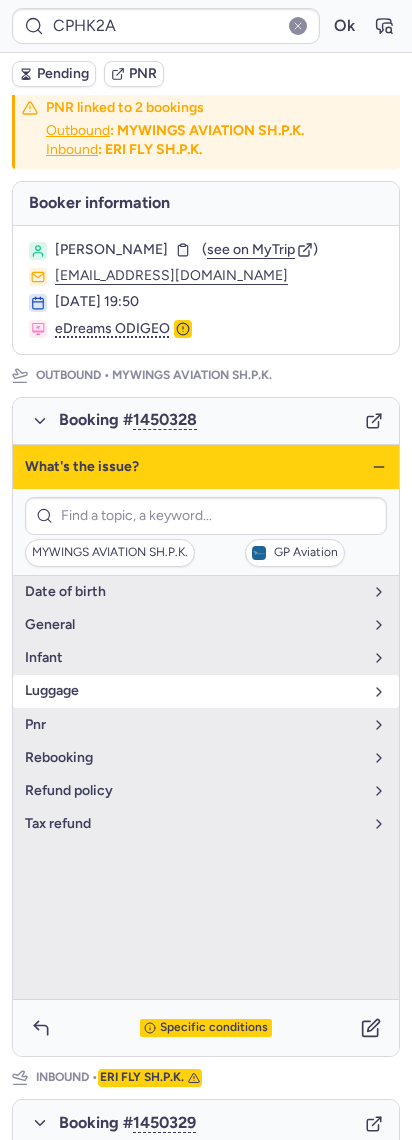 click on "luggage" at bounding box center (206, 691) 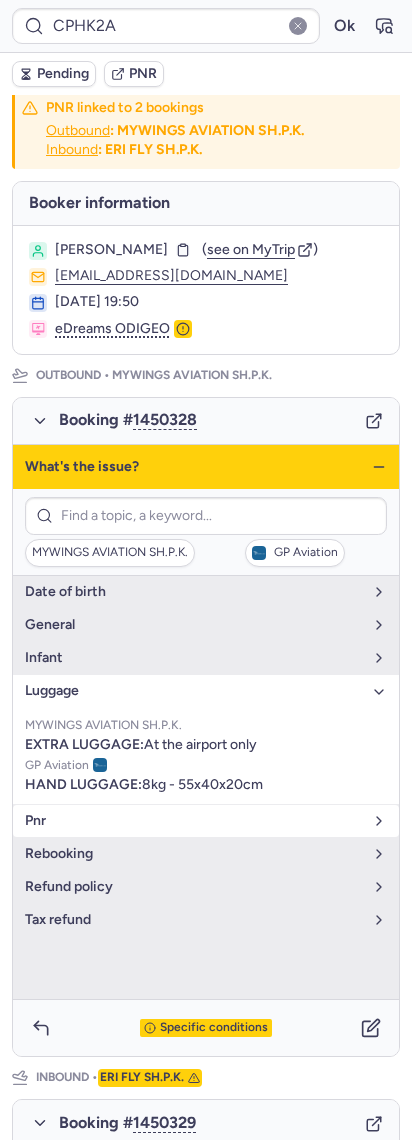 click on "pnr" at bounding box center (206, 821) 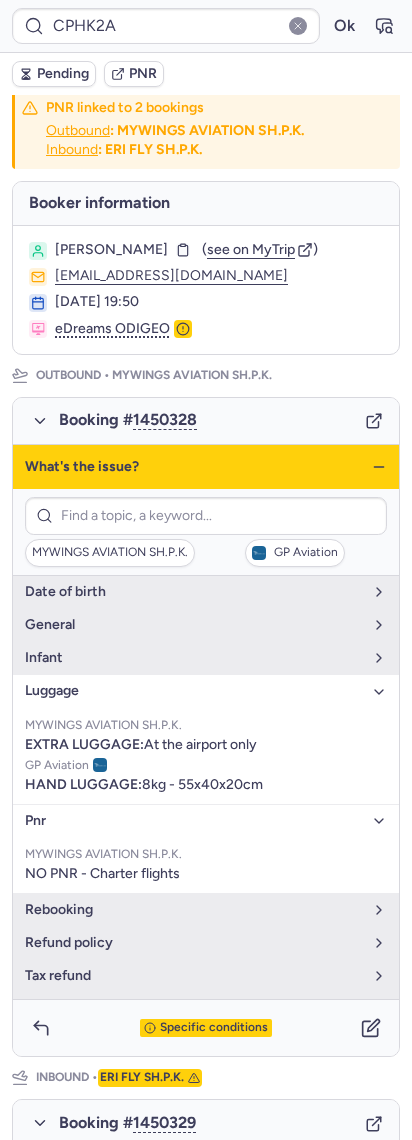 click 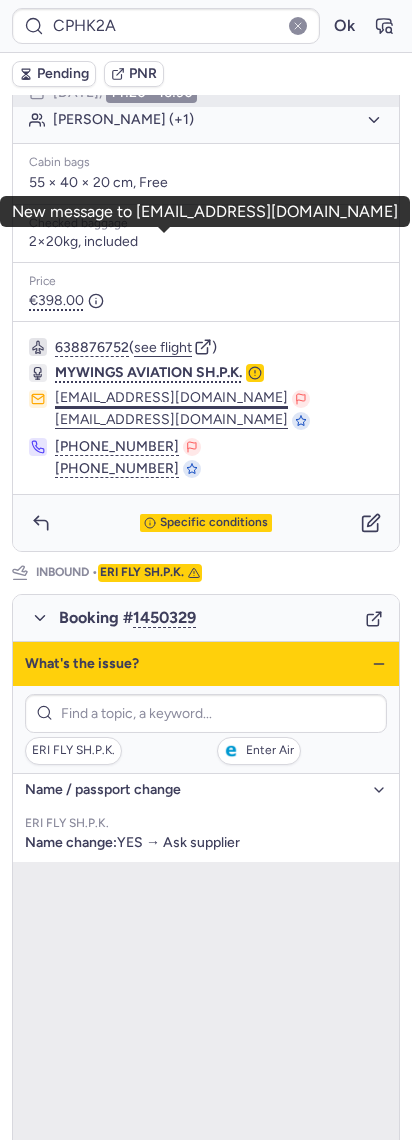 scroll, scrollTop: 678, scrollLeft: 0, axis: vertical 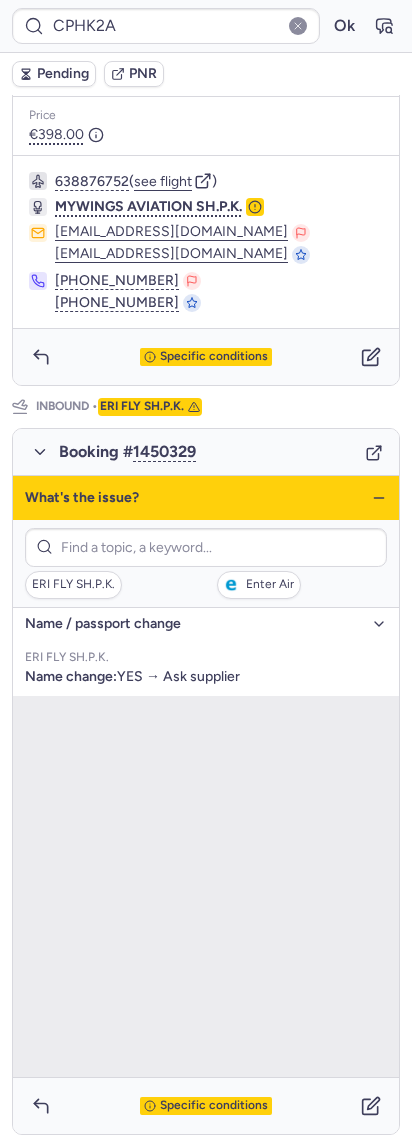 click 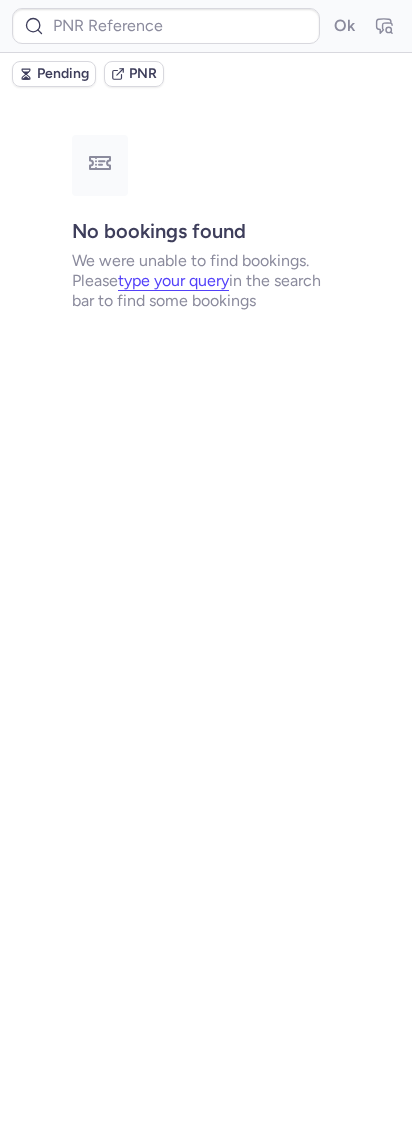 scroll, scrollTop: 0, scrollLeft: 0, axis: both 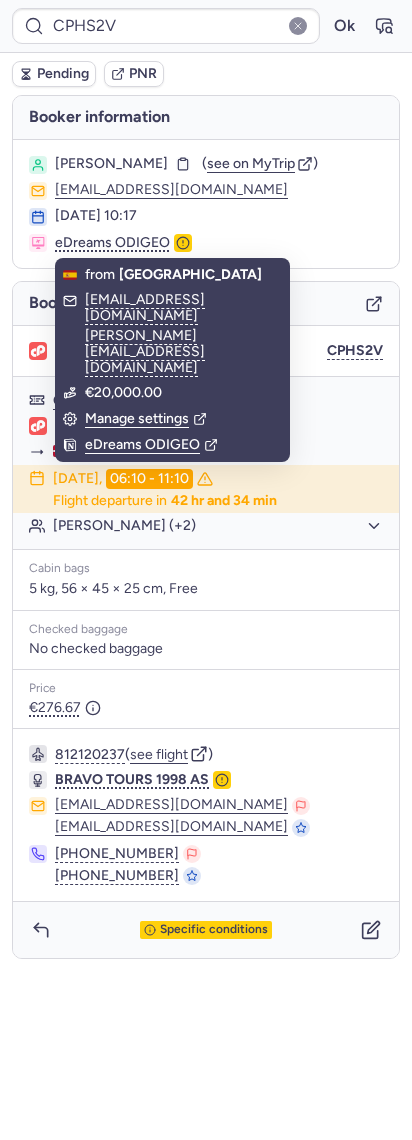 type on "CPAXLW" 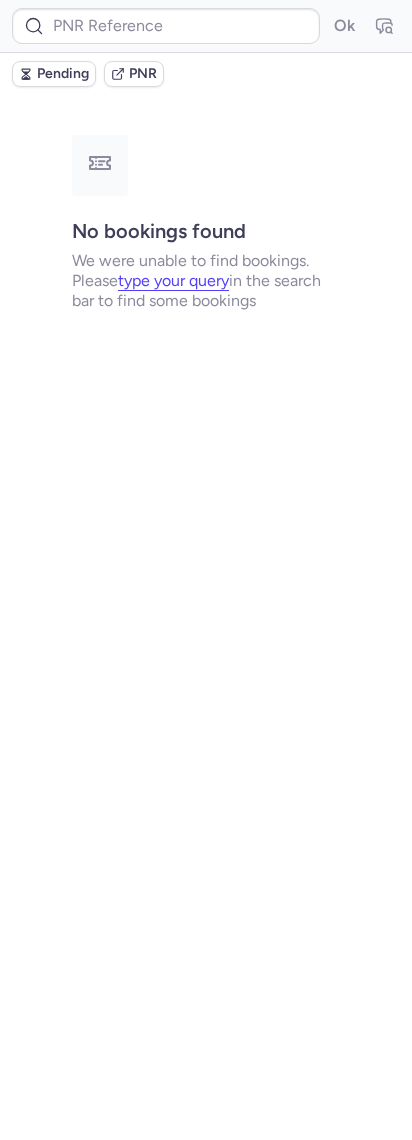type on "CP6JJP" 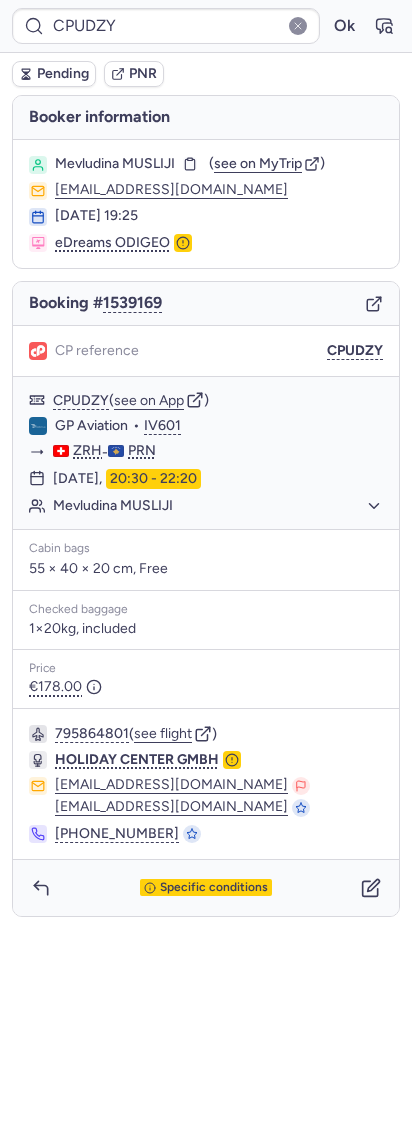 click on "CPUDZY  Ok  Pending PNR Booker information Mevludina MUSLIJI  ( see on MyTrip  )  mevludina.m@outlook.de 18 Jun 2025, 19:25 eDreams ODIGEO Booking # 1539169 CP reference CPUDZY CPUDZY  ( see on App )  GP Aviation  •  IV601 ZRH  -  PRN 03 Aug 2025,  20:30 - 22:20 Mevludina MUSLIJI   Cabin bags  55 × 40 × 20 cm, Free Checked baggage 1×20kg, included Price €178.00  795864801  ( see flight )  HOLIDAY CENTER GMBH support@prishtinaticket.net pnl@prishtinaticket.net +49 174 1878202 Specific conditions" 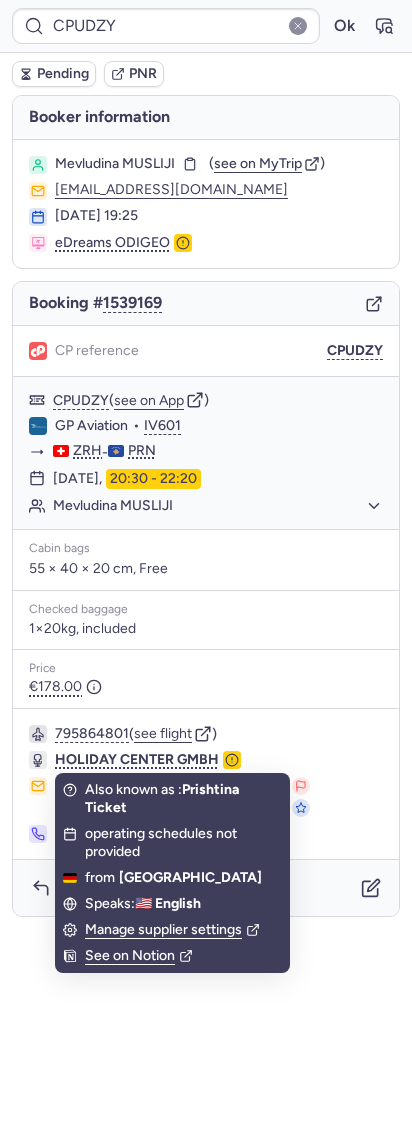 drag, startPoint x: 191, startPoint y: 723, endPoint x: 69, endPoint y: 649, distance: 142.68848 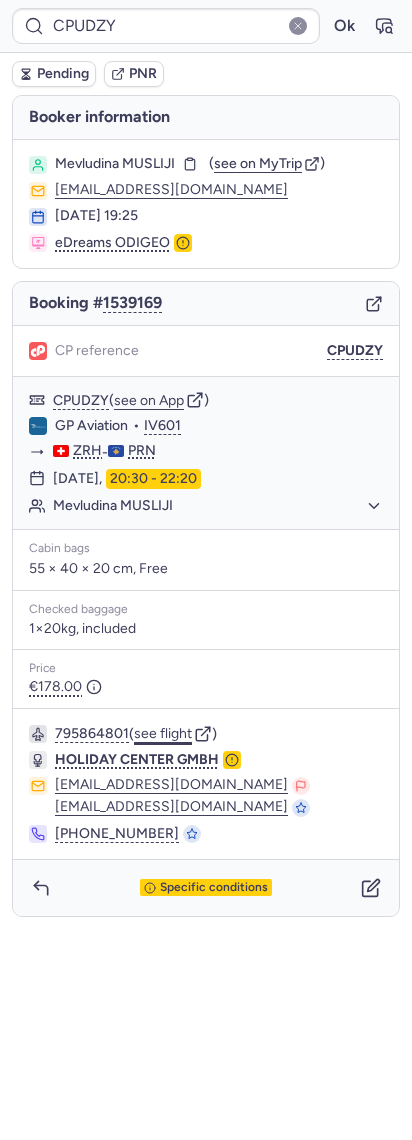 click on "see flight" 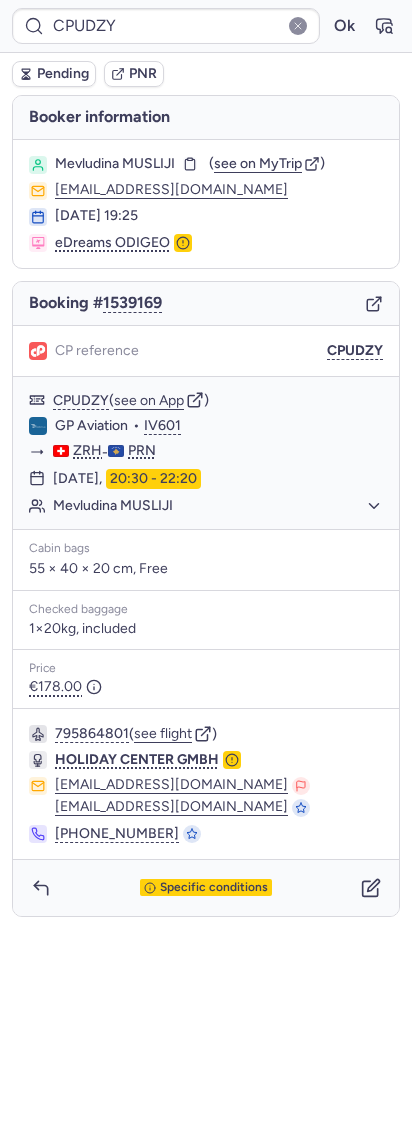 click on "Specific conditions" at bounding box center [206, 888] 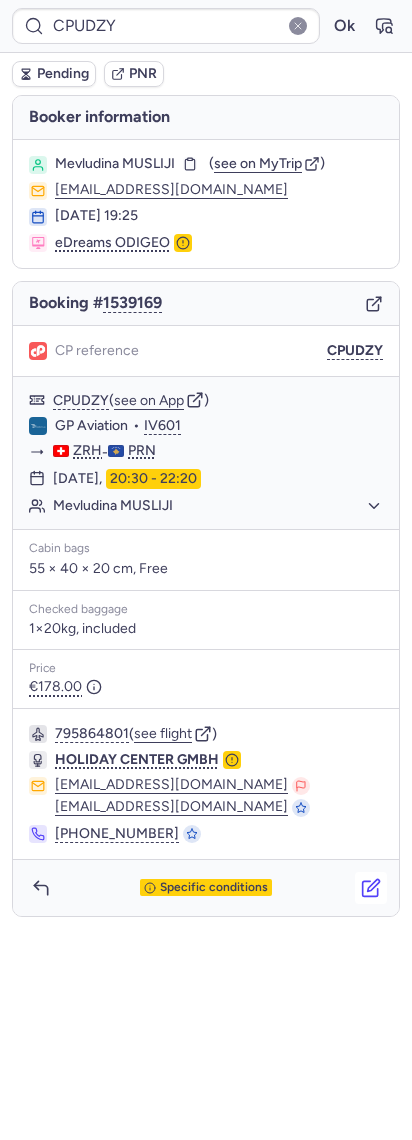 click 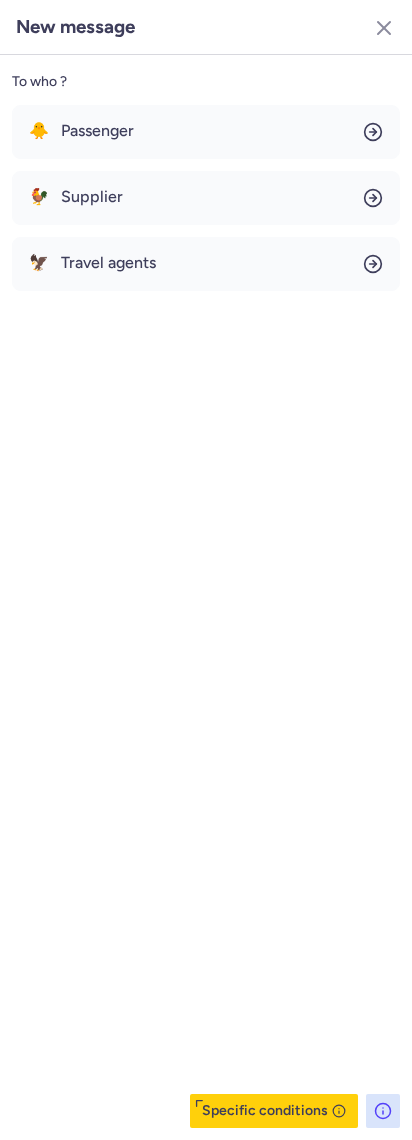 type 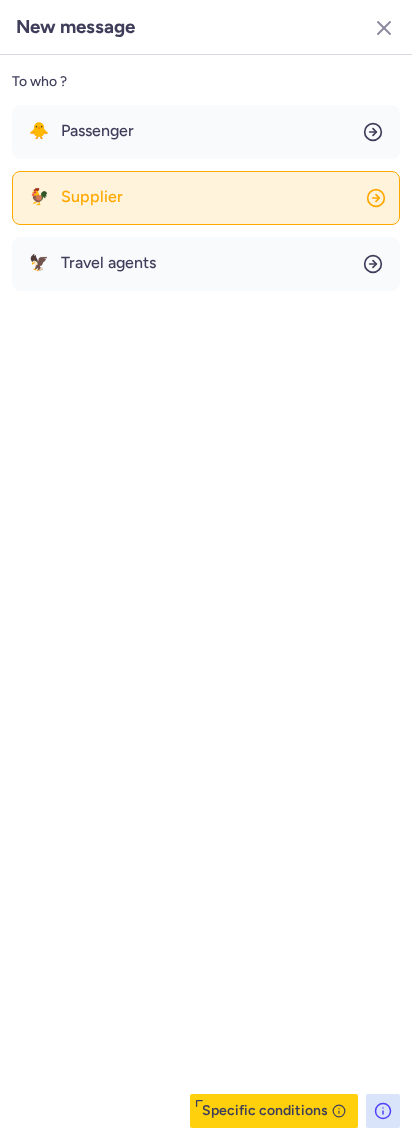 click on "🐓 Supplier" 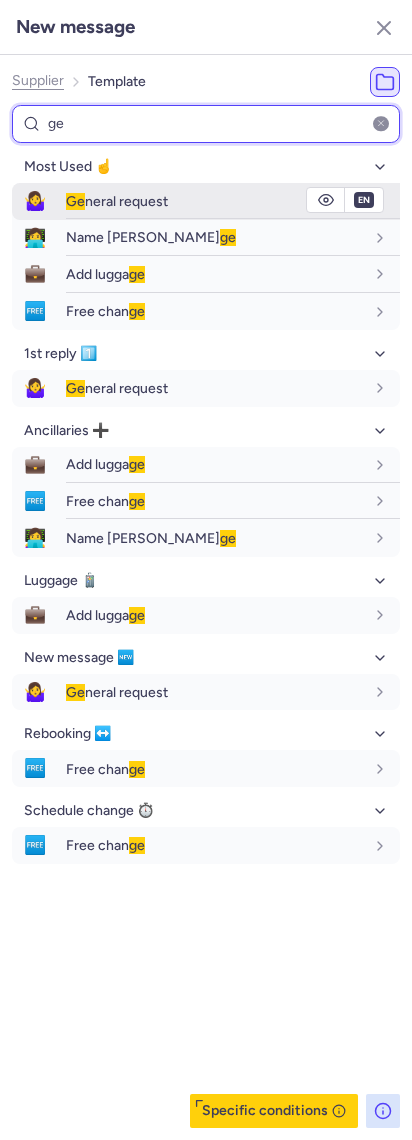 type on "ge" 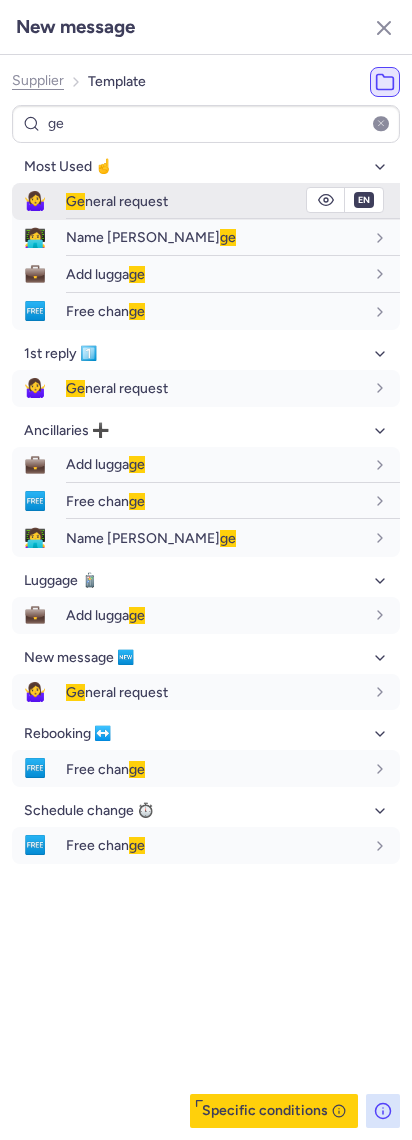 click on "[PERSON_NAME] request" at bounding box center (215, 201) 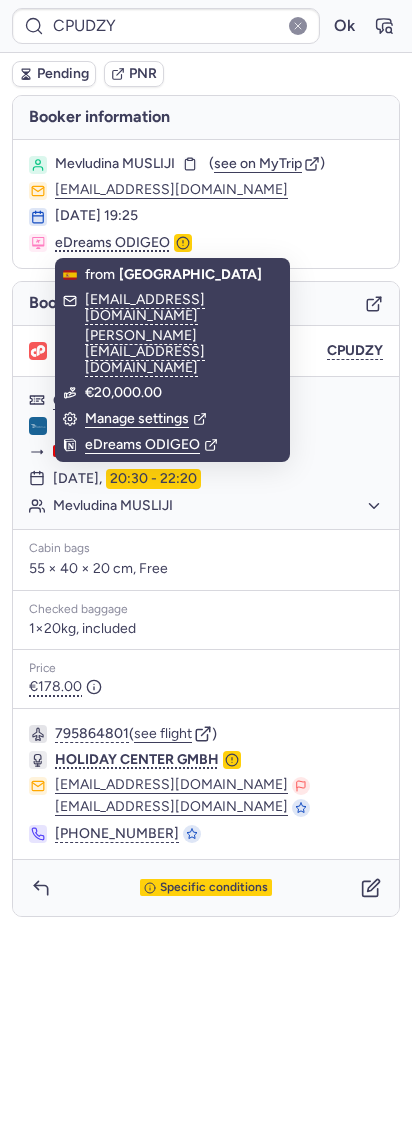 click on "Pending" at bounding box center [54, 74] 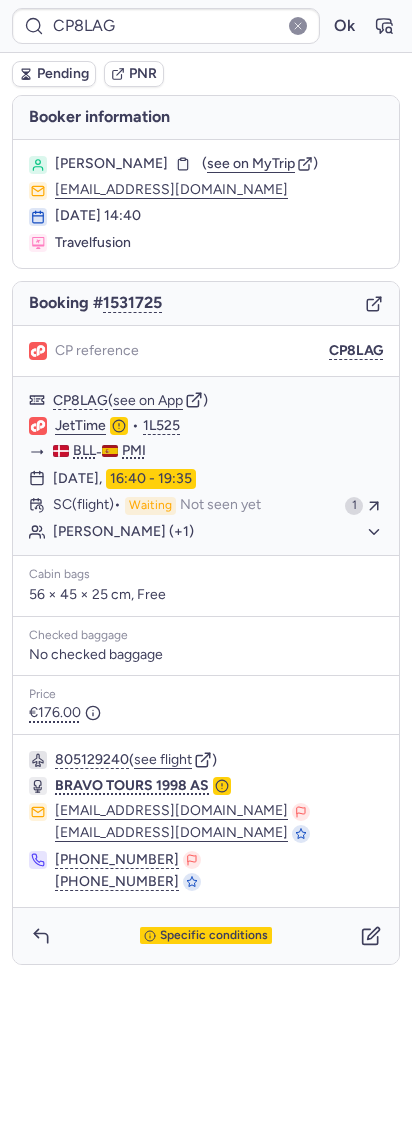 drag, startPoint x: 290, startPoint y: 166, endPoint x: 294, endPoint y: 246, distance: 80.09994 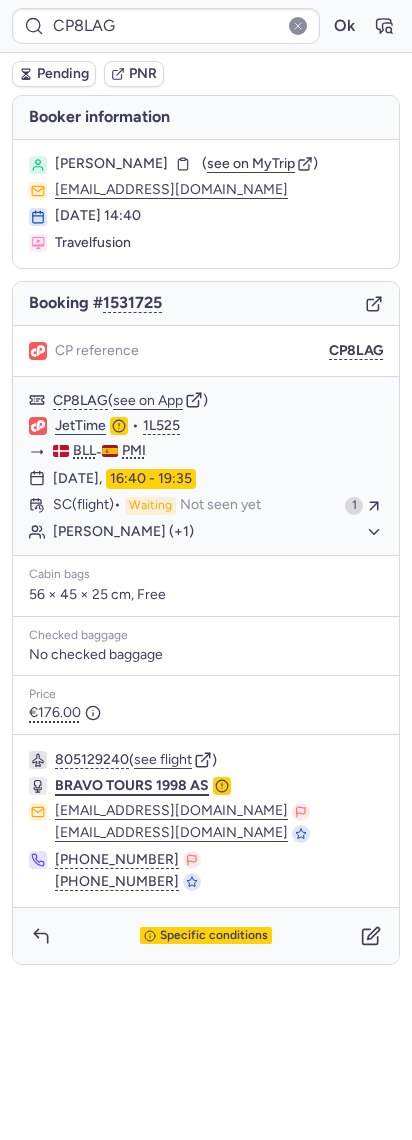 click on "BRAVO TOURS 1998 AS" 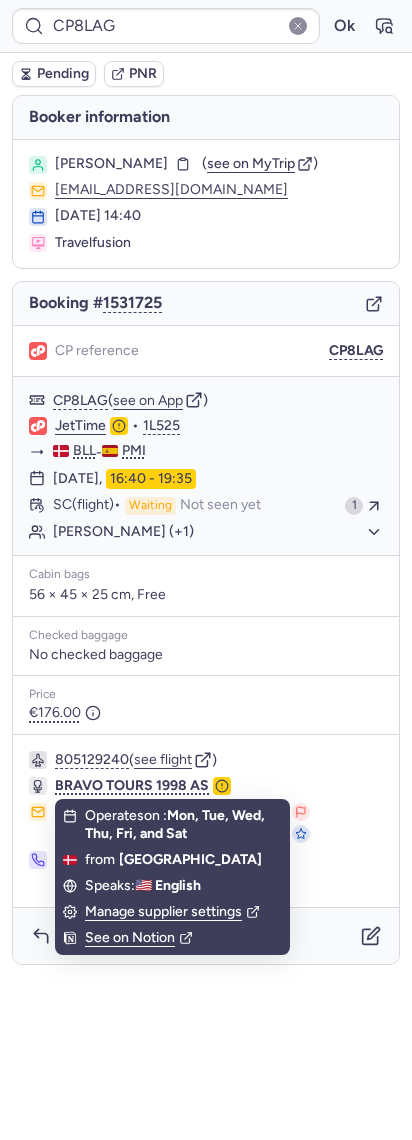click on "805129240  ( see flight )  BRAVO TOURS 1998 AS dna@bravotours.dk citizenplane@bravotours.dk +45 22 91 19 12 +45 41 11 62 14" at bounding box center (206, 821) 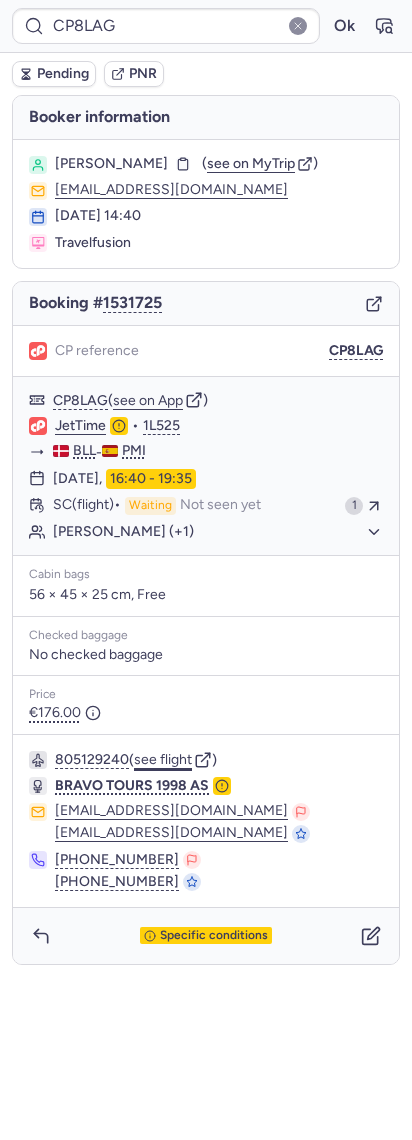 click on "see flight" 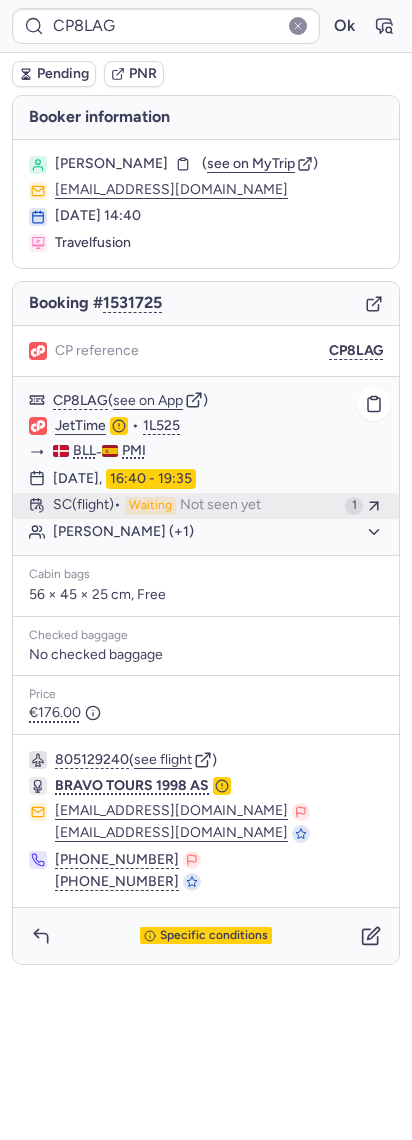 click on "Not seen yet" at bounding box center (220, 506) 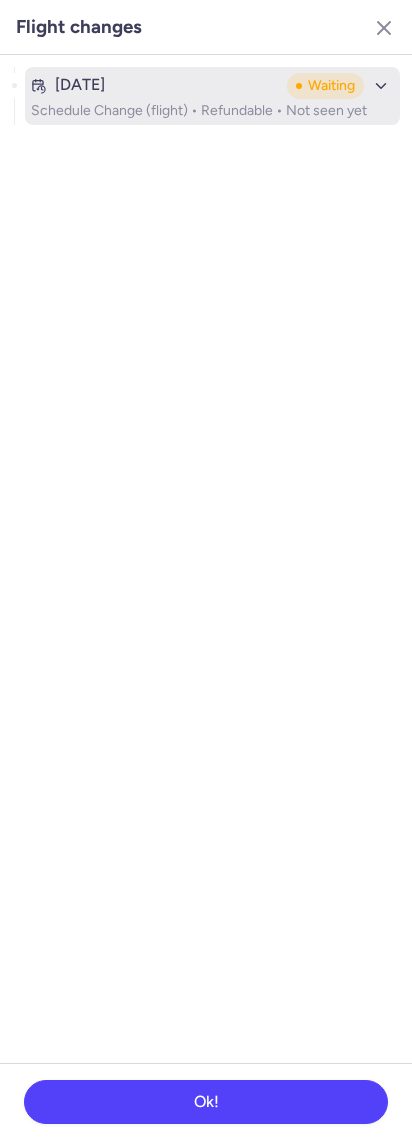 click on "Schedule Change (flight) • Refundable • Not seen yet" at bounding box center (212, 111) 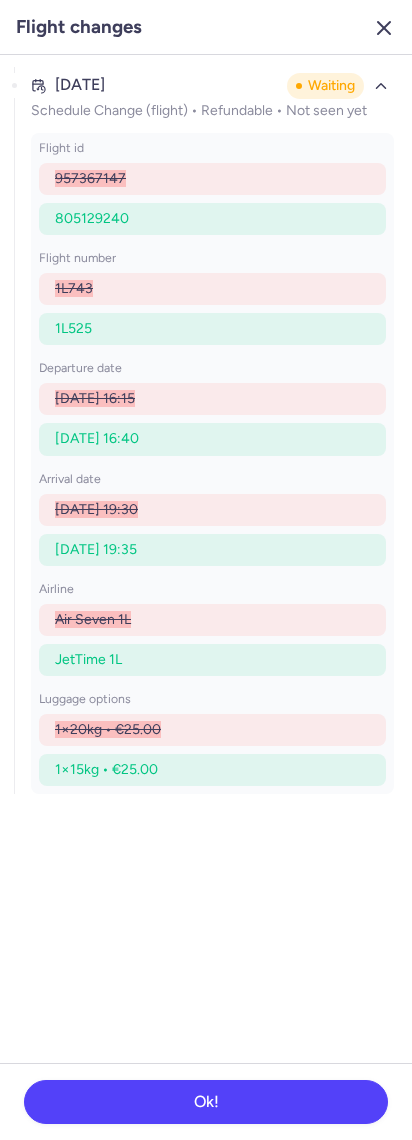 click 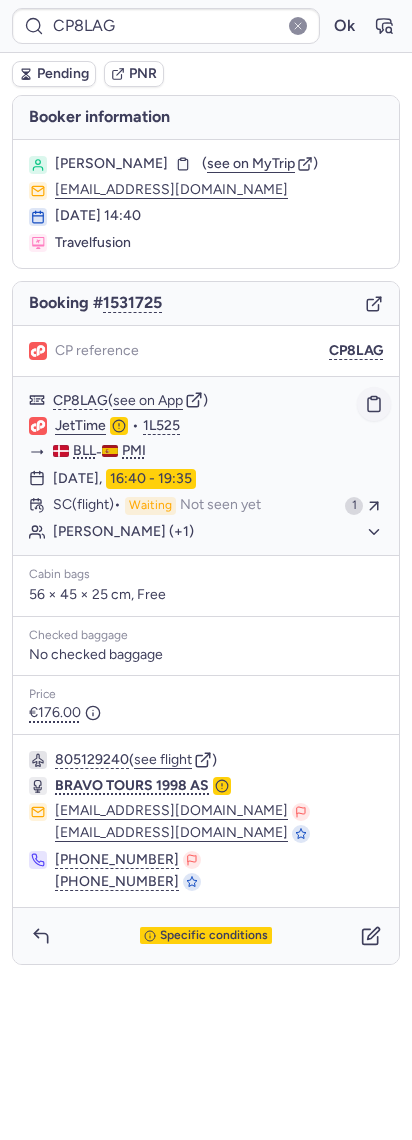 click 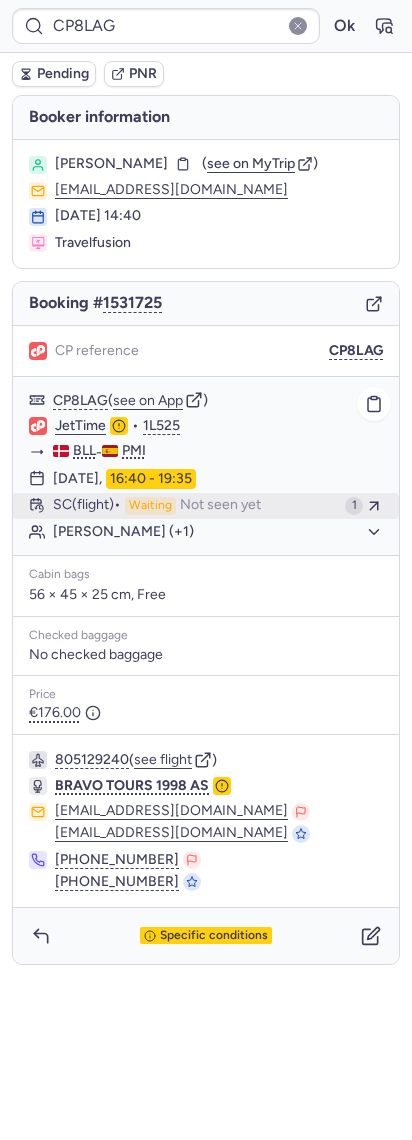 click on "SC   (flight)  Waiting Not seen yet 1" 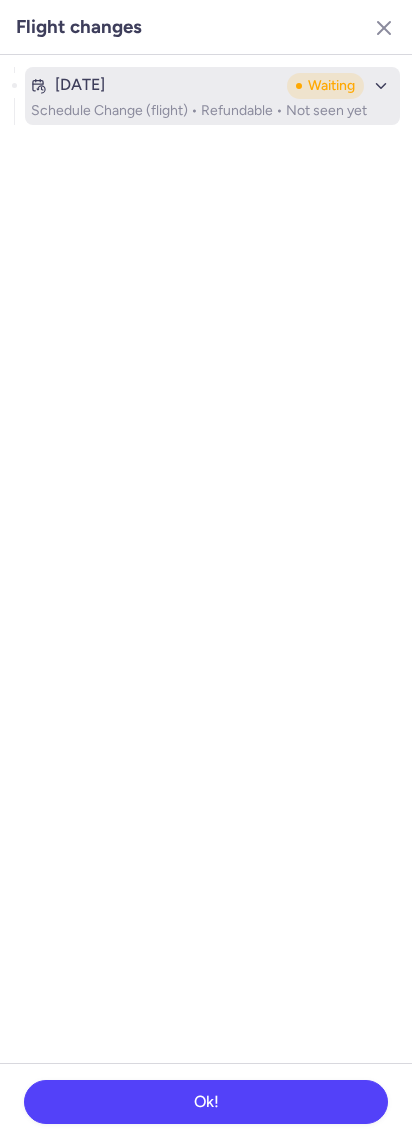 click on "Jul 16, 2025" at bounding box center [155, 85] 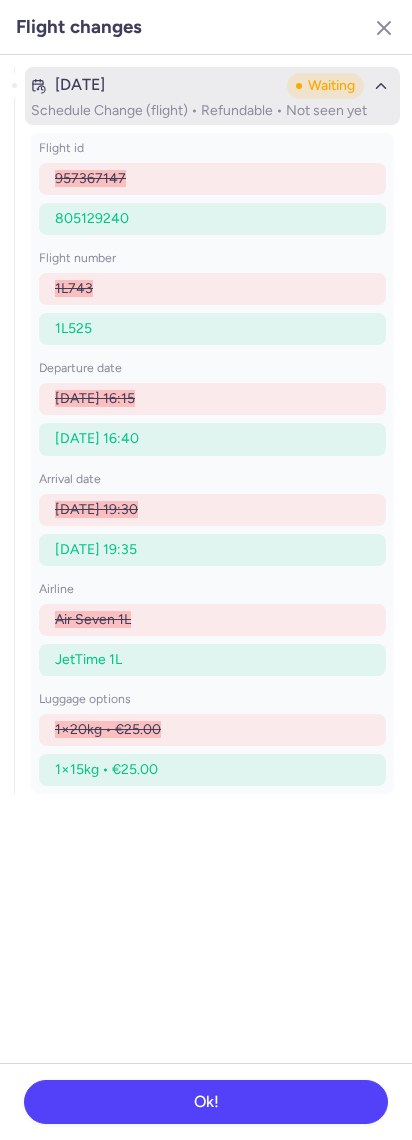 click on "Jul 16, 2025 Waiting Schedule Change (flight) • Refundable • Not seen yet" at bounding box center [212, 96] 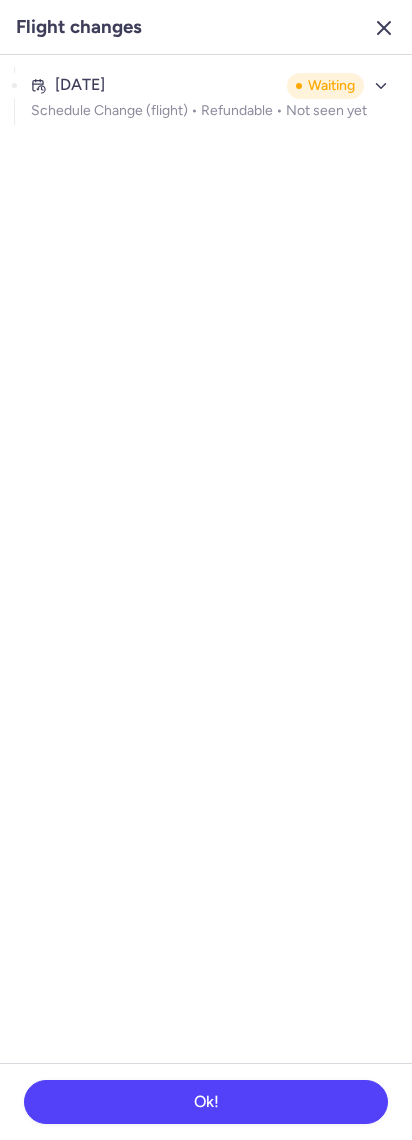 click 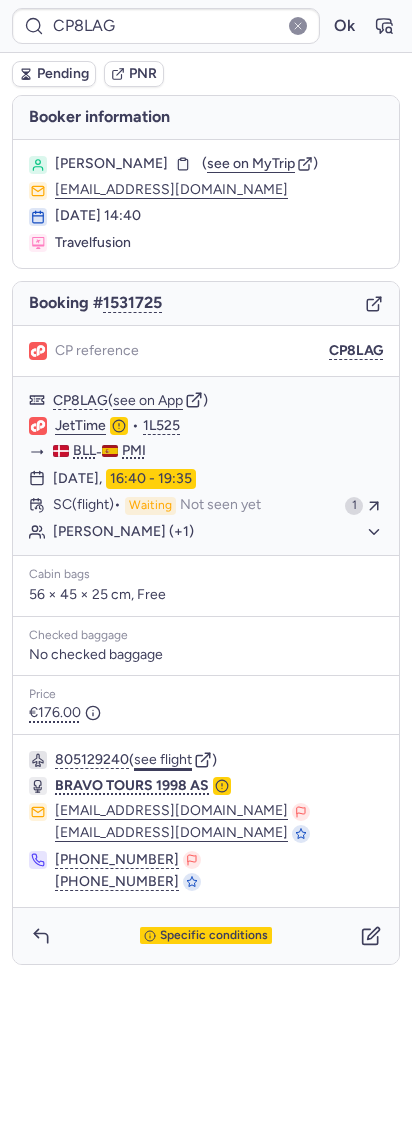 click on "see flight" 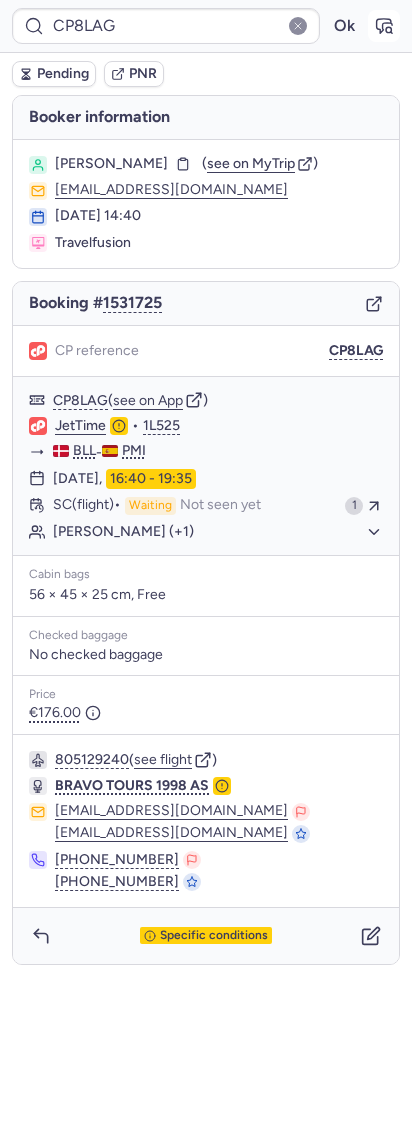 click 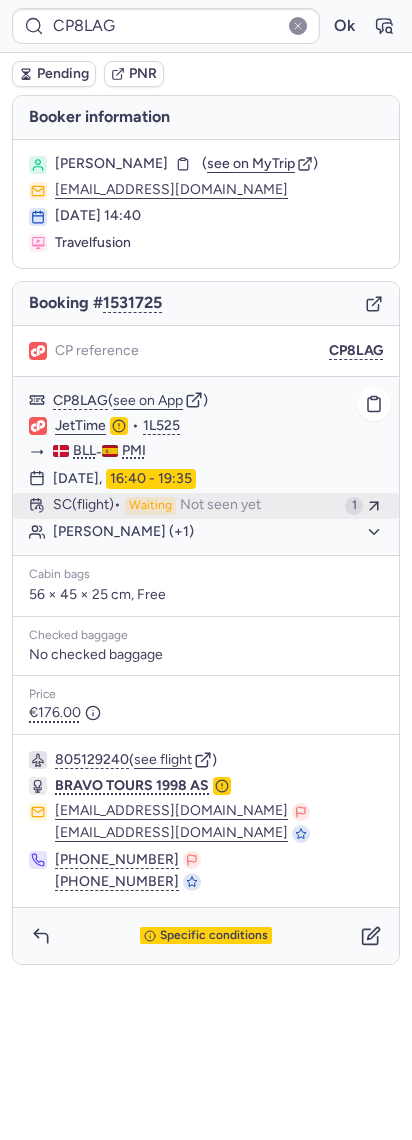 click on "Not seen yet" at bounding box center [220, 506] 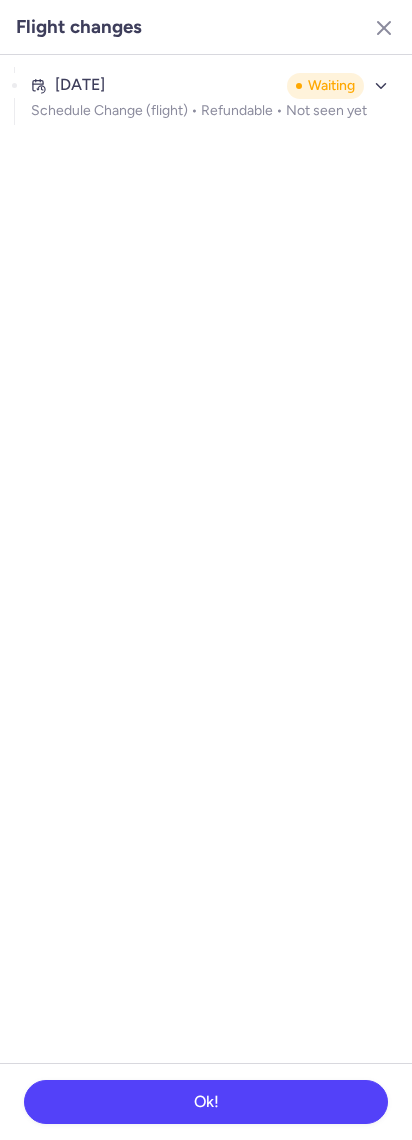 click on "Flight changes" at bounding box center [206, 27] 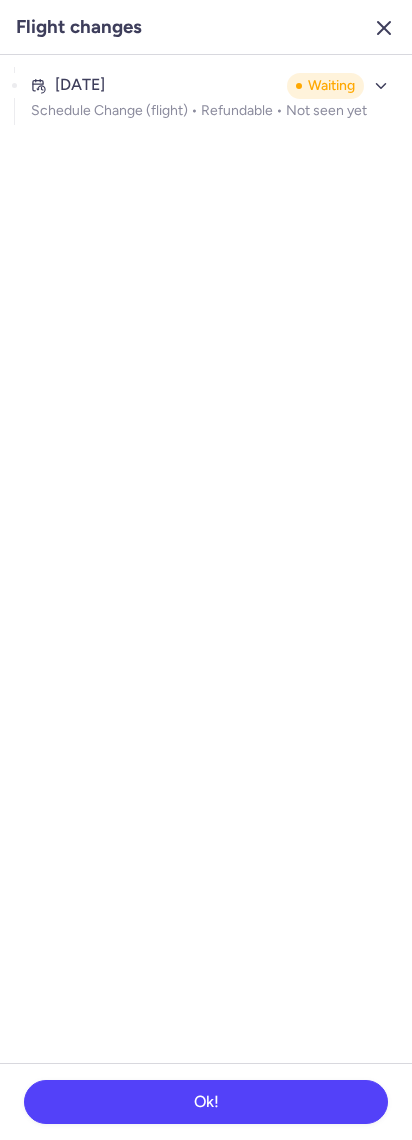 click 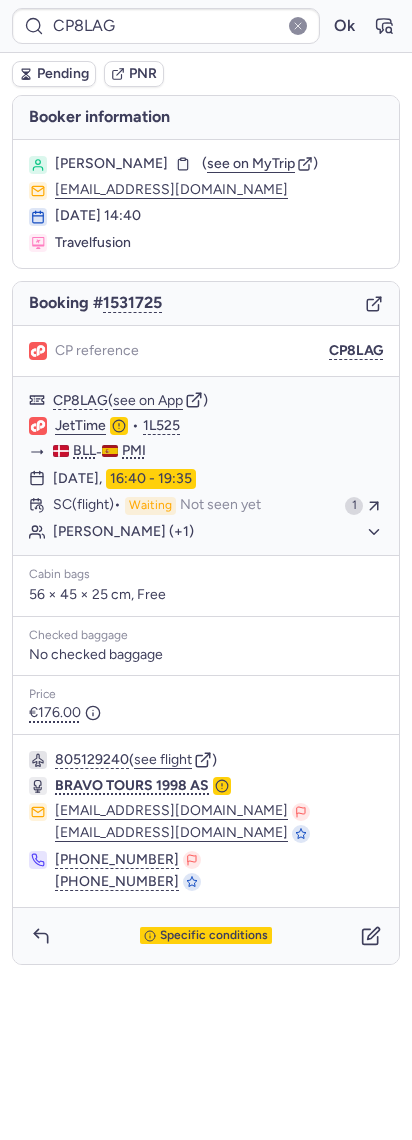 click on "Booking # 1531725" at bounding box center (206, 304) 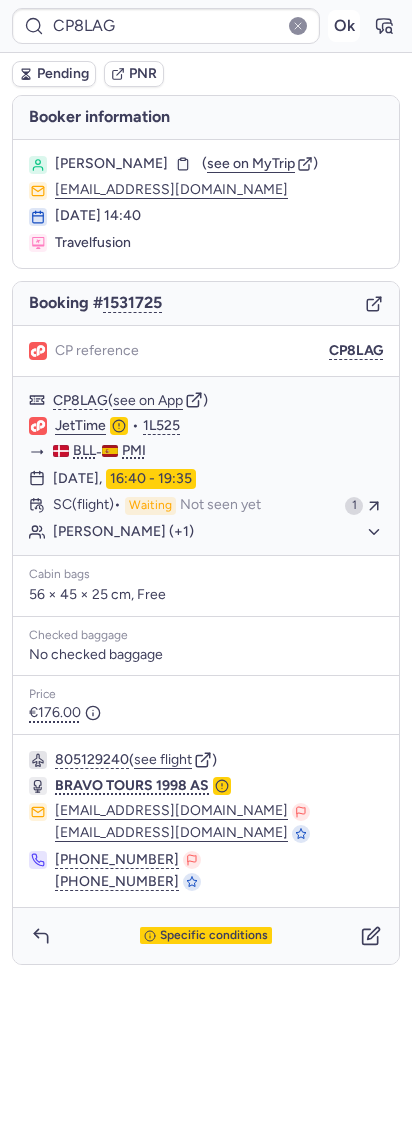 click on "Ok" at bounding box center [344, 26] 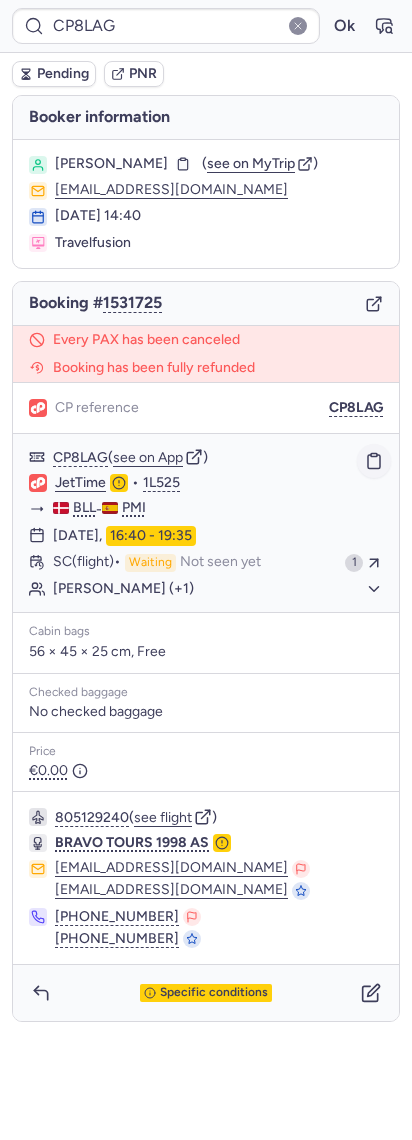 click 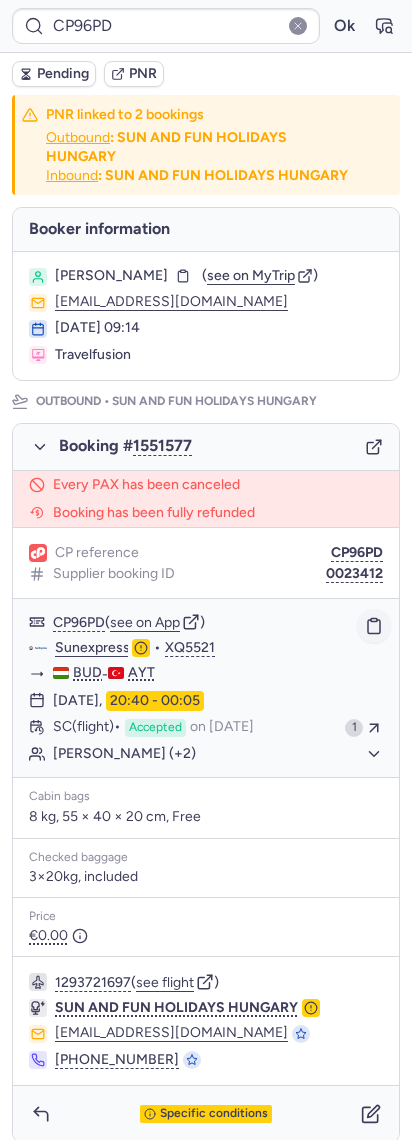 click 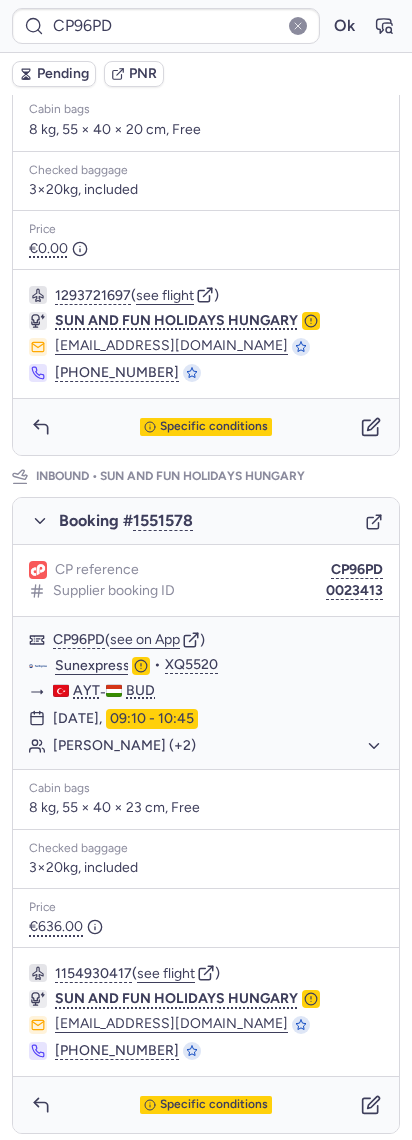 scroll, scrollTop: 705, scrollLeft: 0, axis: vertical 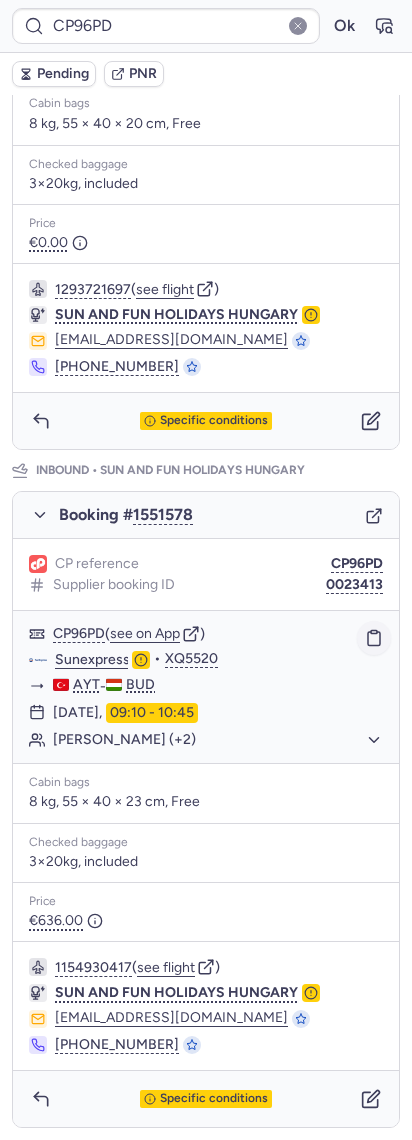 click 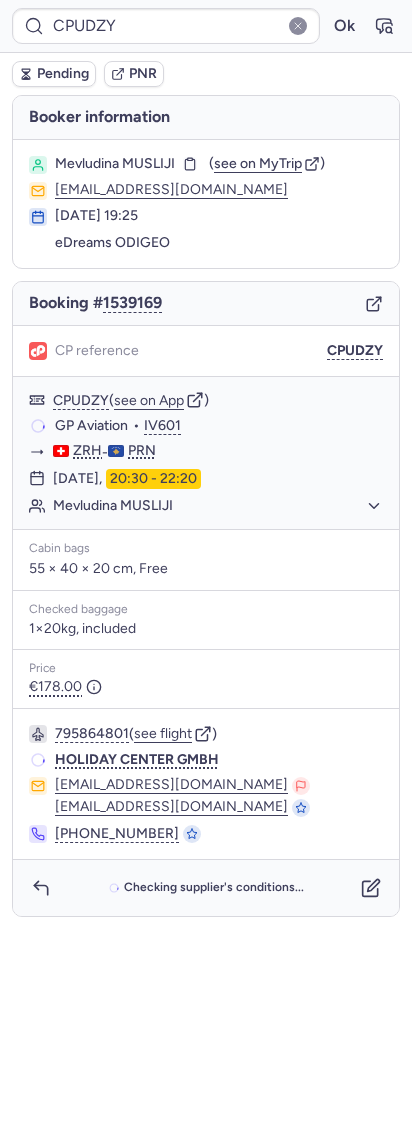 scroll, scrollTop: 0, scrollLeft: 0, axis: both 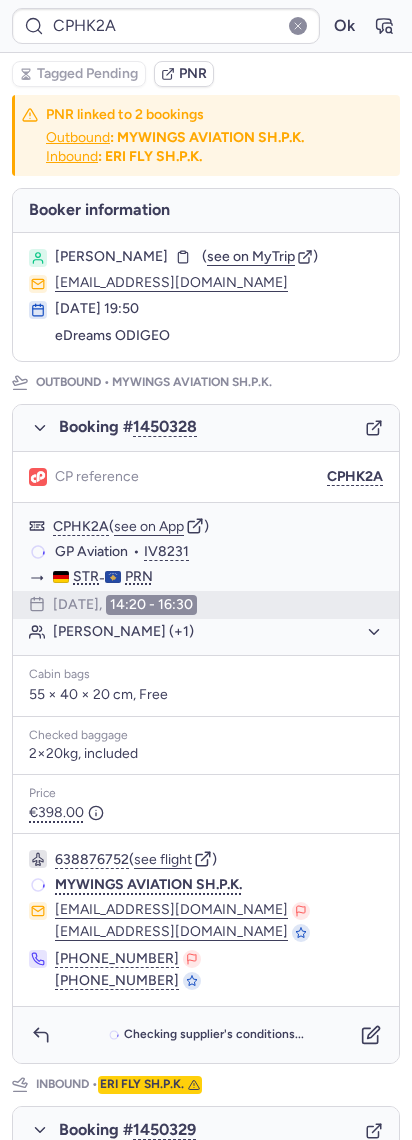 type on "CPZMIZ" 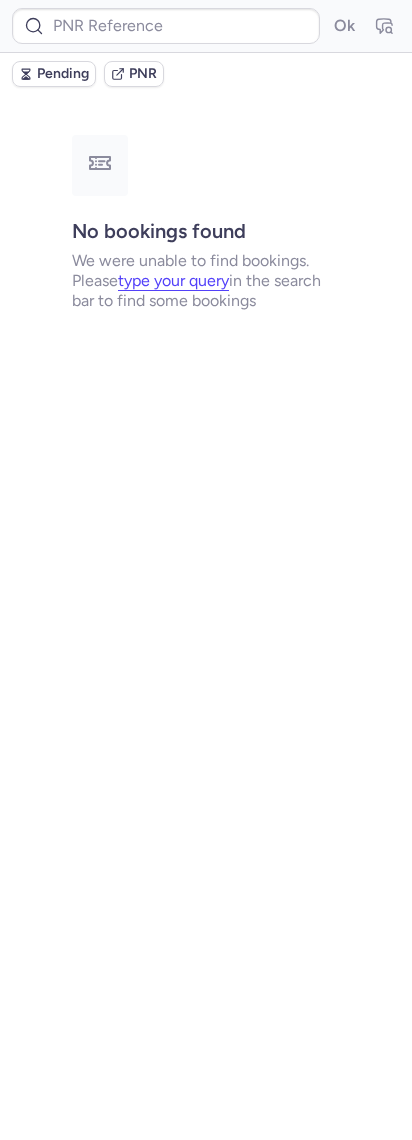 type on "CPUDZY" 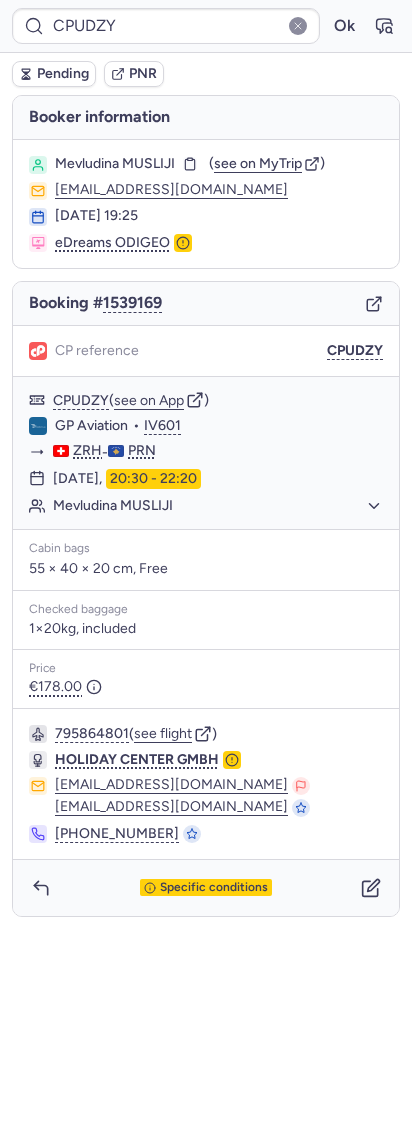 click on "CPUDZY  Ok" at bounding box center [206, 26] 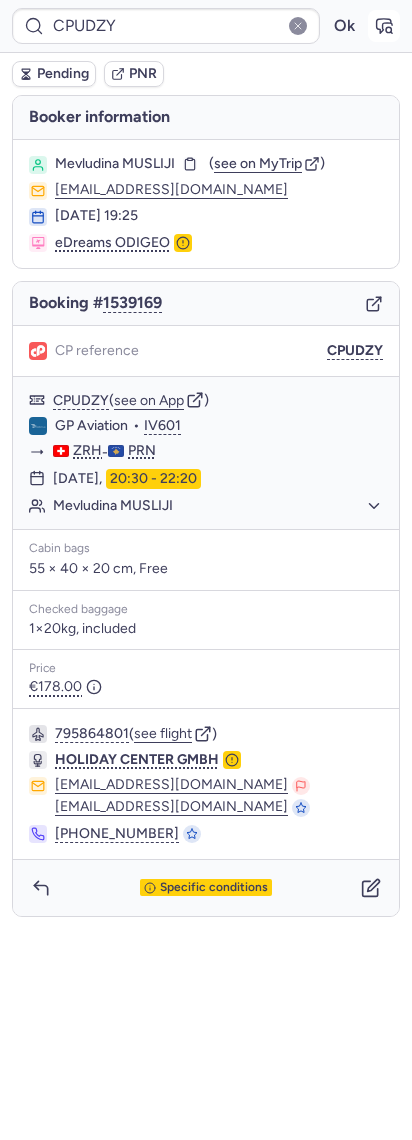 click at bounding box center (384, 26) 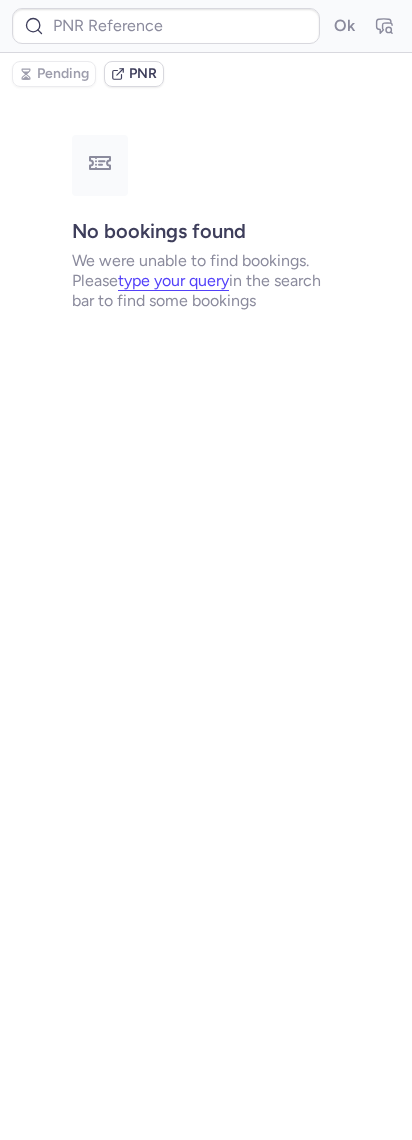 type on "CPUDZY" 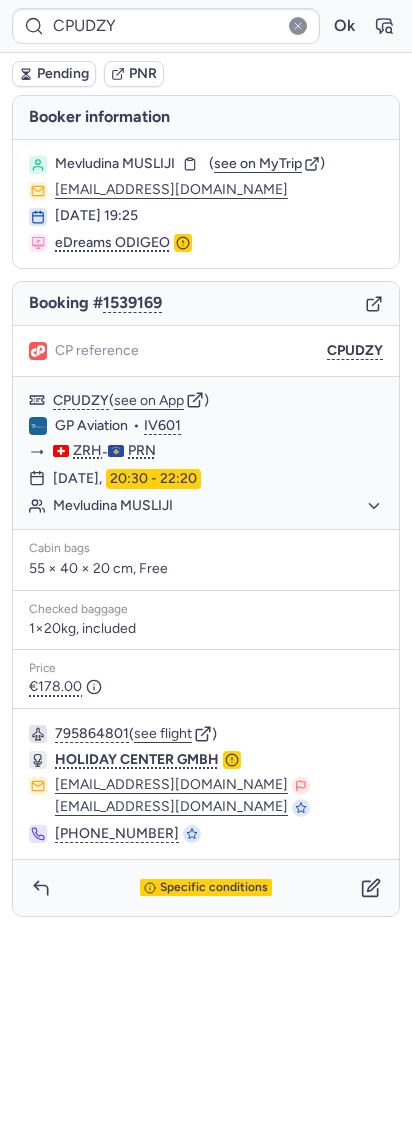 click 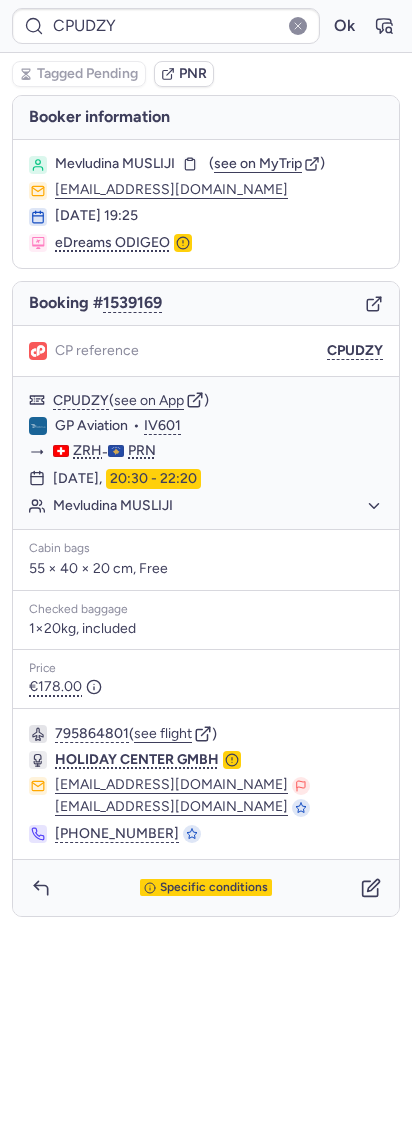 type on "CPH2KJ" 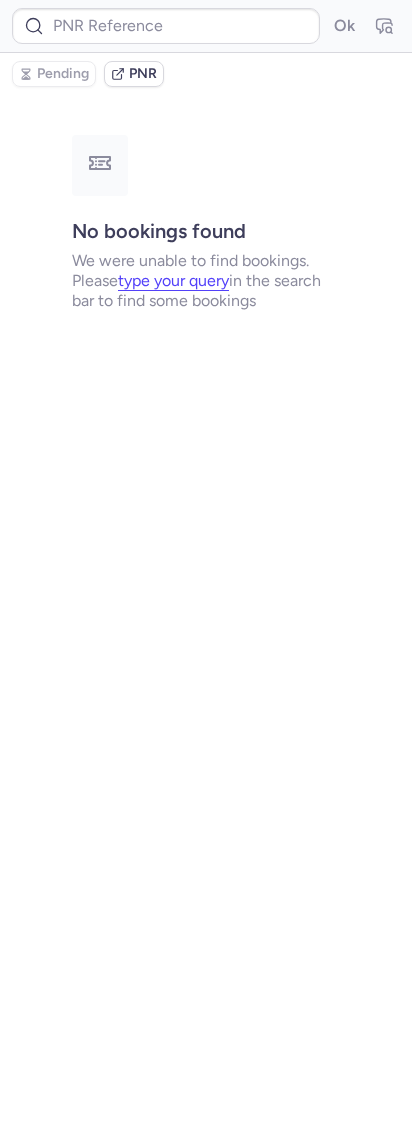 type on "CPZMIZ" 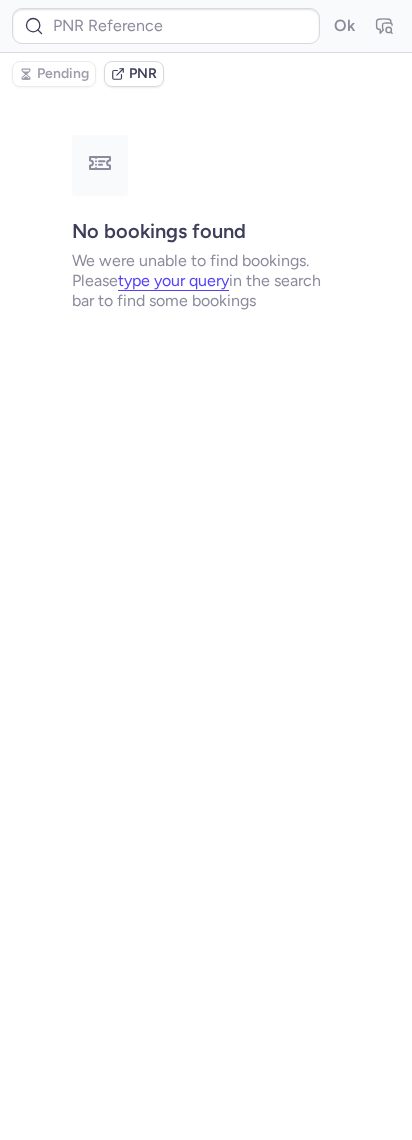type on "CP96PD" 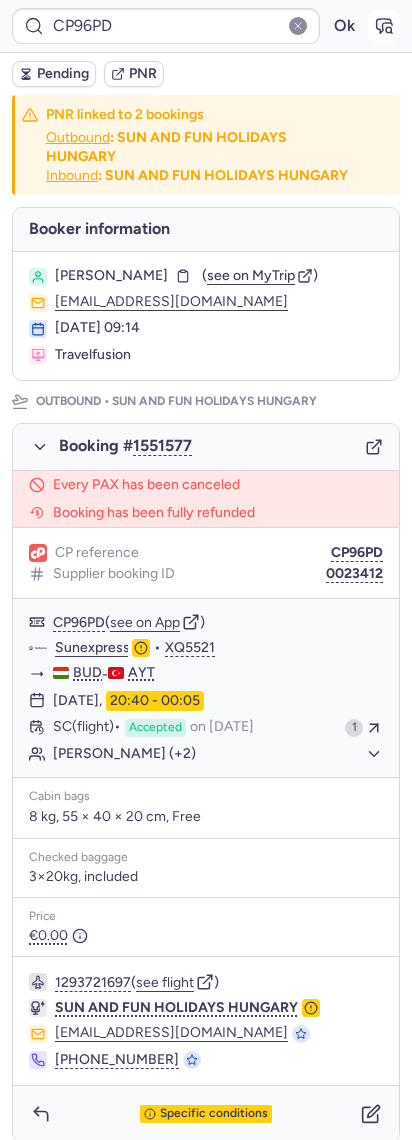 click 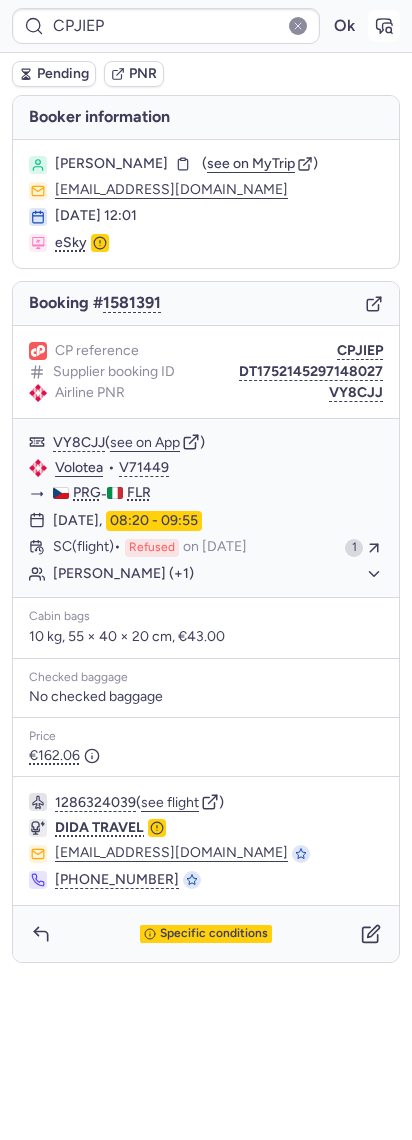 click 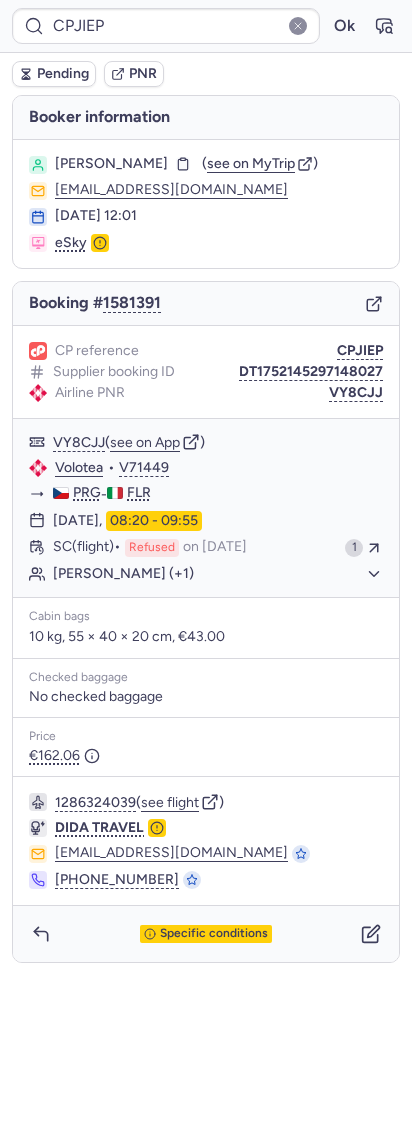 click on "Pending" at bounding box center [54, 74] 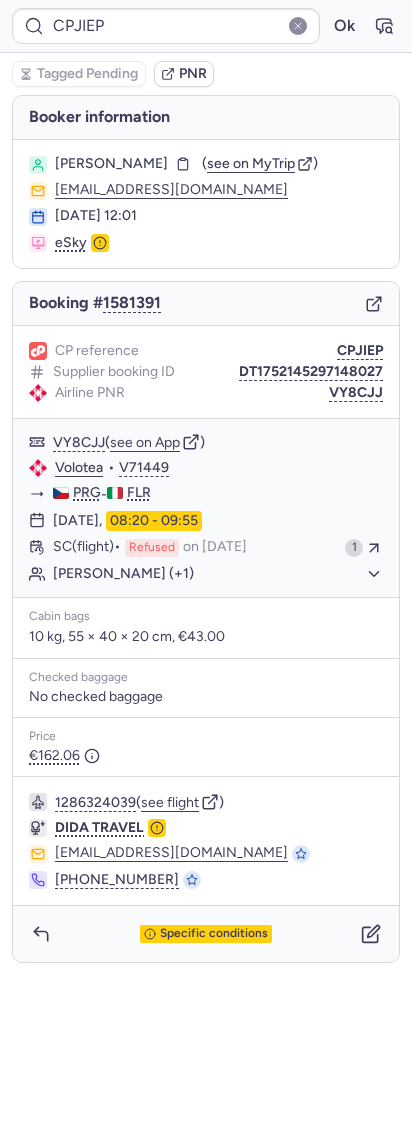type on "CPHVVZ" 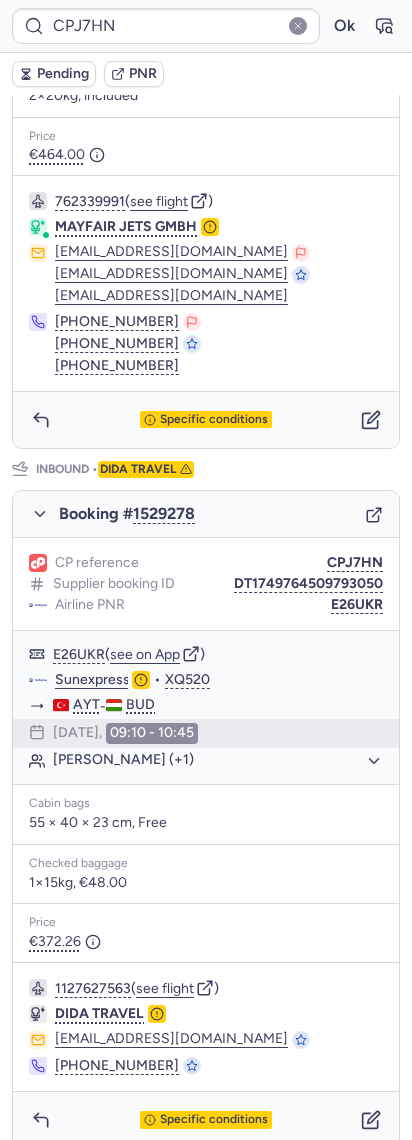 scroll, scrollTop: 692, scrollLeft: 0, axis: vertical 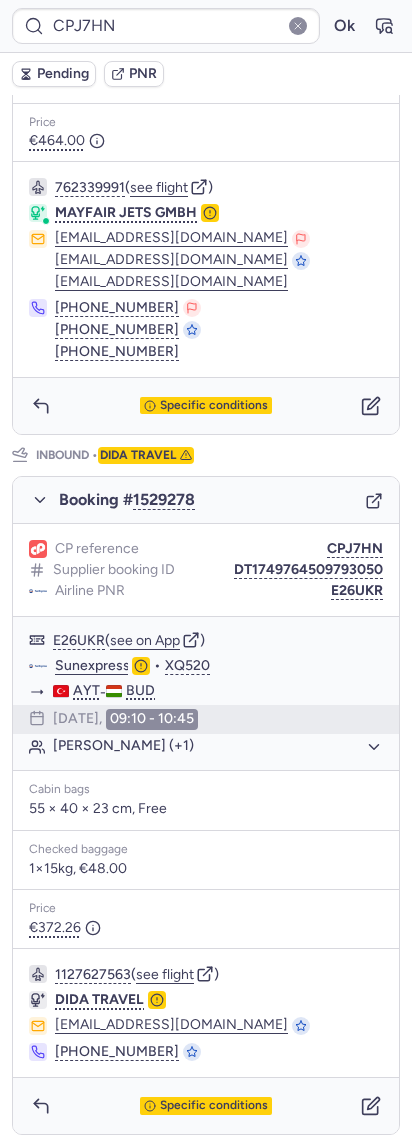 type on "CPAXLW" 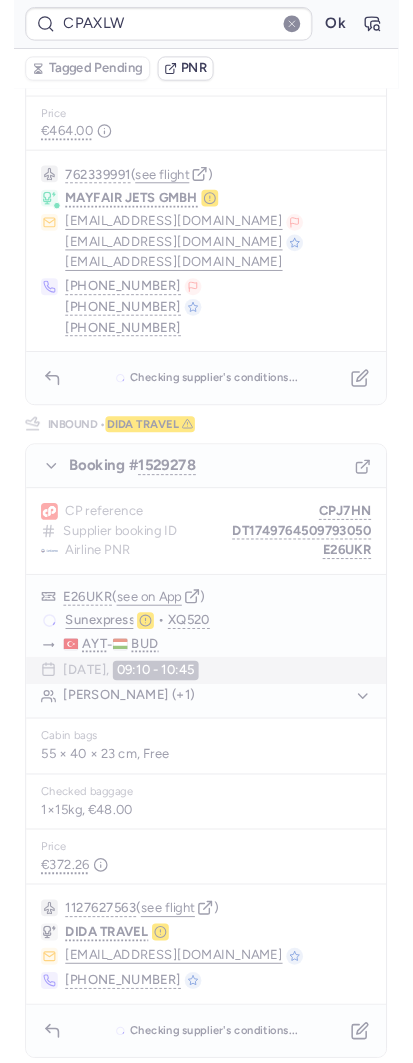 scroll, scrollTop: 0, scrollLeft: 0, axis: both 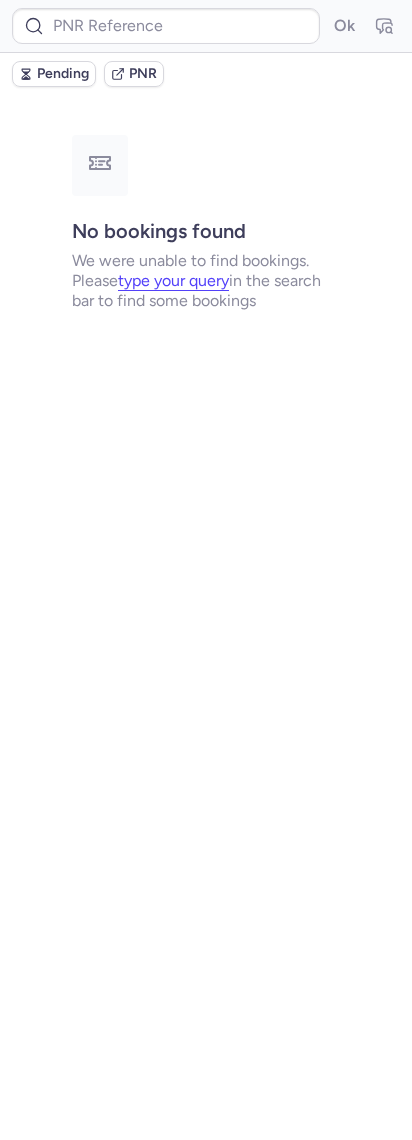 type on "CPHVVZ" 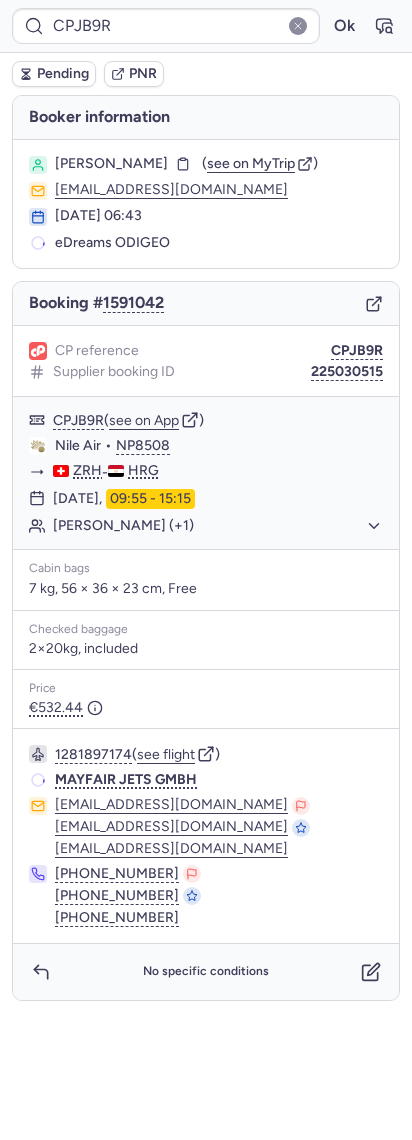type on "CPMAHI" 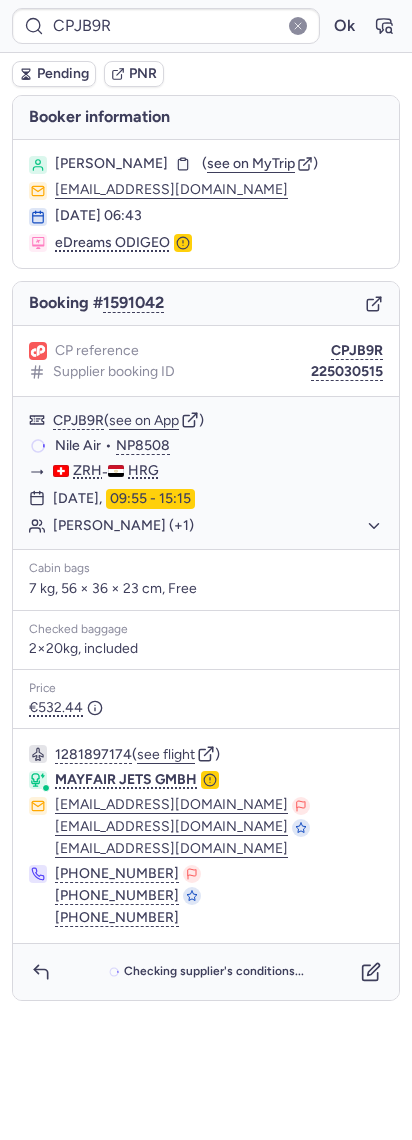 type on "CPNDSQ" 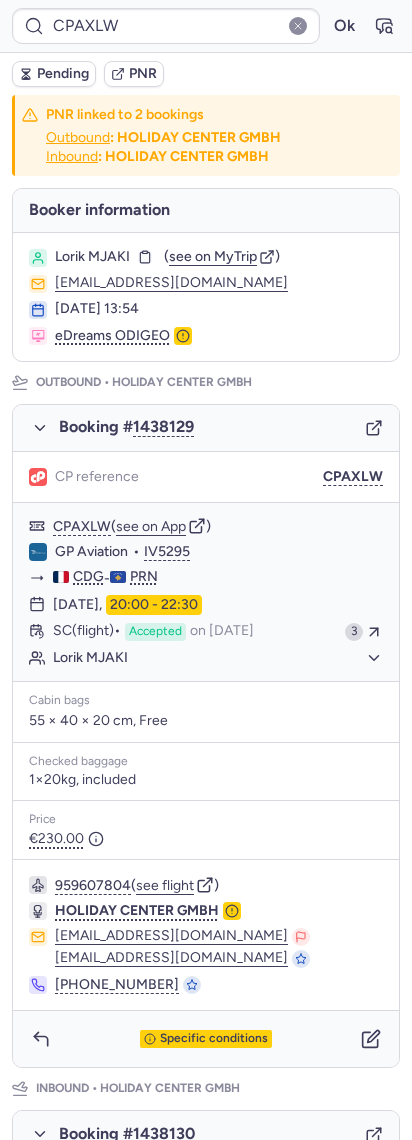 type on "CPTSTL" 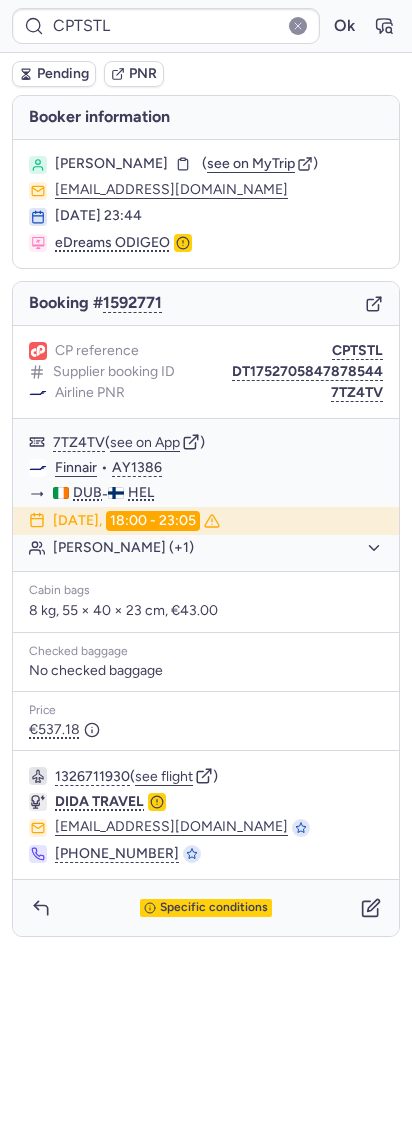 click on "Specific conditions" at bounding box center (206, 908) 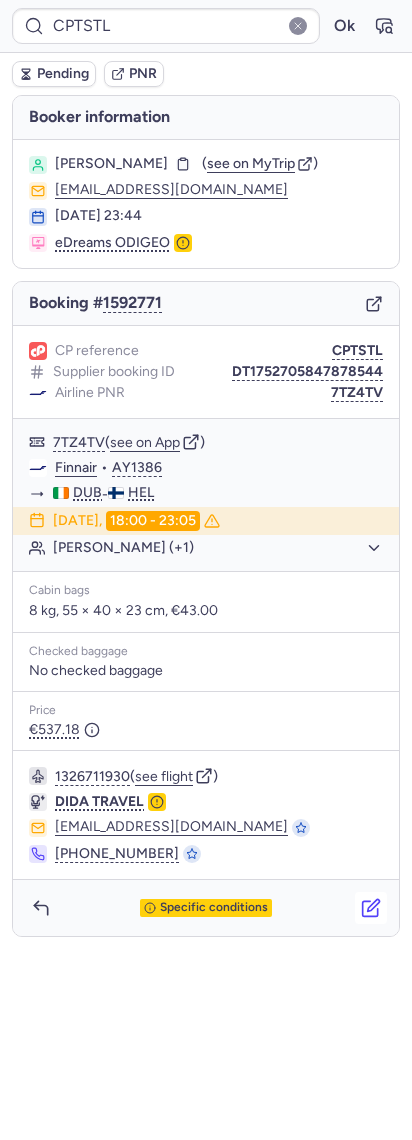 click at bounding box center [371, 908] 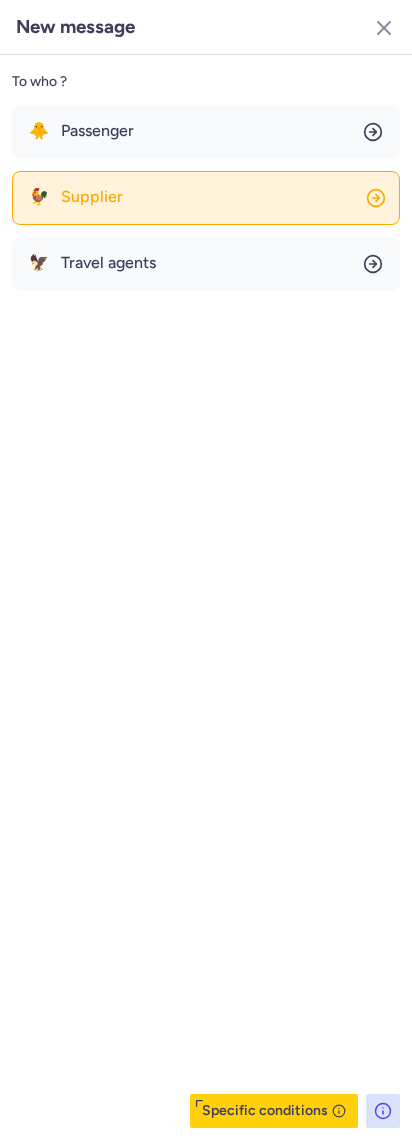 click on "🐓 Supplier" 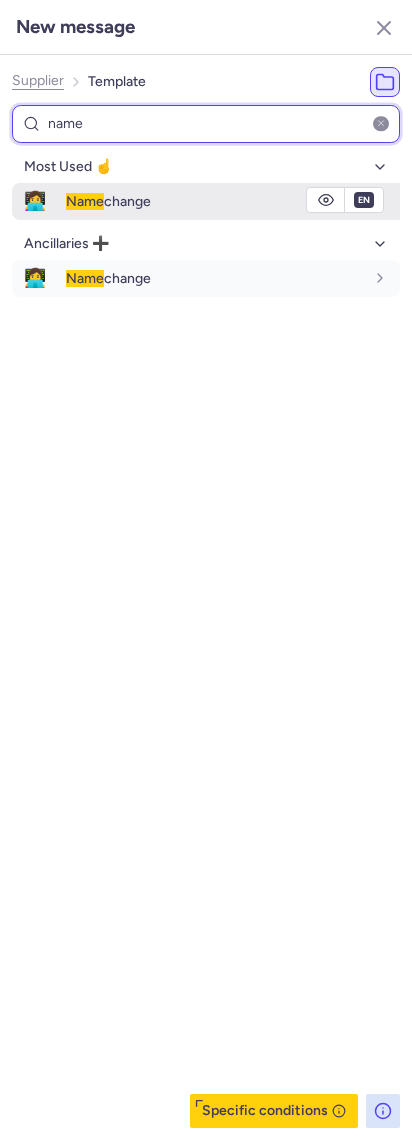 type on "name" 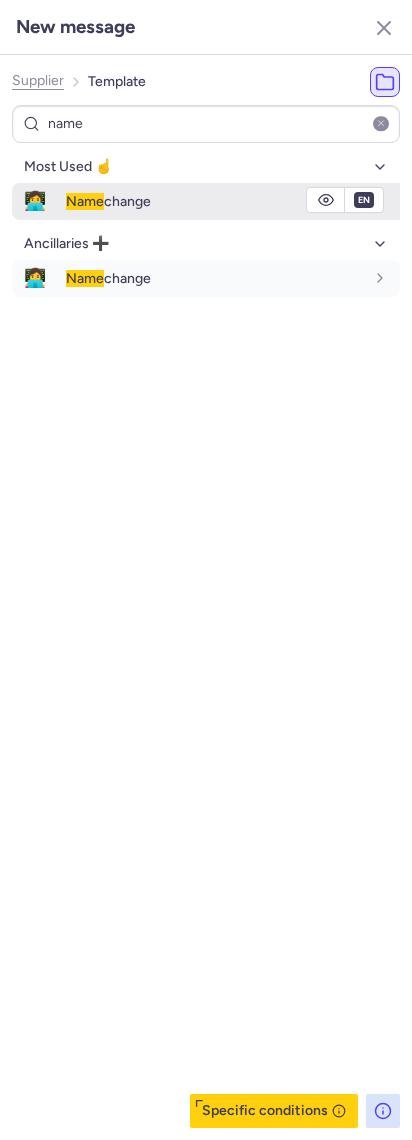 click on "Name  change" at bounding box center (108, 201) 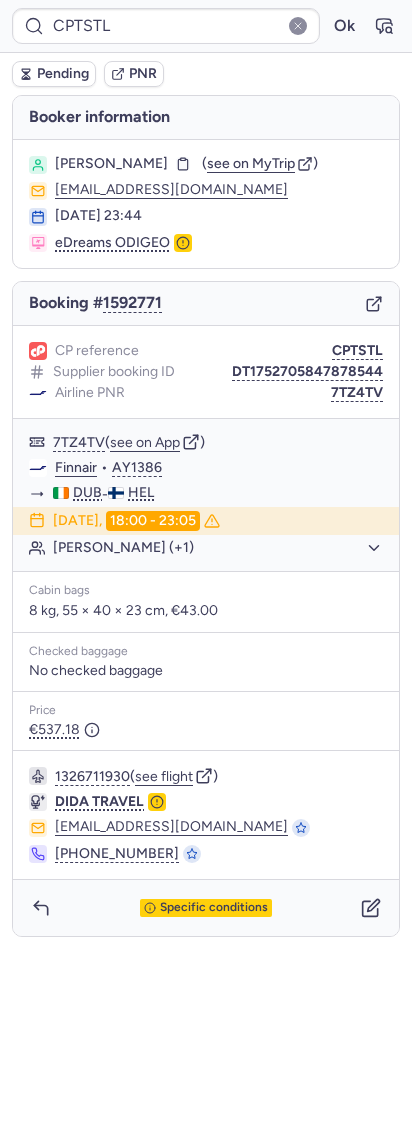 click on "Pending PNR" at bounding box center [206, 74] 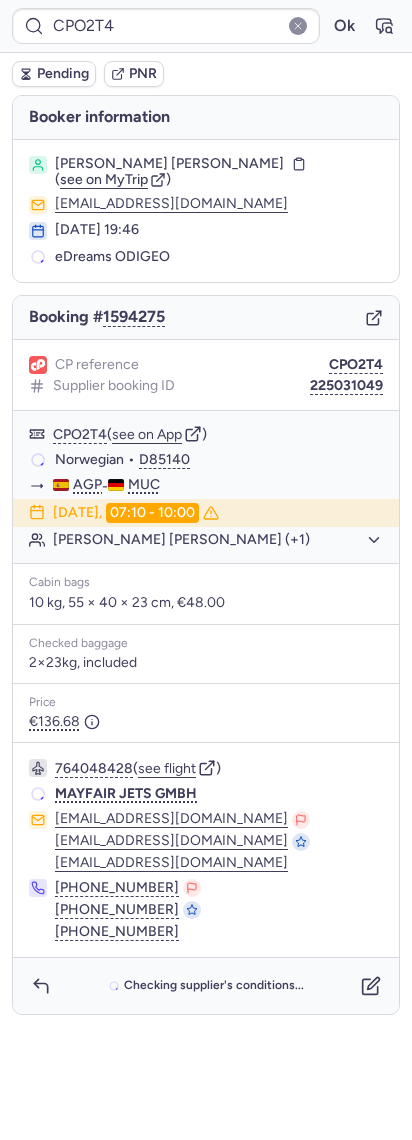 type on "CPTQJV" 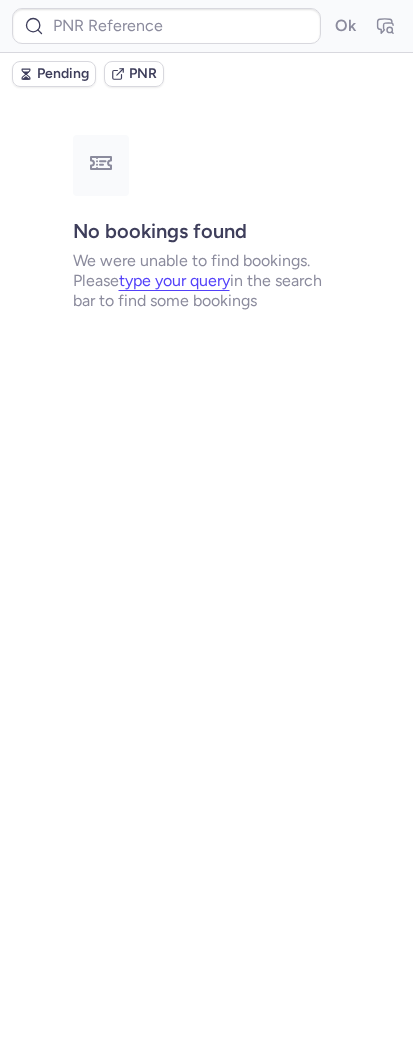 type on "CPMAHI" 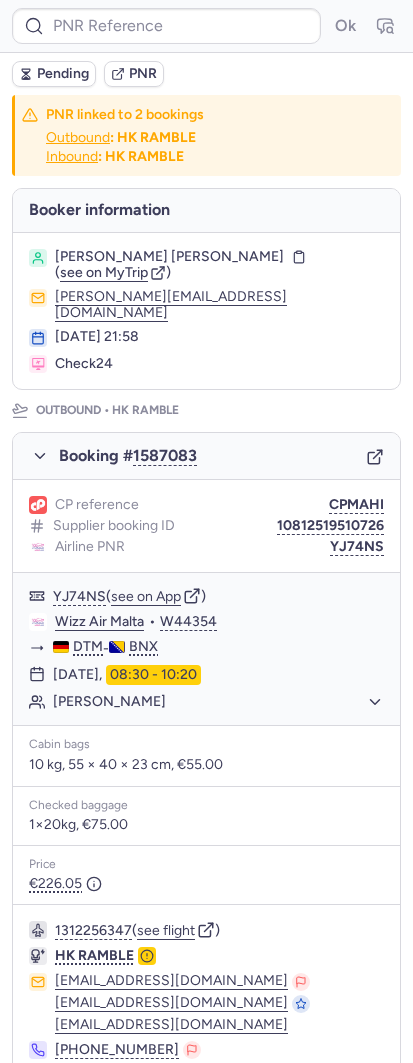 type on "CPIX2Q" 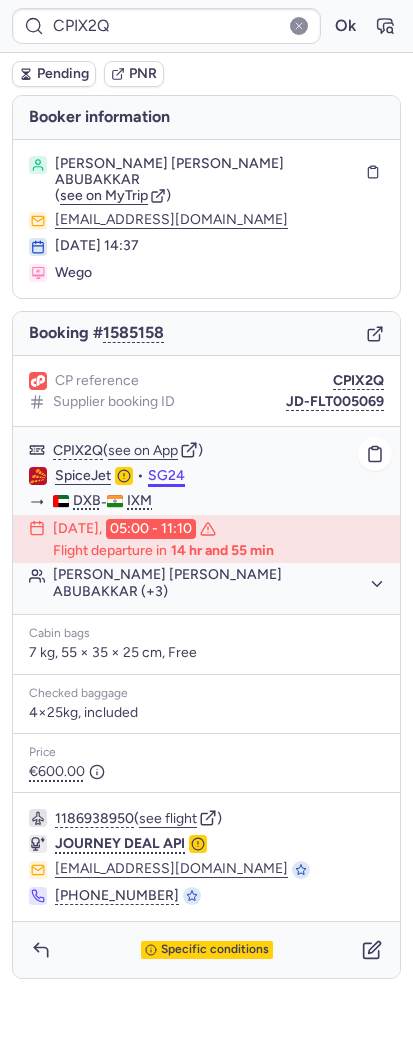 click on "SG24" at bounding box center (166, 476) 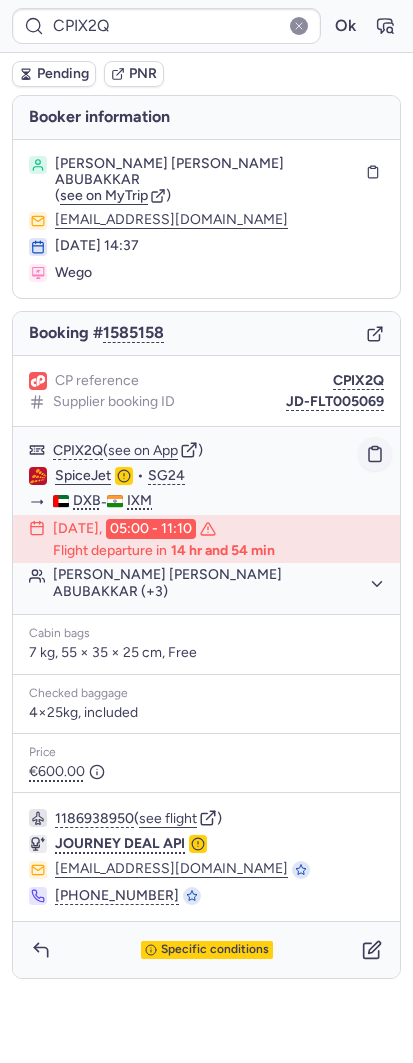 click 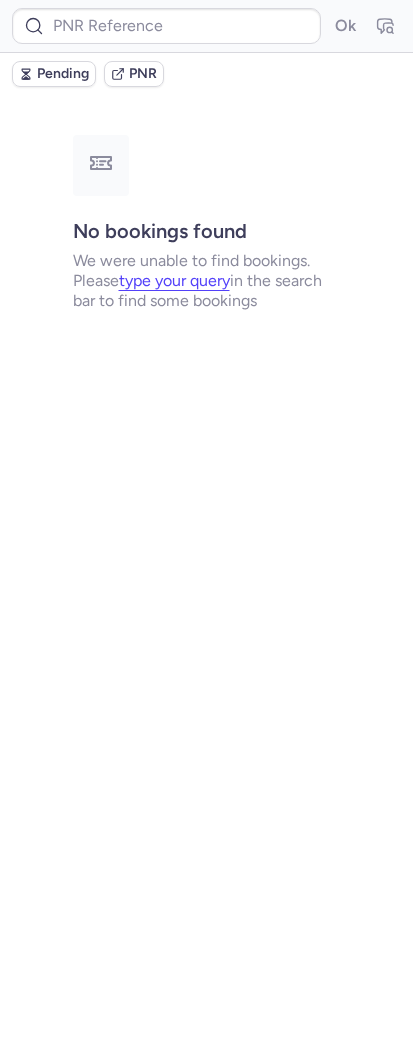 type on "CPJB9R" 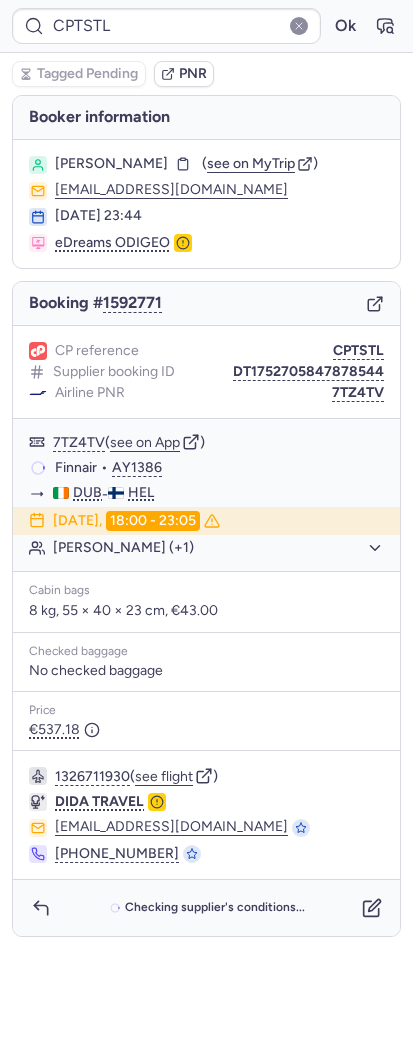 type on "CPJB9R" 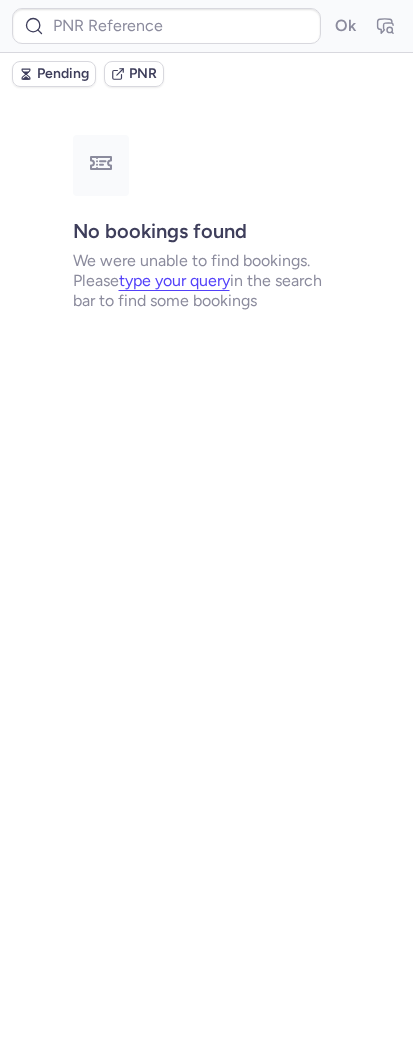 type on "CPUYQK" 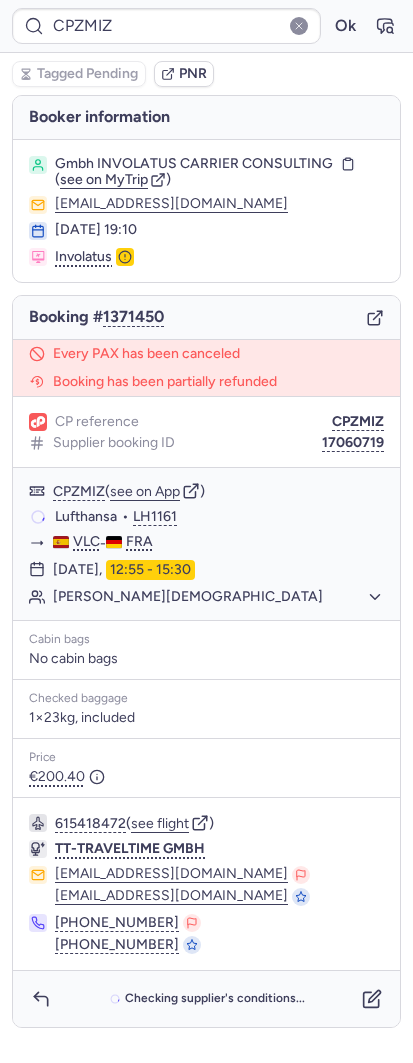 type on "CPSFHB" 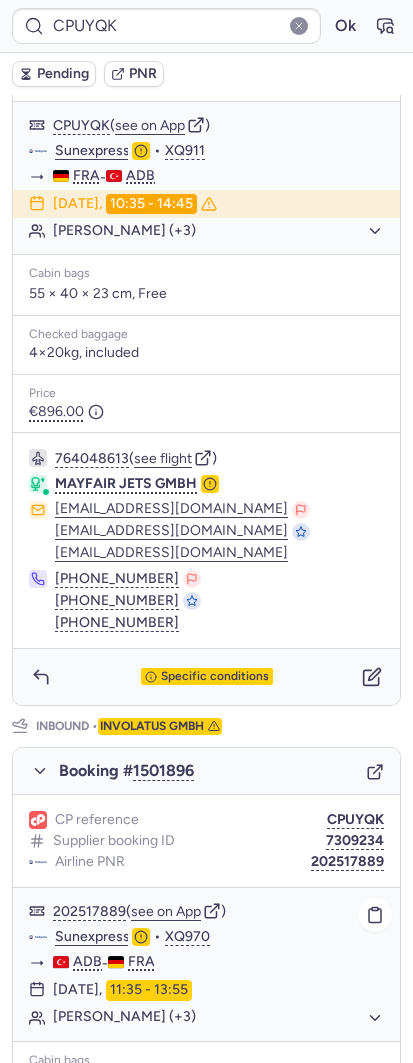 scroll, scrollTop: 249, scrollLeft: 0, axis: vertical 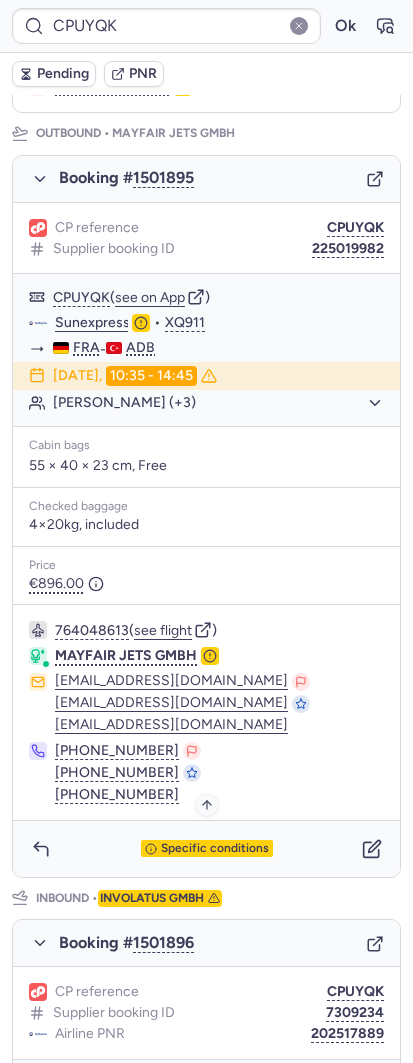 click on "Specific conditions" at bounding box center (215, 849) 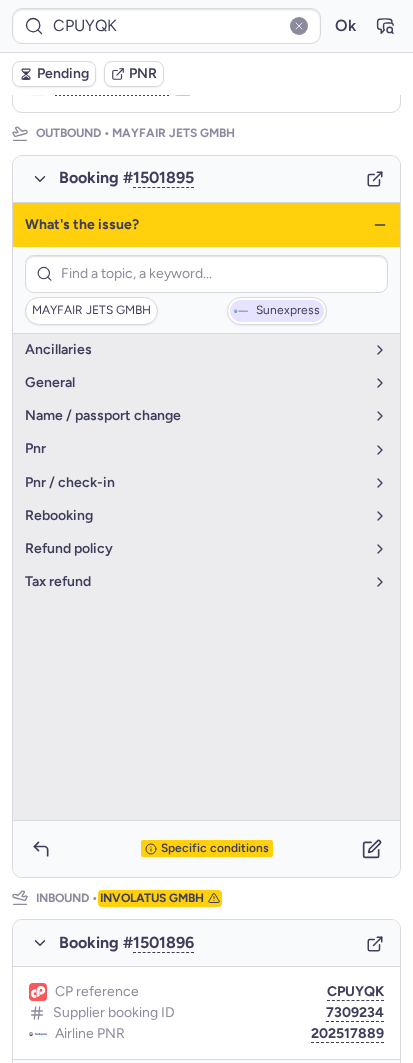 click on "Sunexpress" at bounding box center [288, 311] 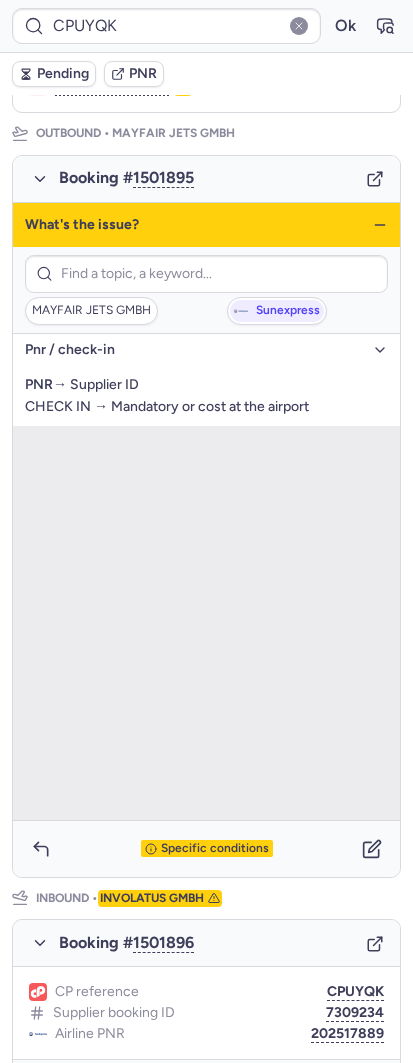 click on "What's the issue?" at bounding box center (206, 225) 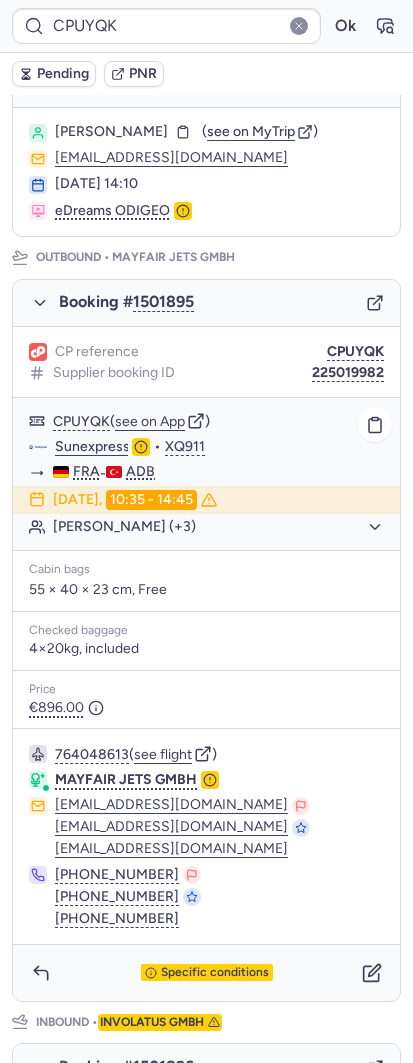 scroll, scrollTop: 124, scrollLeft: 0, axis: vertical 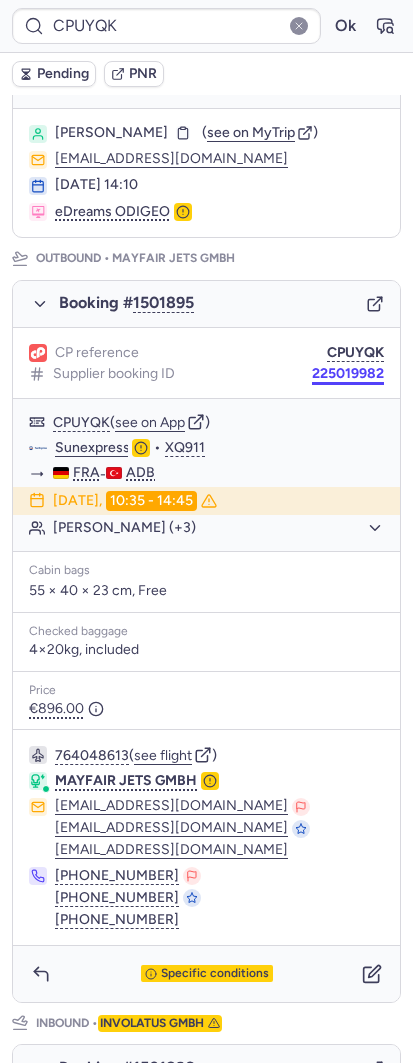 click on "225019982" at bounding box center (348, 374) 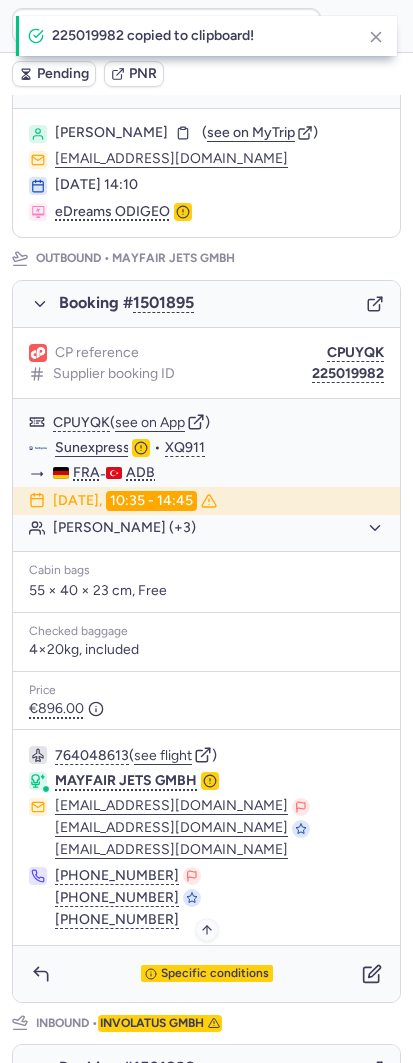 click on "Specific conditions" at bounding box center (215, 974) 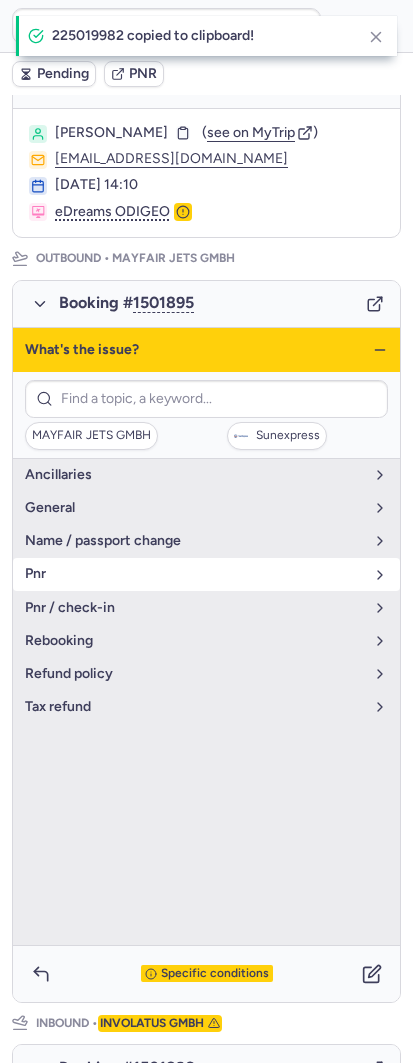 click on "pnr" at bounding box center [194, 574] 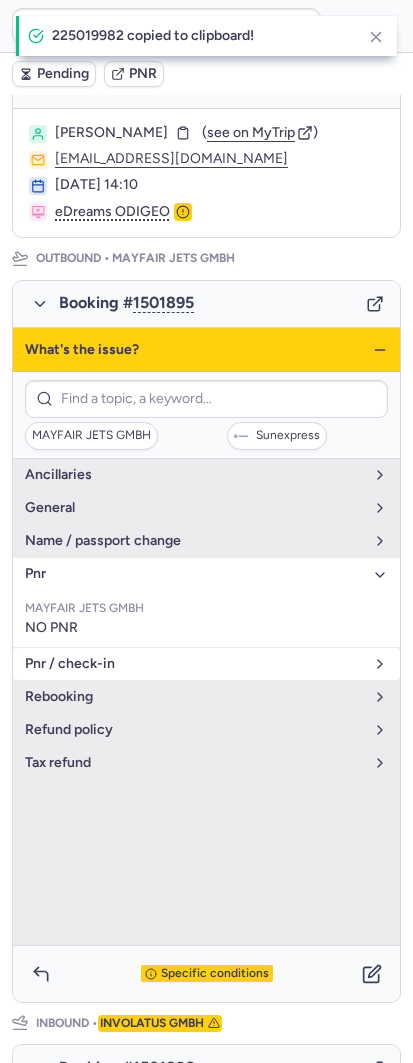 click on "pnr / check-in" at bounding box center (194, 664) 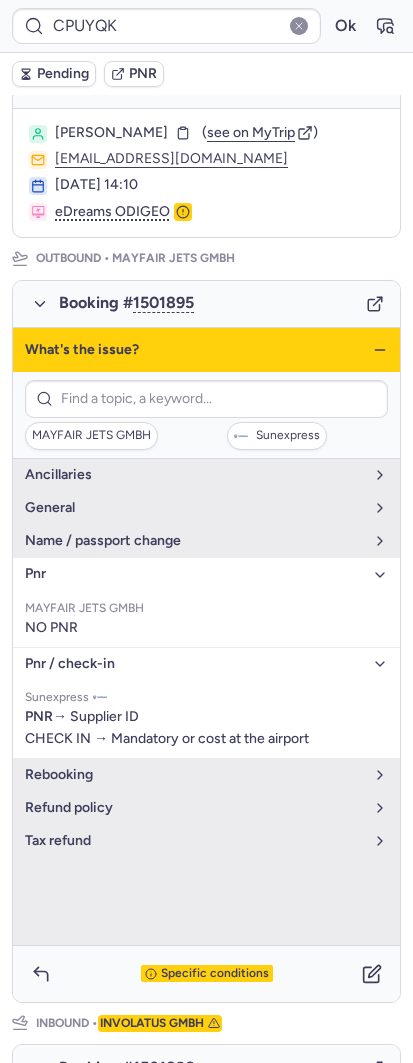 click 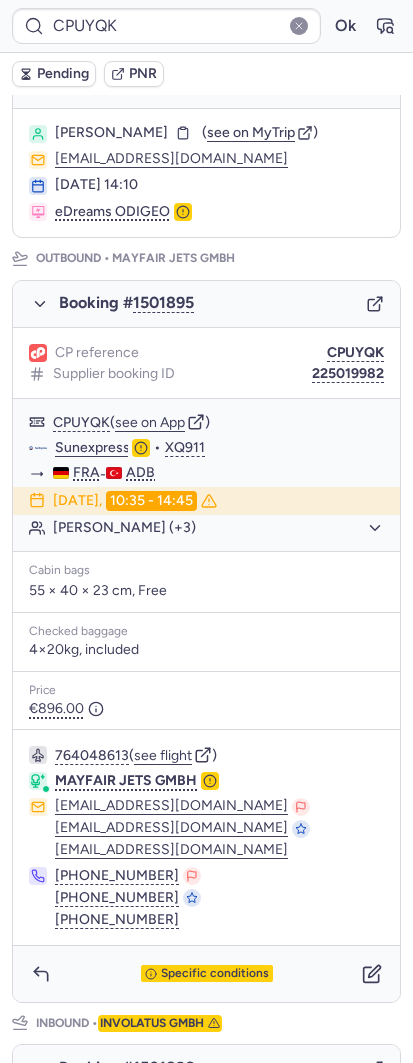 click on "Safi BULBUL" at bounding box center (111, 133) 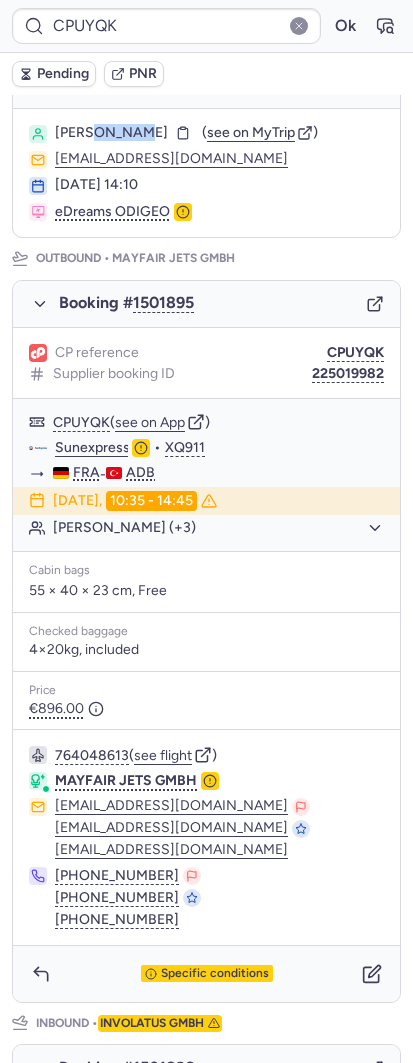 click on "Safi BULBUL" at bounding box center (111, 133) 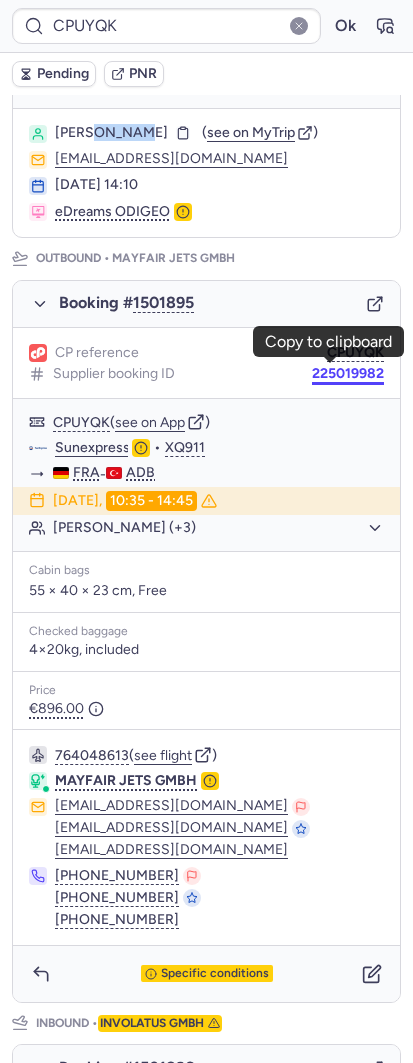 click on "225019982" at bounding box center (348, 374) 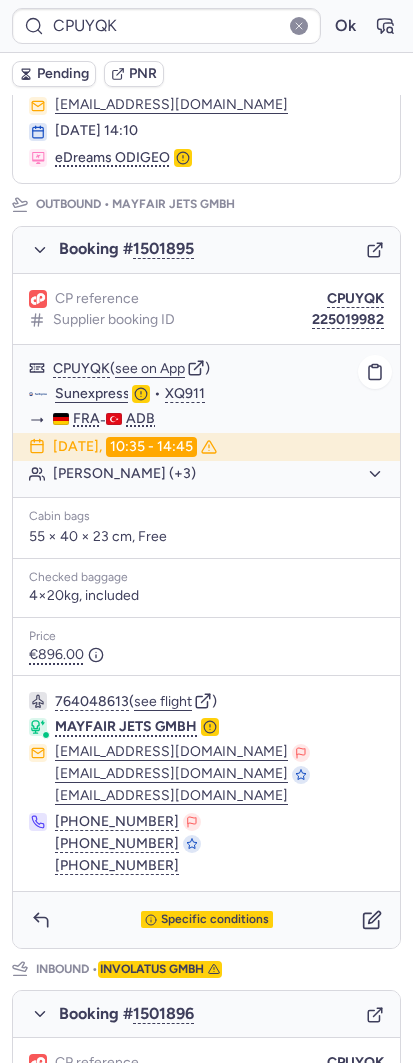 scroll, scrollTop: 249, scrollLeft: 0, axis: vertical 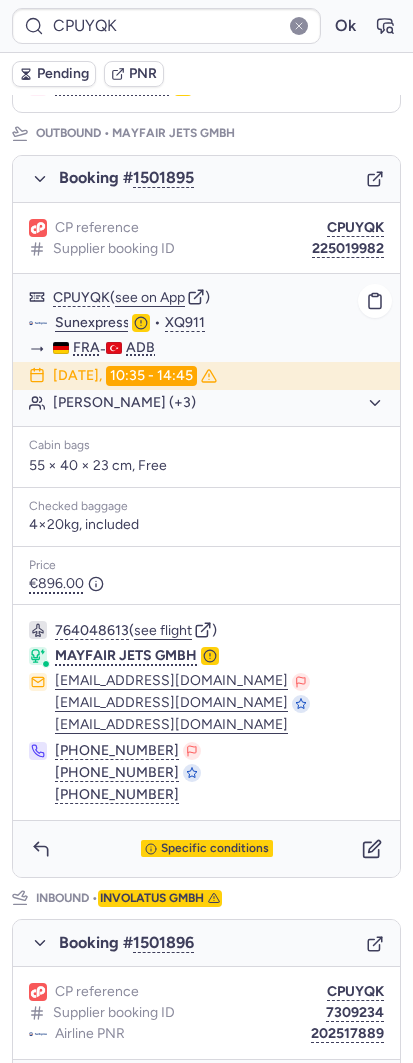 click on "CPUYQK  ( see on App )" 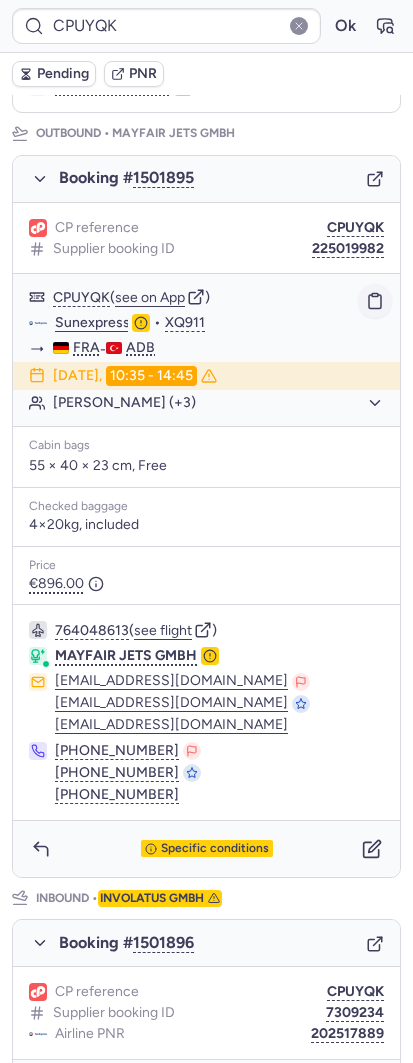 click 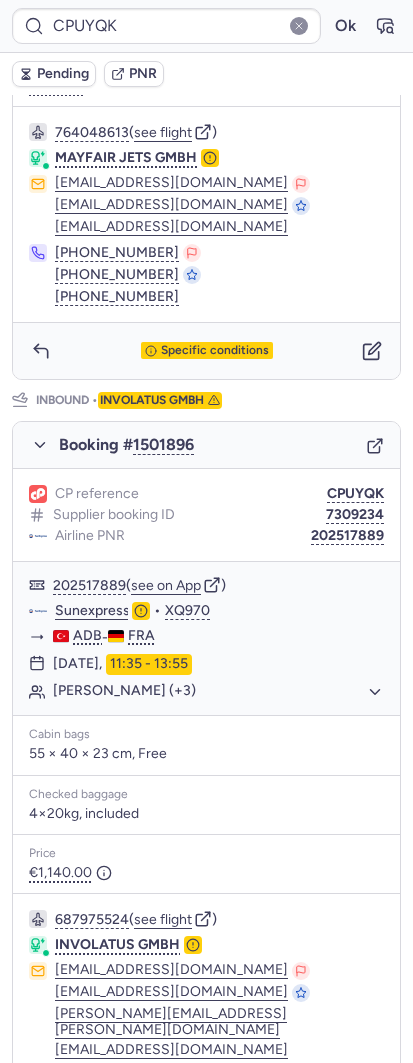 scroll, scrollTop: 749, scrollLeft: 0, axis: vertical 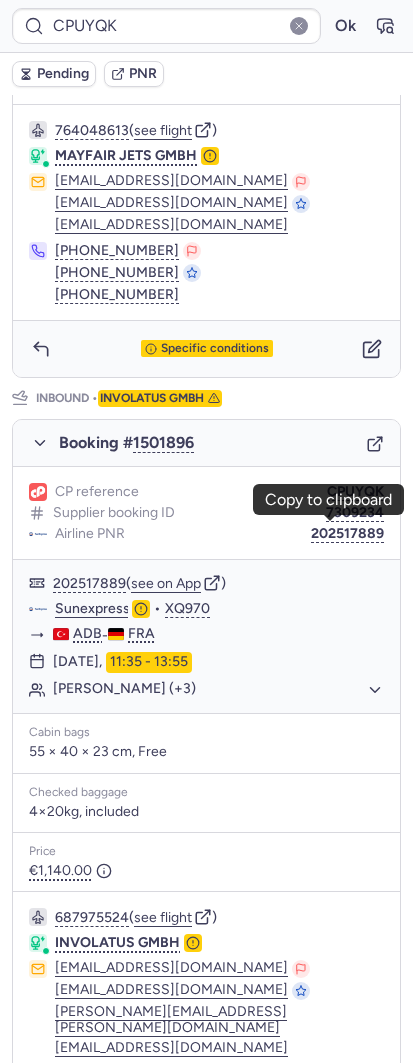drag, startPoint x: 312, startPoint y: 524, endPoint x: 269, endPoint y: 502, distance: 48.30114 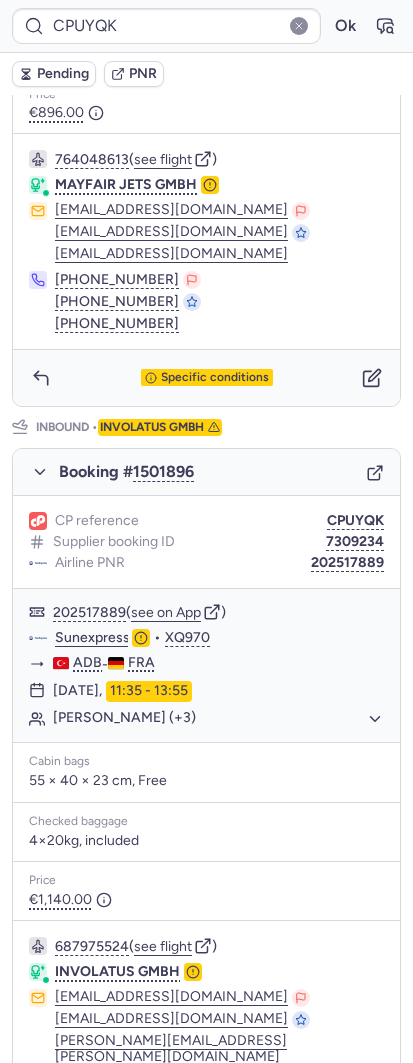 scroll, scrollTop: 874, scrollLeft: 0, axis: vertical 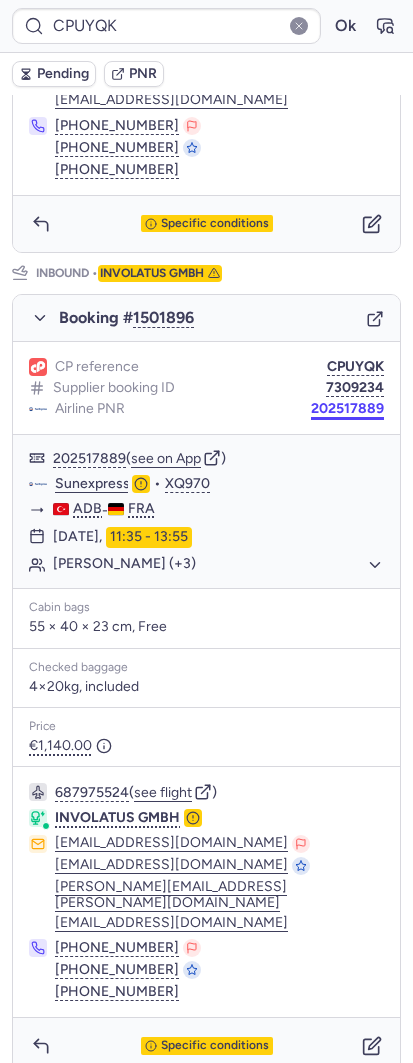 click on "202517889" at bounding box center (347, 409) 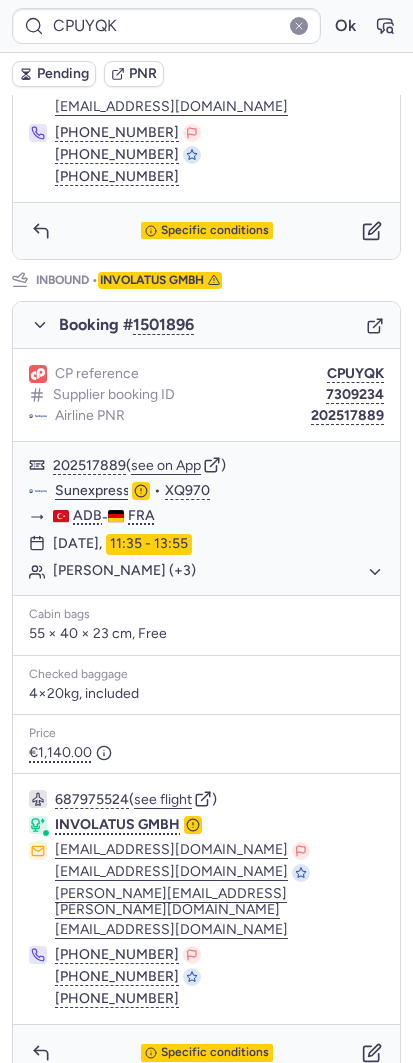 scroll, scrollTop: 874, scrollLeft: 0, axis: vertical 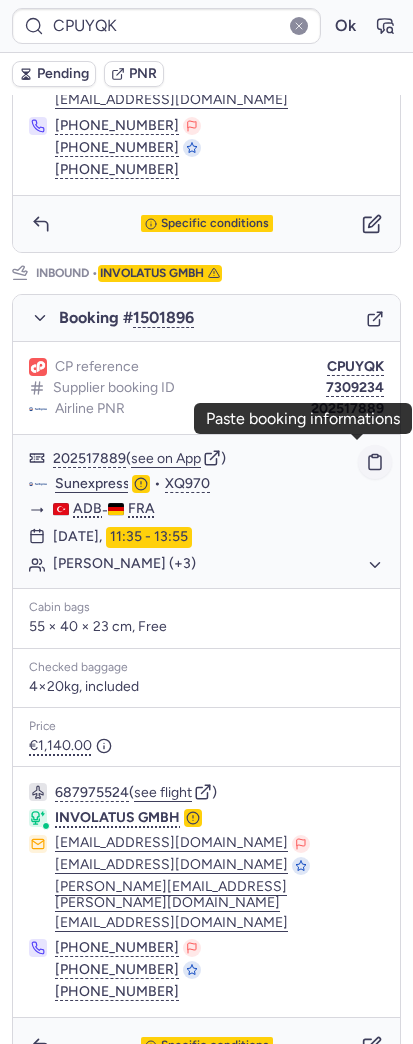 click 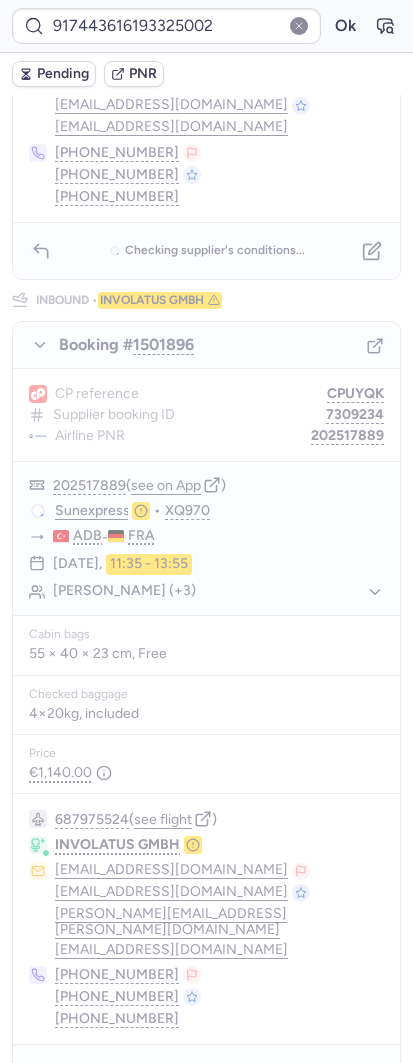type on "CPZMIZ" 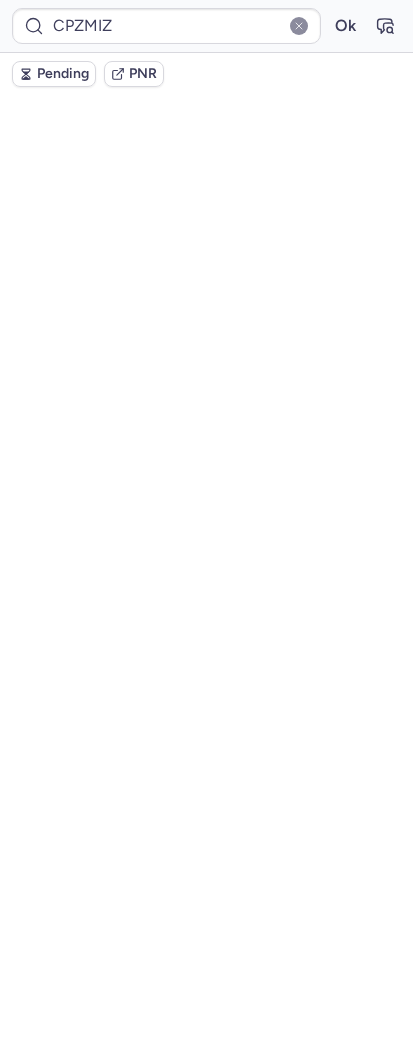 scroll, scrollTop: 0, scrollLeft: 0, axis: both 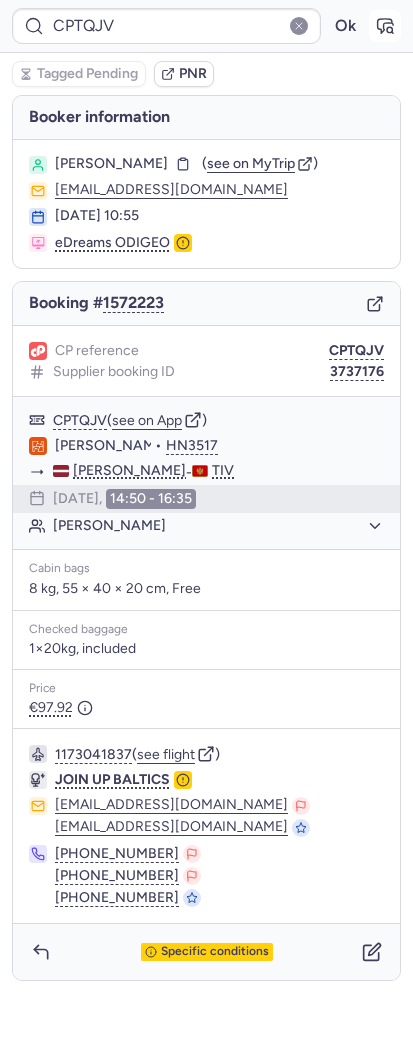 click at bounding box center [385, 26] 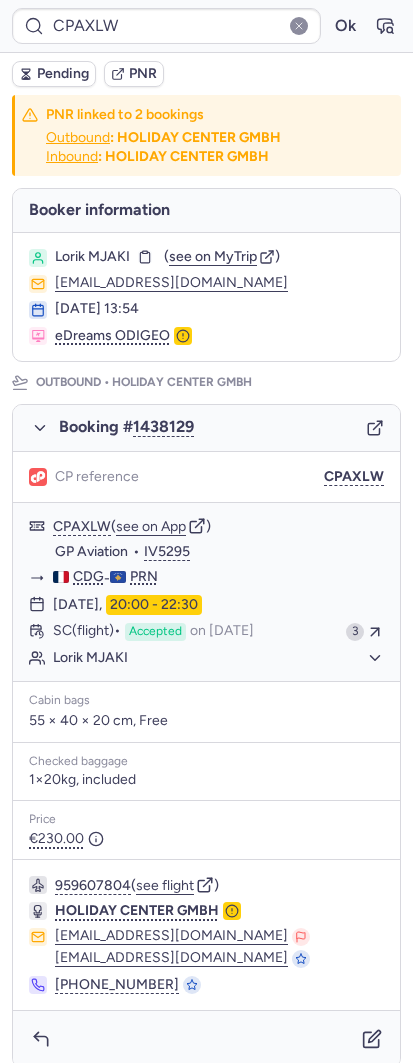 type on "CPO2T4" 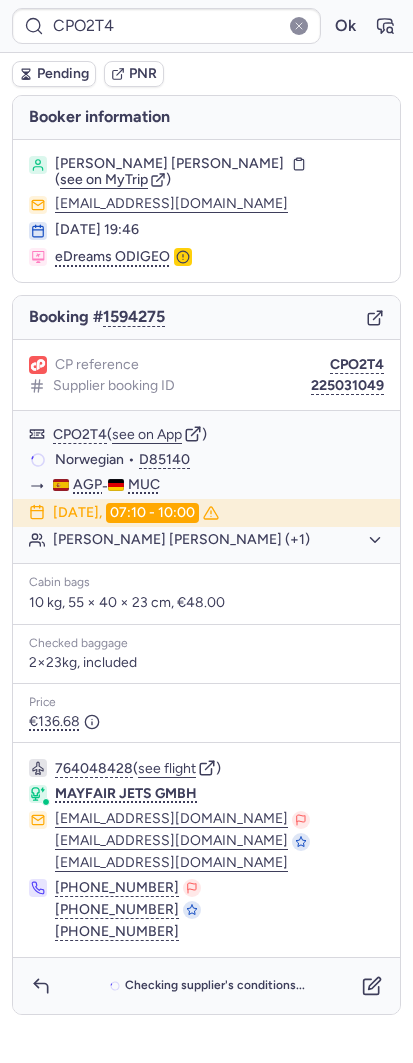 click on "Checking supplier's conditions..." at bounding box center [206, 986] 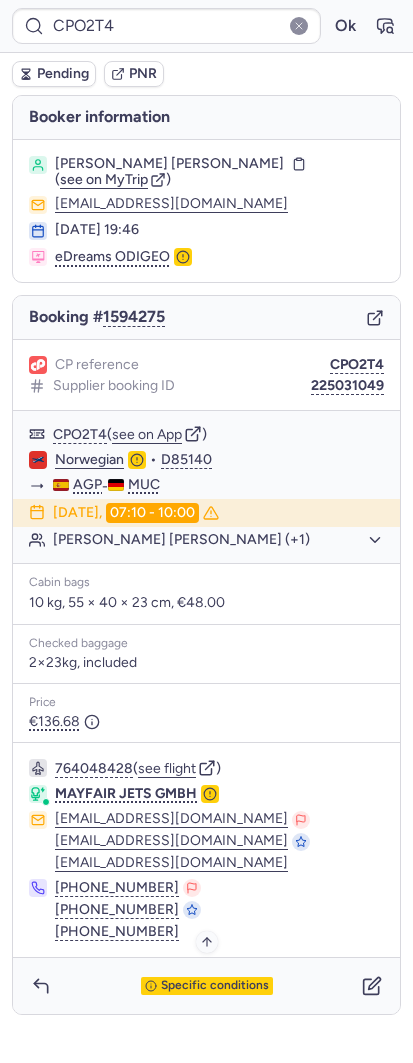 click on "Specific conditions" at bounding box center [215, 986] 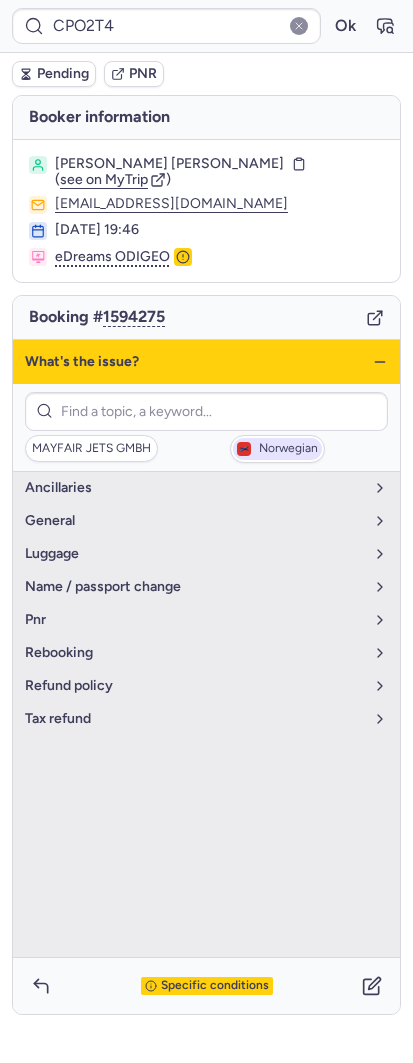 click on "Norwegian" at bounding box center [277, 449] 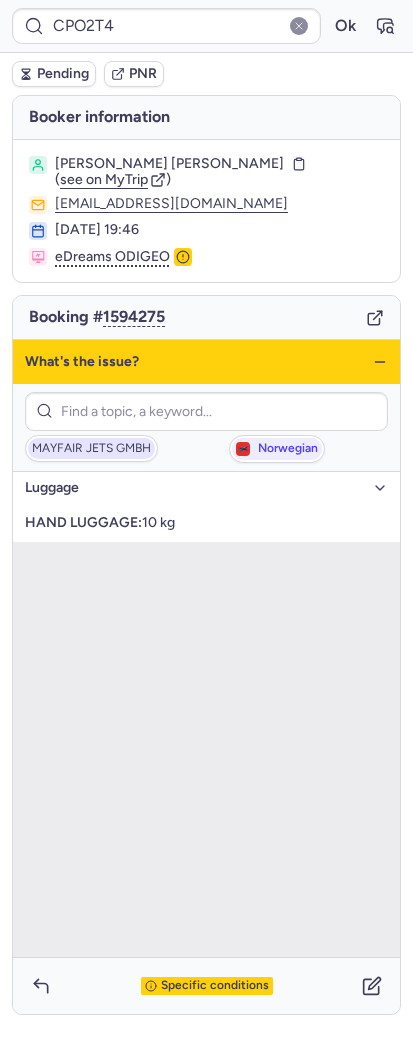 click on "MAYFAIR JETS GMBH" at bounding box center (91, 449) 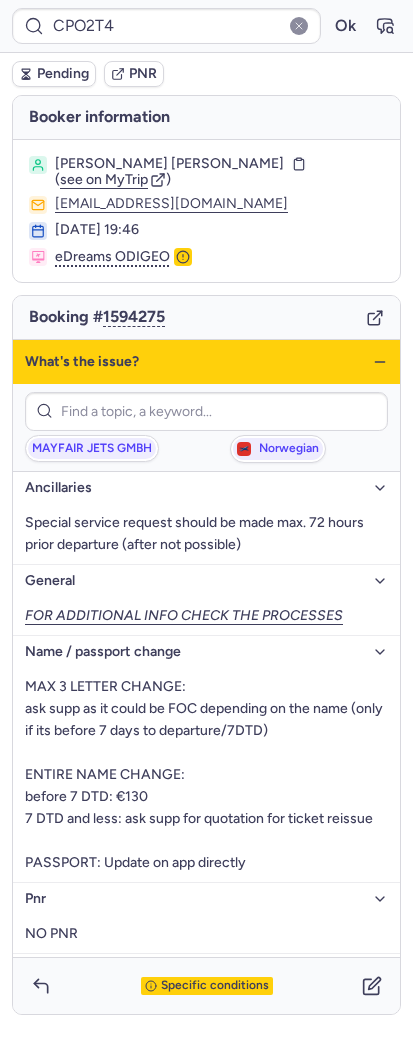 click 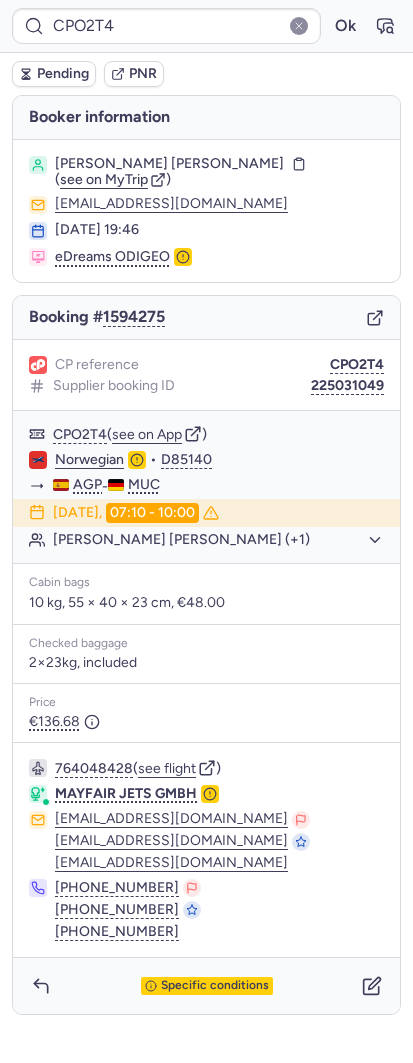 click at bounding box center (375, 317) 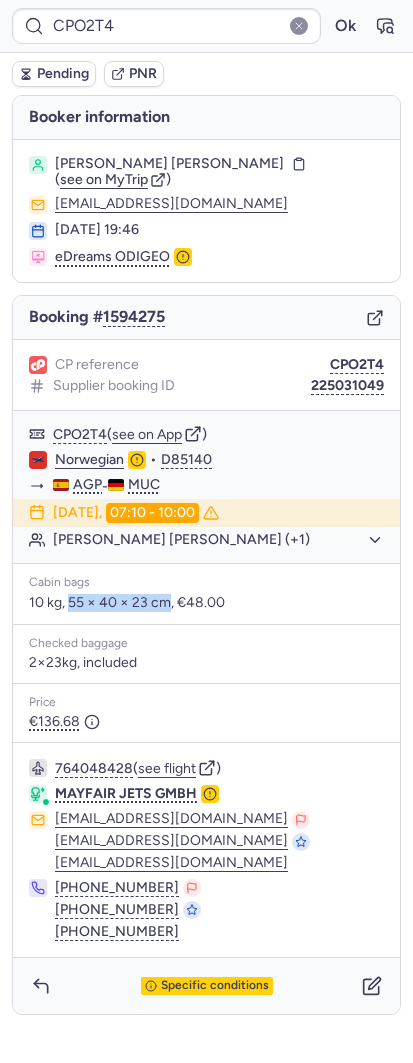 drag, startPoint x: 71, startPoint y: 576, endPoint x: 168, endPoint y: 594, distance: 98.65597 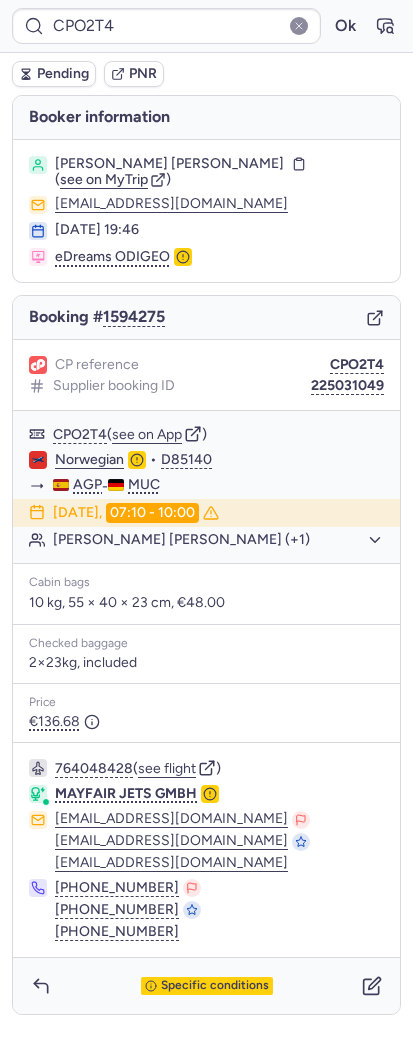 click on "[EMAIL_ADDRESS][DOMAIN_NAME]" 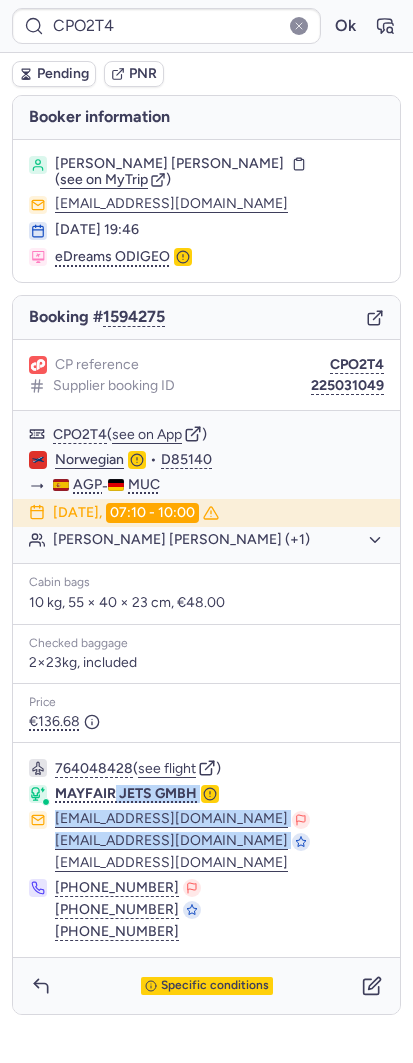 drag, startPoint x: 308, startPoint y: 812, endPoint x: 24, endPoint y: 855, distance: 287.23685 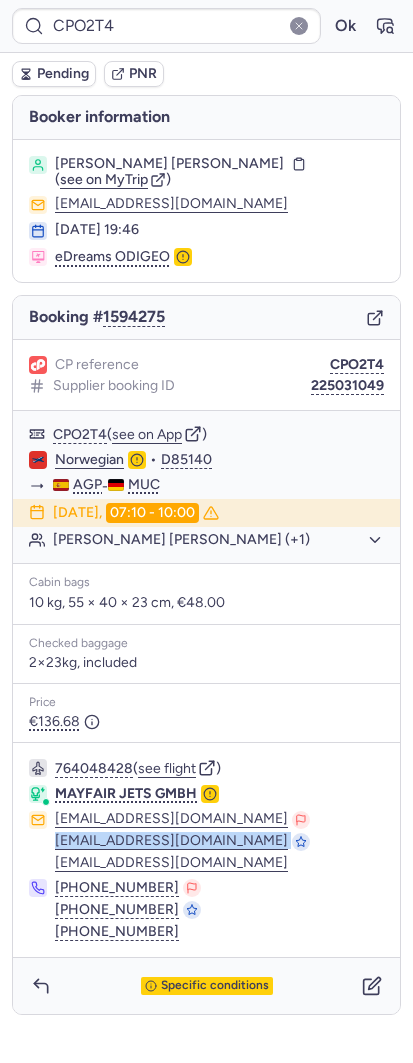 drag, startPoint x: 312, startPoint y: 829, endPoint x: 41, endPoint y: 830, distance: 271.00183 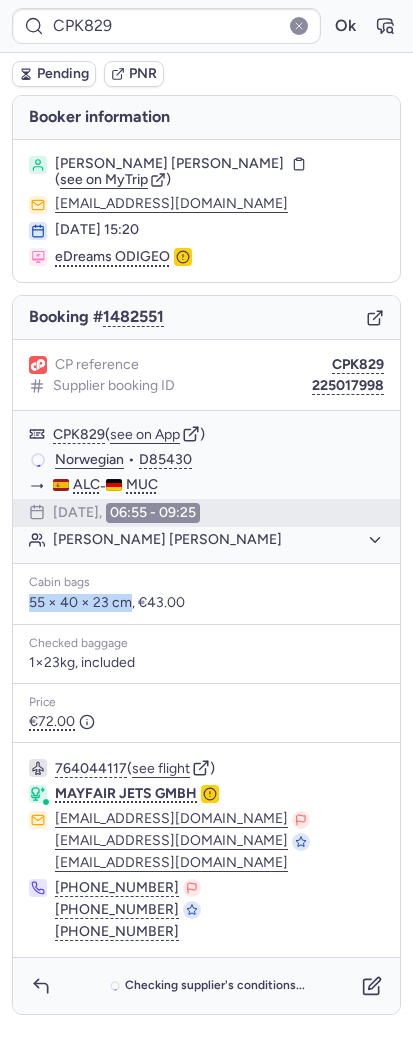 drag, startPoint x: 24, startPoint y: 589, endPoint x: 132, endPoint y: 602, distance: 108.779594 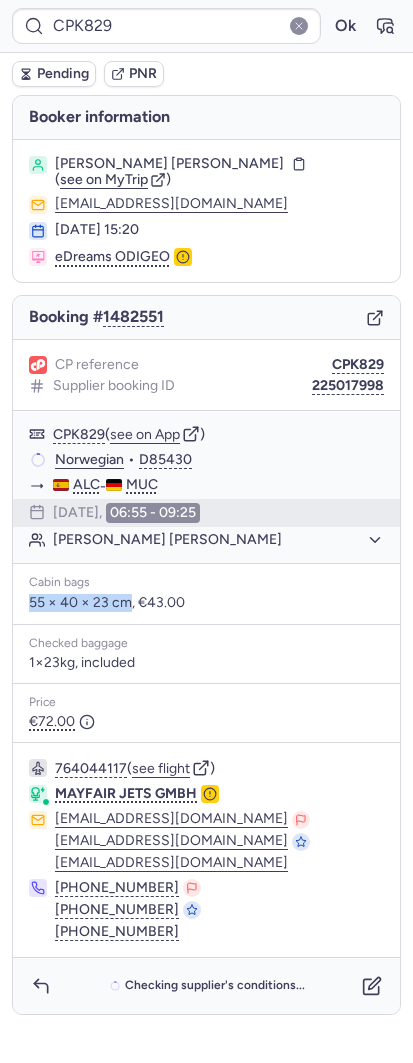 click on "Cabin bags  55 × 40 × 23 cm, €43.00" at bounding box center (206, 594) 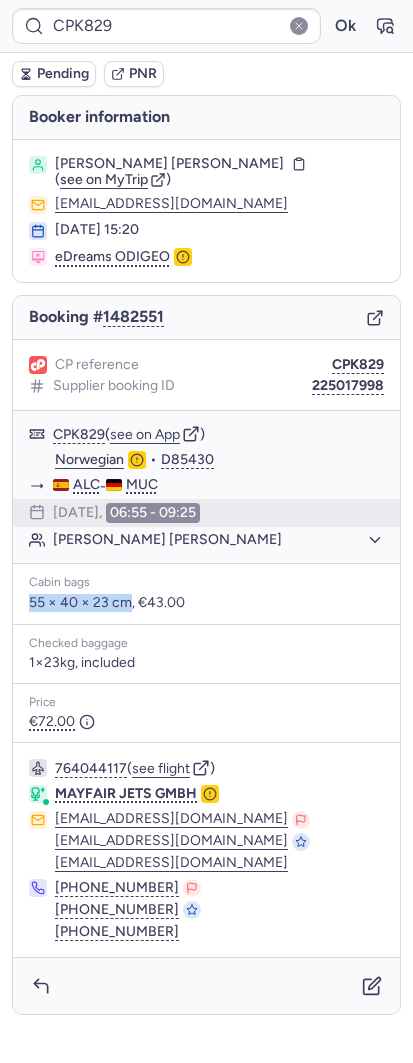 copy on "55 × 40 × 23 cm" 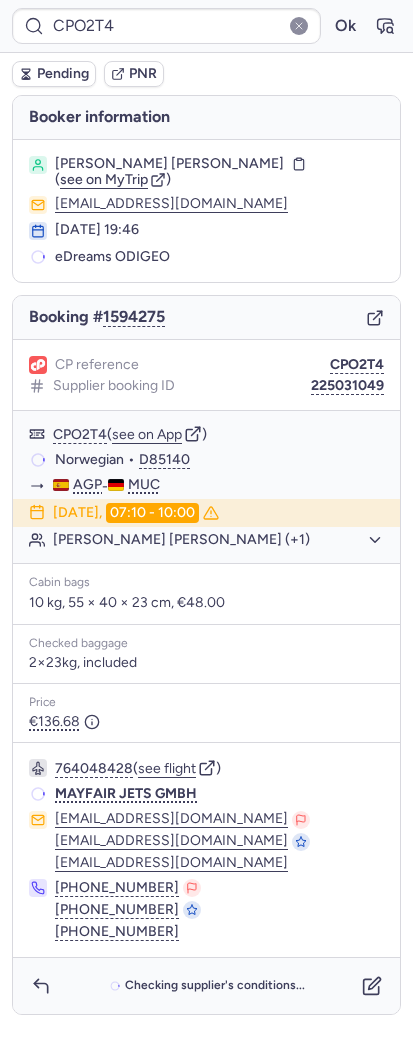 type on "CPK829" 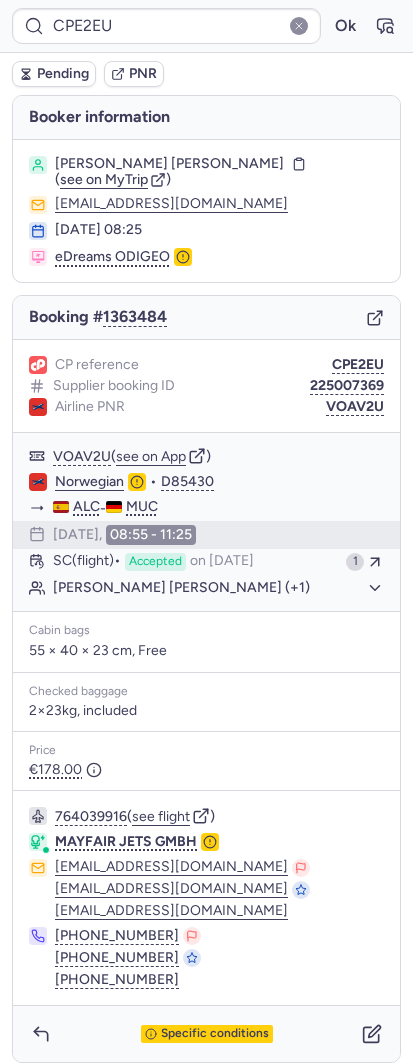 type on "CPO2T4" 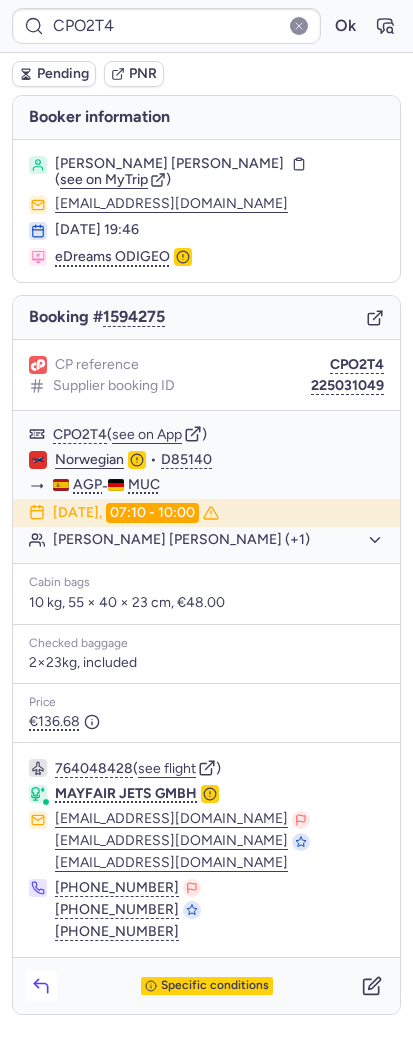 click at bounding box center (41, 986) 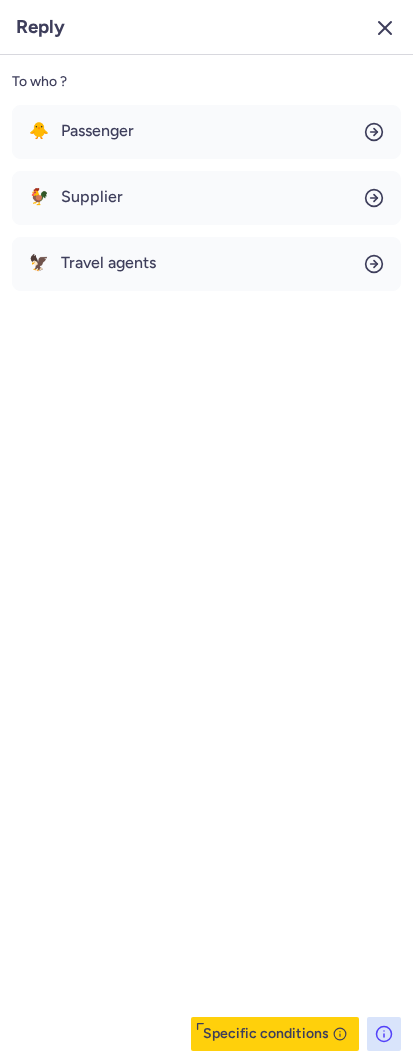 click 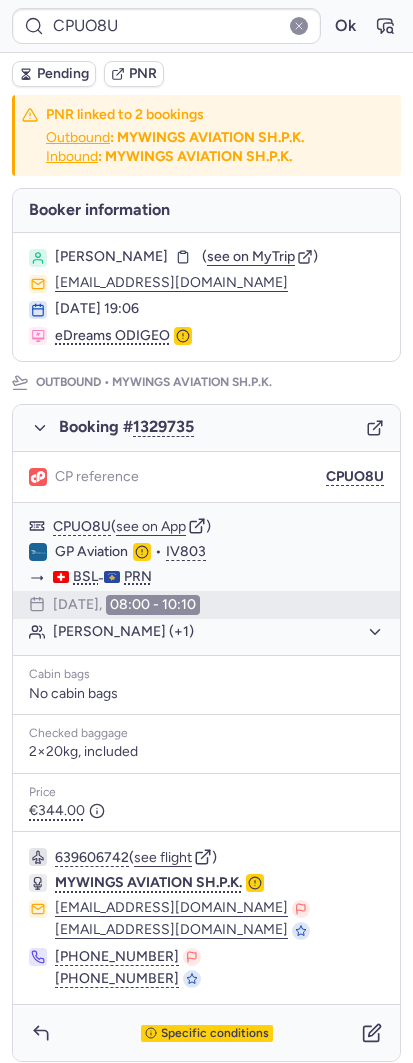 type on "CPECIF" 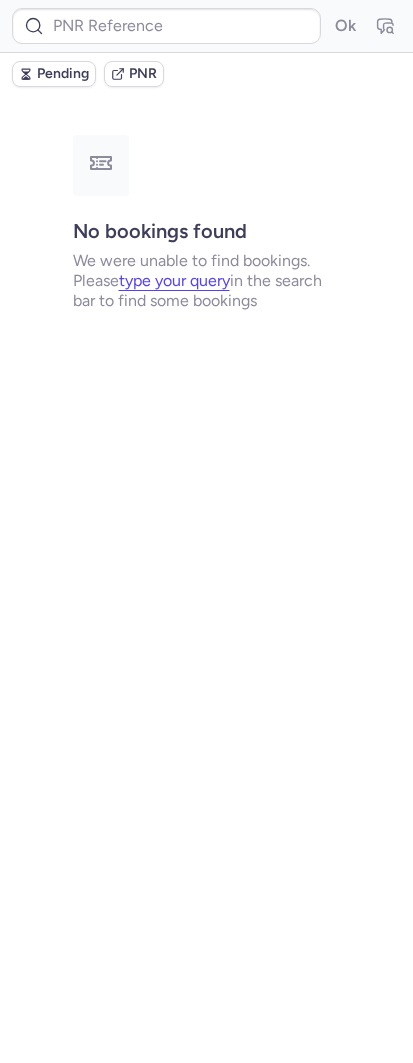 type on "CPHK2A" 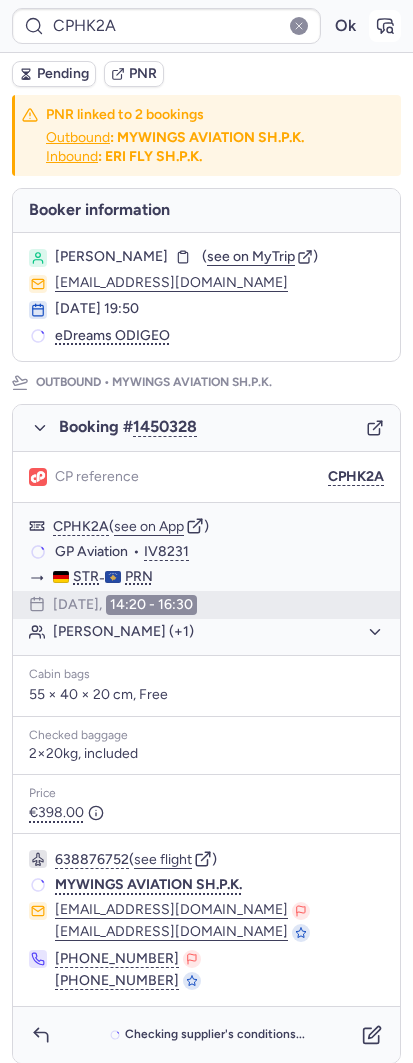 click at bounding box center [385, 26] 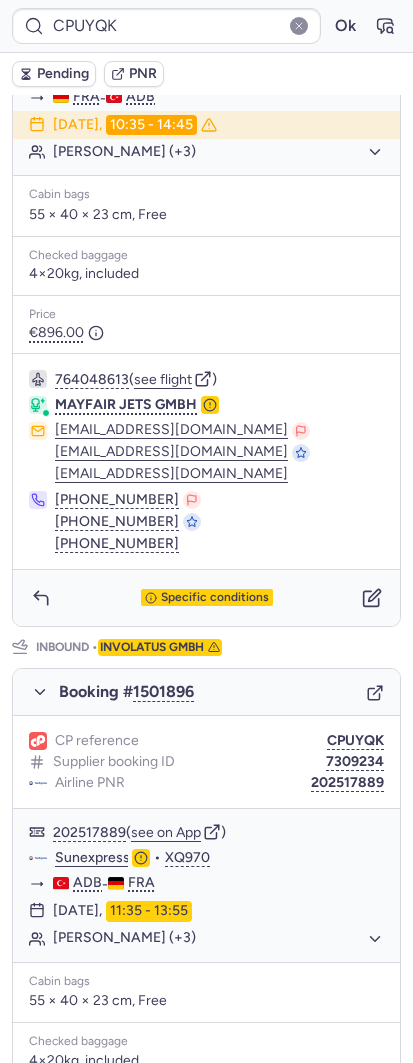 scroll, scrollTop: 874, scrollLeft: 0, axis: vertical 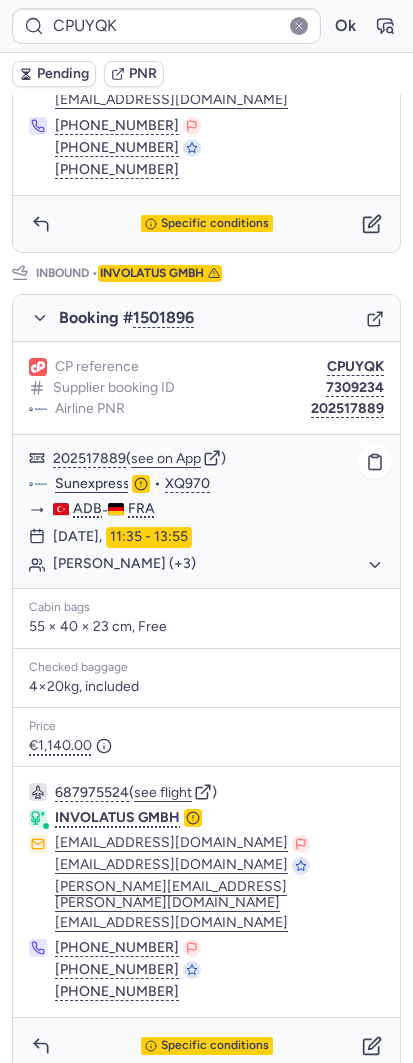 type on "CPBXZT" 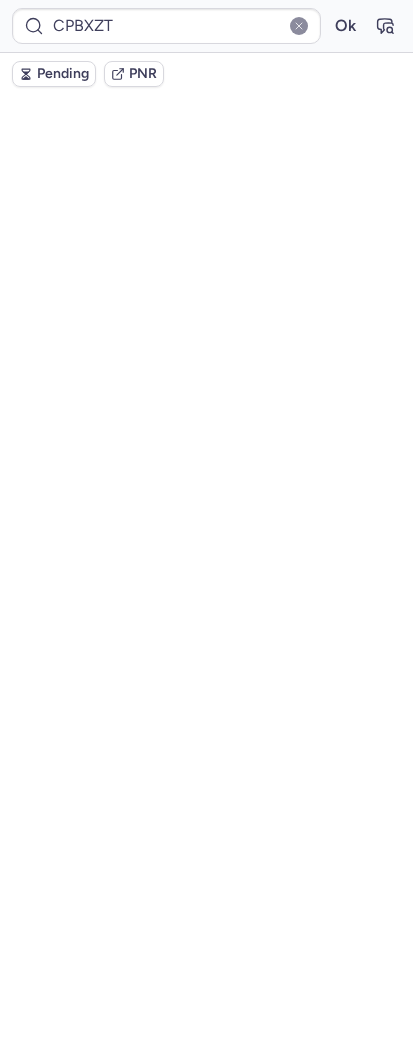 scroll, scrollTop: 0, scrollLeft: 0, axis: both 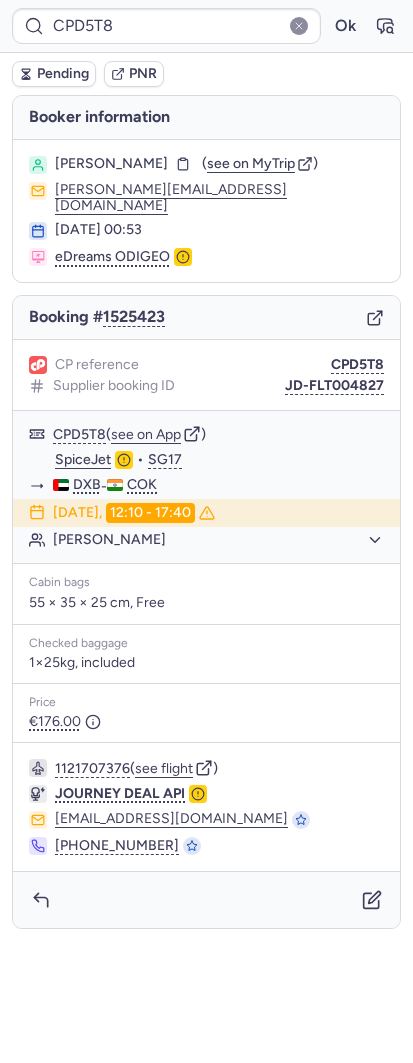 type on "CPUO8U" 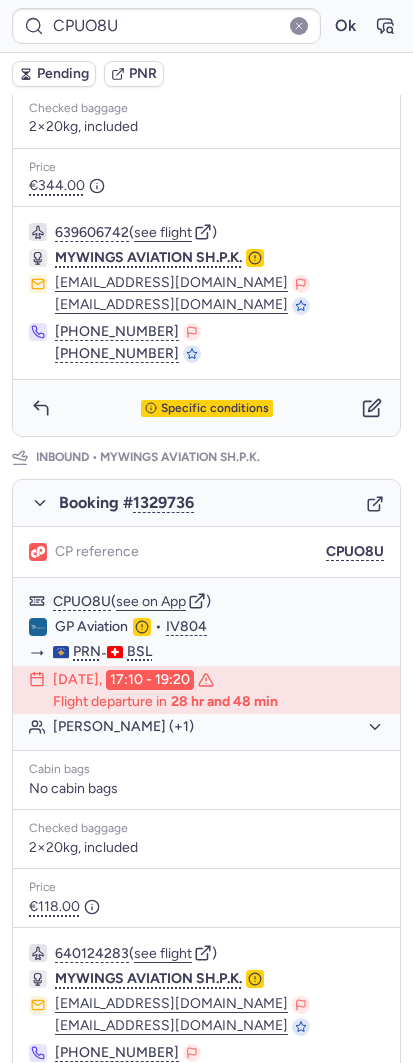 scroll, scrollTop: 724, scrollLeft: 0, axis: vertical 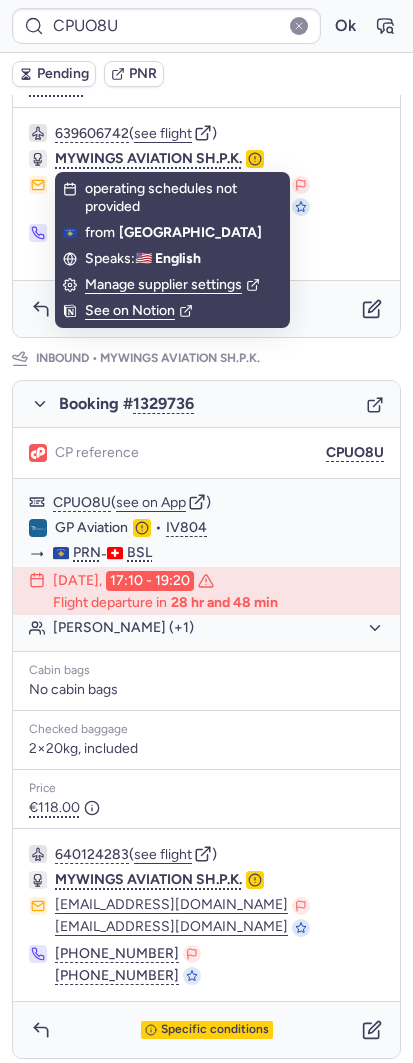 click on "CPUO8U  Ok" at bounding box center [206, 26] 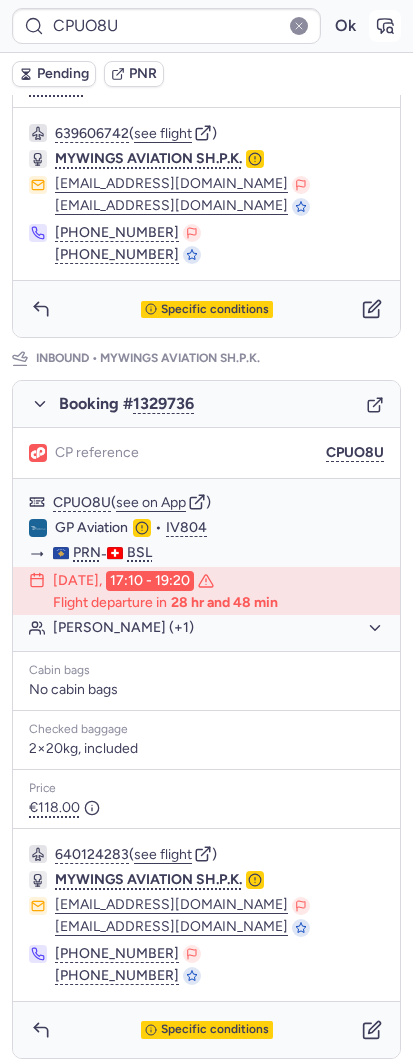 click on "CPUO8U  Ok" at bounding box center (206, 26) 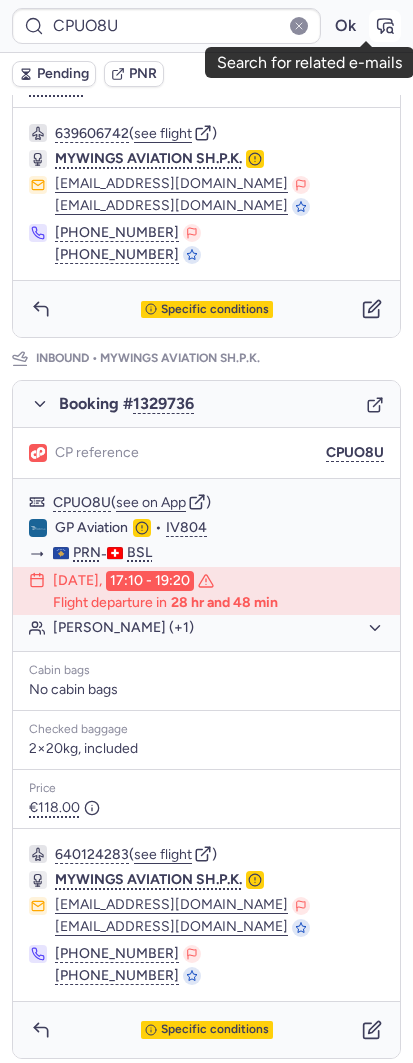 click 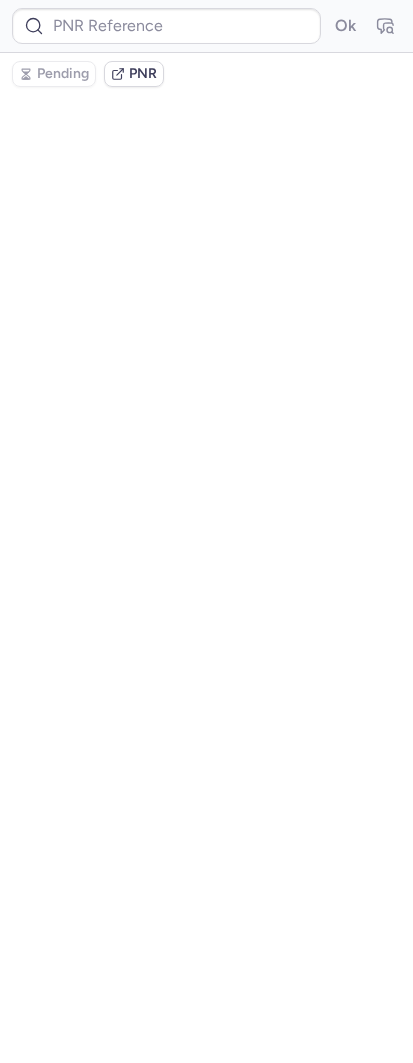 scroll, scrollTop: 0, scrollLeft: 0, axis: both 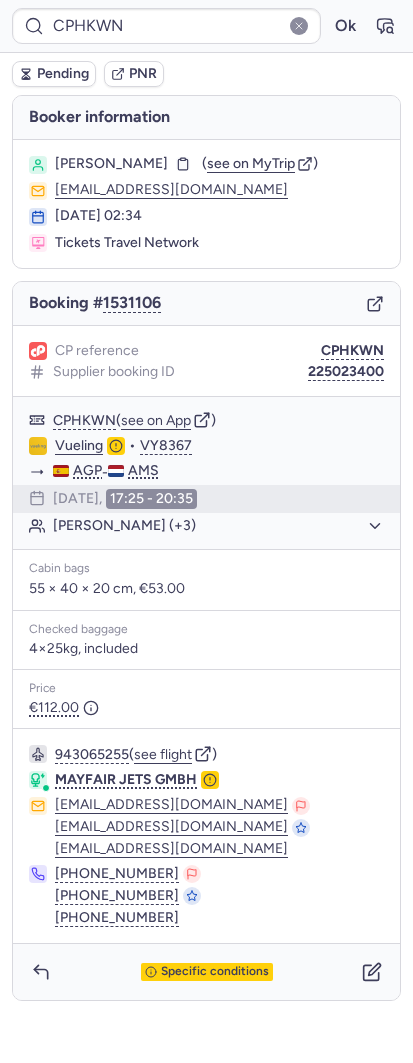click on "CPHKWN  Ok" at bounding box center [206, 26] 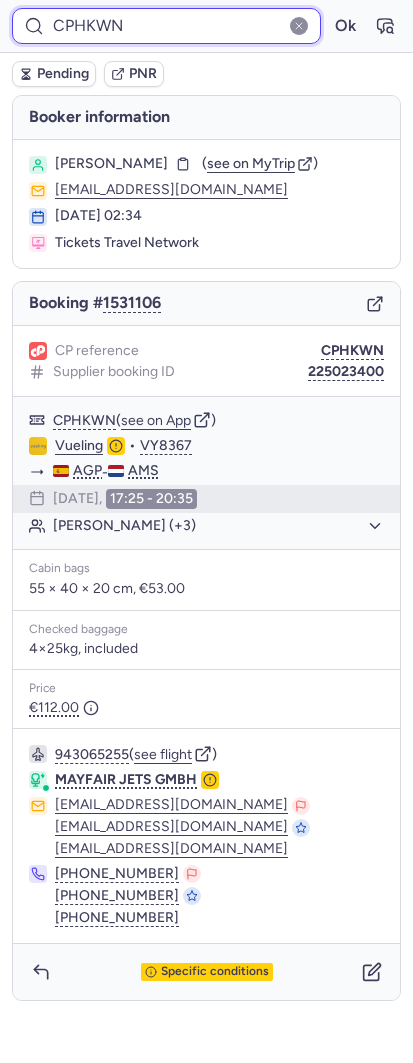 click on "CPHKWN" at bounding box center (166, 26) 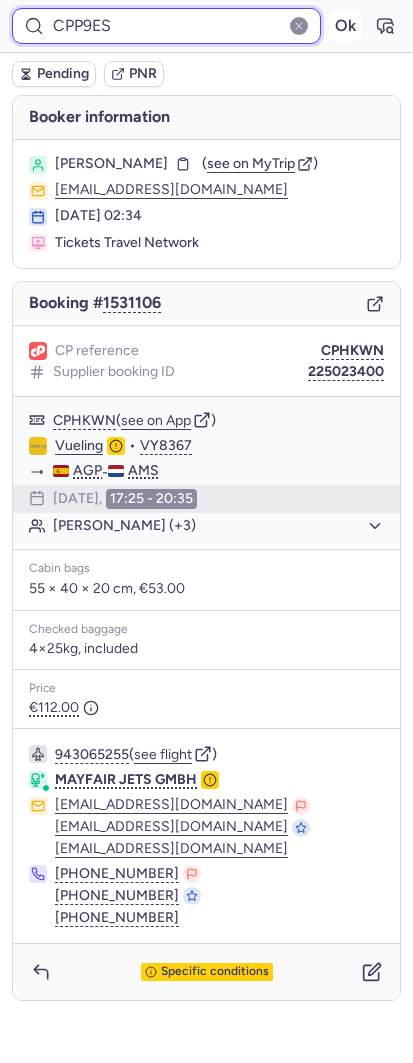 type on "CPP9ES" 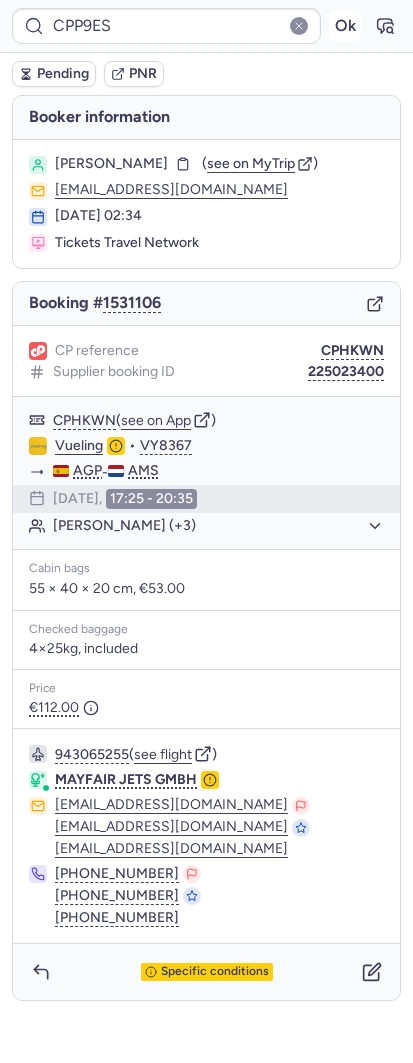click on "Ok" at bounding box center (345, 26) 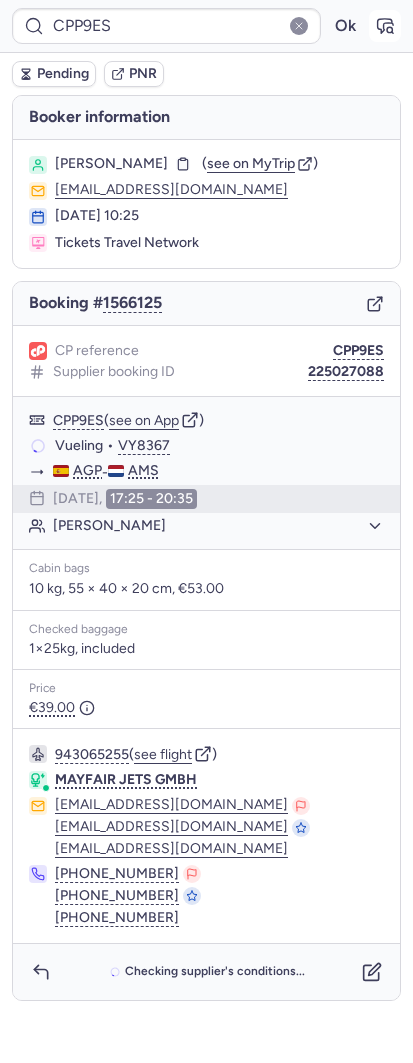 click 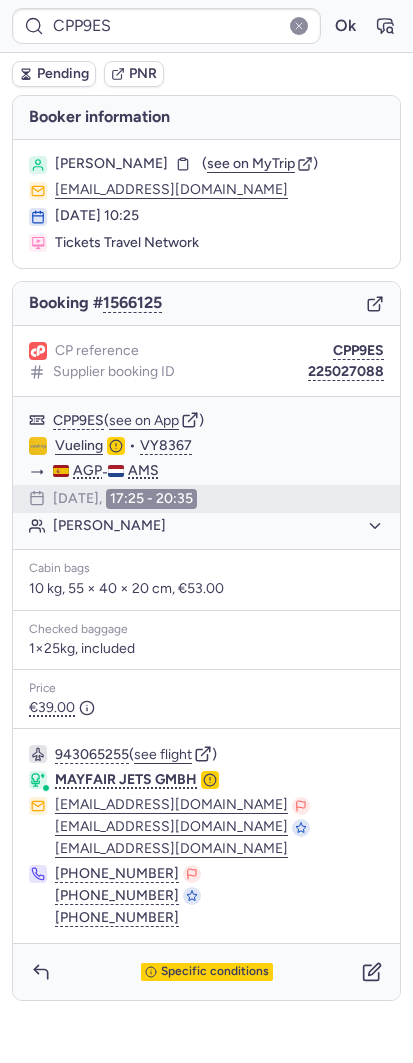 type on "CPHKWN" 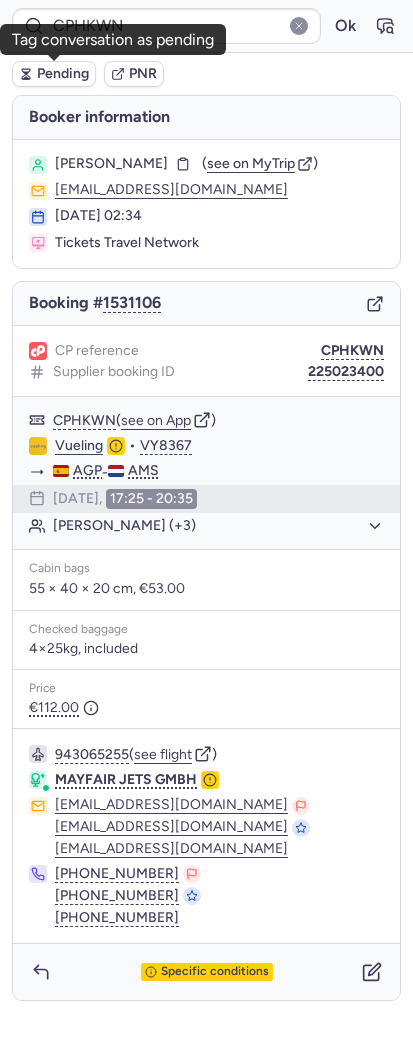 click on "Pending" at bounding box center (63, 74) 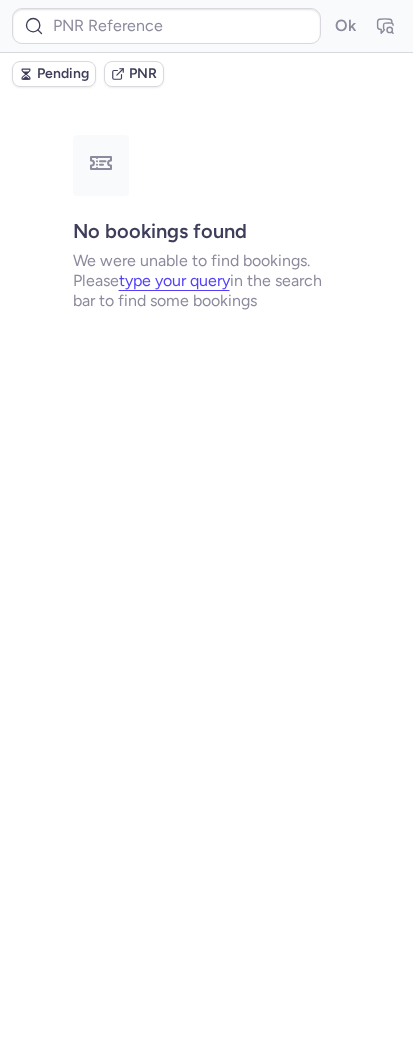 type on "CPAXLW" 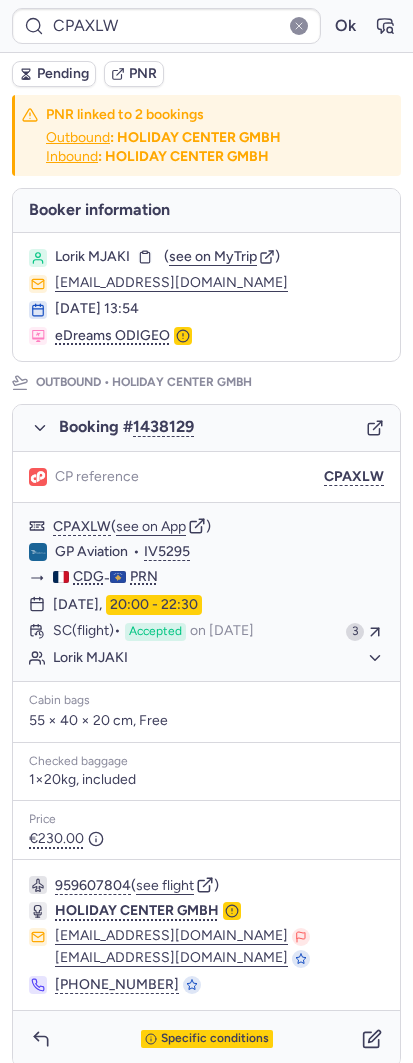 click on "CPAXLW  Ok" at bounding box center (206, 26) 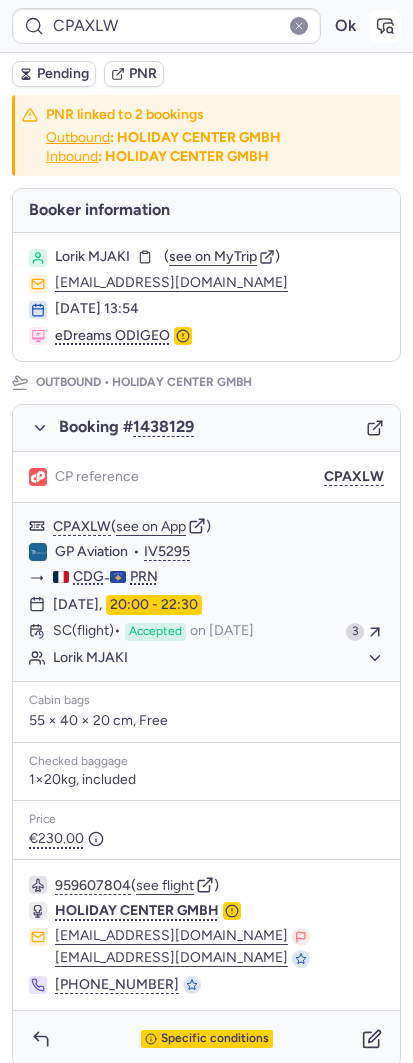click at bounding box center [385, 26] 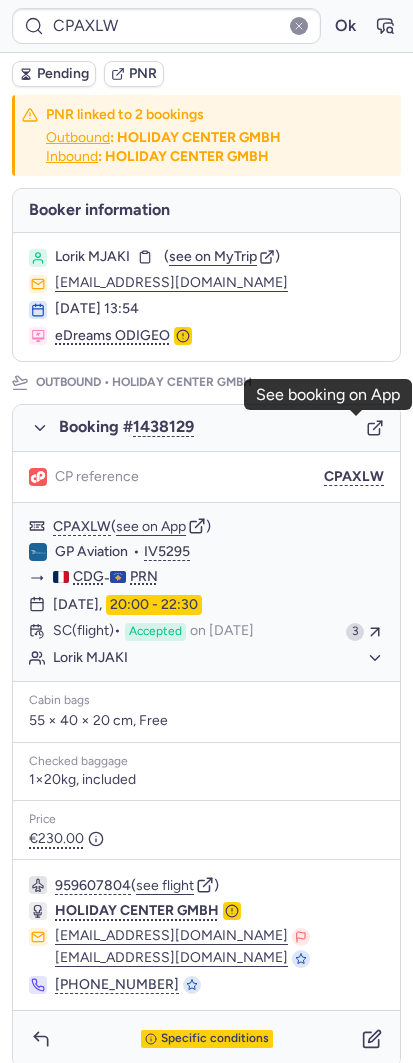 click 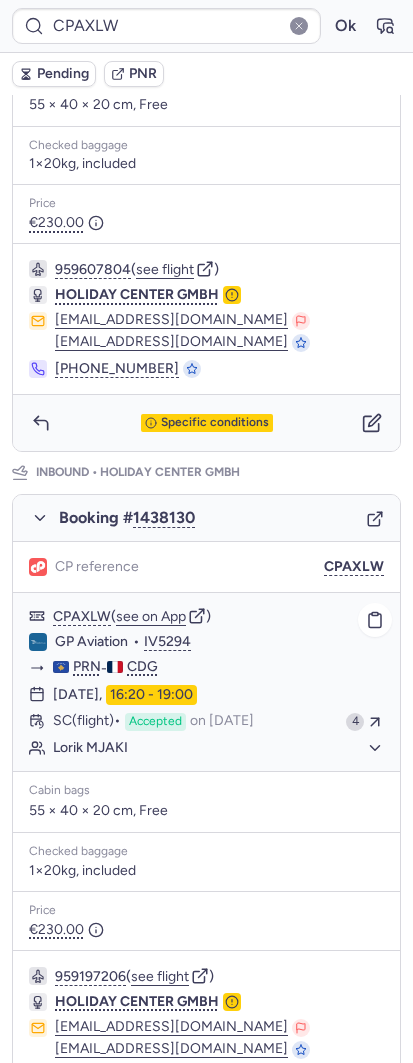 scroll, scrollTop: 625, scrollLeft: 0, axis: vertical 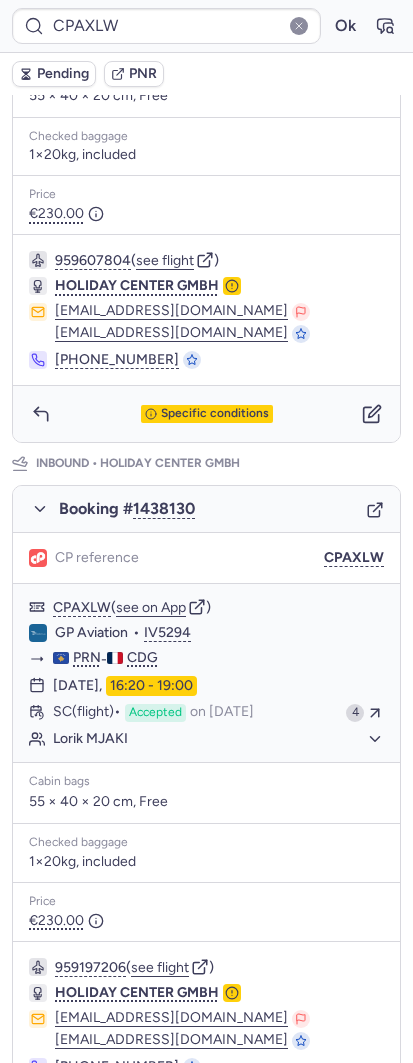 click on "Booking # 1438130" at bounding box center (206, 509) 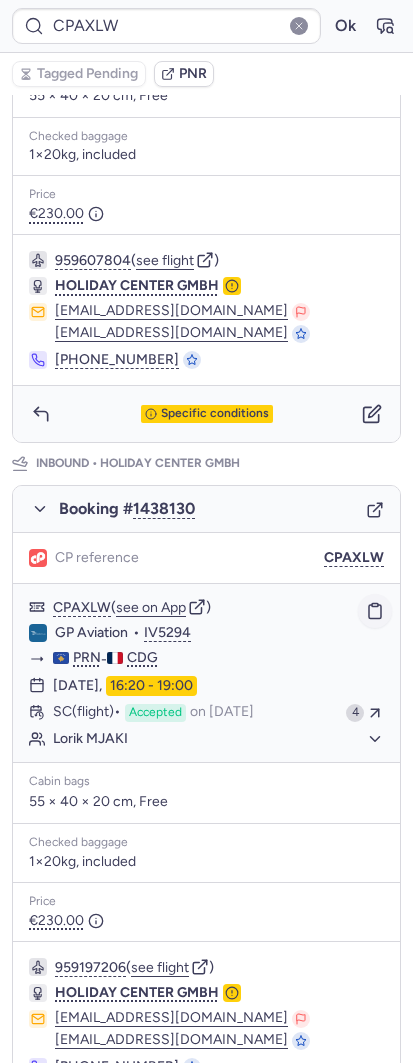 click 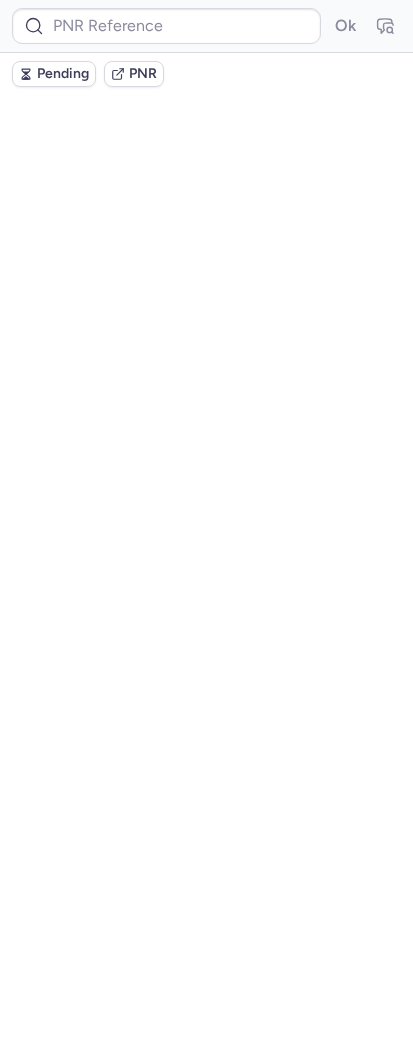 scroll, scrollTop: 0, scrollLeft: 0, axis: both 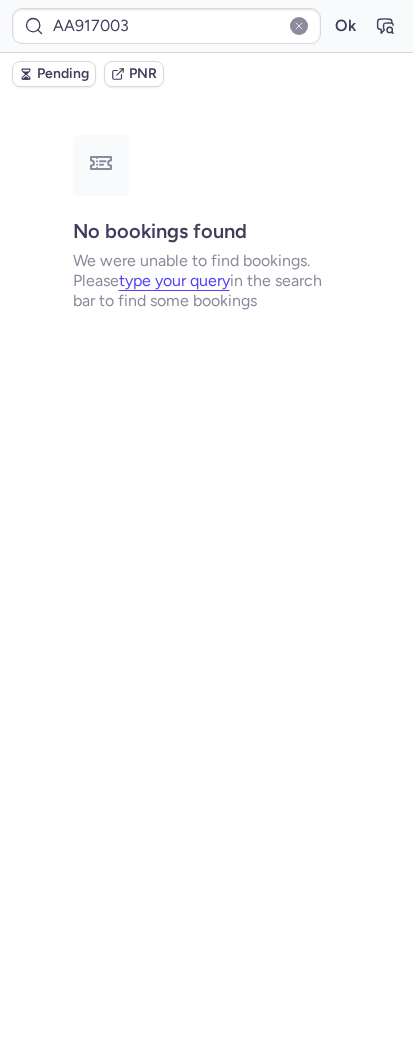 type on "CP3U8B" 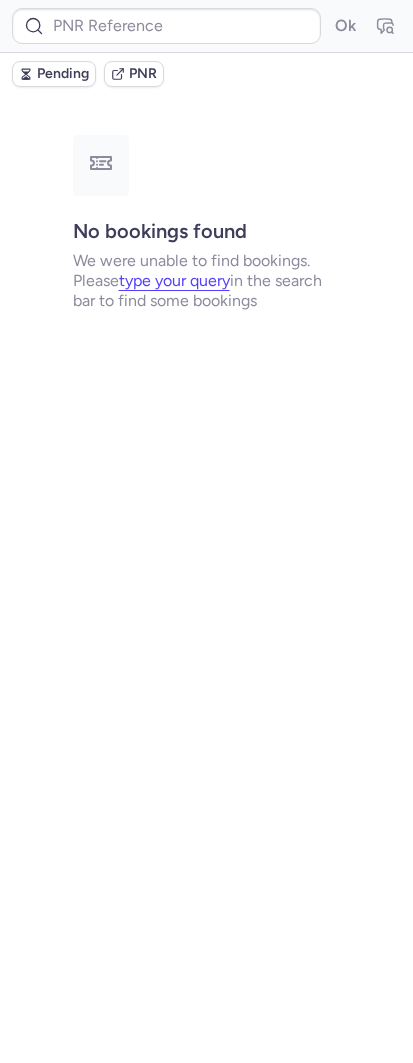 type on "CPLTQJ" 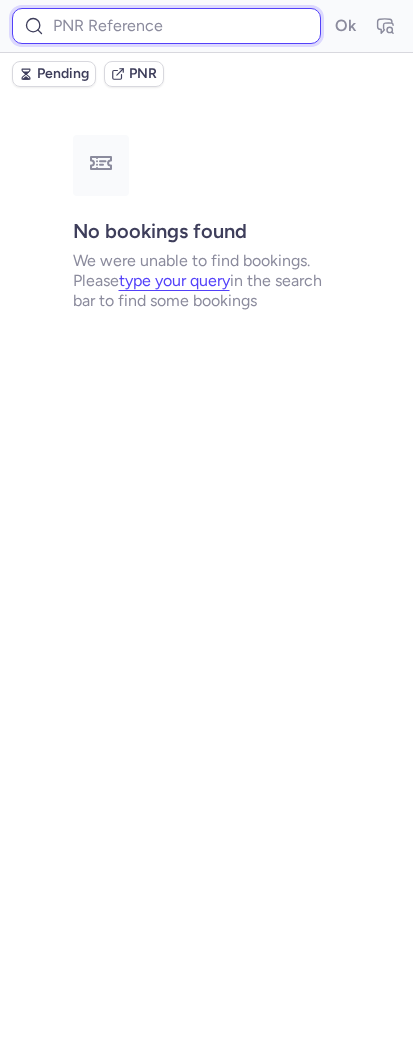 click at bounding box center [166, 26] 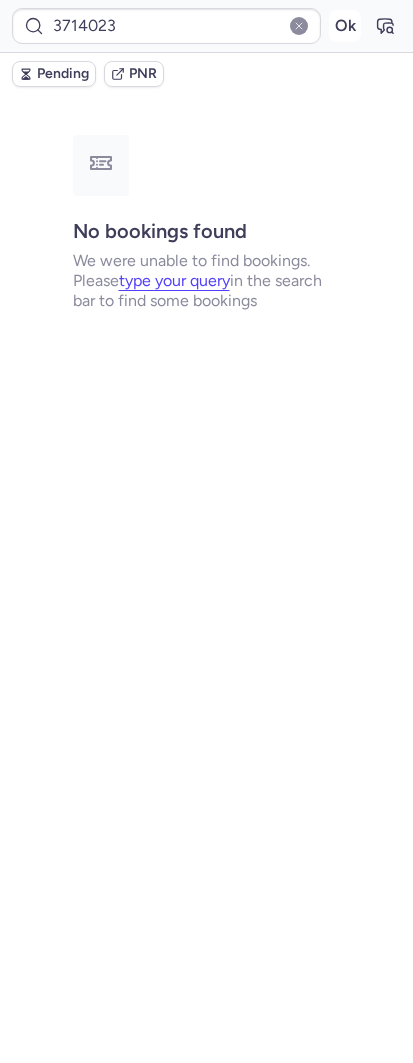 click on "Ok" at bounding box center (345, 26) 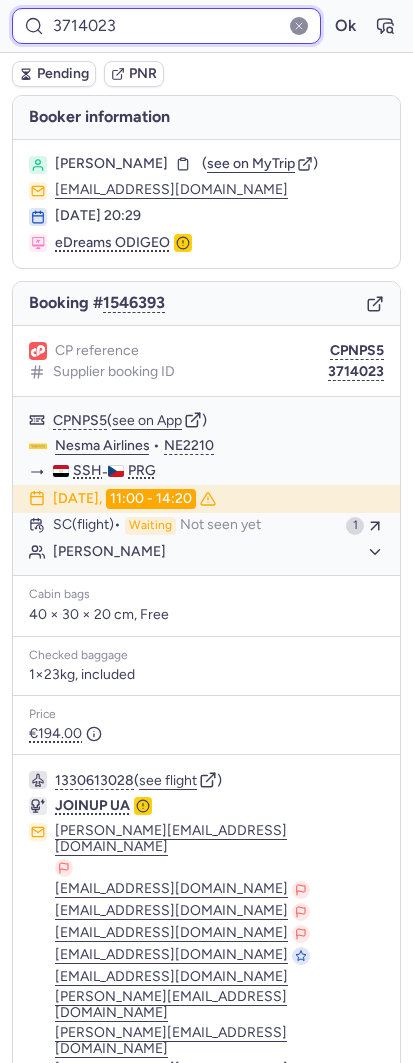 click on "3714023" at bounding box center [166, 26] 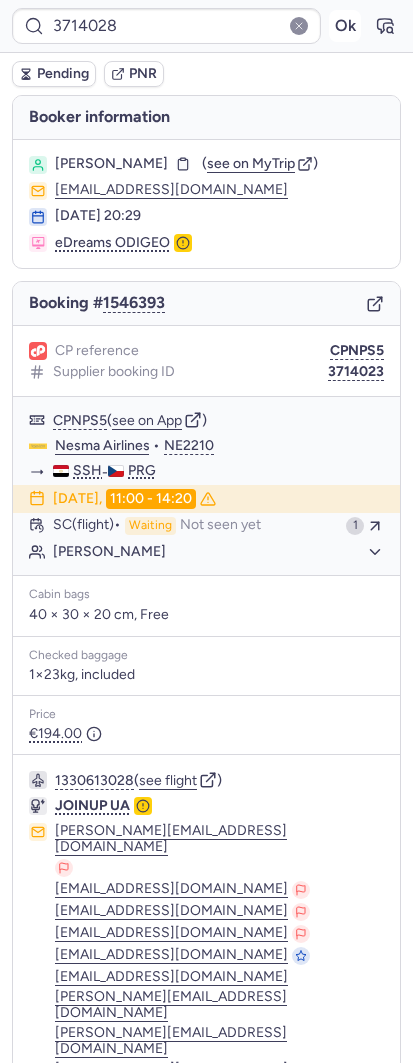 click on "Ok" at bounding box center [345, 26] 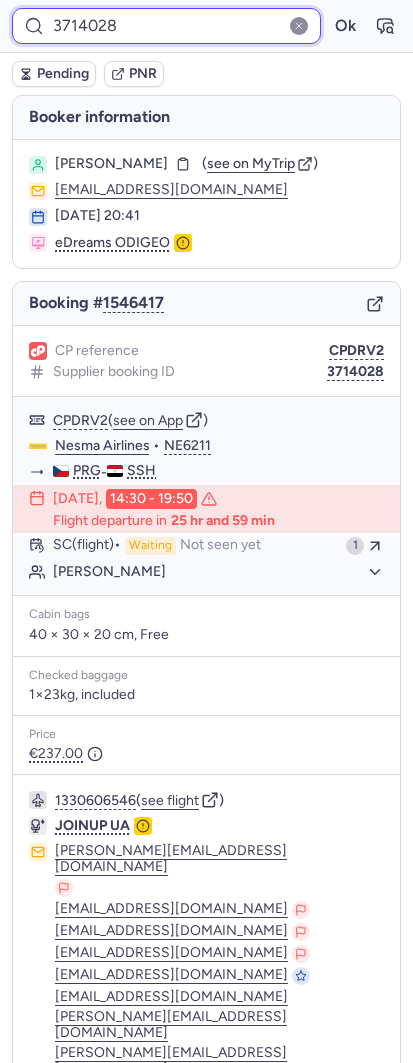click on "3714028" at bounding box center (166, 26) 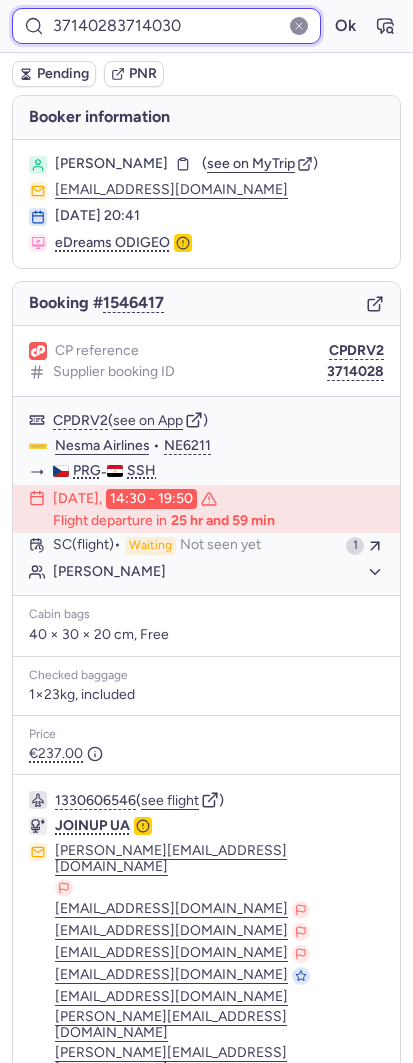 click on "37140283714030" at bounding box center [166, 26] 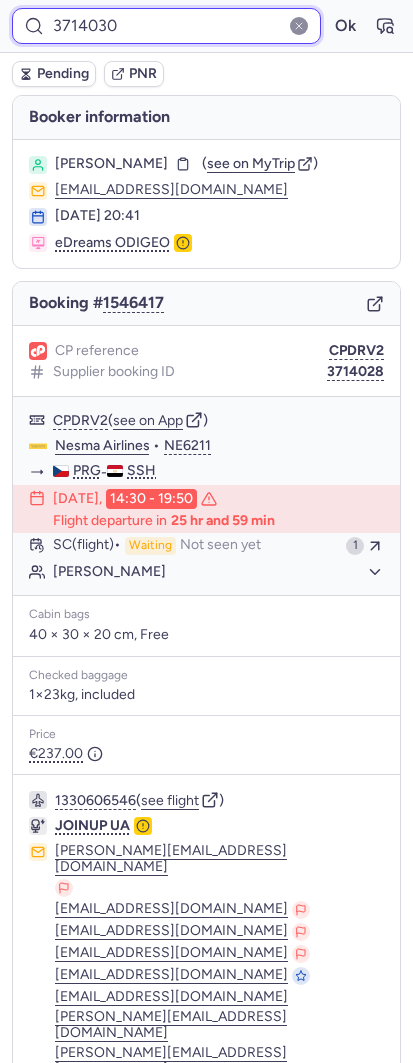 type on "3714030" 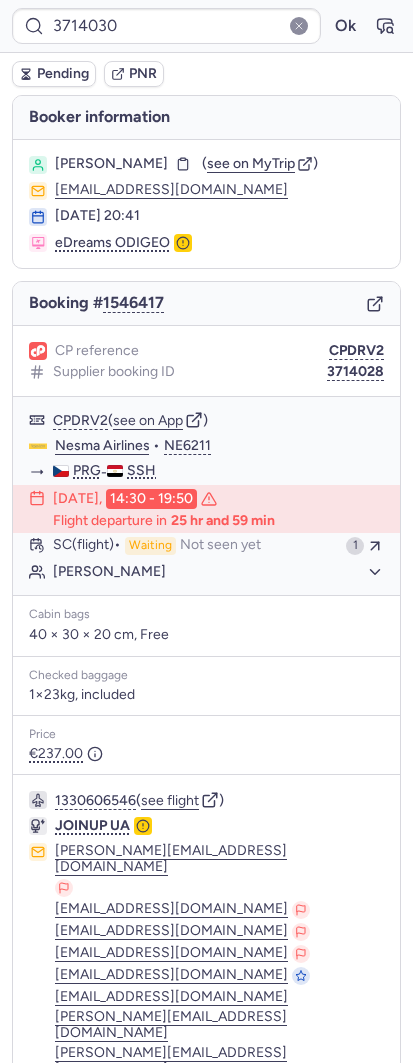 click on "3714030  Ok" at bounding box center [206, 26] 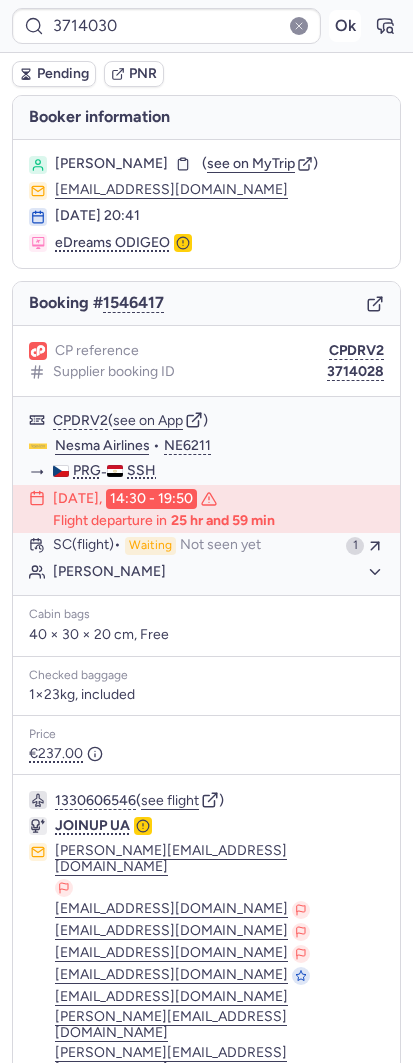 click on "Ok" at bounding box center [345, 26] 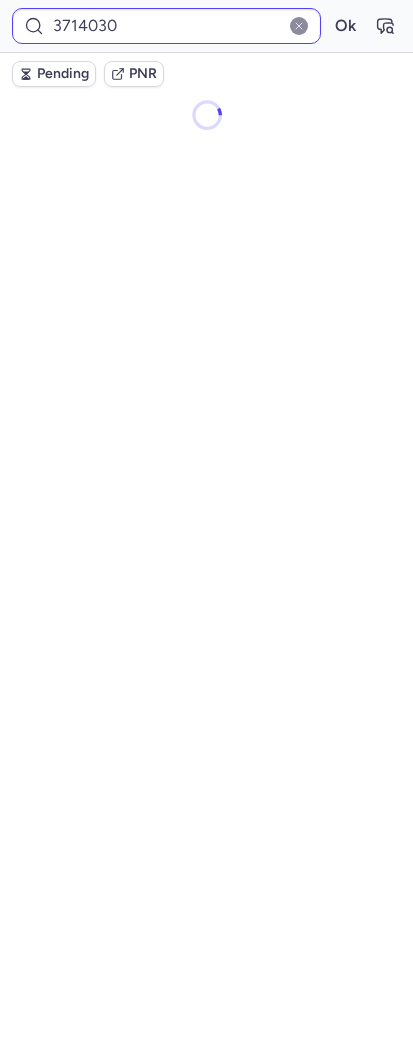 type 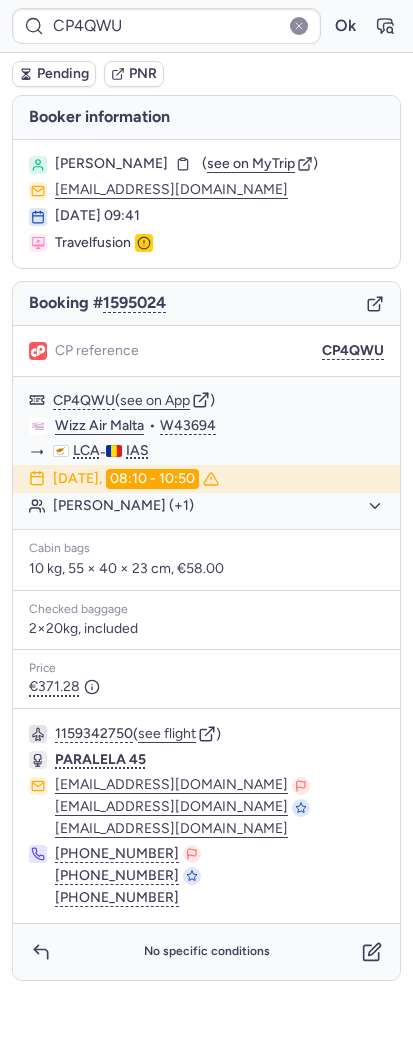 type on "CPHKWN" 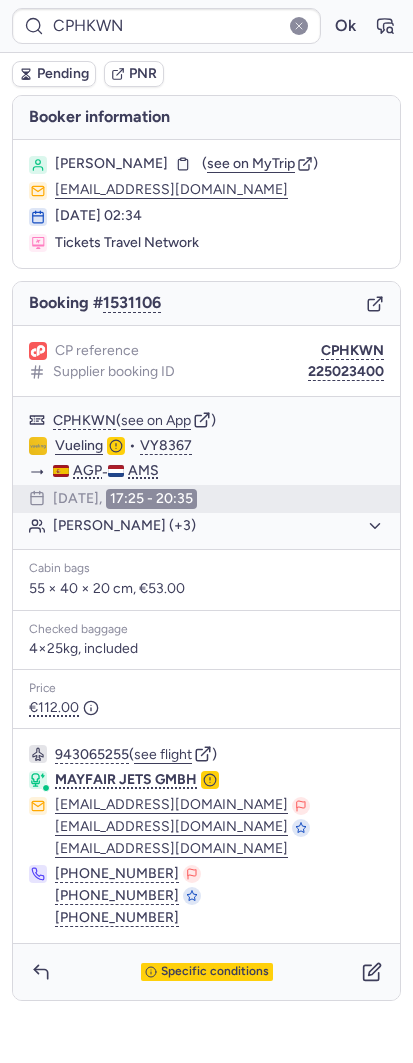 click on "Pending" at bounding box center (63, 74) 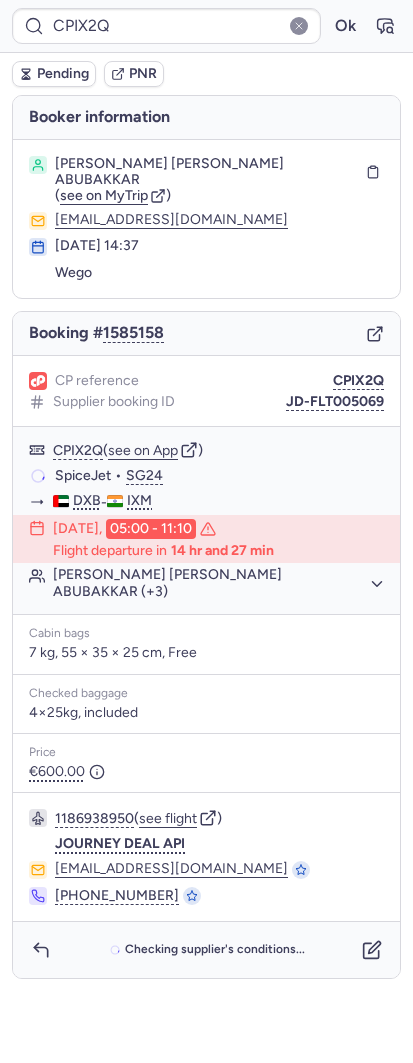type on "CPWP9J" 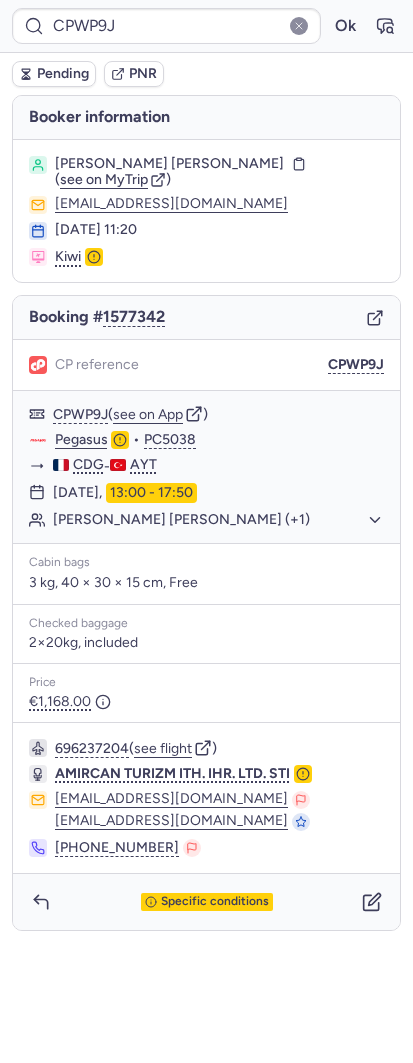 click on "Specific conditions" at bounding box center (215, 902) 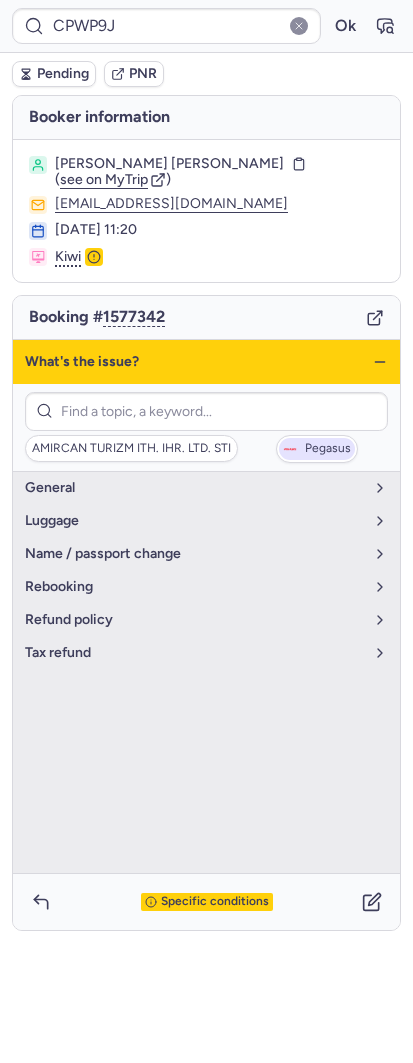 click on "Pegasus" at bounding box center (317, 449) 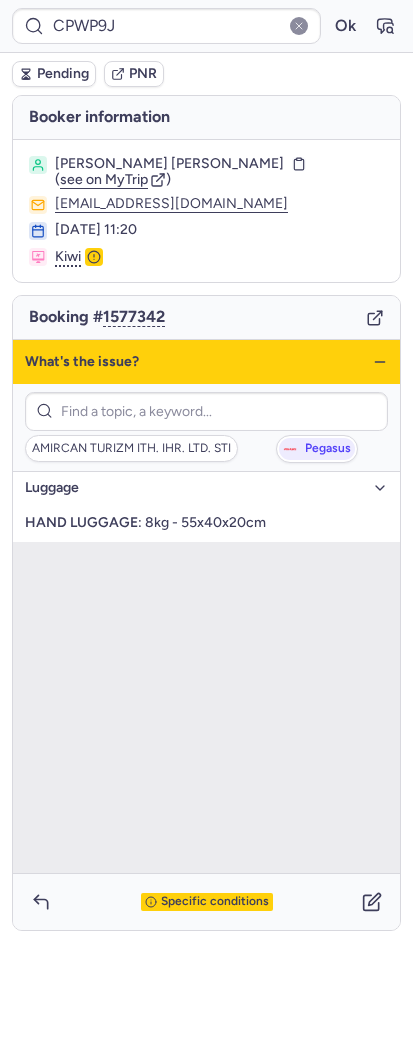 click on "AMIRCAN TURIZM ITH. IHR. LTD. STI  Pegasus" at bounding box center [206, 427] 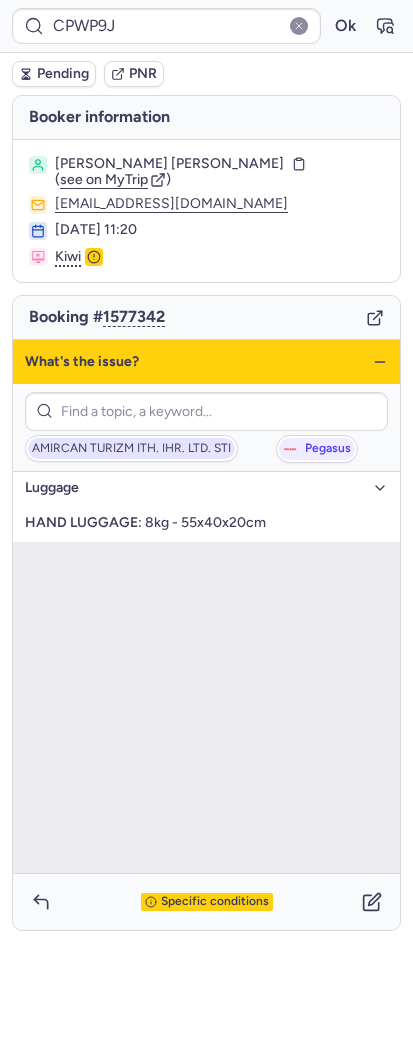 click on "AMIRCAN TURIZM ITH. IHR. LTD. STI" at bounding box center [131, 449] 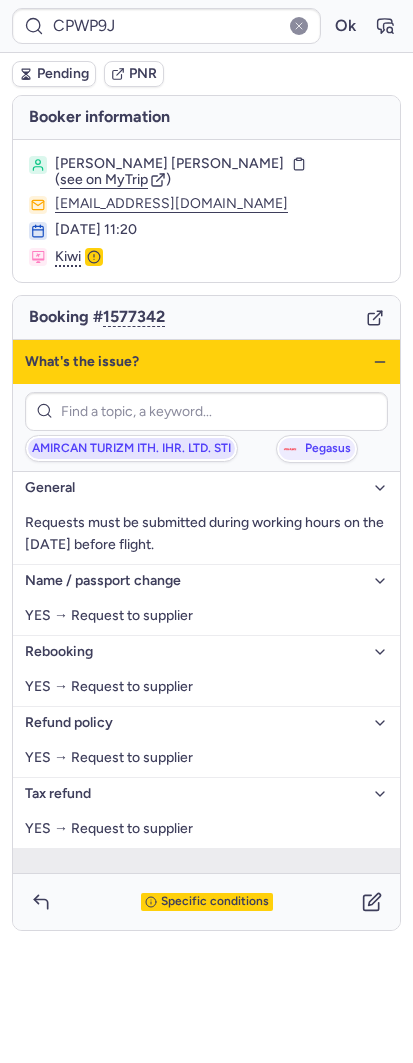 click on "AMIRCAN TURIZM ITH. IHR. LTD. STI" at bounding box center [131, 449] 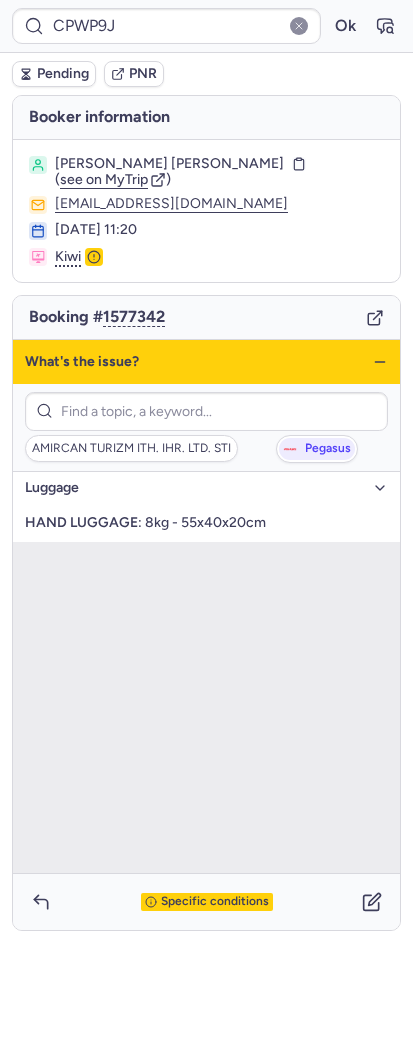 click on "luggage" at bounding box center [206, 488] 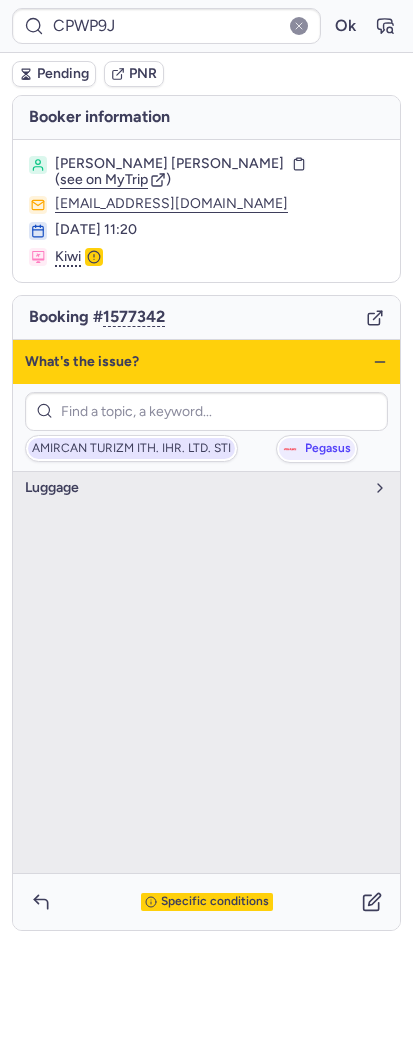 click on "AMIRCAN TURIZM ITH. IHR. LTD. STI" at bounding box center [131, 449] 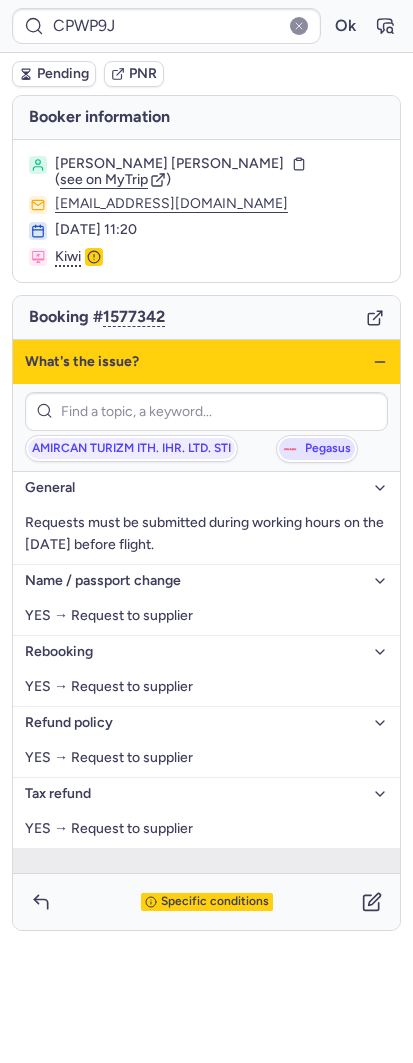 click on "Pegasus" at bounding box center (317, 449) 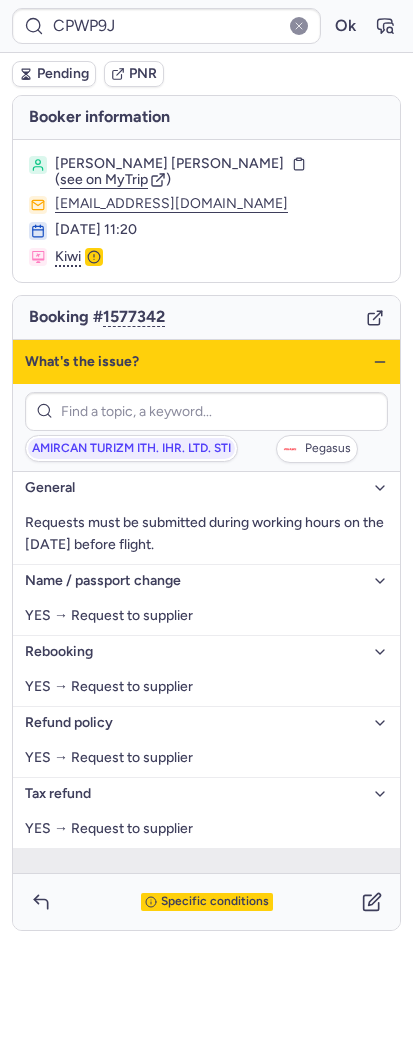 click on "general" at bounding box center [194, 488] 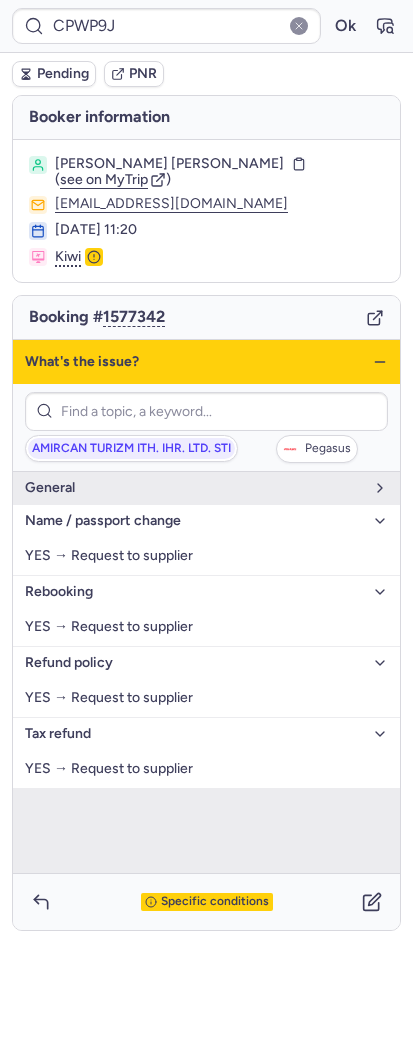 click on "What's the issue?" at bounding box center (206, 362) 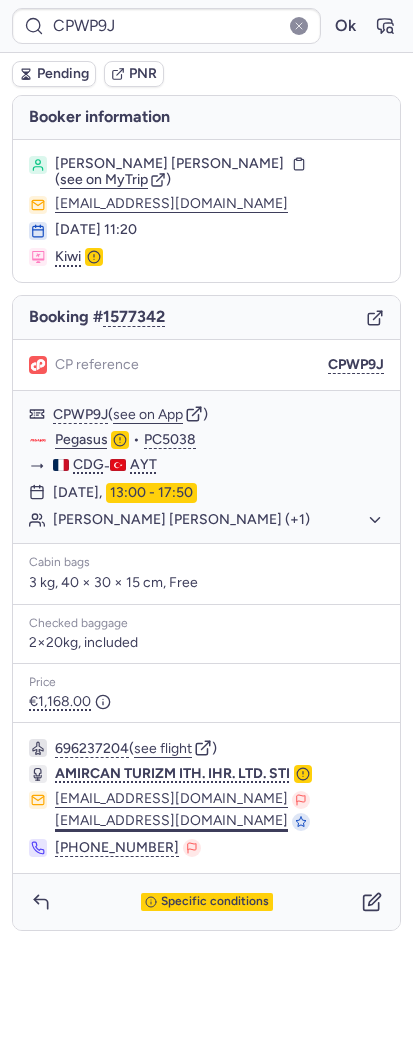 drag, startPoint x: 230, startPoint y: 790, endPoint x: 80, endPoint y: 803, distance: 150.56229 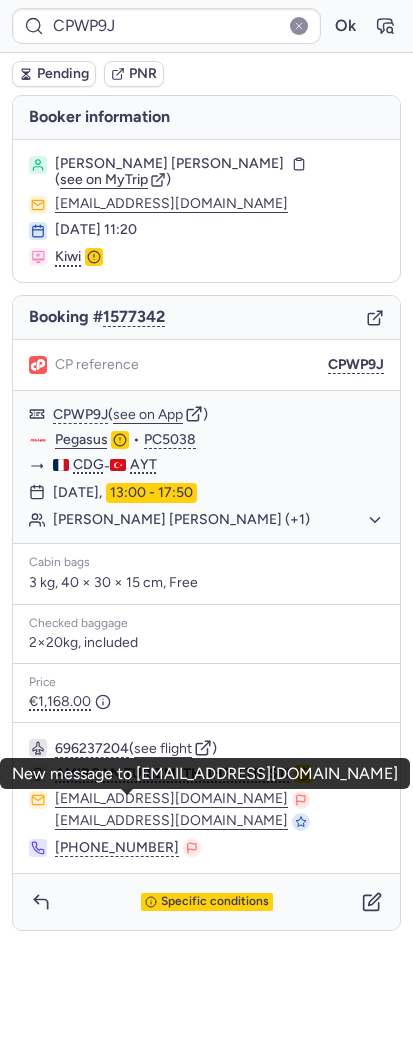 click on "[EMAIL_ADDRESS][DOMAIN_NAME]" 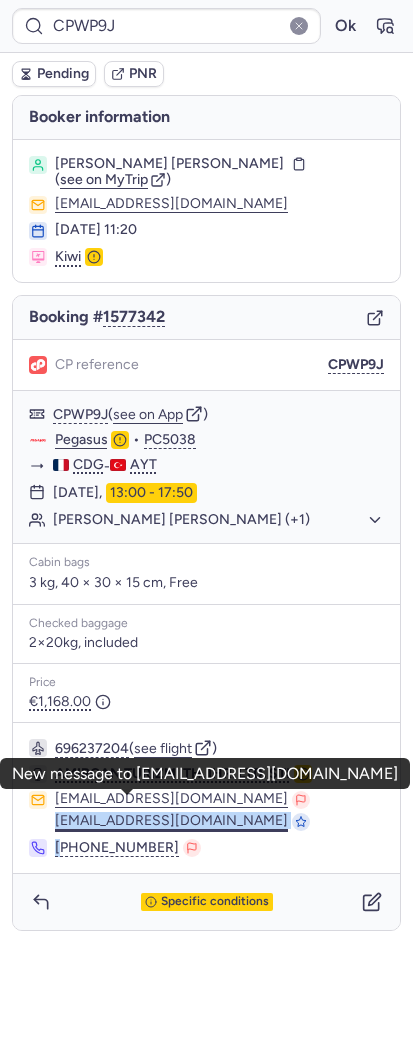 drag, startPoint x: 234, startPoint y: 808, endPoint x: 59, endPoint y: 804, distance: 175.04572 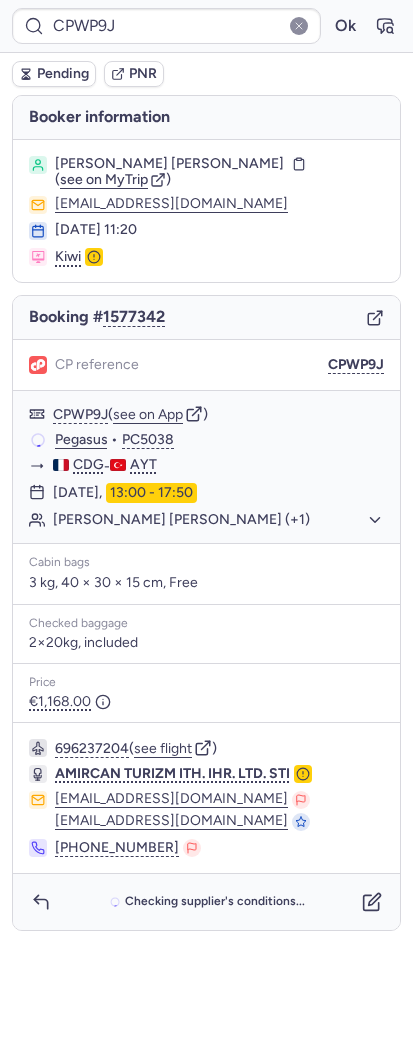 type on "CPHYN2" 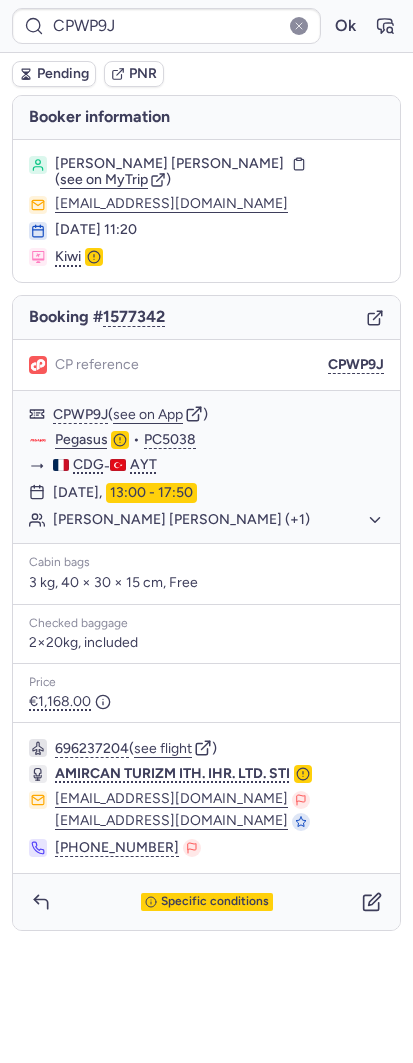 type on "CP3U8B" 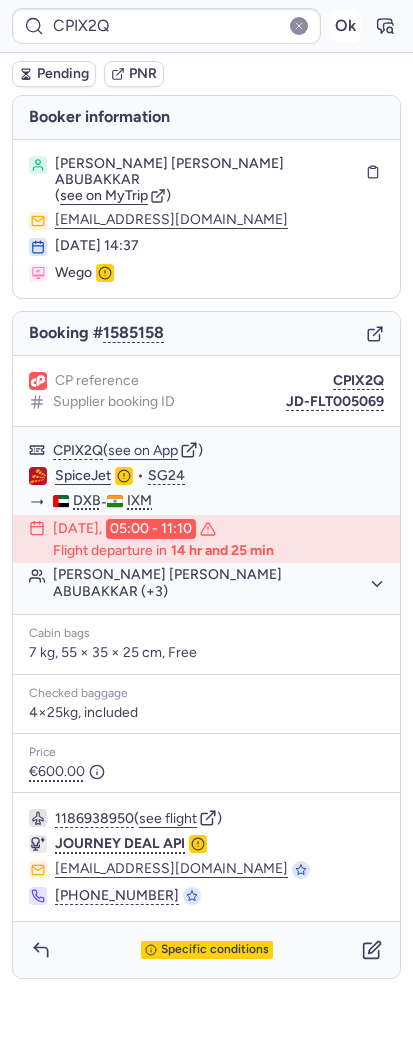 click on "Ok" at bounding box center [345, 26] 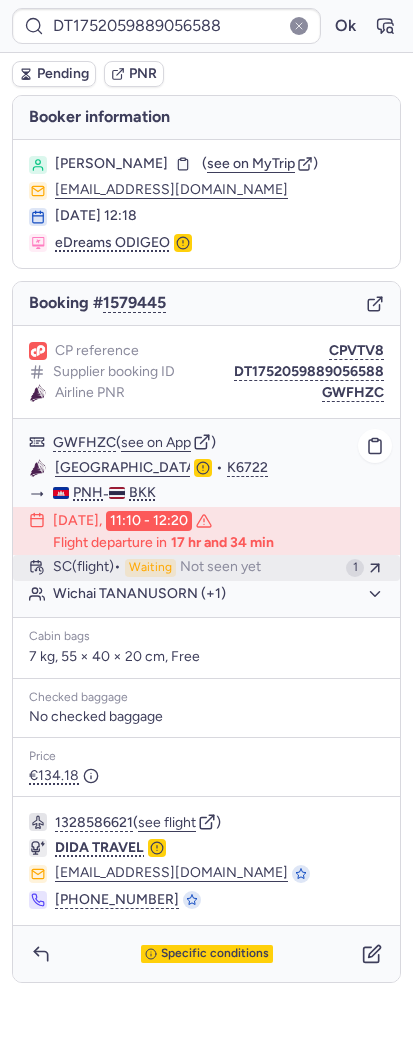 click on "SC   (flight)  Waiting Not seen yet" at bounding box center (195, 568) 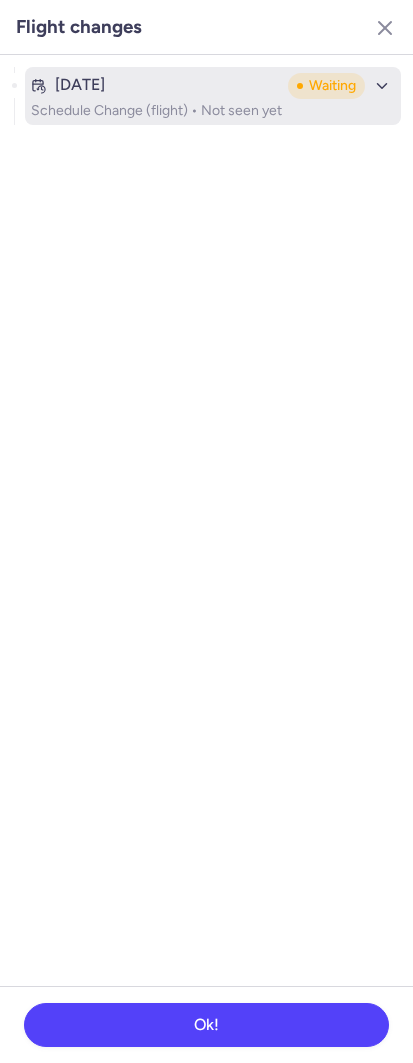 click on "Schedule Change (flight) •  Not seen yet" at bounding box center [213, 111] 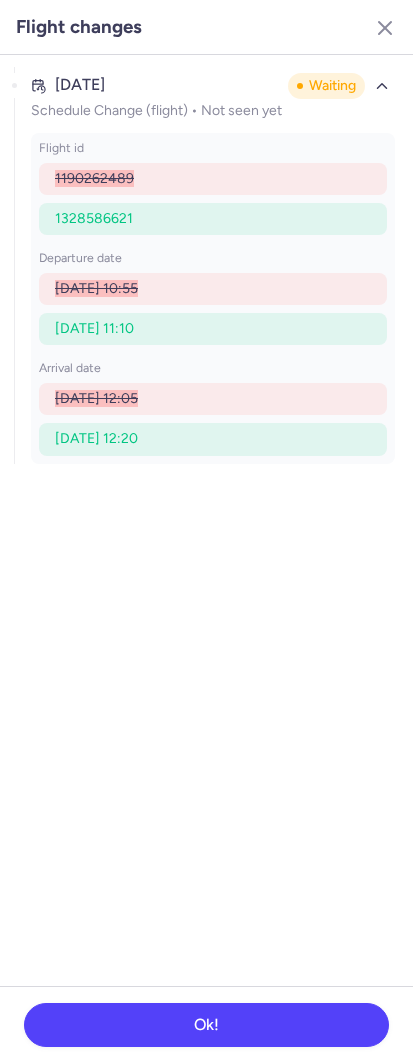 click on "Flight changes" at bounding box center [206, 27] 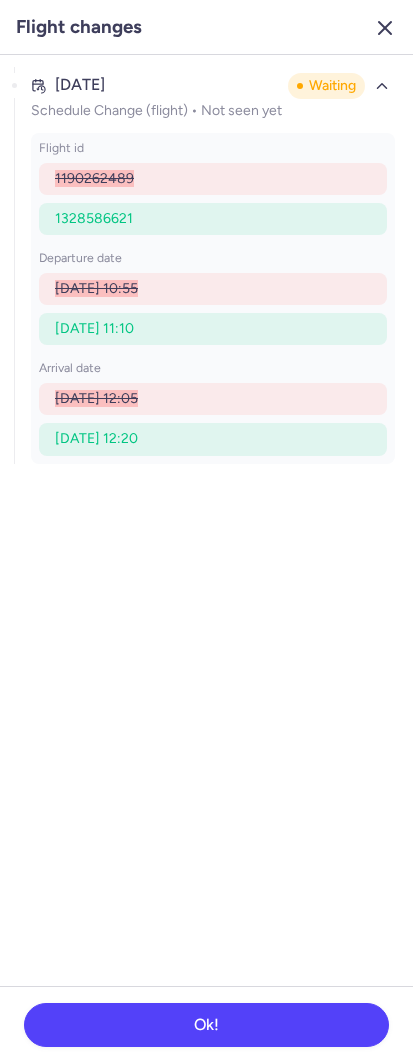 click 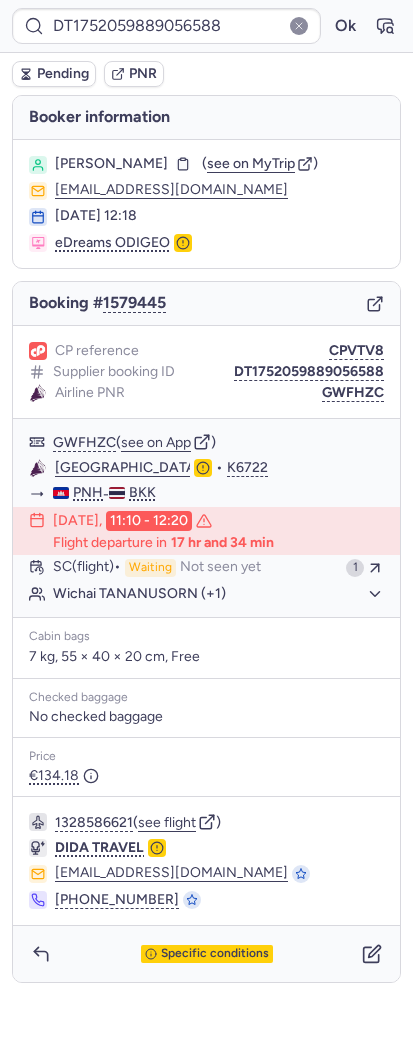 type on "CPR59Z" 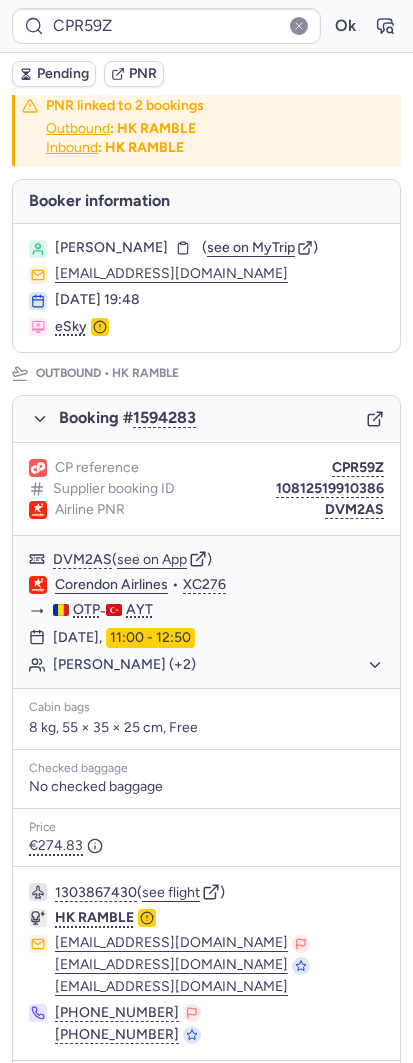 scroll, scrollTop: 0, scrollLeft: 0, axis: both 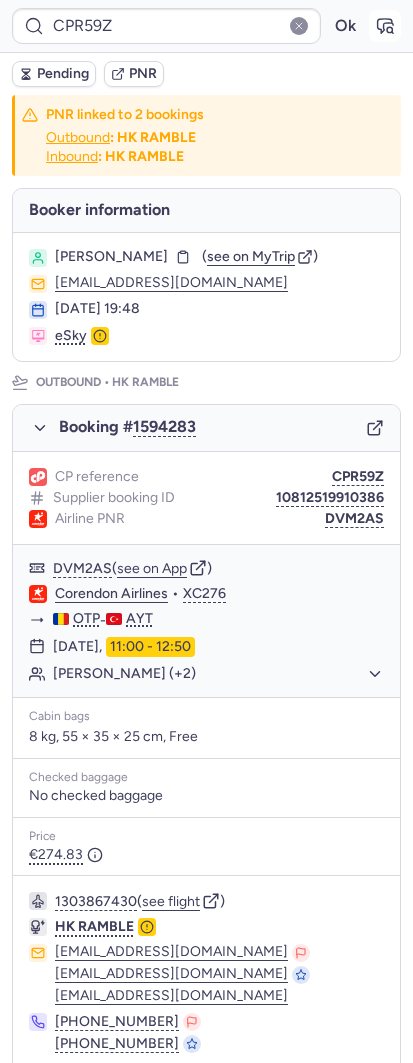 click at bounding box center (385, 26) 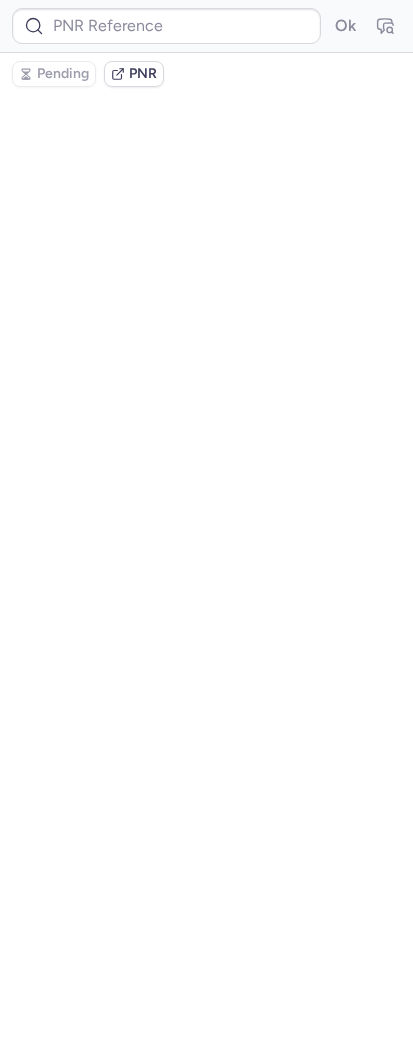 type on "CPR59Z" 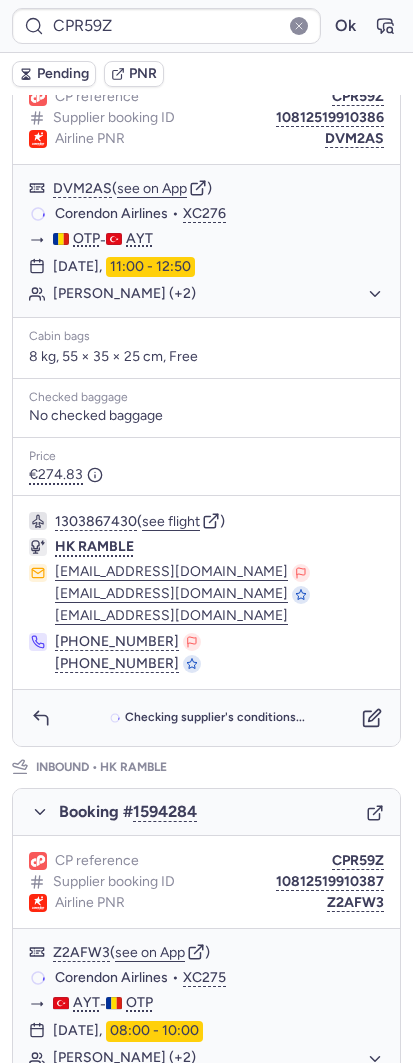 scroll, scrollTop: 125, scrollLeft: 0, axis: vertical 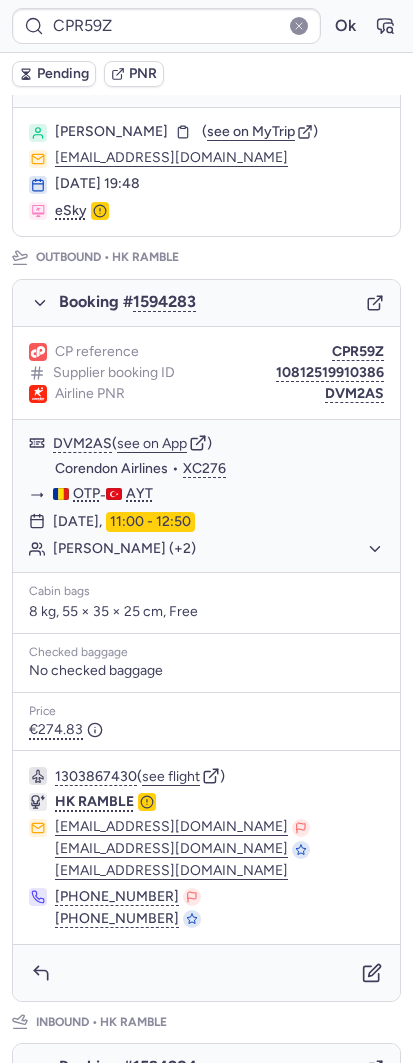 click 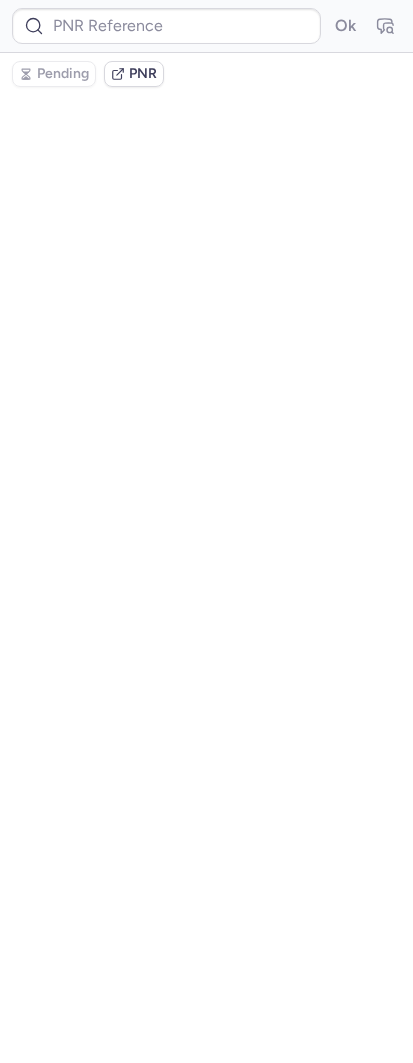 scroll, scrollTop: 0, scrollLeft: 0, axis: both 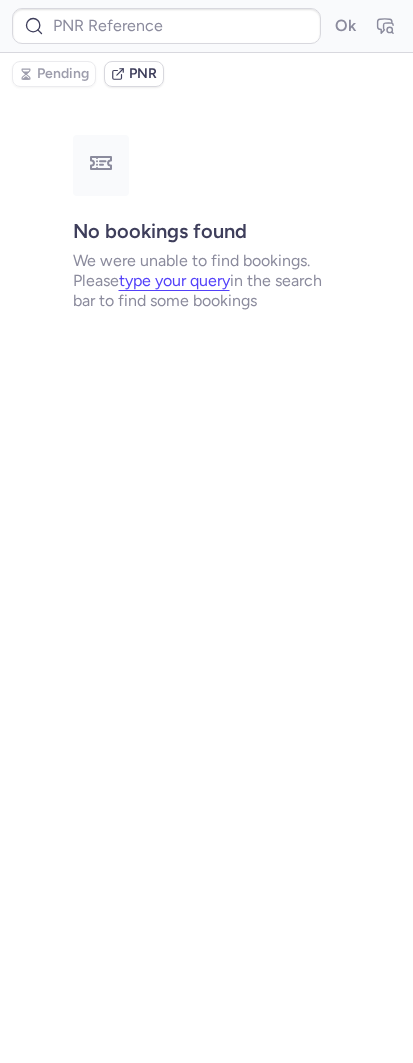 type on "CPR59Z" 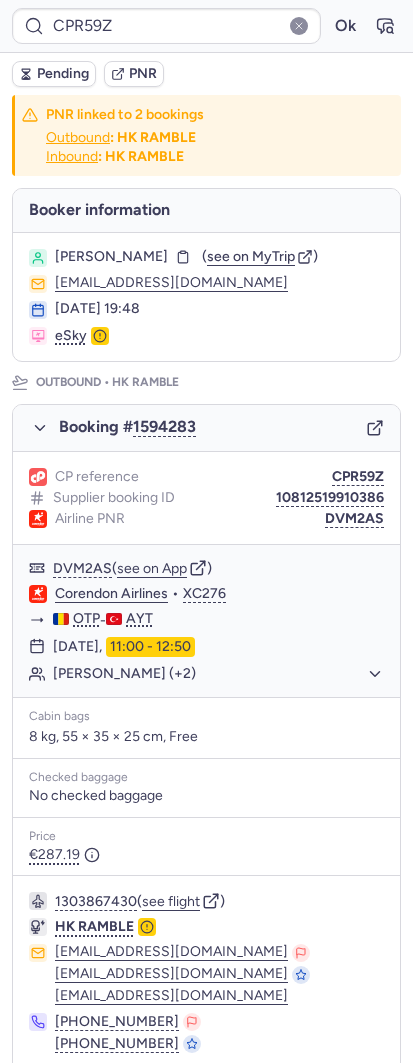 type on "CPHVVZ" 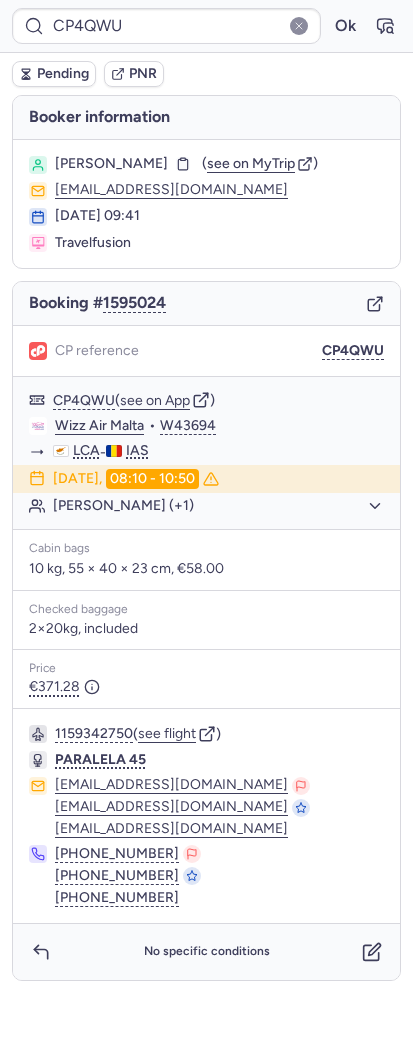 type on "CPODKQ" 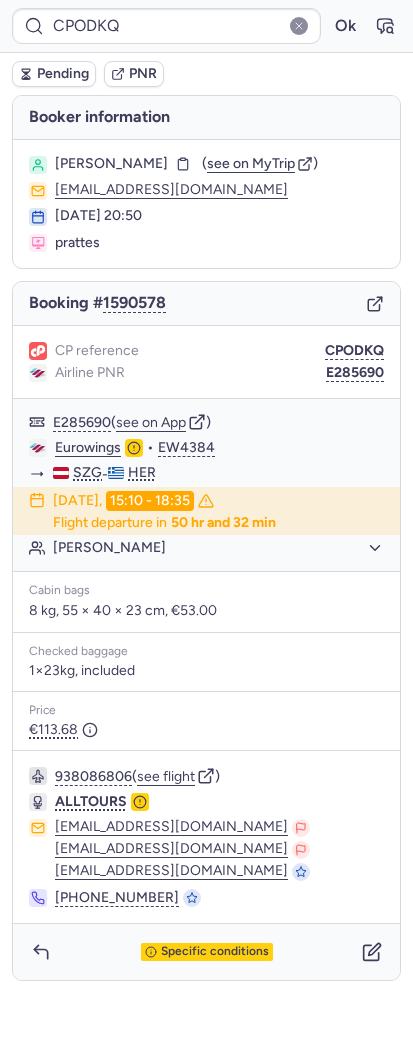 click on "CPODKQ  Ok" at bounding box center [206, 26] 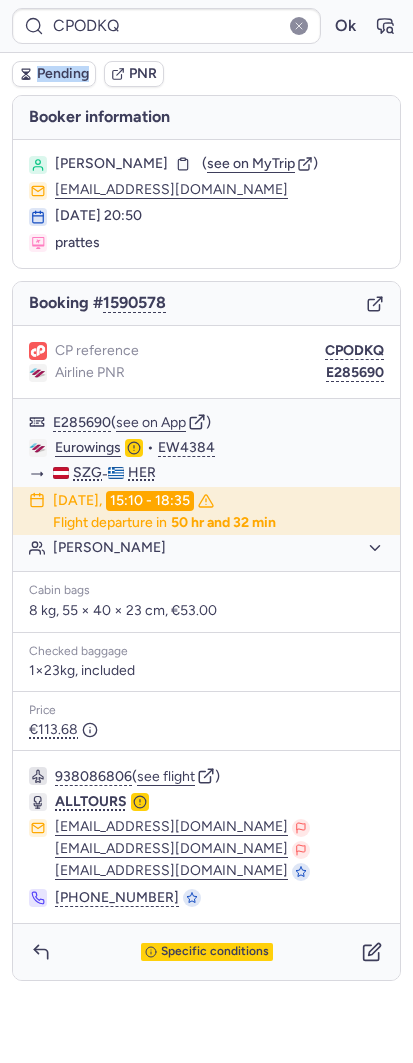 click on "CPODKQ  Ok" at bounding box center (206, 26) 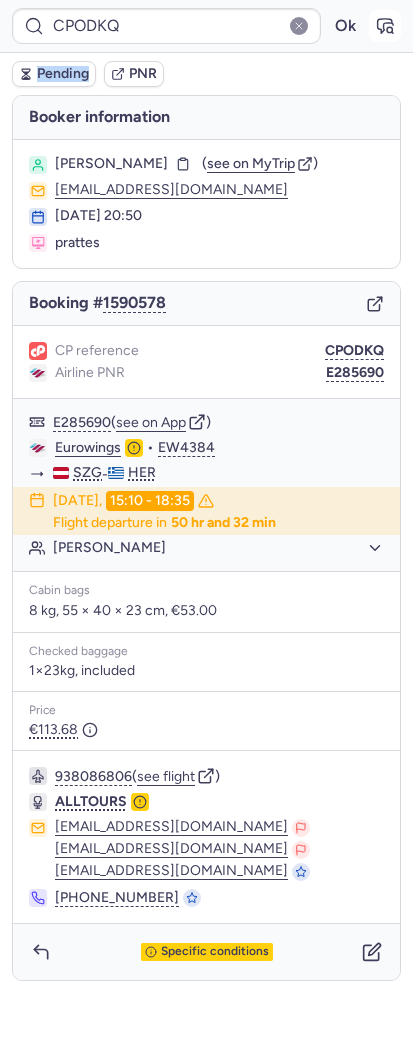 click at bounding box center [385, 26] 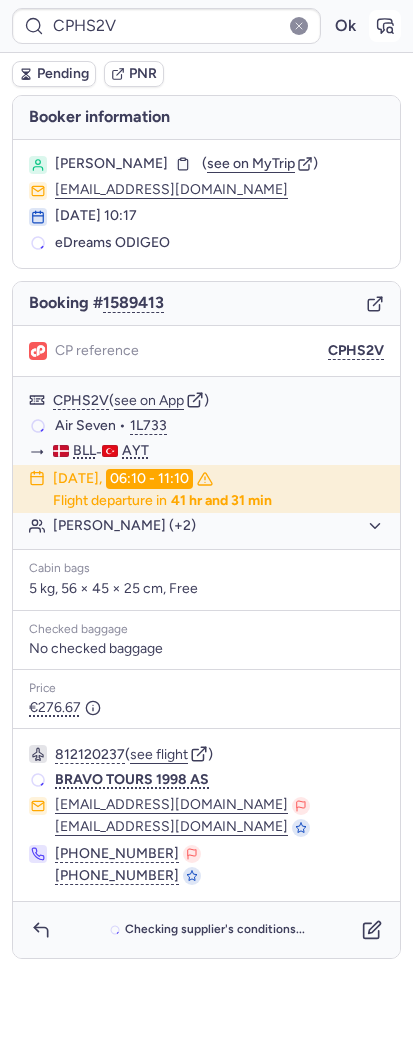 click 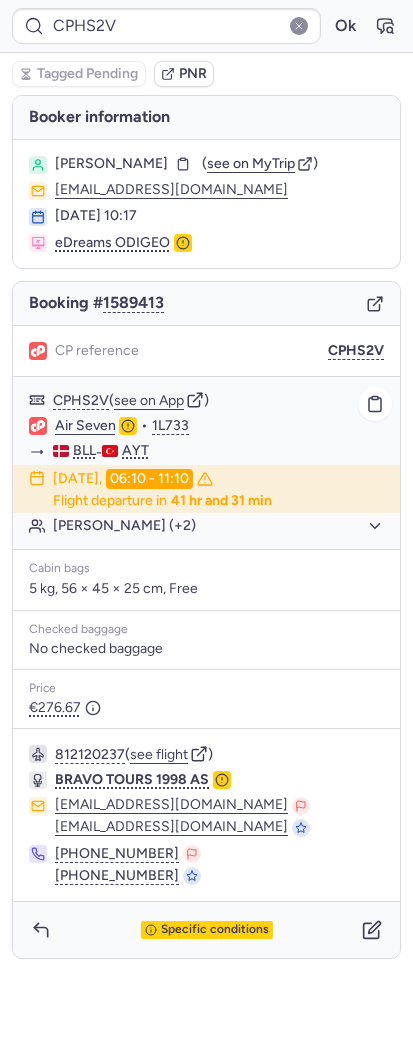 click on "Iman SAADA (+2)" 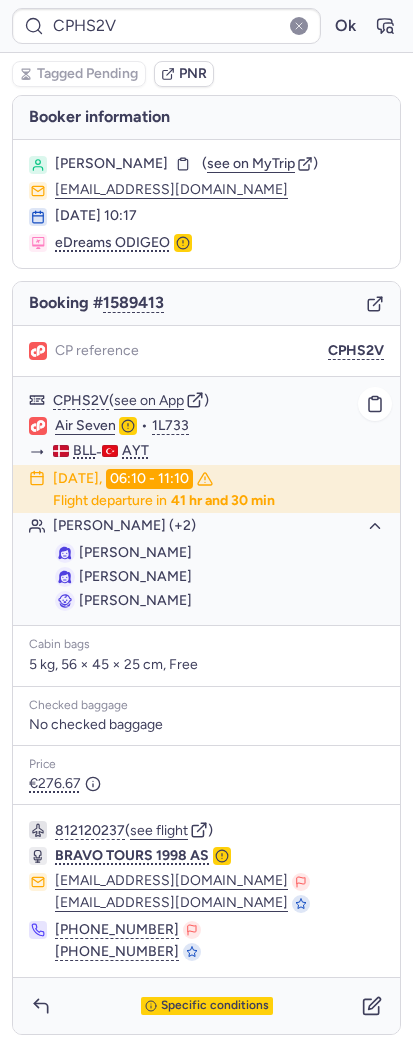 type on "CPR59Z" 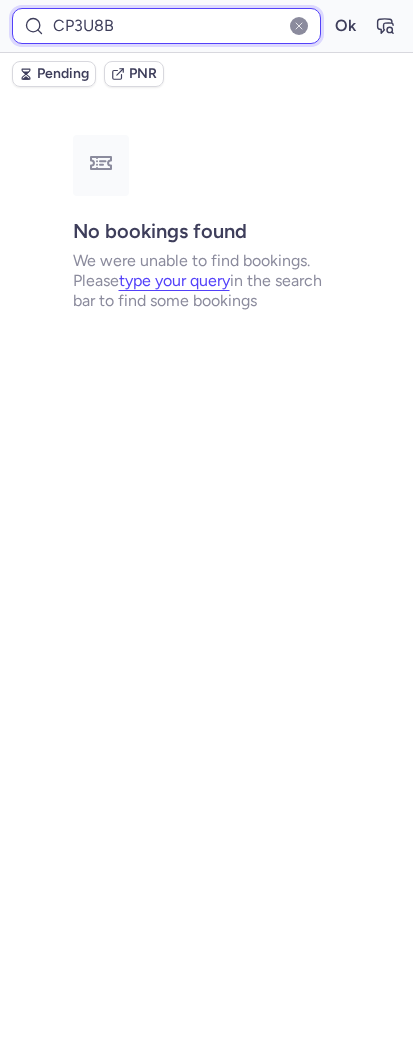 click on "CP3U8B" at bounding box center (166, 26) 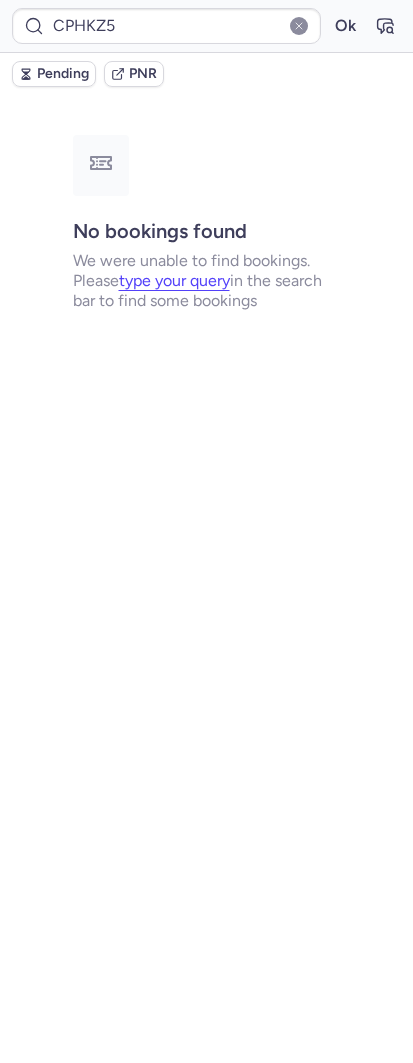 click on "CPHKZ5  Ok" at bounding box center (206, 26) 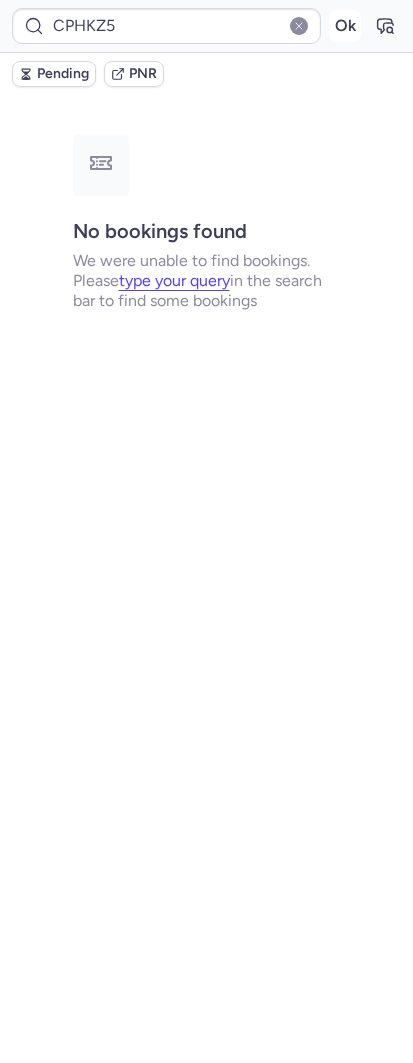 click on "Ok" at bounding box center (345, 26) 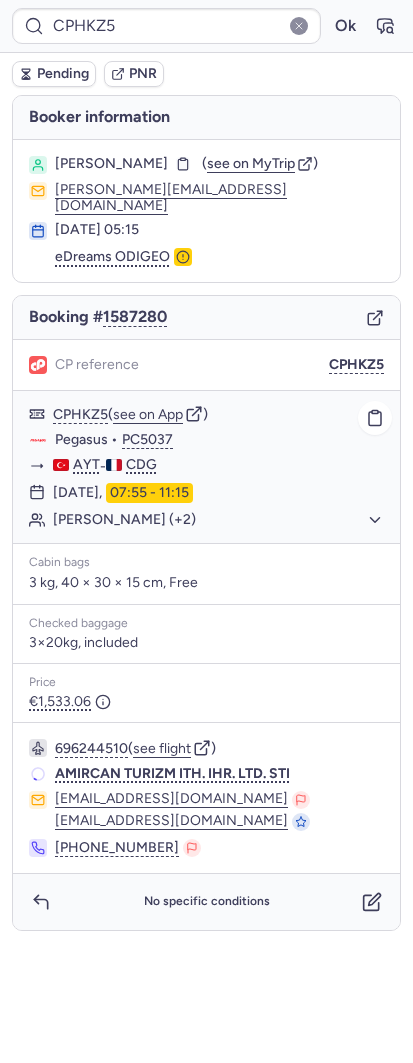 click on "07:55 - 11:15" at bounding box center [149, 493] 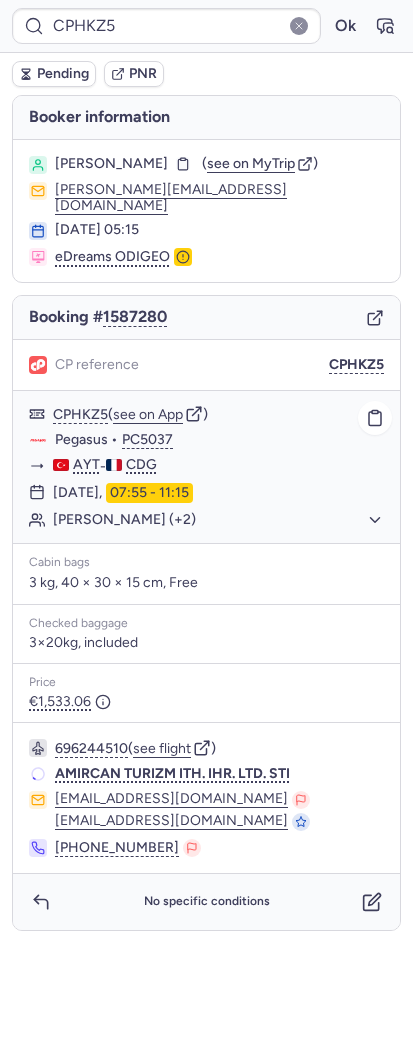click on "Salima GELIK (+2)" 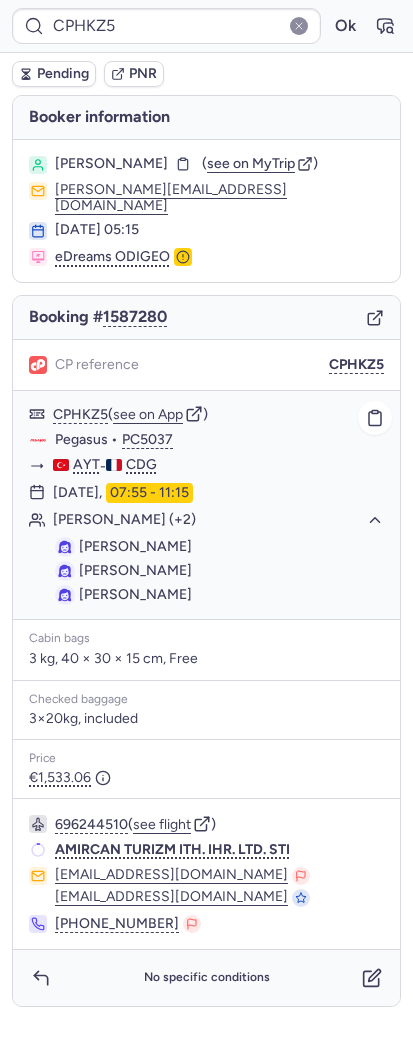 drag, startPoint x: 218, startPoint y: 549, endPoint x: 78, endPoint y: 550, distance: 140.00357 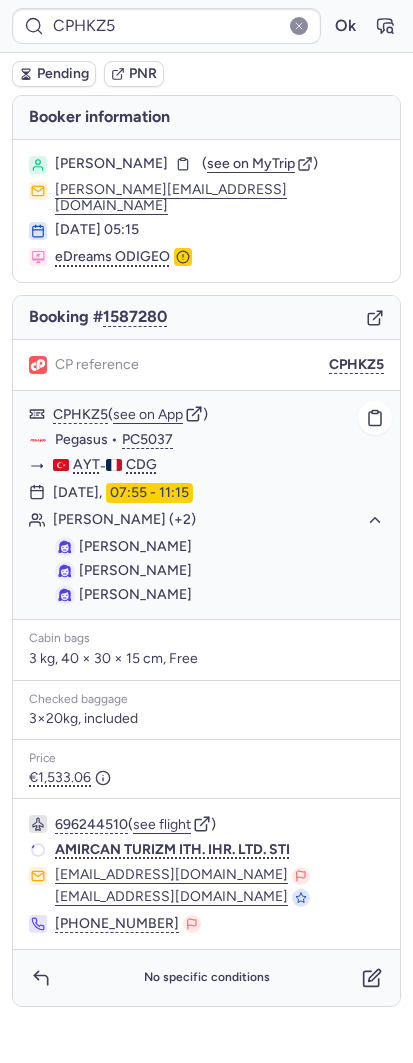 click on "Souheyla KOUCHIH" 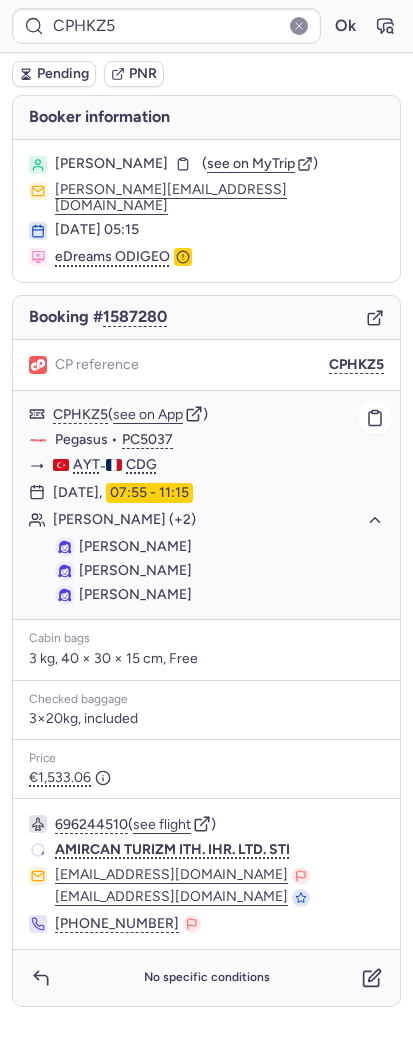 copy on "Souheyla KOUCHIH" 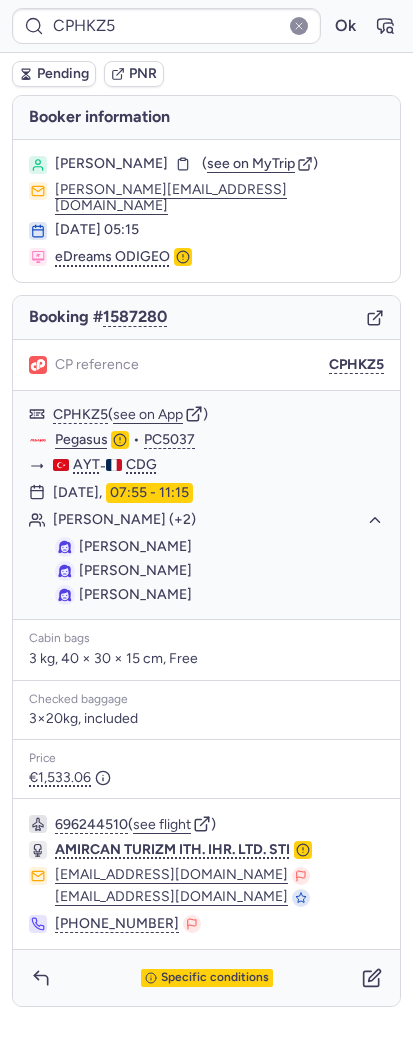 type on "CP3U8B" 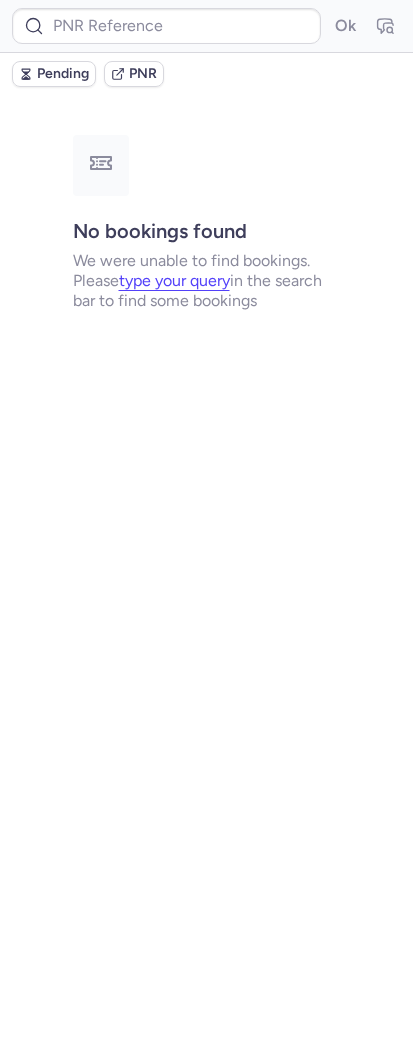 type on "CPY8CL" 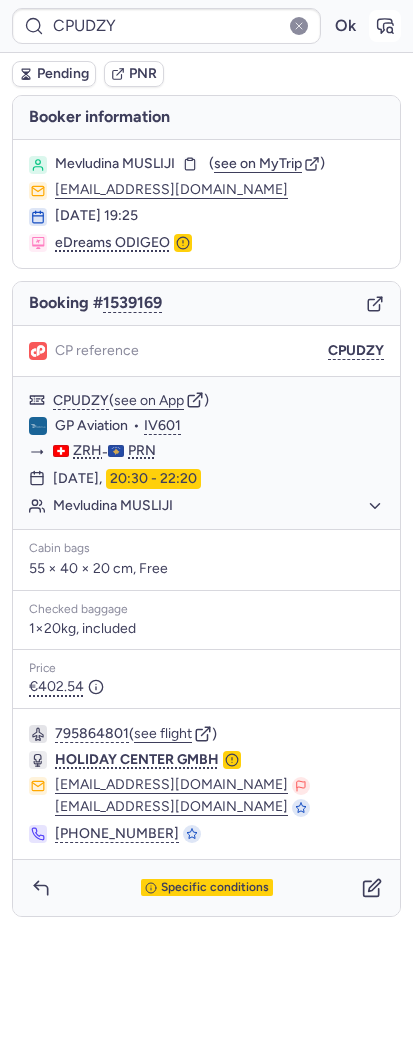 click at bounding box center [385, 26] 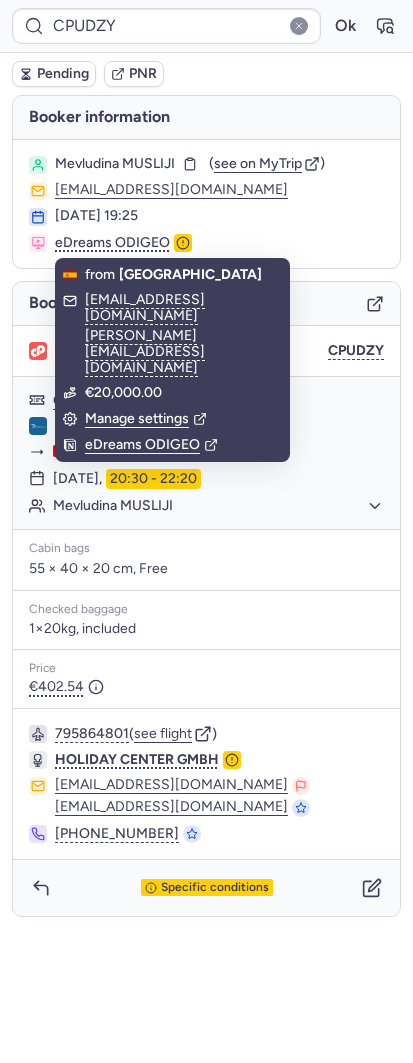 click on "Mevludina MUSLIJI  ( see on MyTrip  )  mevludina.m@outlook.de 18 Jun 2025, 19:25 eDreams ODIGEO" at bounding box center [206, 204] 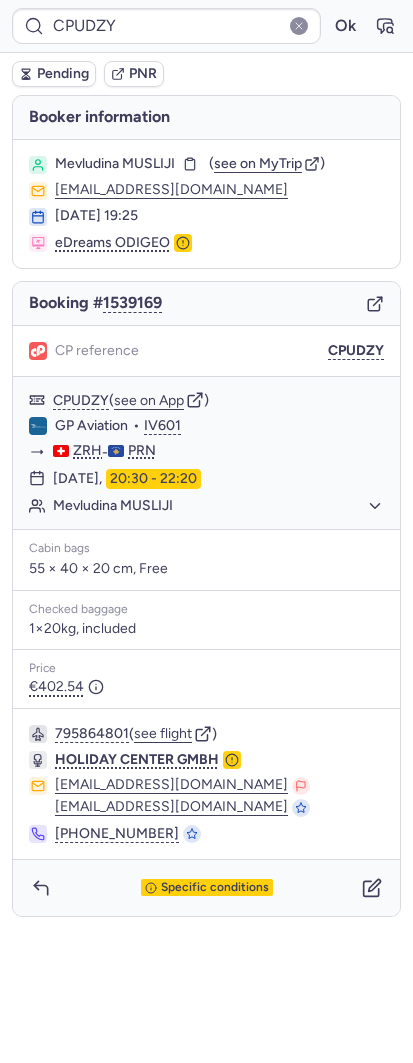 click on "Mevludina MUSLIJI  ( see on MyTrip  )  mevludina.m@outlook.de 18 Jun 2025, 19:25 eDreams ODIGEO" at bounding box center [206, 204] 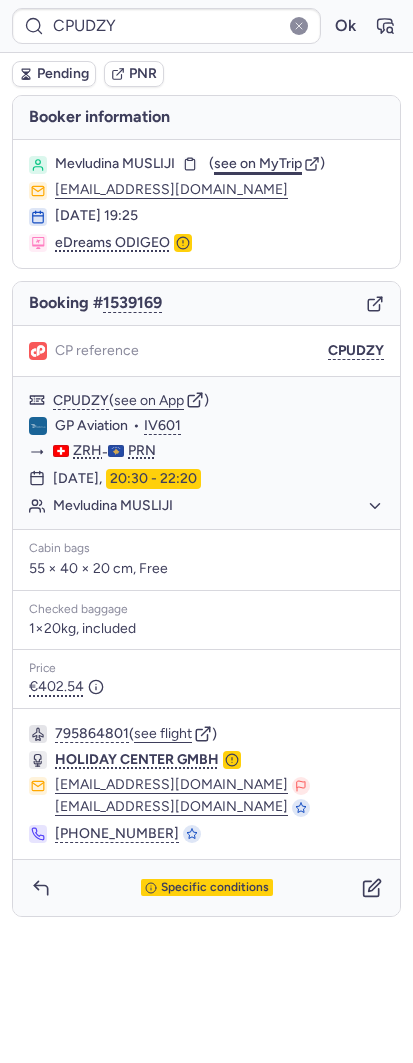 click on "see on MyTrip" at bounding box center [258, 163] 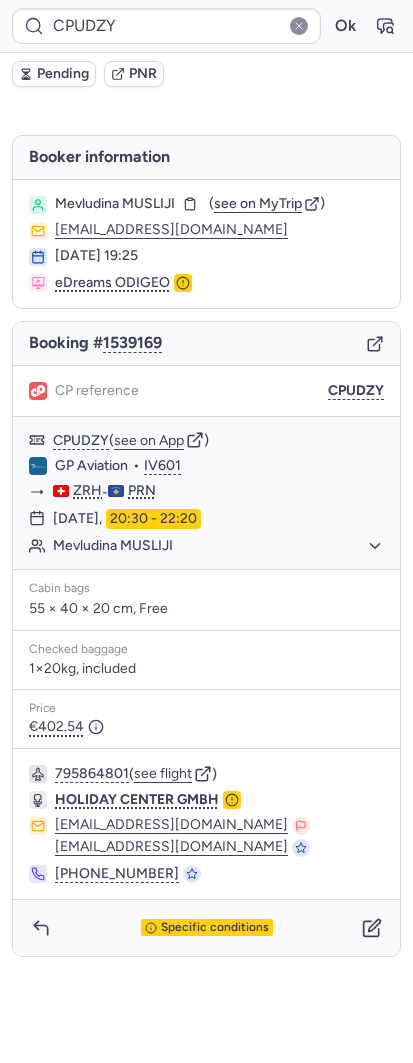 type on "CPAXLW" 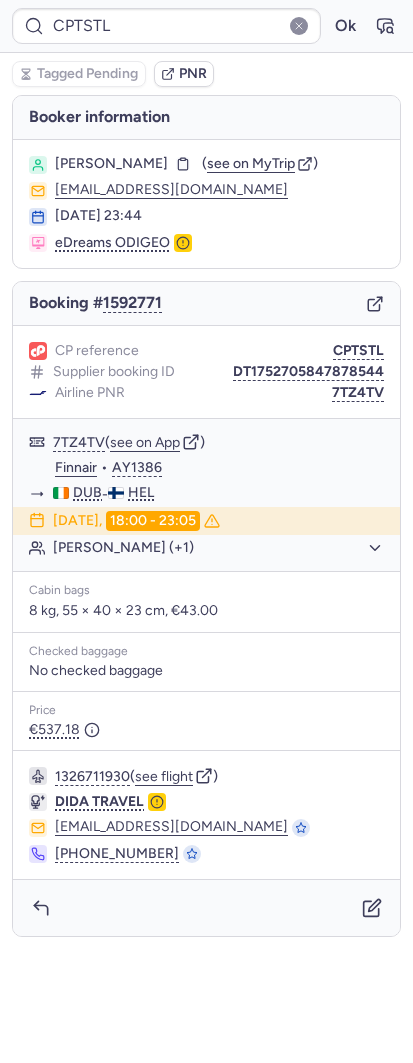 type on "CP2MCT" 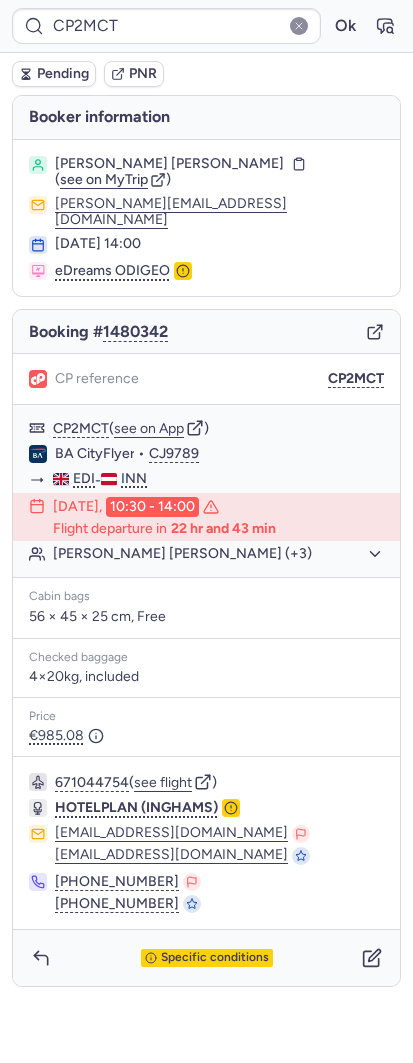 click 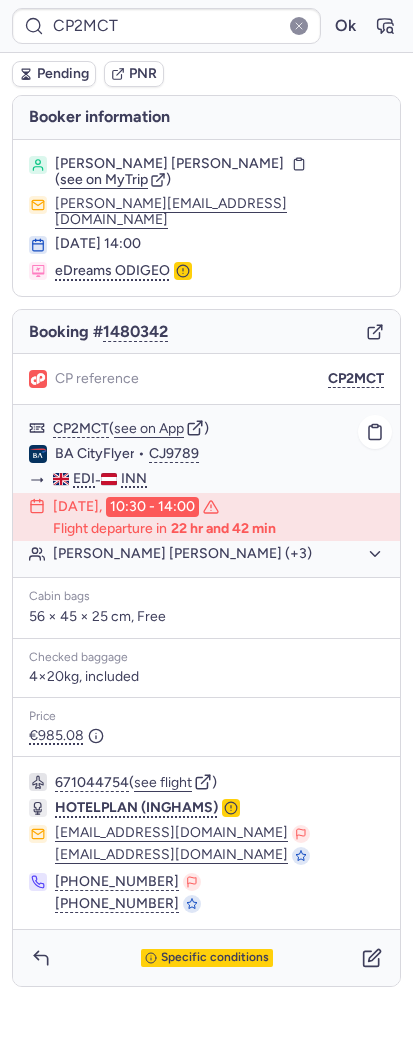 click on "James Fraser THOMSON (+3)" 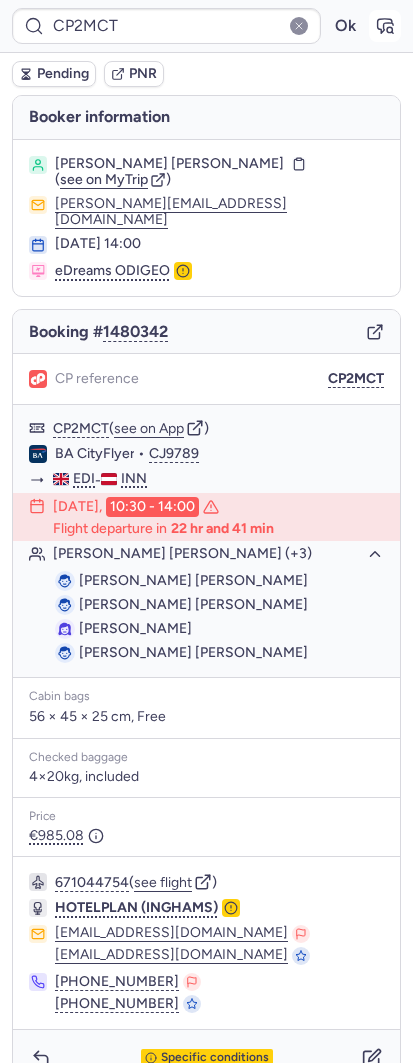 click at bounding box center [385, 26] 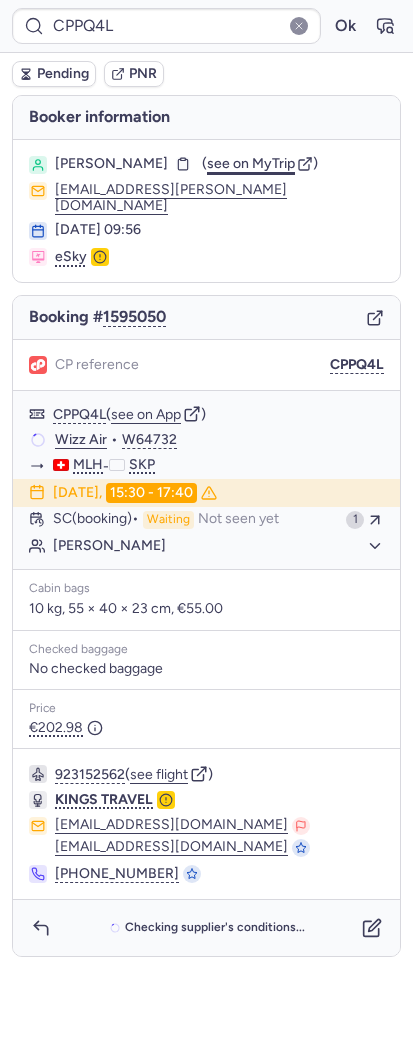 click on "see on MyTrip" at bounding box center [251, 163] 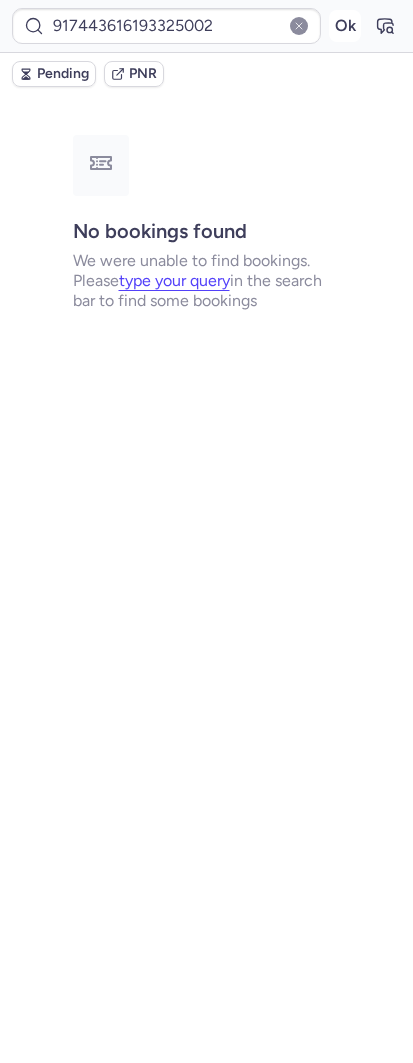 click on "Ok" at bounding box center (345, 26) 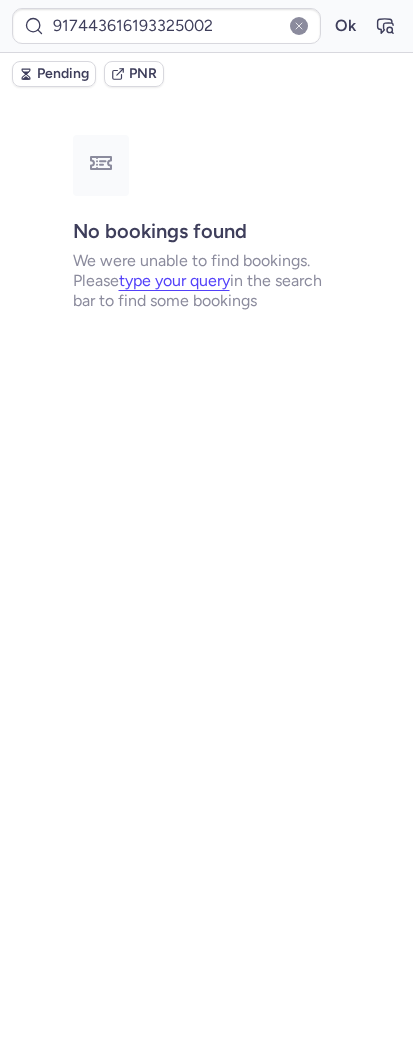 type on "CPTQJV" 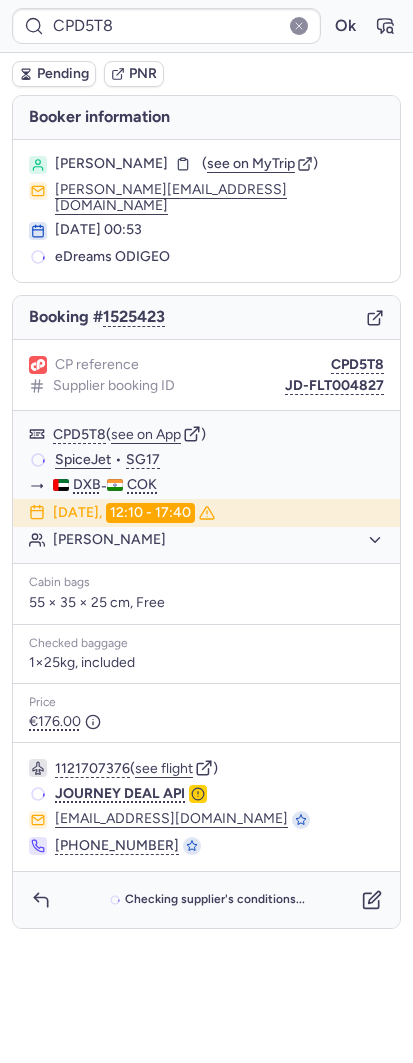 type on "CPAXLW" 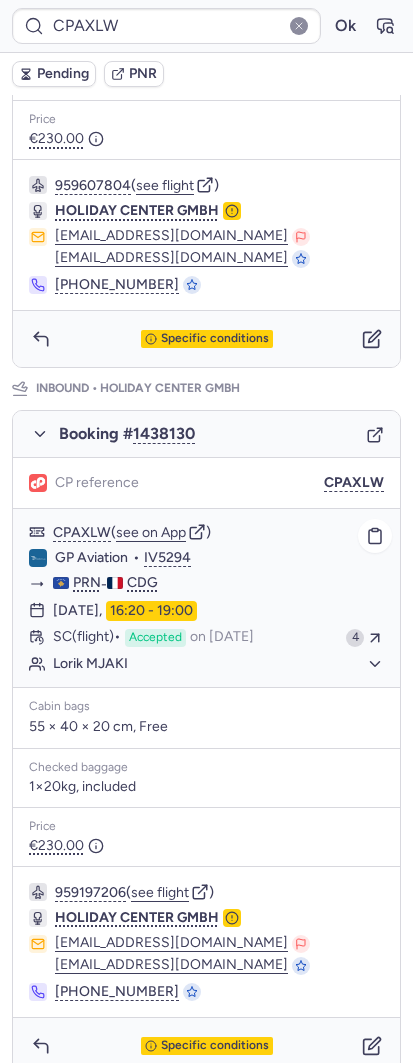scroll, scrollTop: 715, scrollLeft: 0, axis: vertical 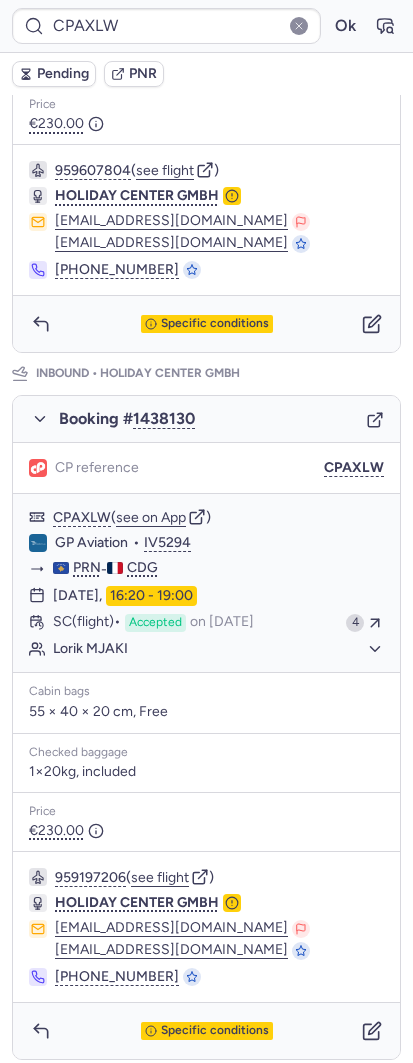 click 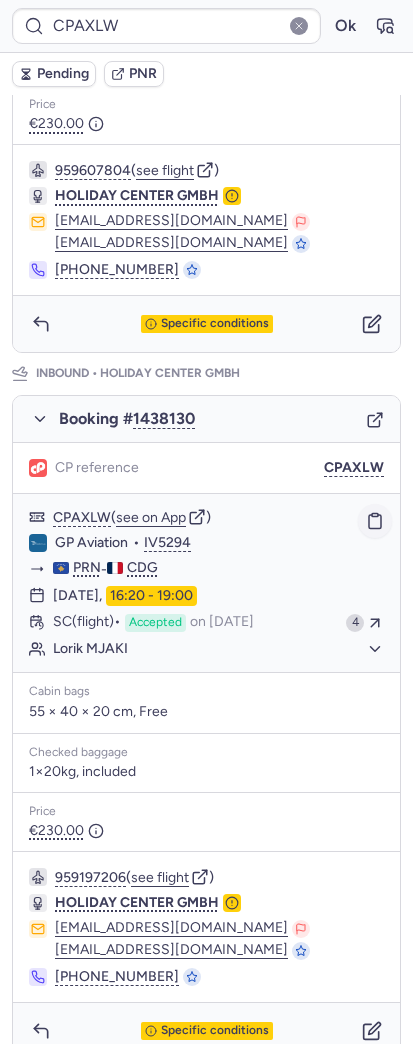 click 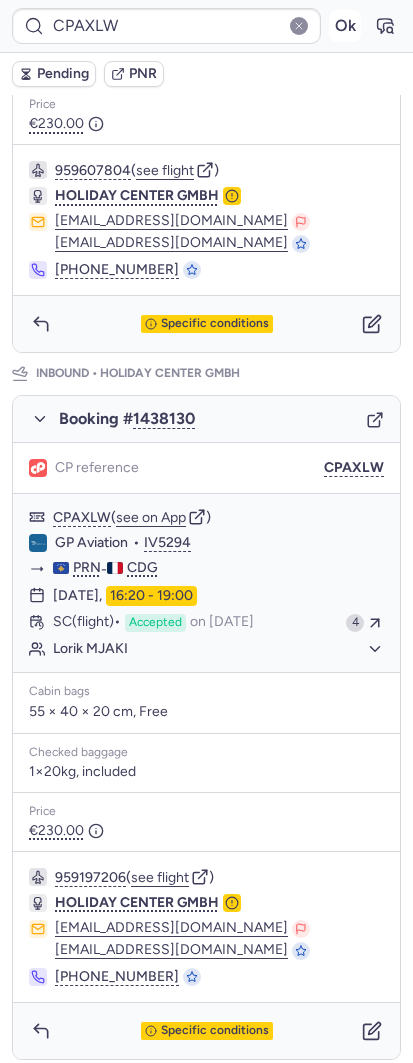 click on "Ok" at bounding box center (345, 26) 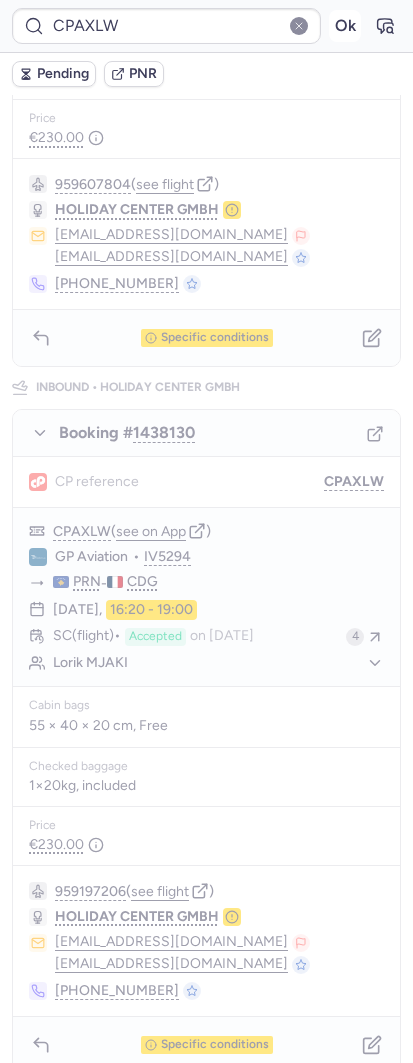 click on "Ok" at bounding box center (345, 26) 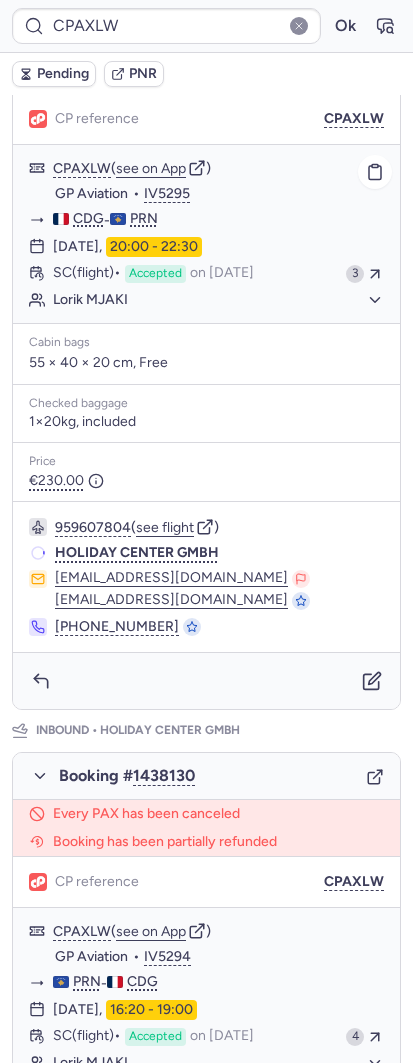 scroll, scrollTop: 0, scrollLeft: 0, axis: both 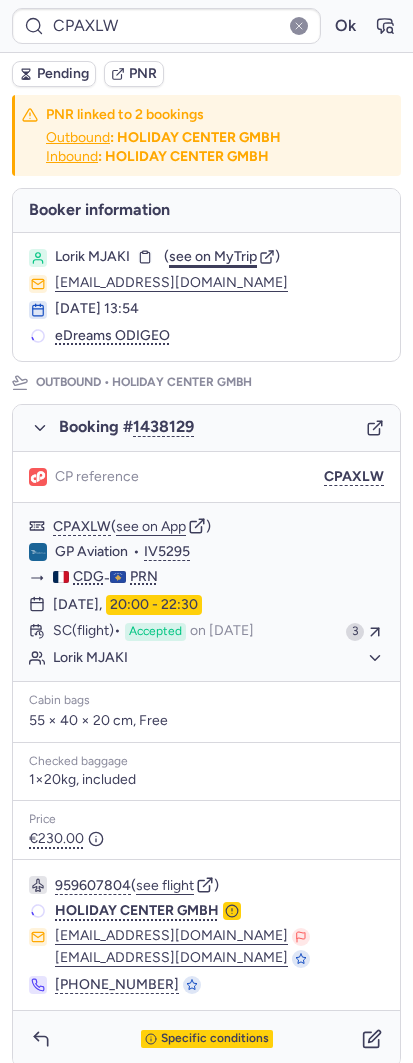 click on "see on MyTrip" at bounding box center (213, 256) 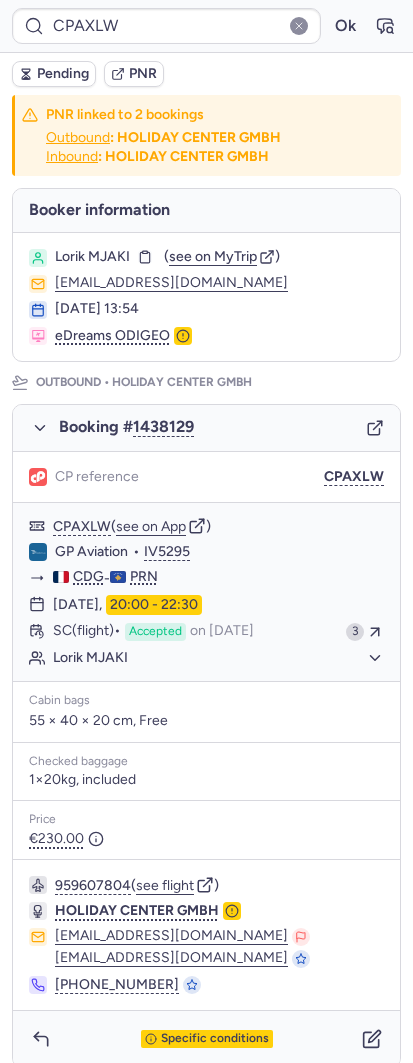click on "CPAXLW  Ok" at bounding box center (206, 26) 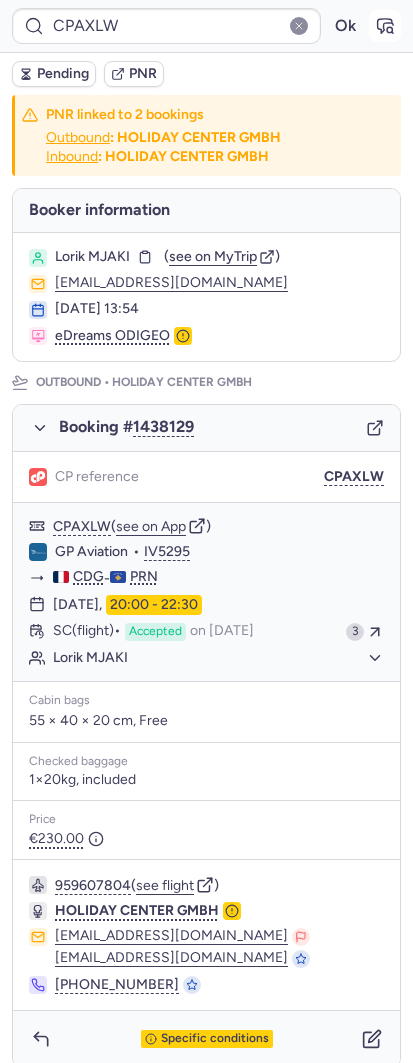 click at bounding box center [385, 26] 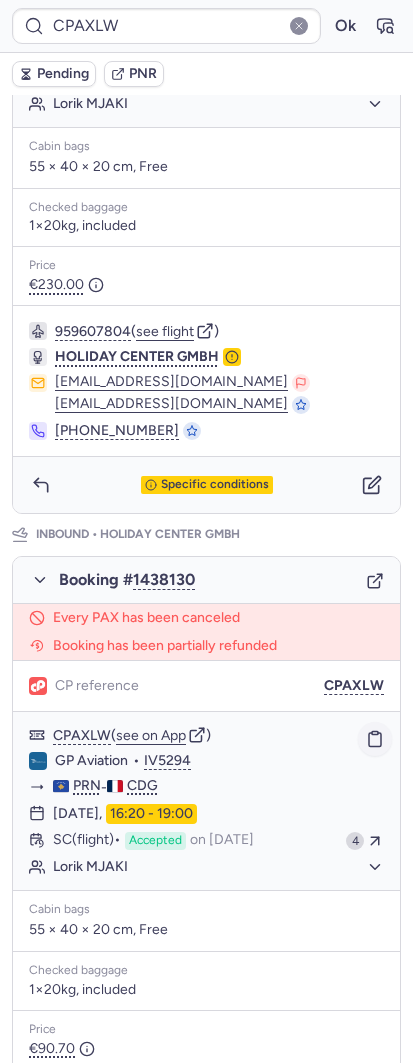 scroll, scrollTop: 750, scrollLeft: 0, axis: vertical 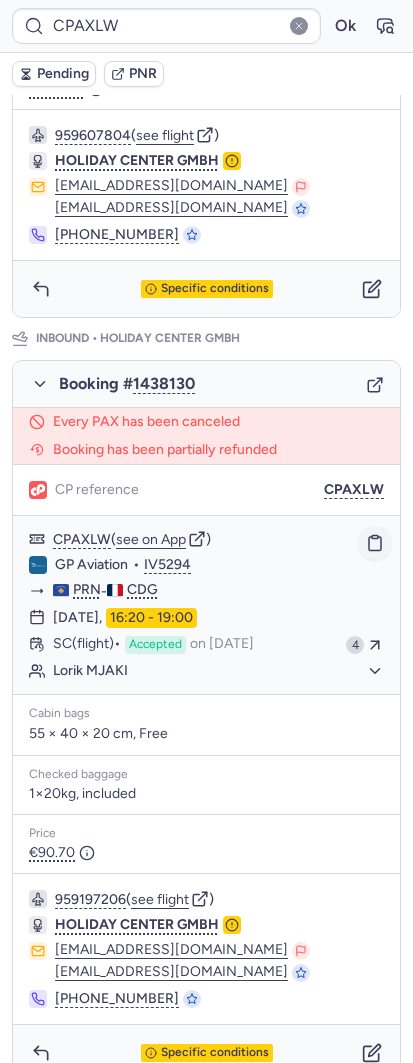 click 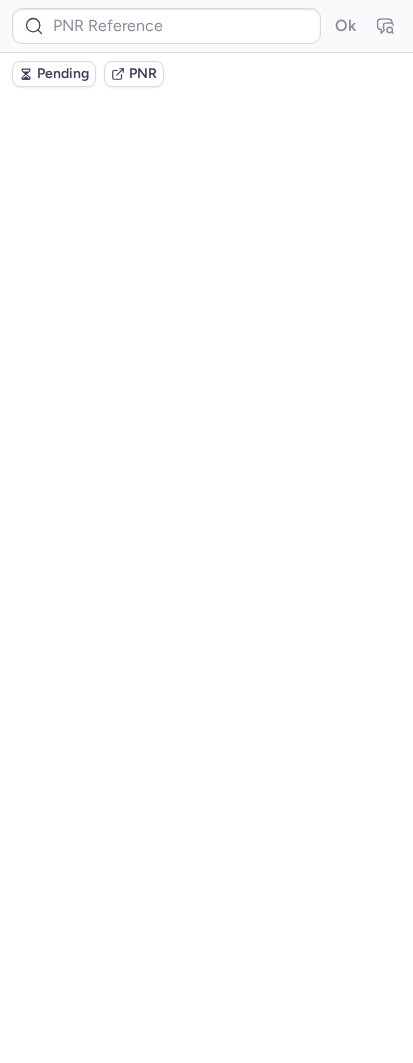 scroll, scrollTop: 0, scrollLeft: 0, axis: both 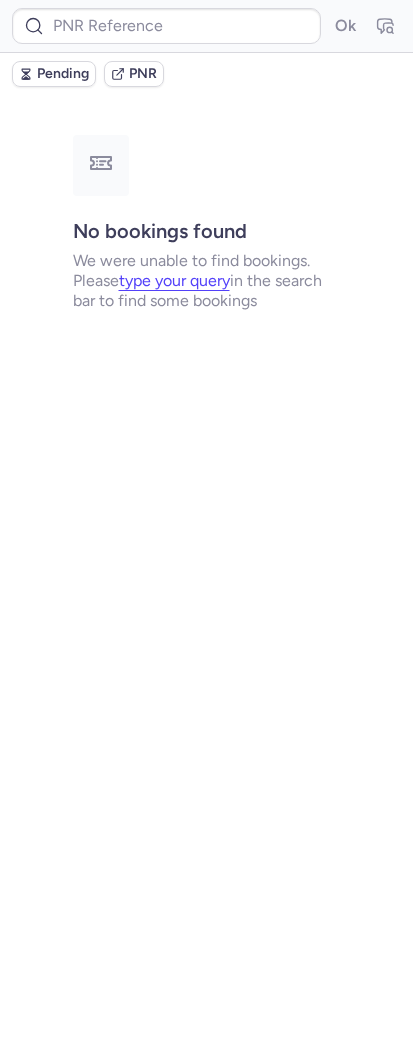 type on "CPUDZY" 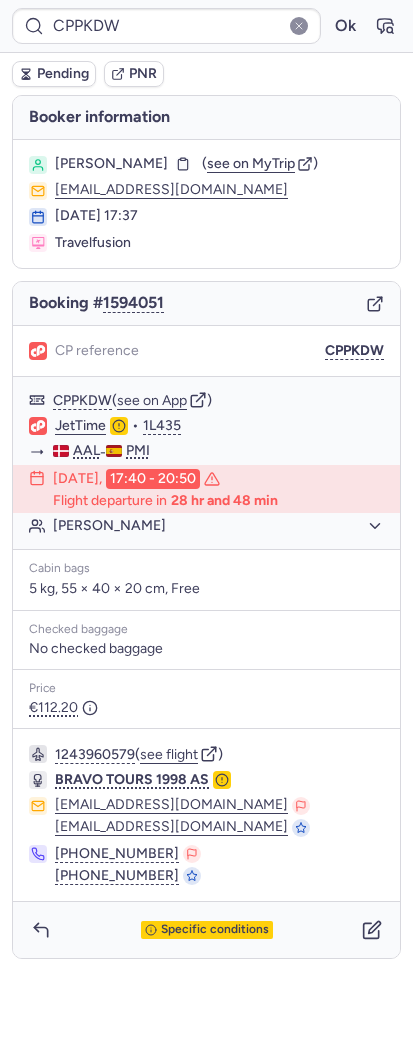 type on "CP7RMI" 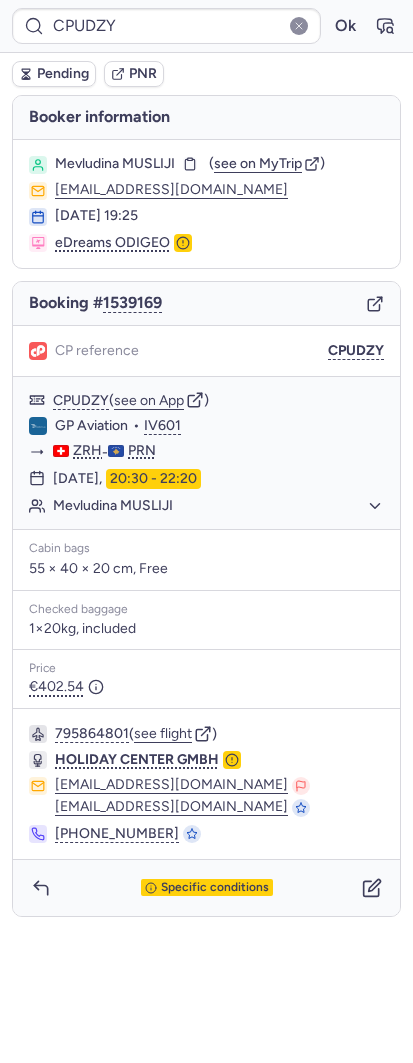click on "CPUDZY  Ok" at bounding box center (206, 26) 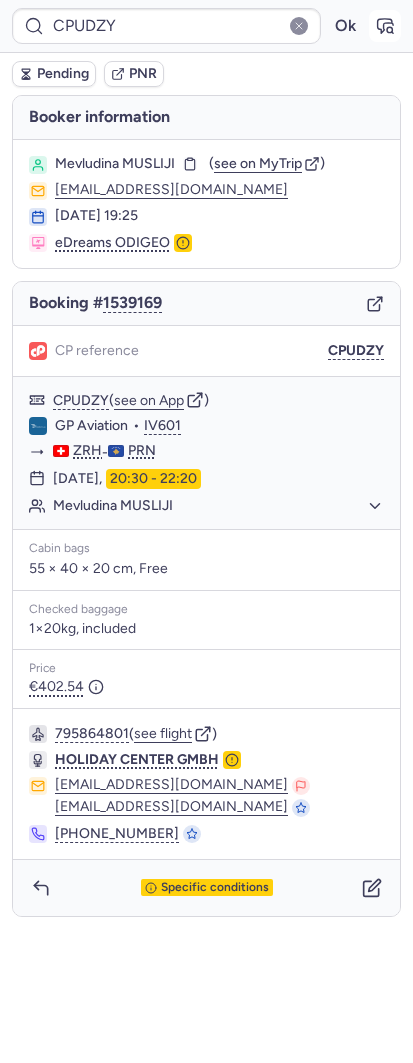 click 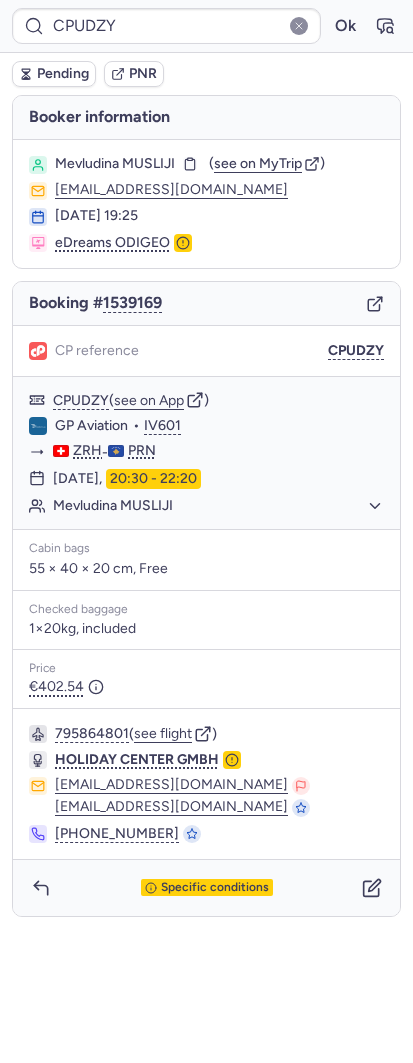 type on "CPTQJV" 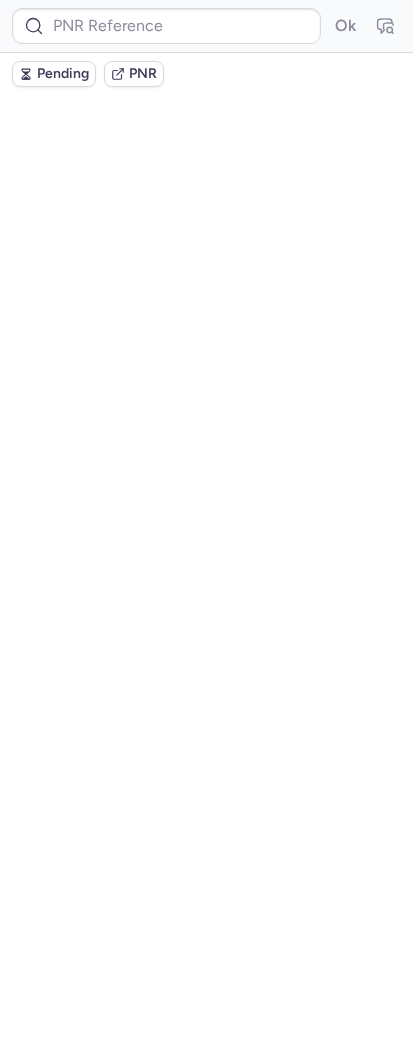 type on "CPD5T8" 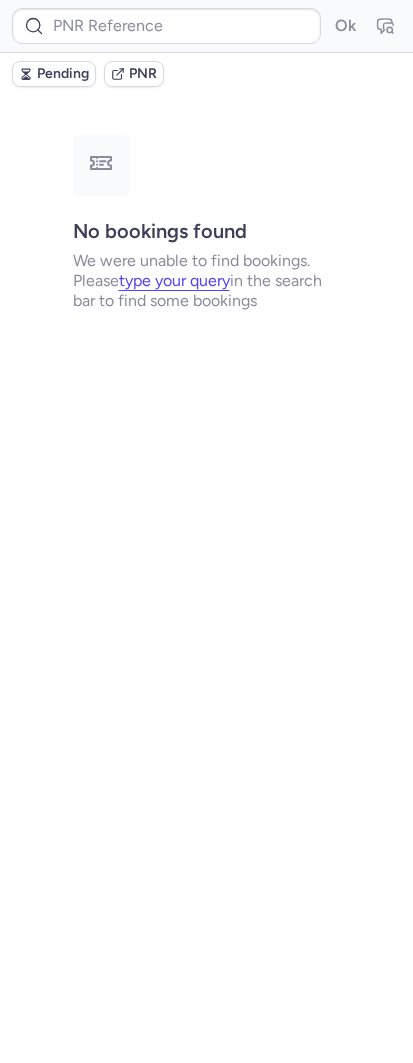 type on "CPVWAD" 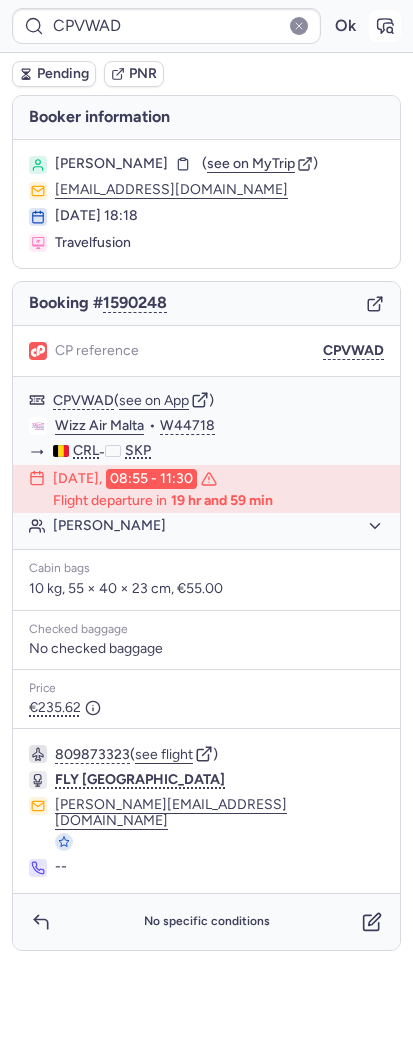 click at bounding box center [385, 26] 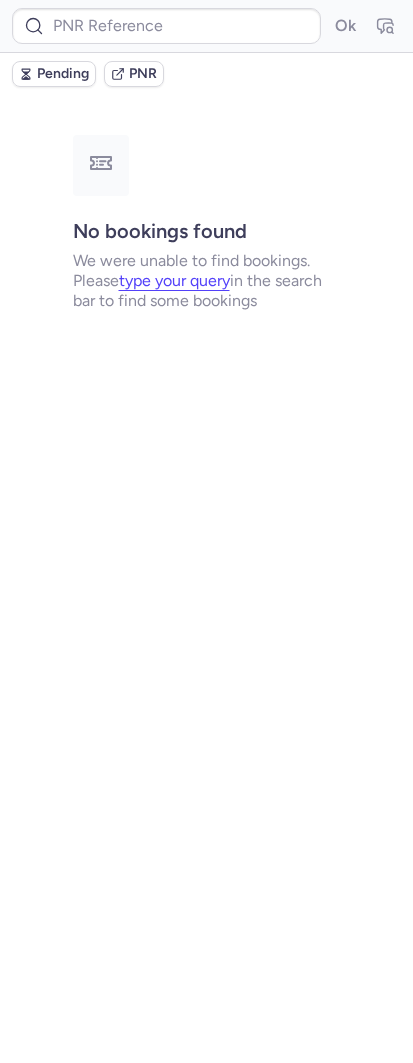 type on "CPVWAD" 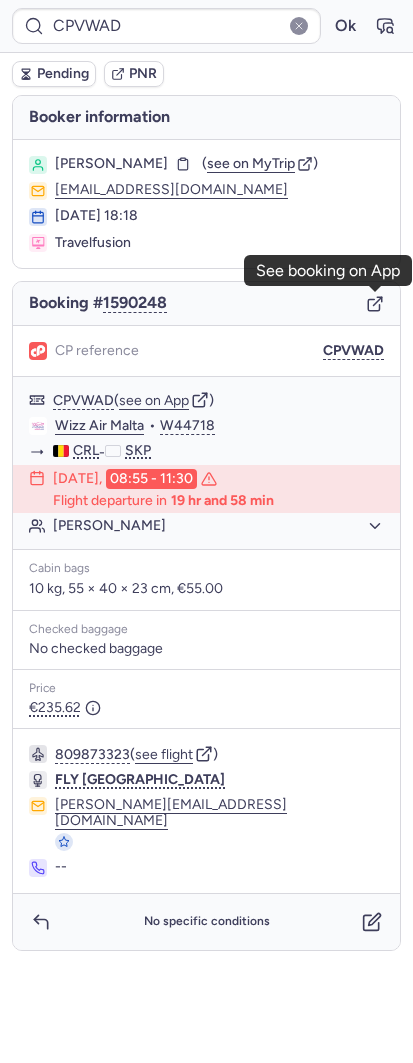 click 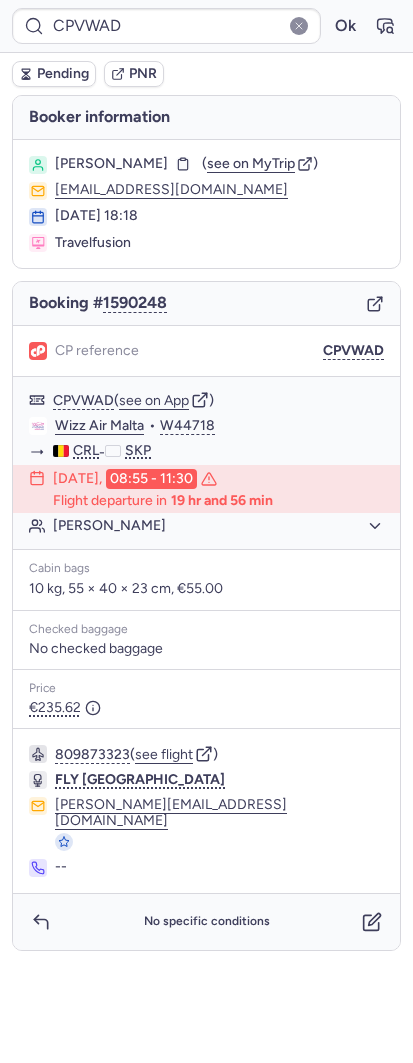 click on "Pending" at bounding box center [54, 74] 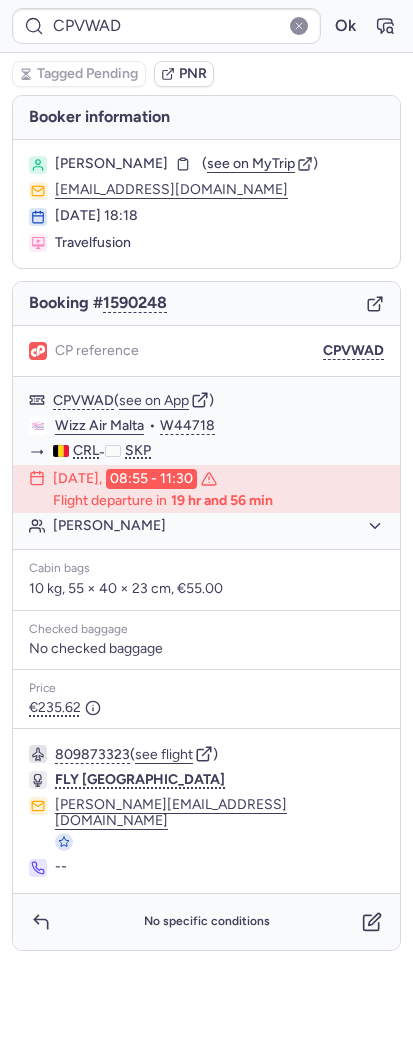type on "CPUDZY" 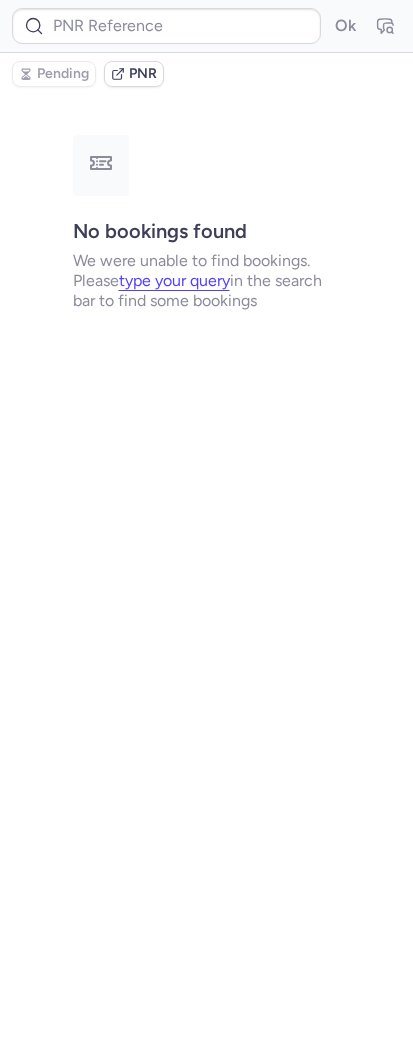 type on "CPLQGF" 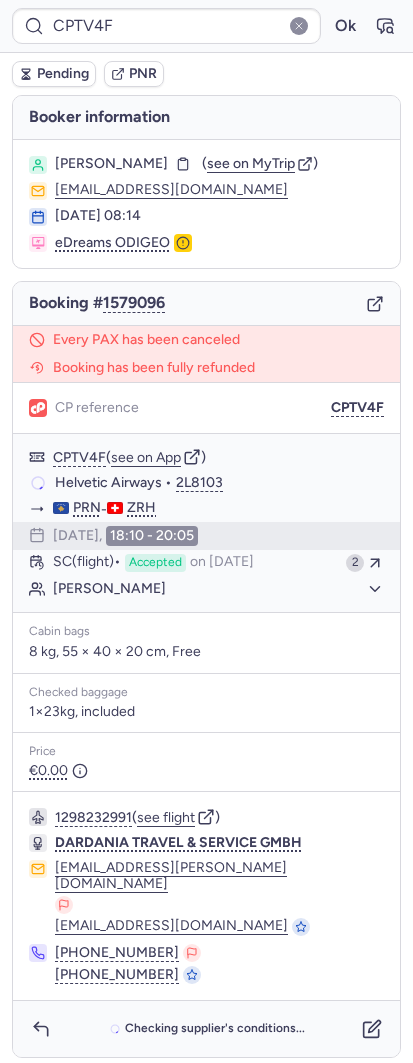 type on "CP3U8B" 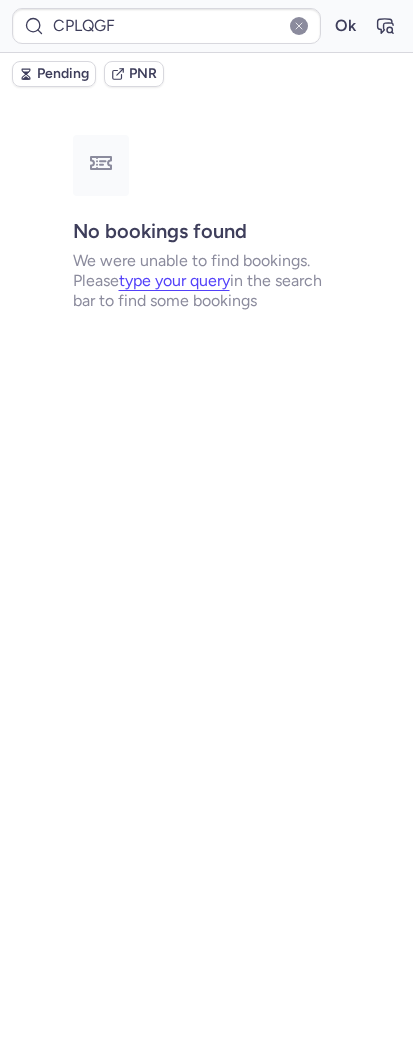 type on "CPVWAD" 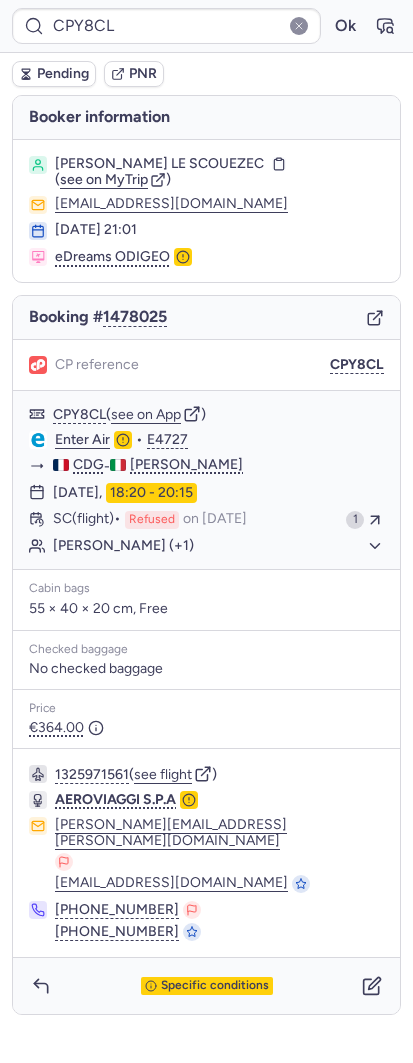 click on "Pending" at bounding box center (63, 74) 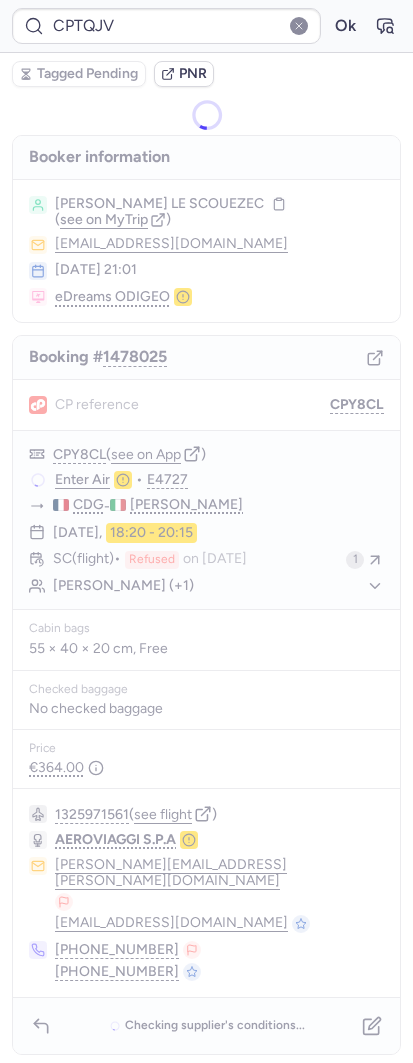 type on "CPBXZT" 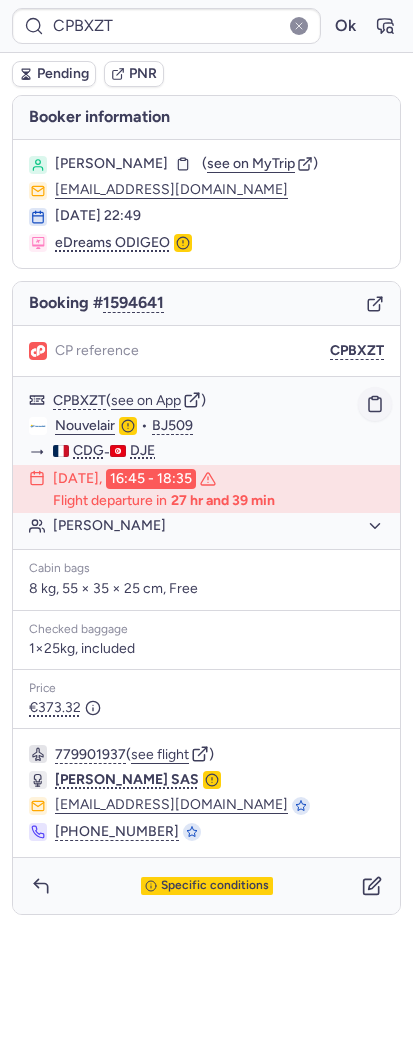 click 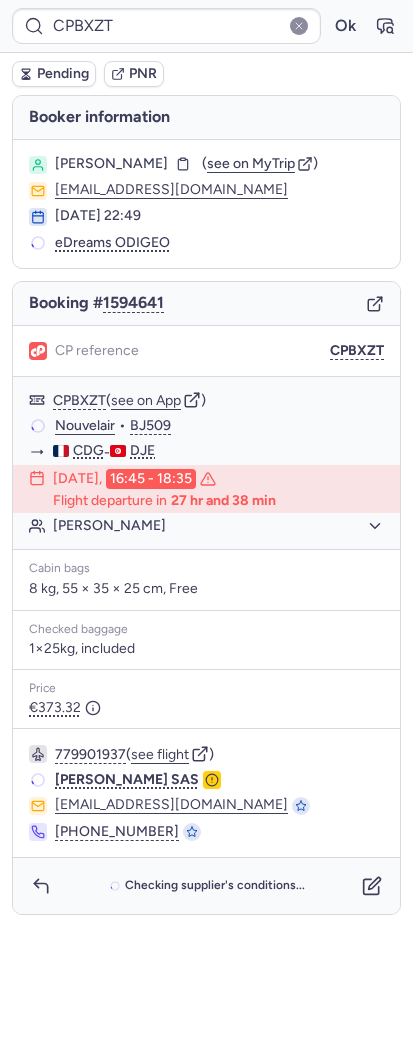 type on "YYYTL7" 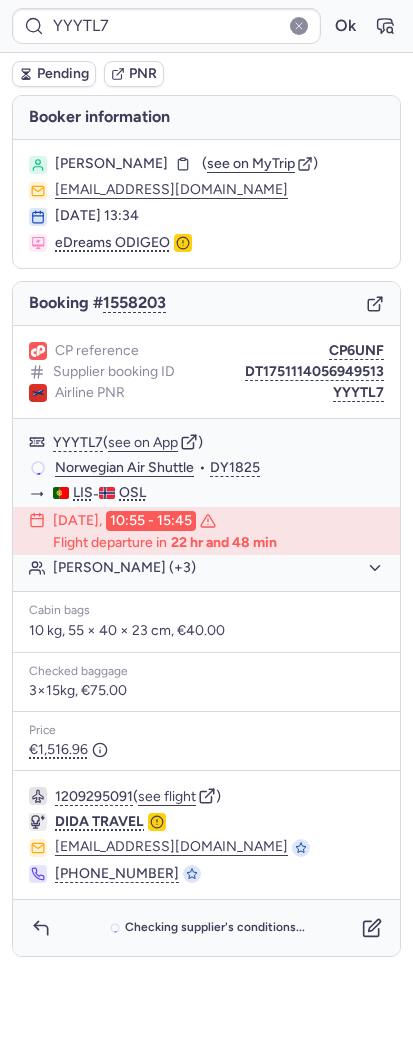 click on "CP reference CP6UNF Supplier booking ID DT1751114056949513 Airline PNR YYYTL7" at bounding box center (206, 372) 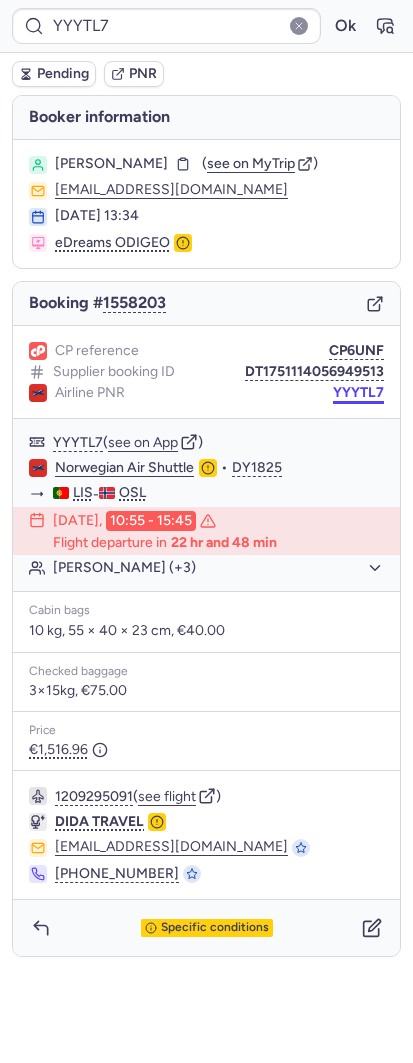 click on "YYYTL7" at bounding box center (358, 393) 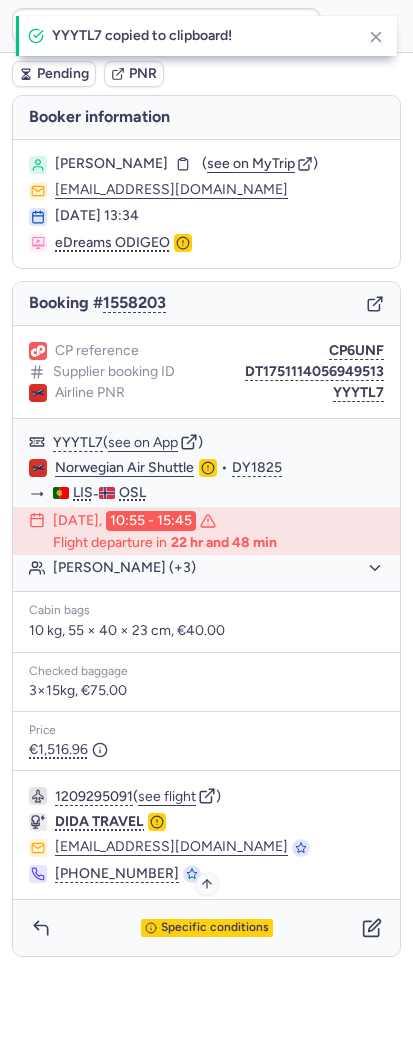 click on "Specific conditions" at bounding box center (215, 928) 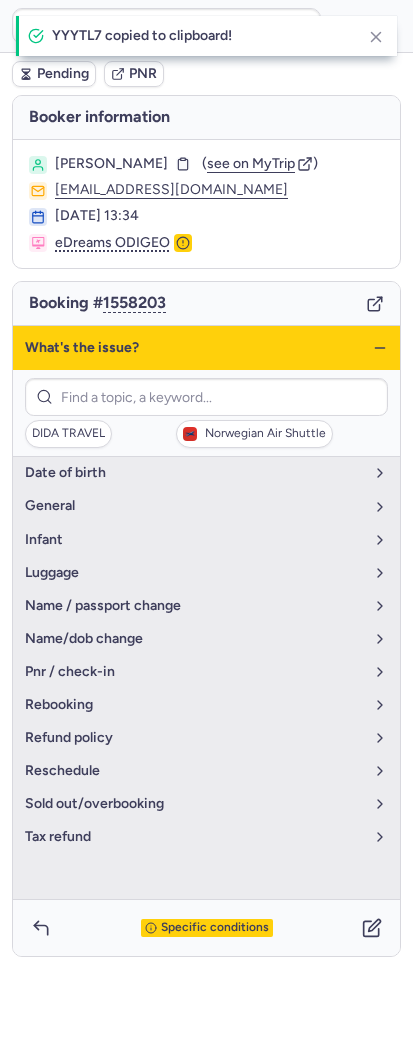 click on "DIDA TRAVEL  Norwegian Air Shuttle" at bounding box center (206, 413) 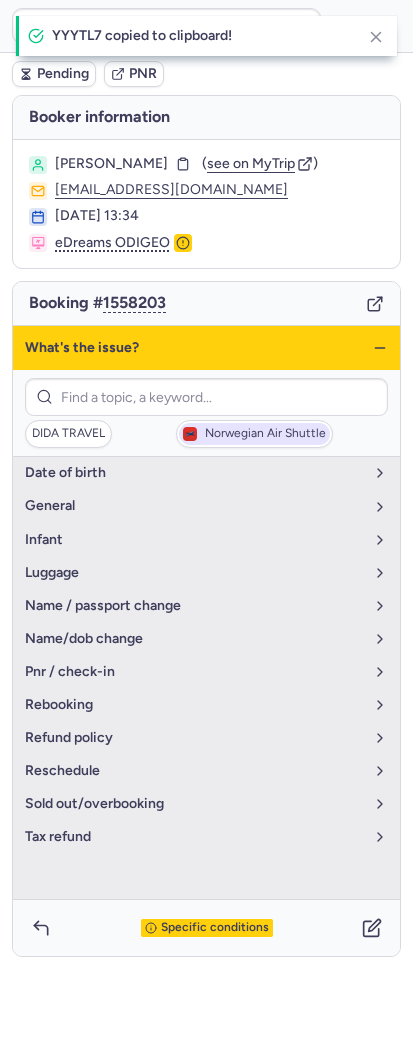 click on "Norwegian Air Shuttle" at bounding box center (265, 434) 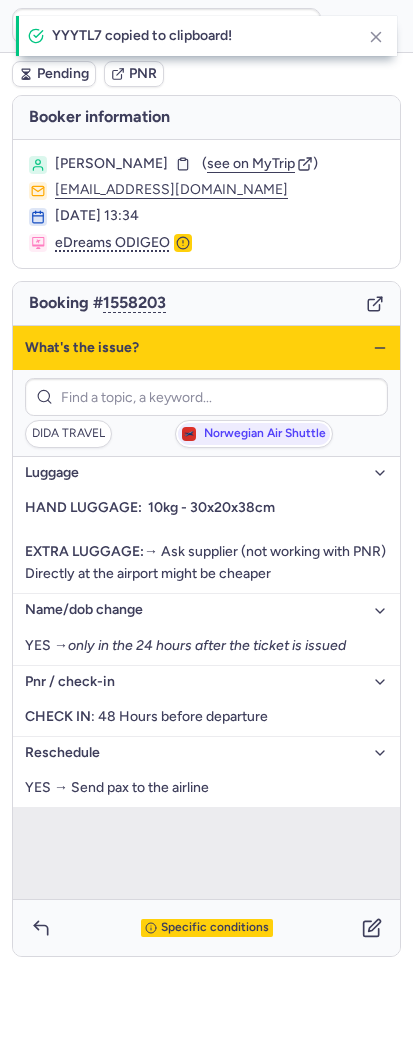 click 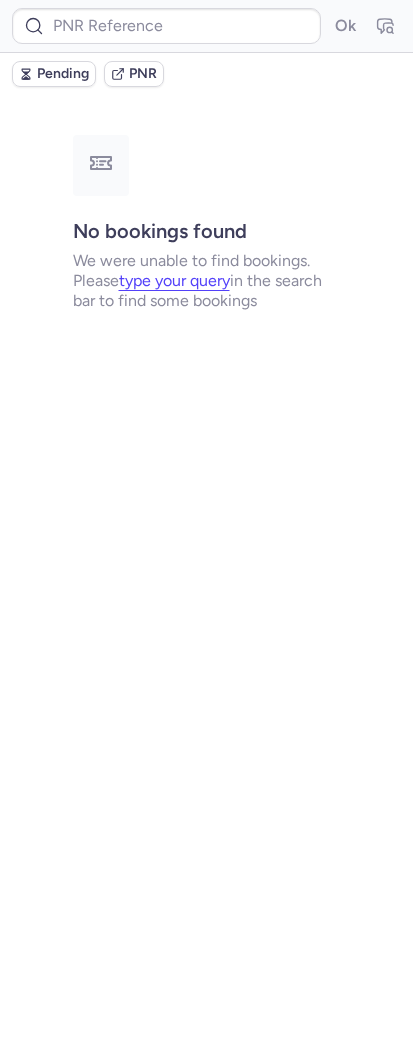 type on "CPZMIZ" 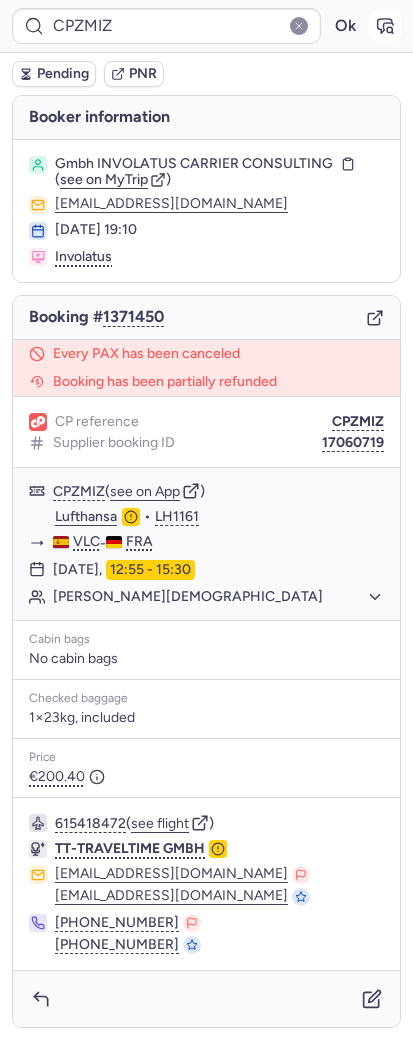click at bounding box center [385, 26] 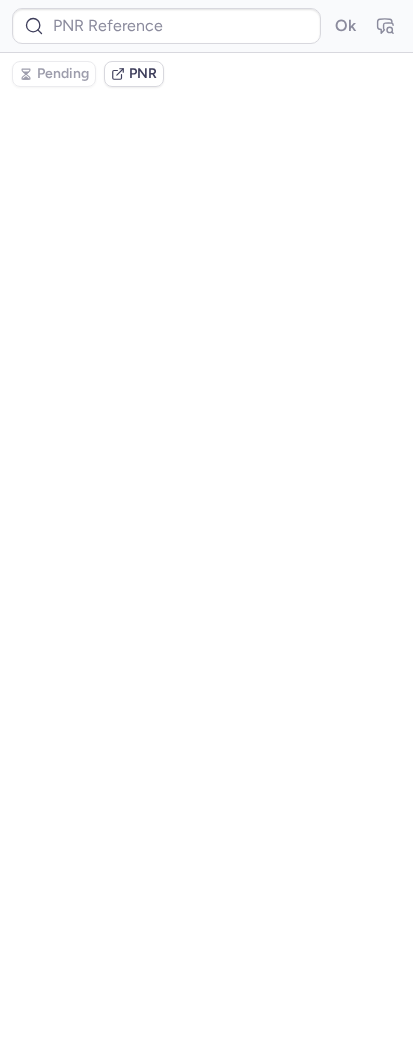 type on "CPZMIZ" 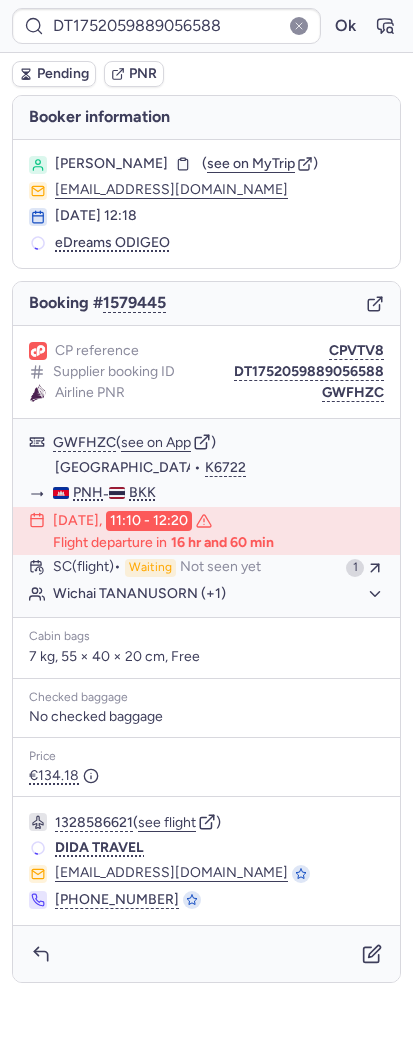 type on "CP4QWU" 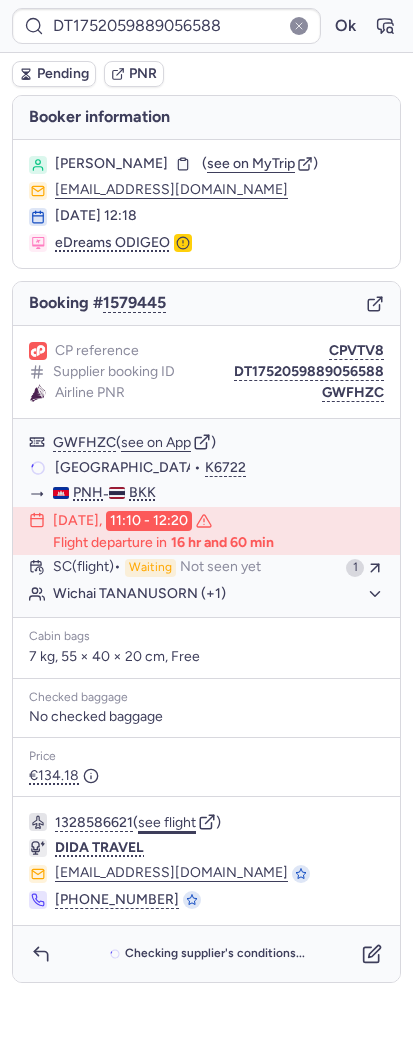 click on "see flight" 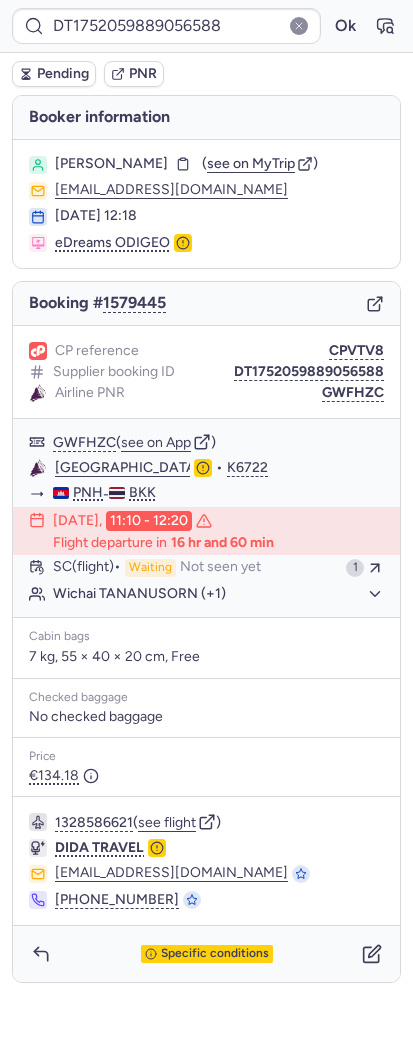 click on "DT1752059889056588  Ok" at bounding box center [206, 26] 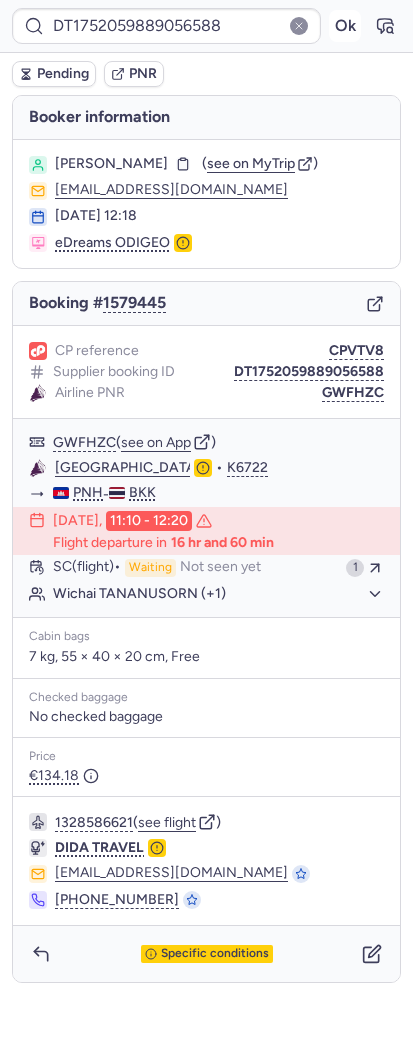 click on "Ok" at bounding box center [345, 26] 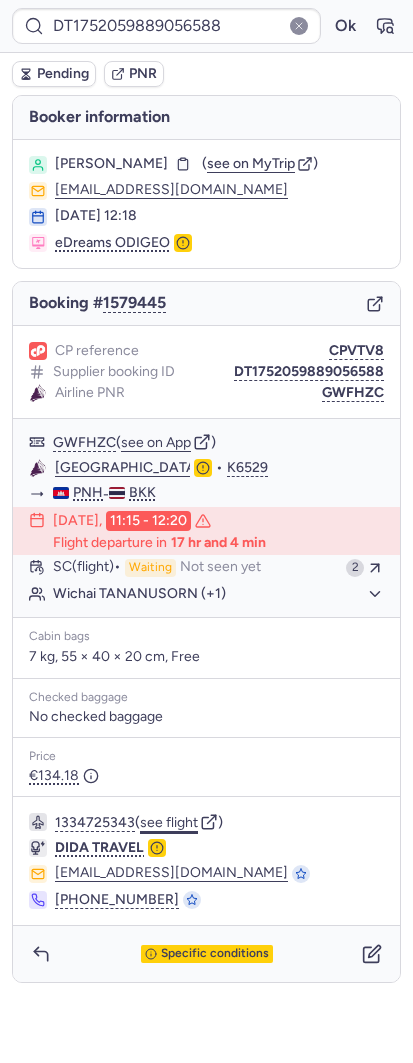 click on "see flight" 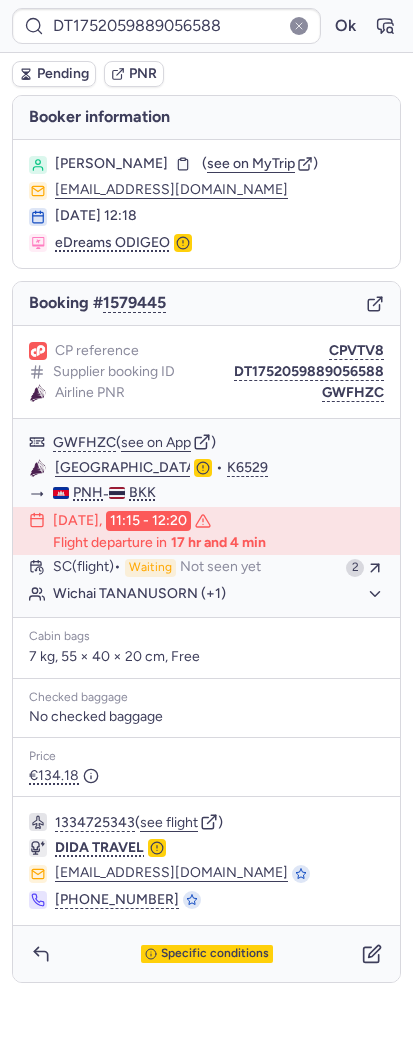 click on "DT1752059889056588  Ok" at bounding box center [206, 26] 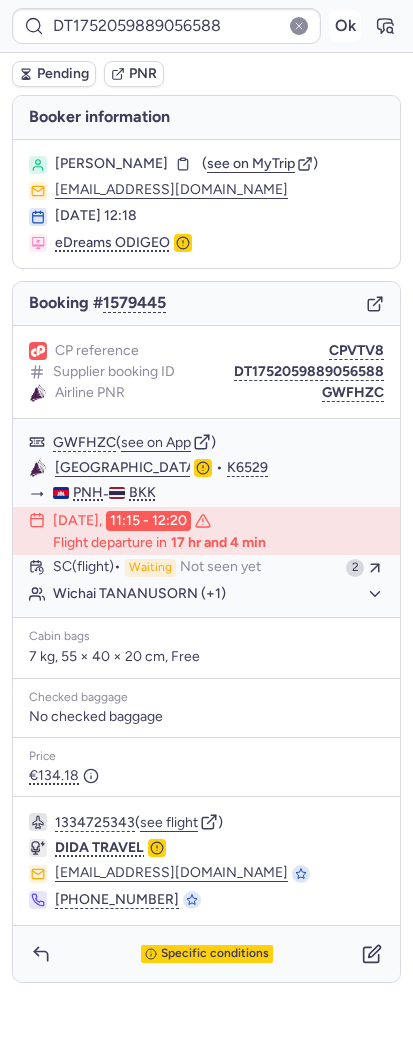 click on "Ok" at bounding box center [345, 26] 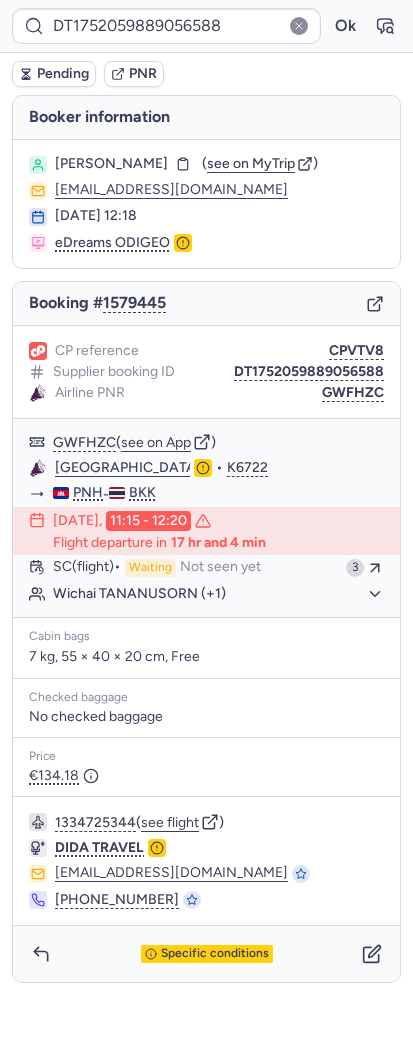 type on "CPLTQJ" 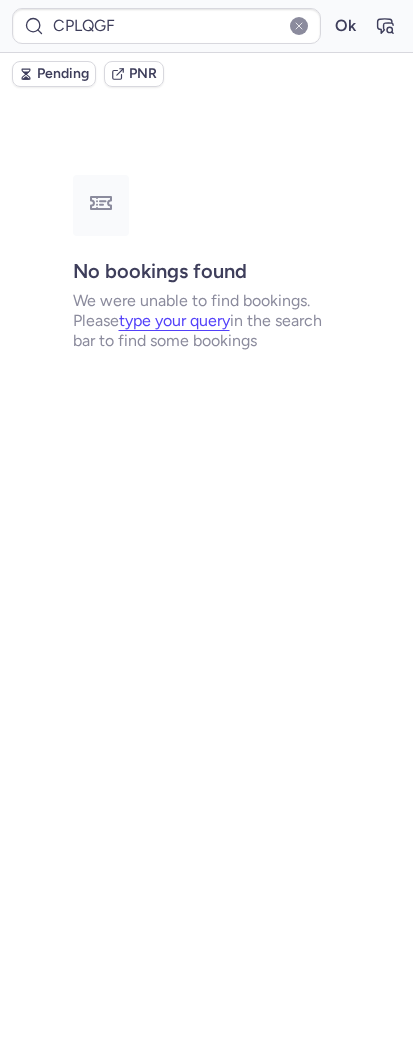 type on "CP3U8B" 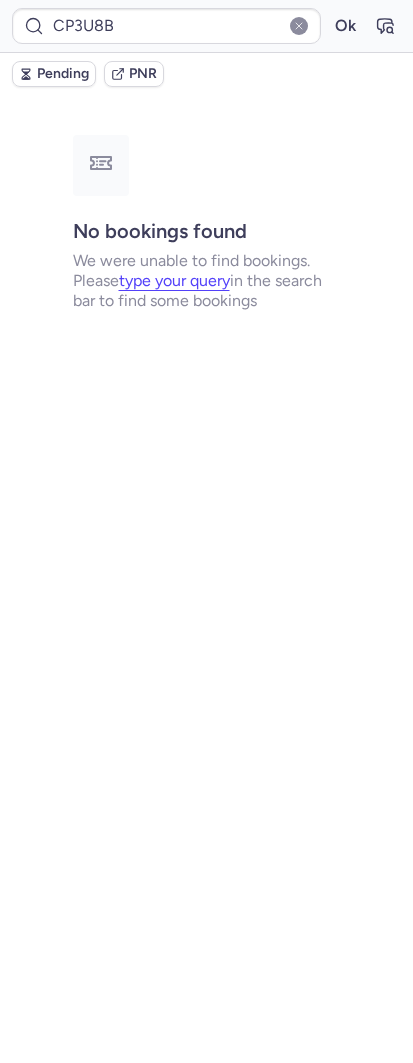 type on "CPPQ4L" 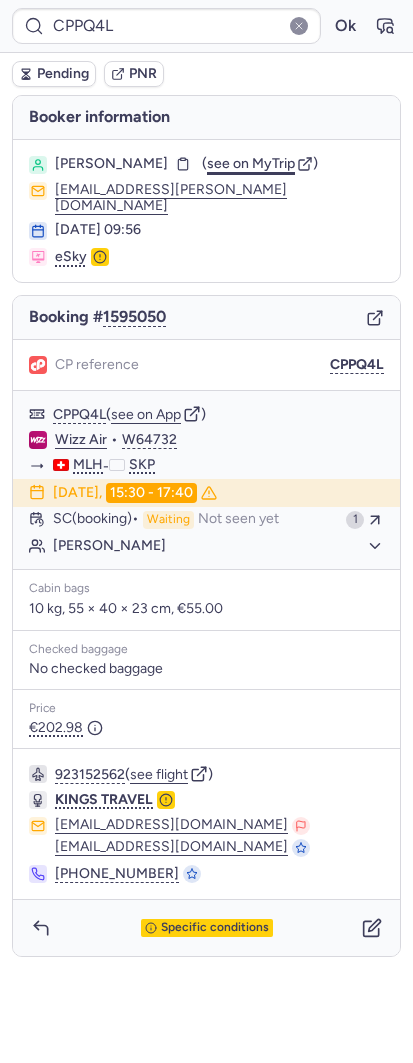 click on "see on MyTrip" at bounding box center [251, 163] 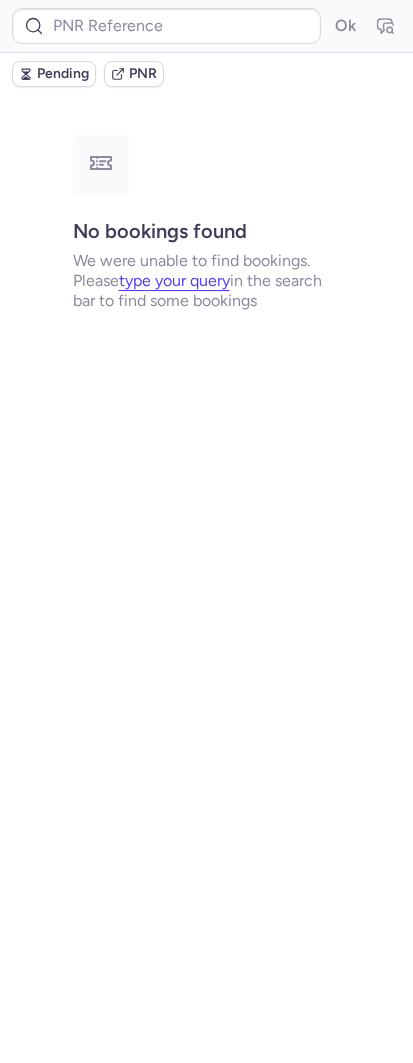 type on "CPHH69" 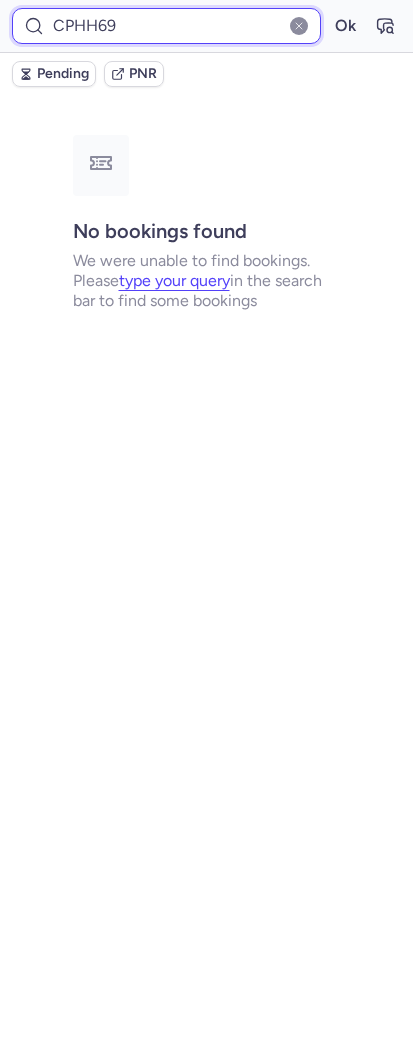click on "CPHH69" at bounding box center [166, 26] 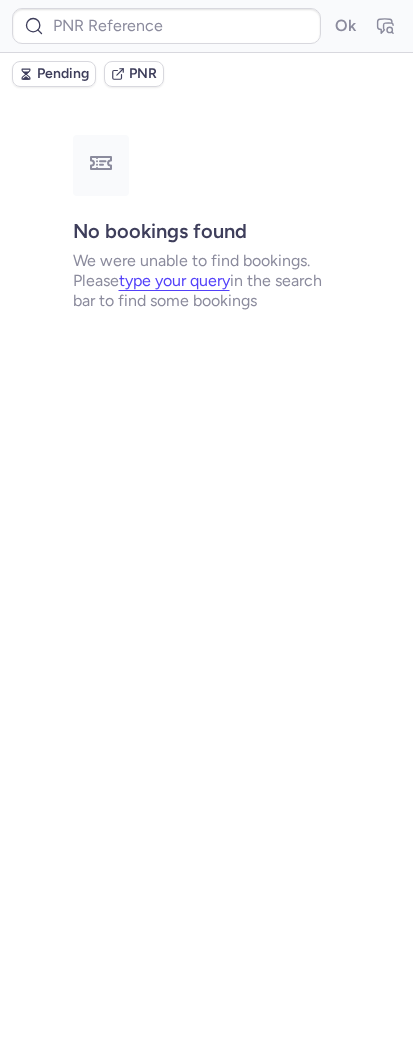 type on "CP7RMI" 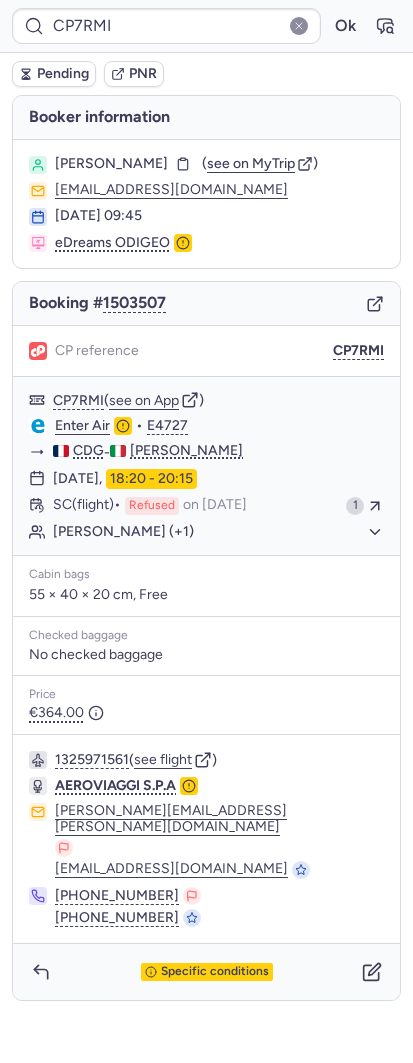 click on "Specific conditions" at bounding box center [206, 972] 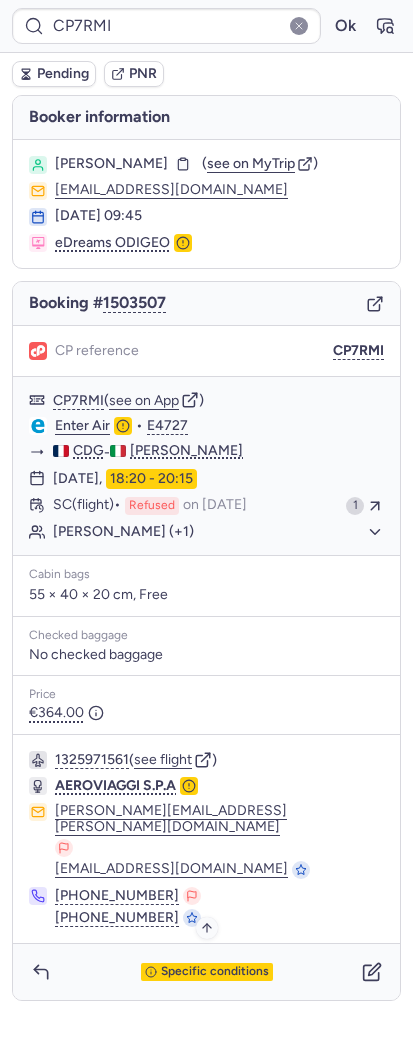click on "Specific conditions" at bounding box center (215, 972) 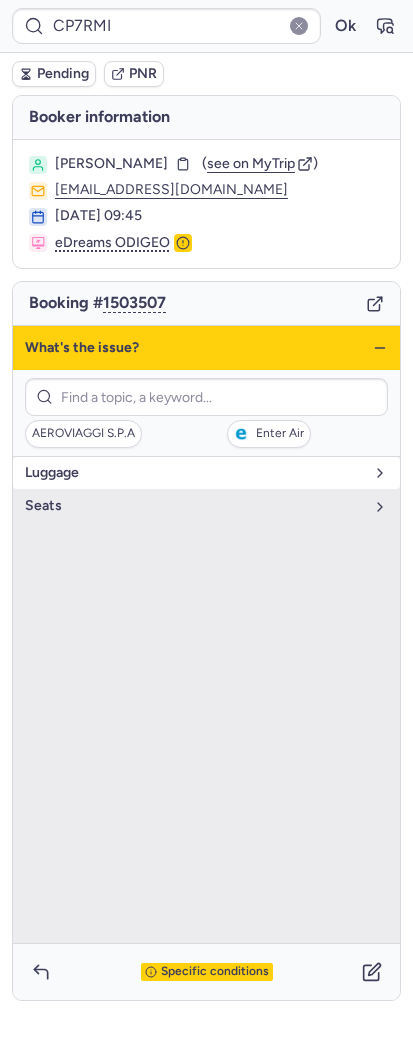 click on "luggage" at bounding box center (194, 473) 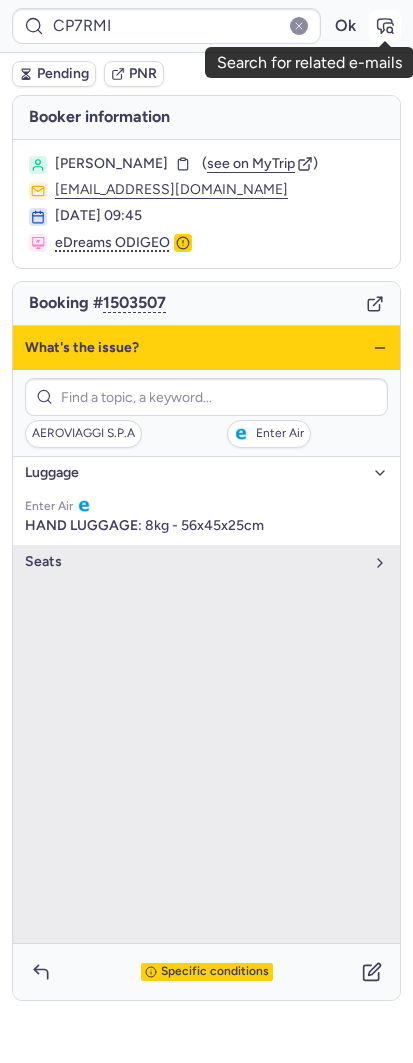 click at bounding box center (385, 26) 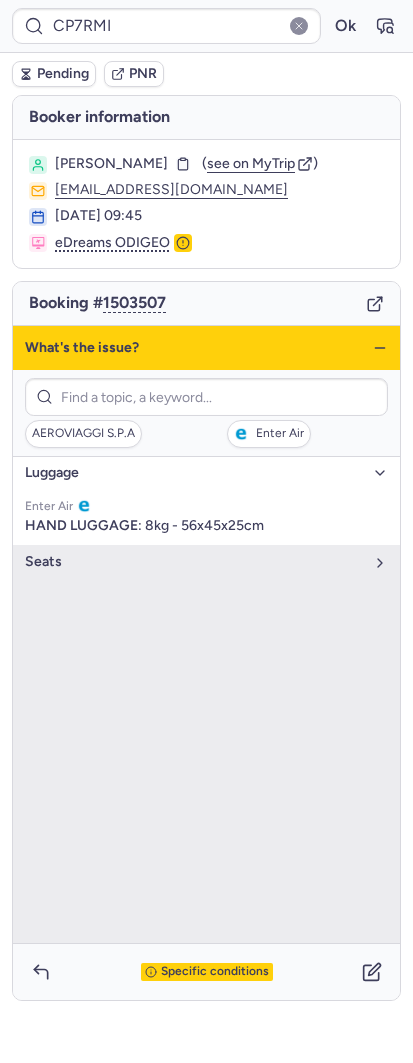 click on "What's the issue?" at bounding box center [206, 348] 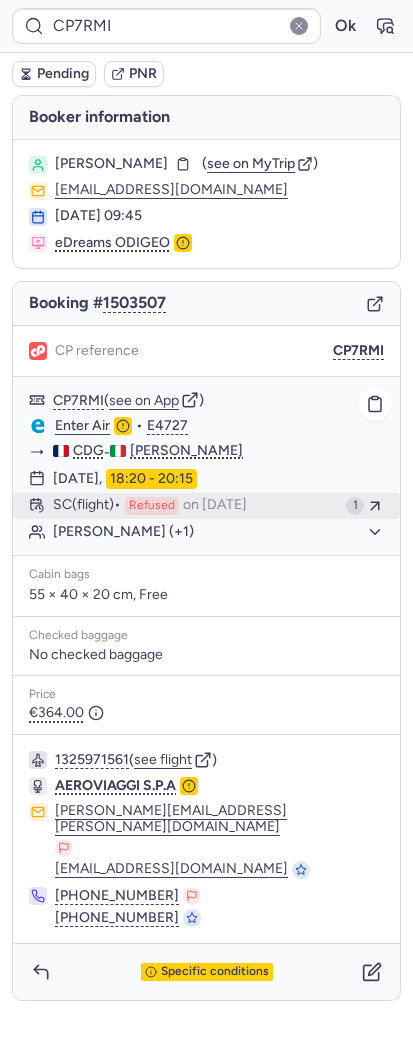 click on "Refused" at bounding box center (152, 506) 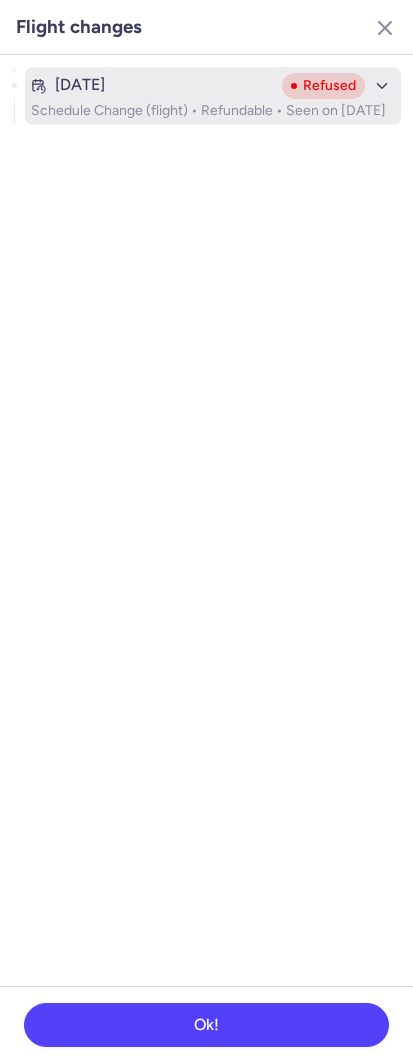 click on "Schedule Change (flight) • Refundable • Seen on Jul 18, 2025" at bounding box center (213, 111) 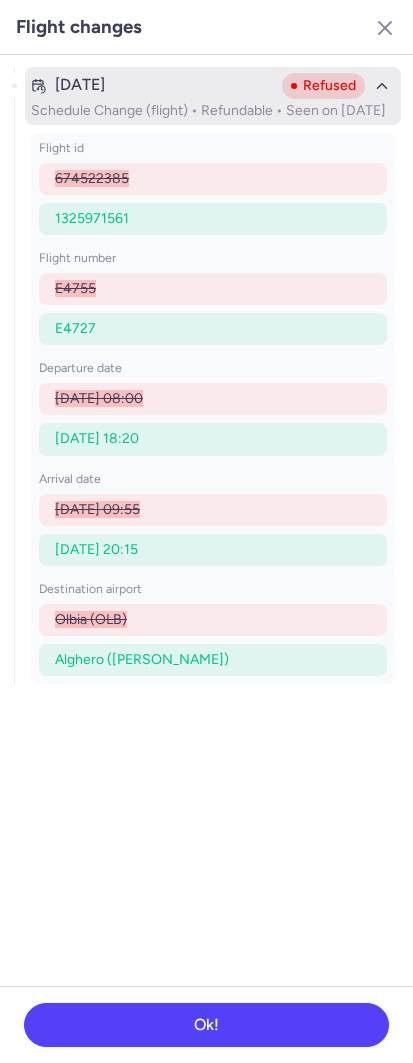 click on "Schedule Change (flight) • Refundable • Seen on Jul 18, 2025" at bounding box center [213, 111] 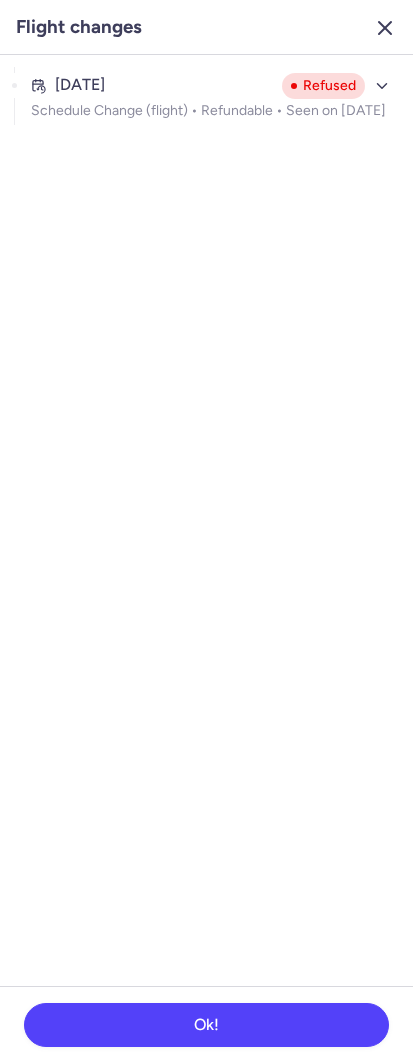 click 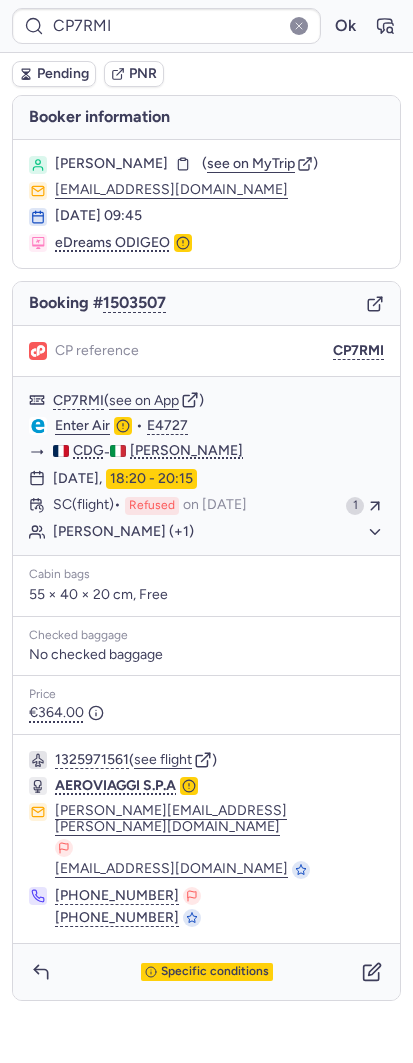 click on "Booking # 1503507" at bounding box center (206, 304) 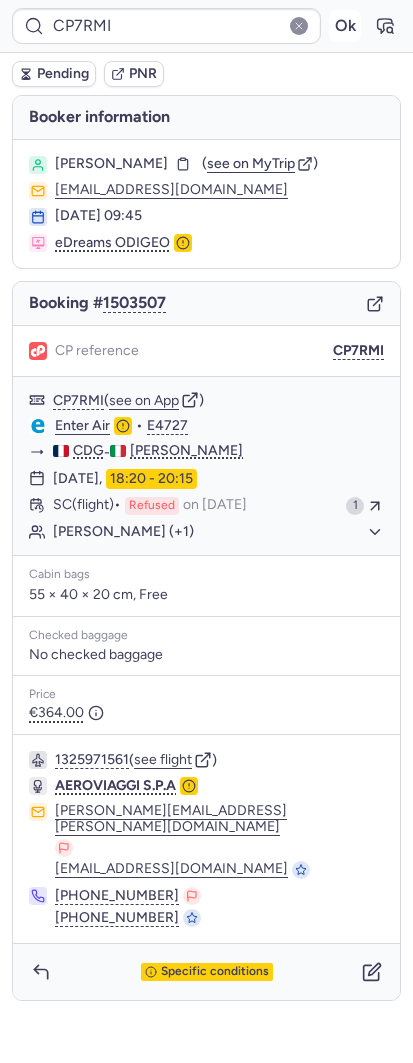 click on "Ok" at bounding box center [345, 26] 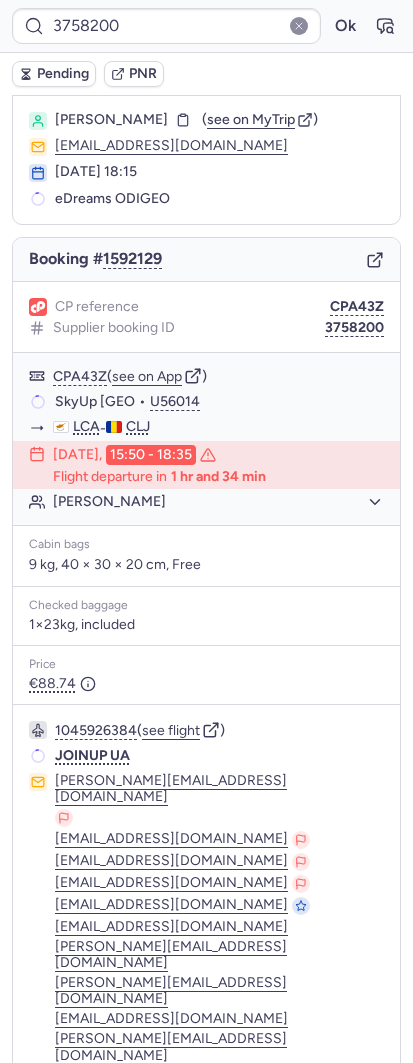 scroll, scrollTop: 111, scrollLeft: 0, axis: vertical 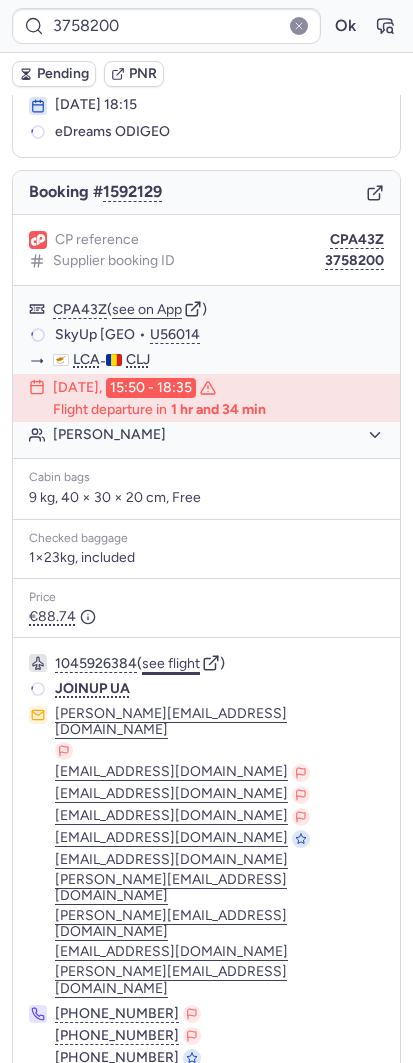 click on "see flight" 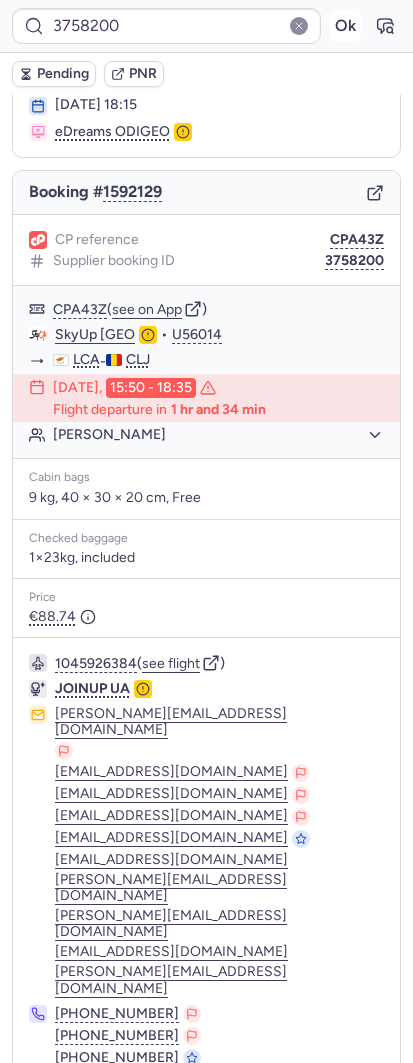 click on "Ok" at bounding box center [345, 26] 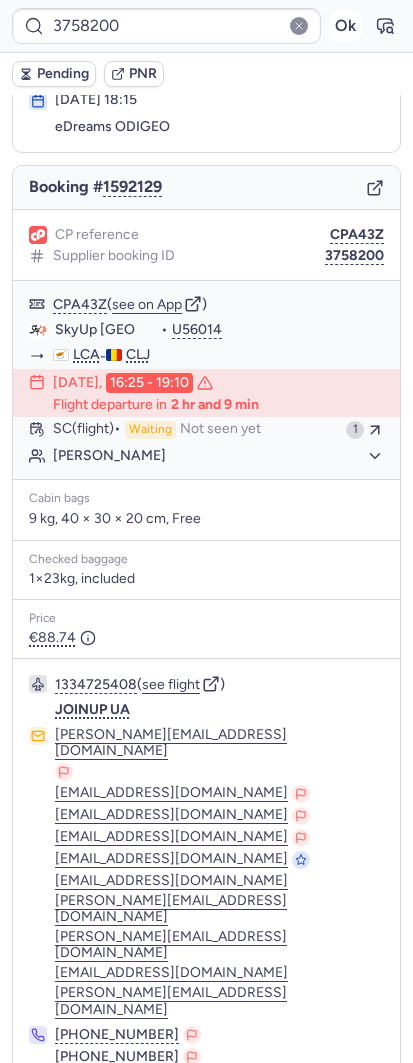 click on "Ok" at bounding box center [345, 26] 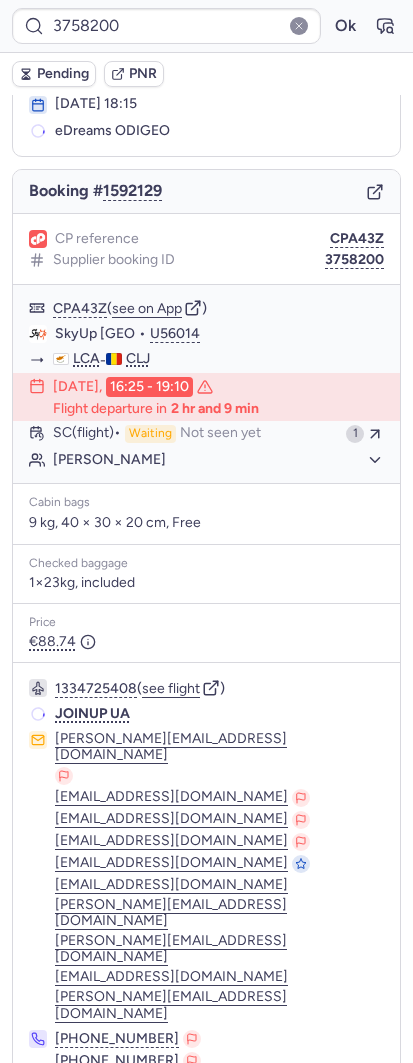 scroll, scrollTop: 111, scrollLeft: 0, axis: vertical 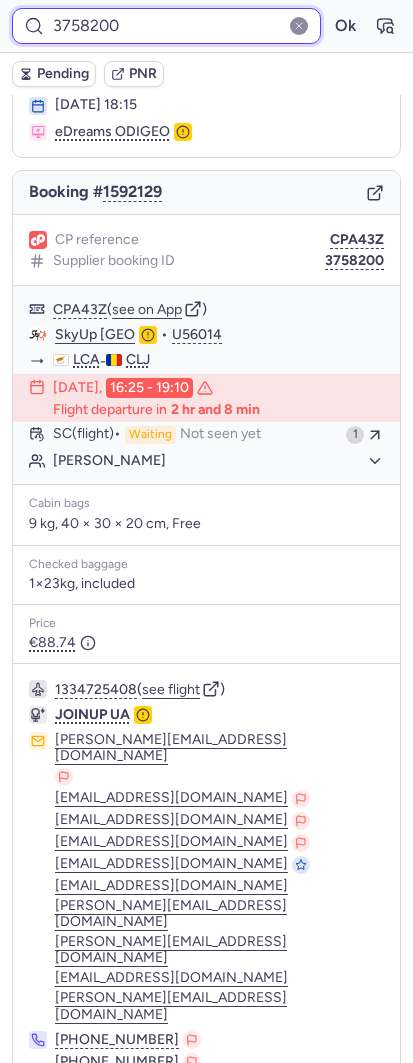click on "3758200" at bounding box center [166, 26] 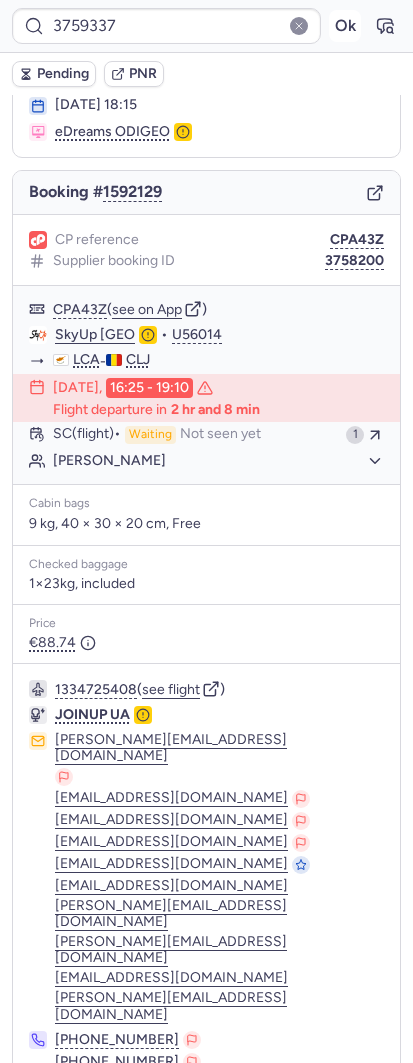click on "Ok" at bounding box center (345, 26) 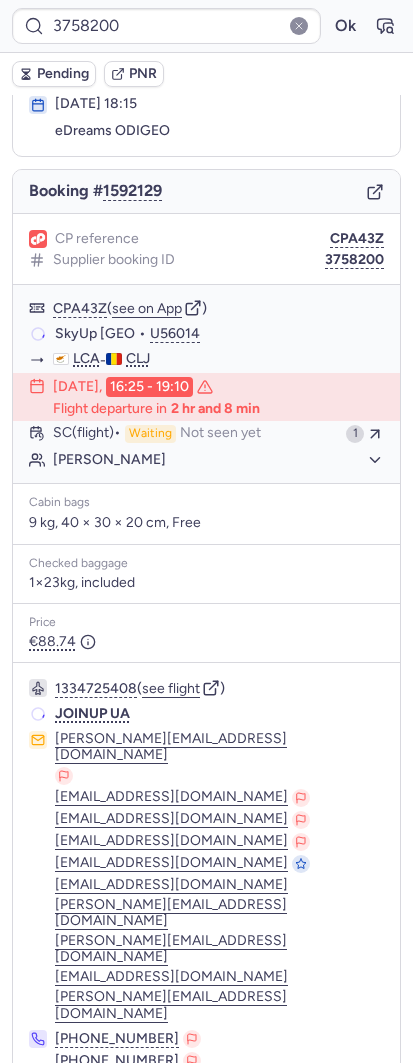 scroll, scrollTop: 111, scrollLeft: 0, axis: vertical 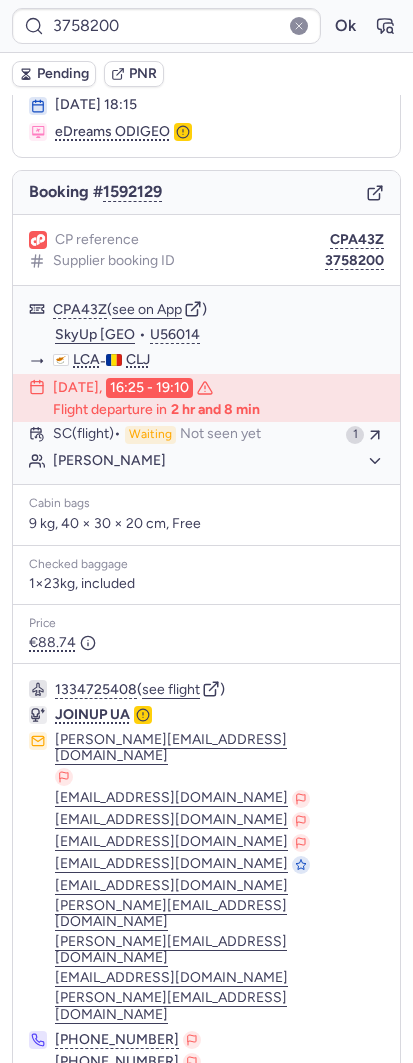 type on "CP9SGO" 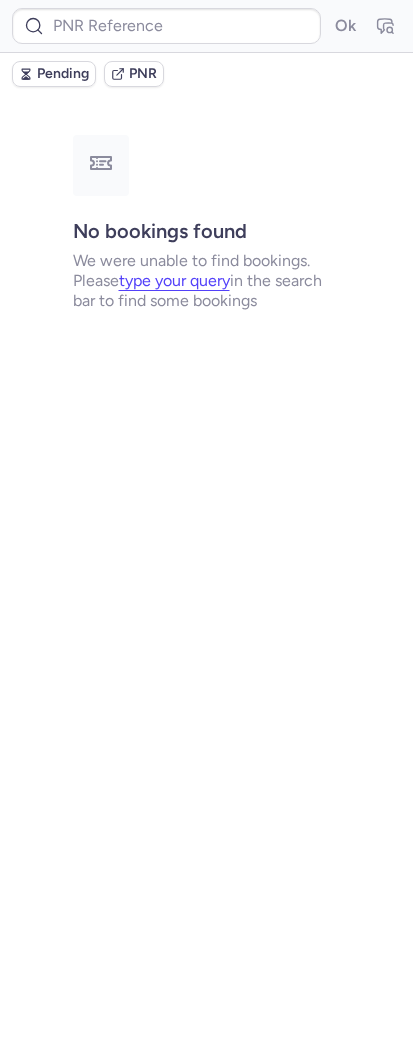 scroll, scrollTop: 0, scrollLeft: 0, axis: both 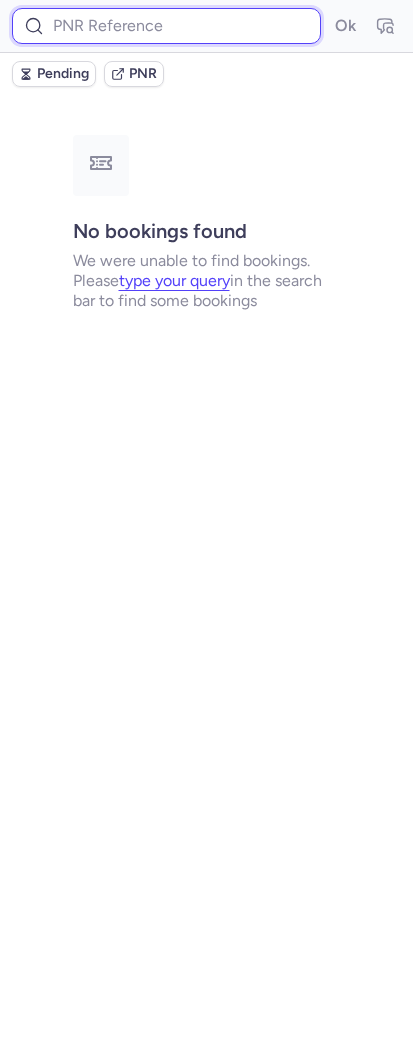 click at bounding box center (166, 26) 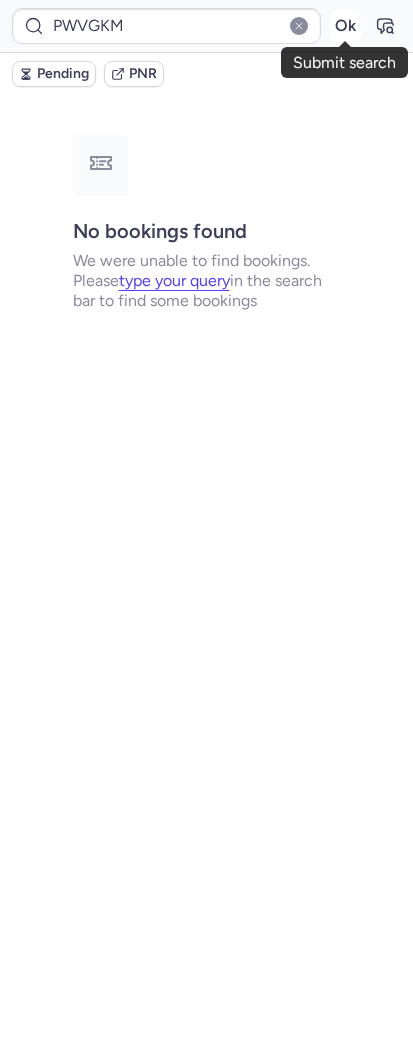 click on "Ok" at bounding box center (345, 26) 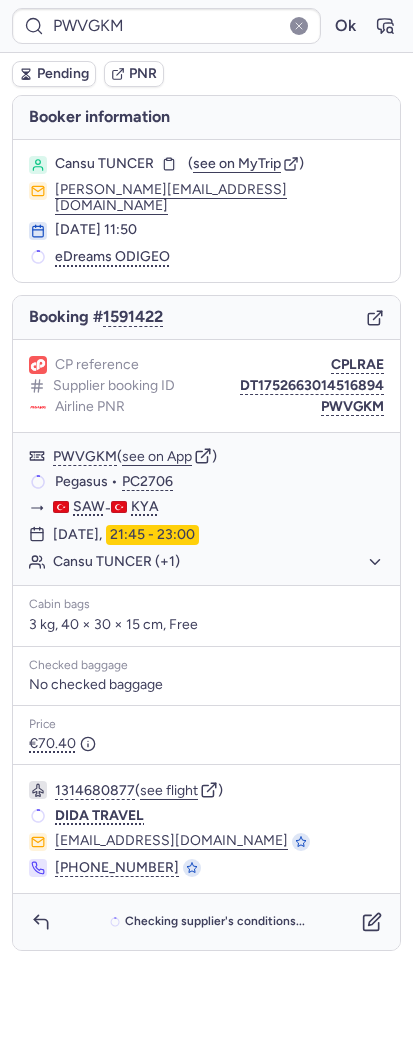 click on "CP reference CPLRAE Supplier booking ID DT1752663014516894 Airline PNR PWVGKM" at bounding box center [206, 386] 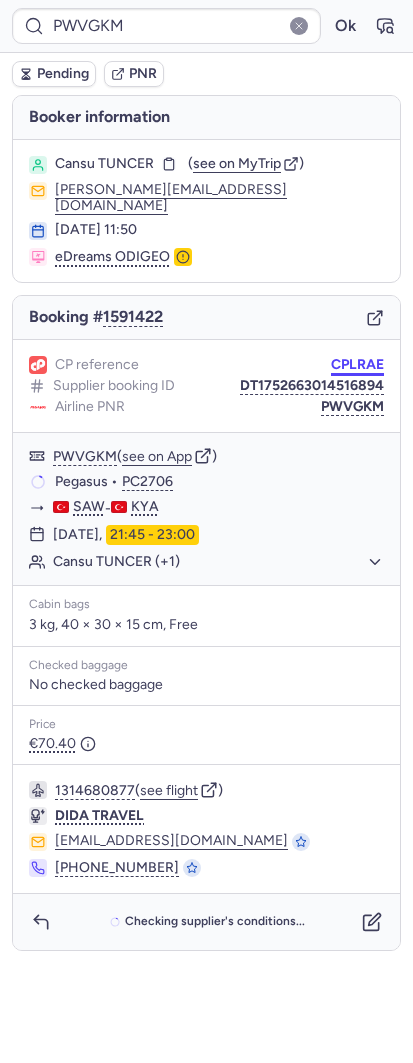 click on "CPLRAE" at bounding box center (357, 365) 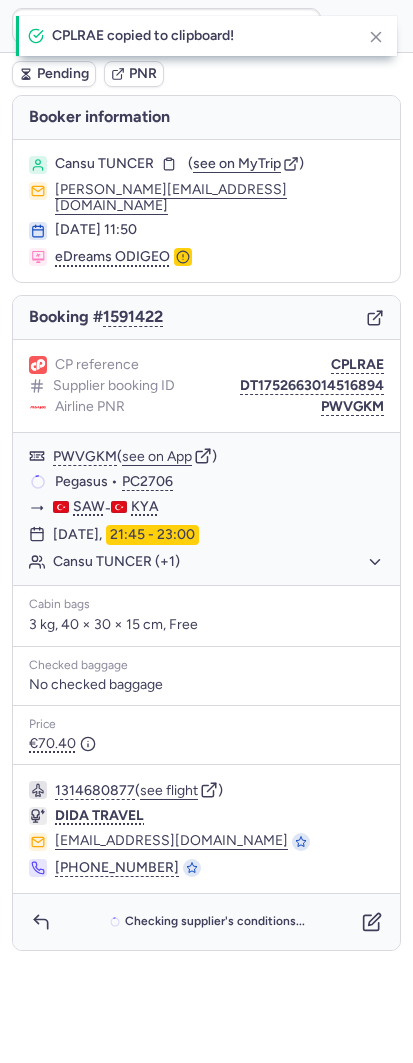 type on "CPLRAE" 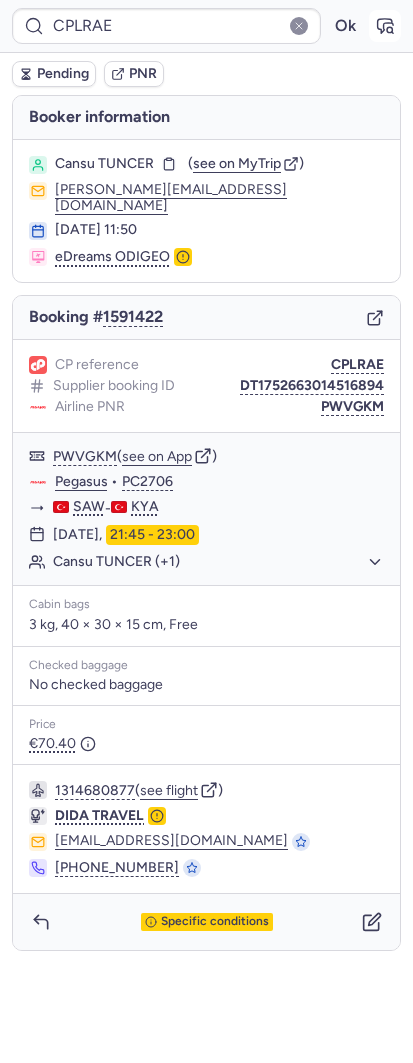click 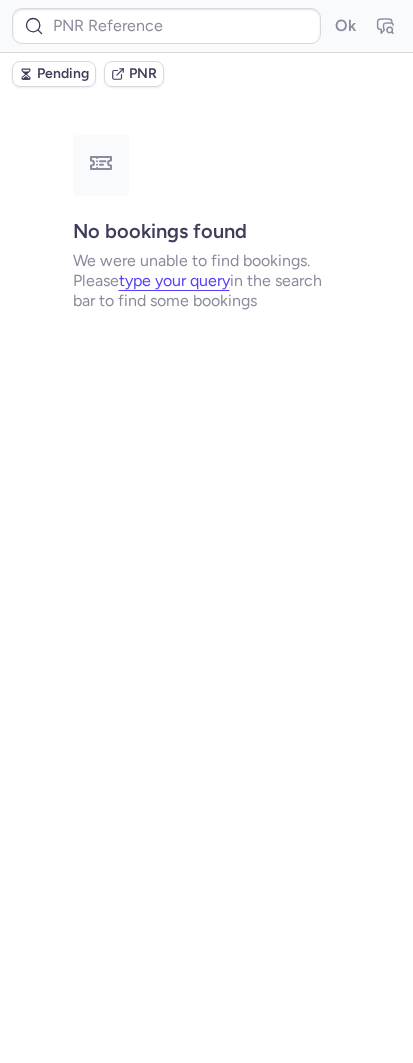 type on "CPLRAE" 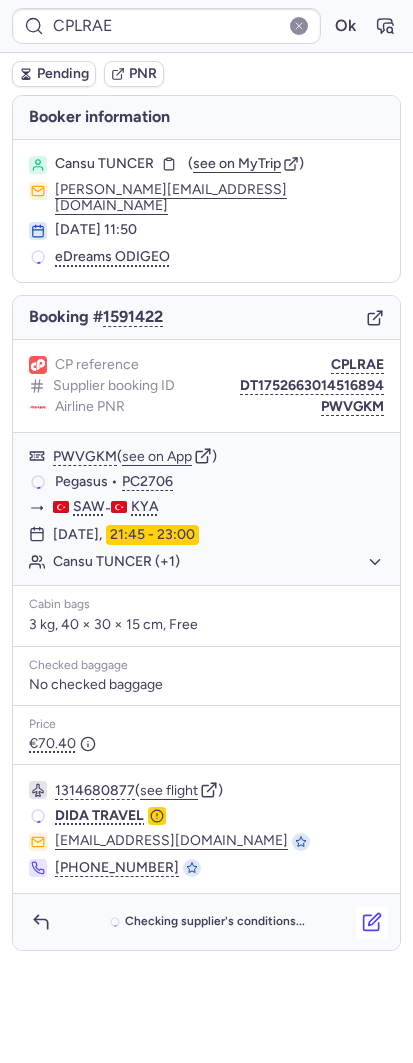 click 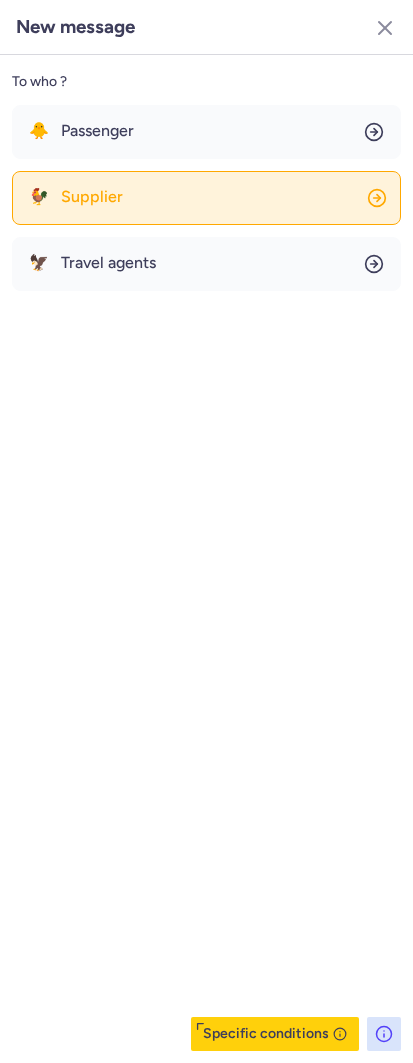 click on "🐓 Supplier" 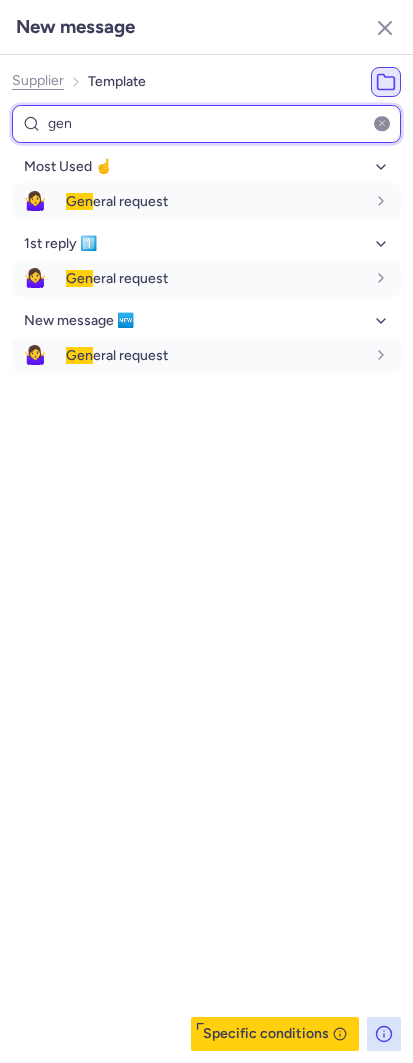 type on "gen" 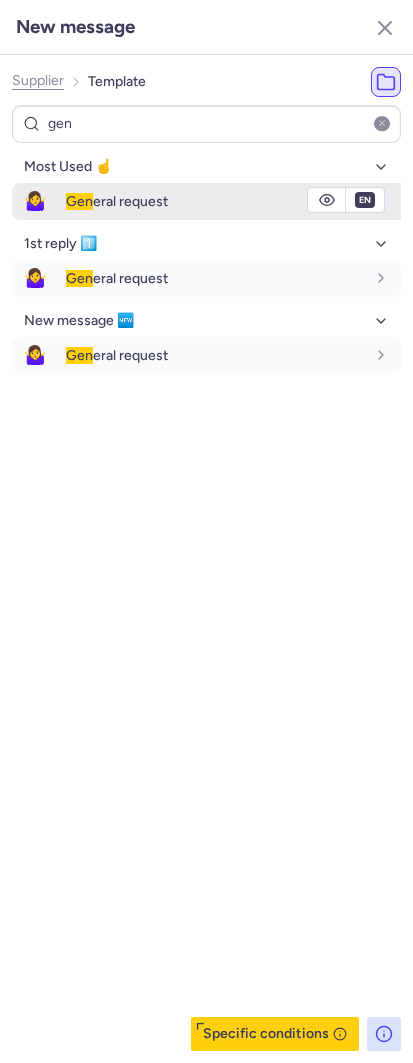 click on "Gen" at bounding box center [79, 201] 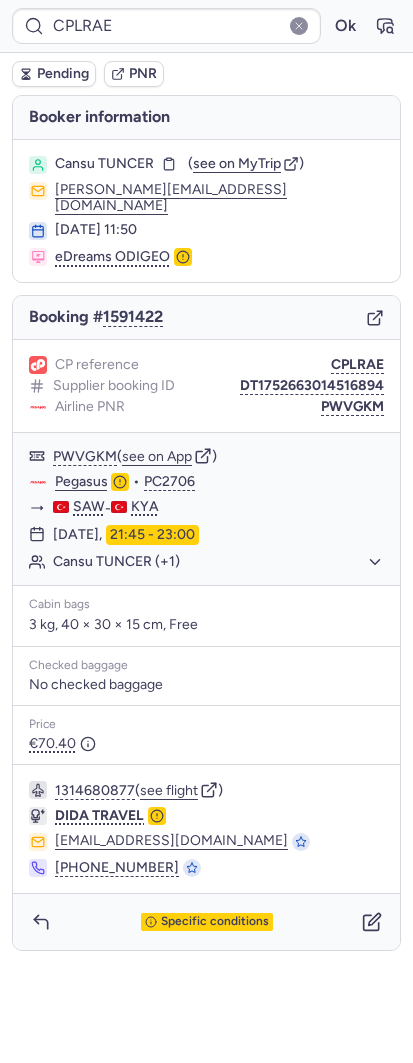 click on "Pending" at bounding box center [54, 74] 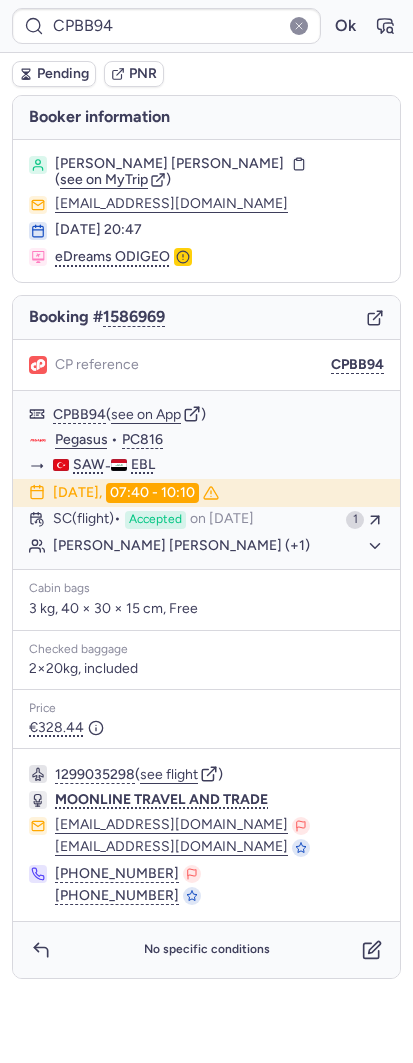 click 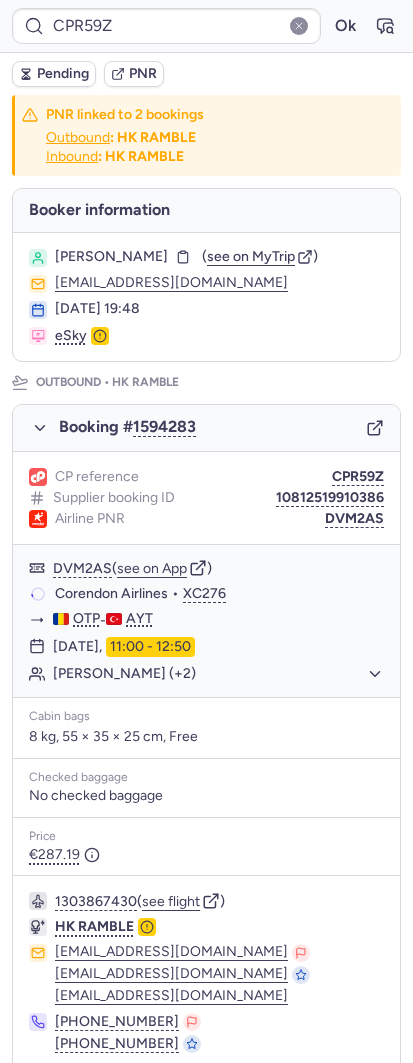 type on "CP9T47" 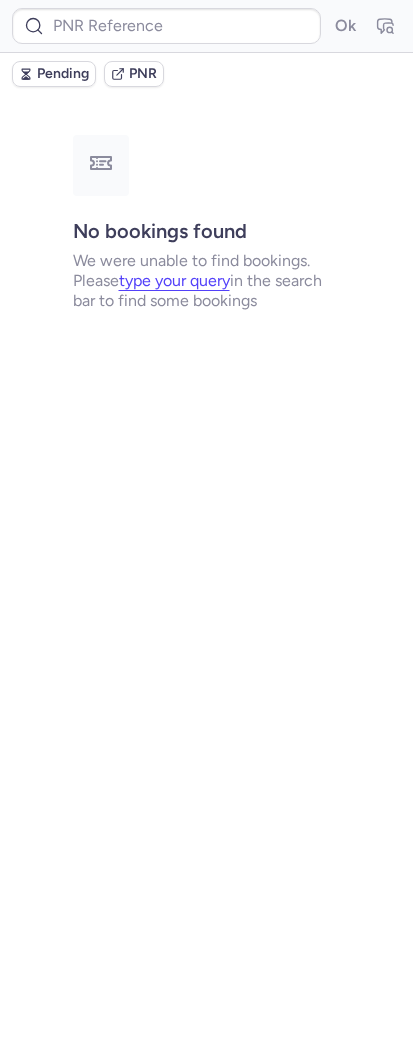 type on "CP9T47" 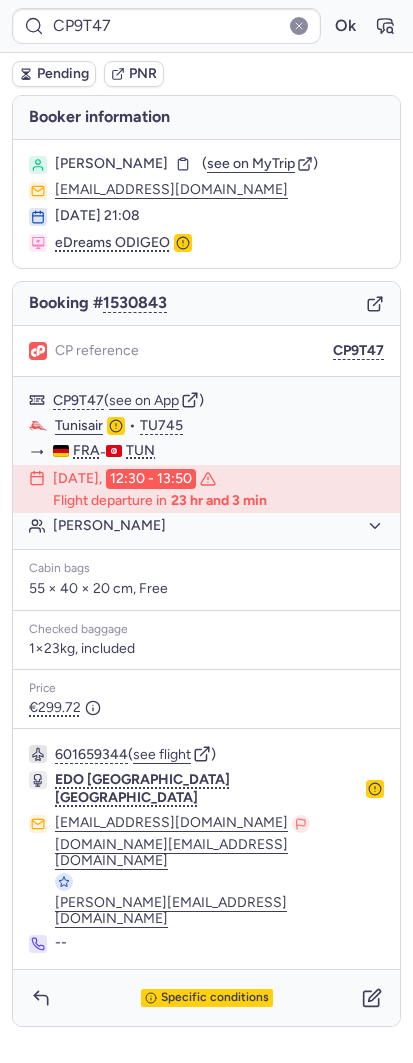click on "CP9T47  Ok" at bounding box center [206, 26] 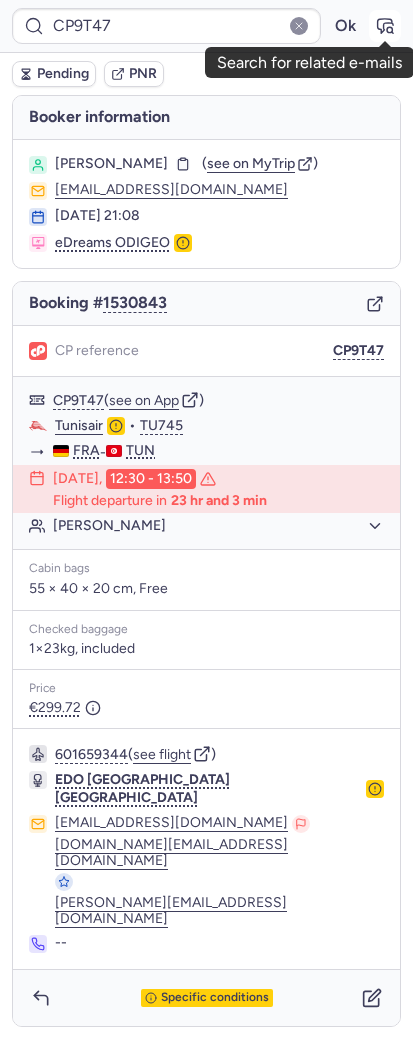 click 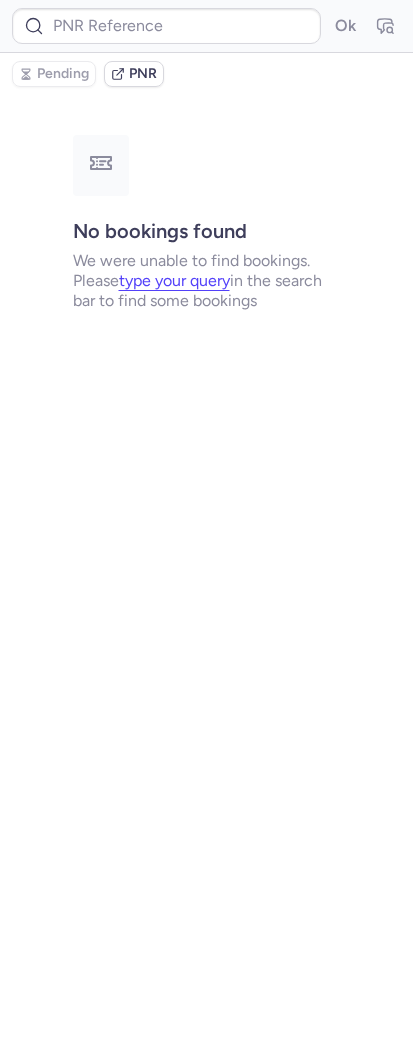 type on "CP9T47" 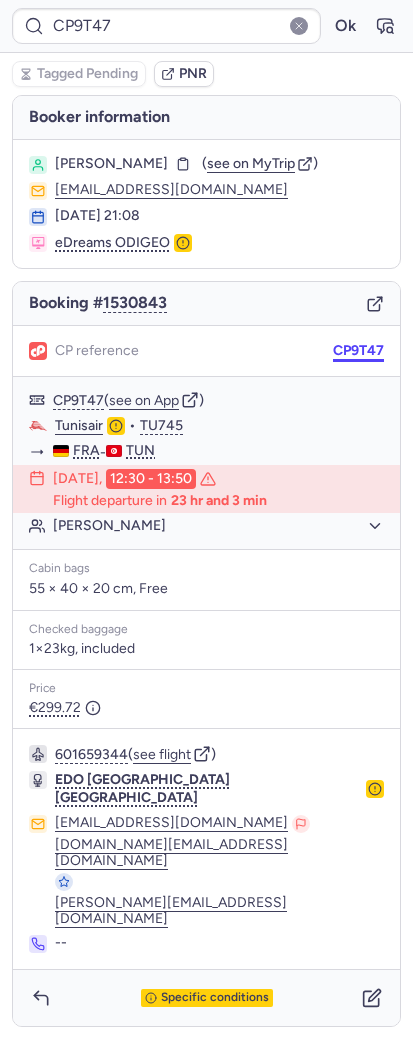 click on "CP9T47" at bounding box center [358, 351] 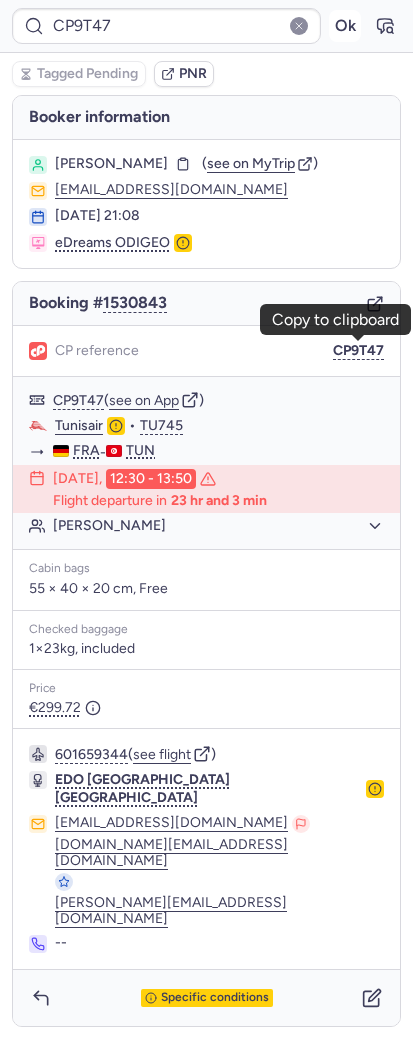 click on "Ok" at bounding box center (345, 26) 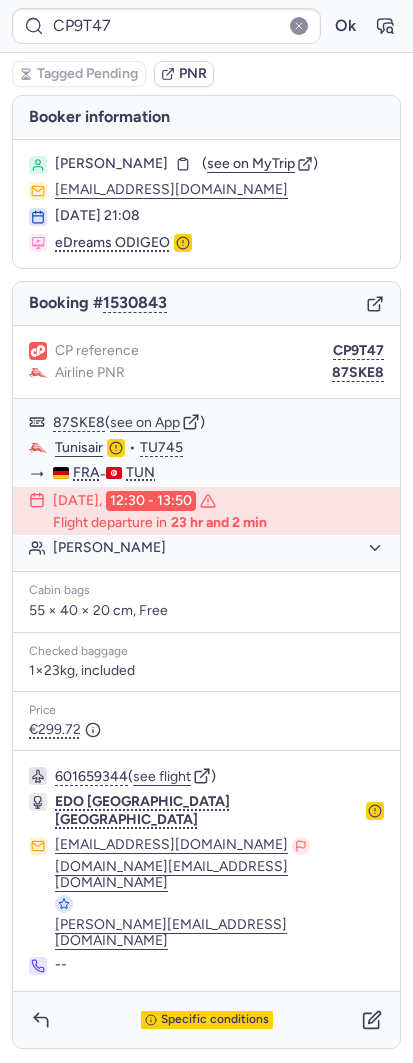 click on "87SKE8" at bounding box center (358, 373) 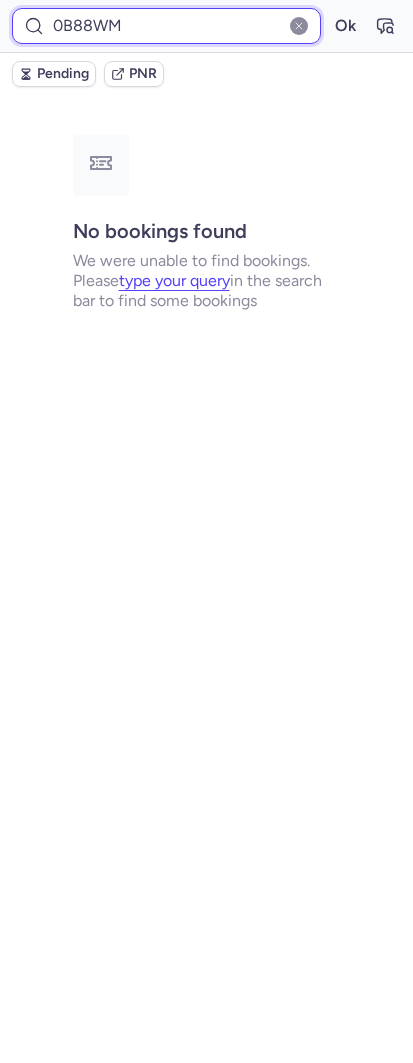 click on "0B88WM" at bounding box center [166, 26] 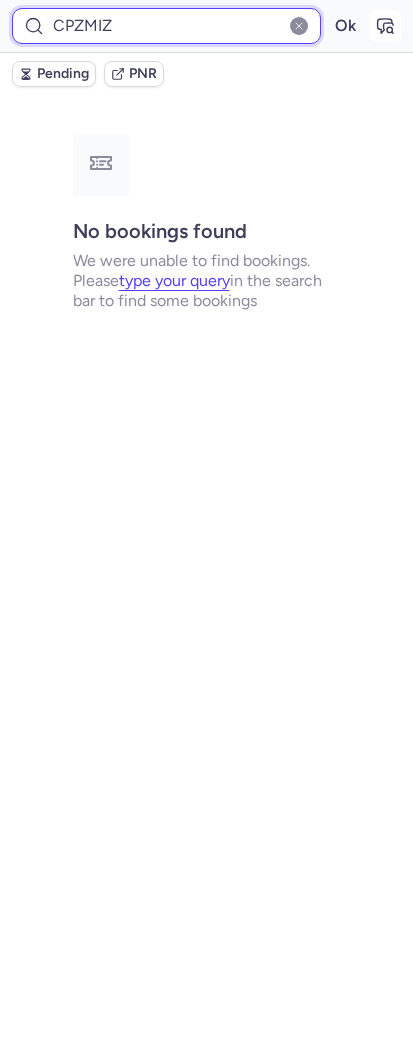 type on "CPZMIZ" 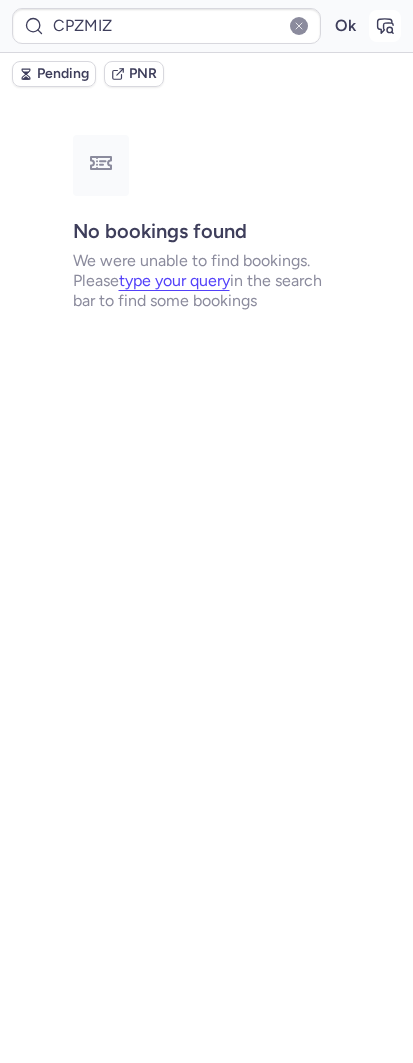 click at bounding box center (385, 26) 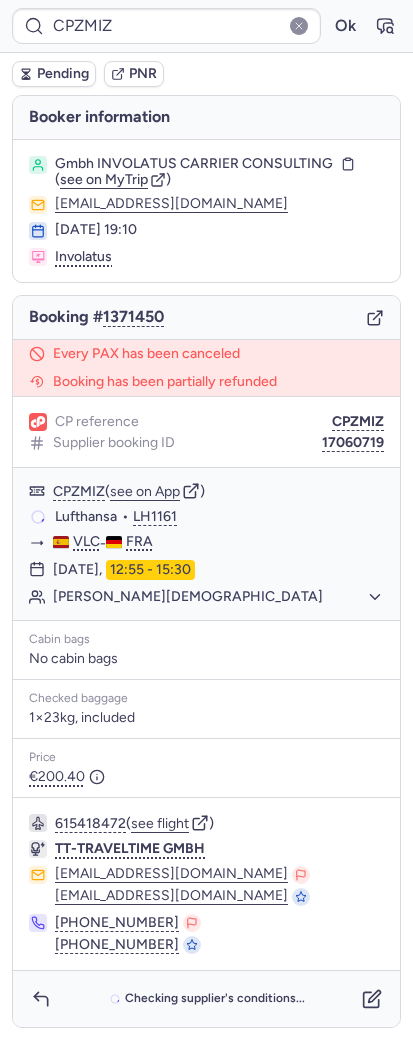 type 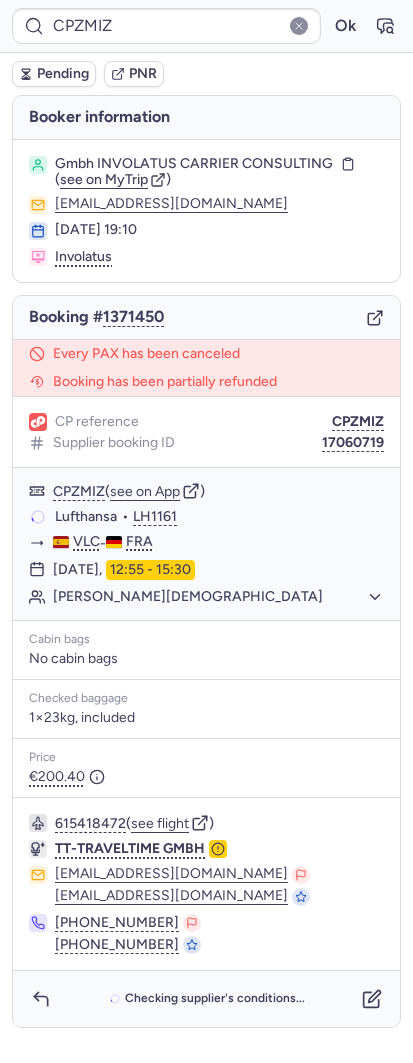 type on "0B88WM" 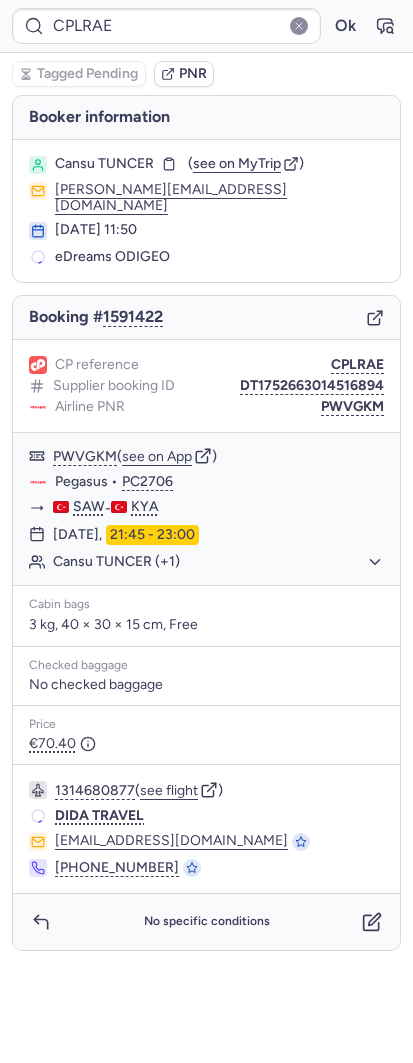 type on "CPAXLW" 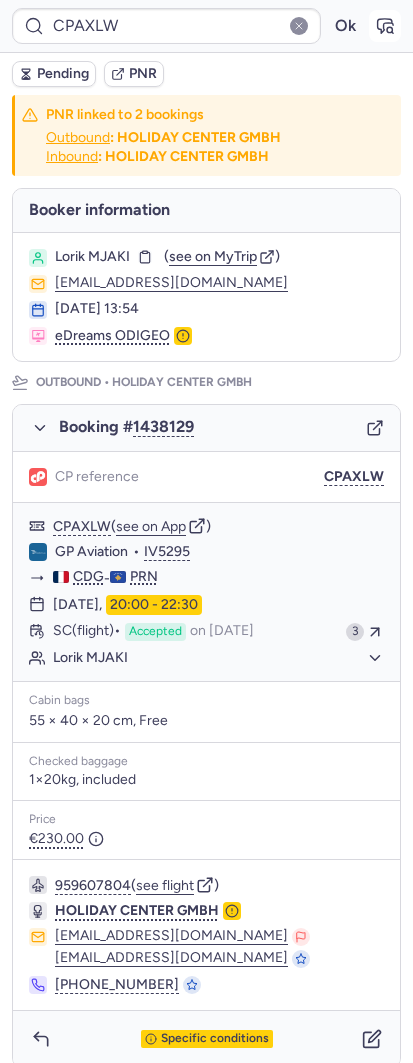 click at bounding box center (385, 26) 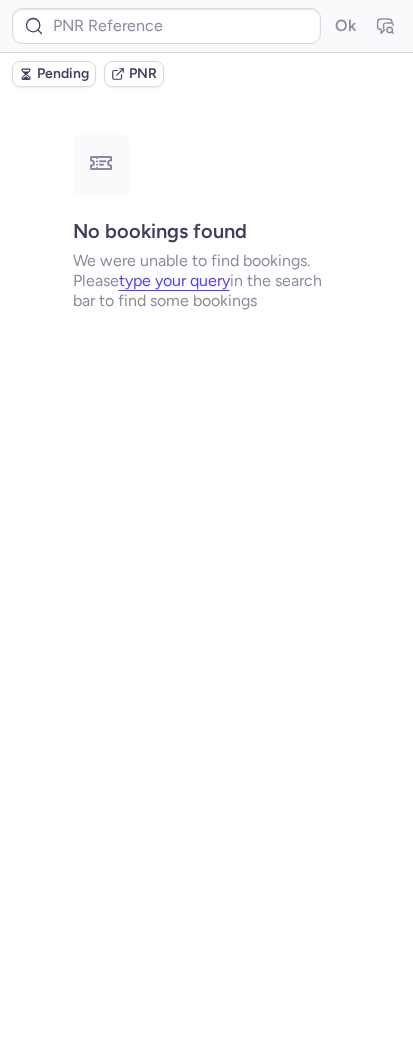 type on "CPP2H4" 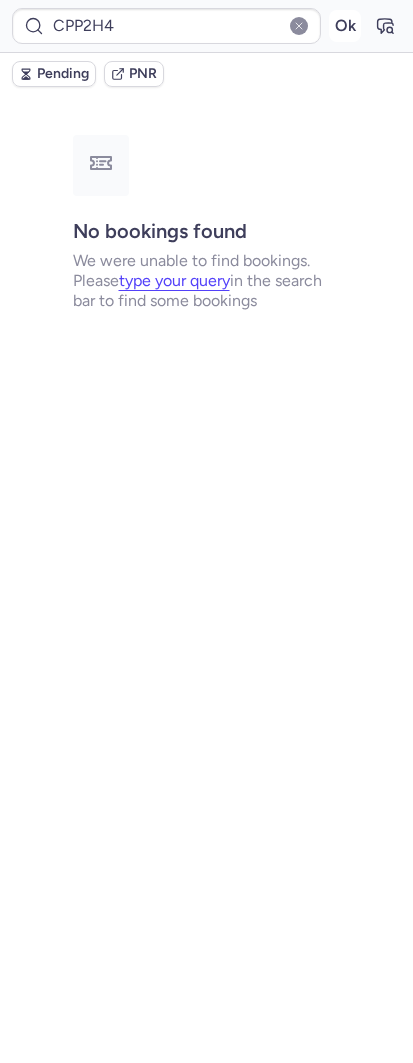click on "Ok" at bounding box center (345, 26) 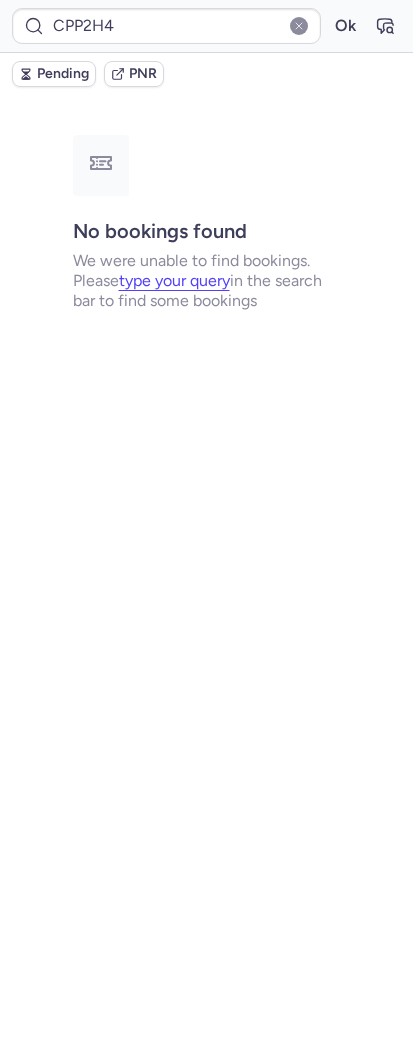 type on "CPEEQM" 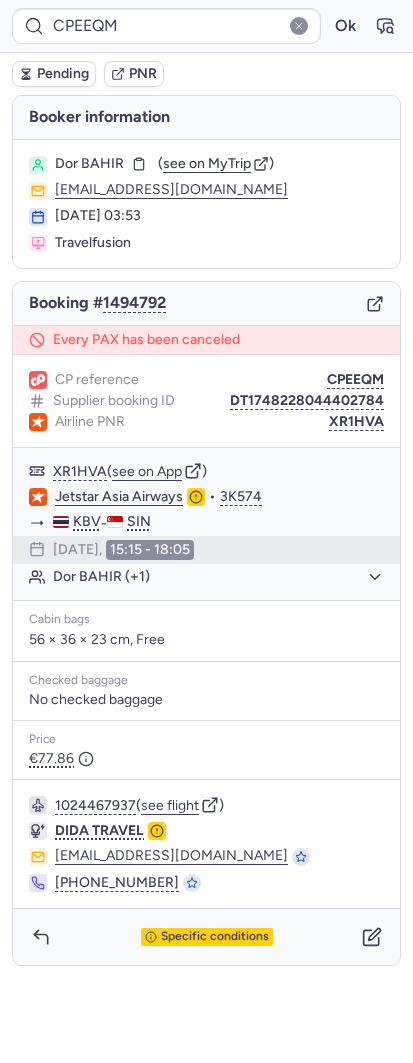 click on "Booking # 1494792" at bounding box center [206, 304] 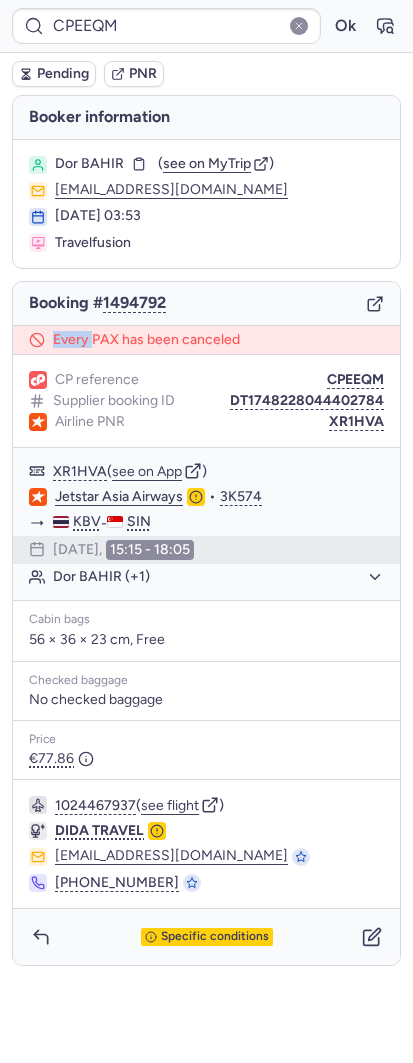 drag, startPoint x: 391, startPoint y: 292, endPoint x: 374, endPoint y: 300, distance: 18.788294 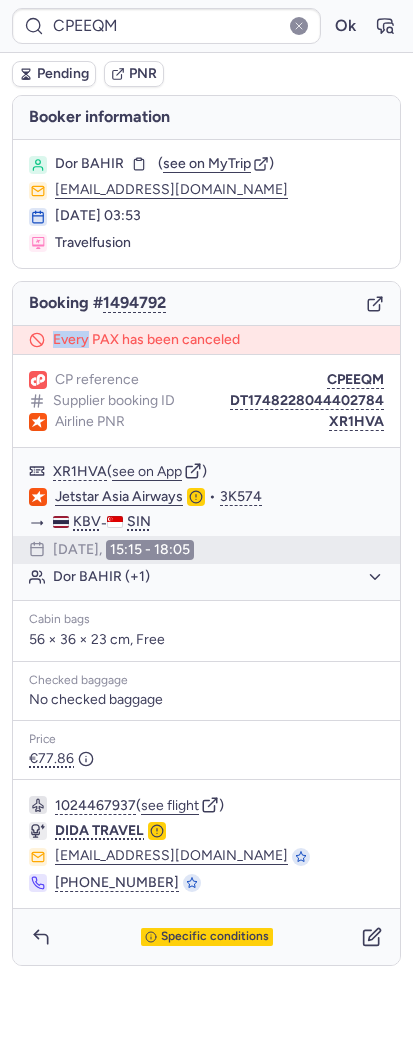 click 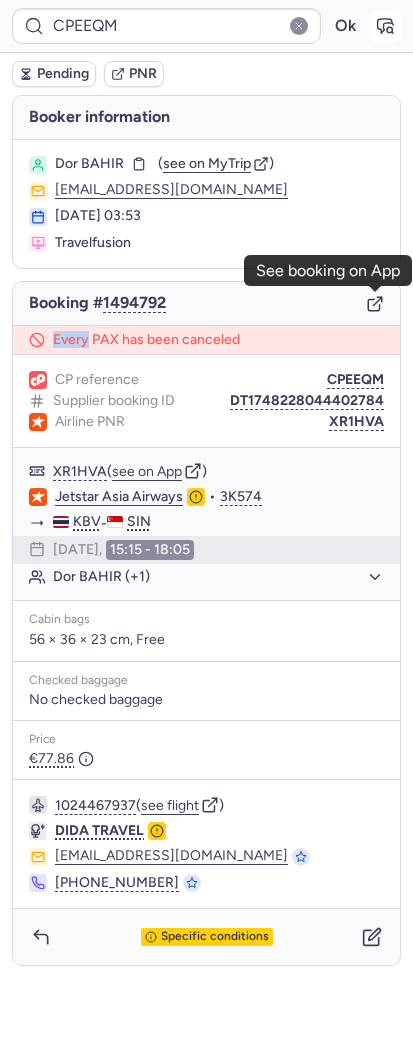 click 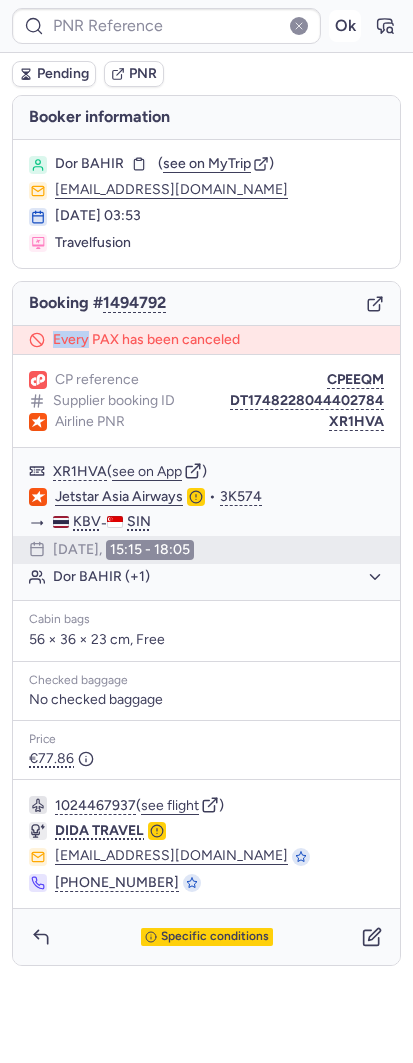 type on "CPEEQM" 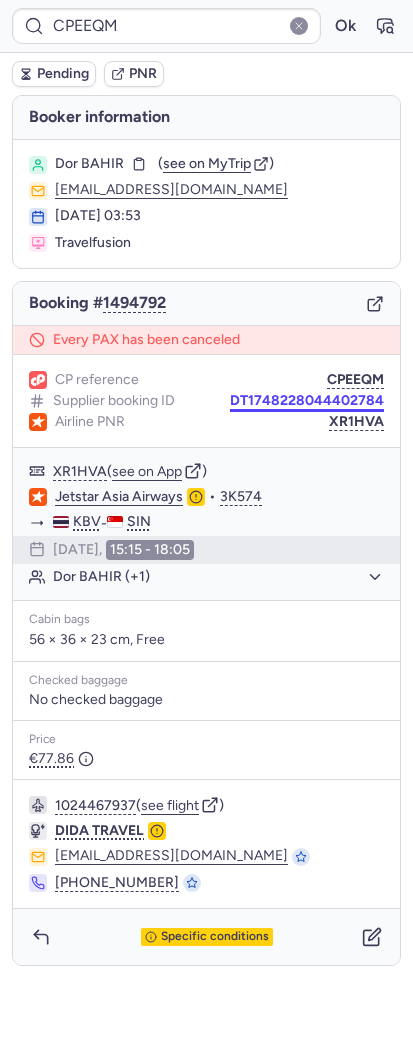 click on "DT1748228044402784" at bounding box center [307, 401] 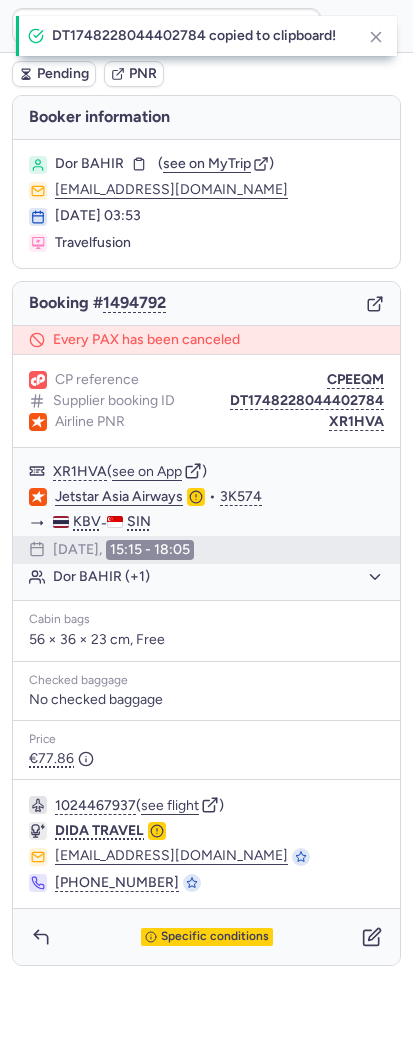 type on "DT1748228044402784" 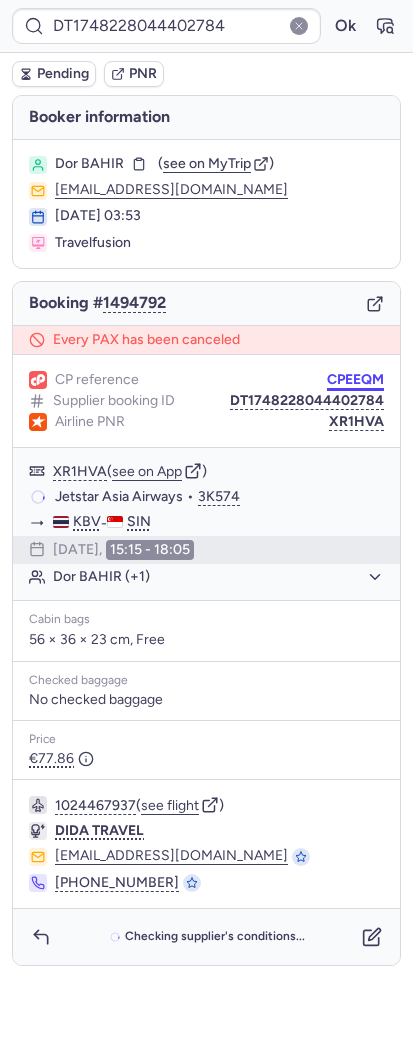 click on "CPEEQM" at bounding box center [355, 380] 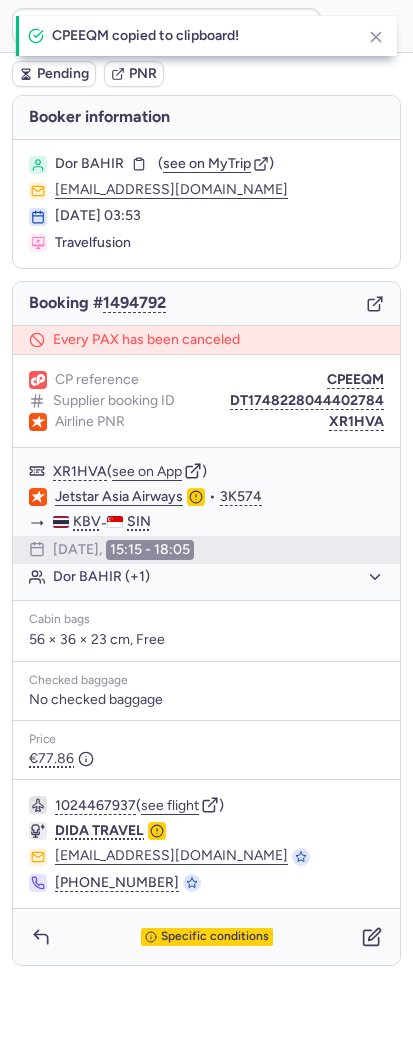 type on "CPEEQM" 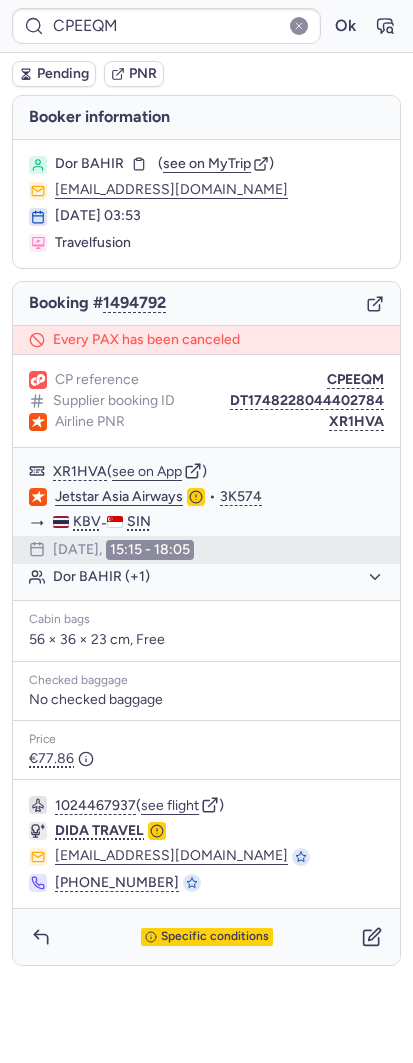 click on "CPEEQM  Ok" at bounding box center (206, 26) 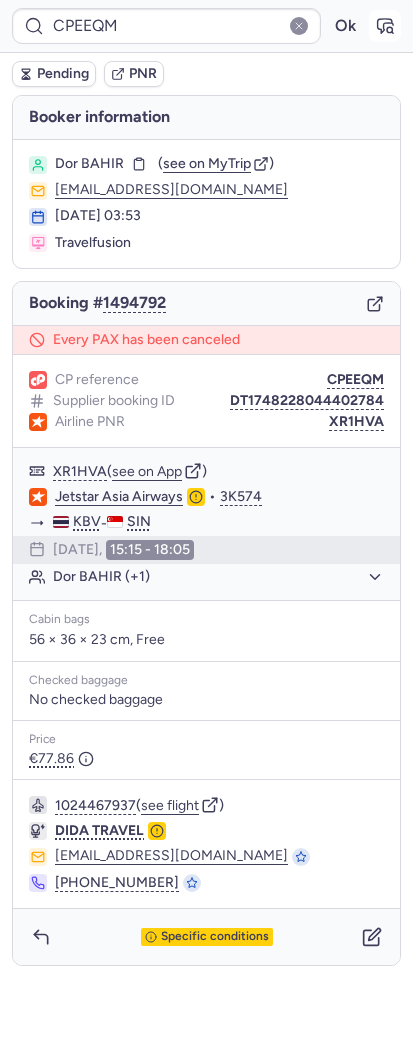 click 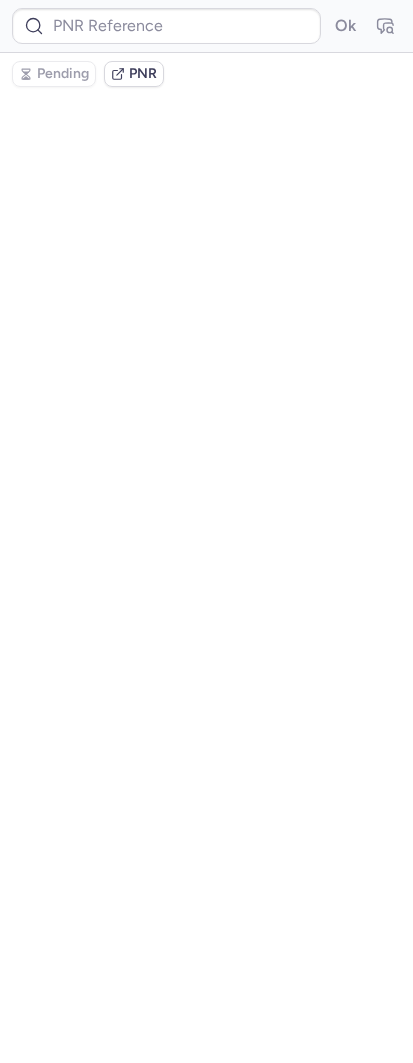 type on "CPEEQM" 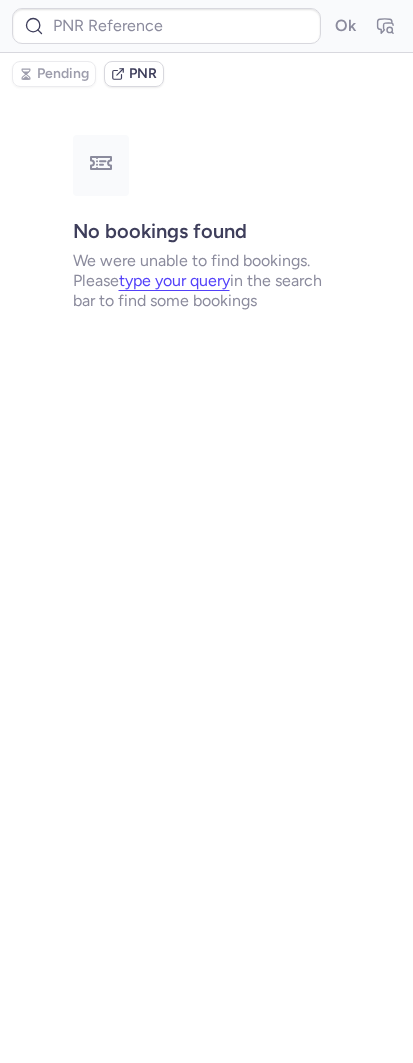 type on "CPEEQM" 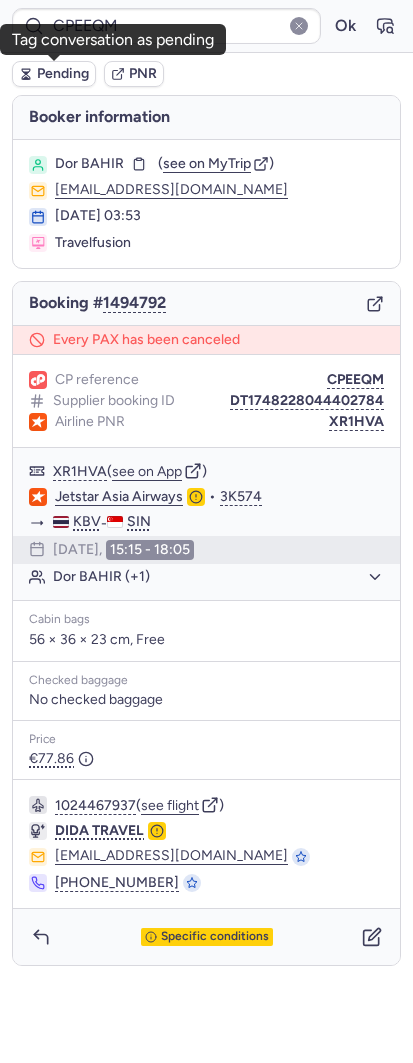 click on "CPEEQM  Ok  Pending PNR Booker information Dor BAHIR  ( see on MyTrip  )  bookings@lmnbookings.com 26 May 2025, 03:53 Travelfusion Booking # 1494792 Every PAX has been canceled CP reference CPEEQM Supplier booking ID DT1748228044402784 Airline PNR XR1HVA XR1HVA  ( see on App )  Jetstar Asia Airways  •  3K574 KBV  -  SIN 16 Jul 2025,  15:15 - 18:05 Dor BAHIR (+1)  Cabin bags  56 × 36 × 23 cm, Free Checked baggage No checked baggage Price €77.86  1024467937  ( see flight )  DIDA TRAVEL flightcs@dida.com +86 755 2232 7682 Specific conditions
Search PNR on app Tag conversation as pending" at bounding box center [206, 0] 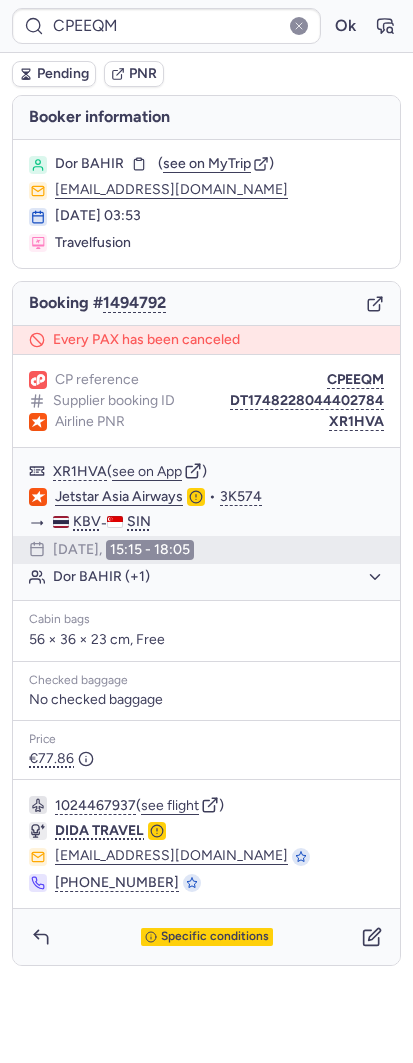 click on "Pending" at bounding box center (63, 74) 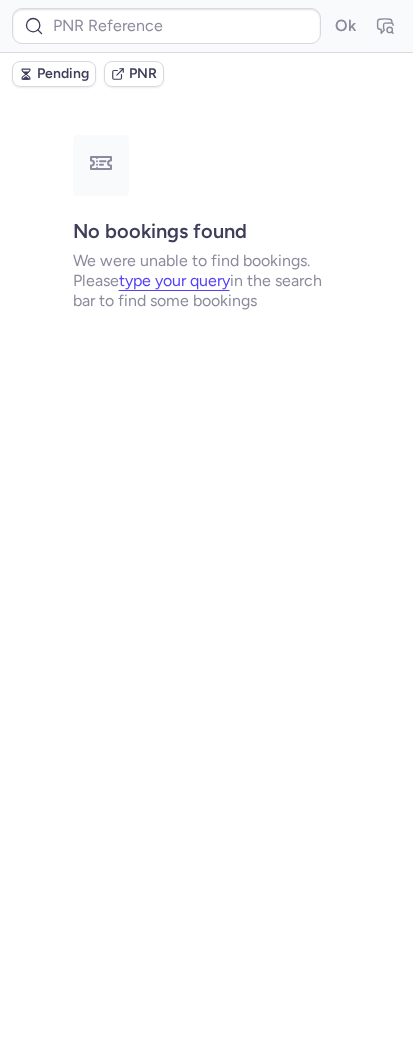type on "CPLTQJ" 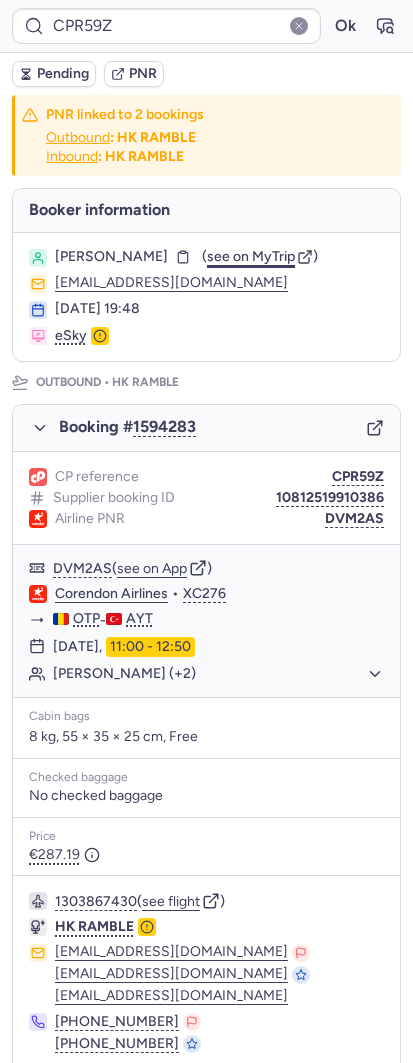 click on "see on MyTrip" at bounding box center [251, 256] 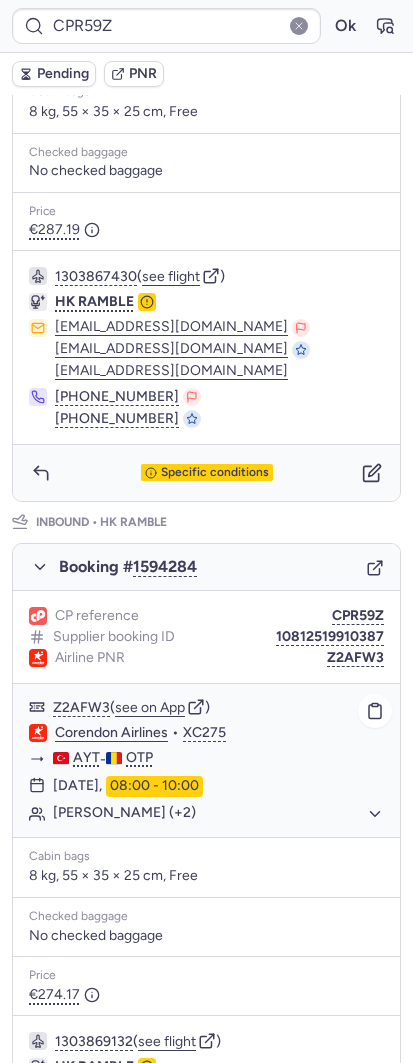 scroll, scrollTop: 832, scrollLeft: 0, axis: vertical 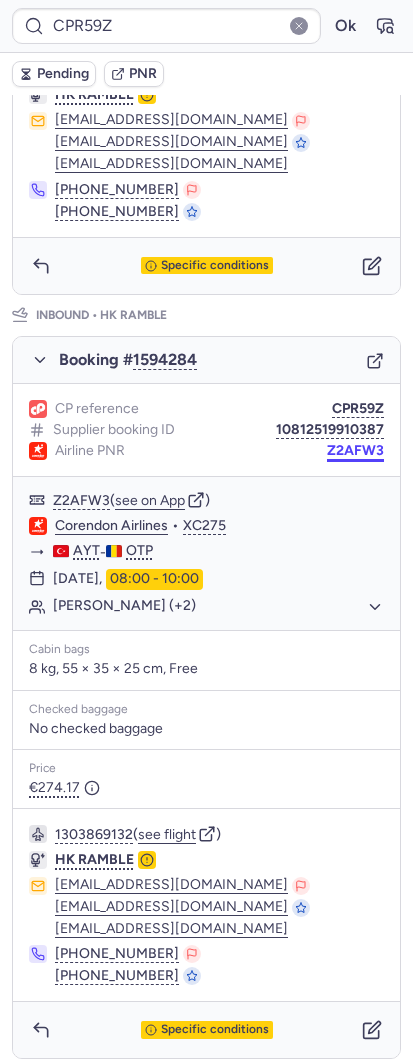 click on "Z2AFW3" at bounding box center [355, 451] 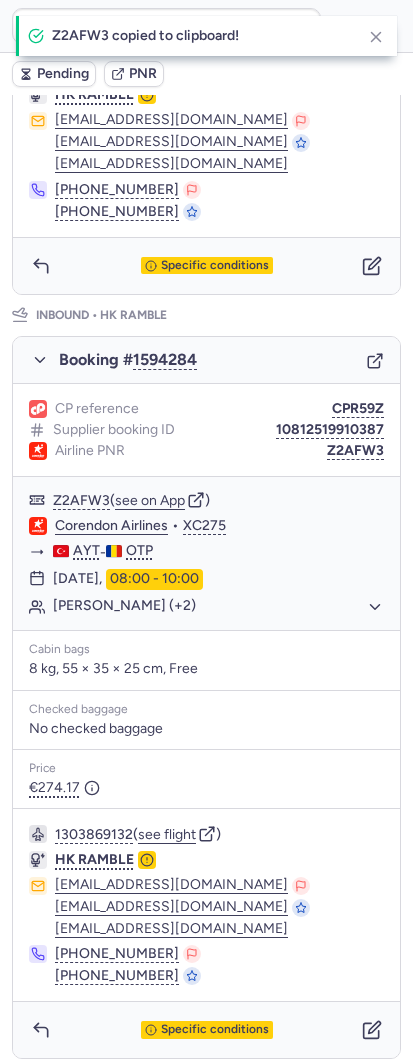 scroll, scrollTop: 207, scrollLeft: 0, axis: vertical 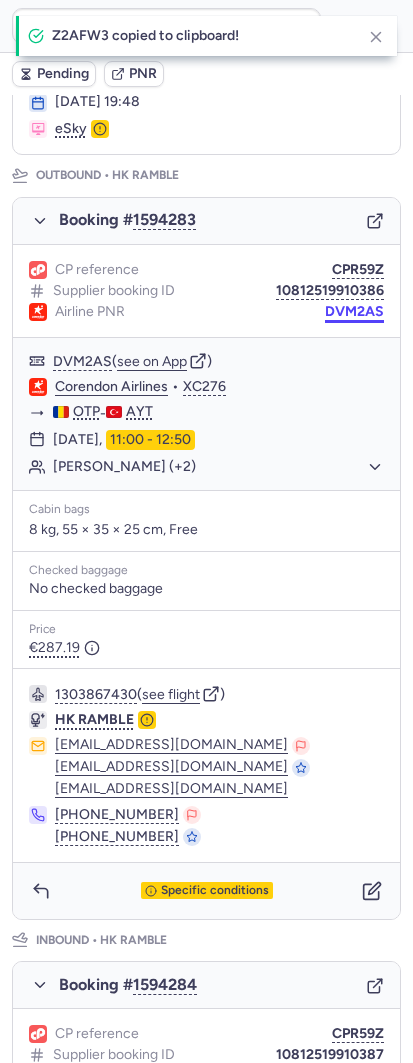 click on "DVM2AS" at bounding box center (354, 312) 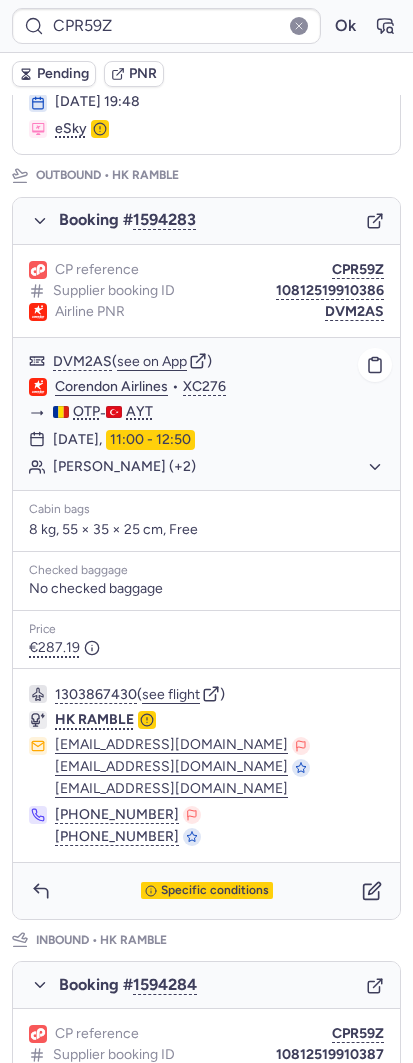 type on "CPBB94" 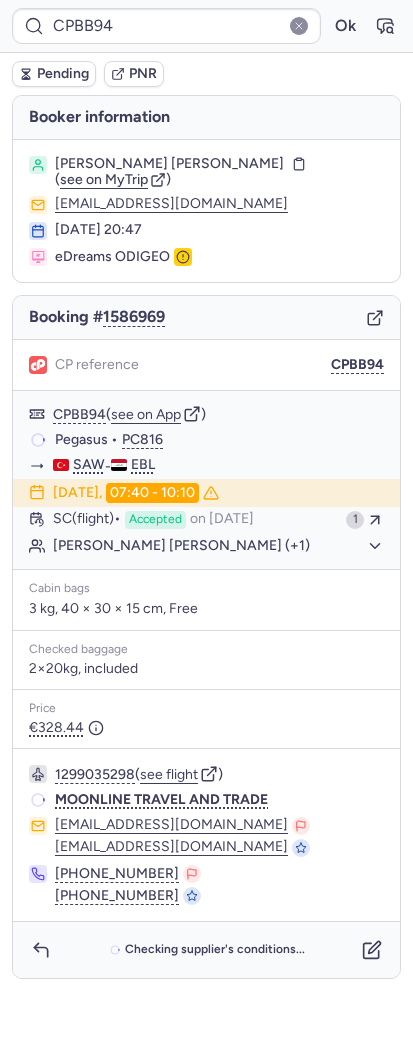 scroll, scrollTop: 0, scrollLeft: 0, axis: both 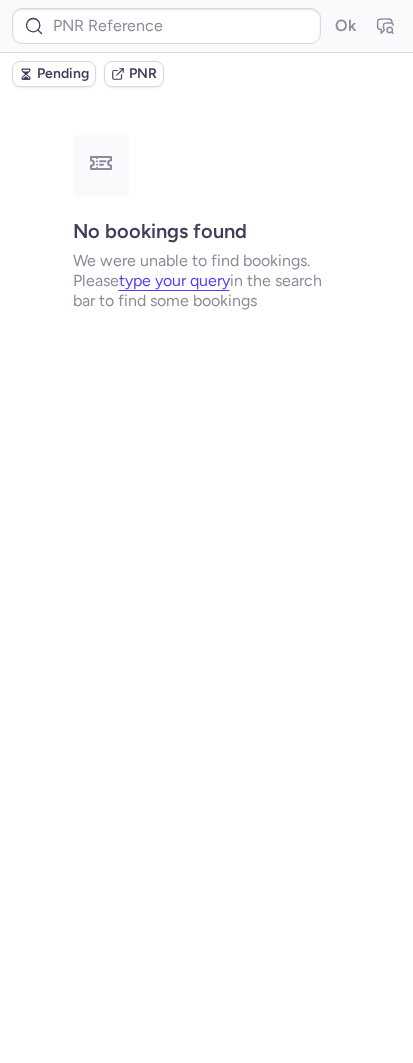 type on "CPWOVR" 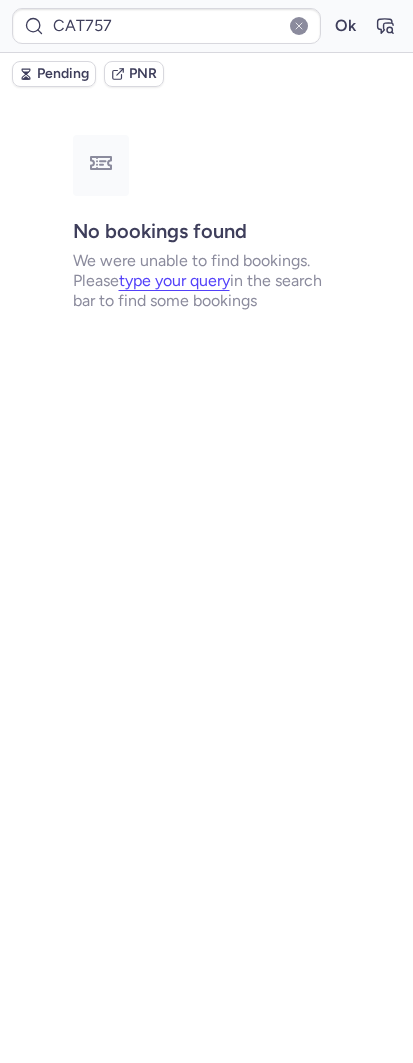 type on "CPPQ4L" 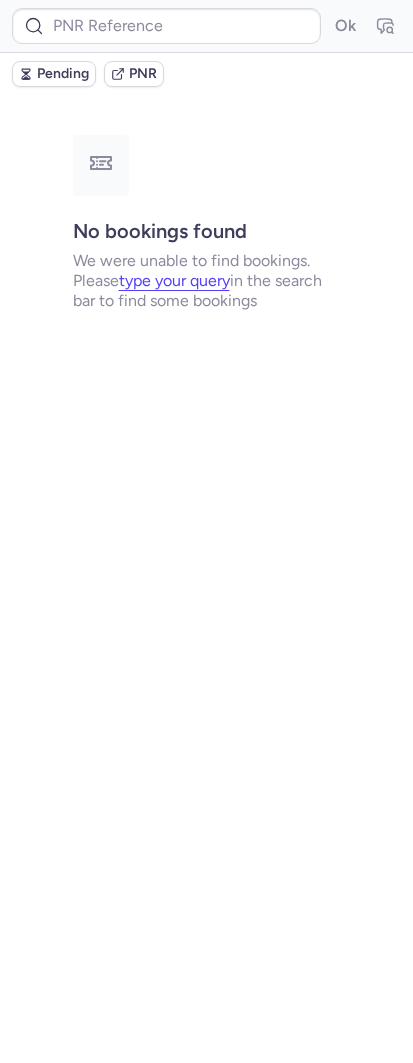 type on "AA917026" 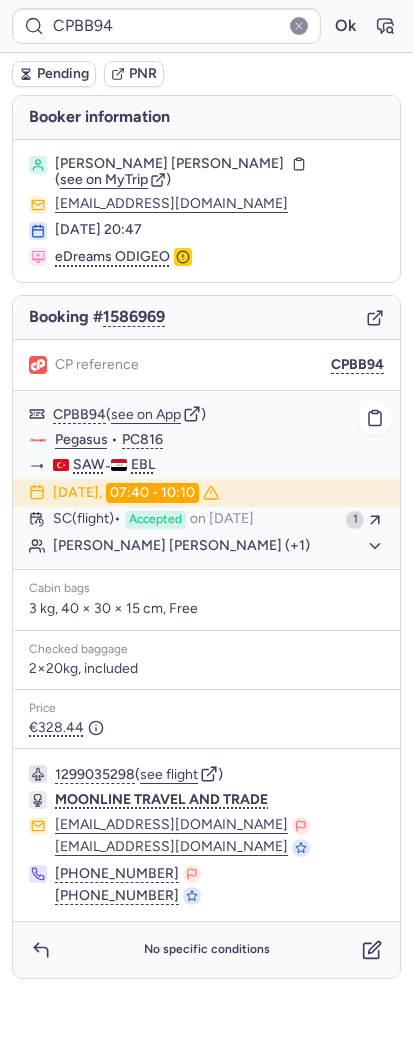 click on "Sarwar Obaid Matlub MATLUB (+1)" 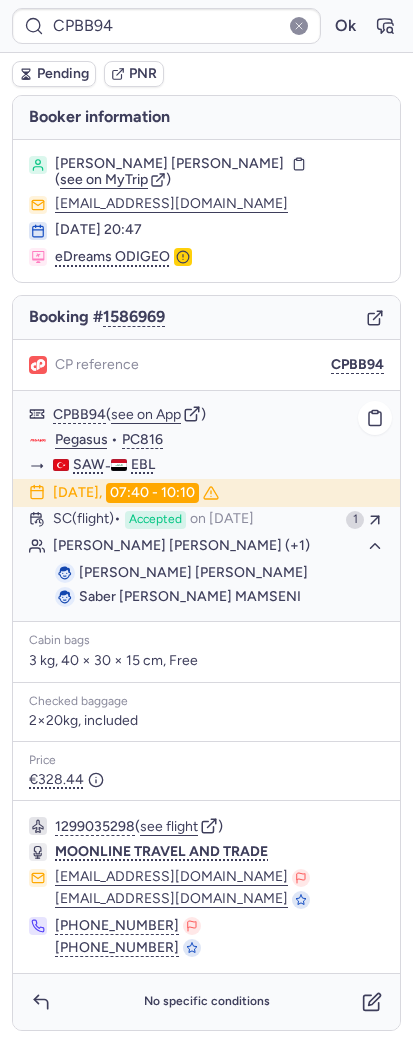 click on "21 Jul 2025,  07:40 - 10:10" 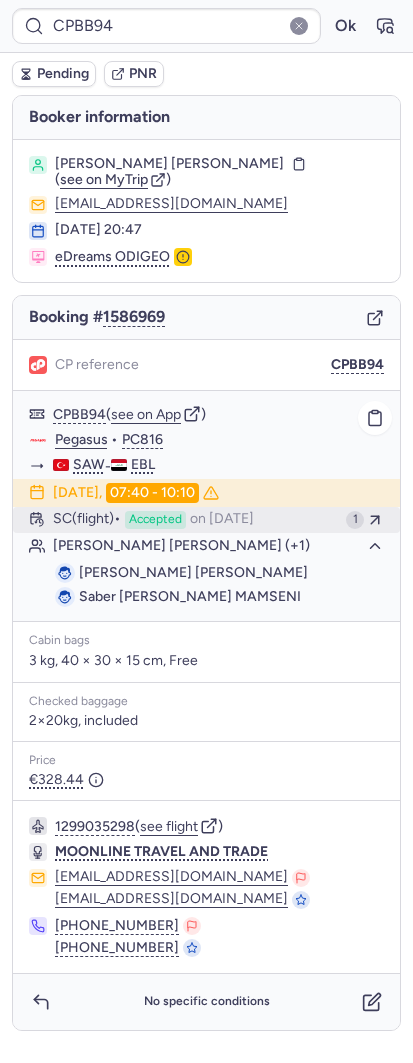 drag, startPoint x: 244, startPoint y: 491, endPoint x: 244, endPoint y: 504, distance: 13 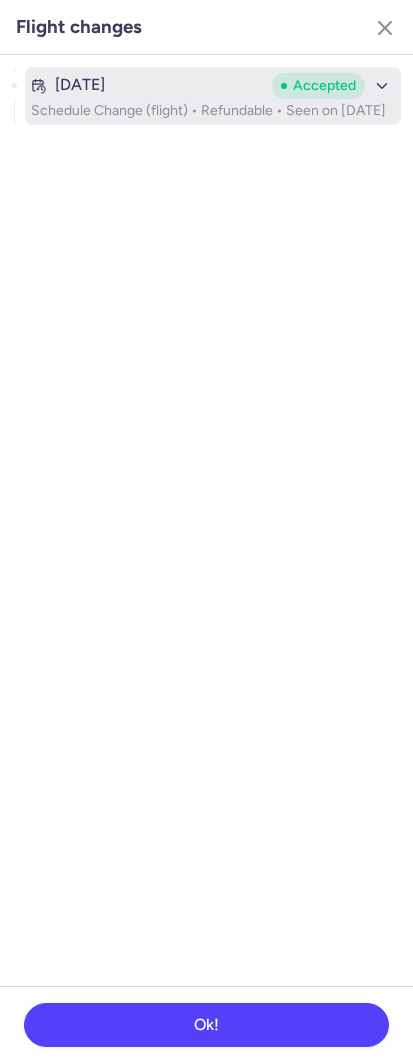 click on "[DATE]" at bounding box center (147, 85) 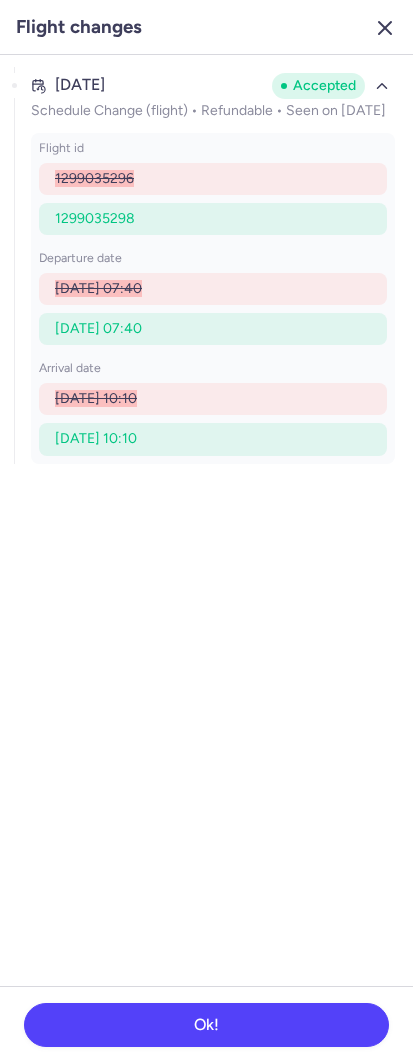 click 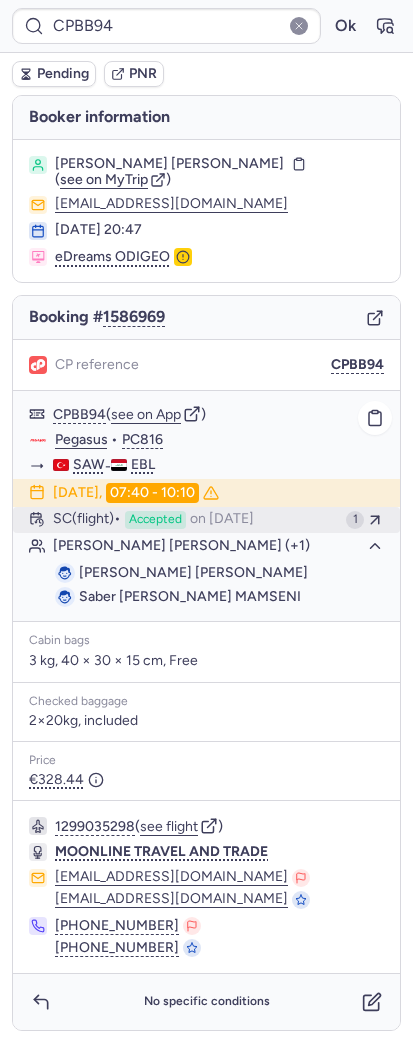 click on "on Jul 15, 2025" at bounding box center [222, 520] 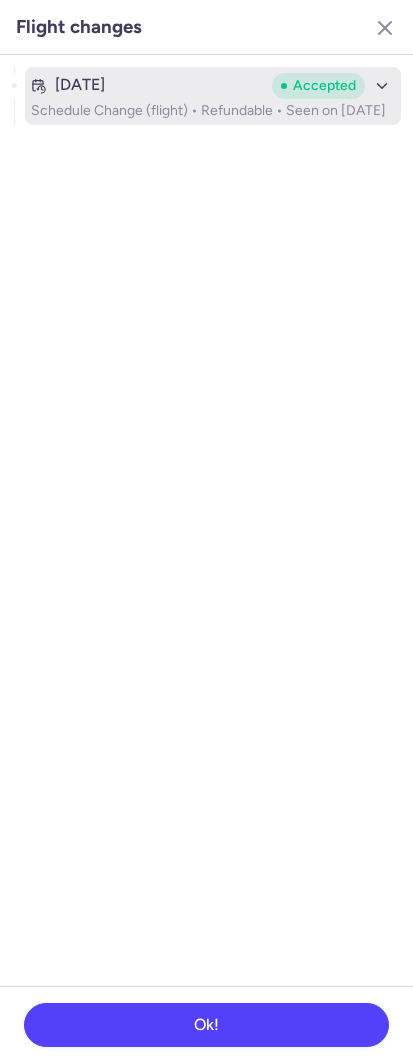 click on "Schedule Change (flight) • Refundable • Seen on Jul 15, 2025" at bounding box center [213, 111] 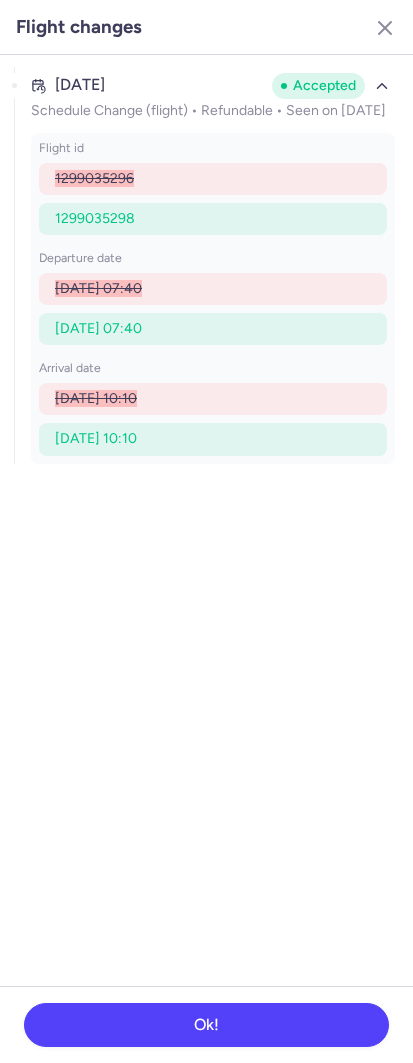click on "Flight changes" at bounding box center (206, 27) 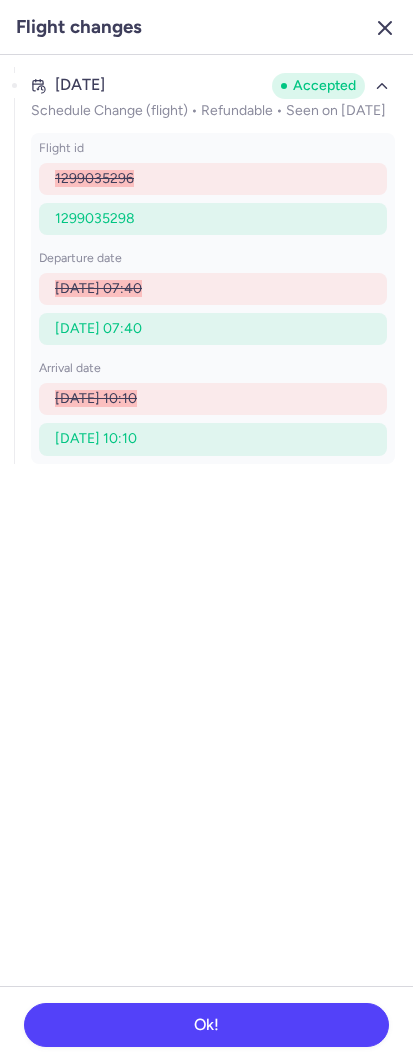 click 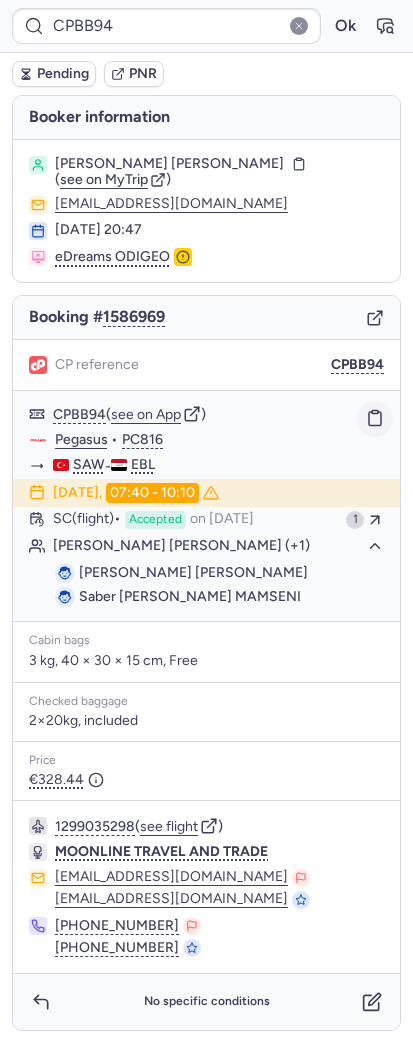 click 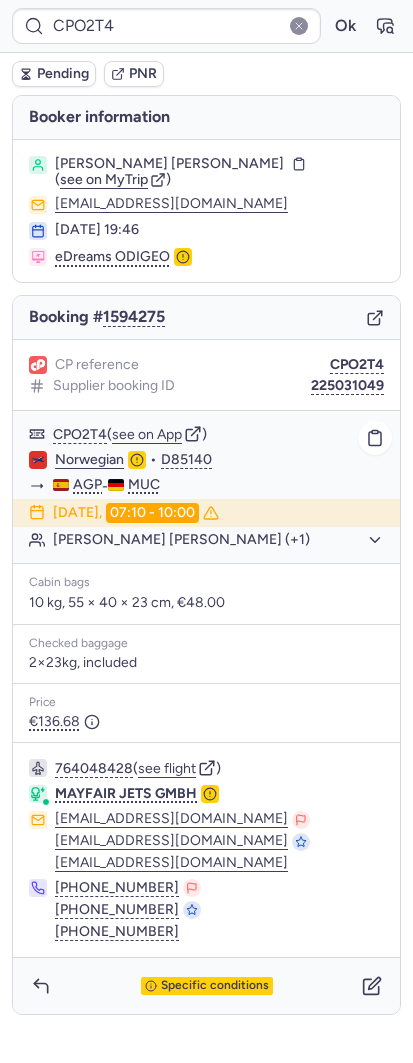 click on "CPO2T4  ( see on App )  Norwegian  •  D85140 AGP  -  MUC 22 Jul 2025,  07:10 - 10:00 Celia Emily CASEY PEREZ (+1)" at bounding box center [206, 487] 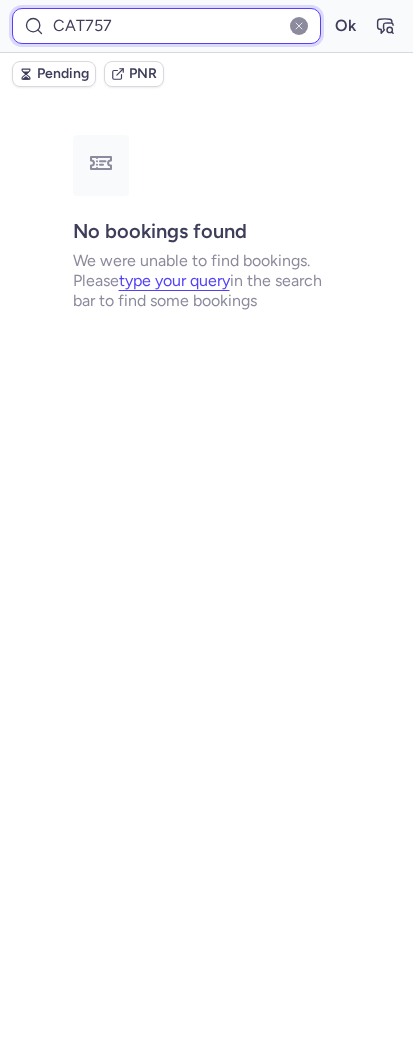 click on "CAT757" at bounding box center (166, 26) 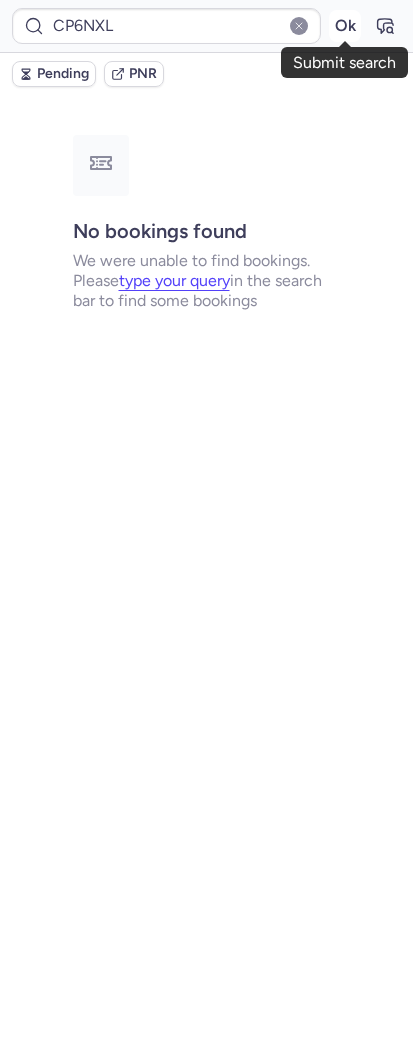 click on "Ok" at bounding box center (345, 26) 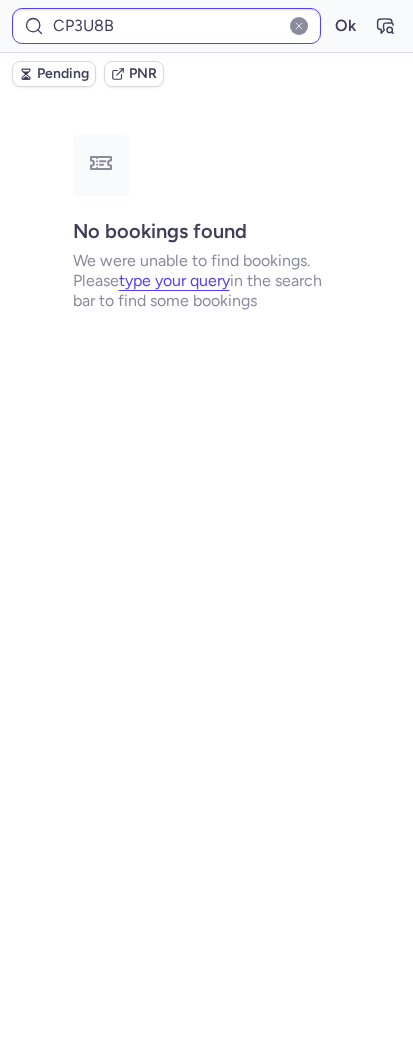 type on "CPMH9T" 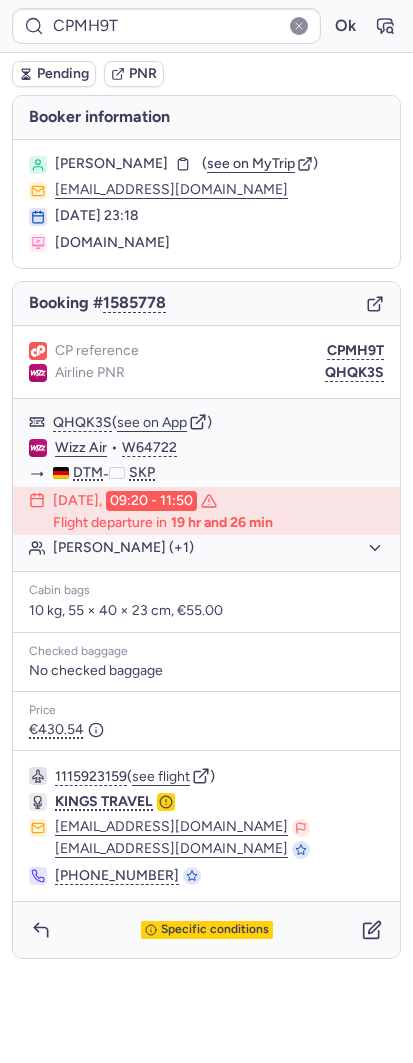 click 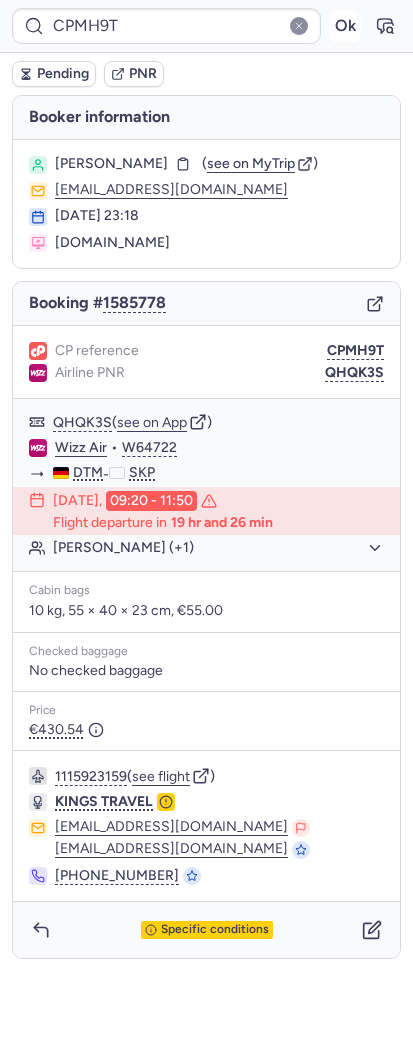 click on "Ok" at bounding box center [345, 26] 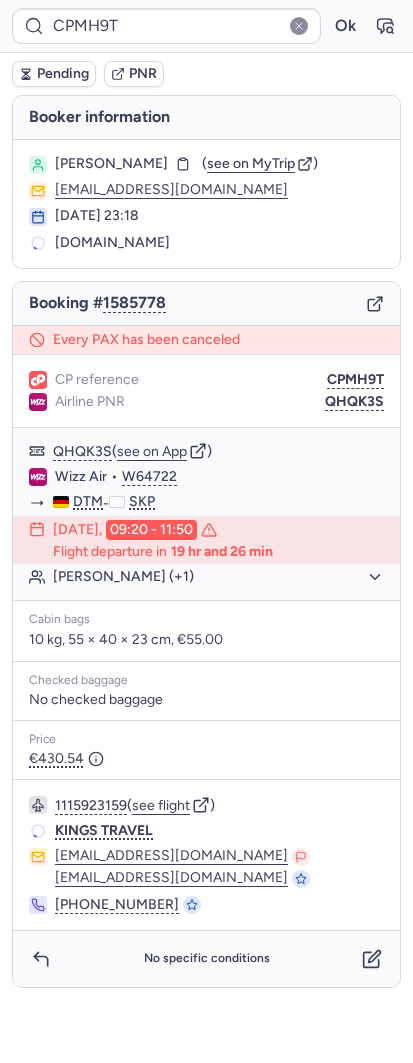 click at bounding box center [372, 959] 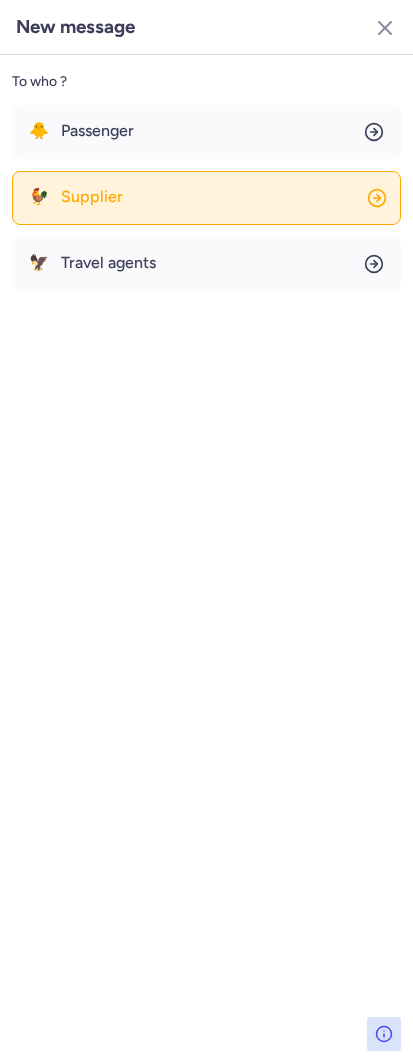 click on "🐓 Supplier" 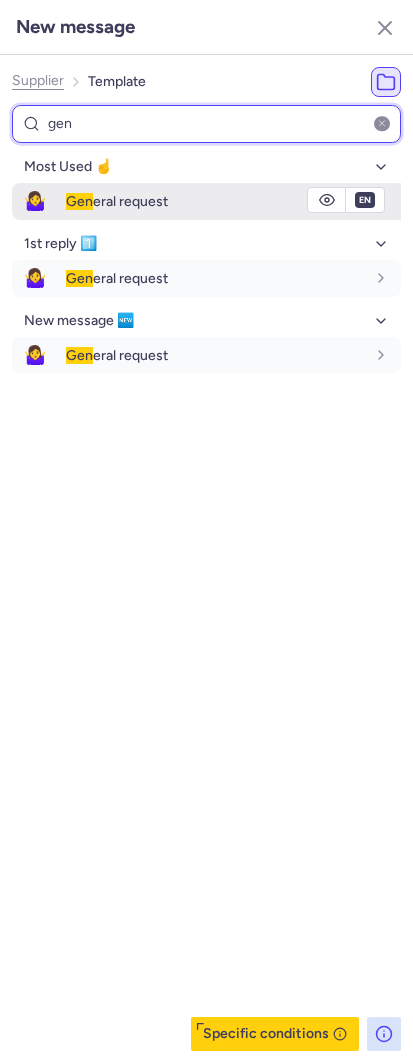 type on "gen" 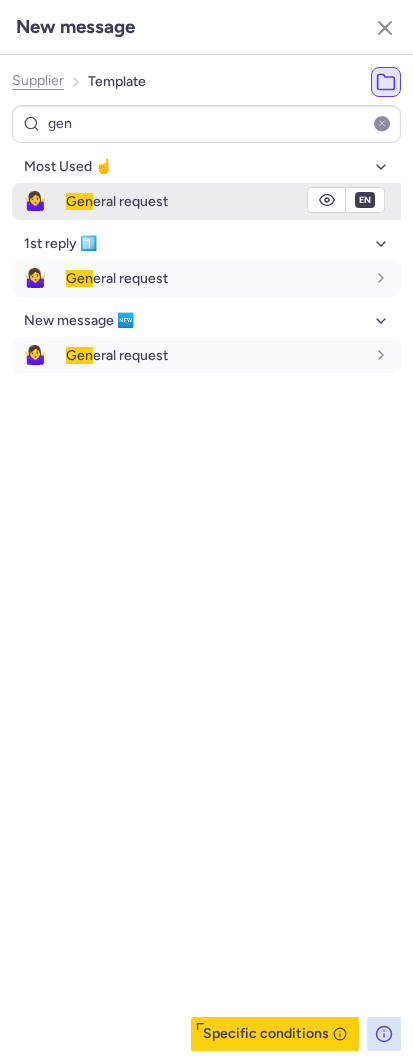 click on "🤷‍♀️ Gen eral request" at bounding box center [206, 201] 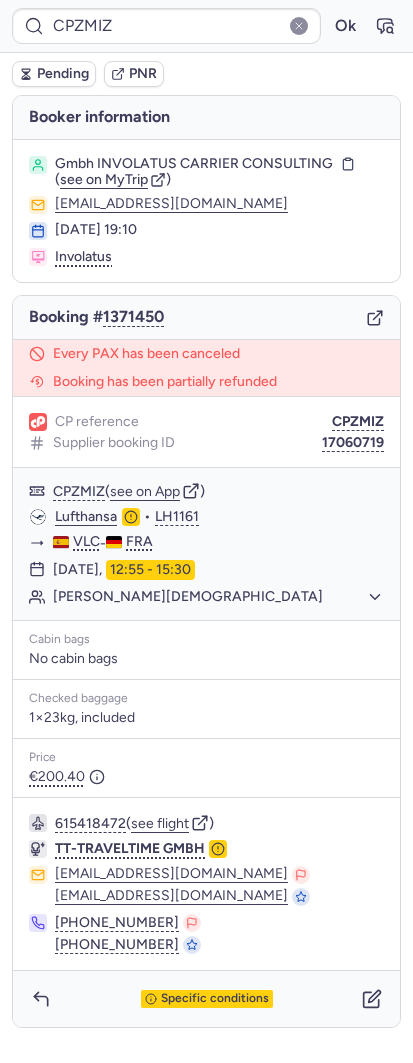 type on "CP3U8B" 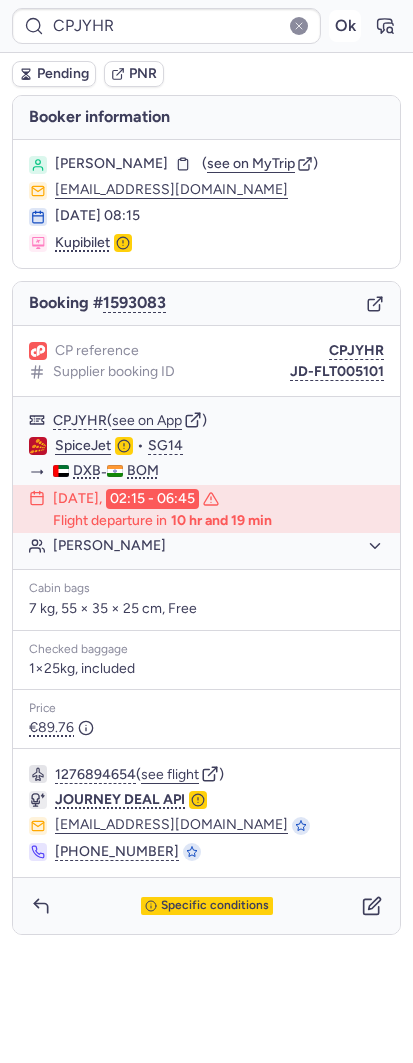 click on "Ok" at bounding box center (345, 26) 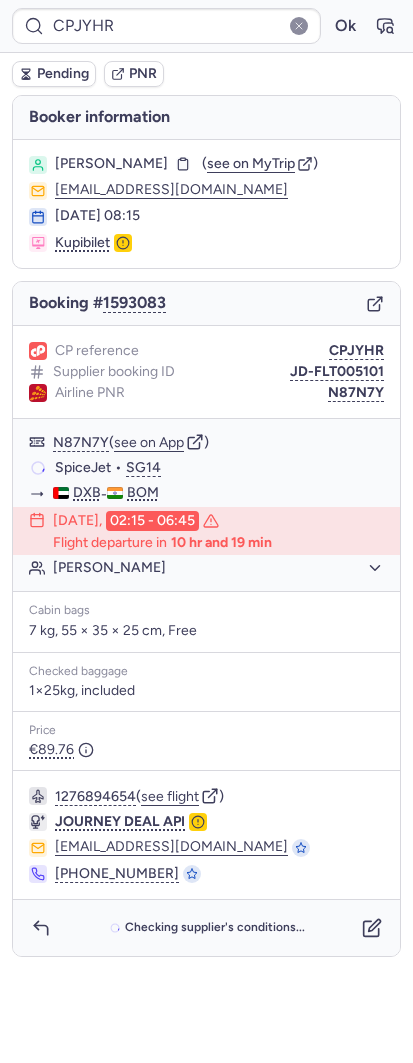 type on "CP3U8B" 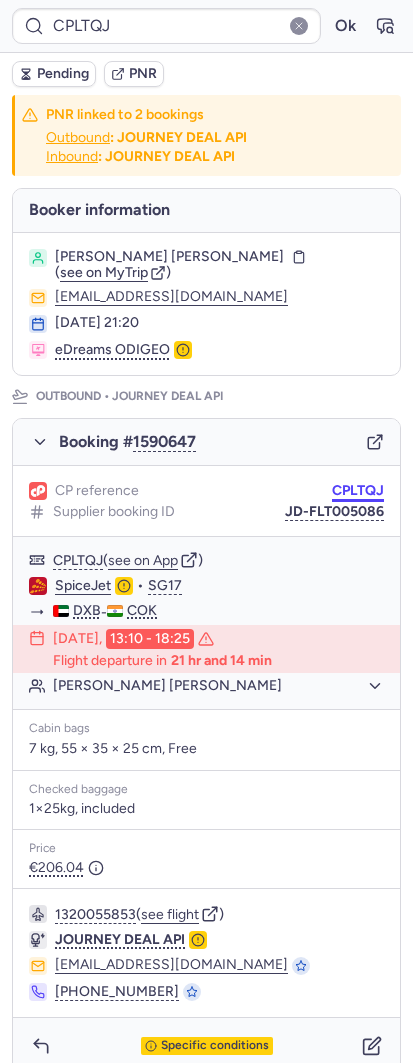 click on "CPLTQJ" at bounding box center (358, 491) 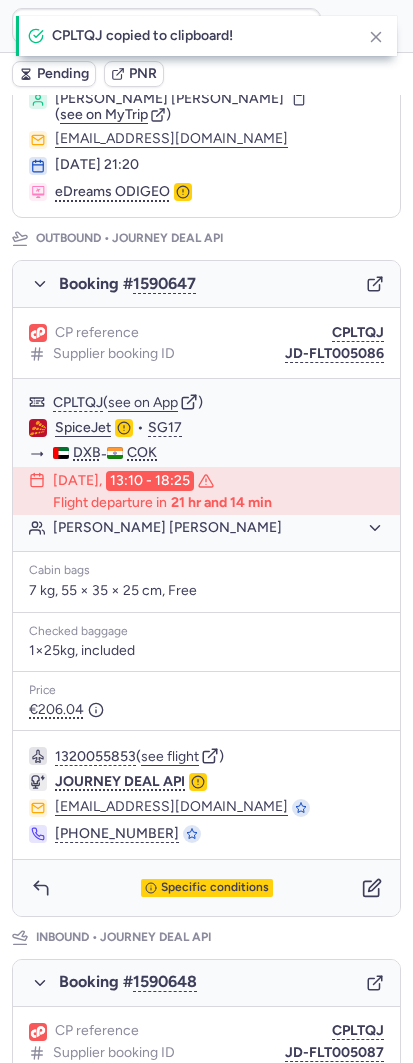 scroll, scrollTop: 500, scrollLeft: 0, axis: vertical 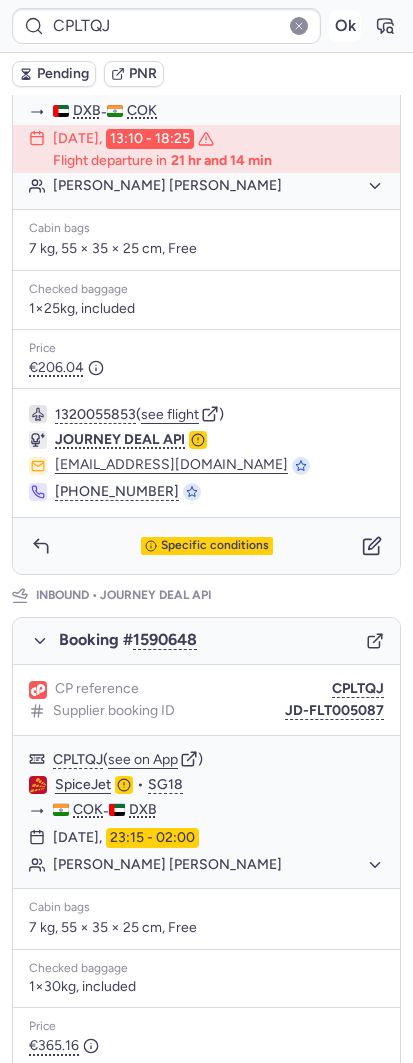click on "Ok" at bounding box center [345, 26] 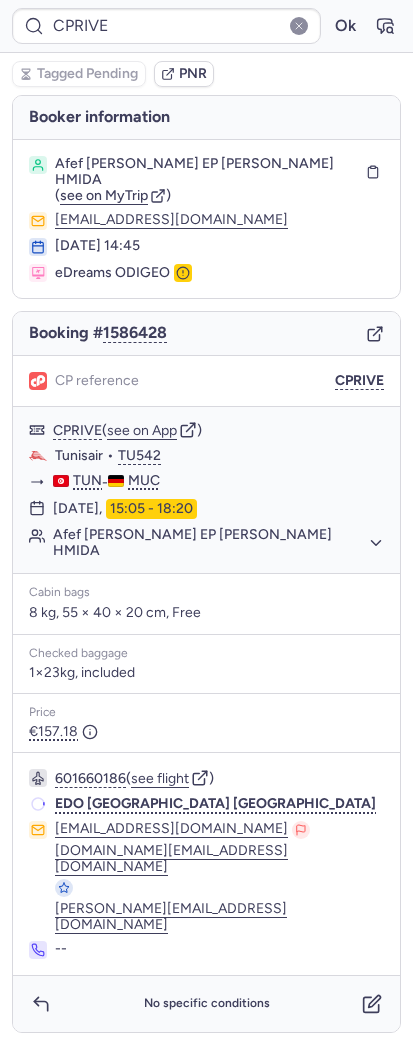 scroll, scrollTop: 0, scrollLeft: 0, axis: both 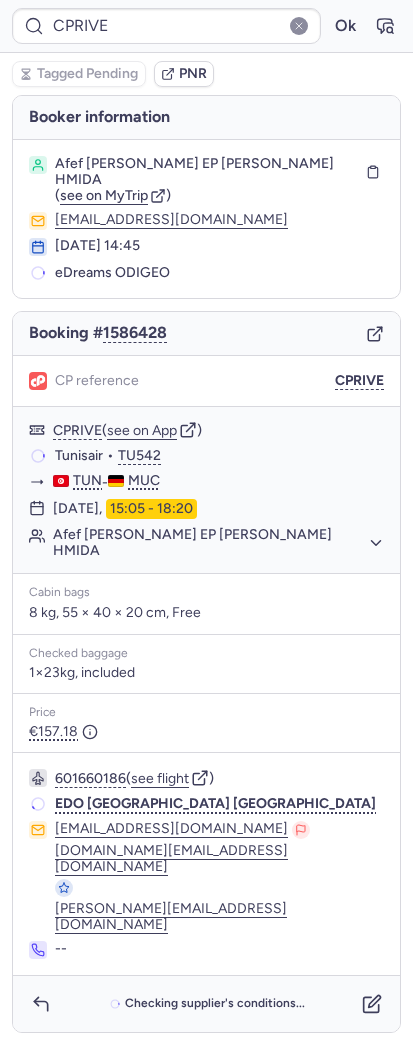 type on "CPVWAD" 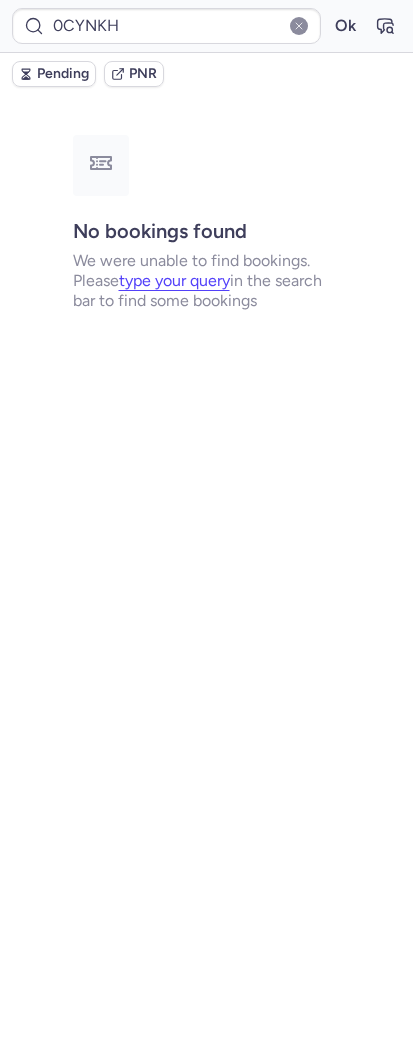 type on "CPHS2V" 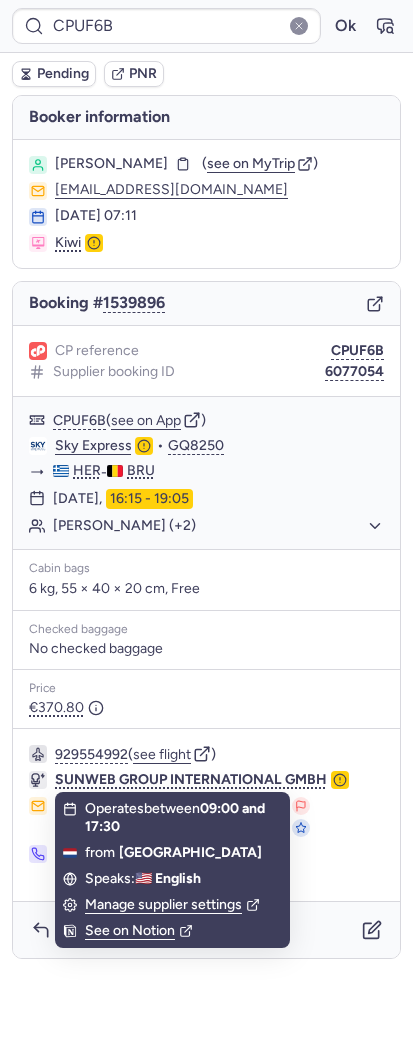 click on "Specific conditions" at bounding box center (206, 930) 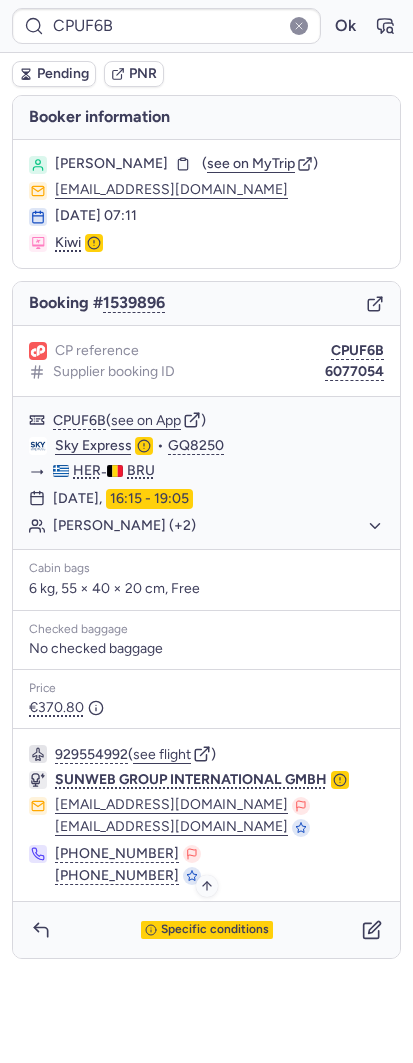 click on "Specific conditions" at bounding box center (215, 930) 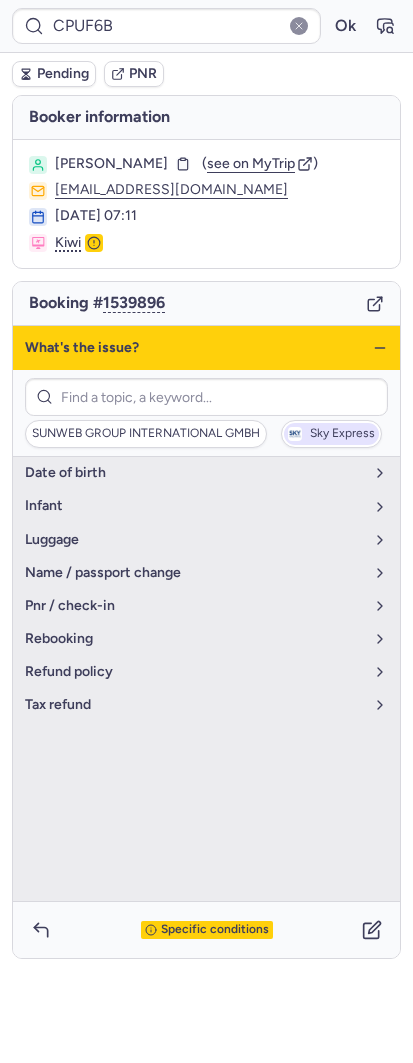 click on "Sky Express" at bounding box center (342, 434) 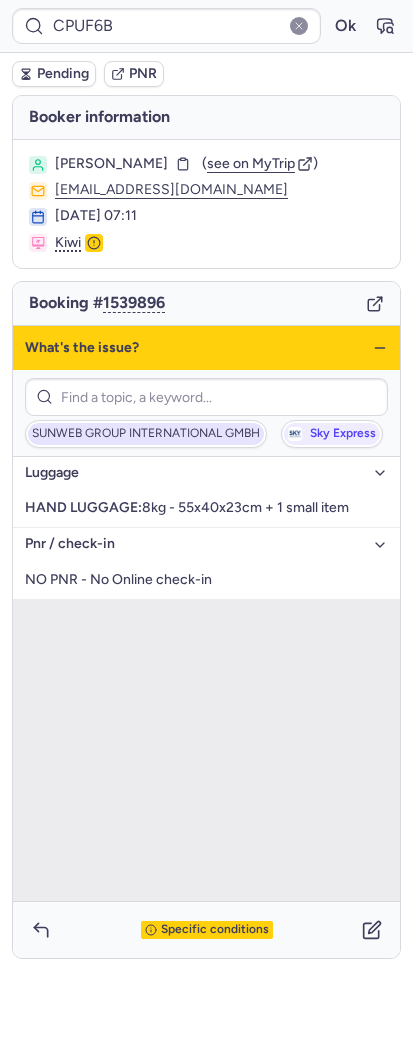 click on "SUNWEB GROUP INTERNATIONAL GMBH" at bounding box center [146, 434] 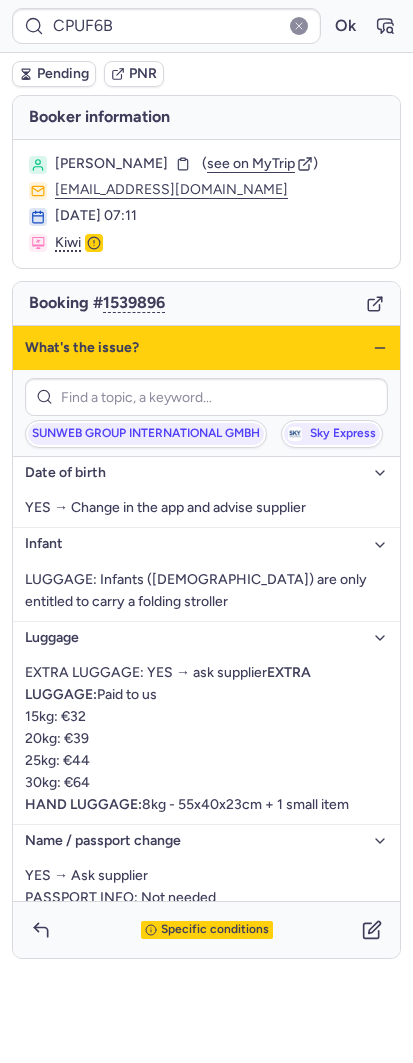 click on "Booking # 1539896" at bounding box center (206, 304) 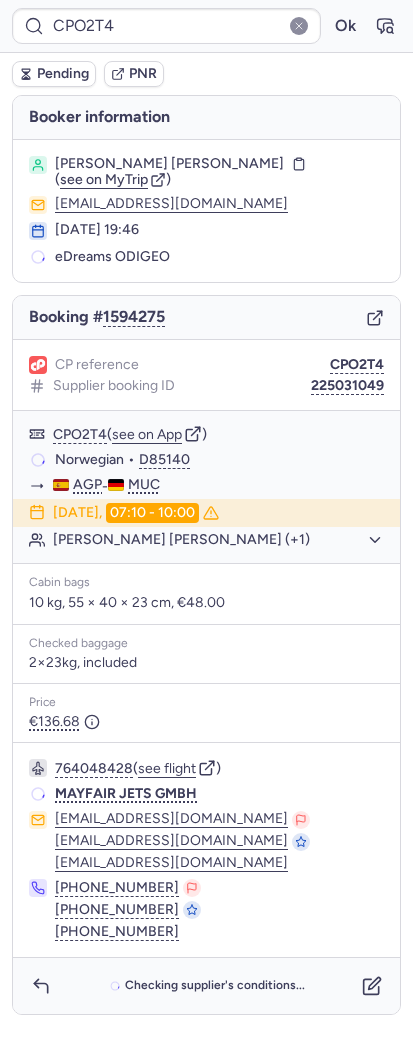 type on "CP82CD" 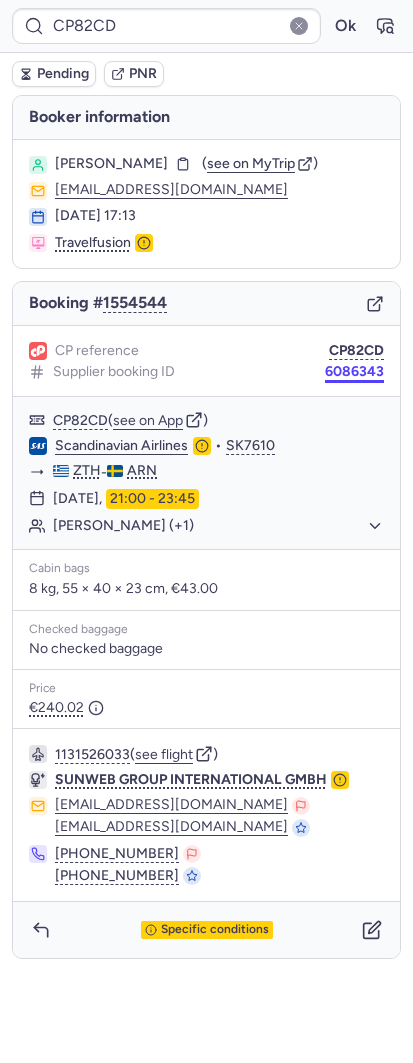 click on "6086343" at bounding box center [354, 372] 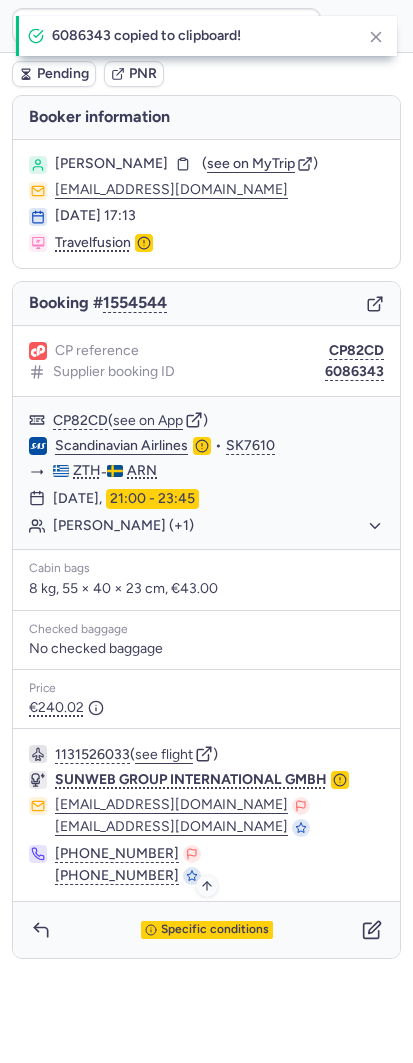click on "Specific conditions" at bounding box center (215, 930) 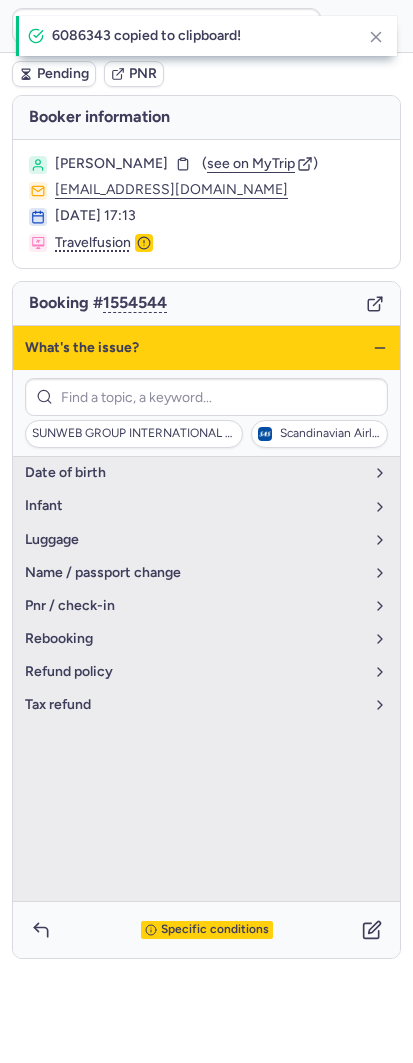 click on "SUNWEB GROUP INTERNATIONAL GMBH  Scandinavian Airlines" at bounding box center (206, 413) 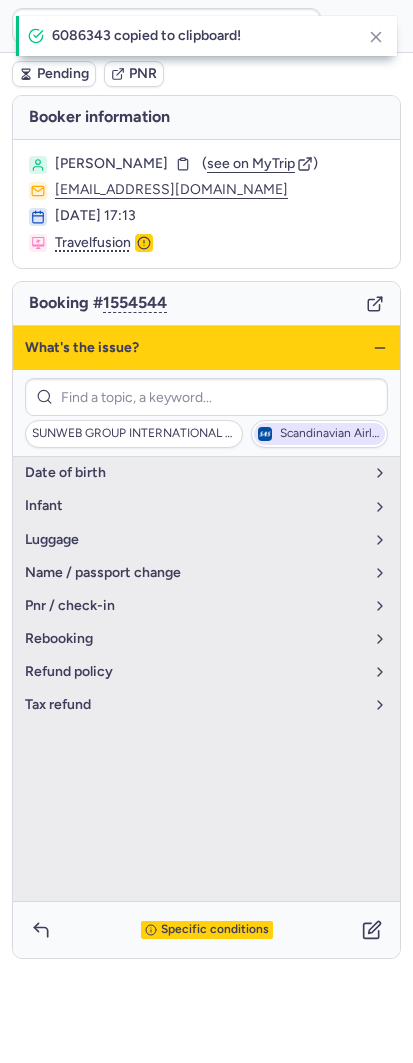 click on "Scandinavian Airlines" at bounding box center [330, 434] 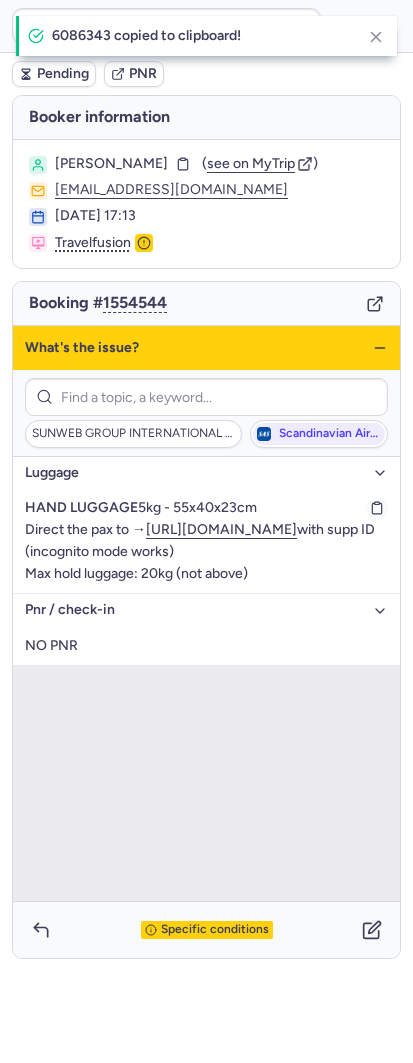 type 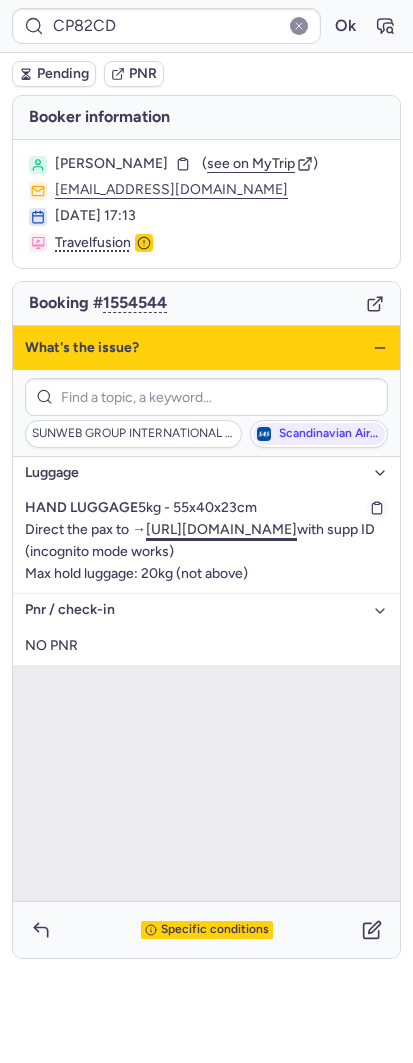 click on "https://shop.paxport.net/sunweb/auth" at bounding box center [221, 529] 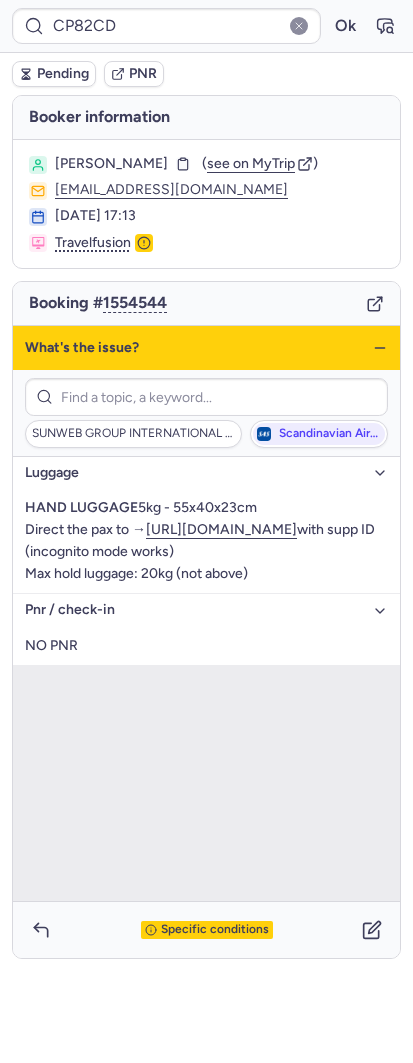 click on "What's the issue?" at bounding box center [206, 348] 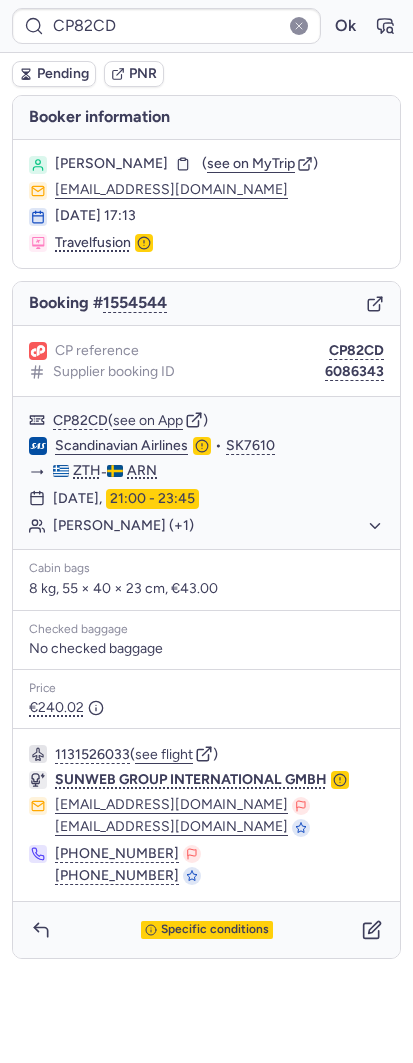 type on "CP3U8B" 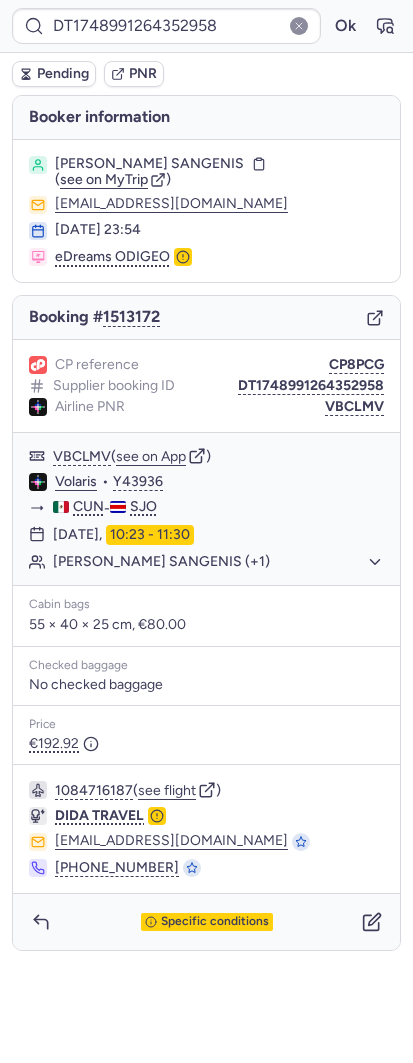click on "1084716187  ( see flight )  DIDA TRAVEL flightcs@dida.com +86 755 2232 7682" at bounding box center (206, 829) 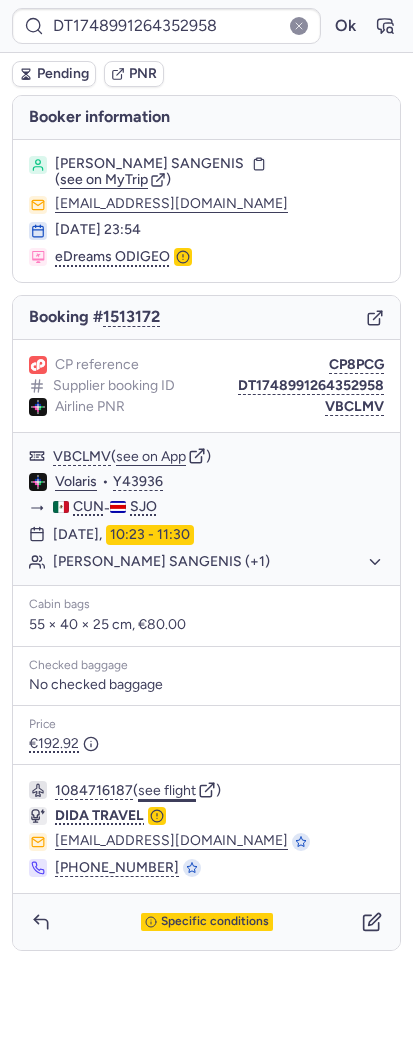 click on "see flight" 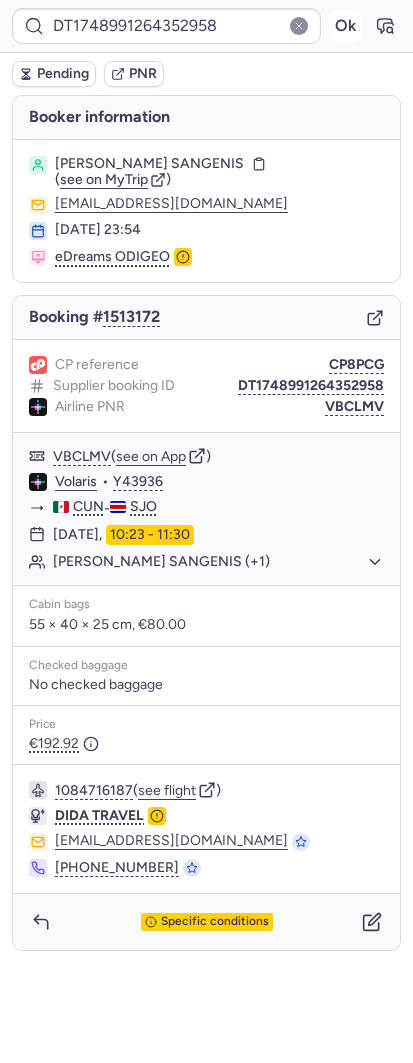 click on "Ok" at bounding box center (345, 26) 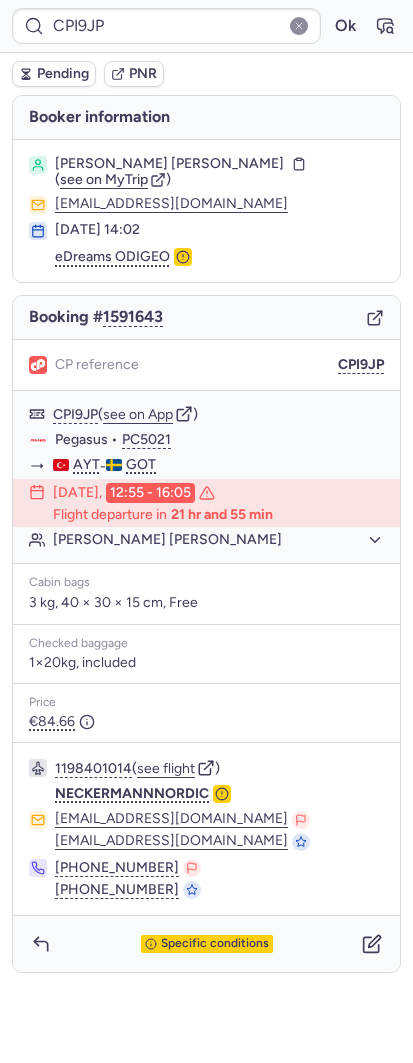 type on "CP82CD" 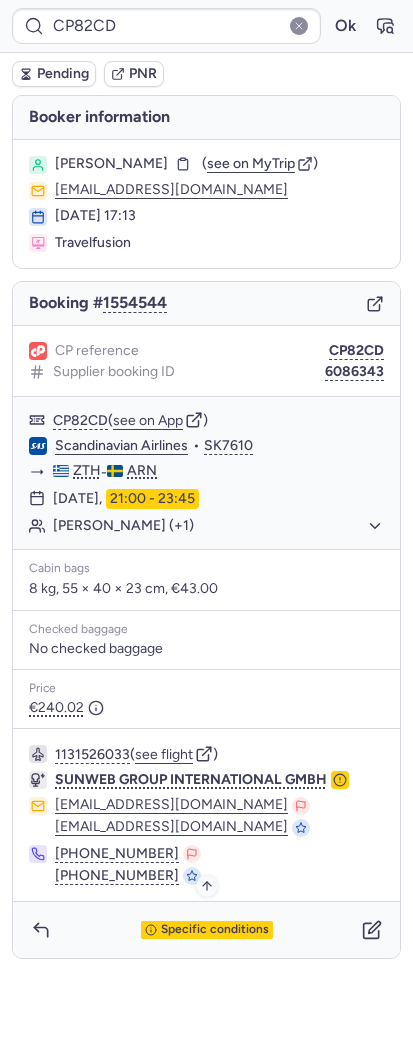 click on "Specific conditions" at bounding box center [207, 930] 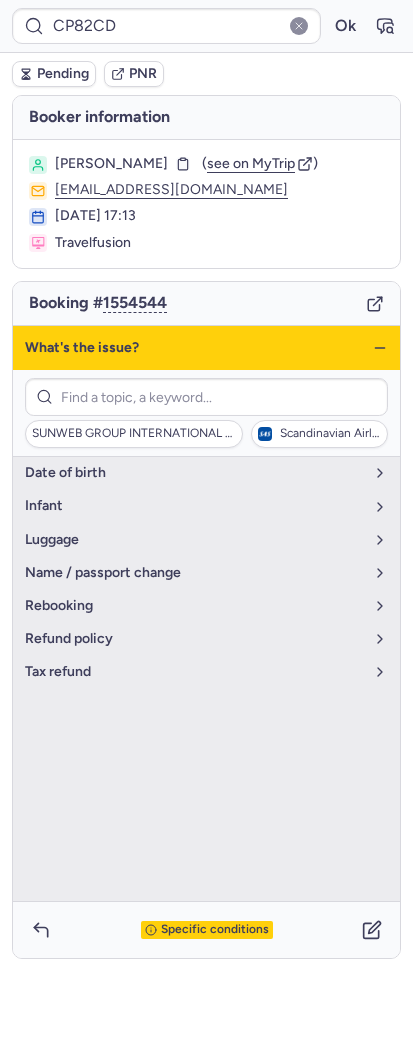 click on "Specific conditions" at bounding box center [207, 930] 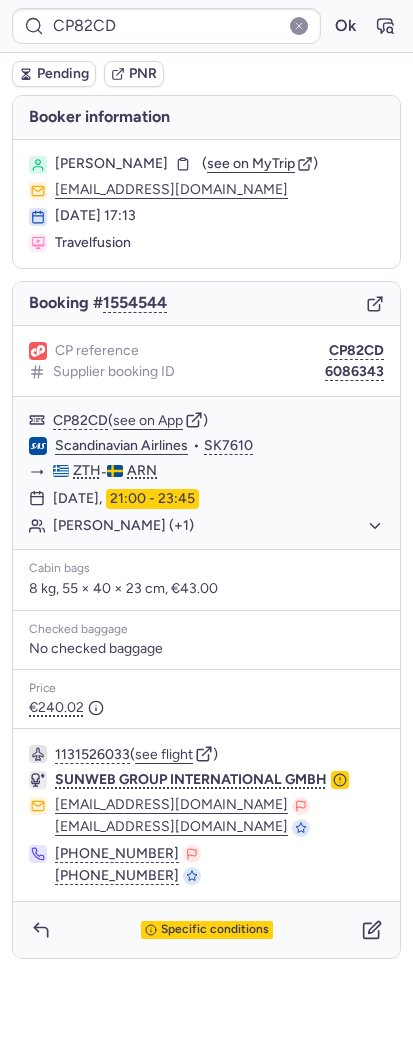 click on "Specific conditions" at bounding box center (206, 930) 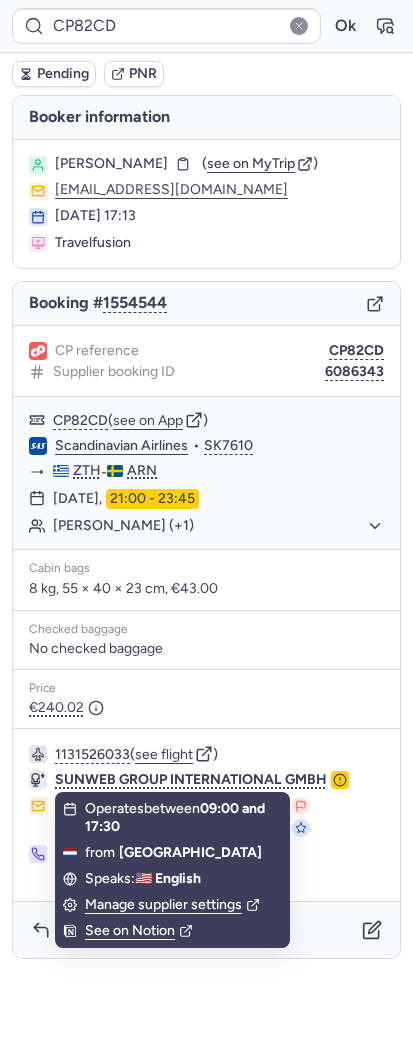click on "CP82CD  Ok  Pending PNR Booker information Helan RASHID  ( see on MyTrip  )  bookings@lmnbookings.com 26 Jun 2025, 17:13 Travelfusion Booking # 1554544 CP reference CP82CD Supplier booking ID 6086343 CP82CD  ( see on App )  Scandinavian Airlines  •  SK7610 ZTH  -  ARN 01 Aug 2025,  21:00 - 23:45 Helan RASHID (+1)  Cabin bags  8 kg, 55 × 40 × 23 cm, €43.00 Checked baggage No checked baggage Price €240.02  1131526033  ( see flight )  SUNWEB GROUP INTERNATIONAL GMBH traffic@sunwebgroup.com traffic@sunwebgroup.com +31 10 280 2246 +31 10 280 2150 Specific conditions" 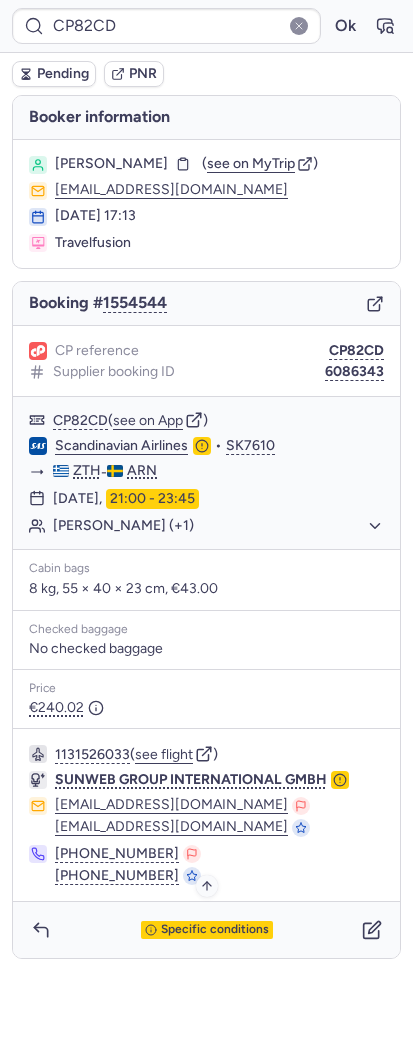 click on "Specific conditions" at bounding box center (215, 930) 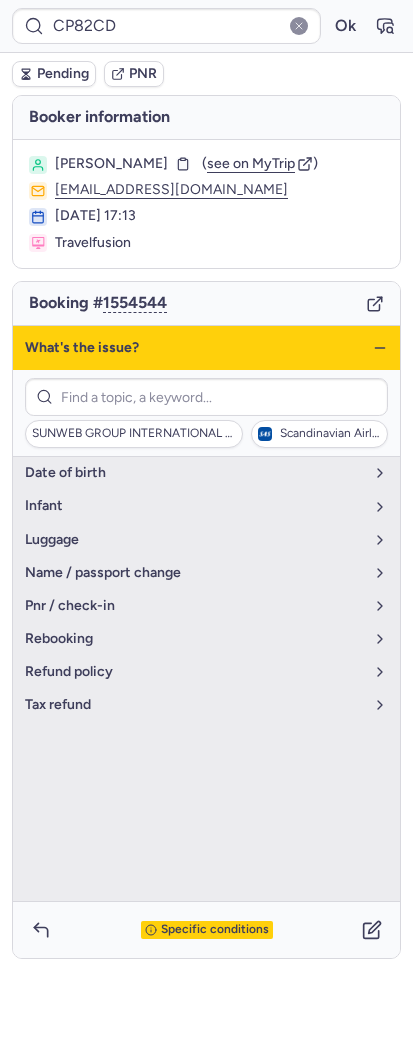 click on "SUNWEB GROUP INTERNATIONAL GMBH  Scandinavian Airlines" at bounding box center [206, 413] 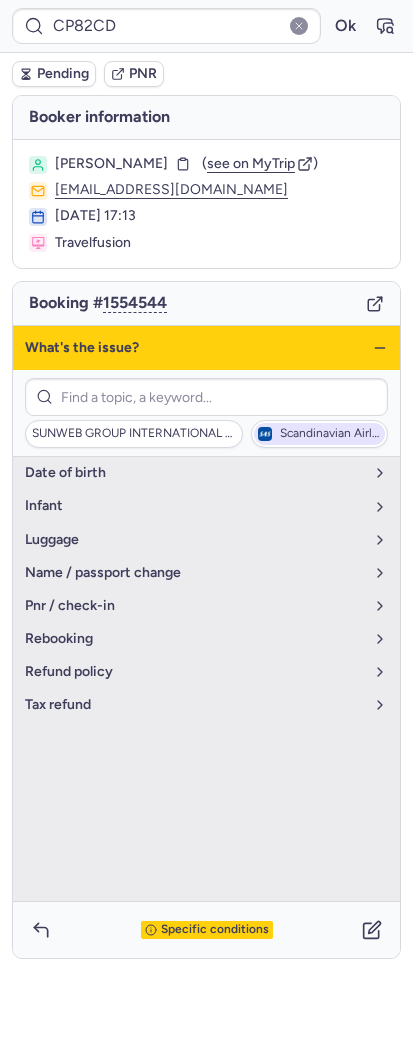 click on "Scandinavian Airlines" at bounding box center [330, 434] 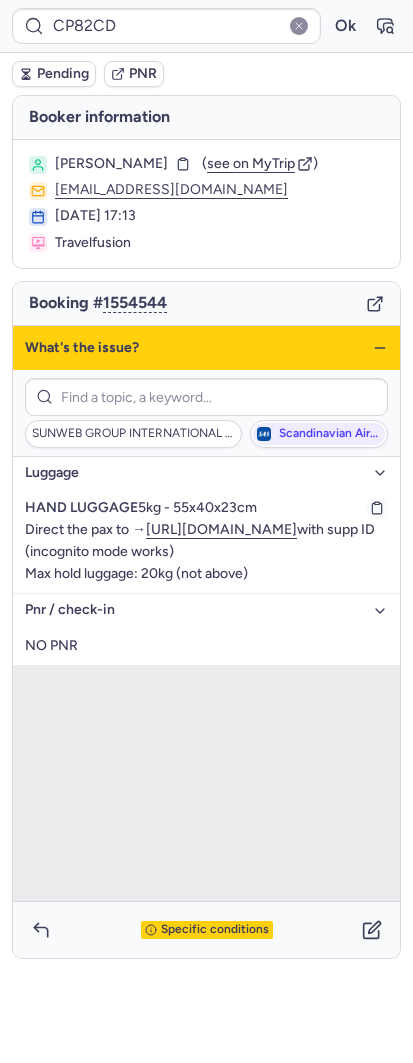 type 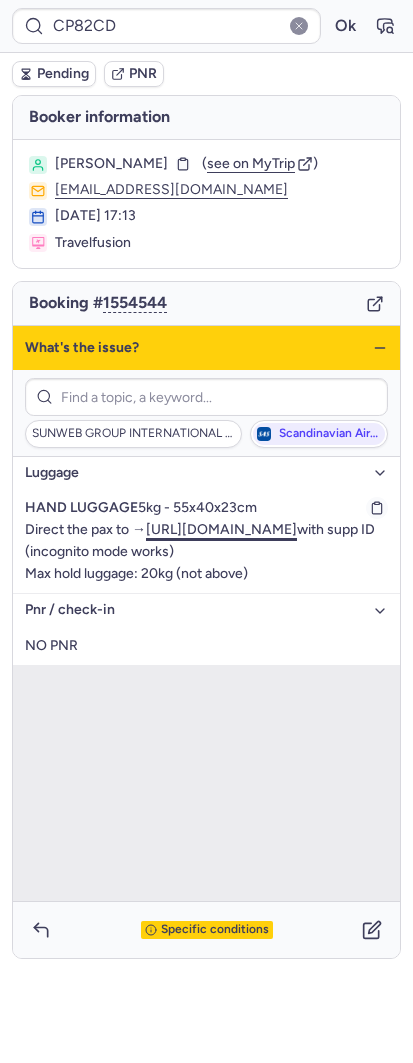 click on "https://shop.paxport.net/sunweb/auth" at bounding box center (221, 529) 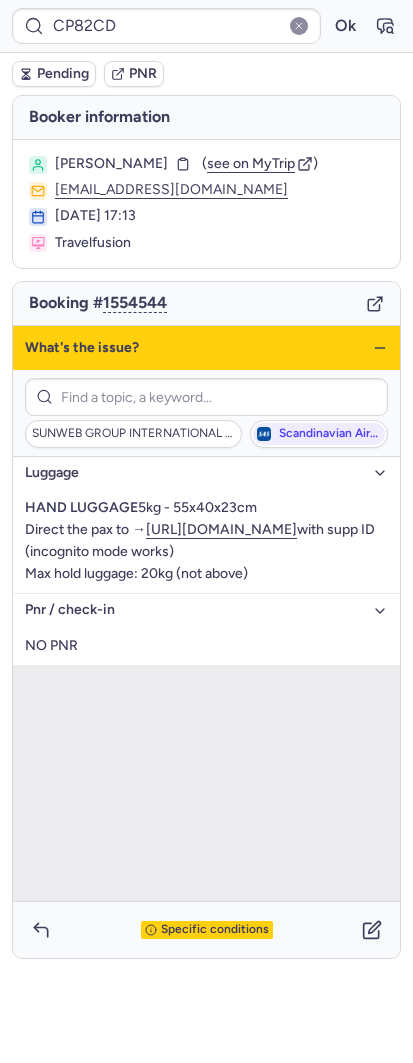 click 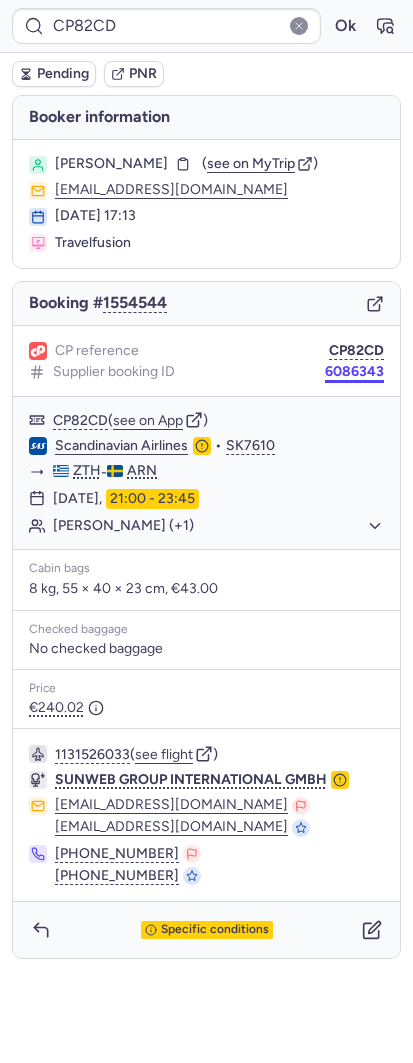click on "6086343" at bounding box center (354, 372) 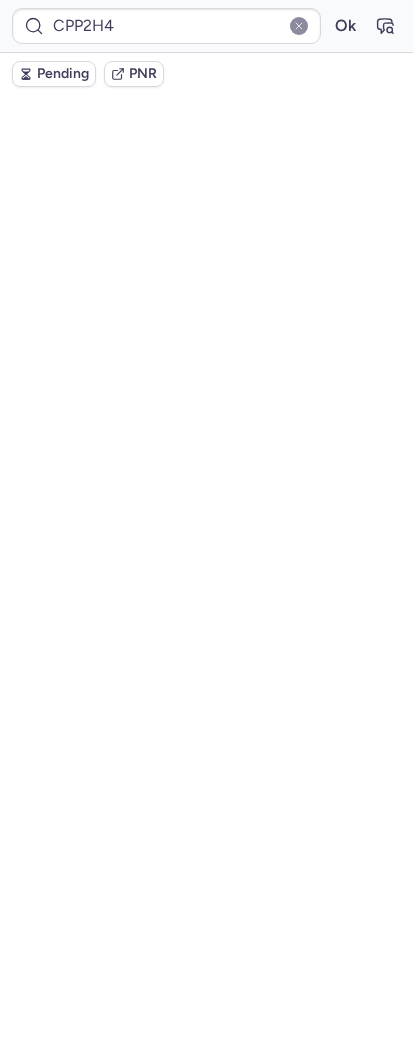 scroll, scrollTop: 0, scrollLeft: 0, axis: both 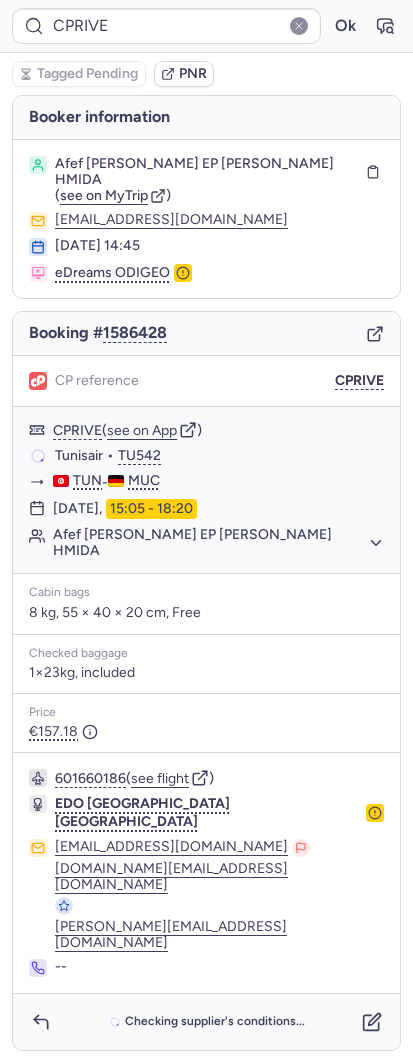 type on "CPI9JP" 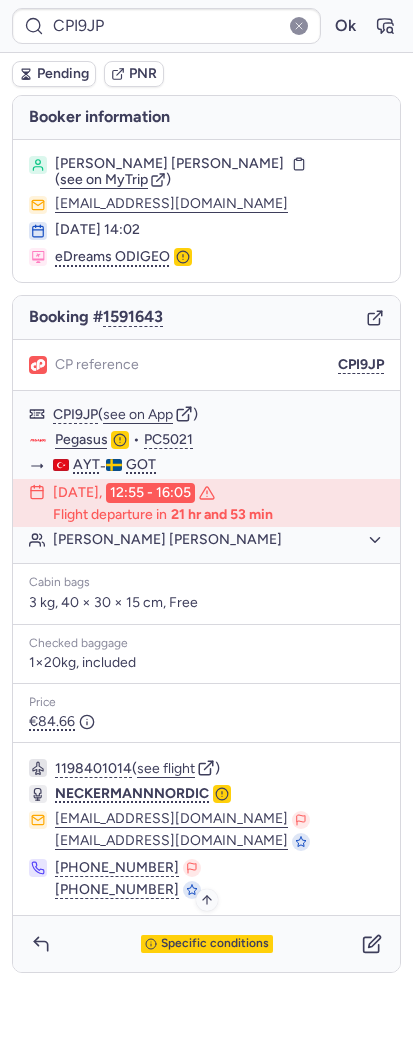 click on "Specific conditions" at bounding box center [215, 944] 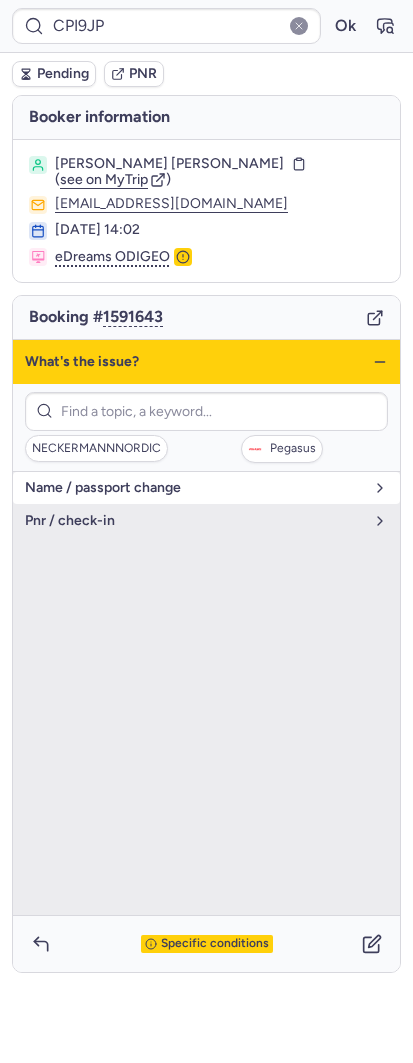 click on "name / passport change" at bounding box center (206, 488) 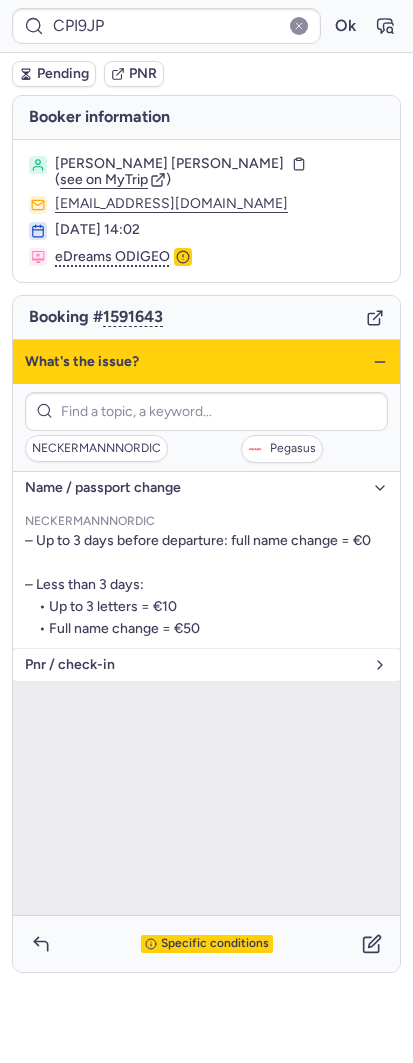 click on "pnr / check-in" at bounding box center [206, 665] 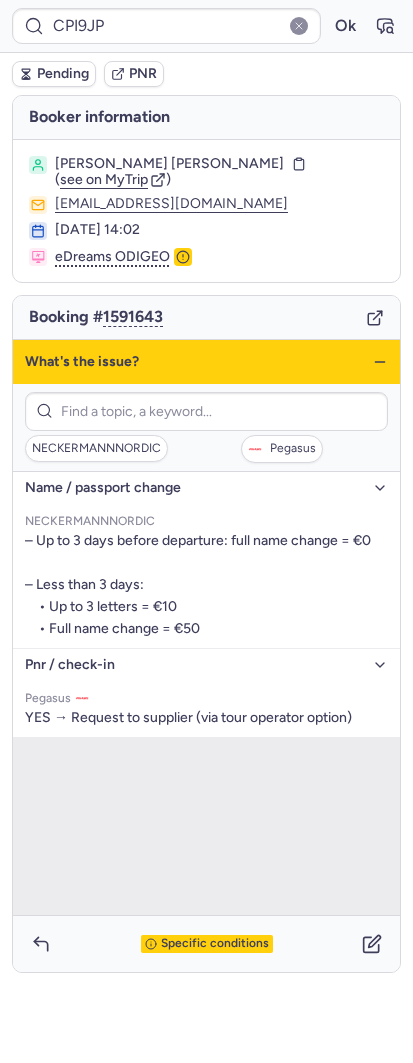 click 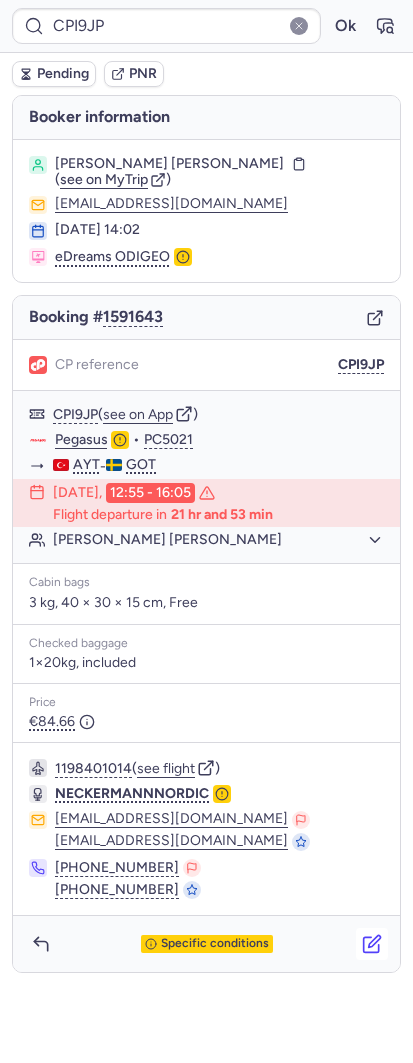 click at bounding box center (372, 944) 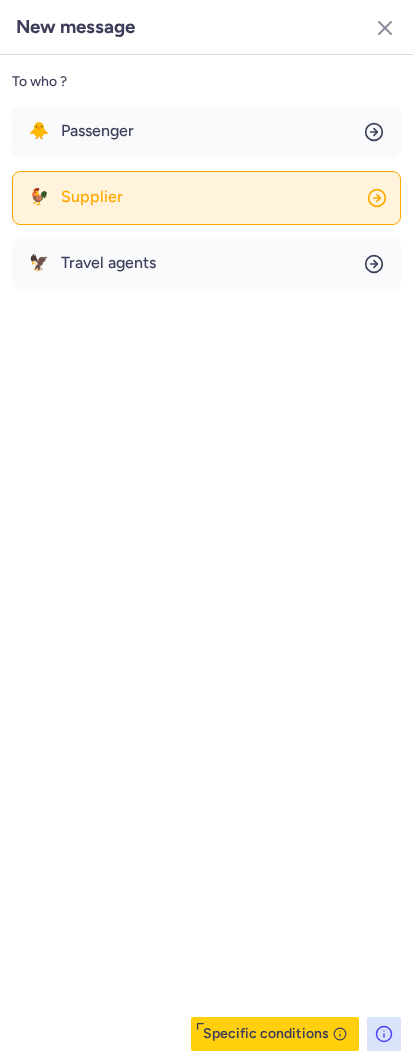 click on "🐓 Supplier" 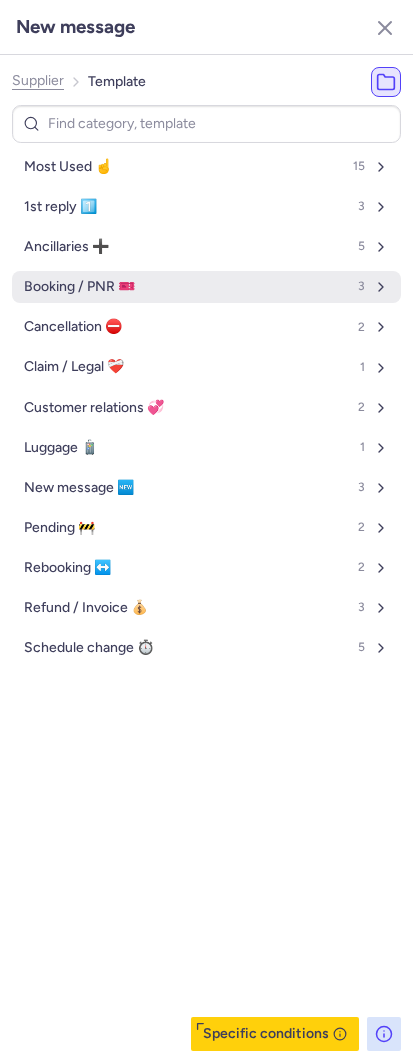 click on "Booking / PNR 🎫 3" at bounding box center [206, 287] 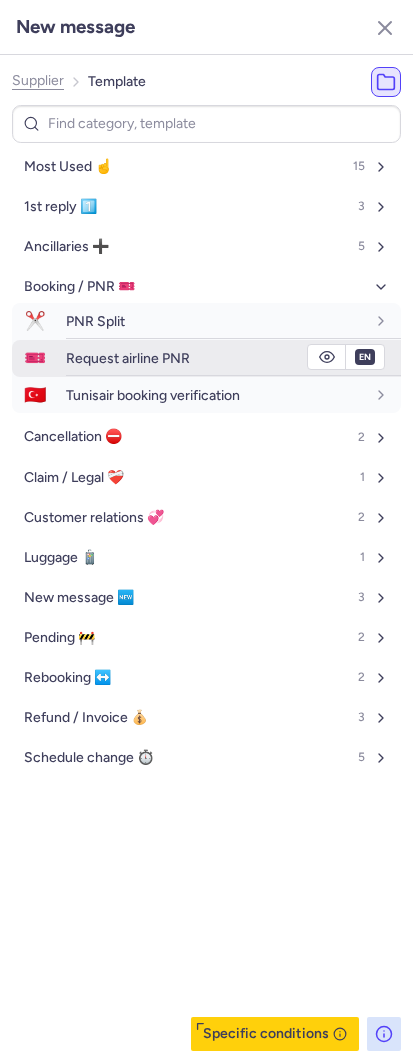 click on "Request airline PNR" at bounding box center (128, 358) 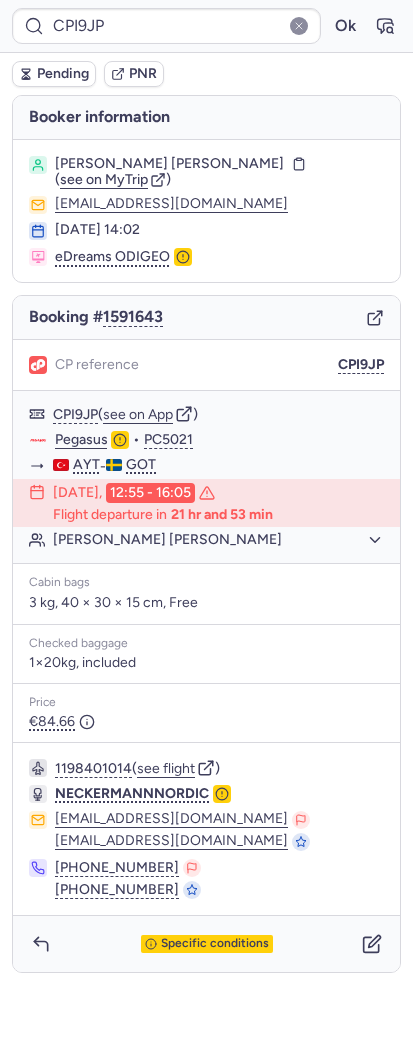 click on "Pending" at bounding box center [54, 74] 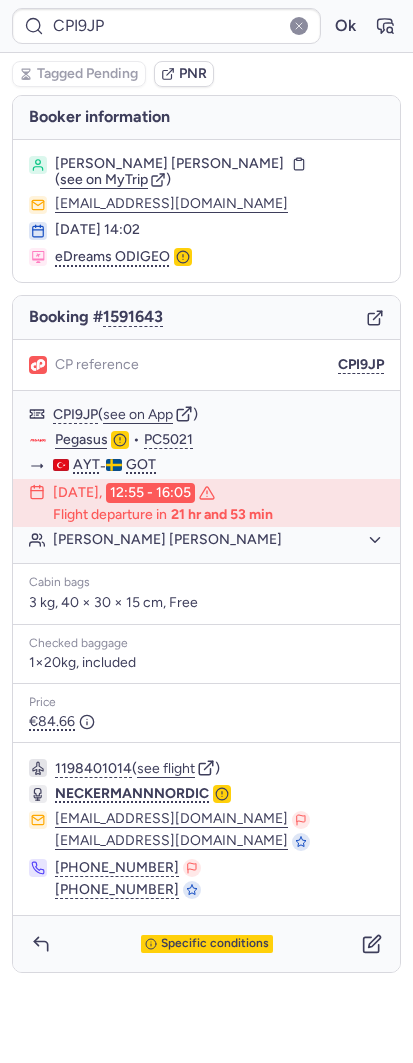 type on "CPVZZX" 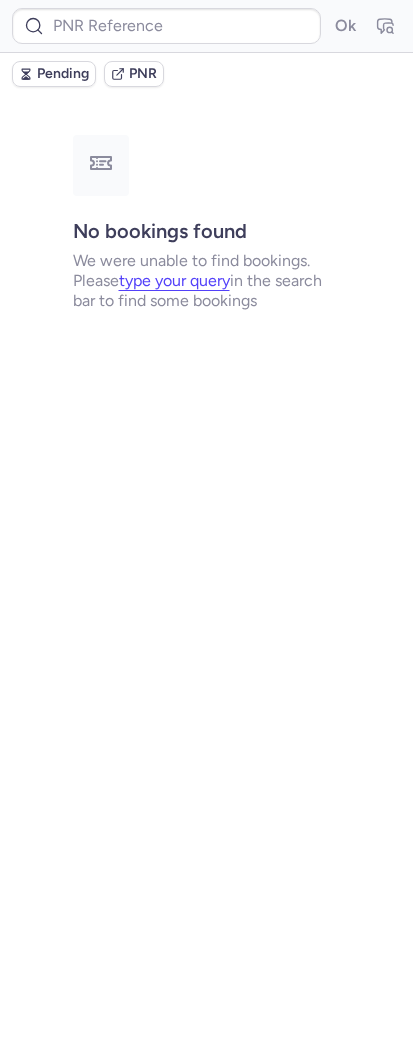 type on "CPVZZX" 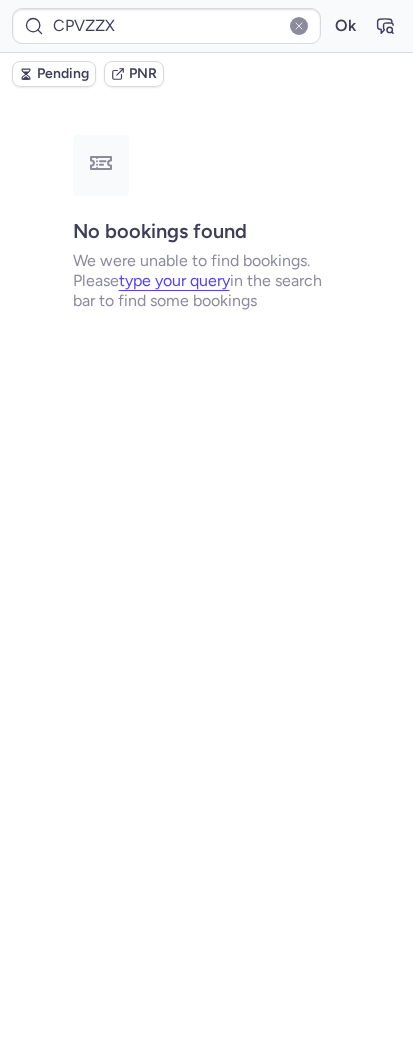 click on "Pending PNR" at bounding box center (206, 74) 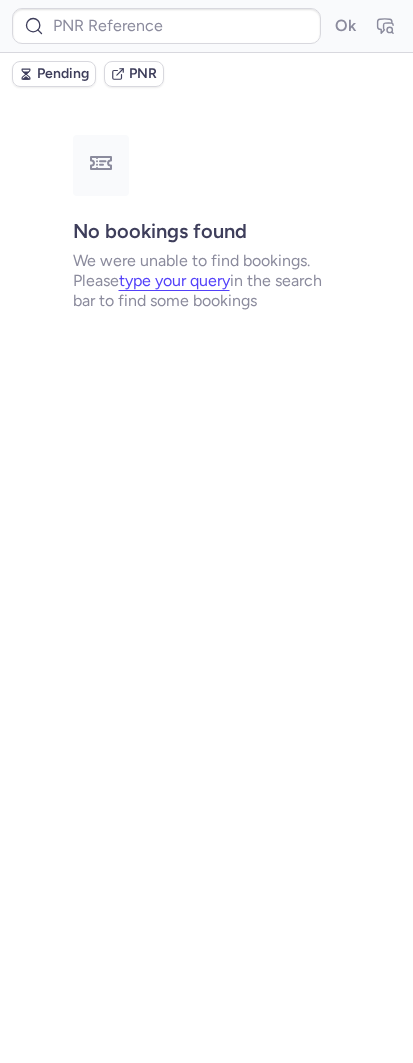 type on "CPAMBG" 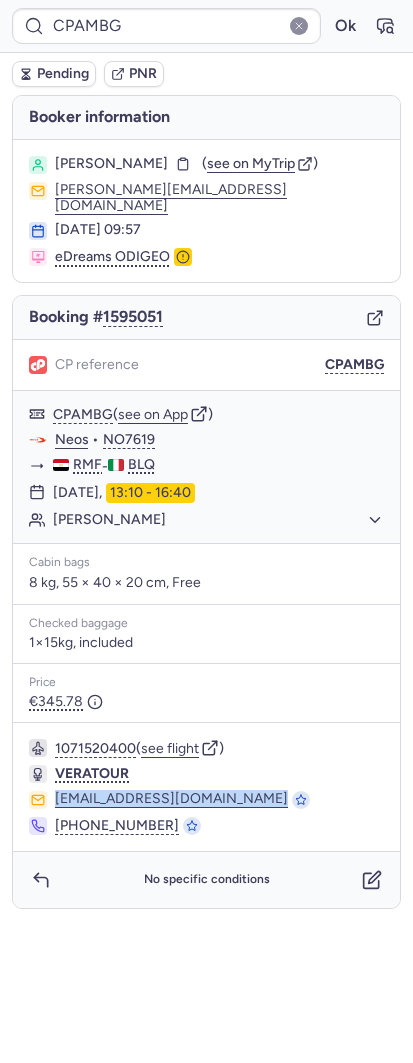 click on "1071520400  ( see flight )  VERATOUR operativo.ideal@veratour.it +39 06 5006 6508" at bounding box center [206, 787] 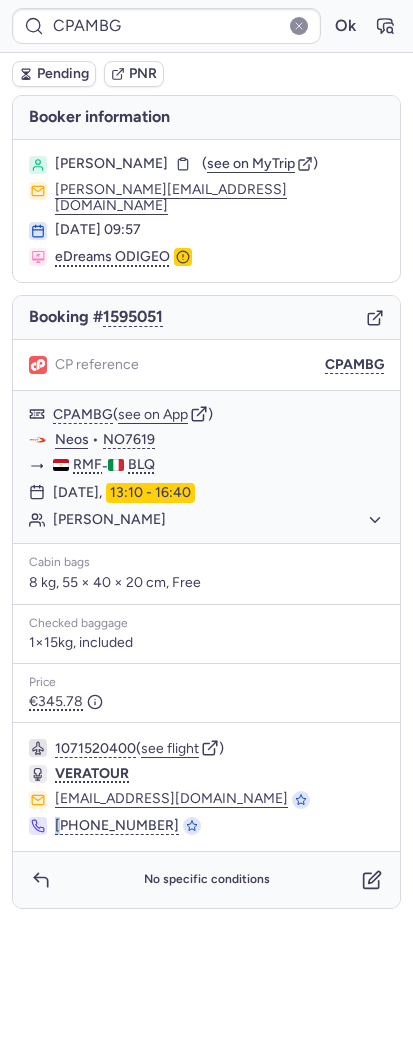 click on "[EMAIL_ADDRESS][DOMAIN_NAME]" 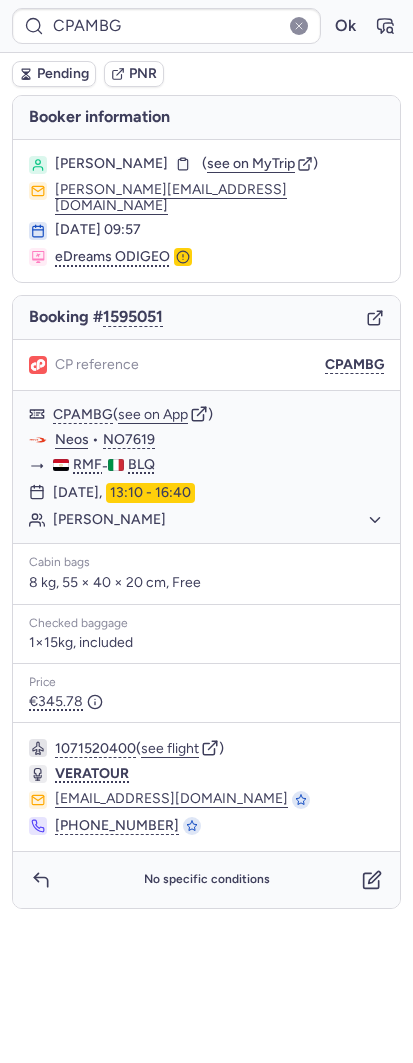 click on "[EMAIL_ADDRESS][DOMAIN_NAME]" 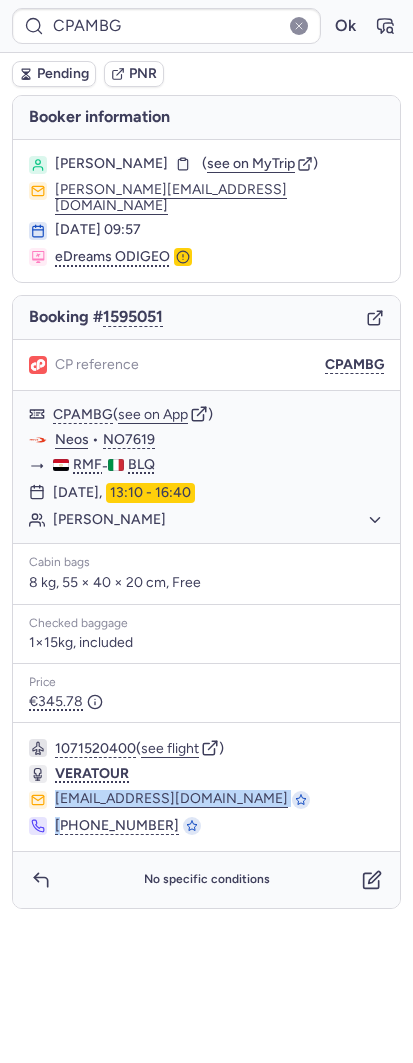 drag, startPoint x: 286, startPoint y: 777, endPoint x: 41, endPoint y: 782, distance: 245.05101 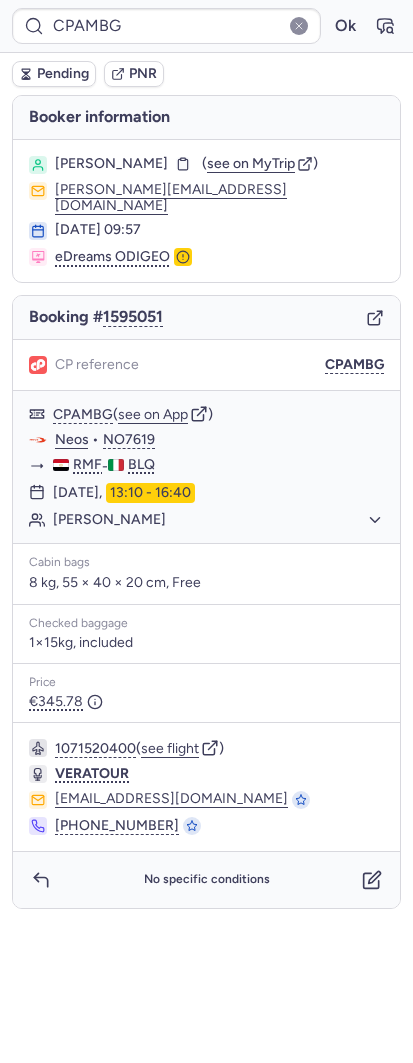 click on "1071520400  ( see flight )  VERATOUR operativo.ideal@veratour.it +39 06 5006 6508" at bounding box center [206, 787] 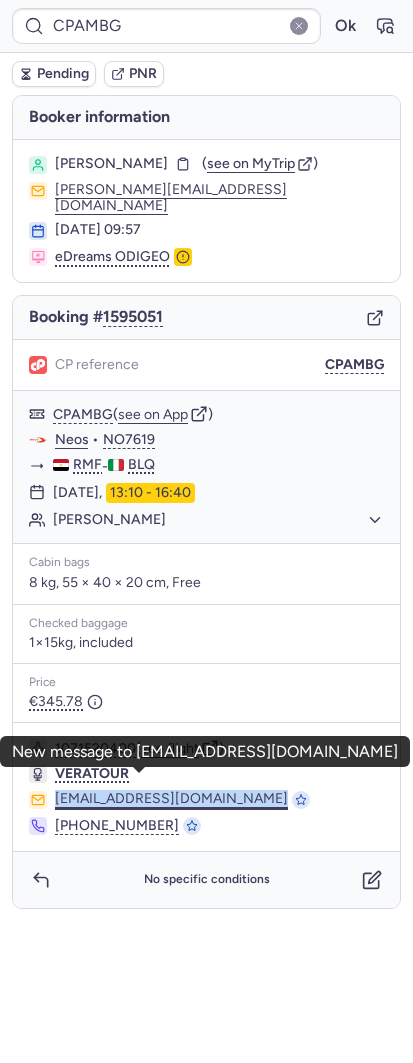 drag, startPoint x: 255, startPoint y: 787, endPoint x: 55, endPoint y: 778, distance: 200.2024 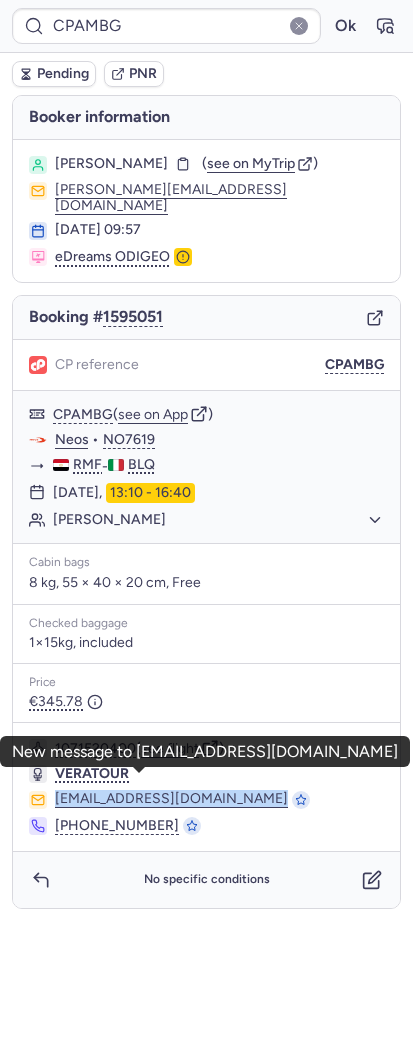 copy on "[EMAIL_ADDRESS][DOMAIN_NAME]" 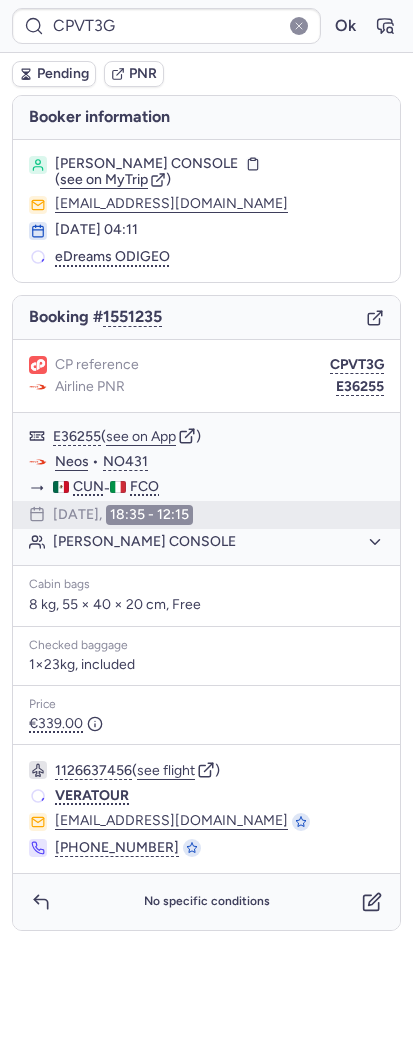 type on "CPAMBG" 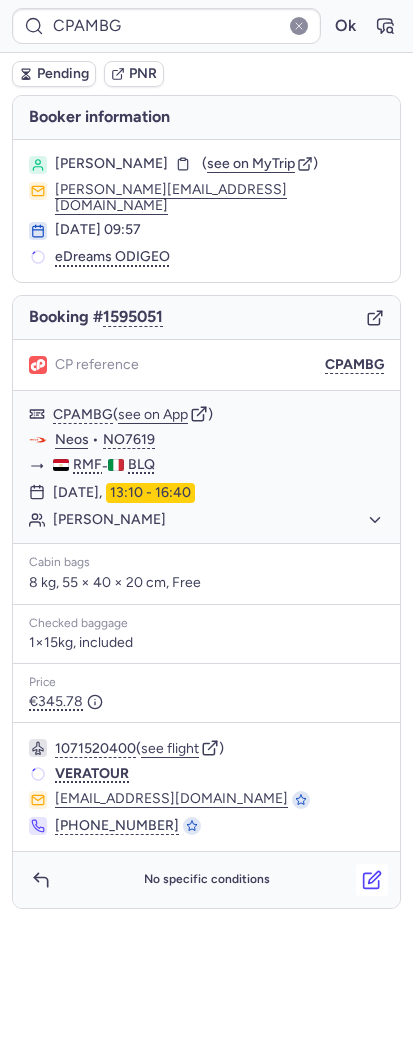 click at bounding box center (372, 880) 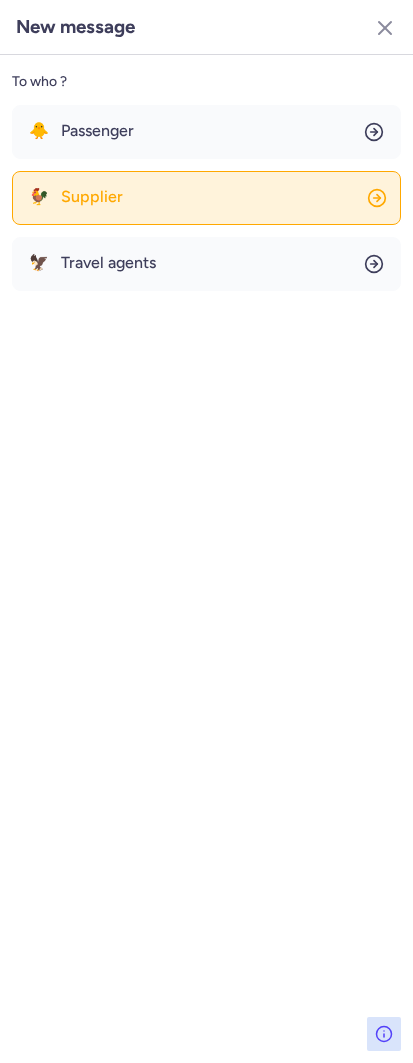 click on "🐓 Supplier" 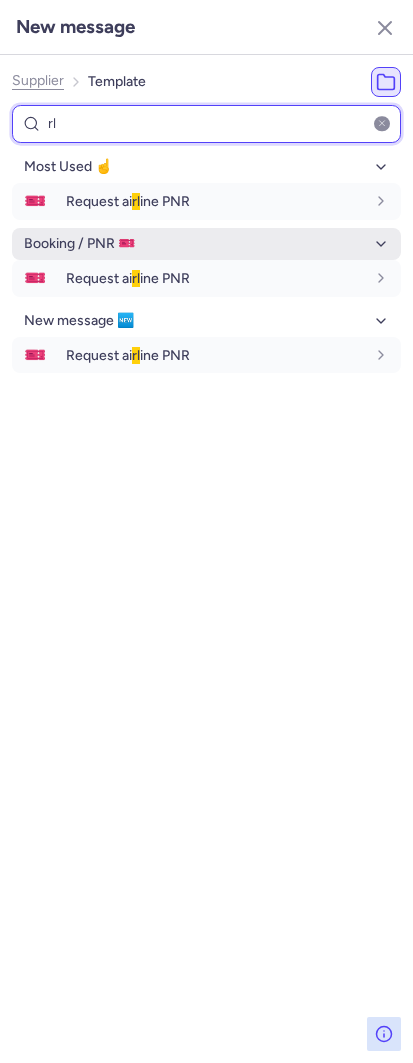 type on "rl" 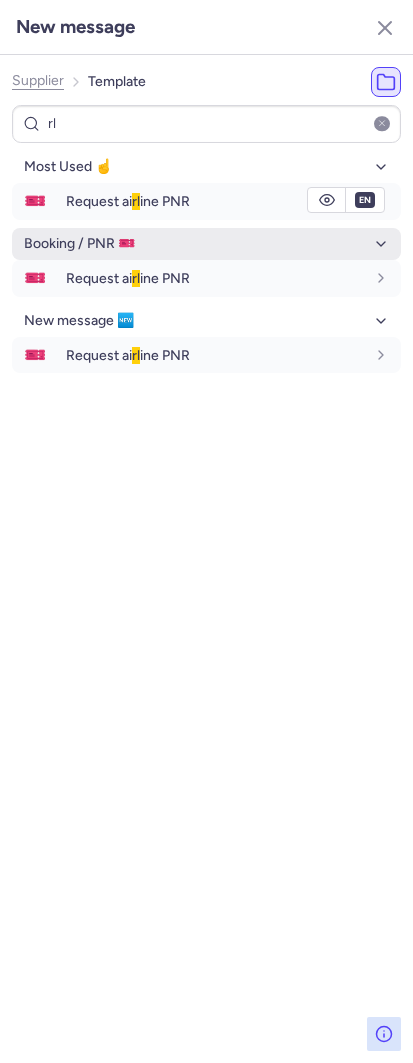 click on "Most Used ☝️ 🎫 Request ai rl ine PNR en Booking / PNR 🎫 🎫 Request ai rl ine PNR en New message 🆕 🎫 Request ai rl ine PNR en" at bounding box center (206, 262) 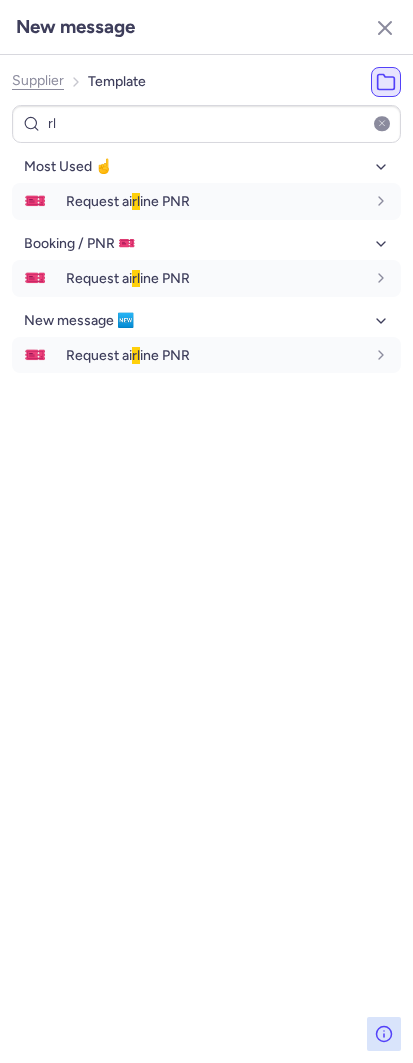 click on "Most Used ☝️ 🎫 Request ai rl ine PNR en Booking / PNR 🎫 🎫 Request ai rl ine PNR en New message 🆕 🎫 Request ai rl ine PNR en" at bounding box center [206, 262] 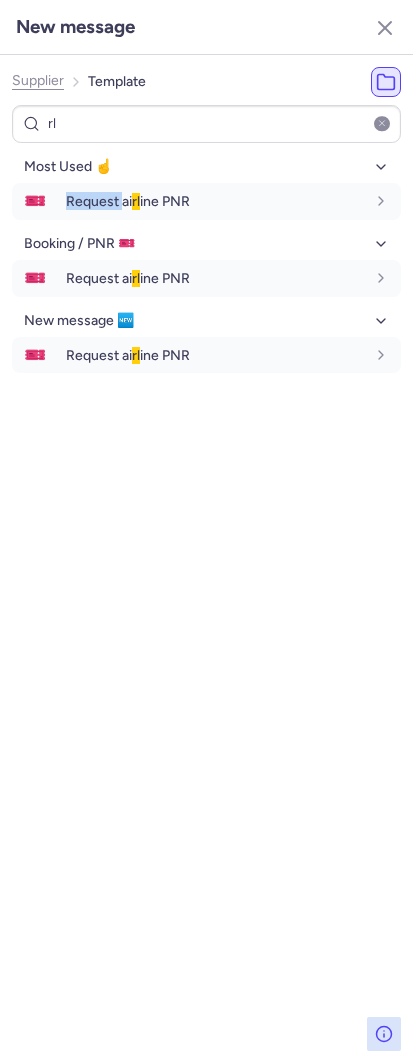 click on "Most Used ☝️ 🎫 Request ai rl ine PNR en Booking / PNR 🎫 🎫 Request ai rl ine PNR en New message 🆕 🎫 Request ai rl ine PNR en" at bounding box center (206, 262) 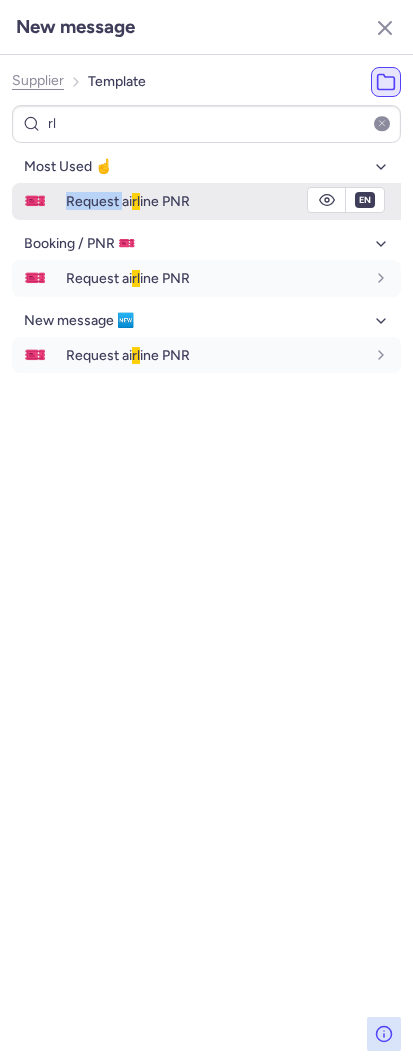 click on "Request ai rl ine PNR" at bounding box center [128, 201] 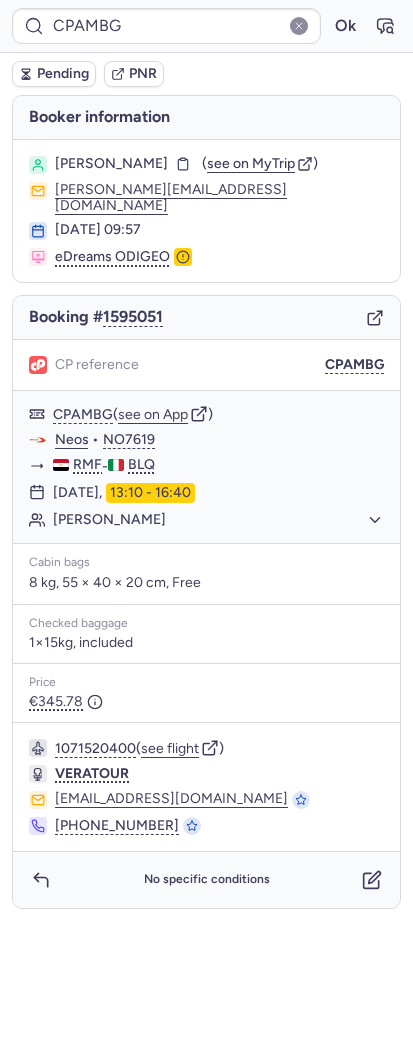 click on "Pending PNR" at bounding box center (206, 74) 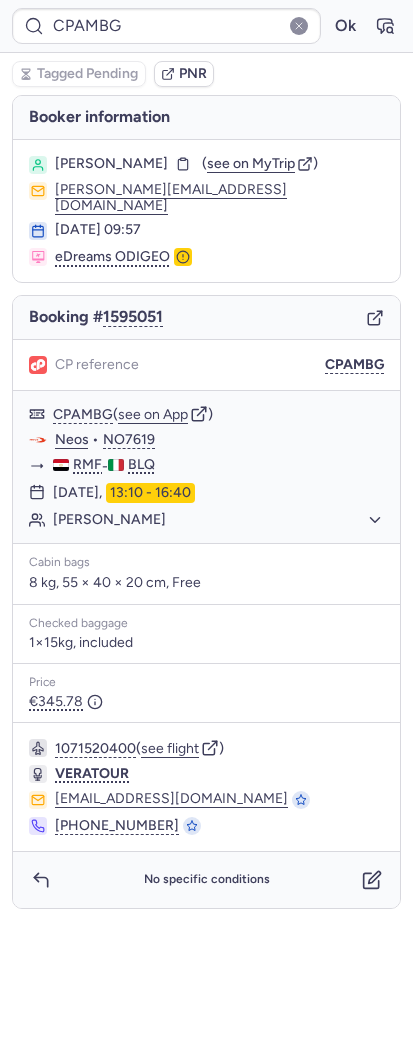type on "CPHS2V" 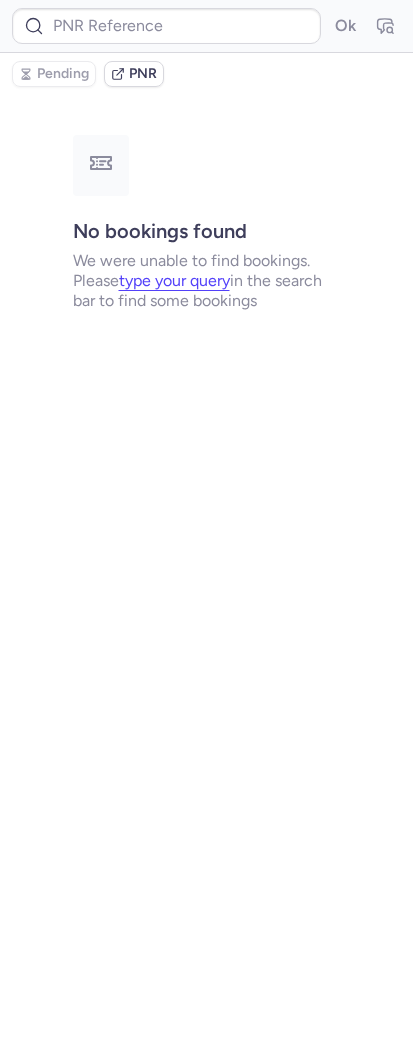 type on "CPNKPR" 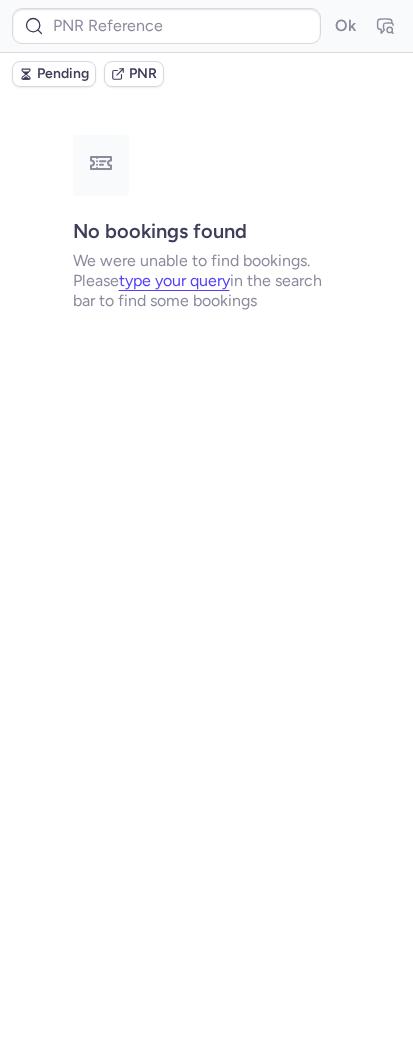 type on "CPNKPR" 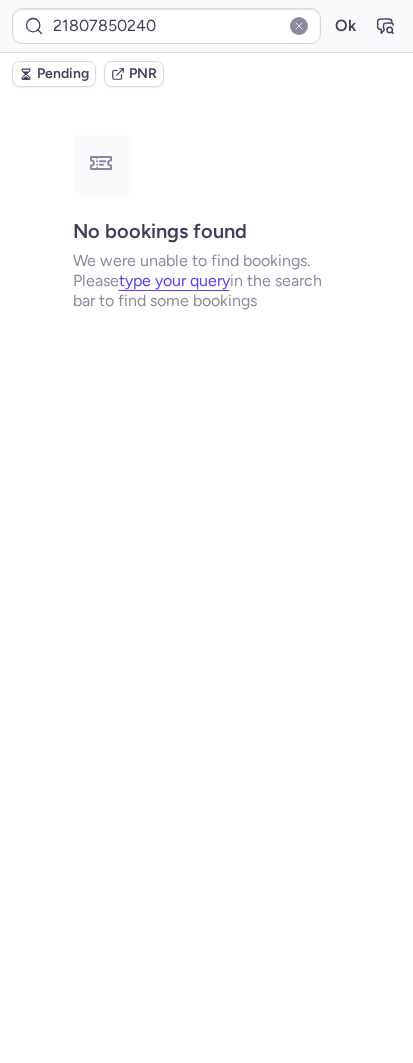 type on "CPMNWK" 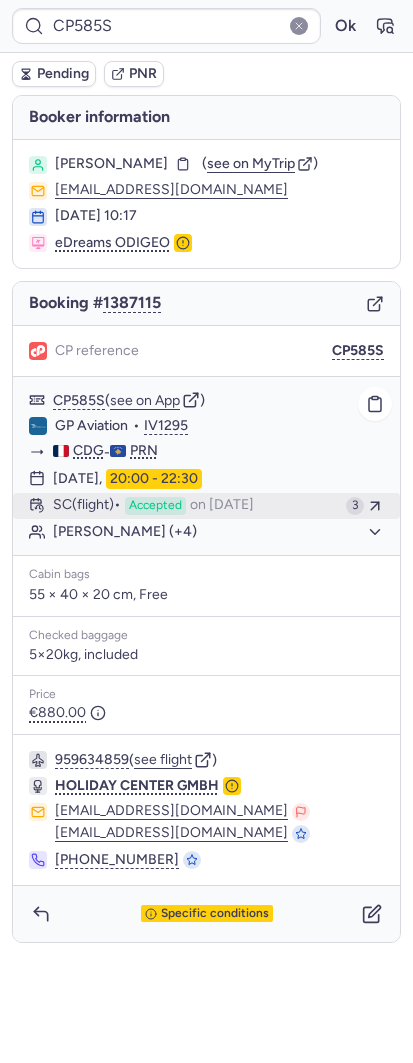 click on "on May 1, 2025" at bounding box center [222, 506] 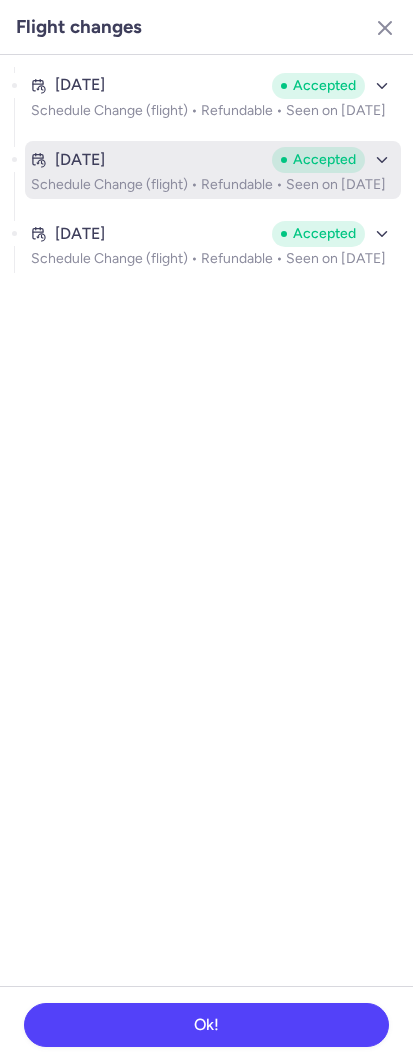 click on "Schedule Change (flight) • Refundable • Seen on May 1, 2025" at bounding box center (213, 185) 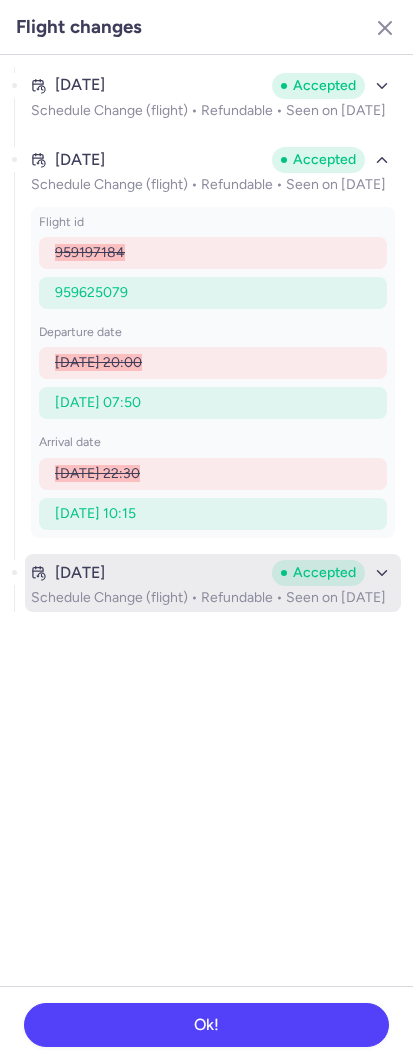 click on "[DATE] Accepted" at bounding box center (213, 573) 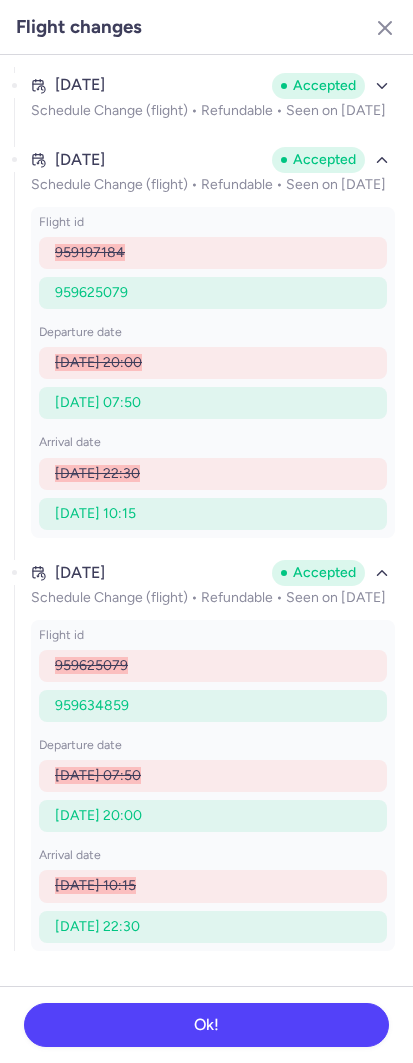 scroll, scrollTop: 11, scrollLeft: 0, axis: vertical 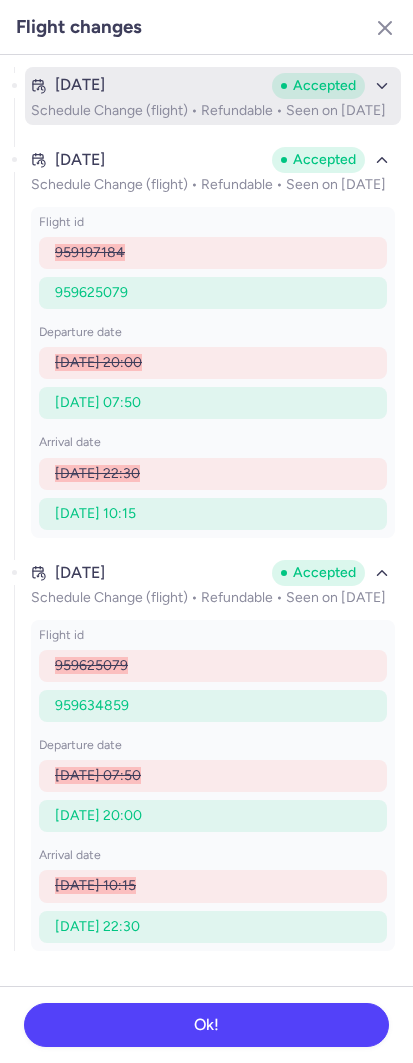 click on "Schedule Change (flight) • Refundable • Seen on May 1, 2025" at bounding box center (213, 111) 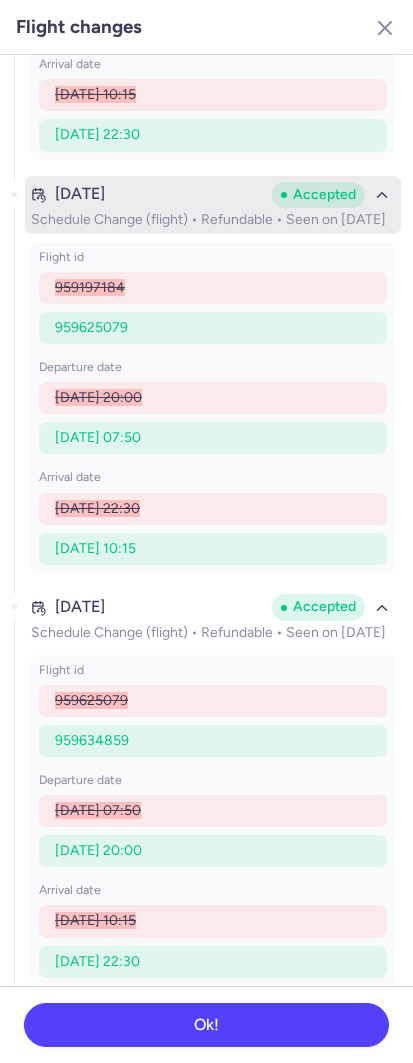 scroll, scrollTop: 350, scrollLeft: 0, axis: vertical 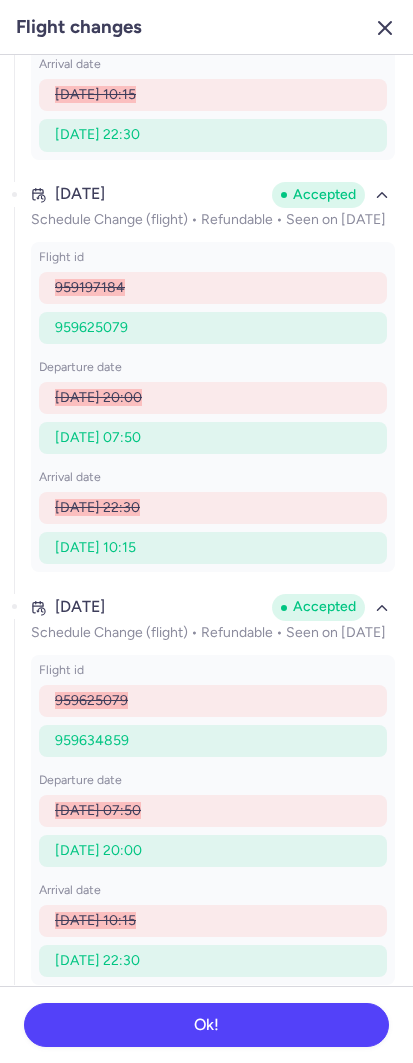 click 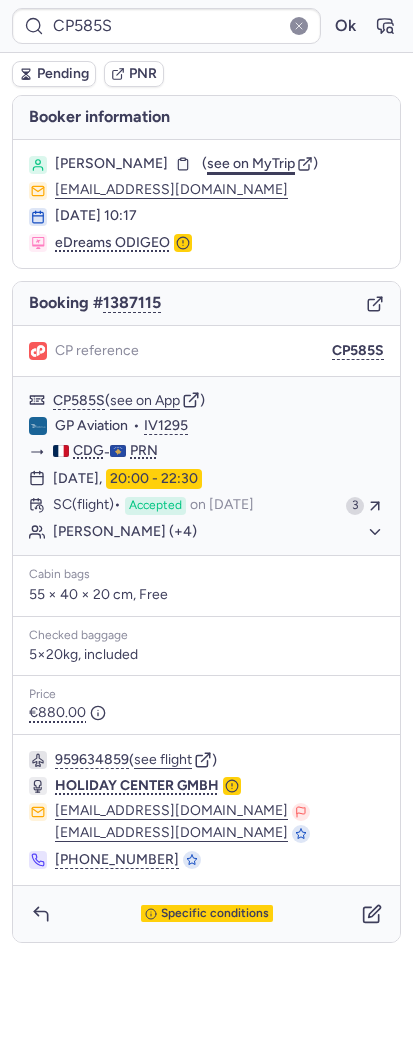 click on "see on MyTrip" at bounding box center (251, 163) 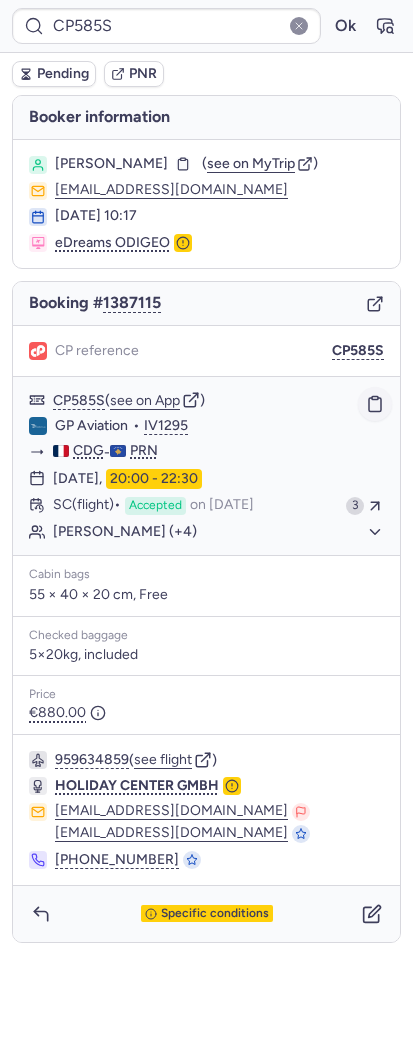 click 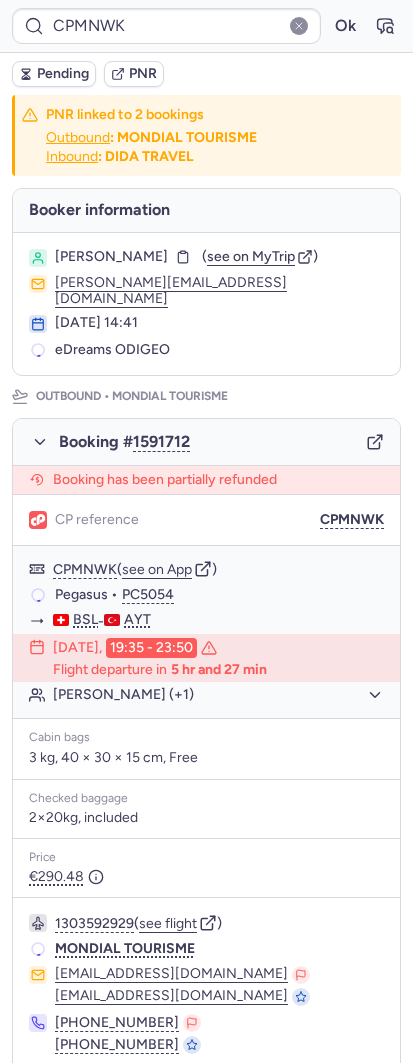 type on "CPHVVZ" 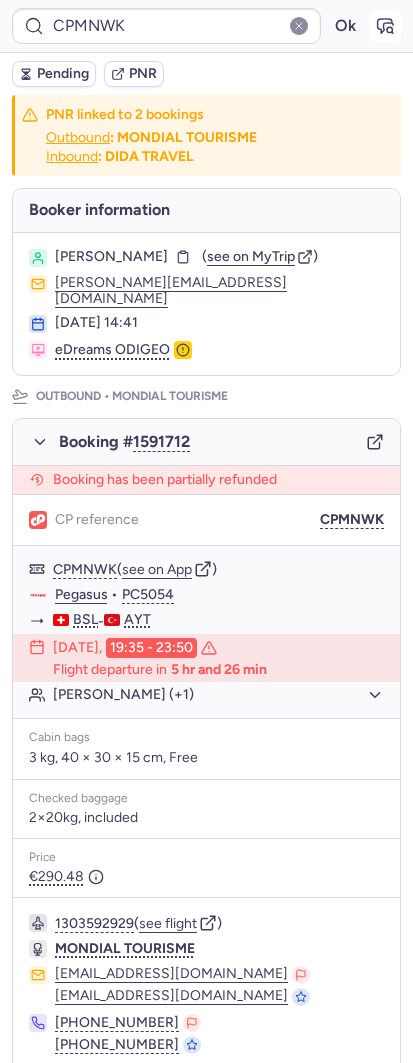 click 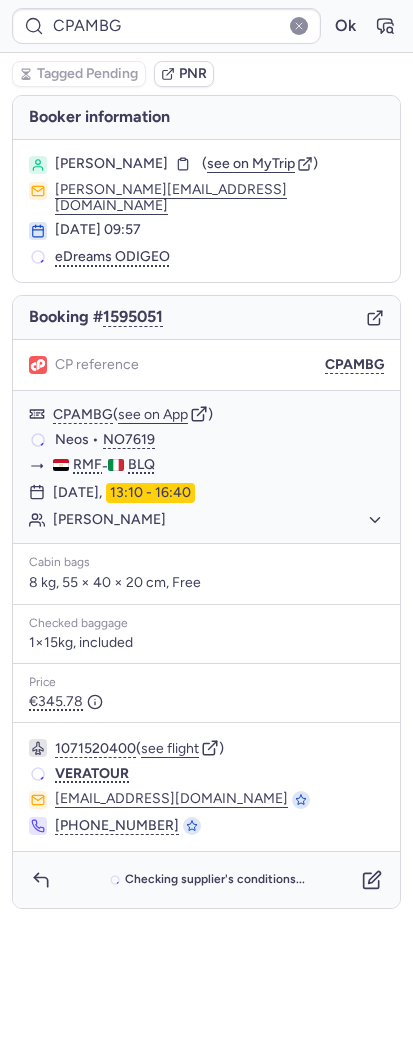type on "CPHVVZ" 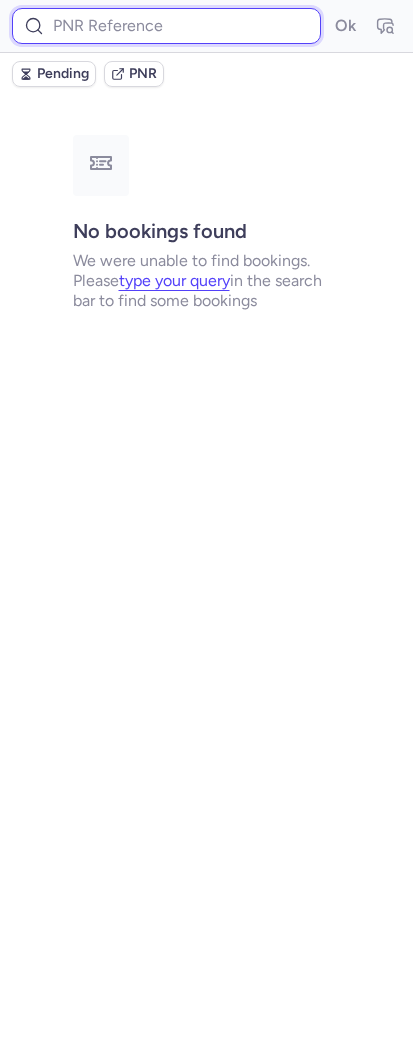 click at bounding box center (166, 26) 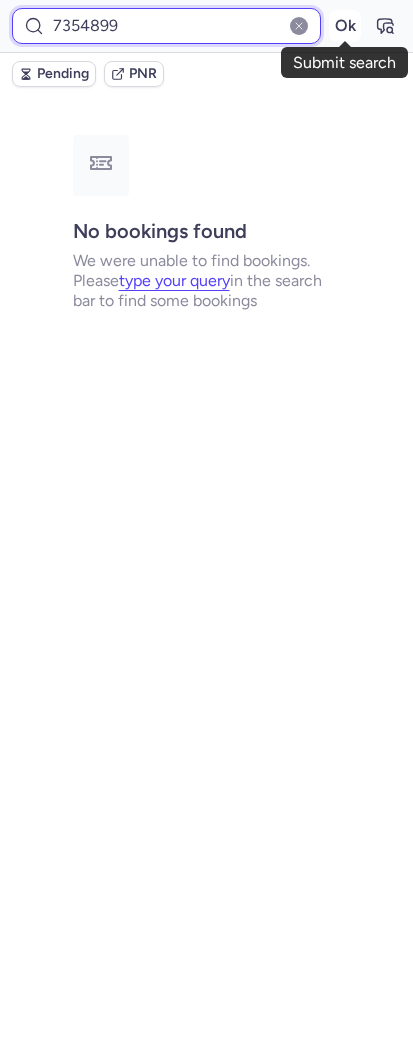 type on "7354899" 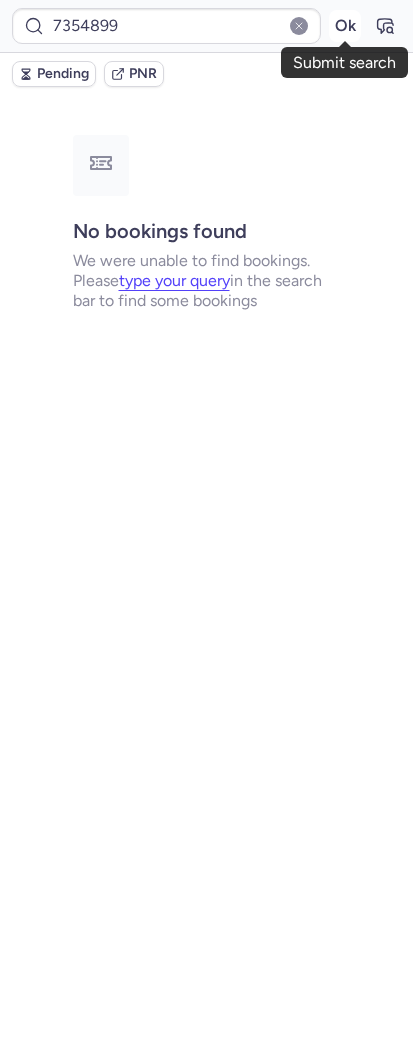 click on "Ok" at bounding box center (345, 26) 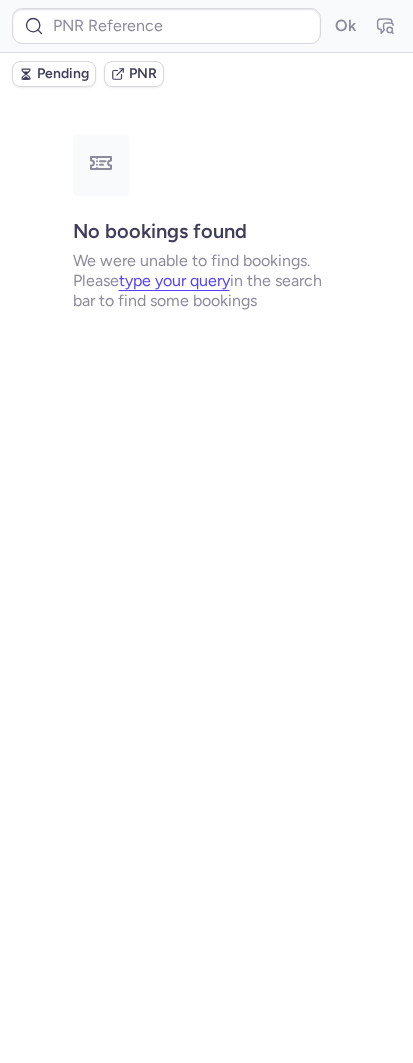 click on "Ok" at bounding box center (206, 26) 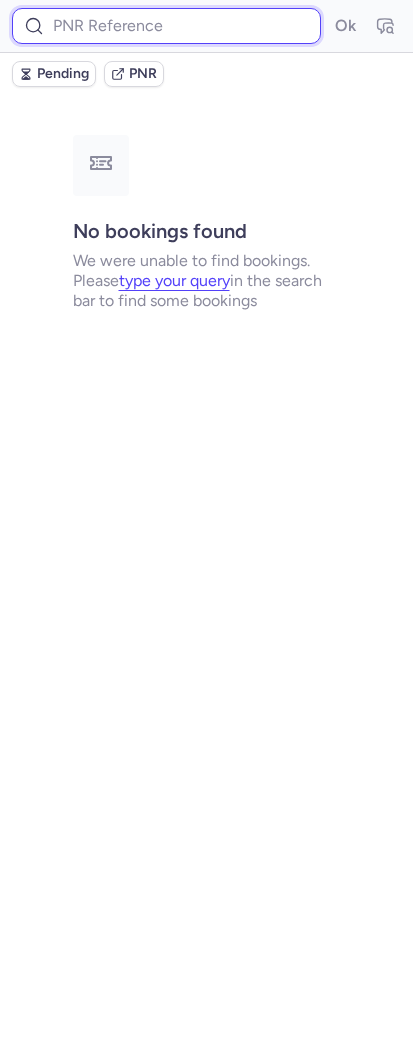 click at bounding box center (166, 26) 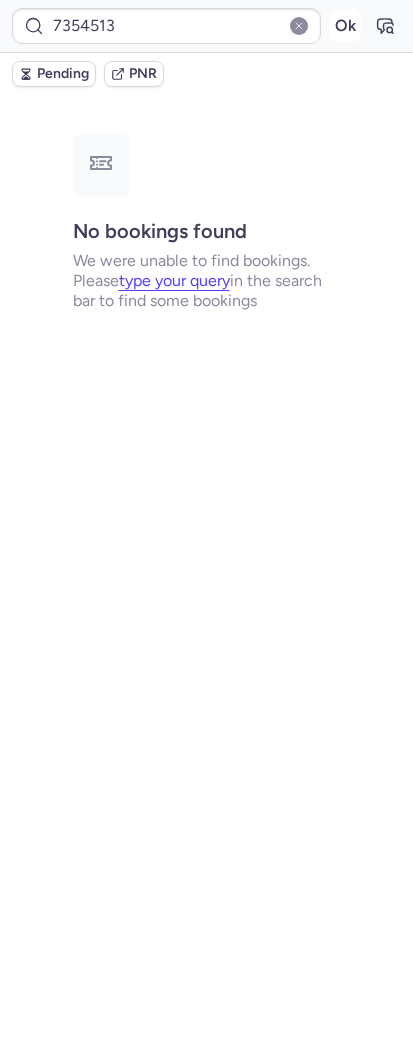 click on "Ok" at bounding box center [345, 26] 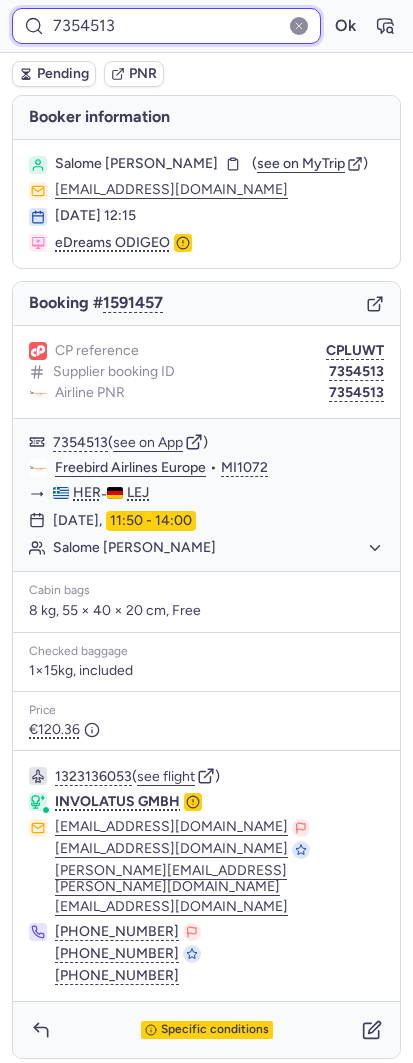 click on "7354513" at bounding box center [166, 26] 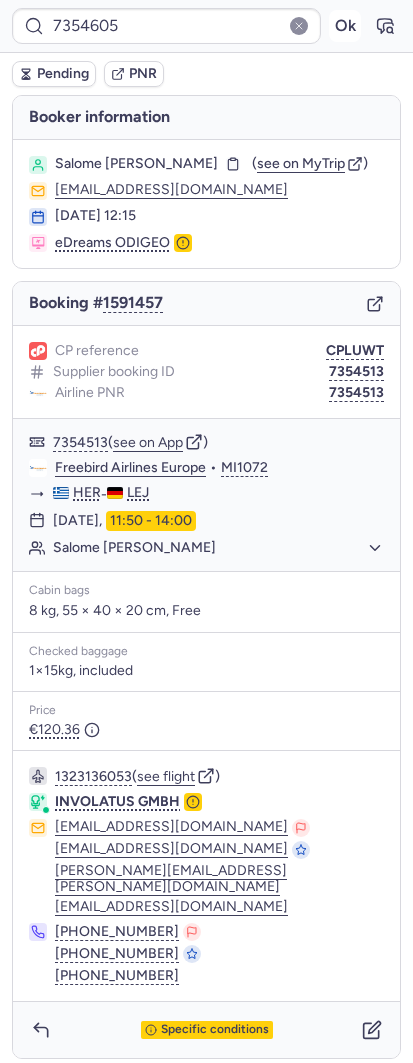 click on "Ok" at bounding box center (345, 26) 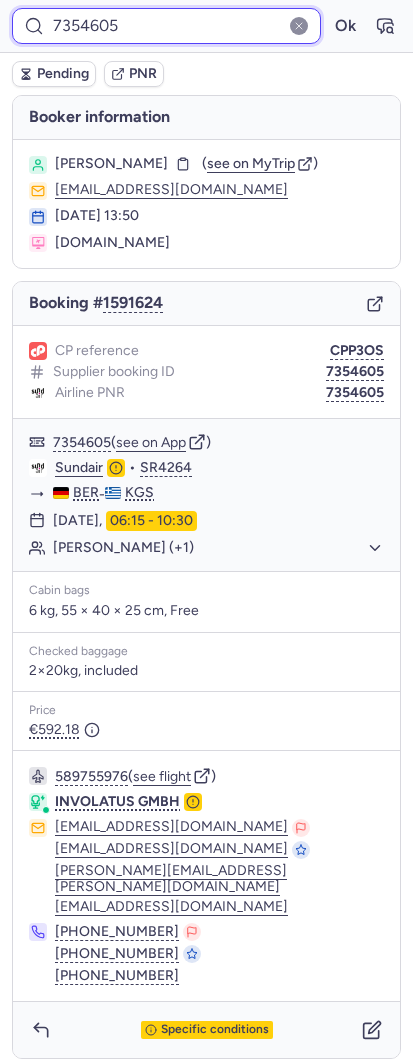 click on "7354605" at bounding box center (166, 26) 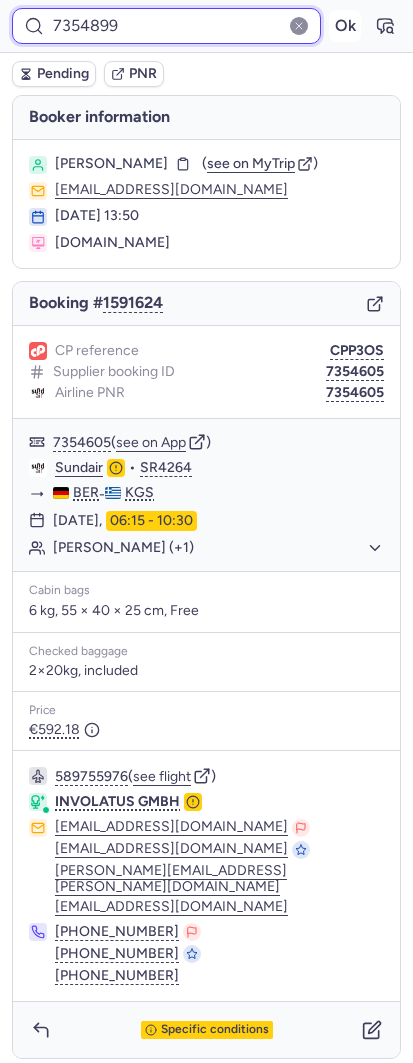 type on "7354899" 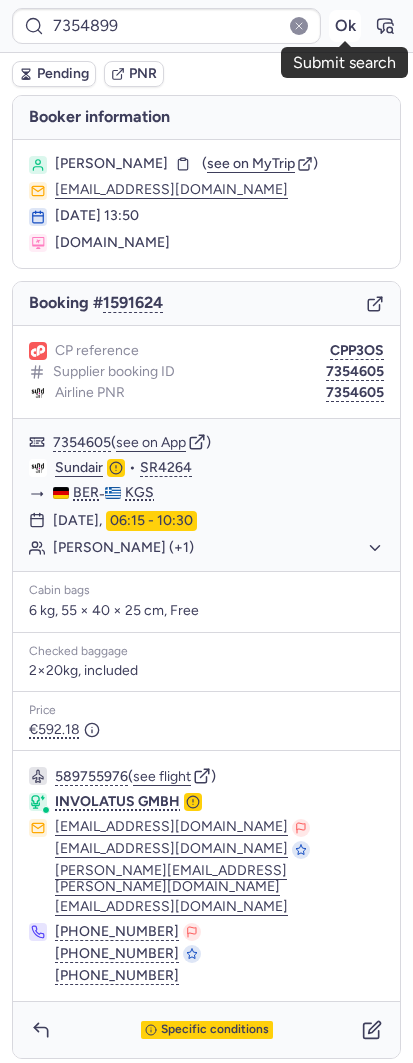 click on "Ok" at bounding box center (345, 26) 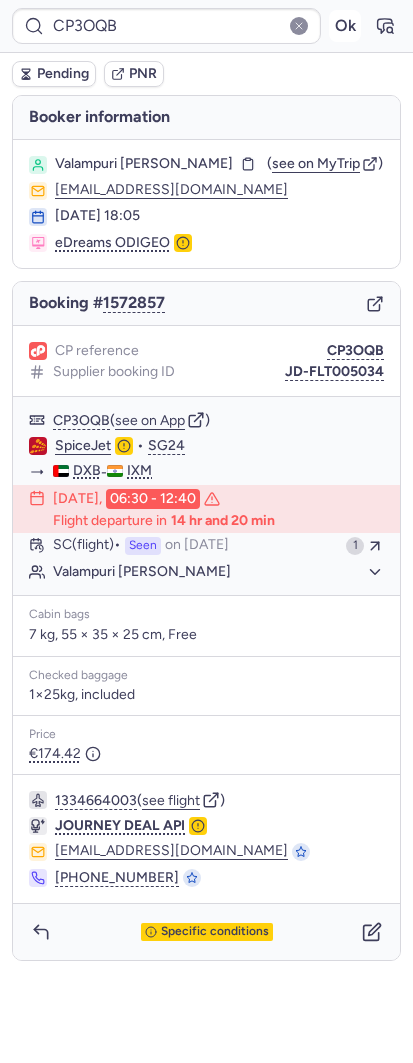 click on "Ok" at bounding box center [345, 26] 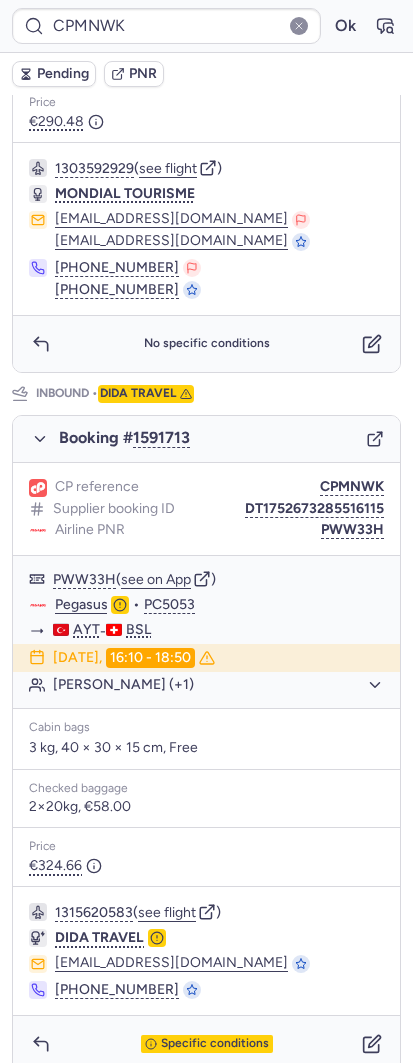 scroll, scrollTop: 5, scrollLeft: 0, axis: vertical 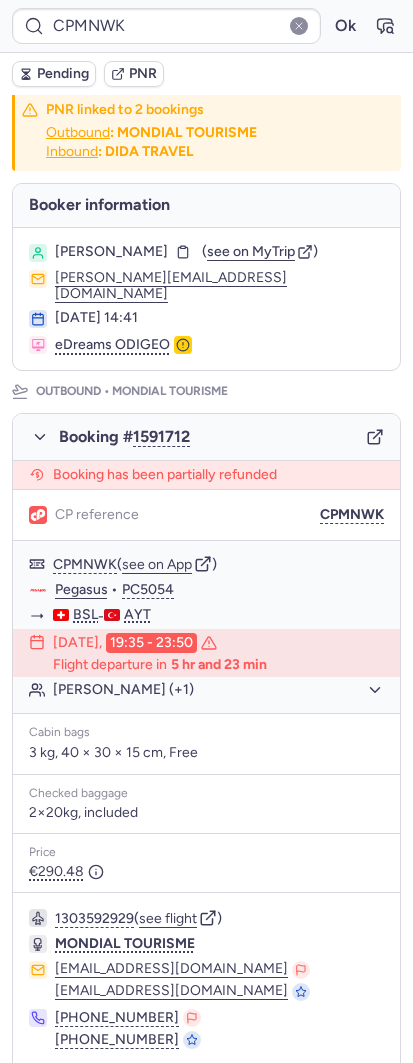 click on "Booking # 1591712" at bounding box center [206, 437] 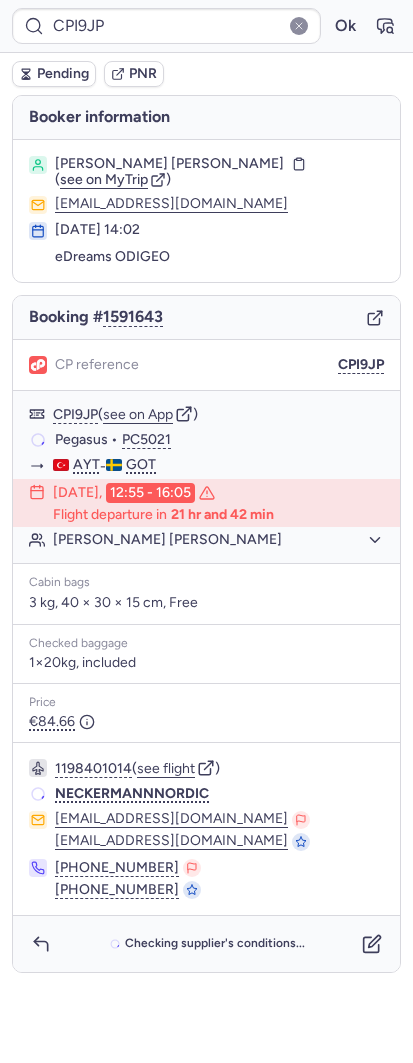 scroll, scrollTop: 0, scrollLeft: 0, axis: both 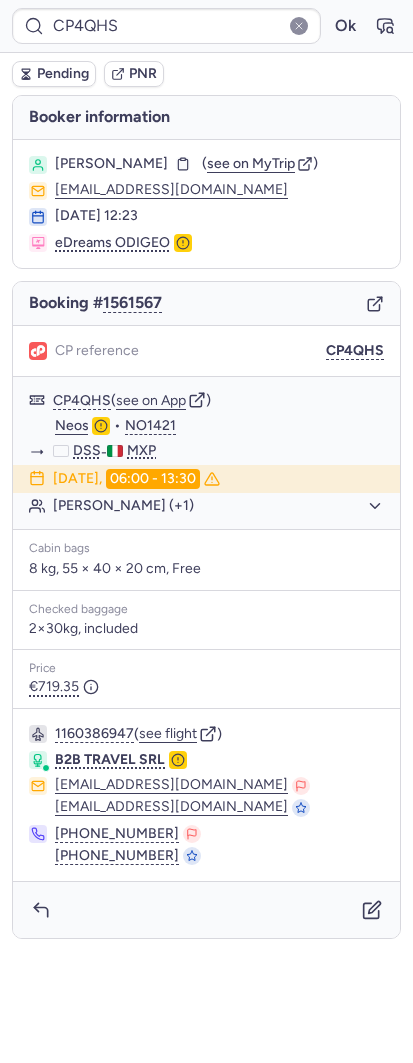 type on "CPH7AN" 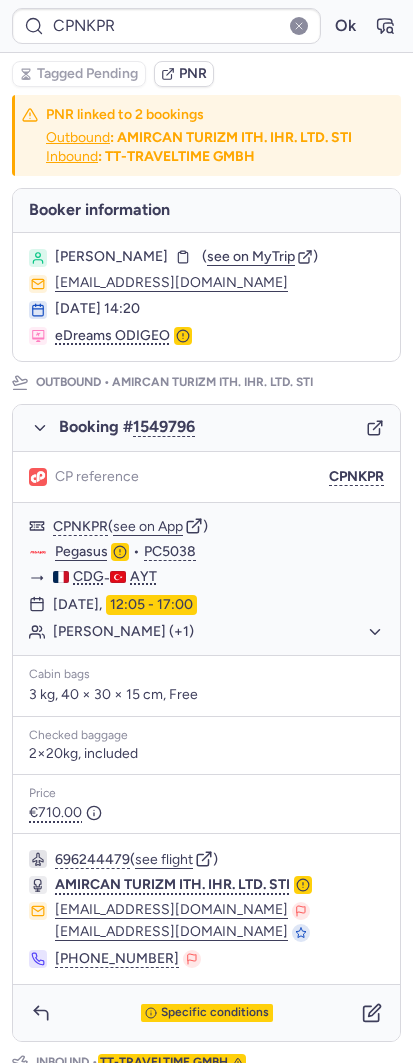 type on "CPH7AN" 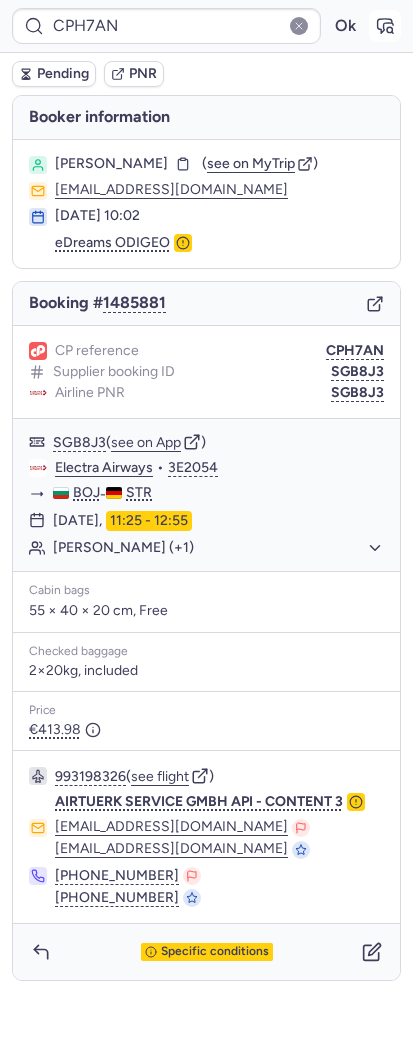 click 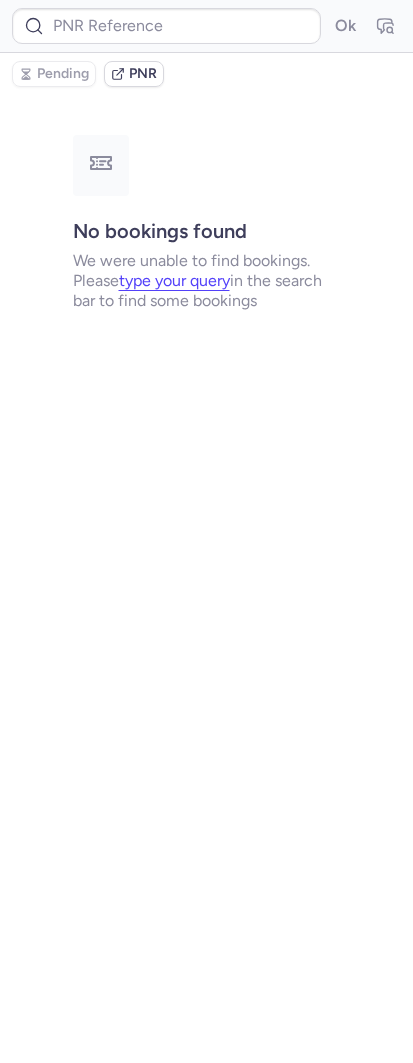 type on "CPH7AN" 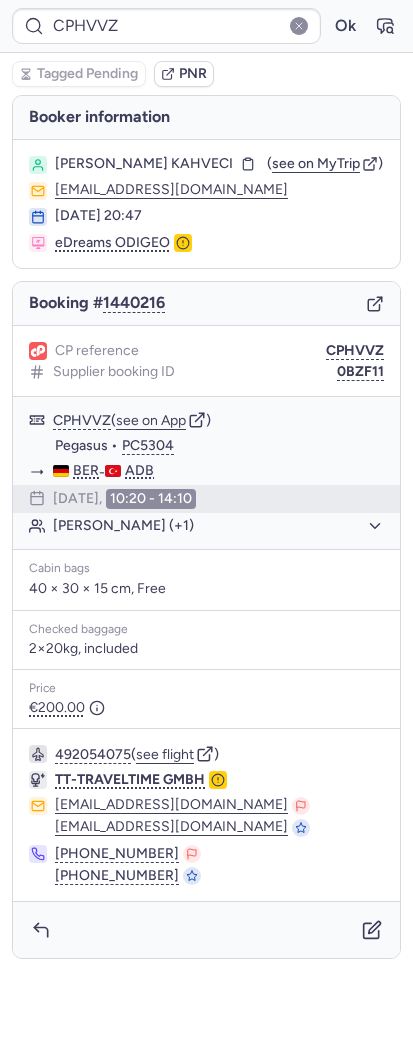 type on "CP2MCT" 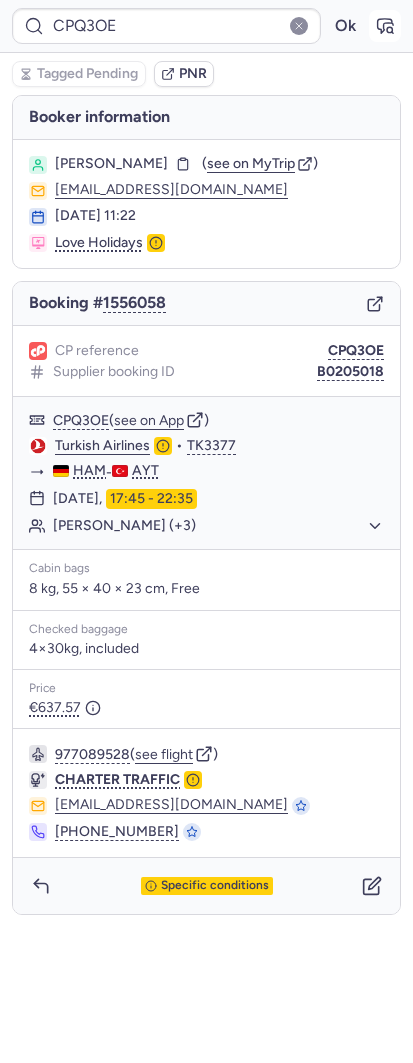 click at bounding box center (385, 26) 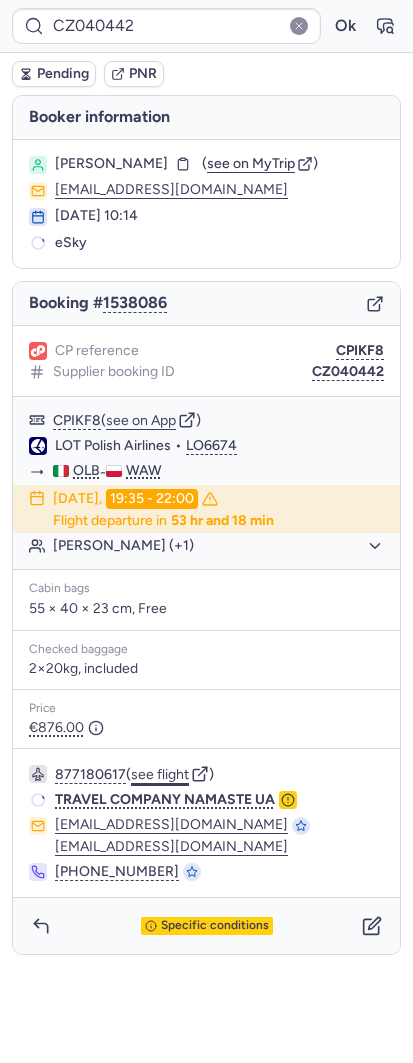 click on "see flight" 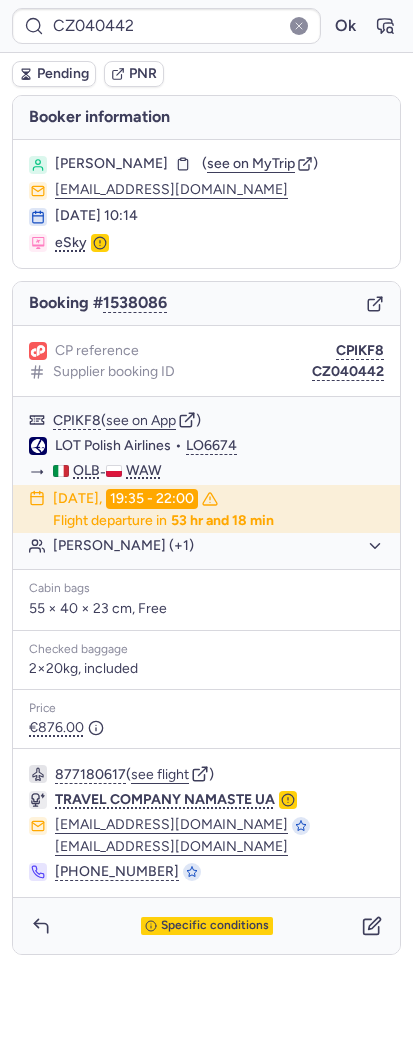 click on "CZ040442  Ok" at bounding box center [206, 26] 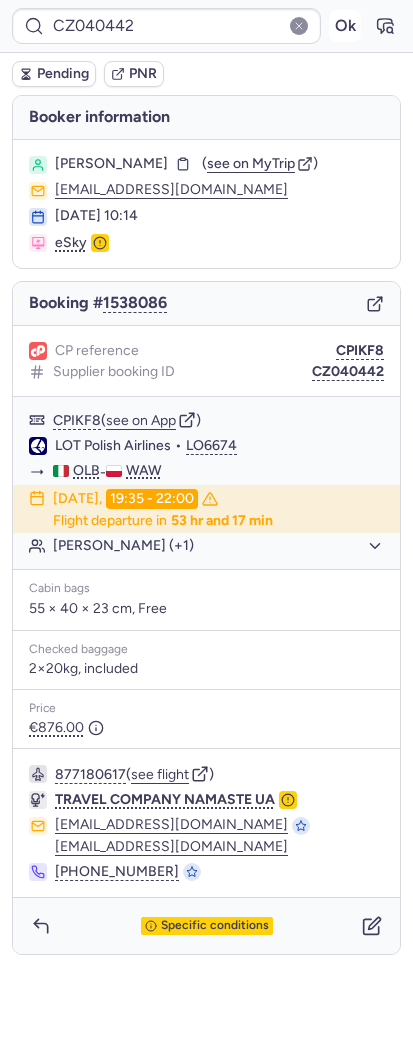 click on "Ok" at bounding box center [345, 26] 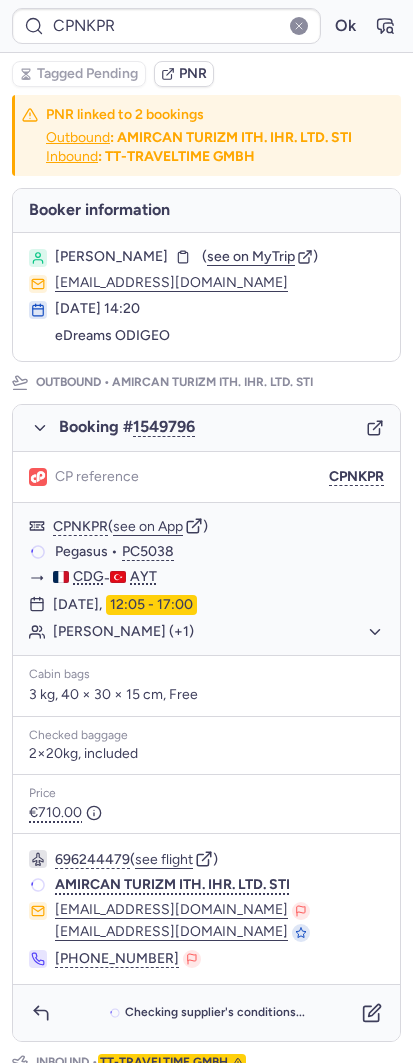type on "CPPNTQ" 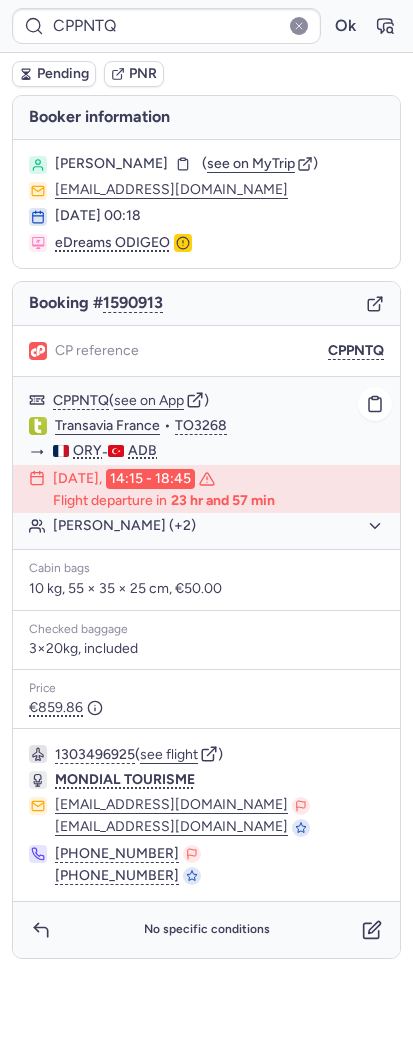 click on "Meryem AYDIN (+2)" 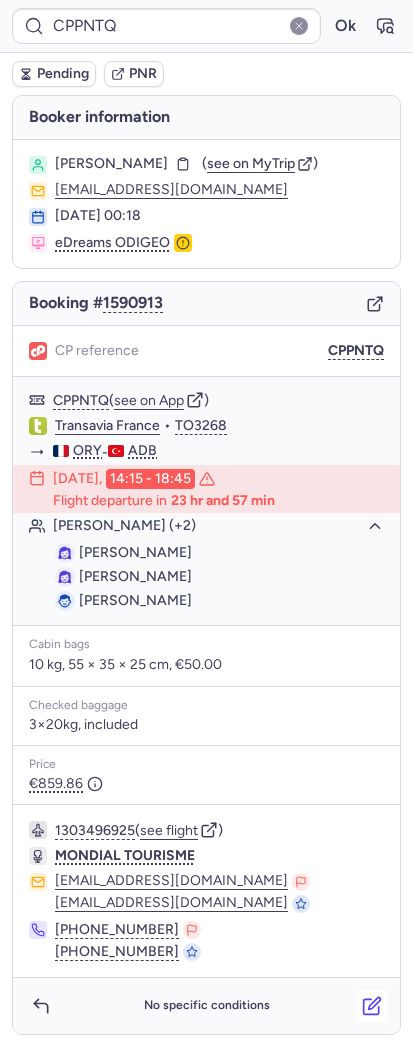 click at bounding box center (372, 1006) 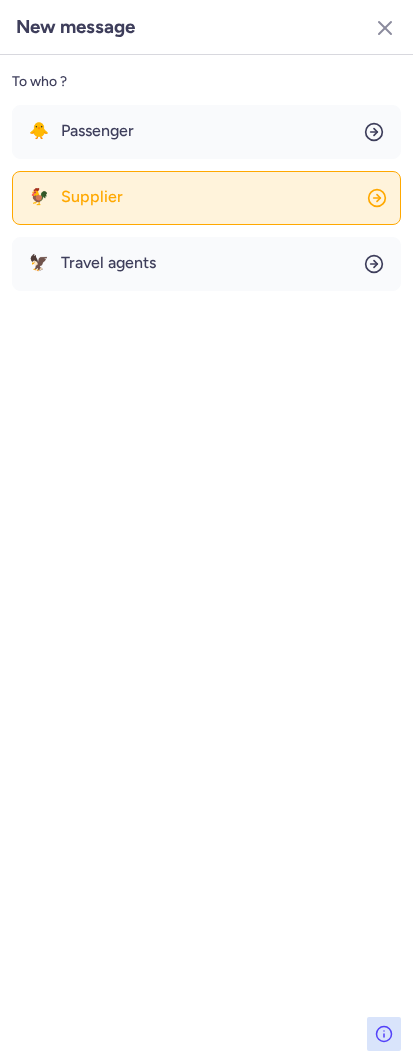 click on "🐓 Supplier" 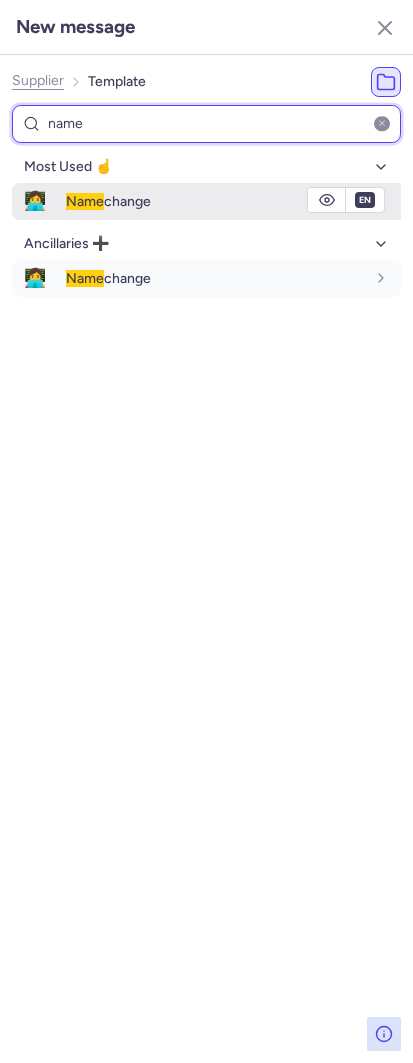 type on "name" 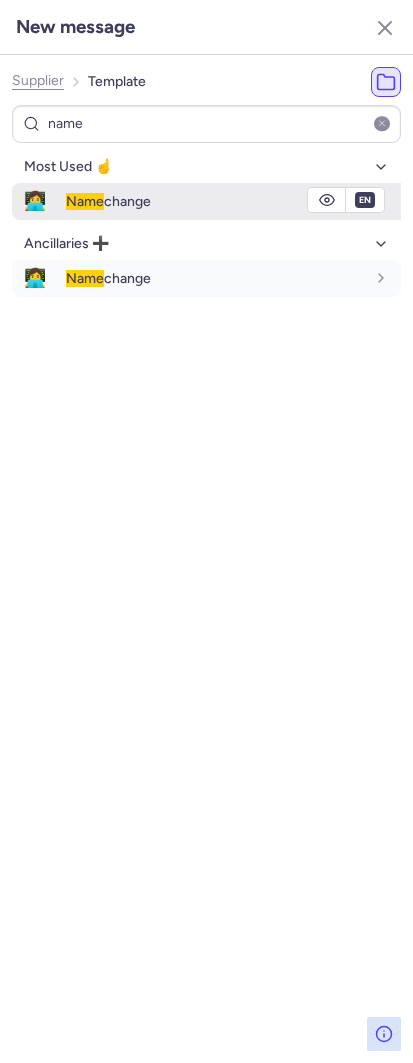 click on "👩‍💻" at bounding box center (35, 201) 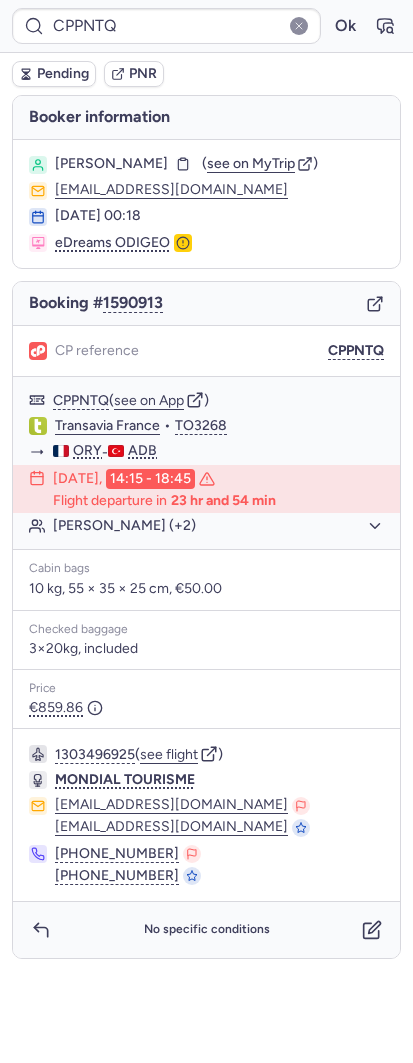 click on "Pending" at bounding box center [54, 74] 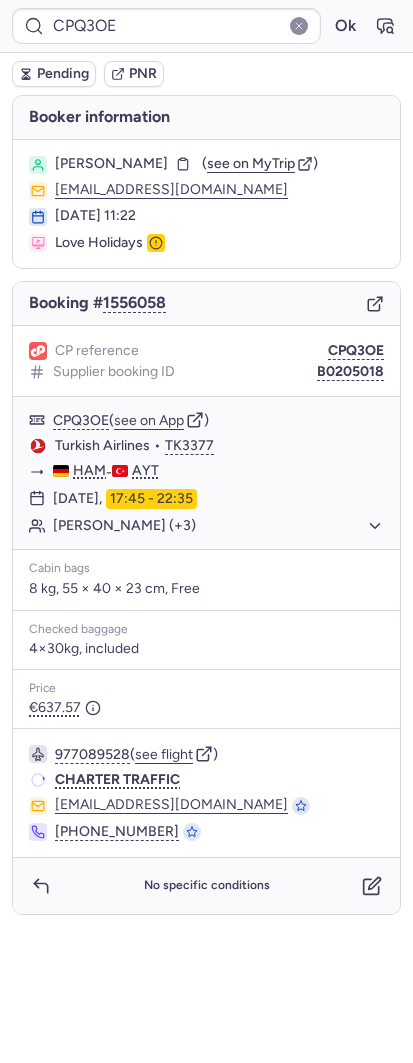 type on "CP82CD" 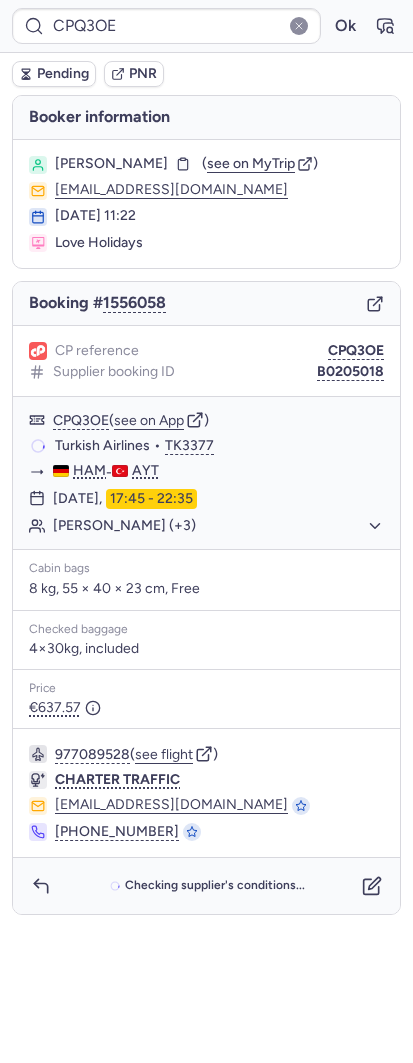type on "CPPNTQ" 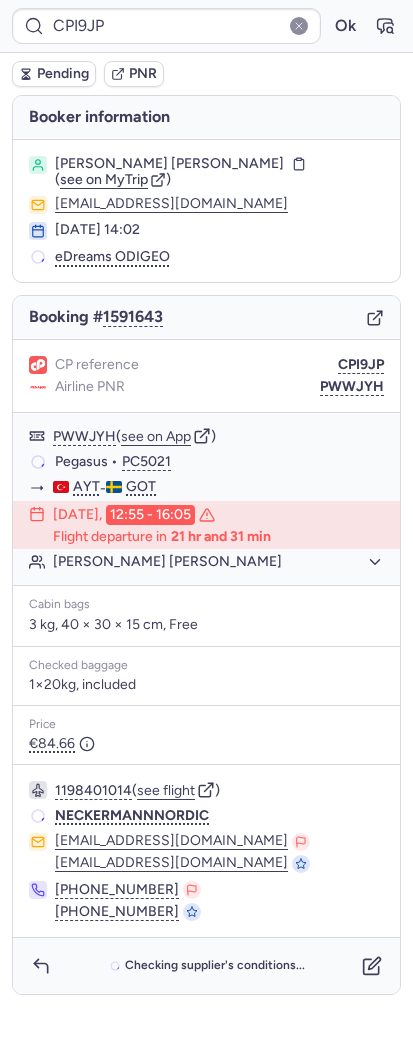 type on "CPHH69" 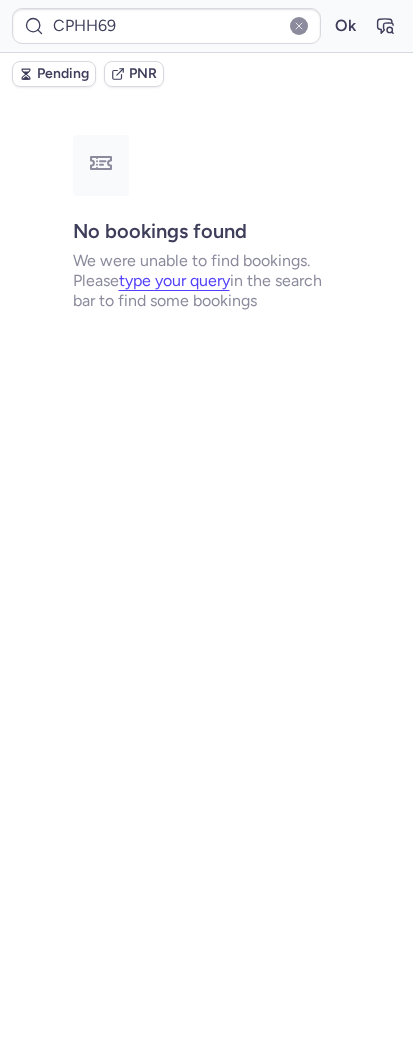 type on "CPP2H4" 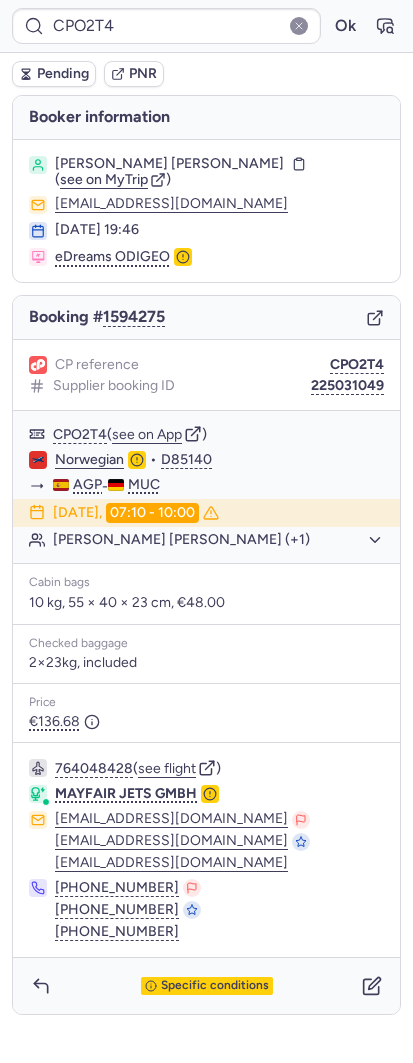 type on "CPLQGF" 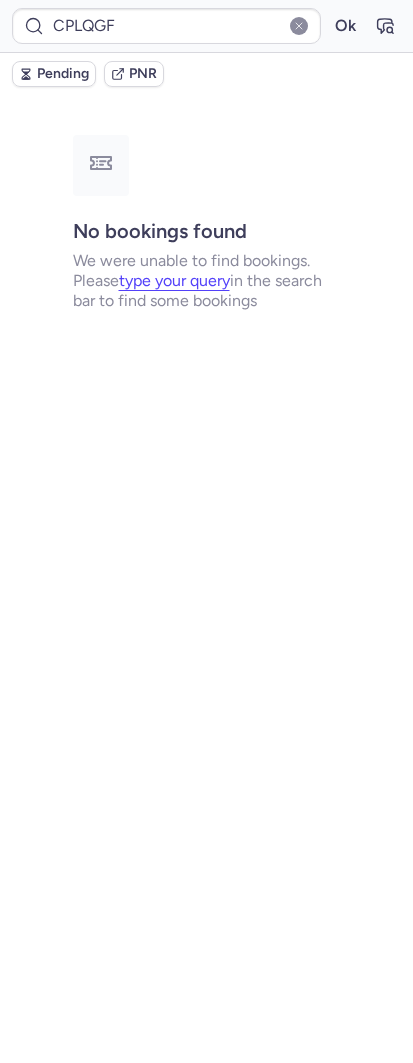 type on "CP3U8B" 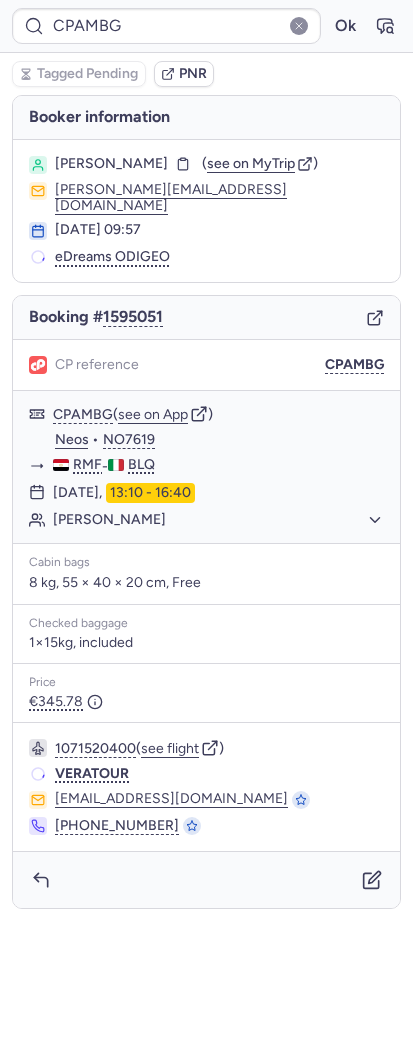 type on "CPVZZX" 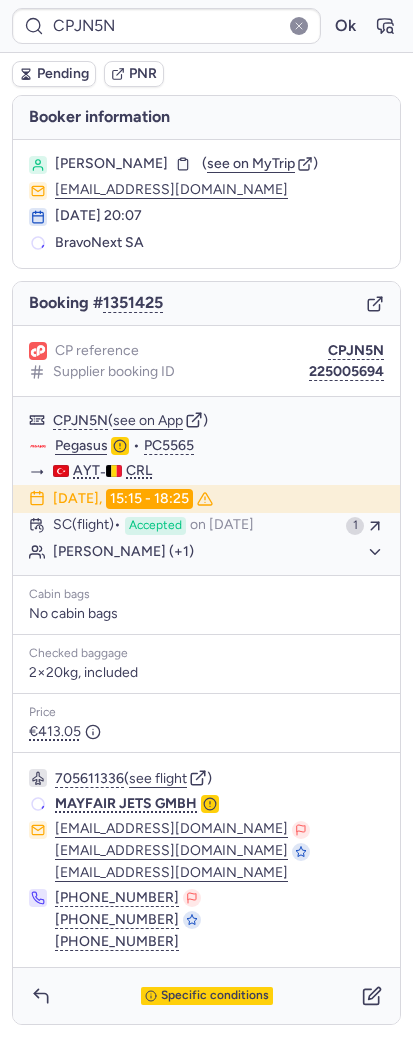 type on "CPI9JP" 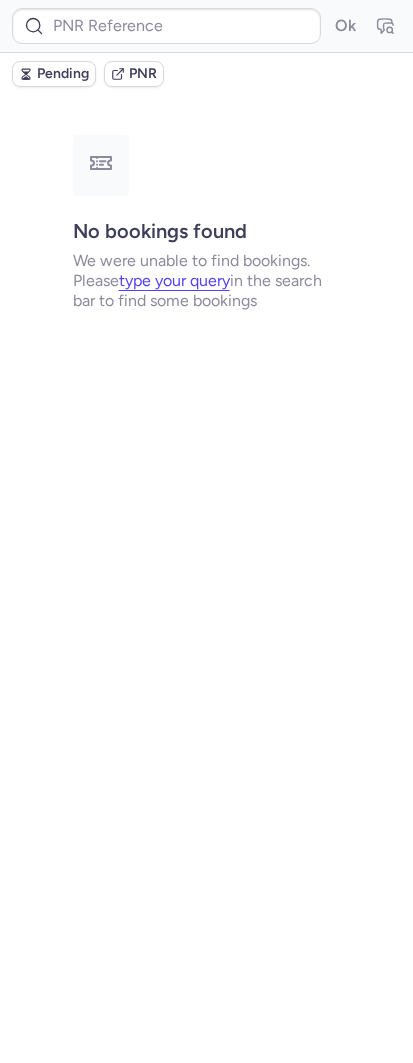 type on "CPKVWO" 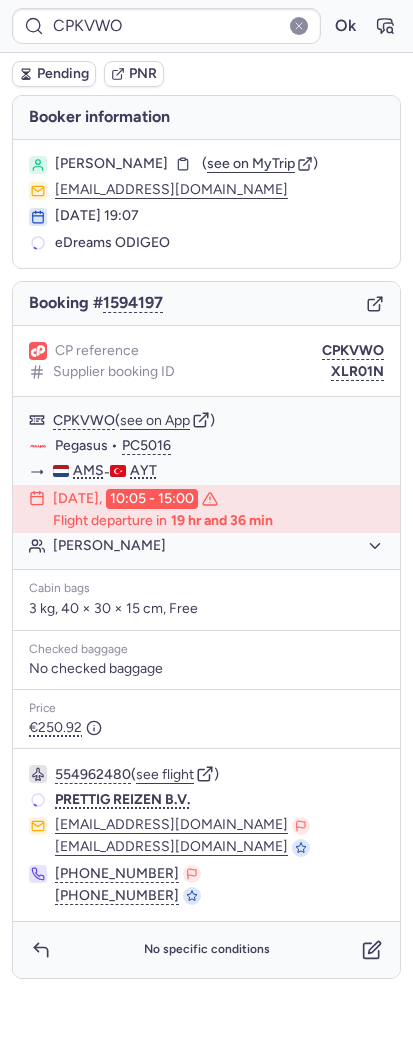 type on "CPJN5N" 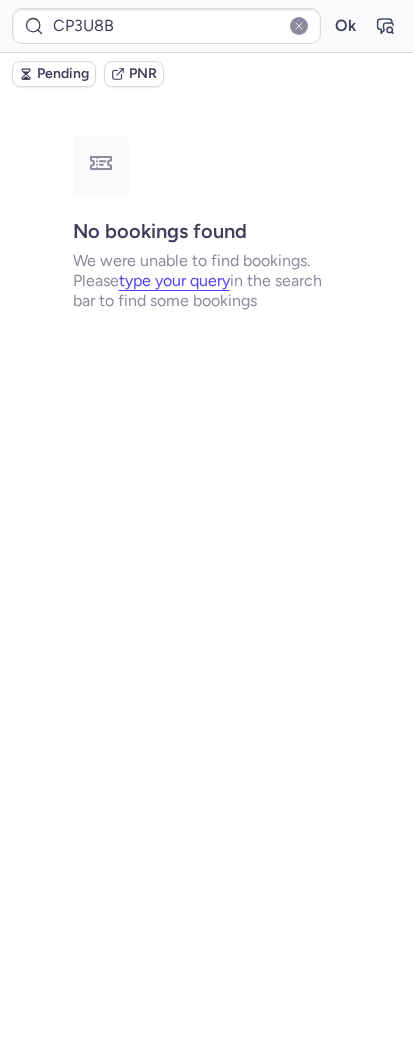 type on "CPKVWO" 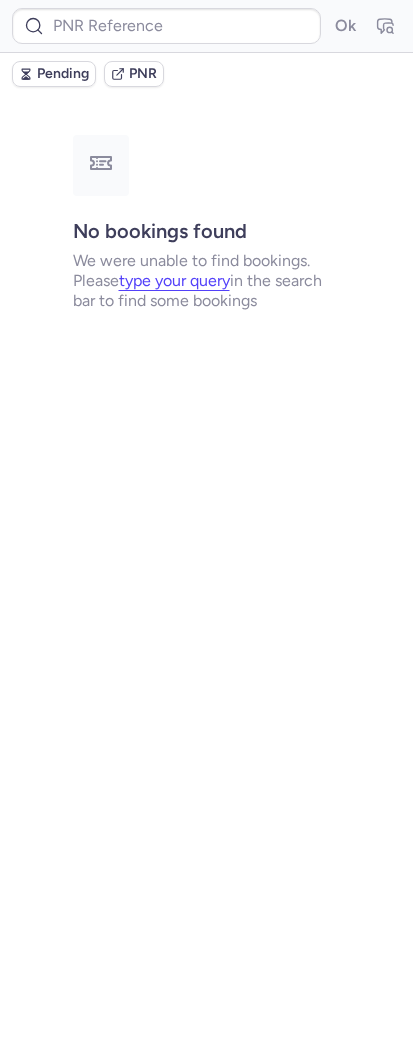 type on "CPPNTQ" 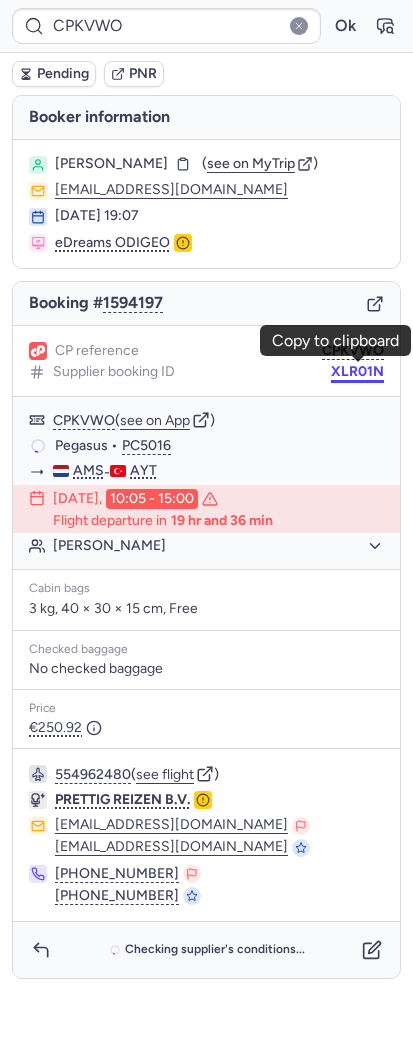 click on "XLR01N" at bounding box center (357, 372) 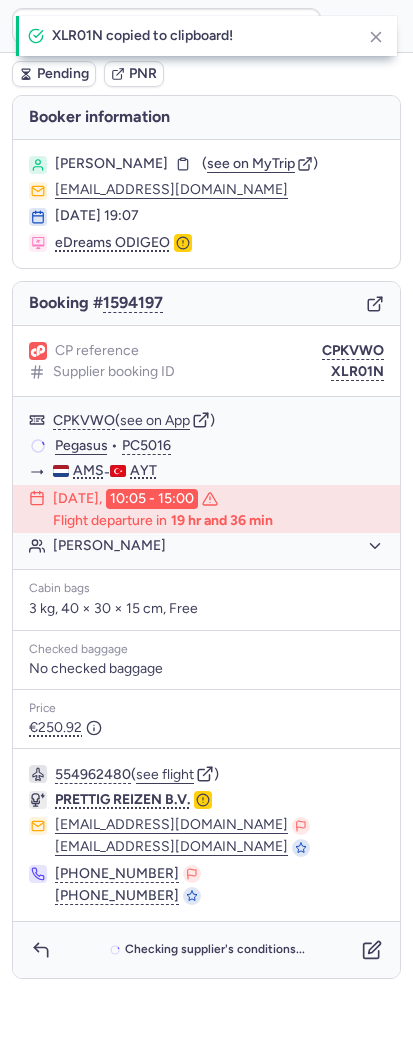 type 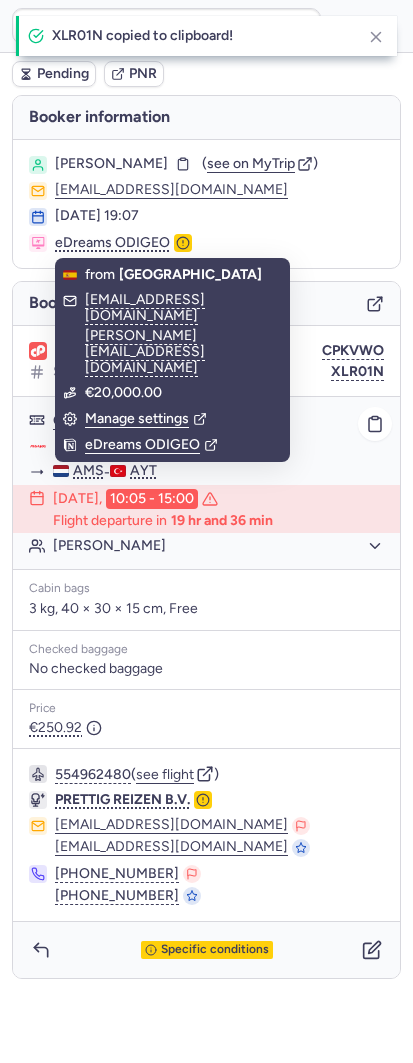 click on "AMS  -  AYT" at bounding box center [218, 472] 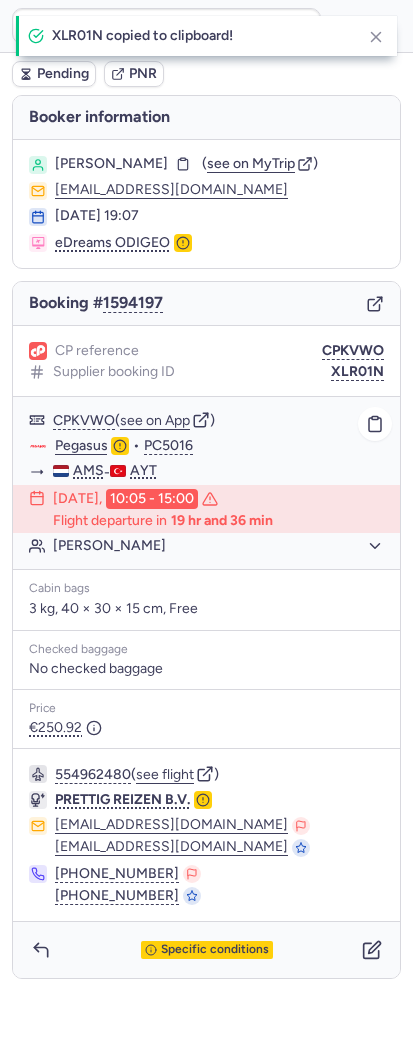 click on "Pegasus" 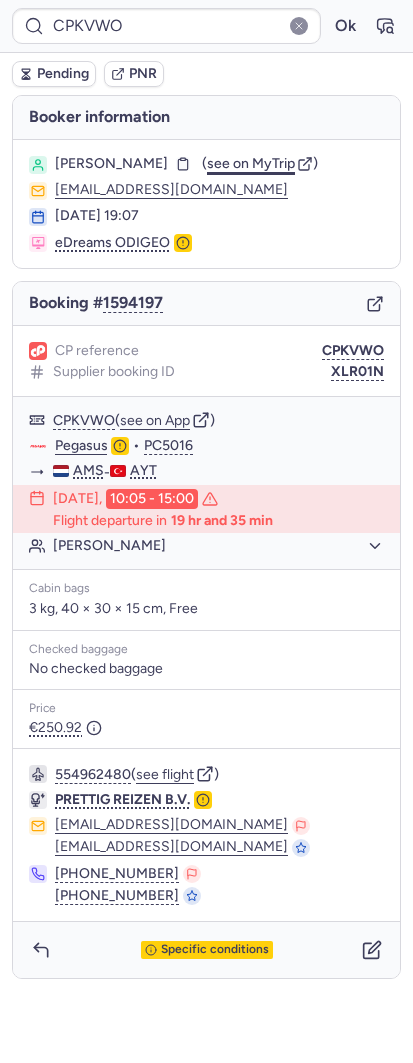 click on "Enisa BISAEVA" at bounding box center [111, 164] 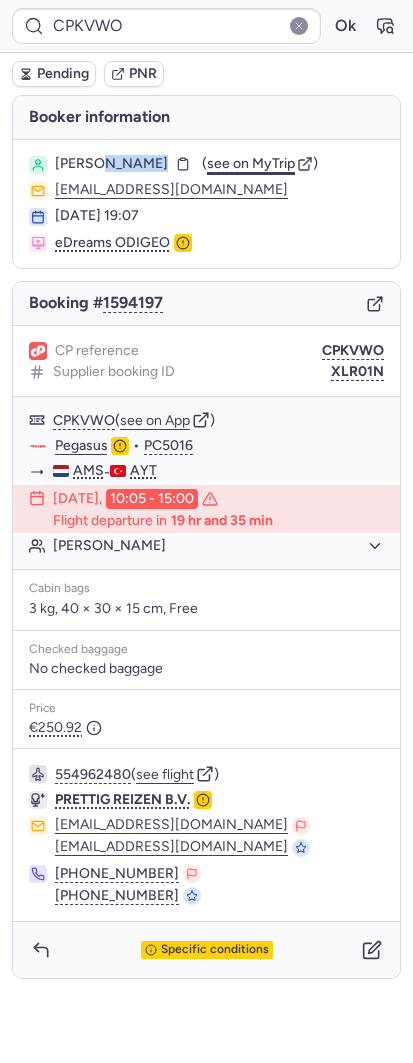 click on "Enisa BISAEVA" at bounding box center [111, 164] 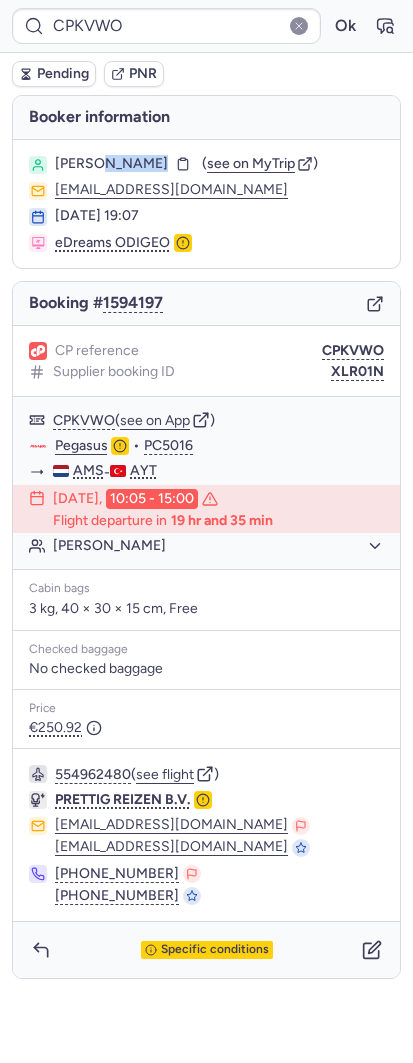 copy on "BISAEVA" 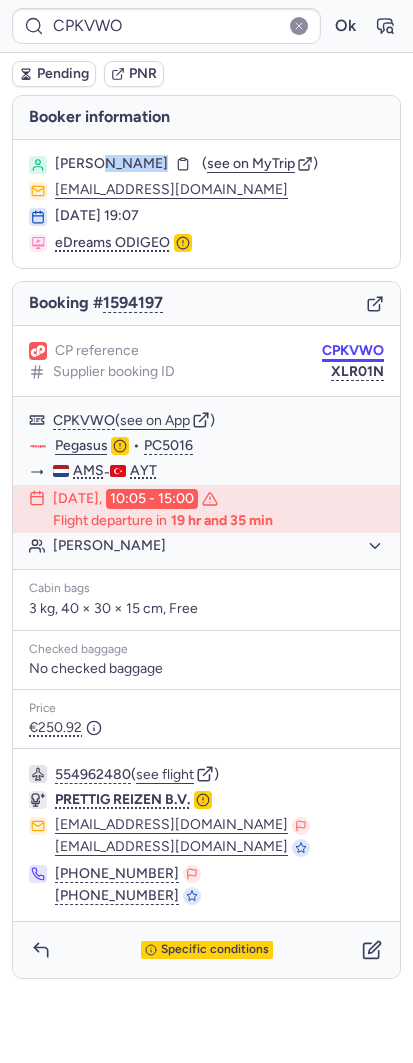 click on "CPKVWO" at bounding box center (353, 351) 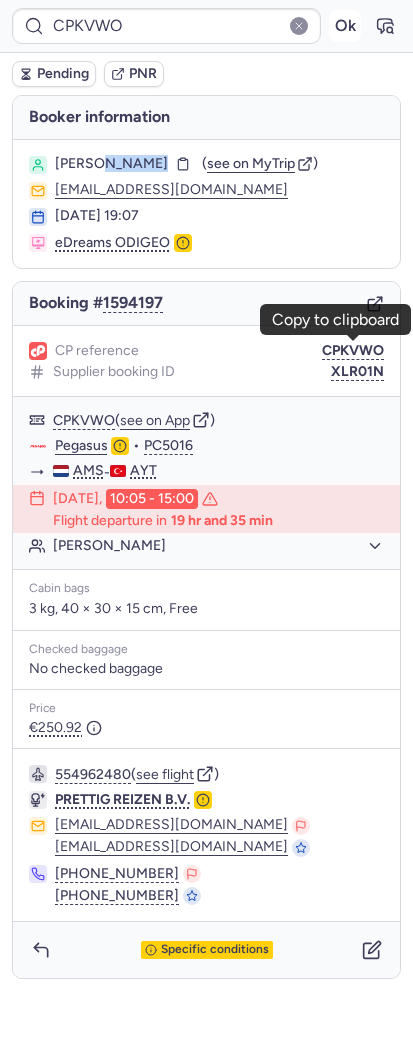 click on "Ok" at bounding box center (345, 26) 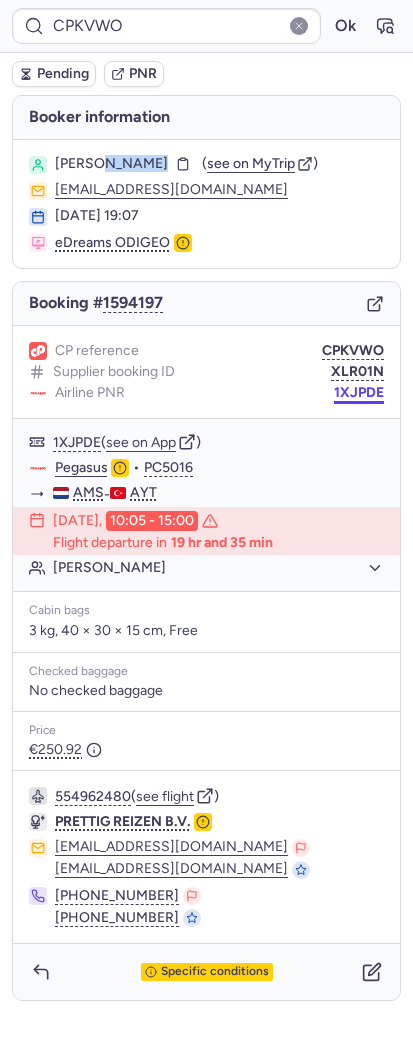 click on "1XJPDE" at bounding box center [359, 393] 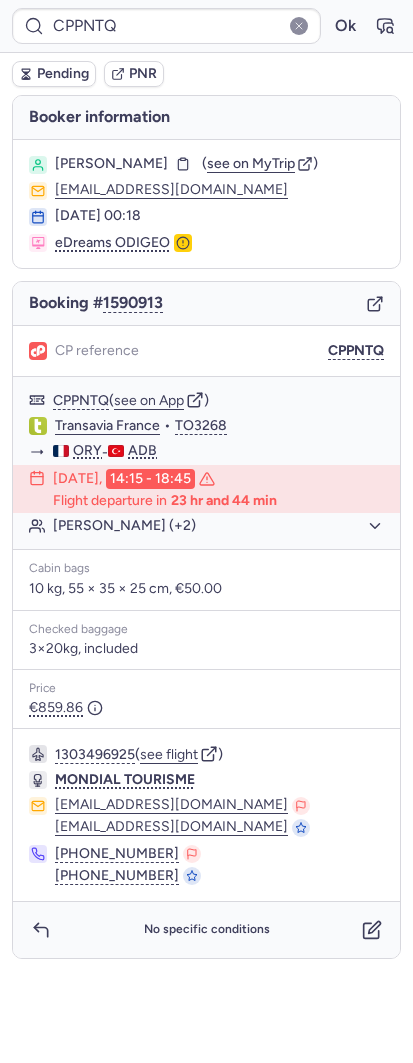 type on "CPRIVE" 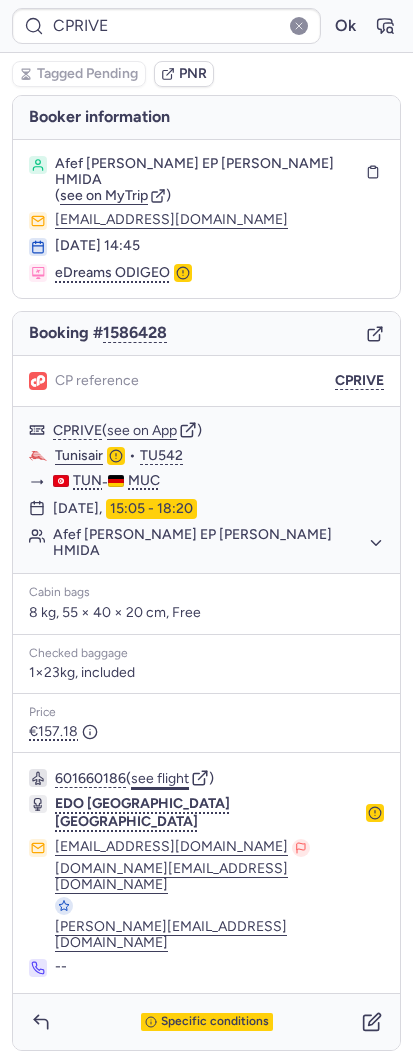 click on "see flight" 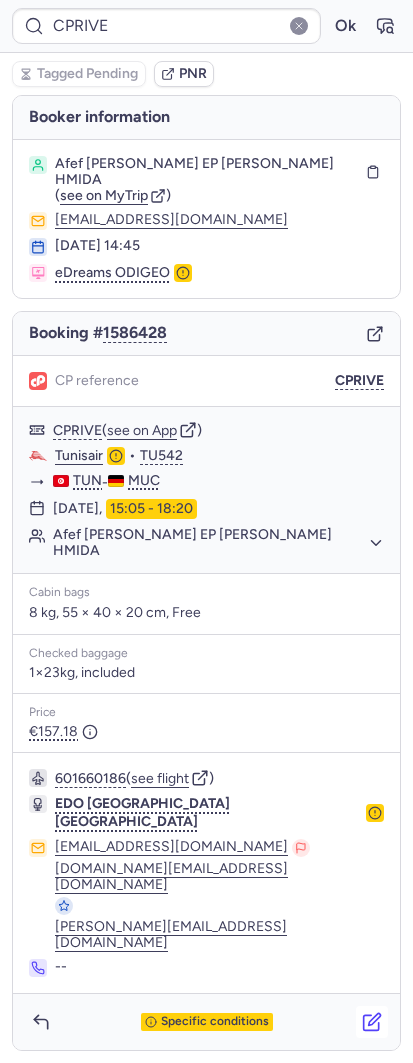 click 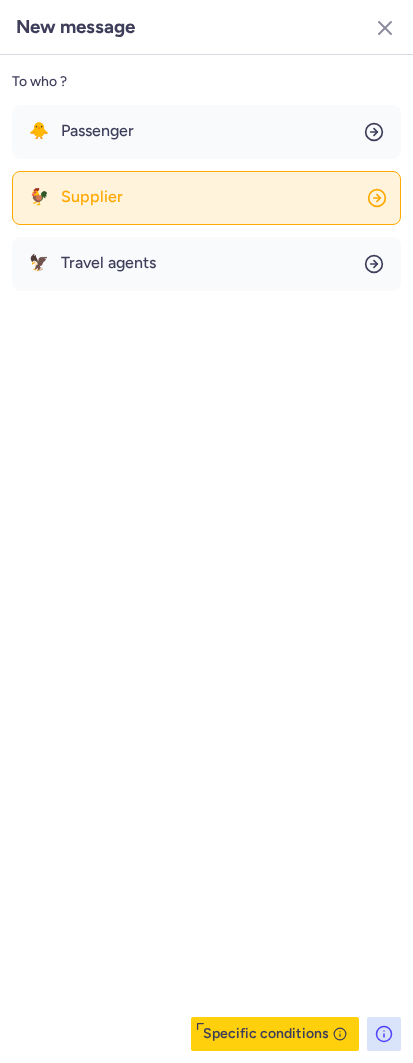 click on "🐓 Supplier" 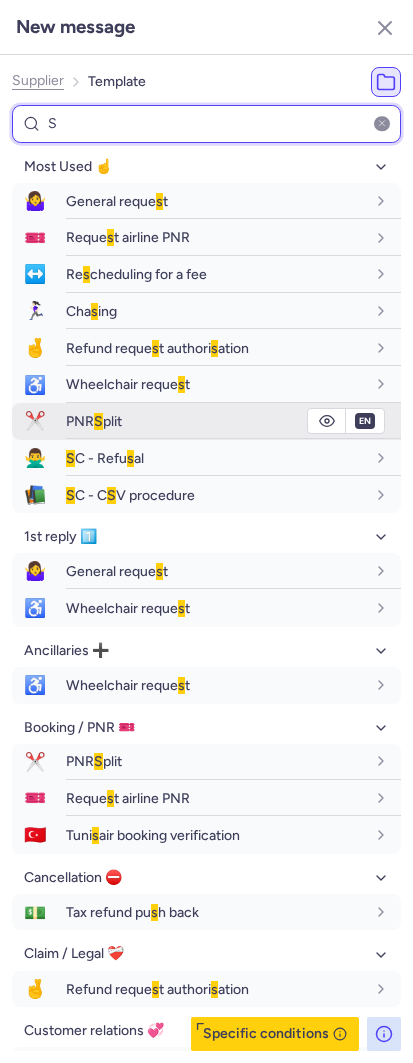 type on "S" 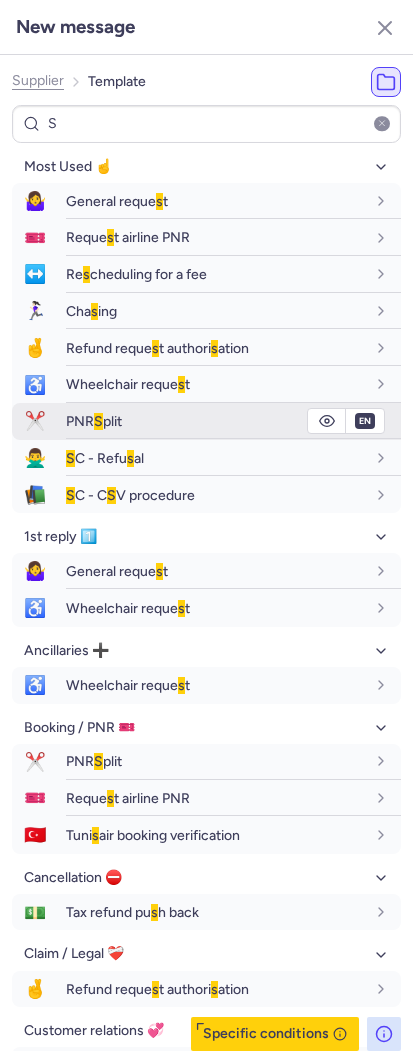 click on "PNR  S plit" at bounding box center [94, 421] 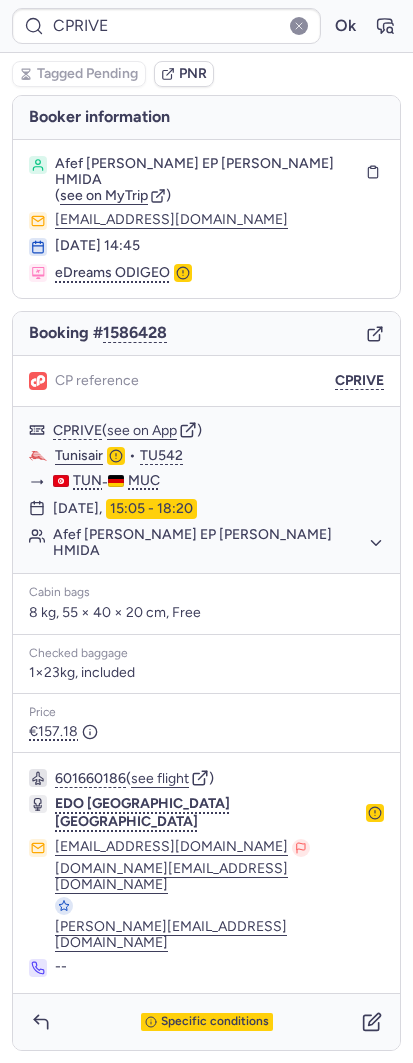 type on "CPPNTQ" 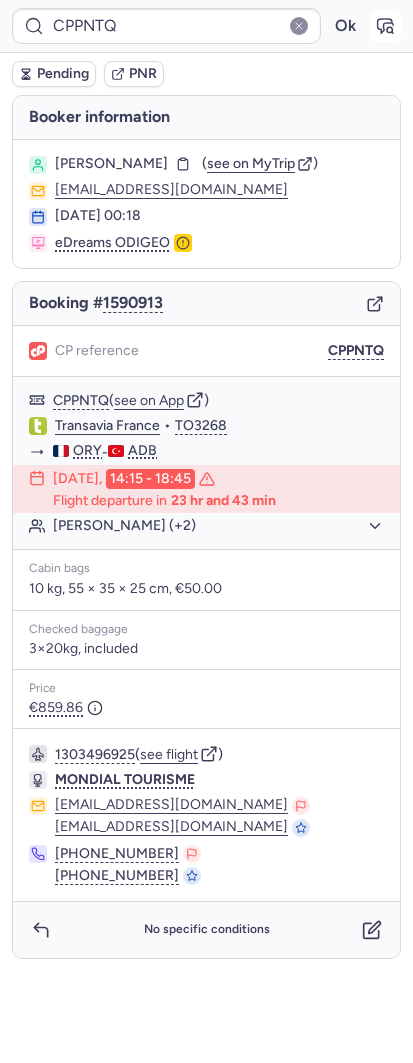 click at bounding box center [385, 26] 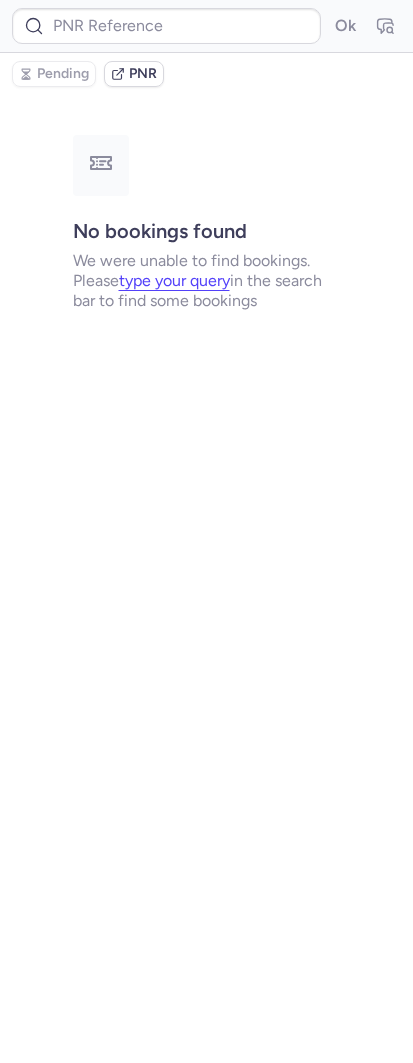 type on "CPPNTQ" 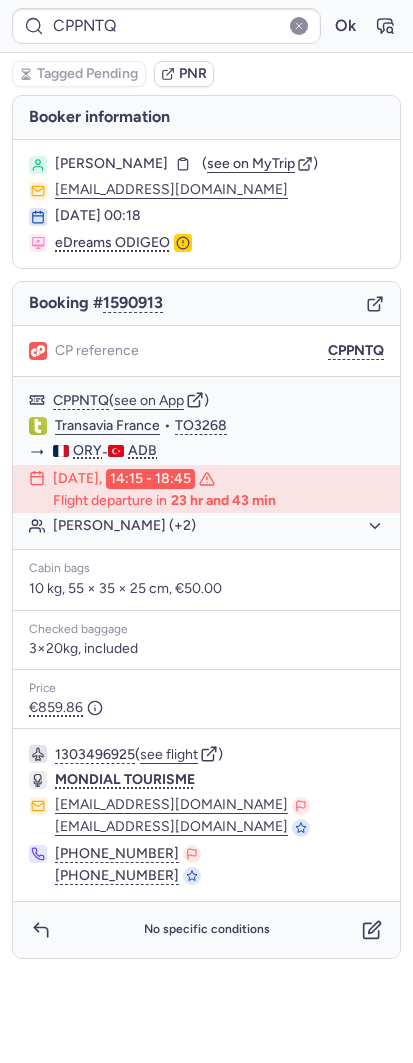 click 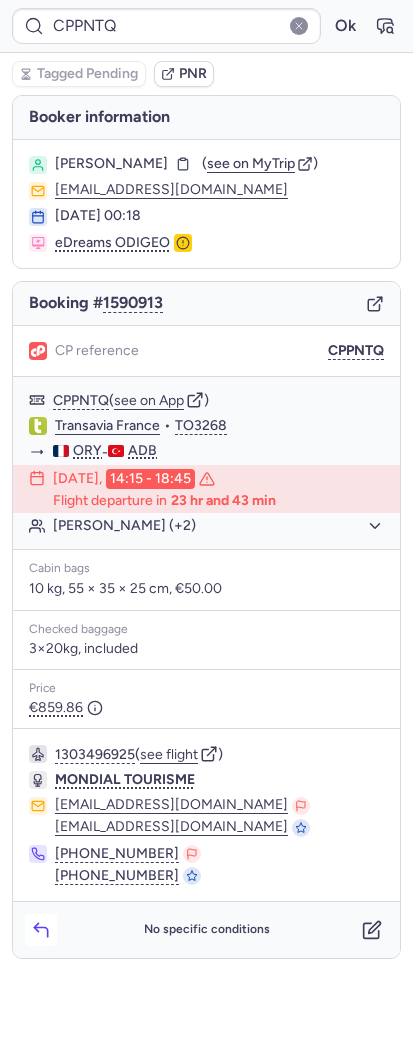click 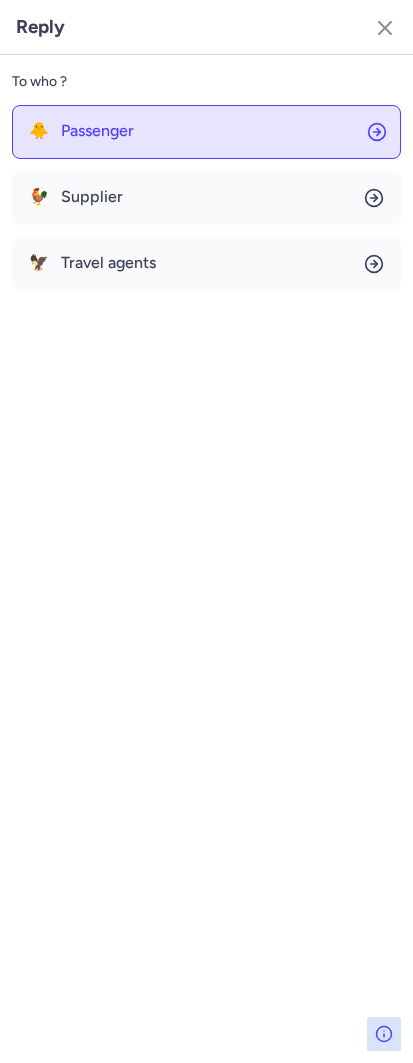 click on "Passenger" at bounding box center (97, 131) 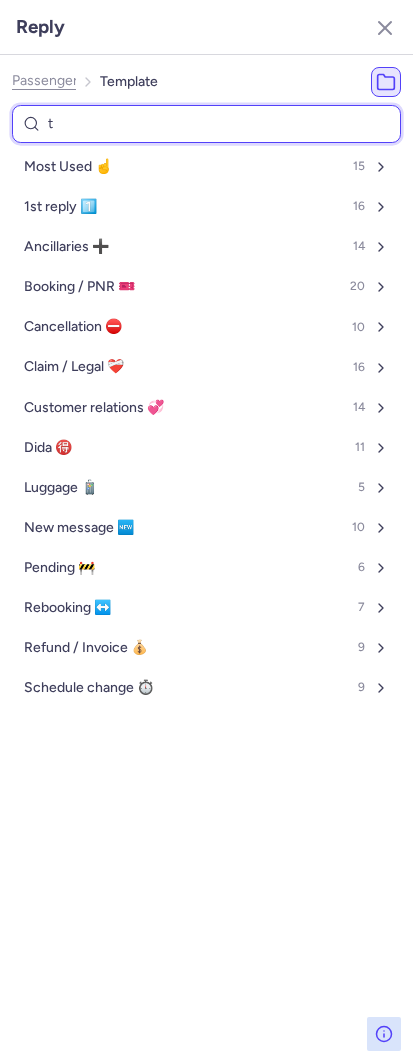 type on "tr" 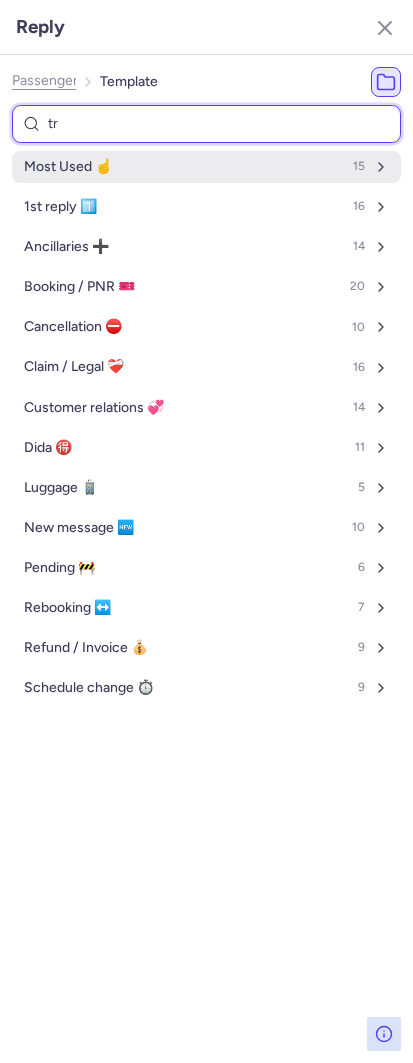 select on "en" 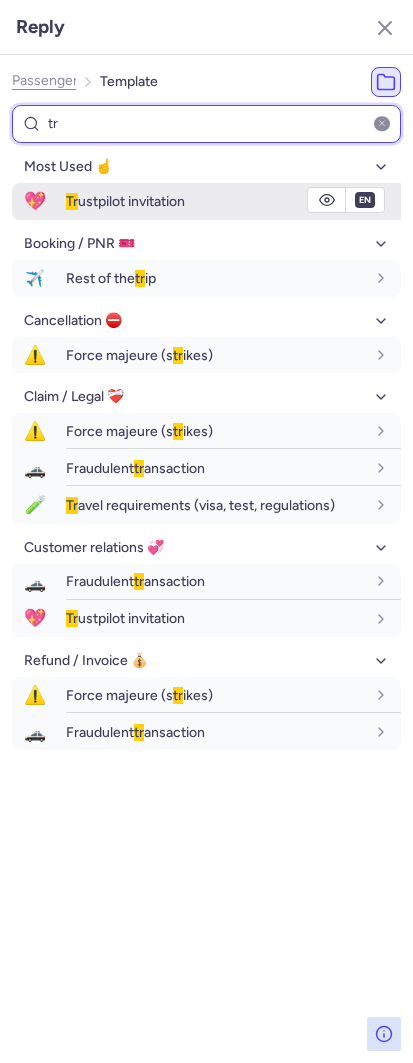 type on "tr" 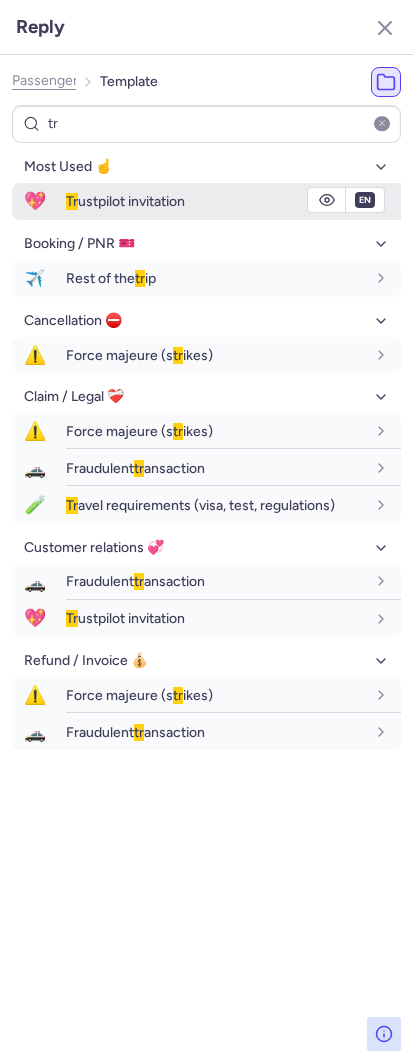 click on "Tr ustpilot invitation" at bounding box center [233, 201] 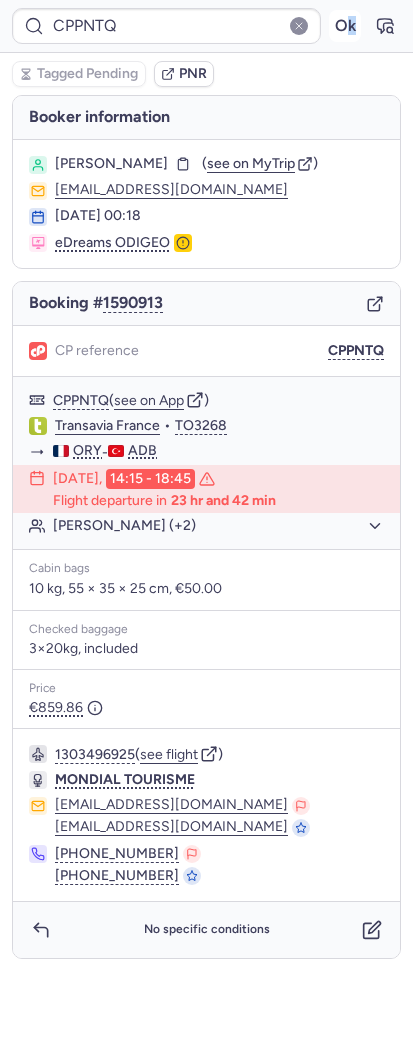 drag, startPoint x: 339, startPoint y: 45, endPoint x: 349, endPoint y: 24, distance: 23.259407 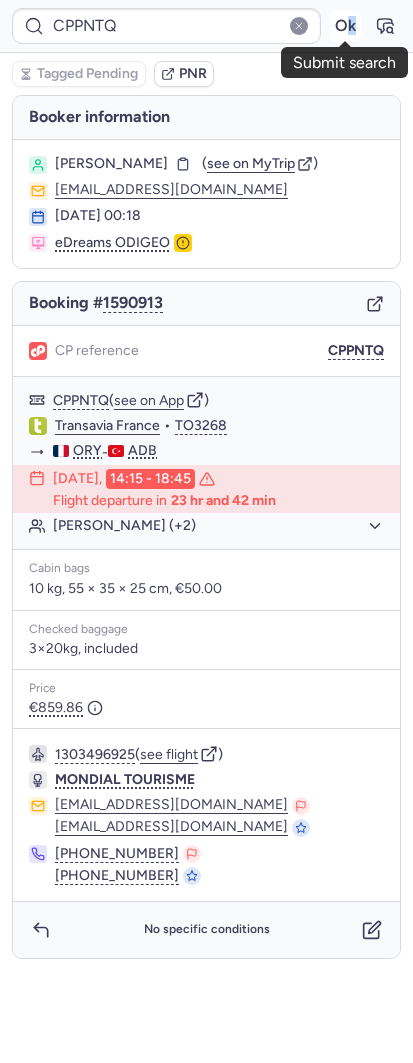 click on "Ok" at bounding box center (345, 26) 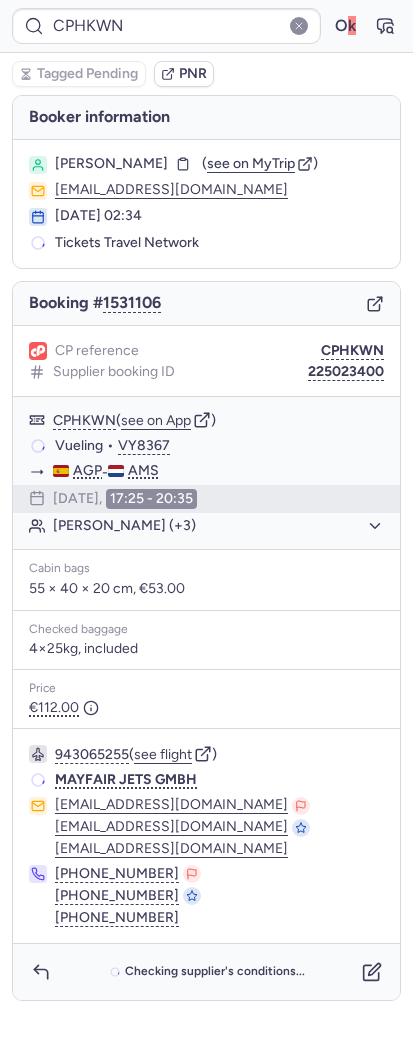 type on "CPLQGF" 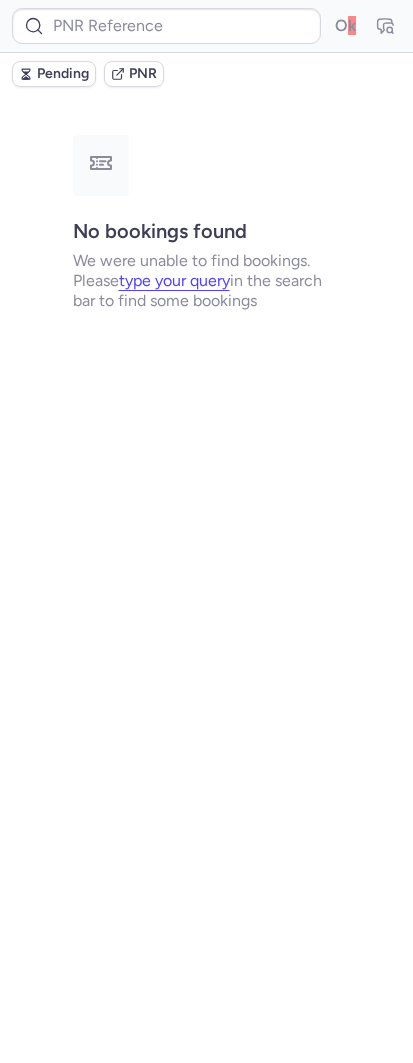 type on "CPLQGF" 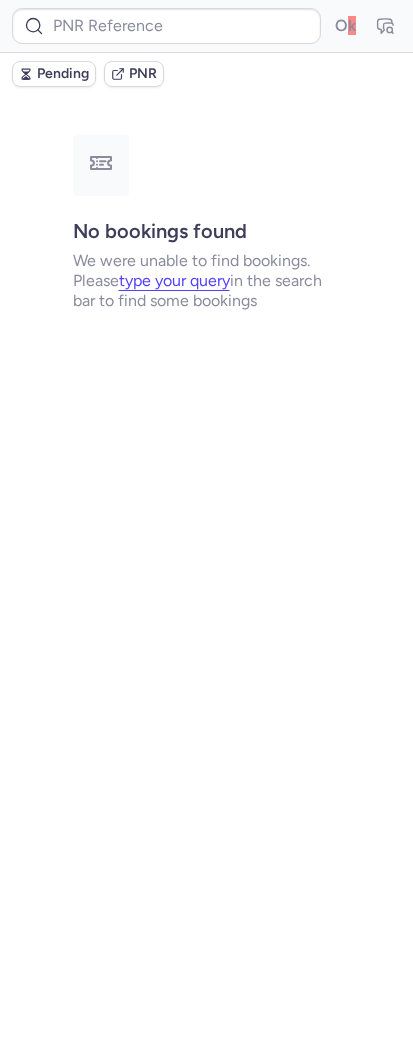 type on "CPEAZR" 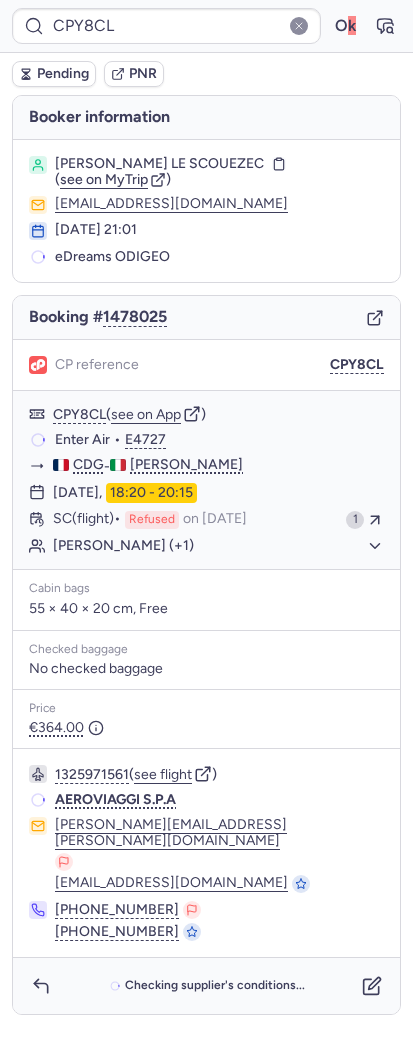 type on "CPHKWN" 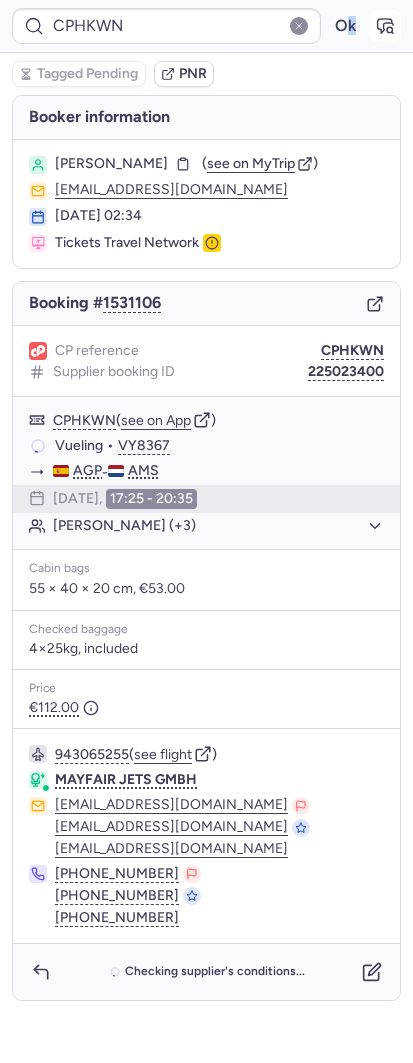 click 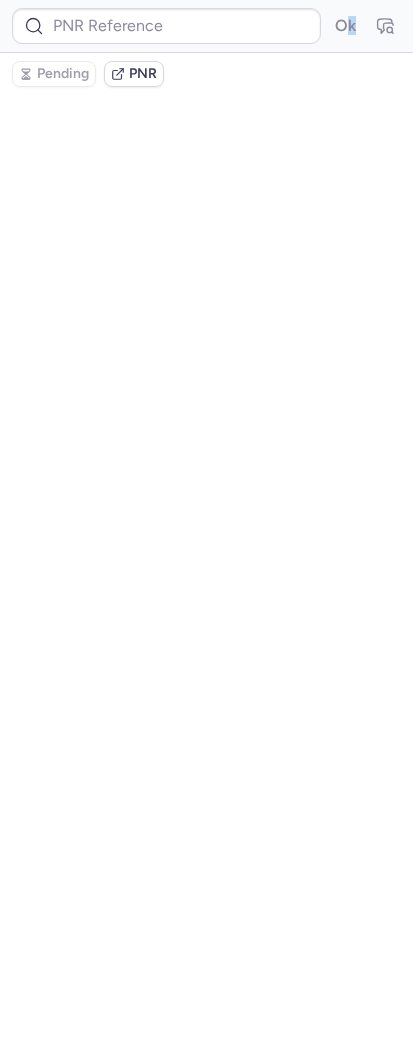 type on "CPHKWN" 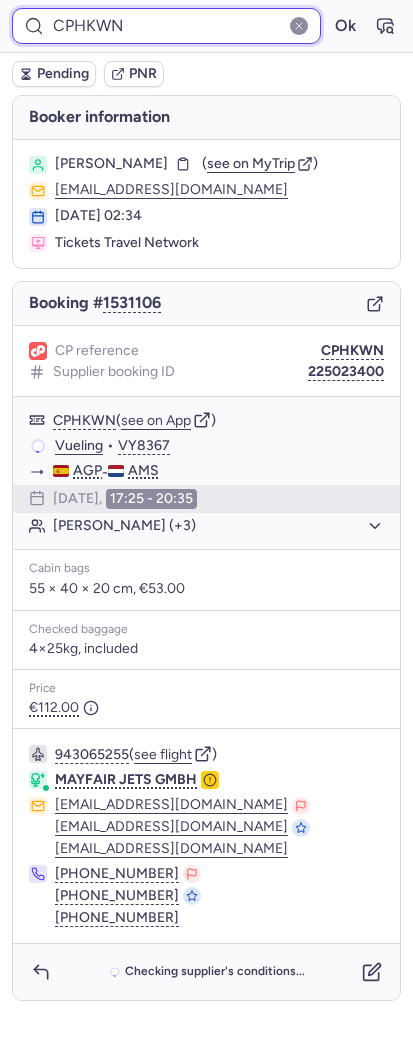 click on "CPHKWN" at bounding box center [166, 26] 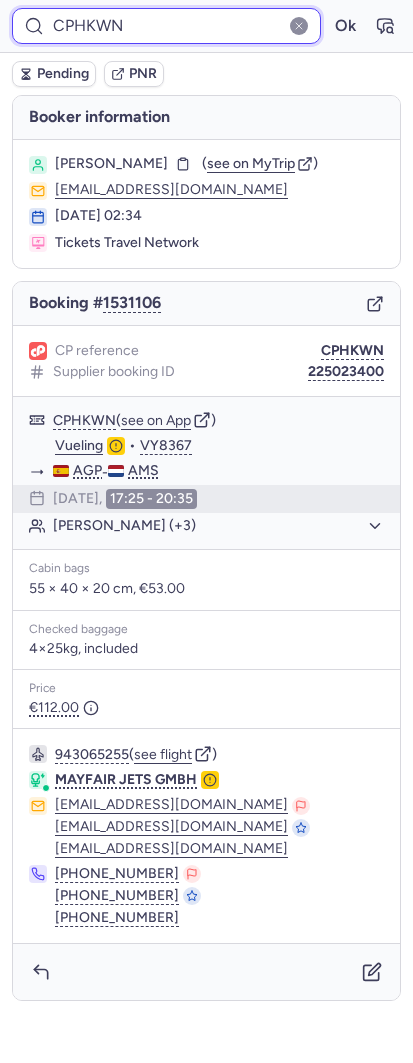 click on "CPHKWN" at bounding box center [166, 26] 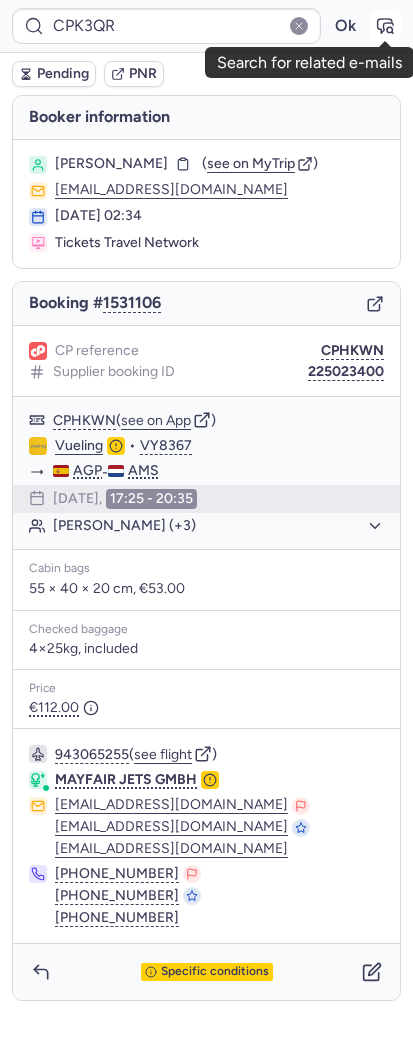 click 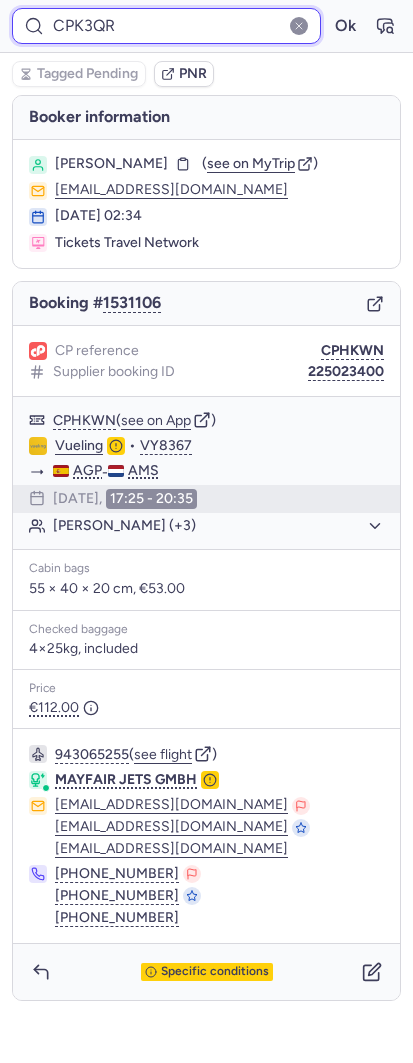 click on "CPK3QR" at bounding box center [166, 26] 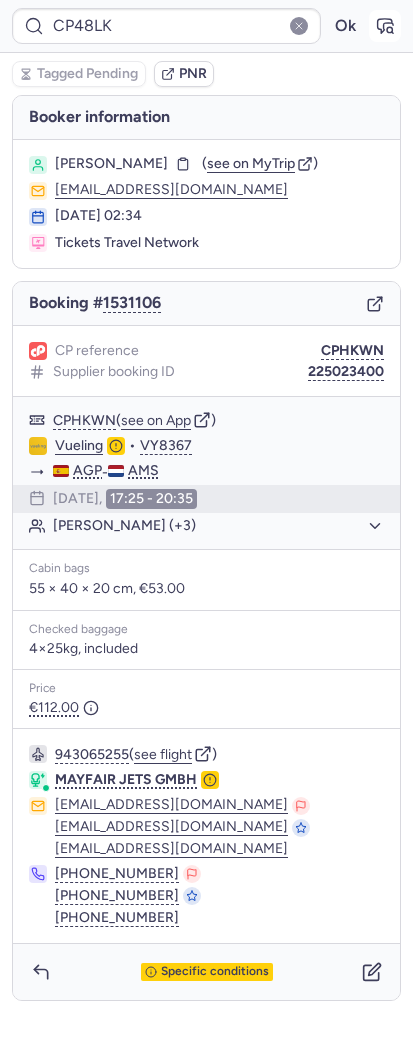 click at bounding box center (385, 26) 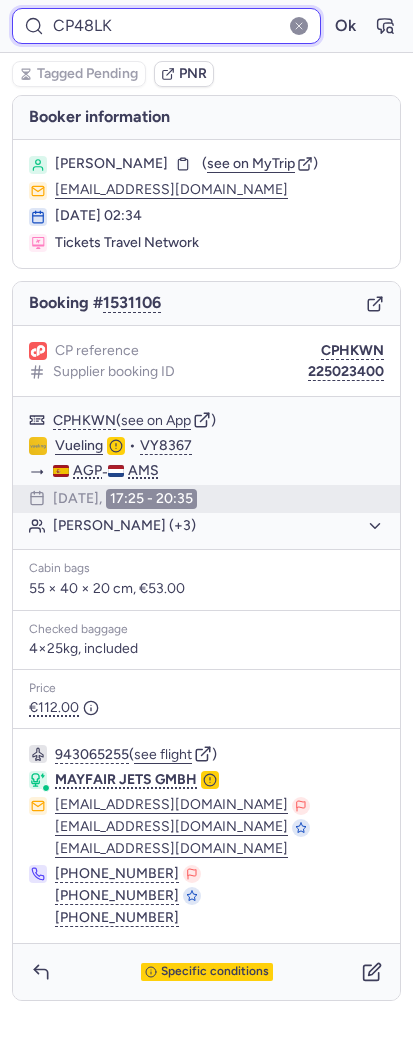 click on "CP48LK" at bounding box center [166, 26] 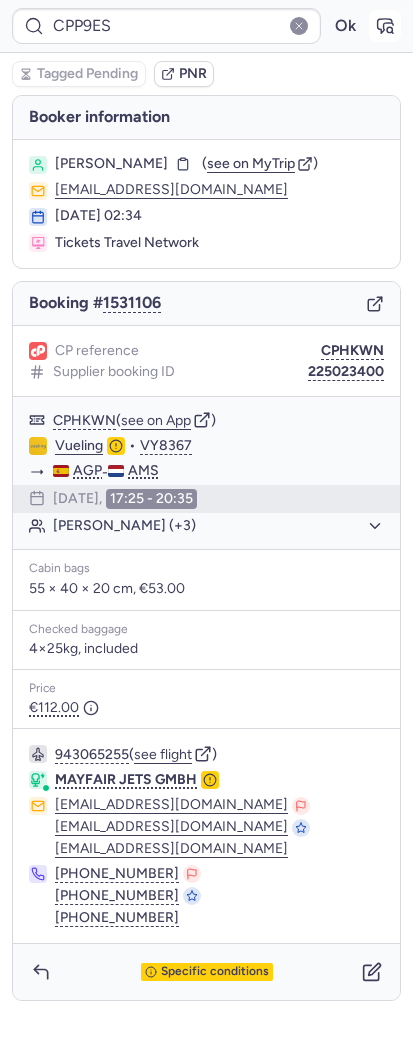 click 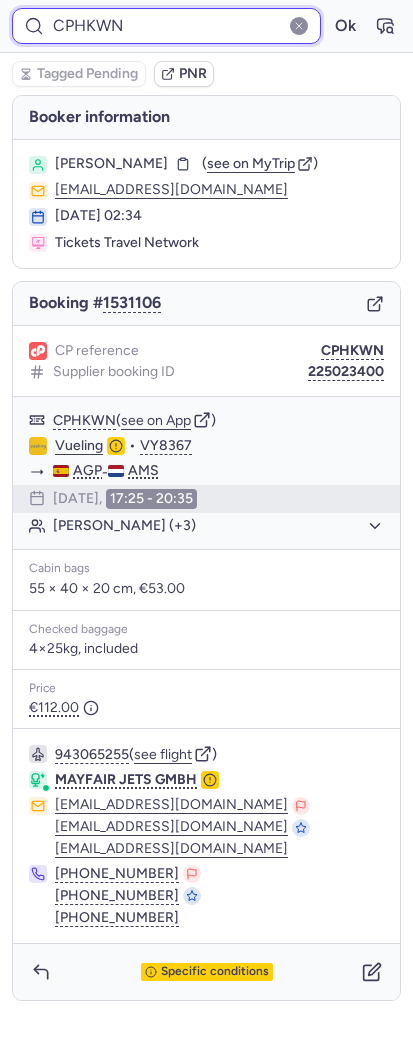 click on "CPHKWN" at bounding box center [166, 26] 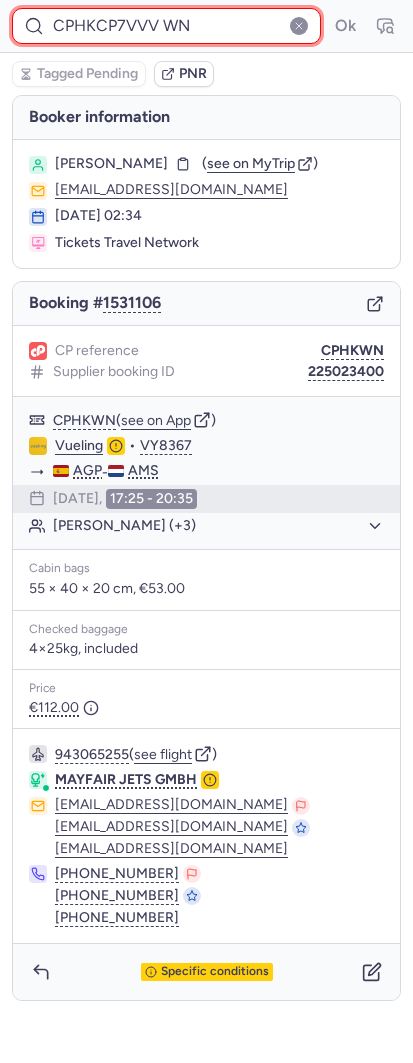 click on "CPHKCP7VVV WN" at bounding box center (166, 26) 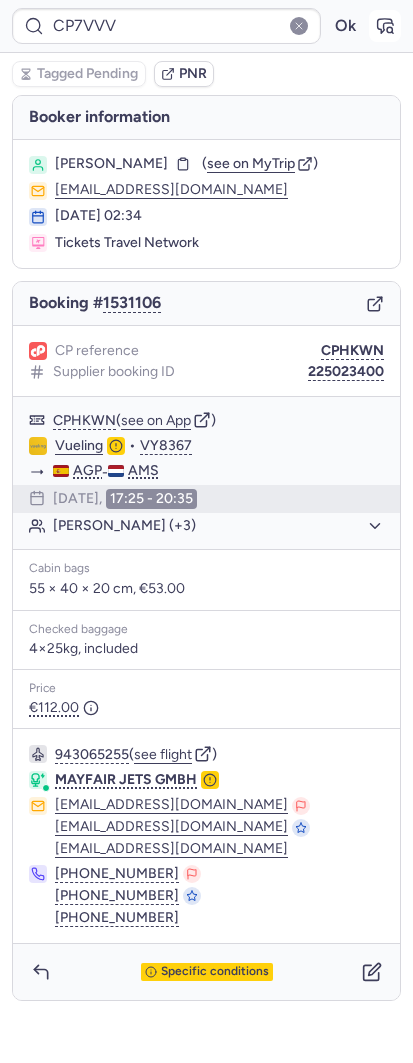 click 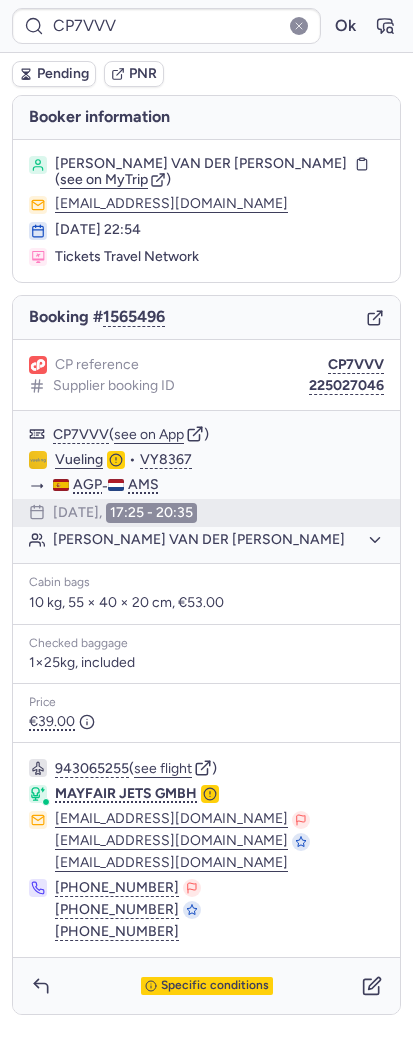 type on "CPHKWN" 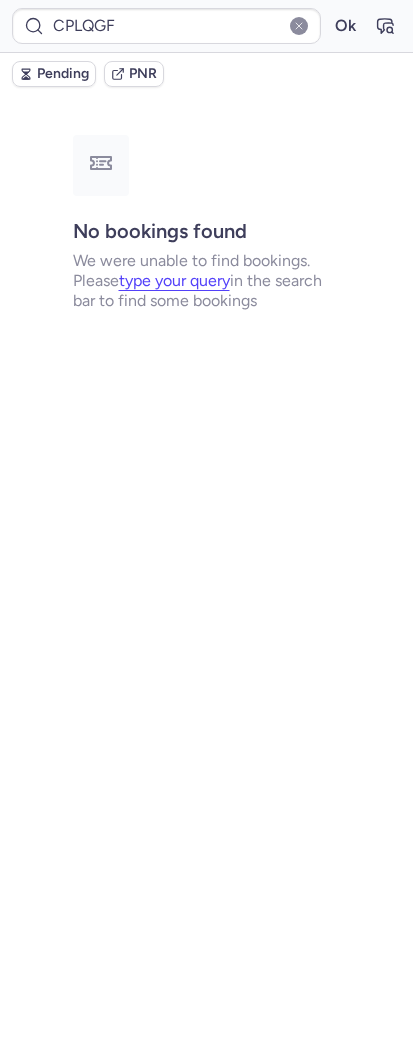 type on "CPEAZR" 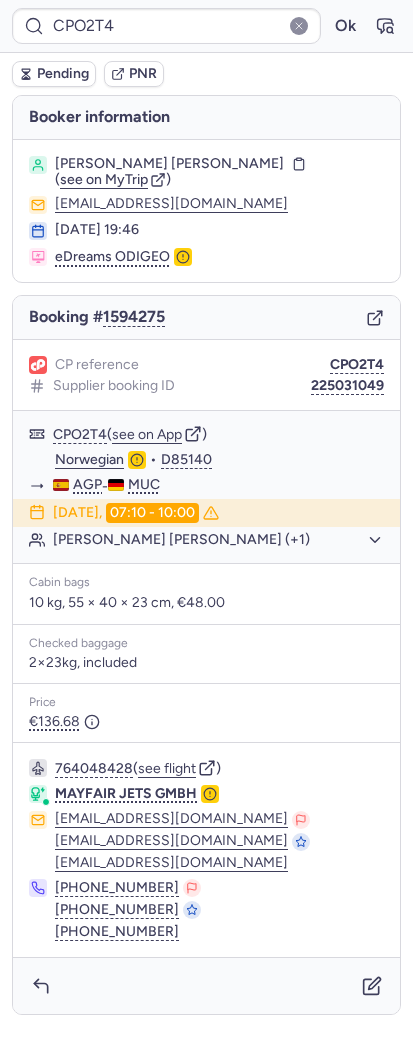type on "CPY8CL" 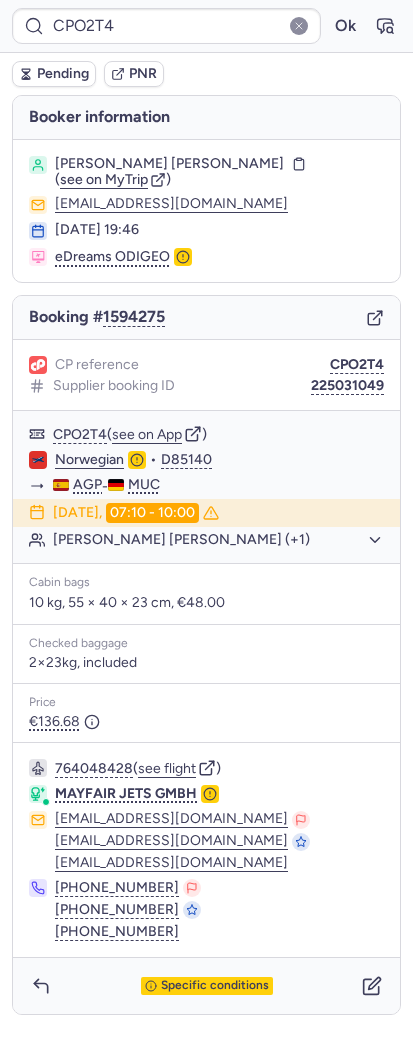 type on "CPIZUM" 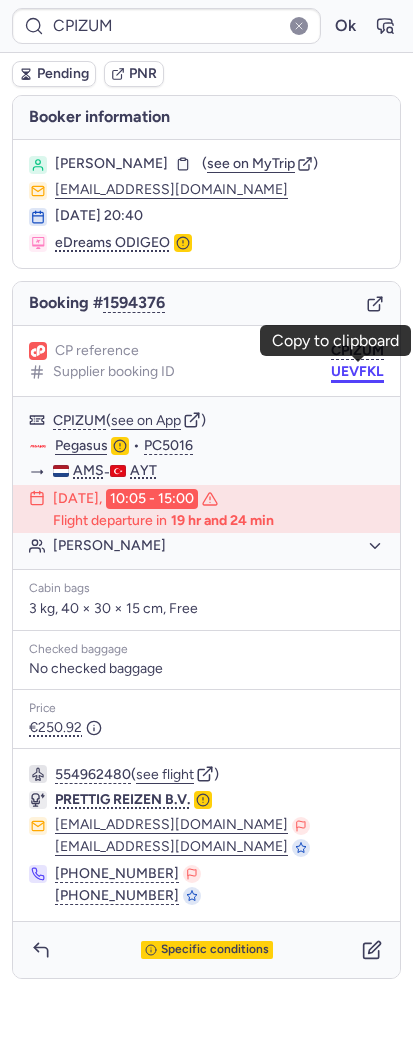click on "UEVFKL" at bounding box center (357, 372) 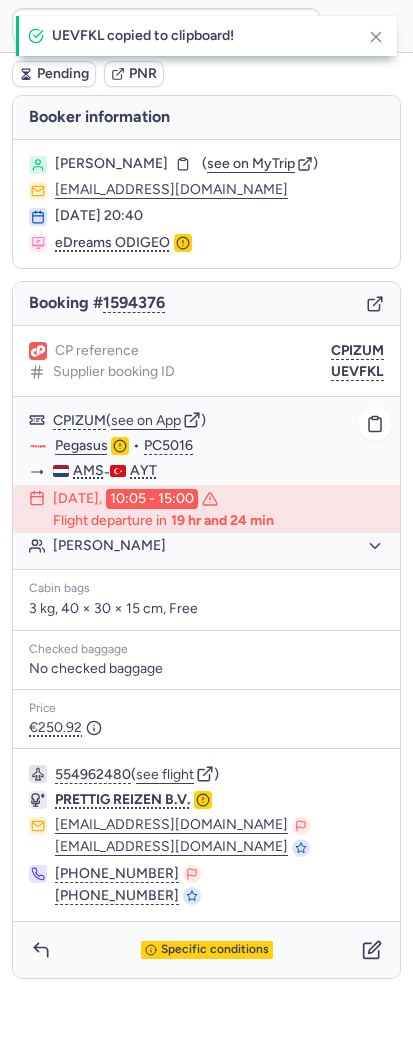 click on "Pegasus" 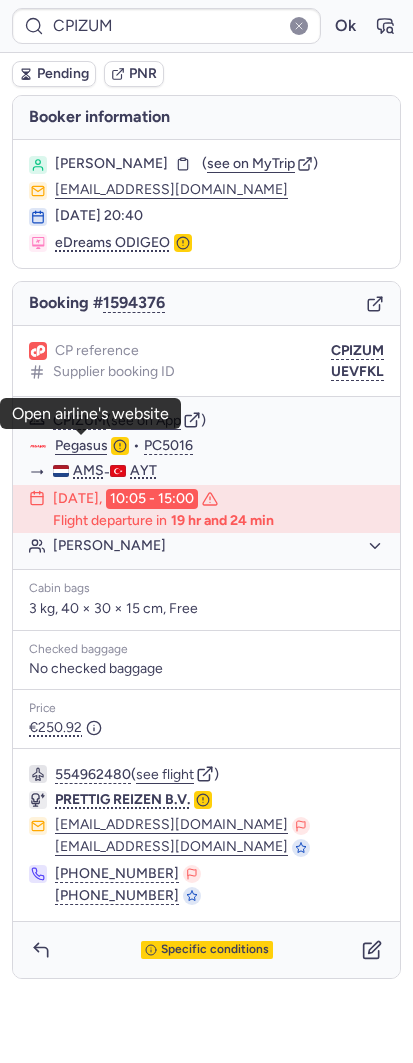 click on "Bahaa SALEH" at bounding box center [111, 164] 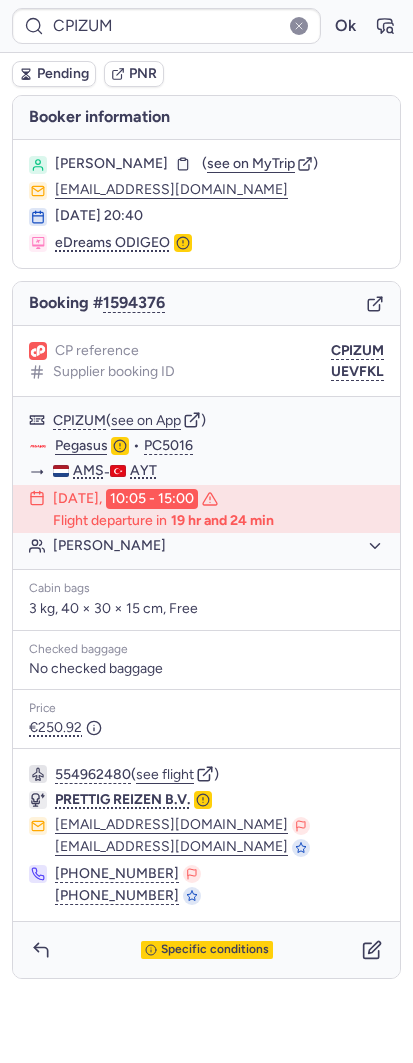 click on "Bahaa SALEH" at bounding box center (111, 164) 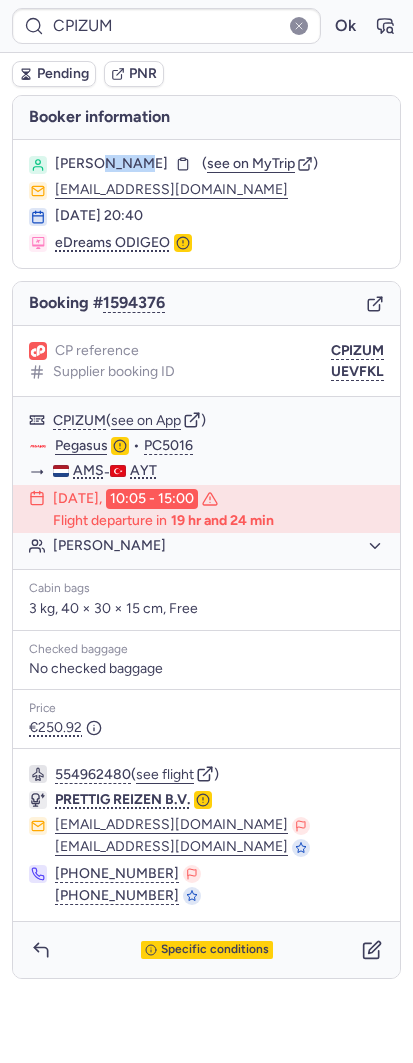click on "Bahaa SALEH" at bounding box center [111, 164] 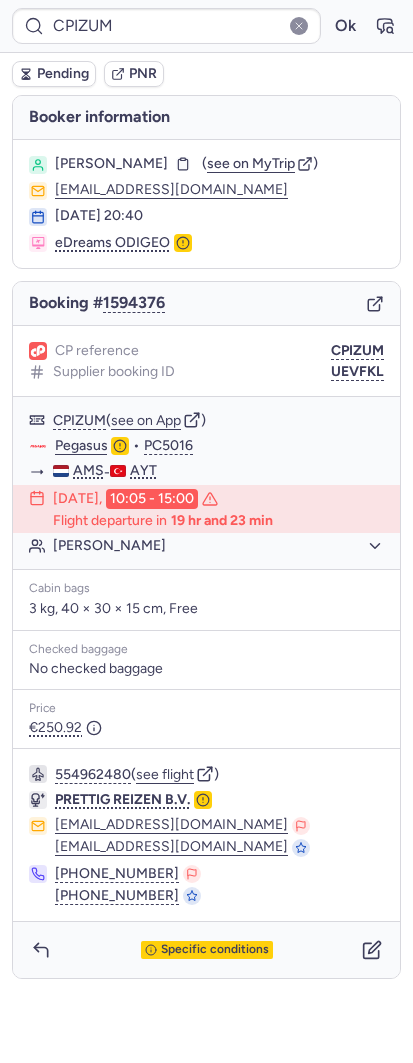 click on "Bahaa SALEH" at bounding box center [111, 164] 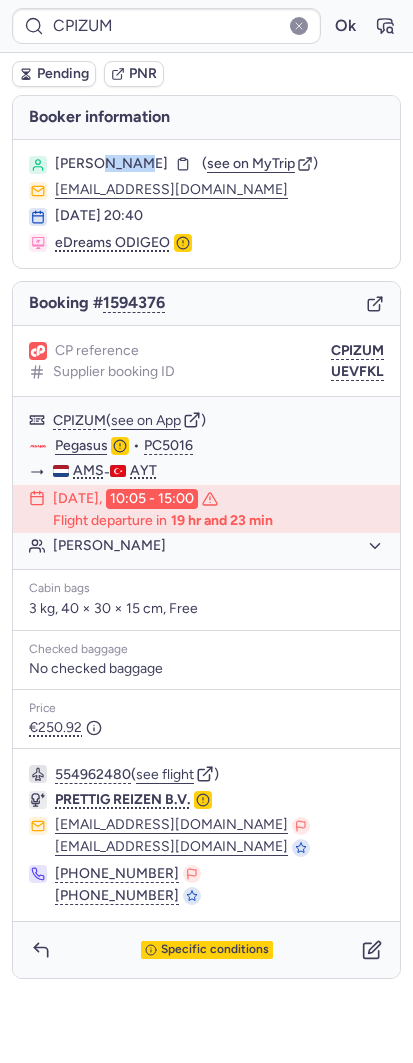 click on "Bahaa SALEH" at bounding box center [111, 164] 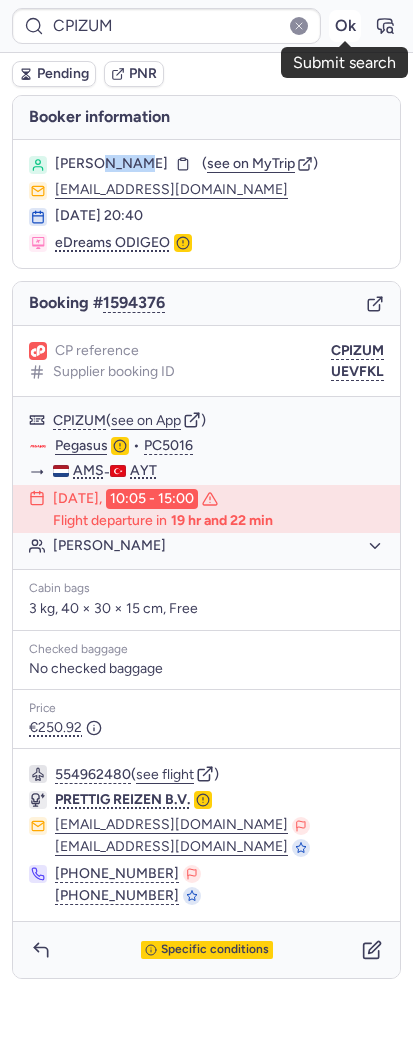 click on "Ok" at bounding box center (345, 26) 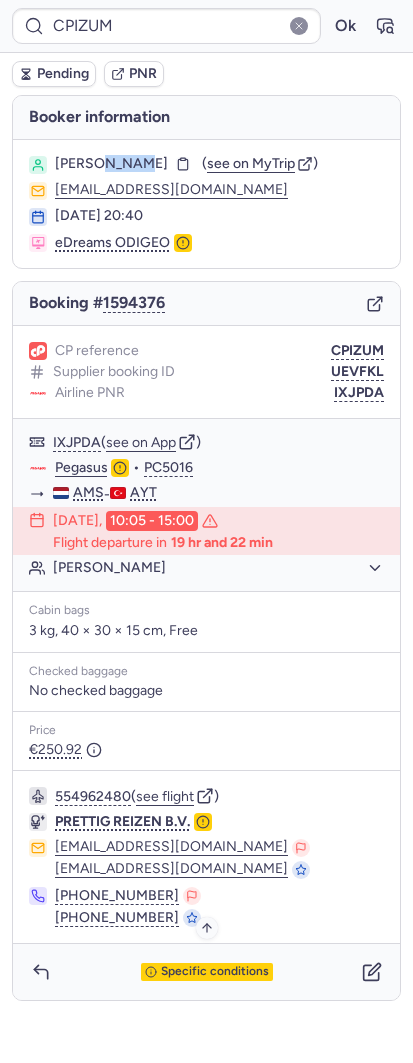 click on "Specific conditions" at bounding box center [215, 972] 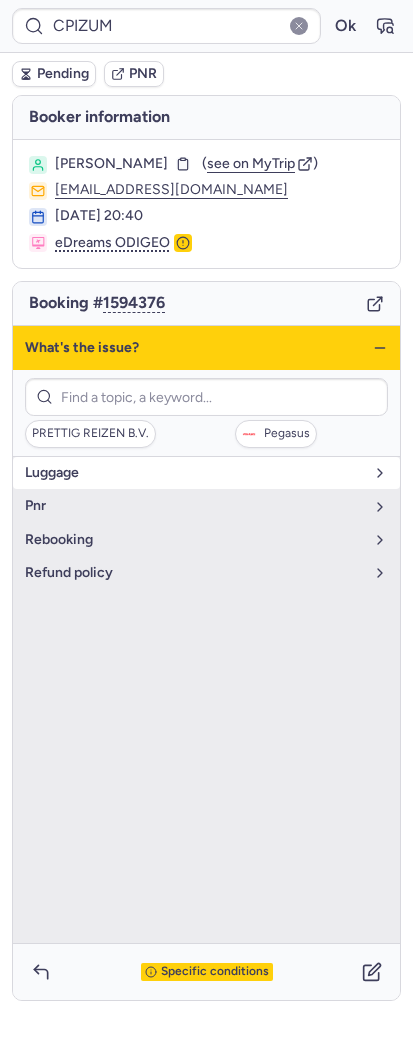 click on "luggage" at bounding box center [194, 473] 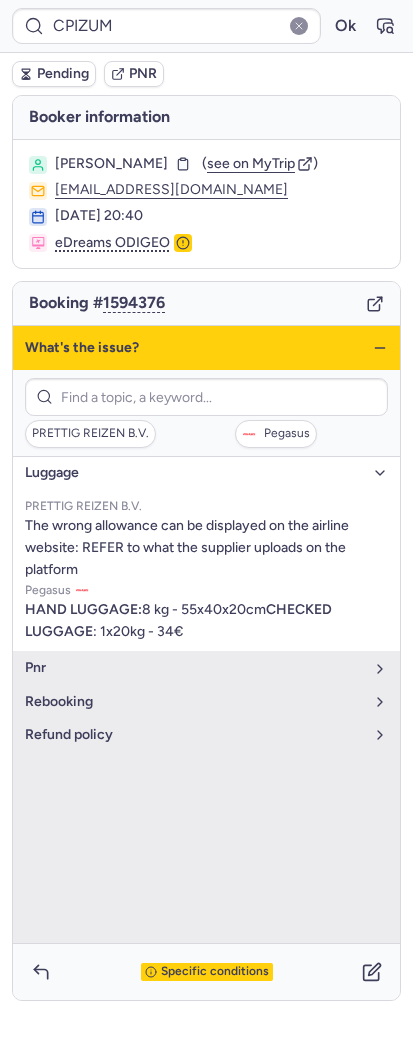 click on "luggage" at bounding box center [194, 473] 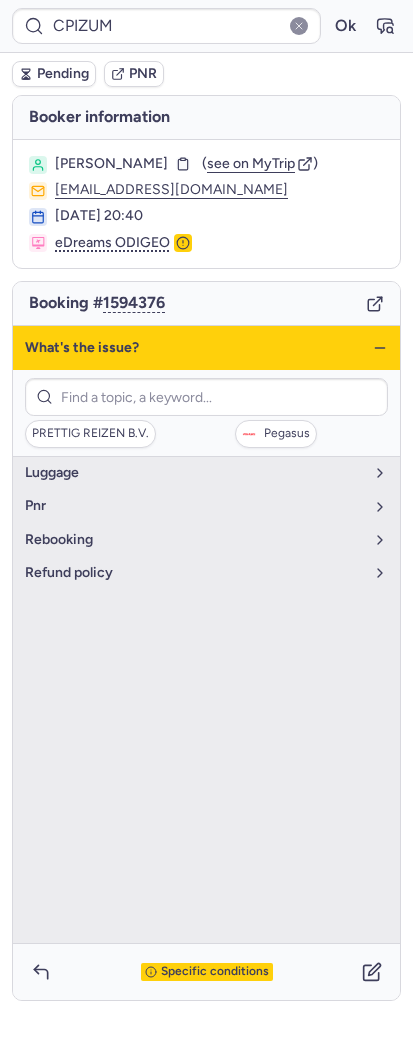 click 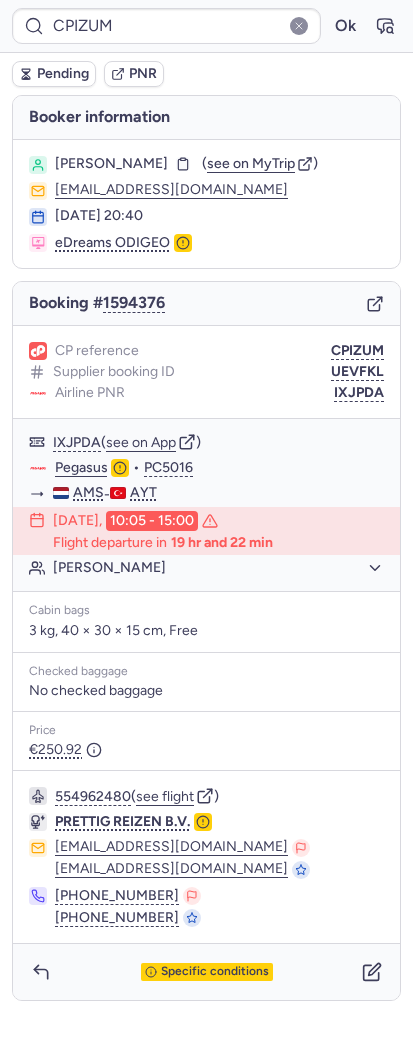 click on "Booking # 1594376" at bounding box center (206, 304) 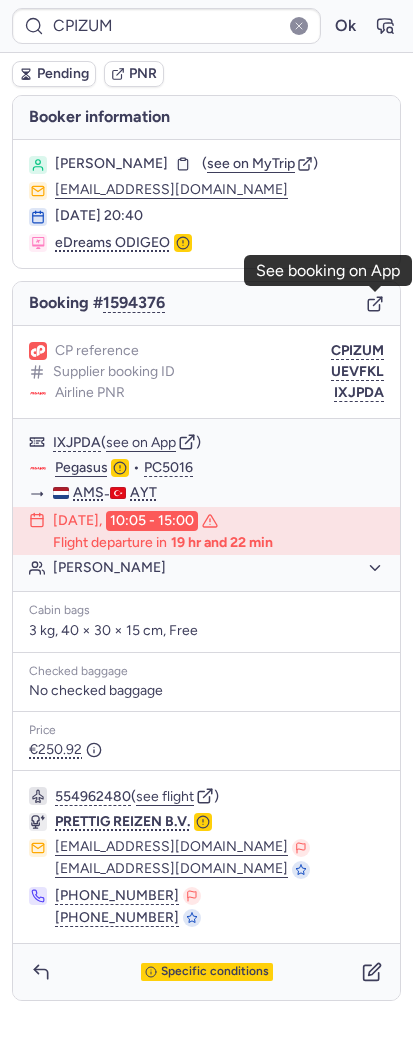 click on "Specific conditions" at bounding box center [215, 972] 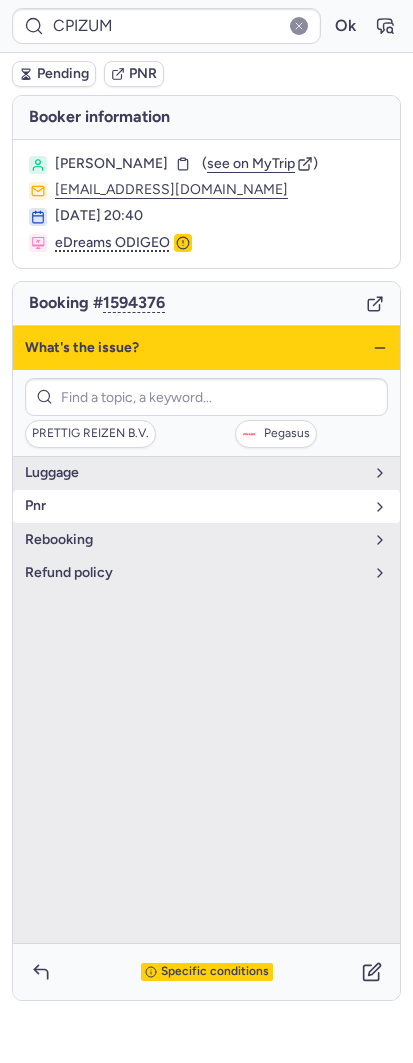 click on "luggage" at bounding box center [206, 473] 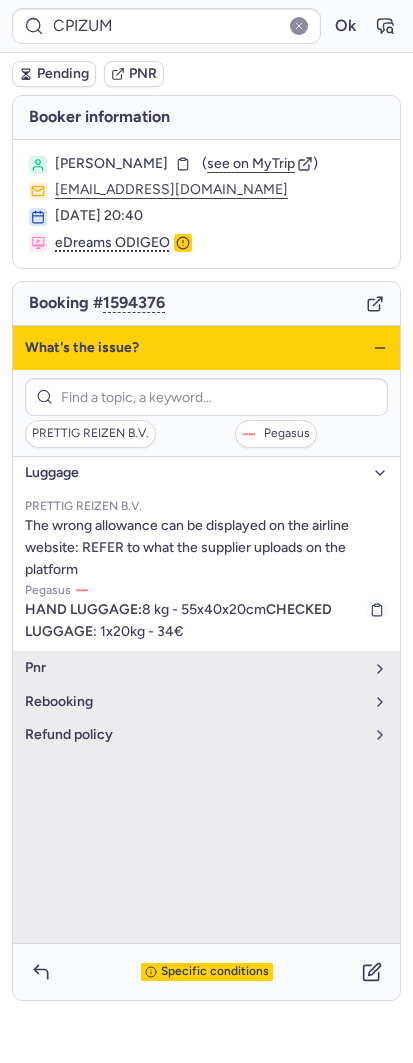 click on "HAND LUGGAGE:    8 kg - 55x40x20cm
CHECKED LUGGAGE  : 1x20kg - 34€" at bounding box center [206, 621] 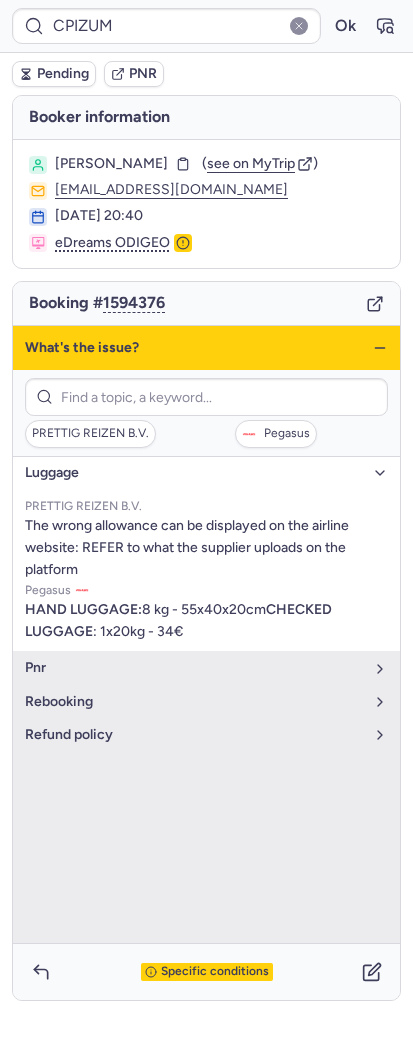 click on "What's the issue?" at bounding box center [206, 348] 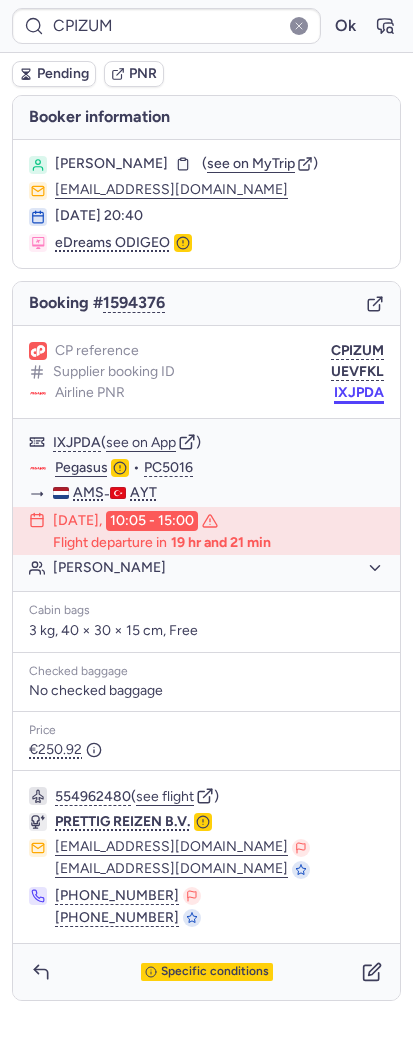 click on "IXJPDA" at bounding box center (359, 393) 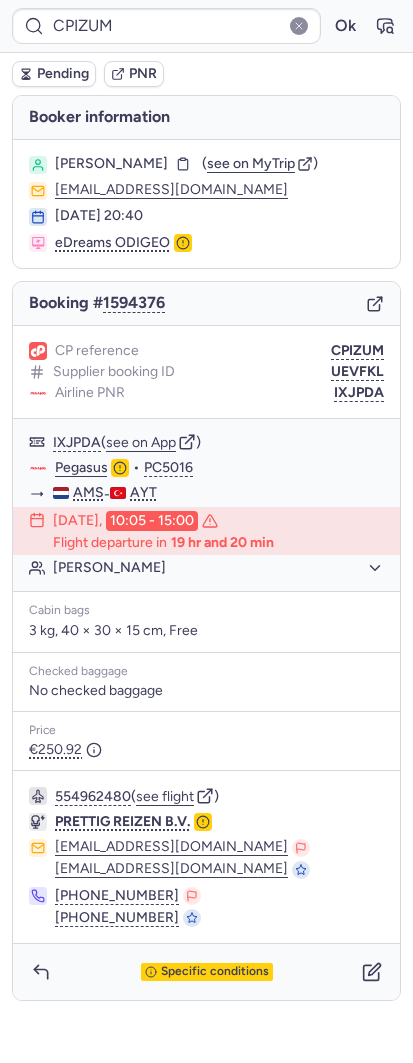 type 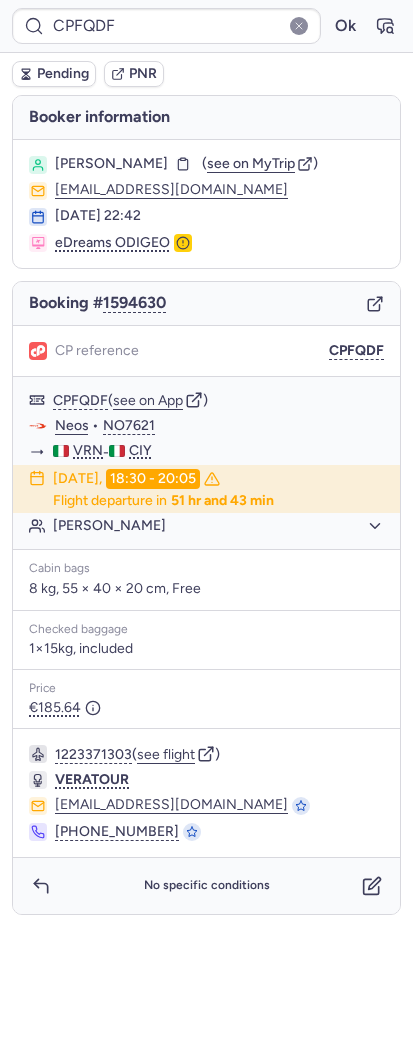 click on "Pending" at bounding box center [63, 74] 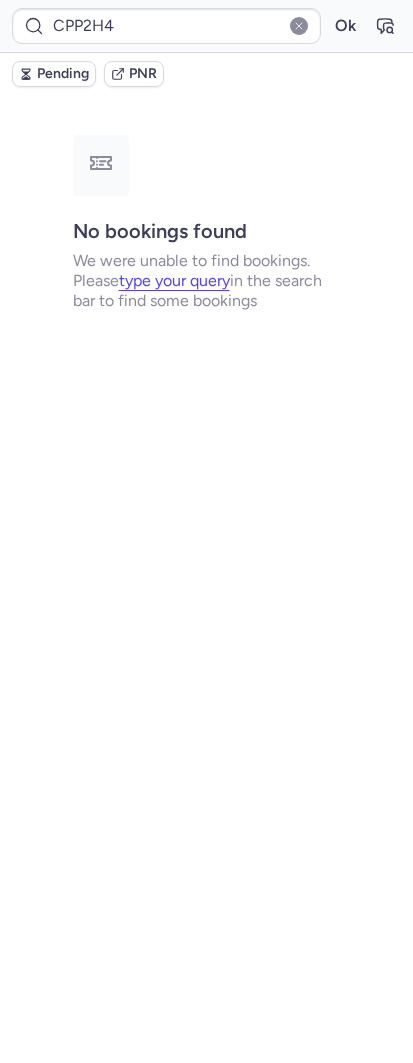 click on "Pending" at bounding box center [63, 74] 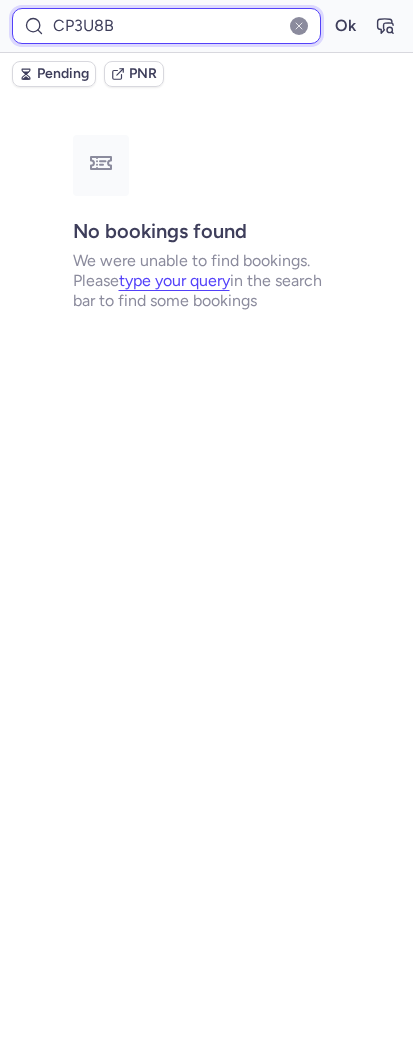 click on "CP3U8B" at bounding box center (166, 26) 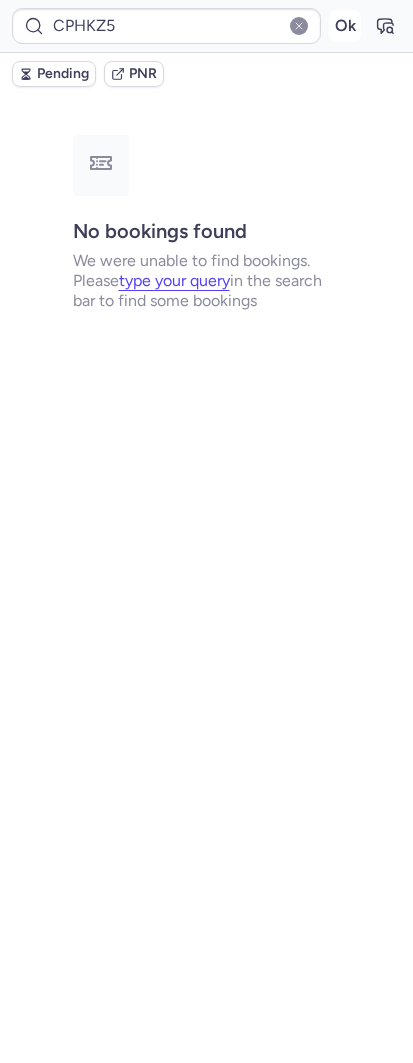 click on "Ok" at bounding box center [345, 26] 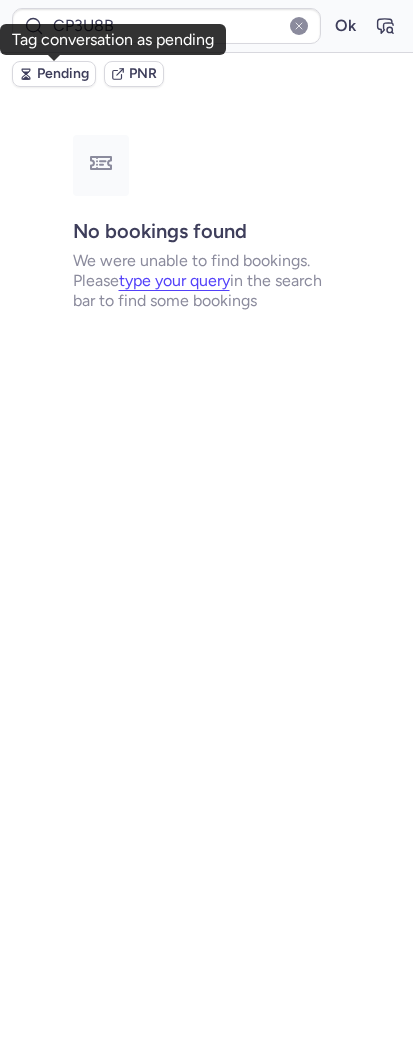 click on "Pending" at bounding box center (54, 74) 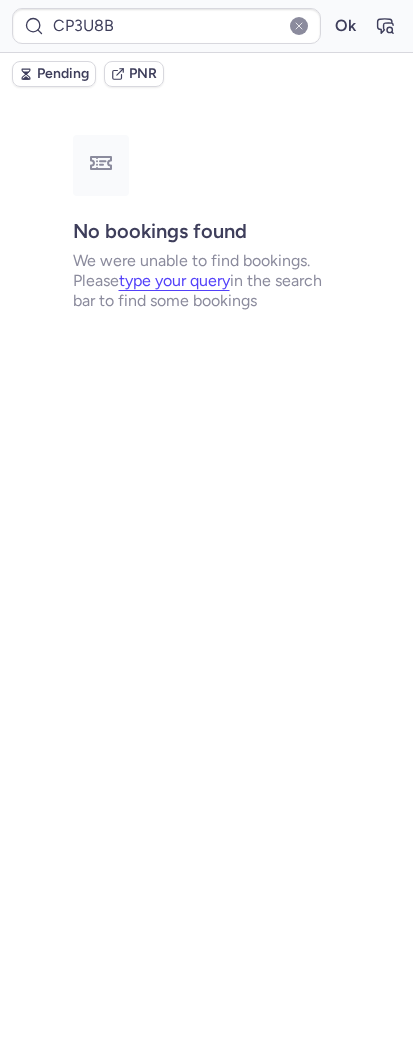 click on "Pending" at bounding box center (63, 74) 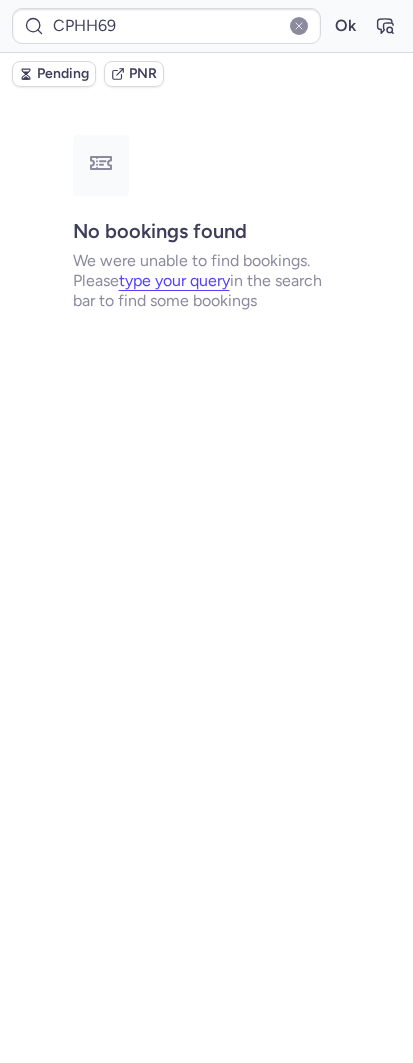 click on "Pending" at bounding box center [63, 74] 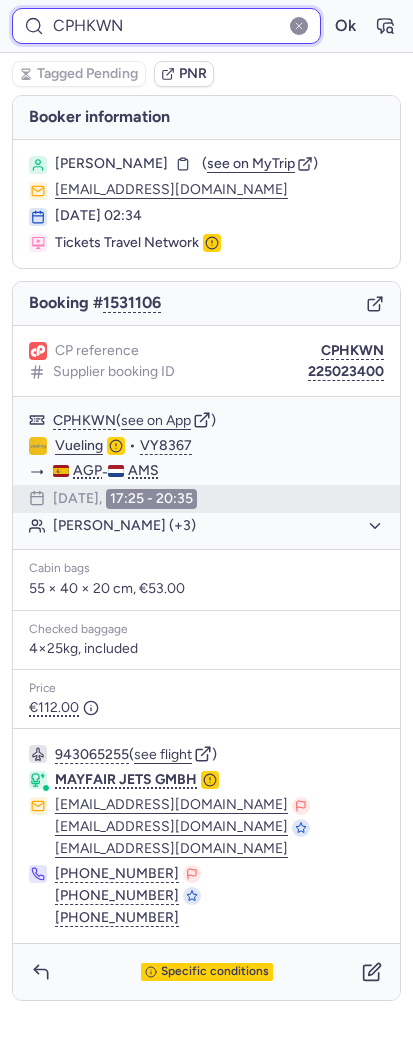 click on "CPHKWN" at bounding box center [166, 26] 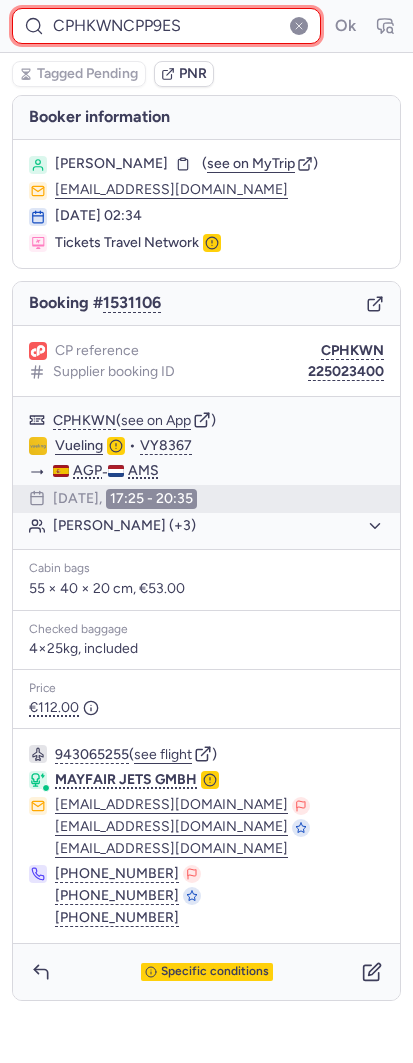 click on "CPHKWNCPP9ES" at bounding box center [166, 26] 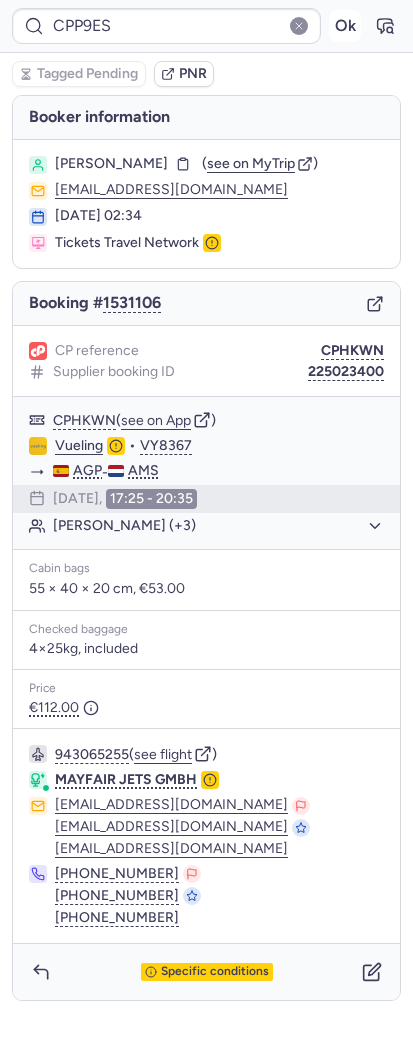 click on "Ok" at bounding box center (345, 26) 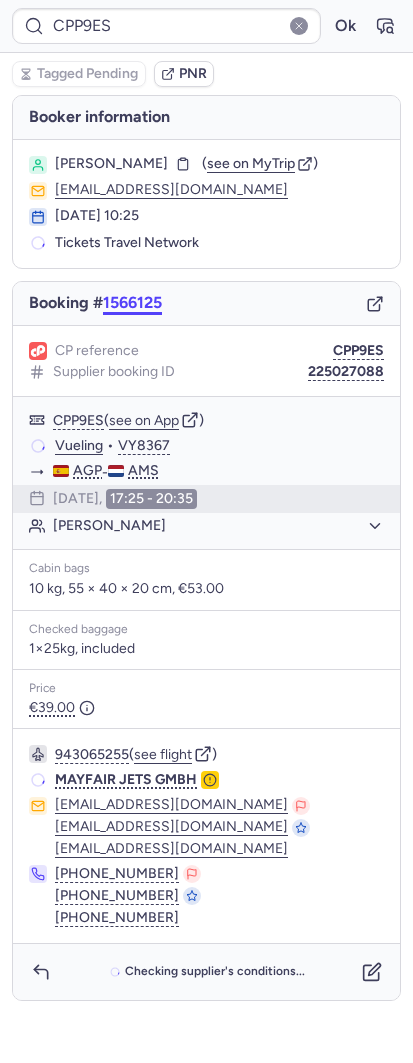 click on "1566125" at bounding box center [132, 303] 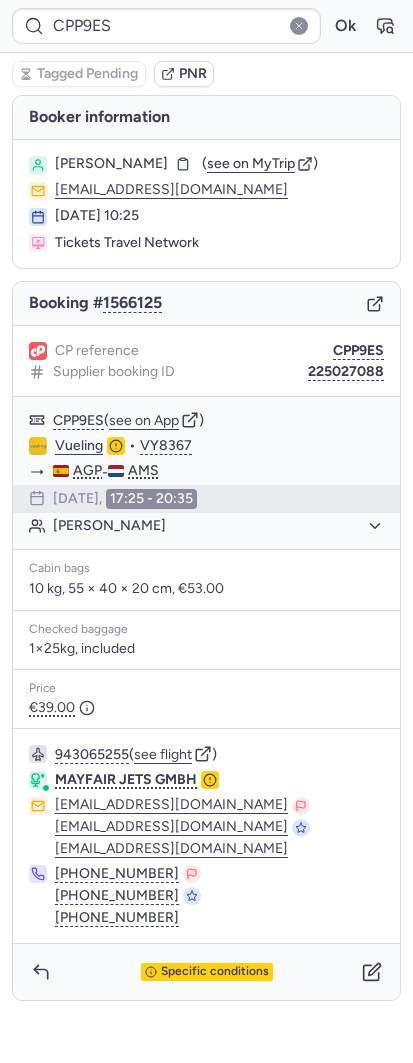 click on "[EMAIL_ADDRESS][DOMAIN_NAME]" at bounding box center [219, 190] 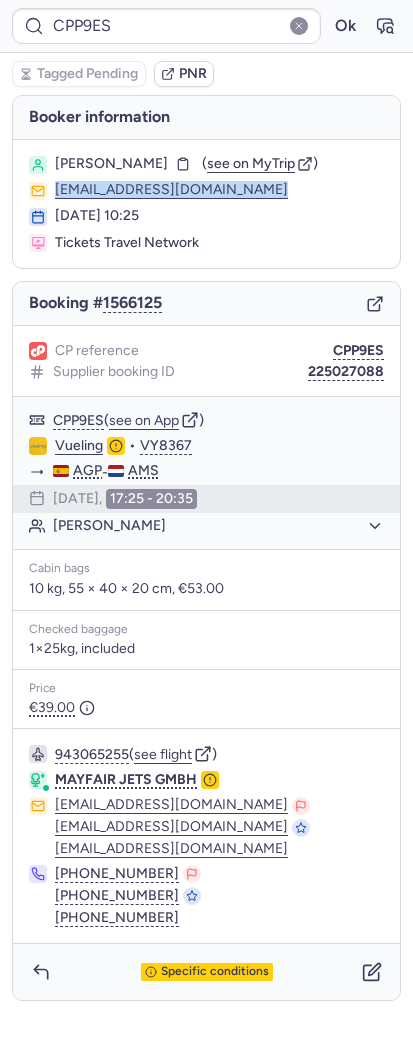click on "[EMAIL_ADDRESS][DOMAIN_NAME]" at bounding box center [219, 190] 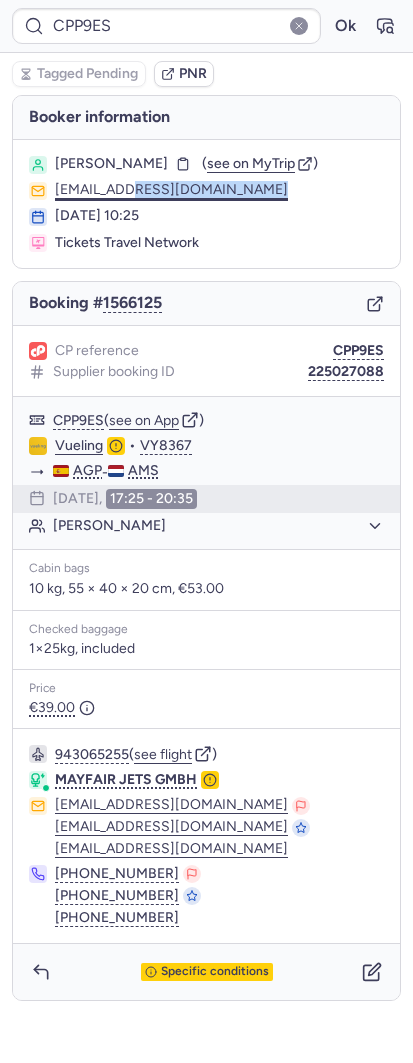 drag, startPoint x: 299, startPoint y: 187, endPoint x: 129, endPoint y: 183, distance: 170.04706 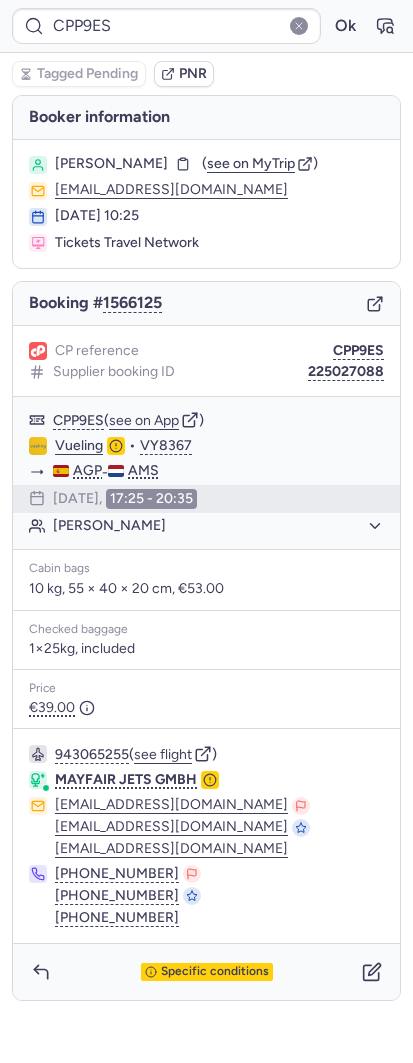 scroll, scrollTop: 0, scrollLeft: 0, axis: both 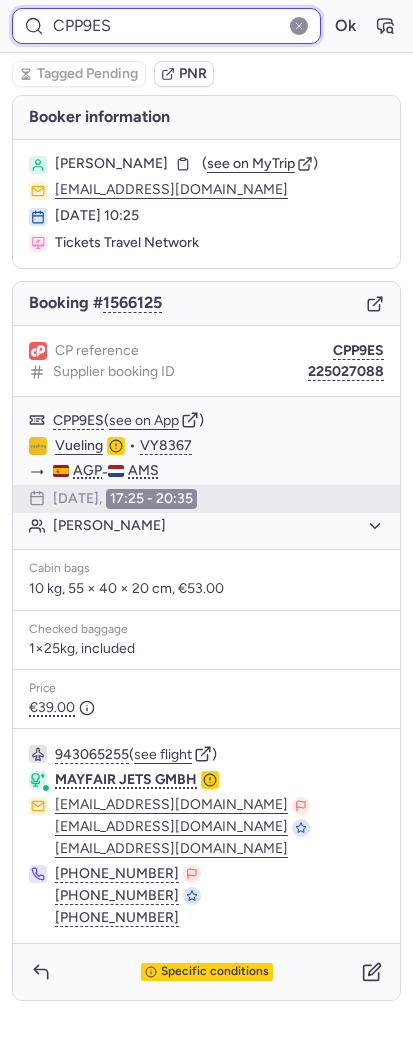 click on "CPP9ES" at bounding box center [166, 26] 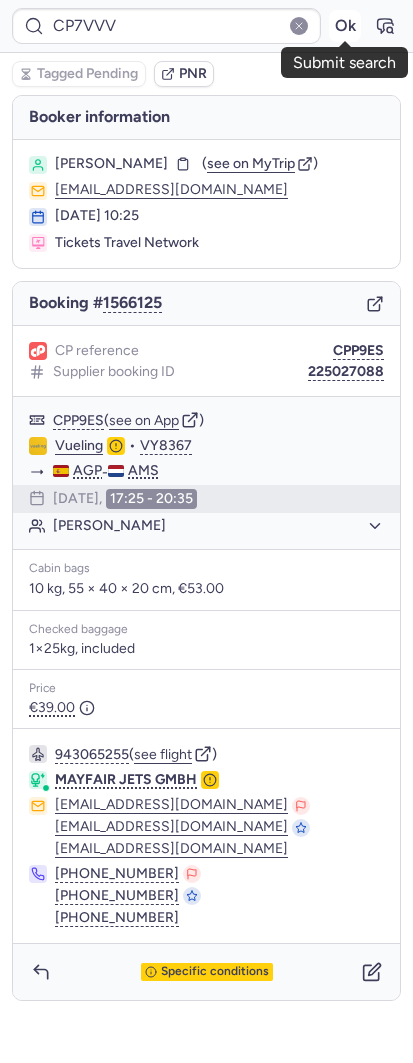 click on "Ok" at bounding box center (345, 26) 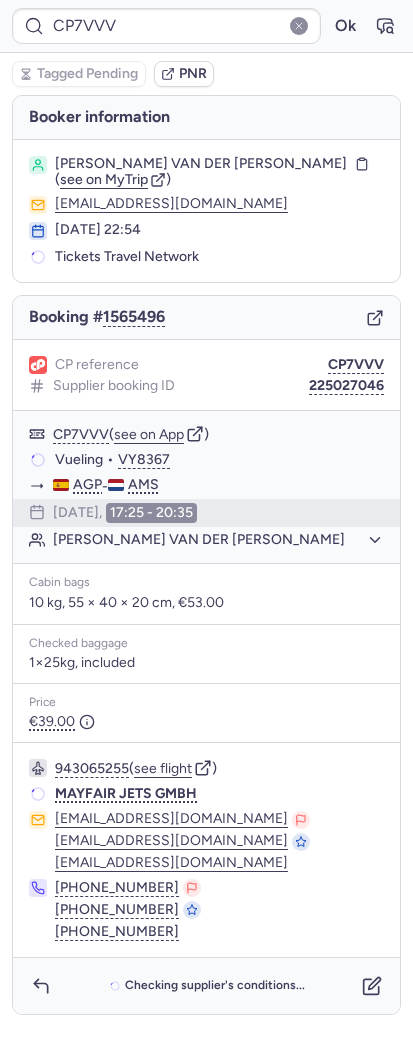 click on "Booking # 1565496" at bounding box center [206, 318] 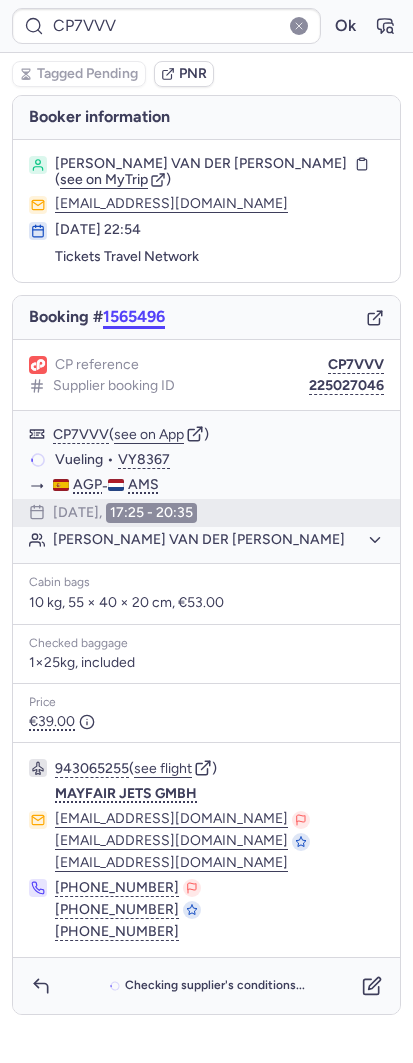 click on "1565496" at bounding box center [134, 317] 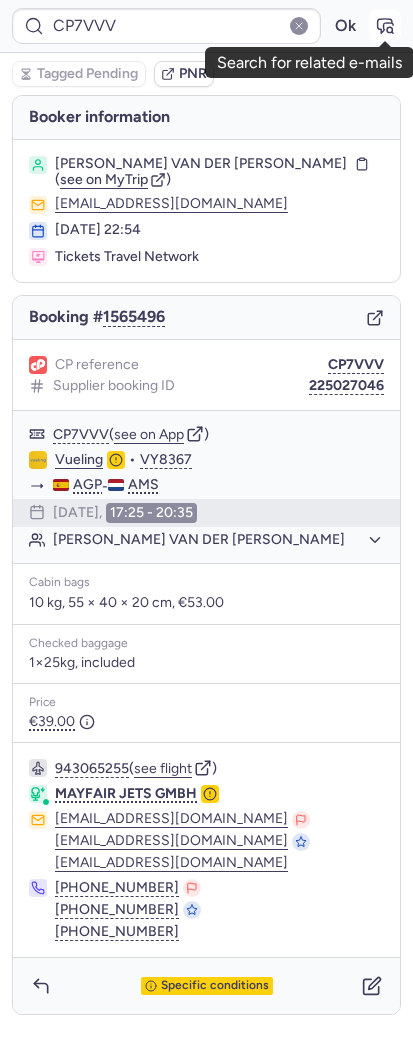 click 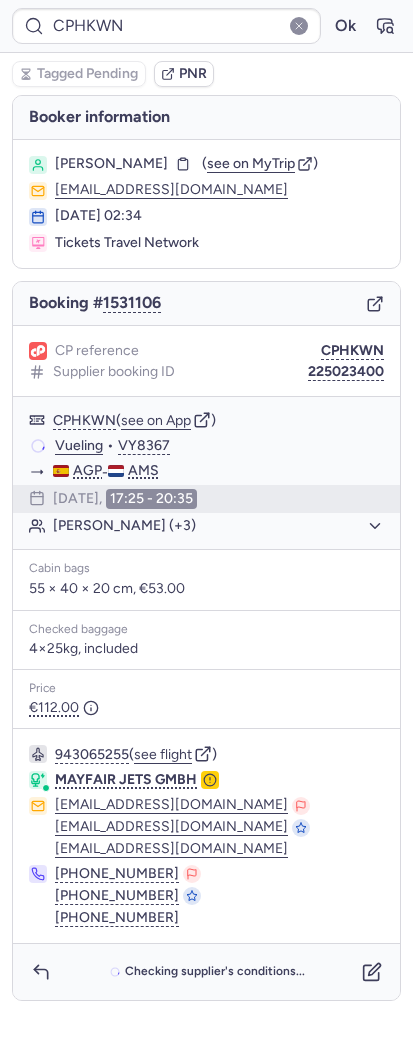 type on "CPXXKO" 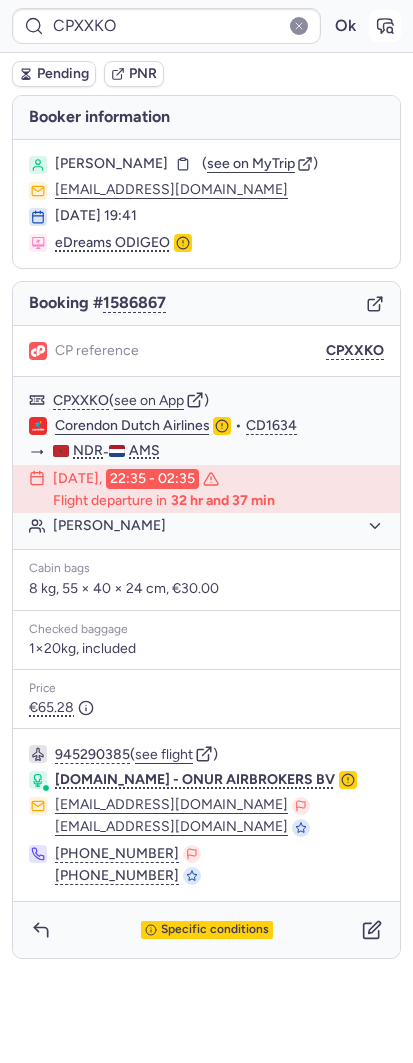 click 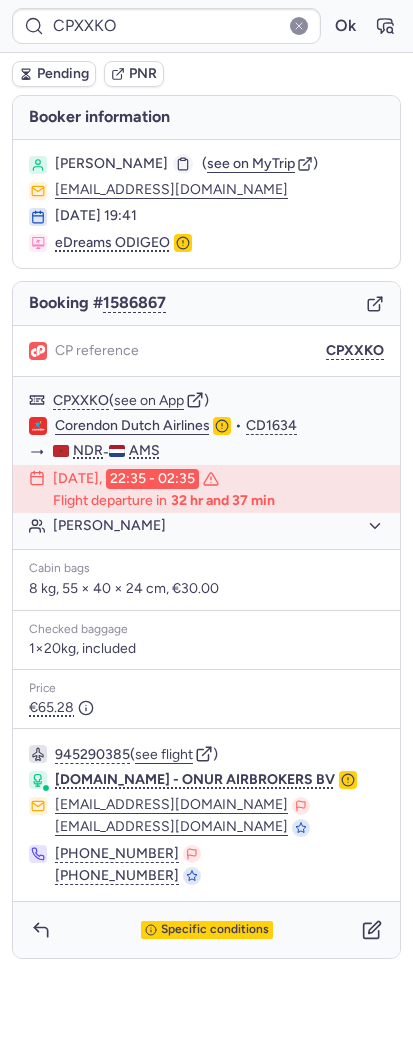 click 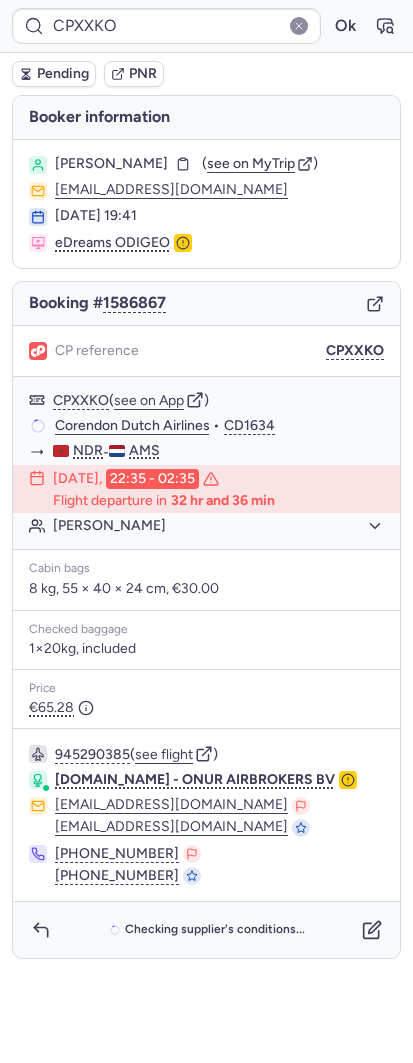 click 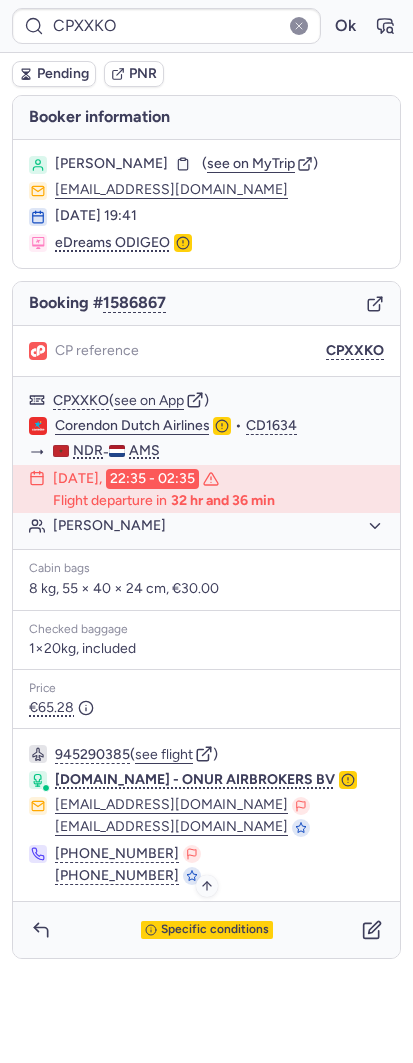 click on "Specific conditions" at bounding box center [215, 930] 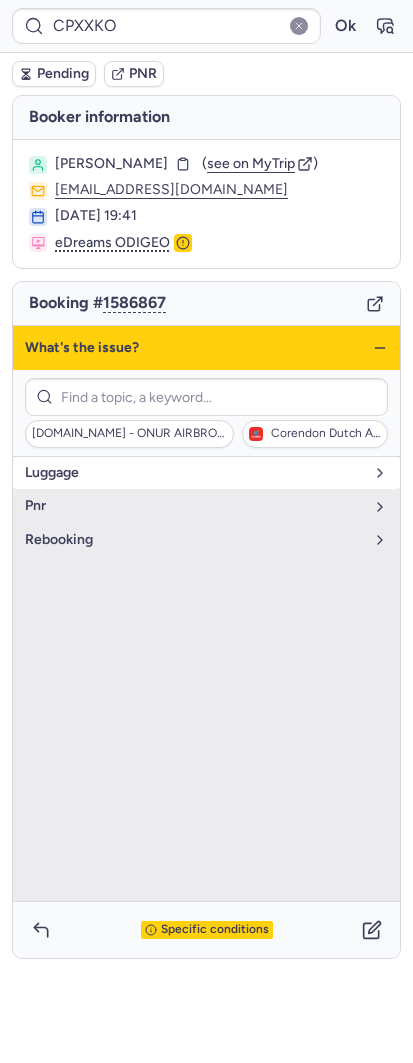 click on "luggage" at bounding box center [206, 473] 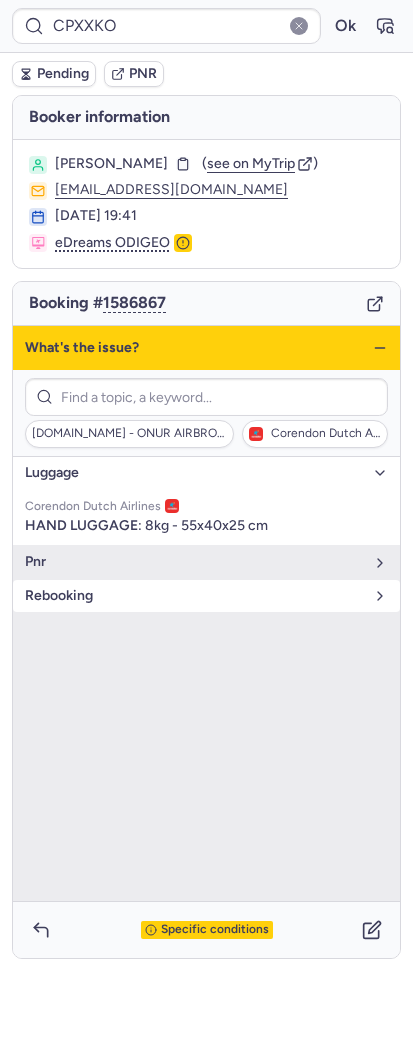 click on "rebooking" at bounding box center (194, 596) 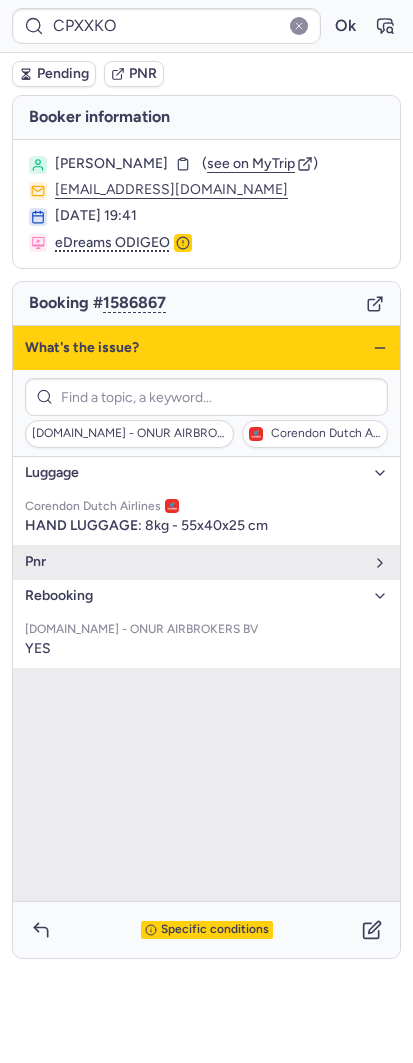 click on "rebooking" at bounding box center (194, 596) 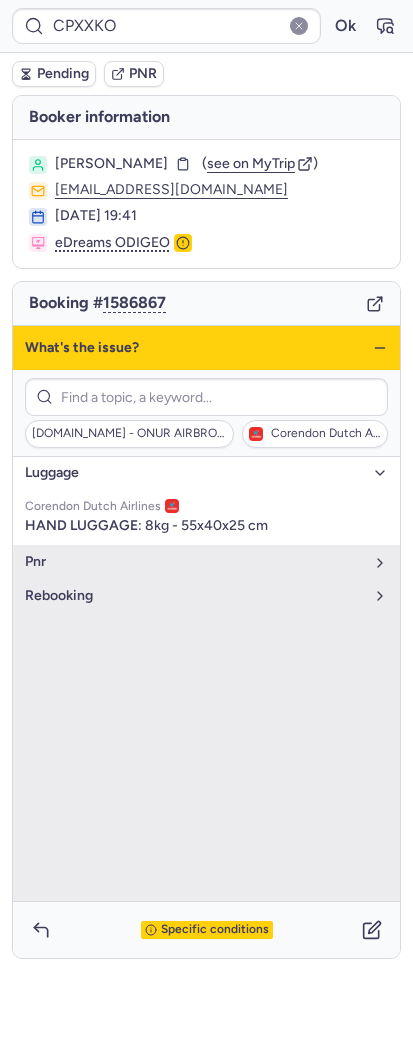 click 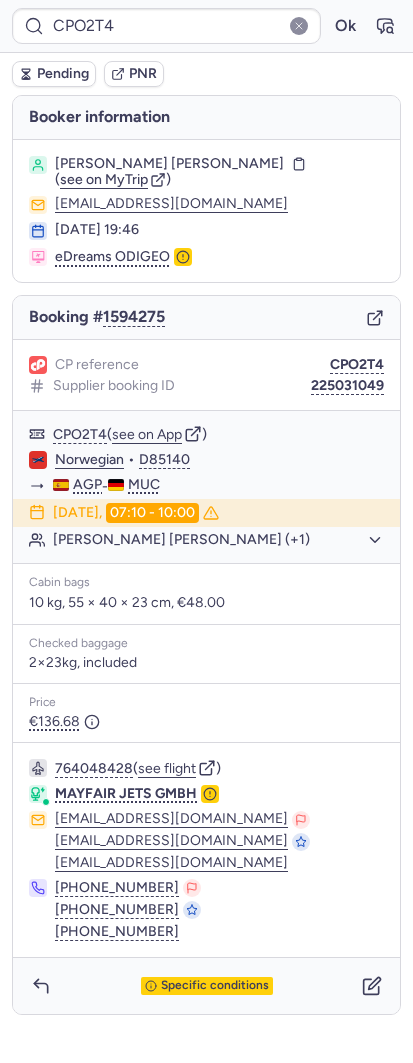 type on "CPEFJN" 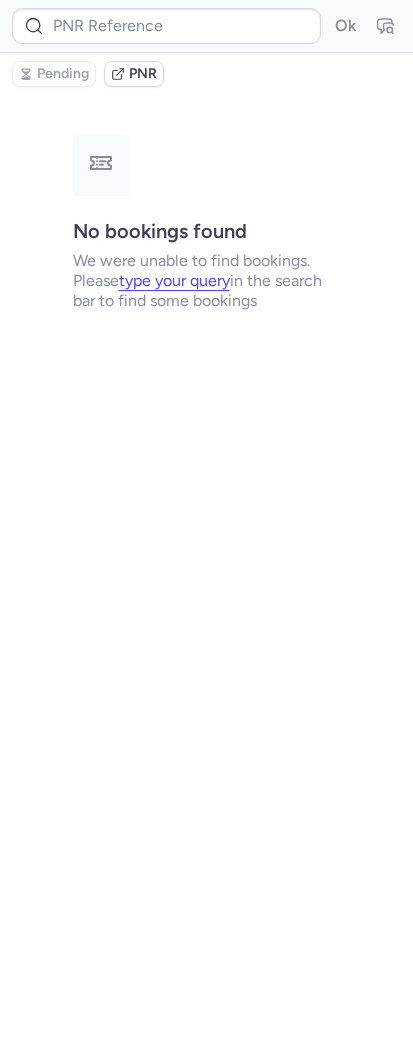 type on "CPO2T4" 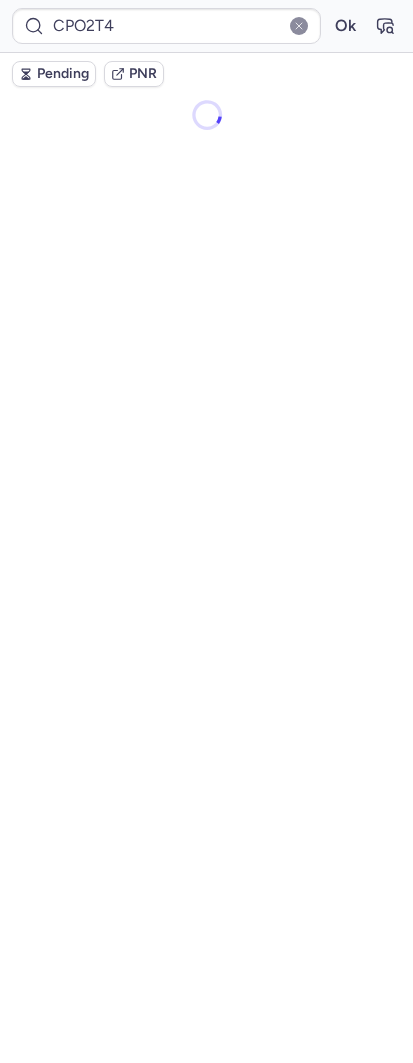 scroll, scrollTop: 0, scrollLeft: 0, axis: both 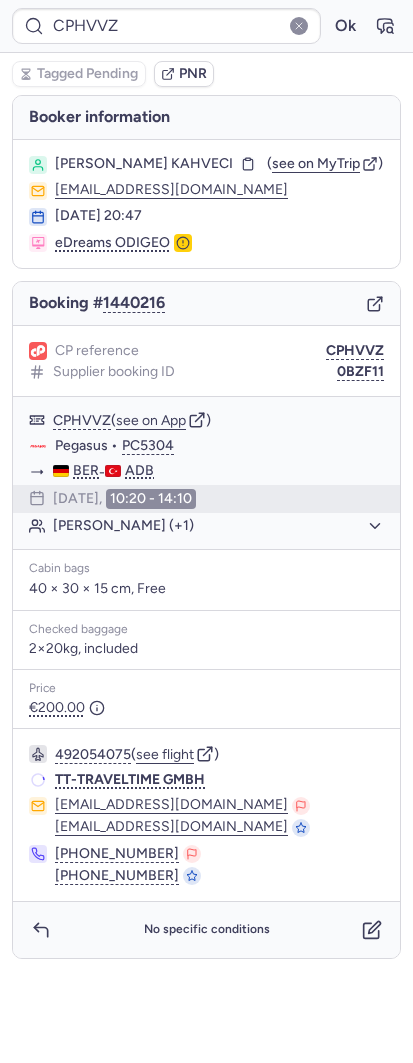 type on "CPNKPR" 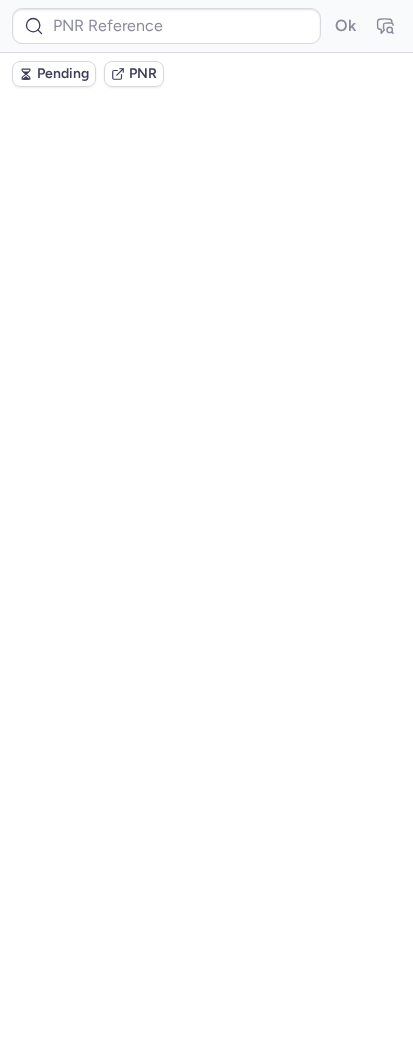scroll, scrollTop: 0, scrollLeft: 0, axis: both 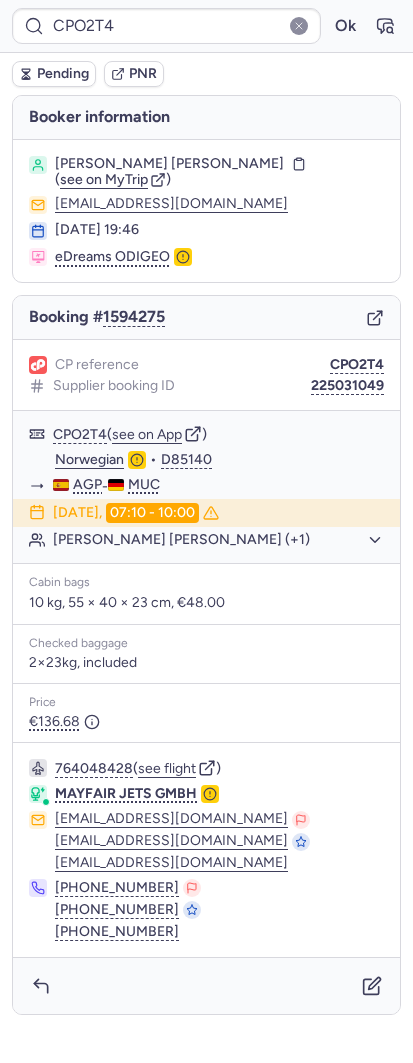 type on "CPIZUM" 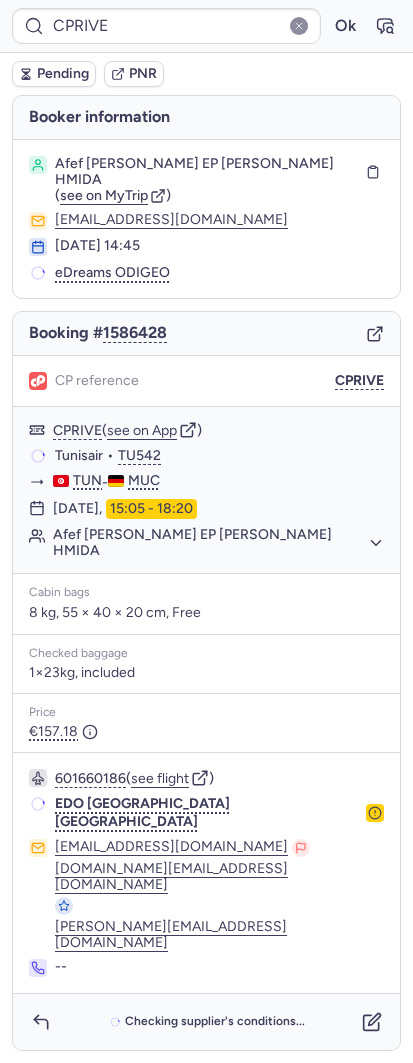 type on "CPO2T4" 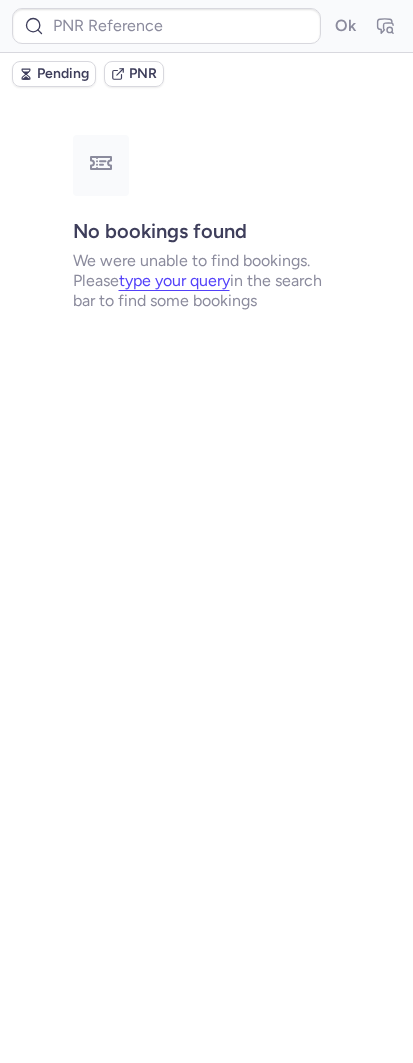 type on "CPO2T4" 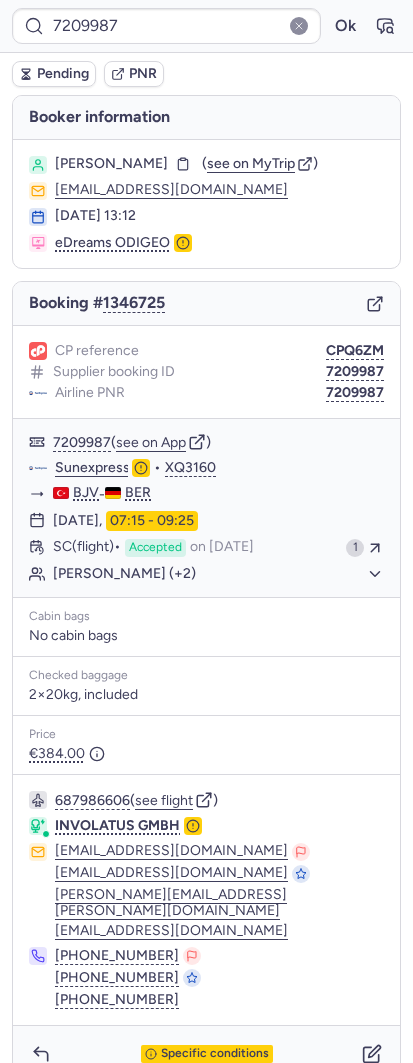 type on "CPRIVE" 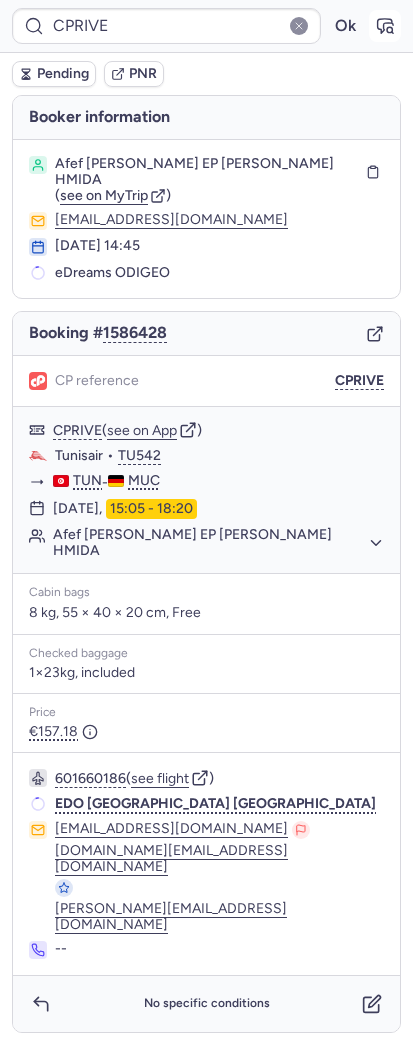 click at bounding box center [385, 26] 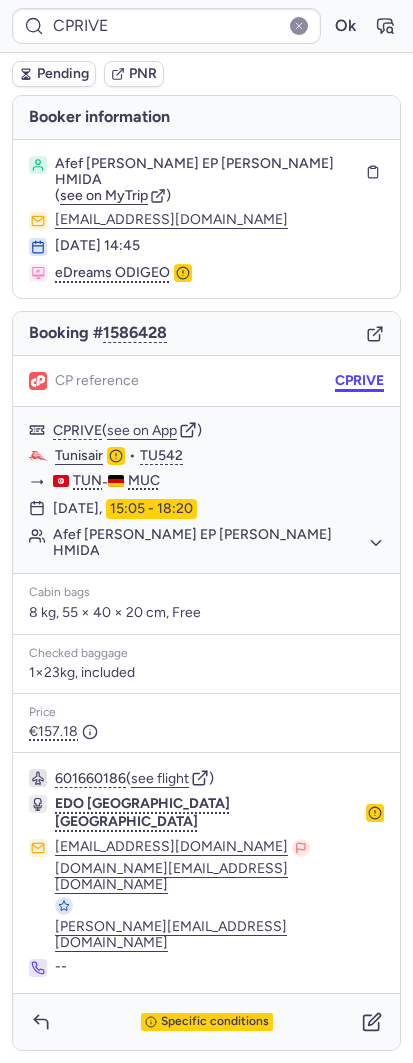 click on "CPRIVE" at bounding box center [359, 381] 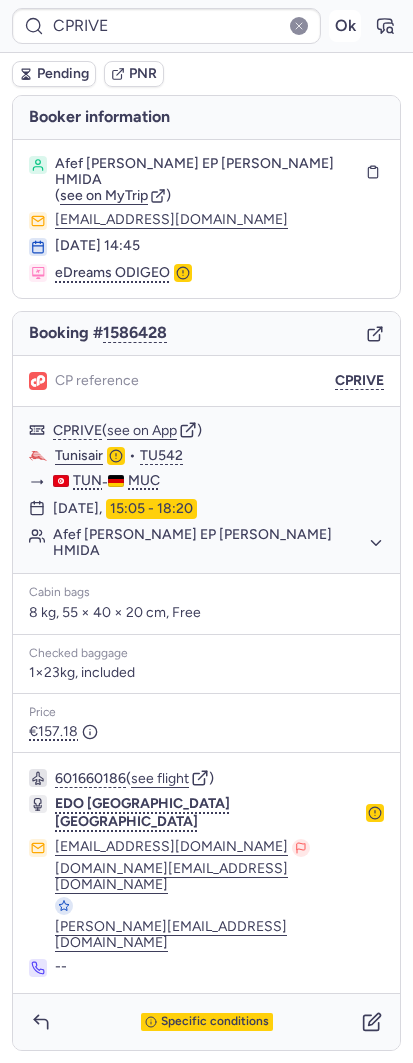 click on "Ok" at bounding box center (345, 26) 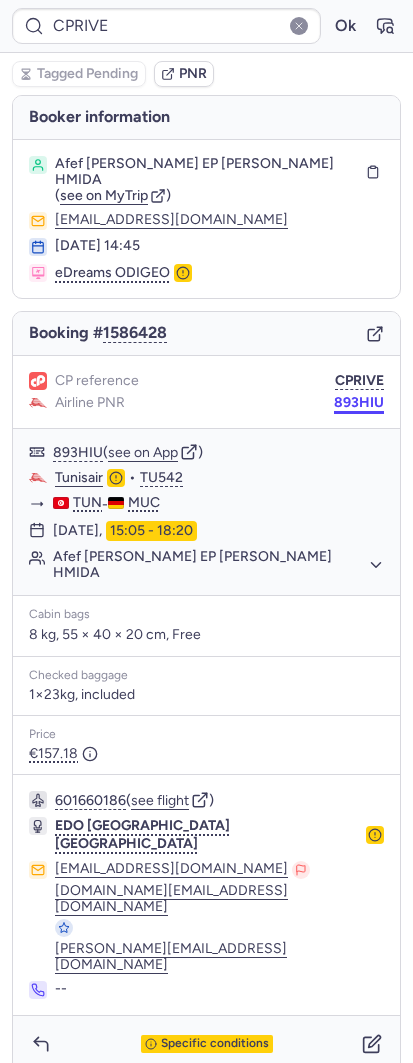 click on "893HIU" at bounding box center (359, 403) 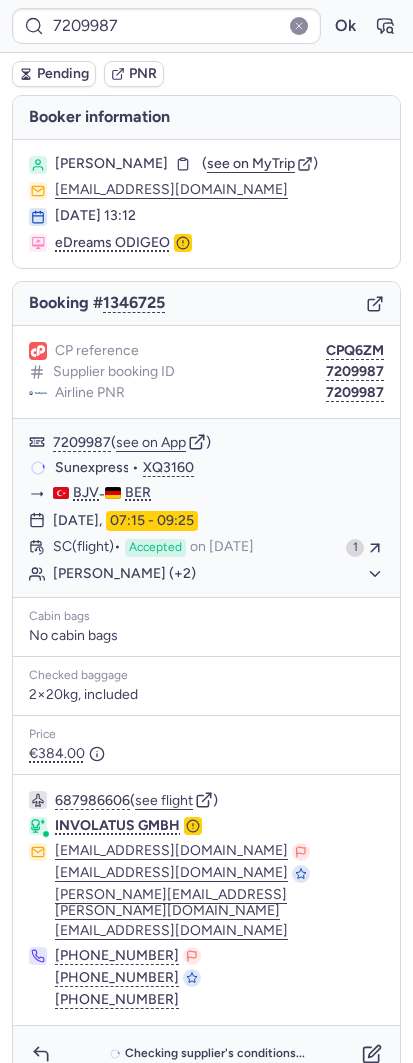 type on "CPQ6ZM" 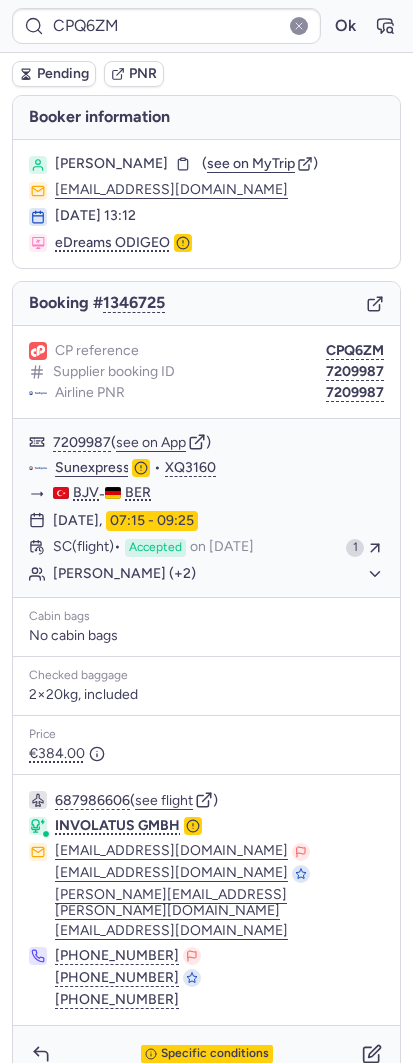 click on "CPQ6ZM  Ok" at bounding box center (206, 26) 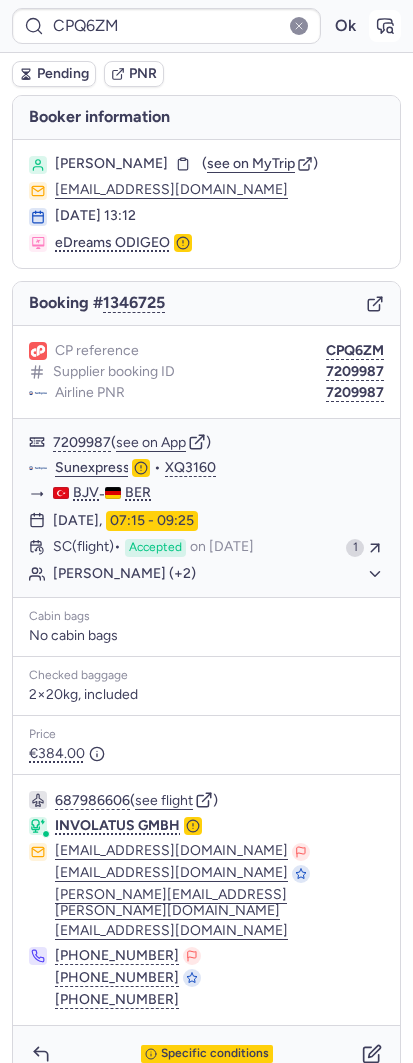 click 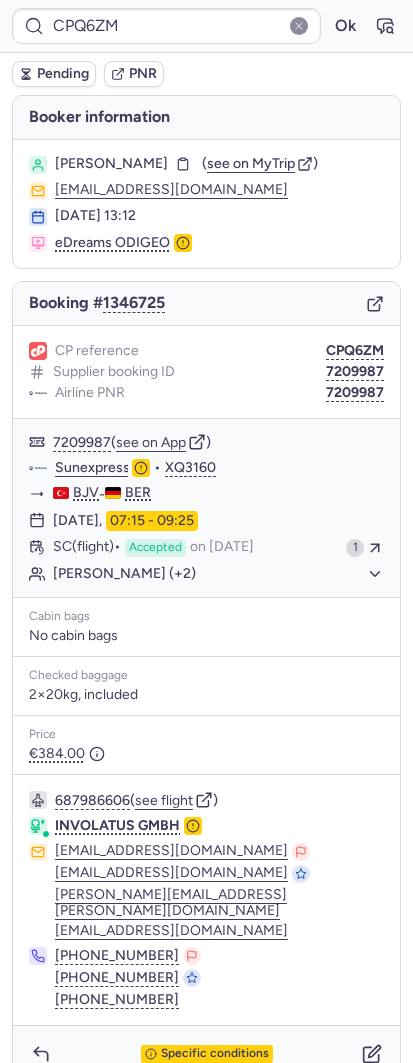 scroll, scrollTop: 11, scrollLeft: 0, axis: vertical 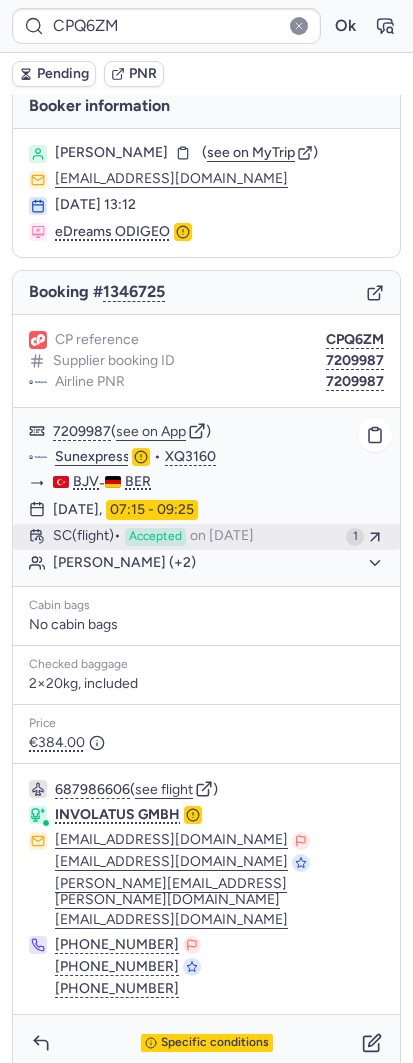 click on "Accepted" at bounding box center [155, 537] 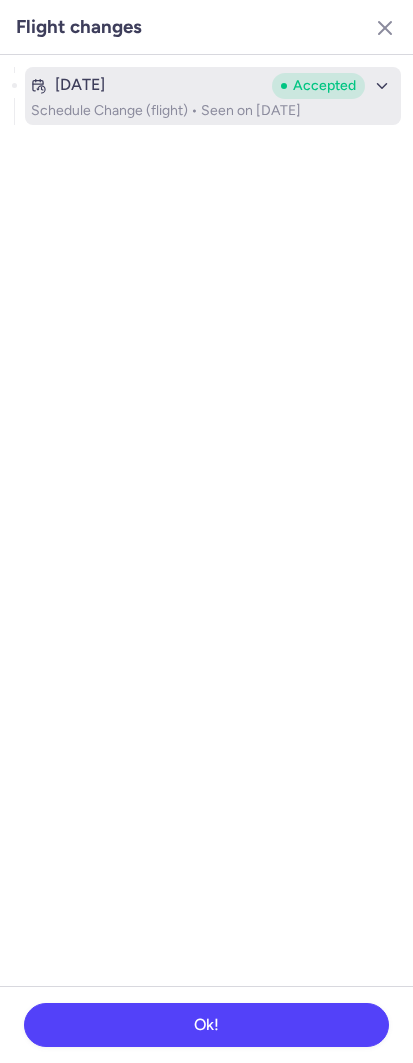 click on "Feb 13, 2025" at bounding box center [147, 85] 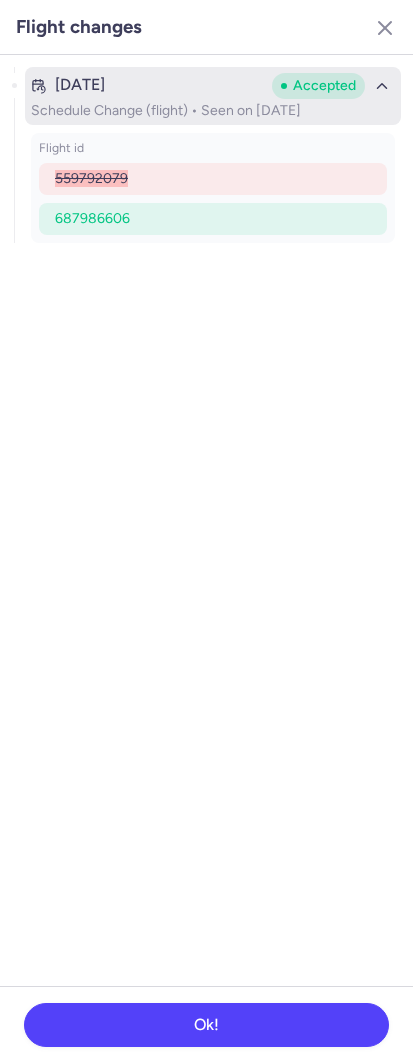click on "Feb 13, 2025 Accepted Schedule Change (flight) •  Seen on Feb 15, 2025" at bounding box center (213, 96) 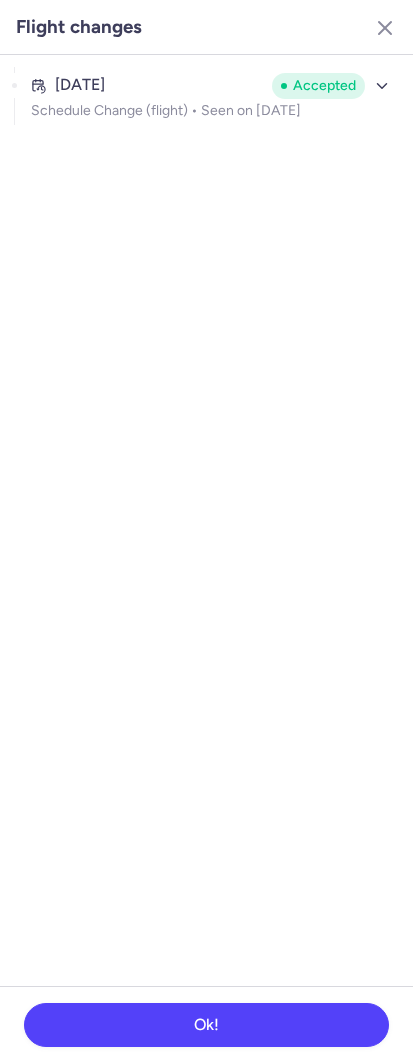 click on "Flight changes" at bounding box center (206, 27) 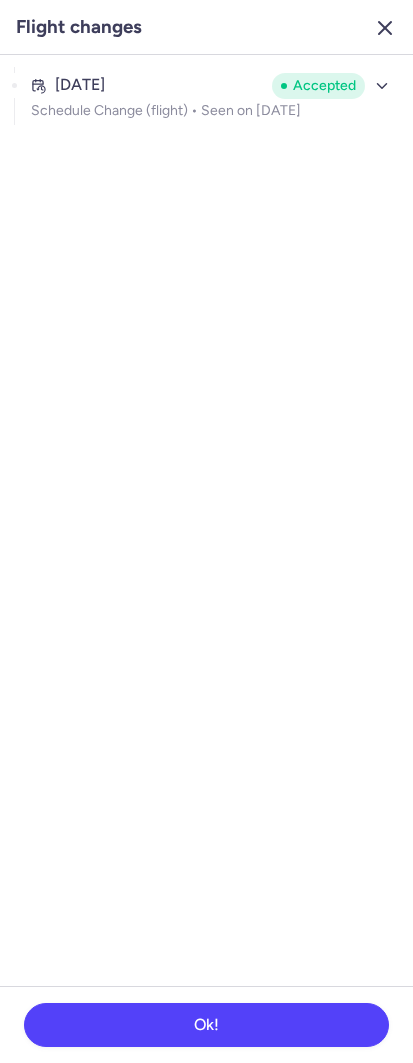 click 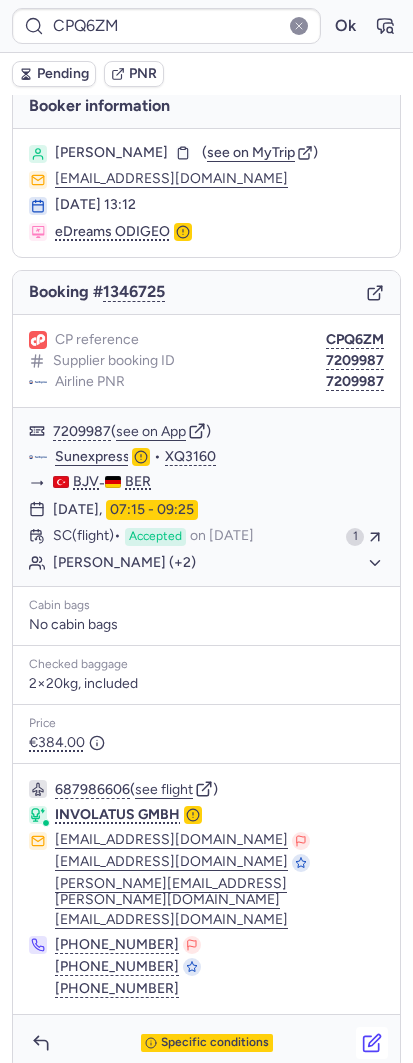 click 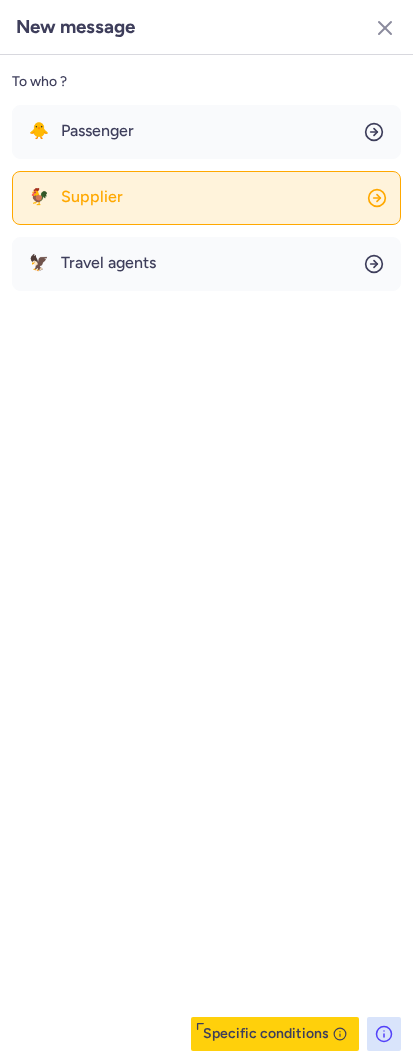 click on "🐓 Supplier" 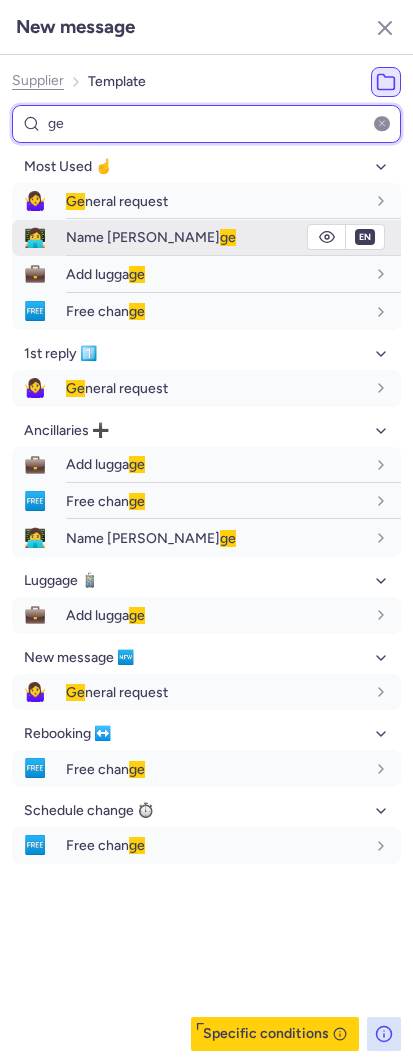 type on "ge" 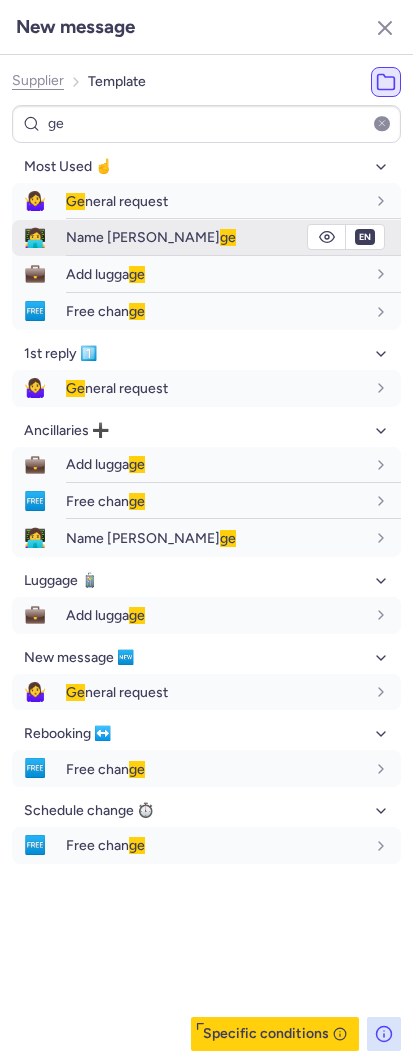 click on "Name chan ge" at bounding box center [233, 237] 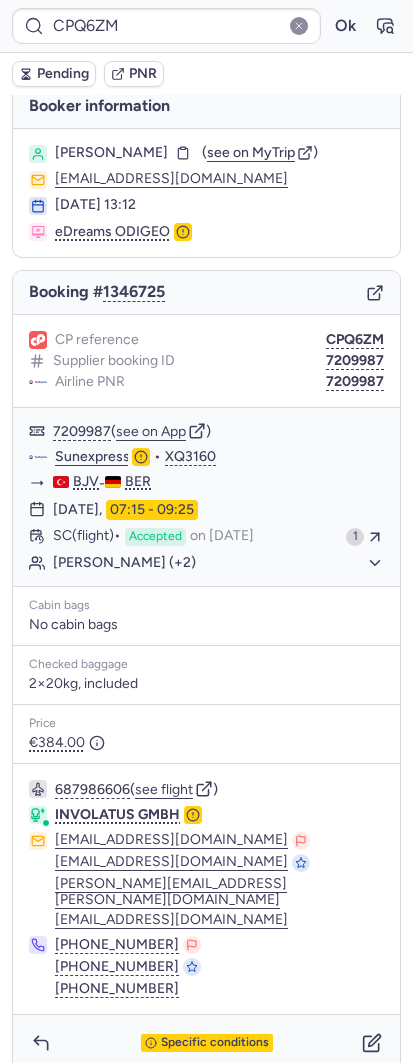 click on "Specific conditions" at bounding box center (206, 1043) 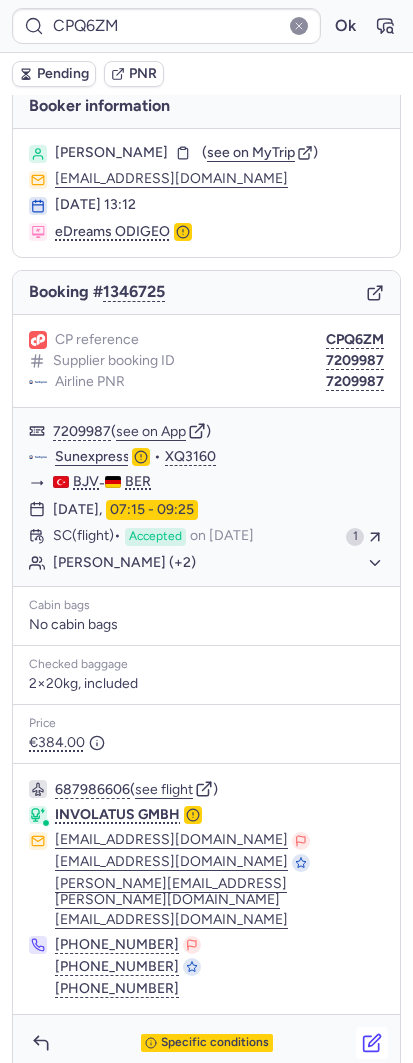 click at bounding box center [372, 1043] 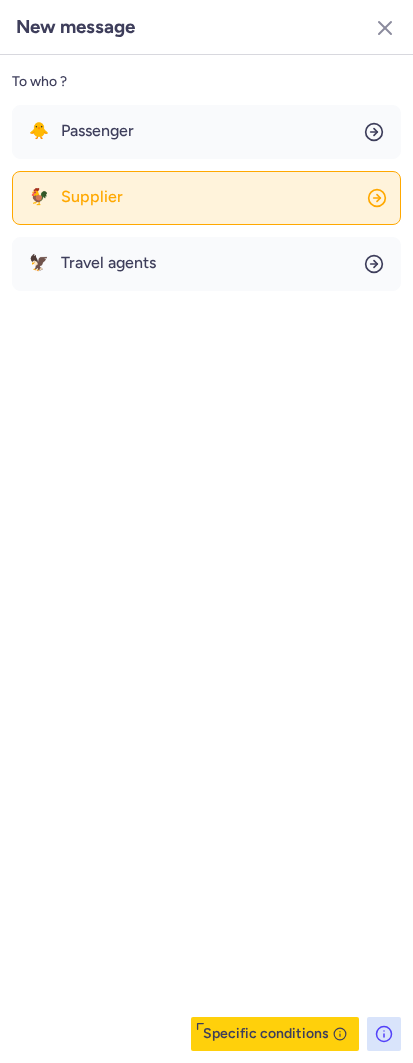 click on "🐓 Supplier" 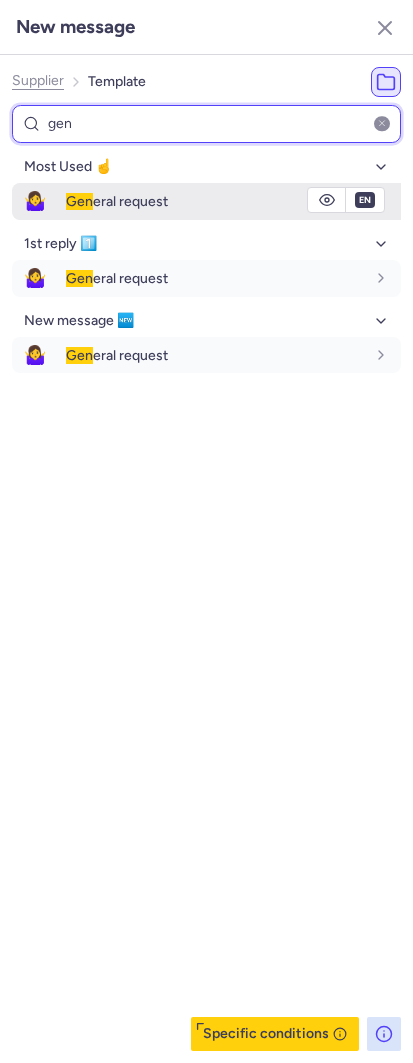 type on "gen" 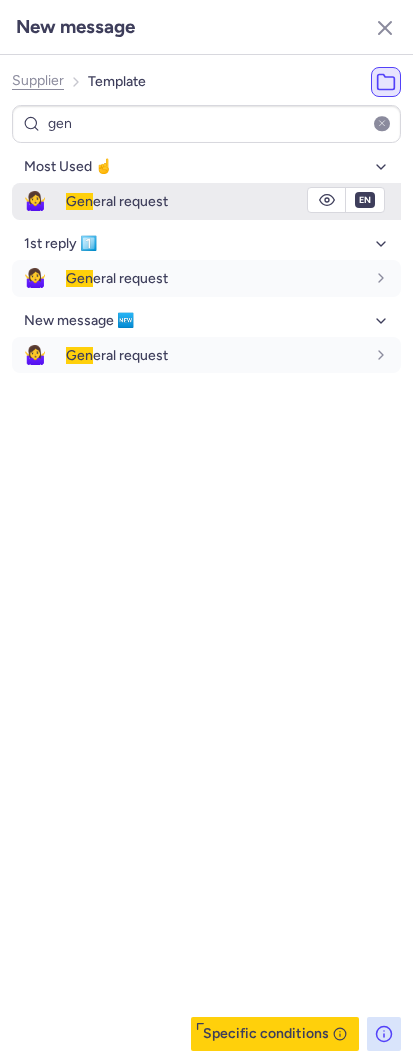 click on "Gen eral request" at bounding box center [215, 201] 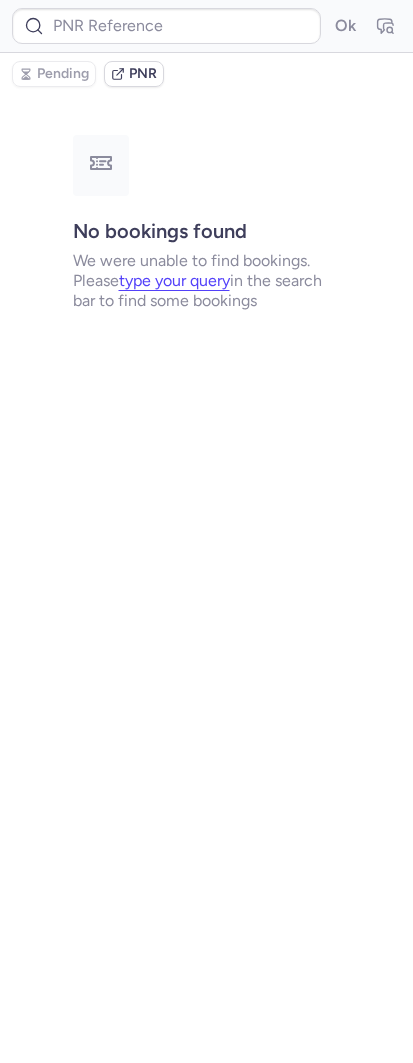 scroll, scrollTop: 0, scrollLeft: 0, axis: both 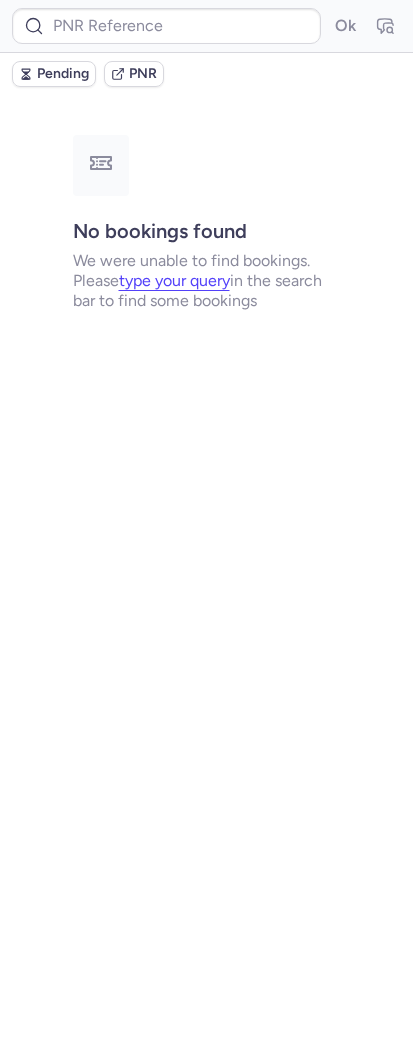 type on "CPQ6ZM" 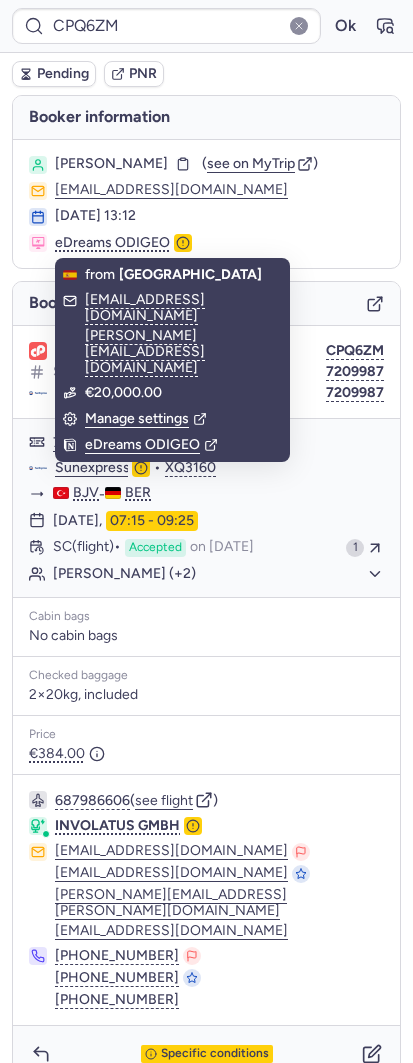click on "Pending" at bounding box center [63, 74] 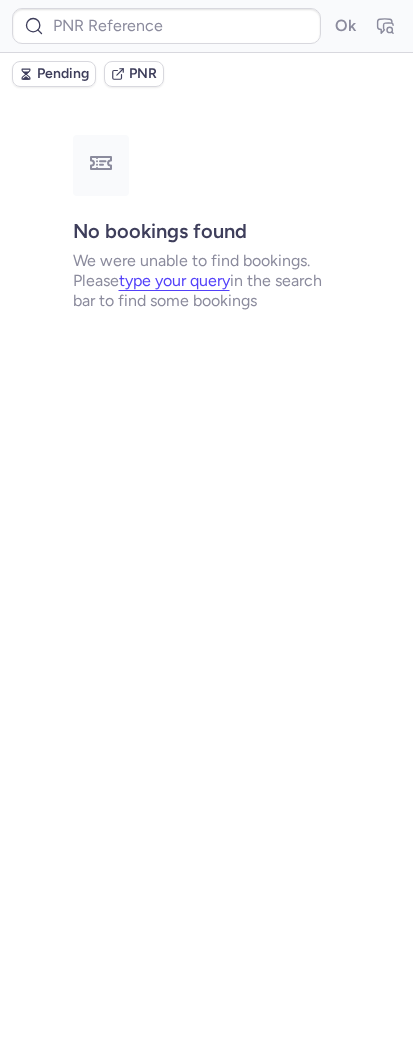 type on "CPQ6ZM" 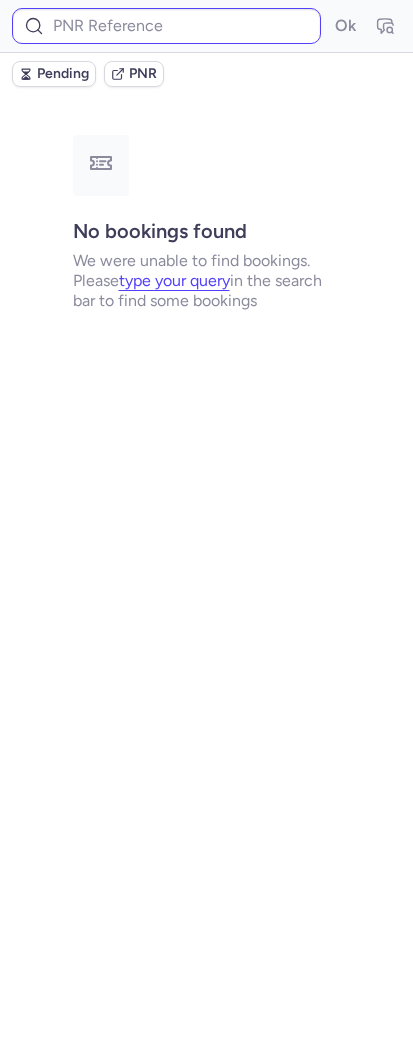type on "CPHH69" 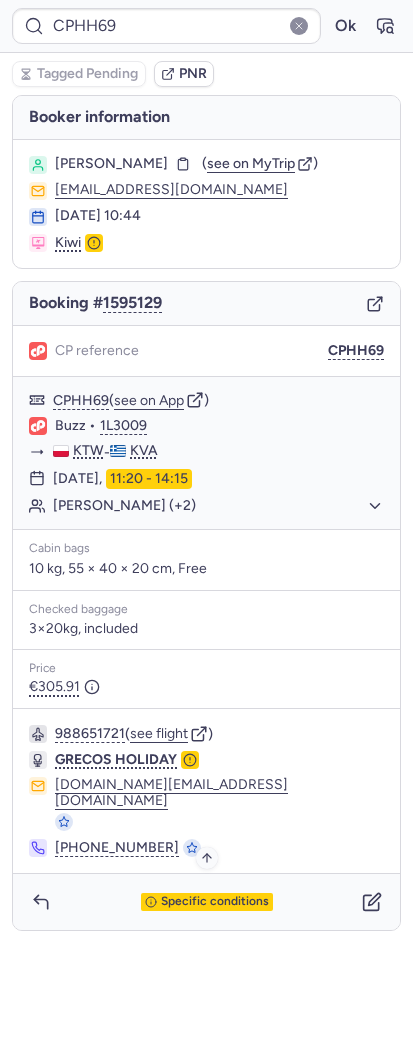 click on "Specific conditions" at bounding box center (206, 902) 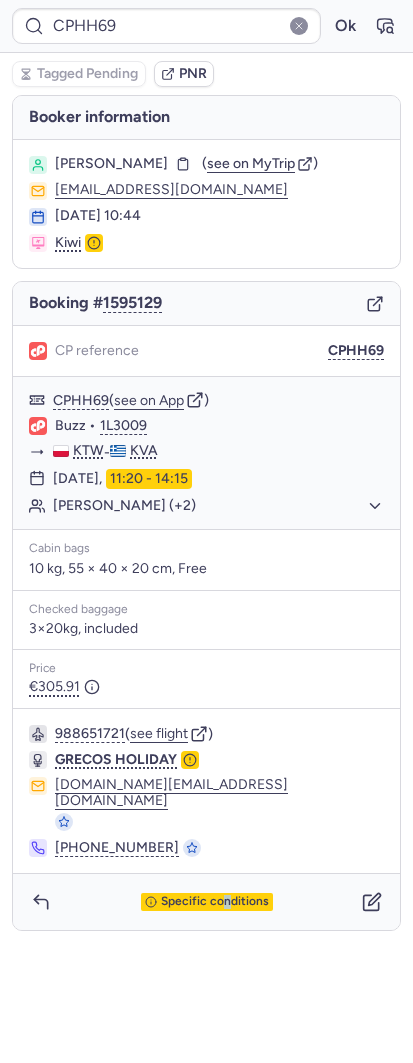 click on "Specific conditions" at bounding box center (206, 902) 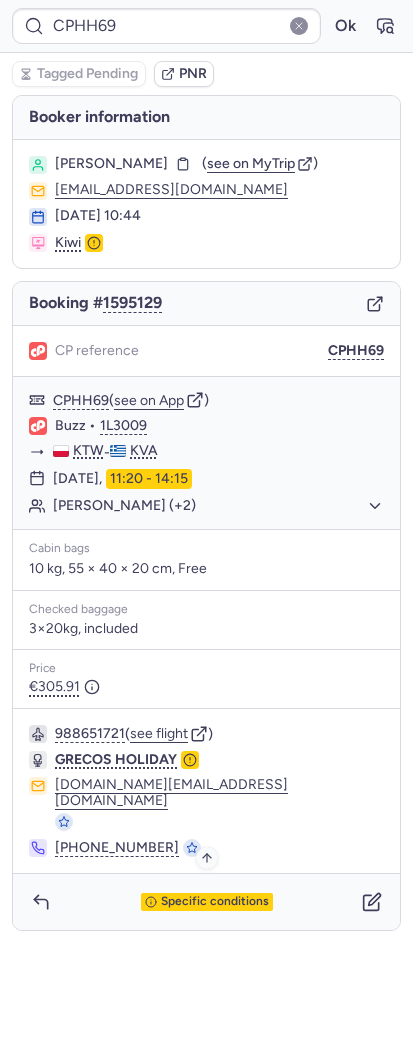 click on "Specific conditions" at bounding box center [207, 902] 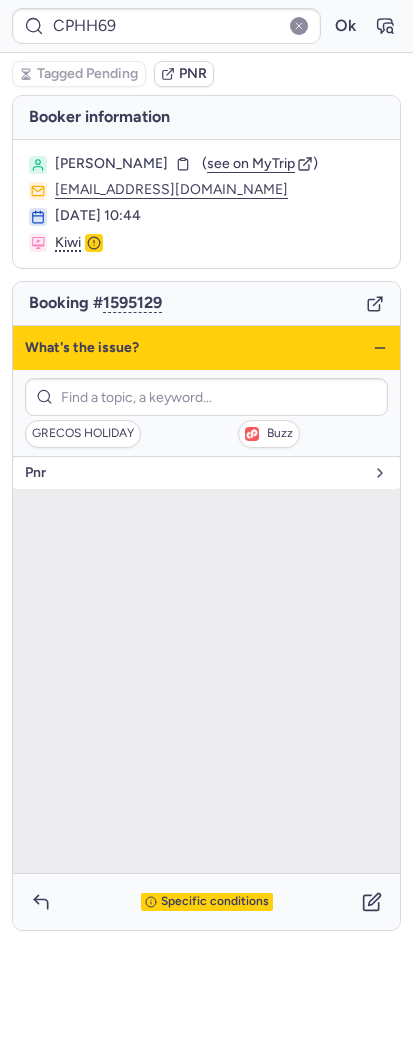 click on "pnr" at bounding box center [206, 473] 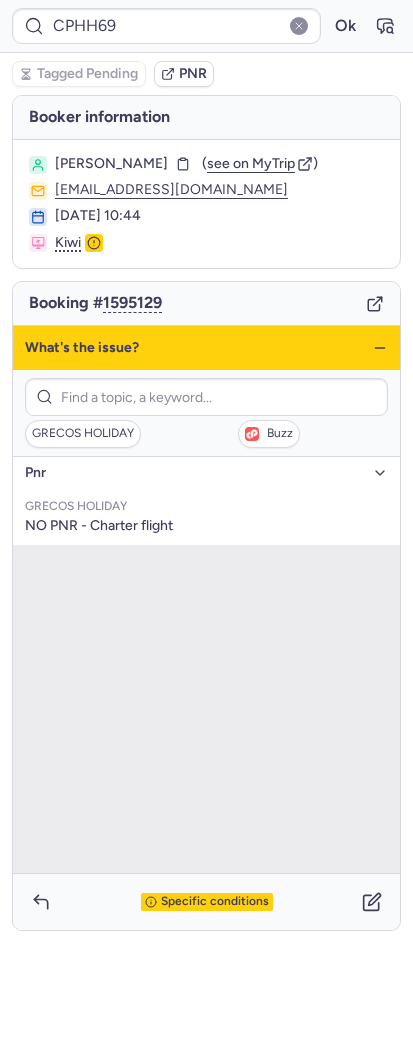click 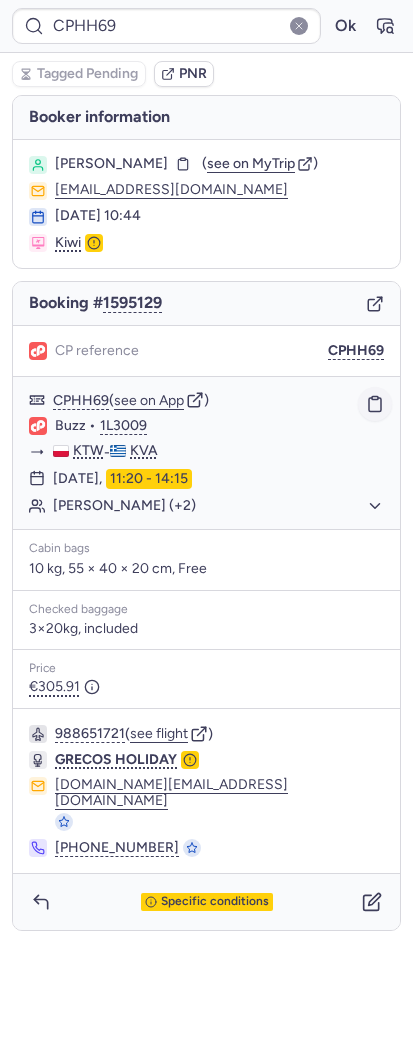 click 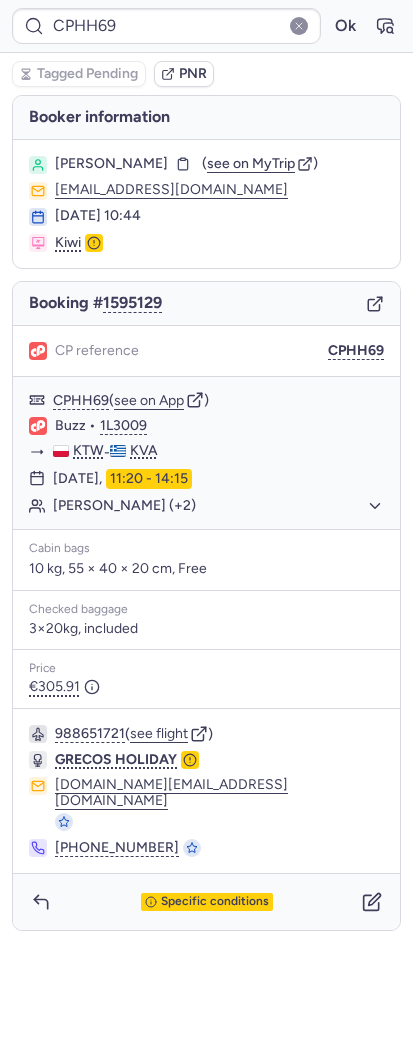 click on "Andrea BORUVKOVA  ( see on MyTrip  )  660093984@skyisthecap.org 18 Jul 2025, 10:44 Kiwi" at bounding box center [206, 204] 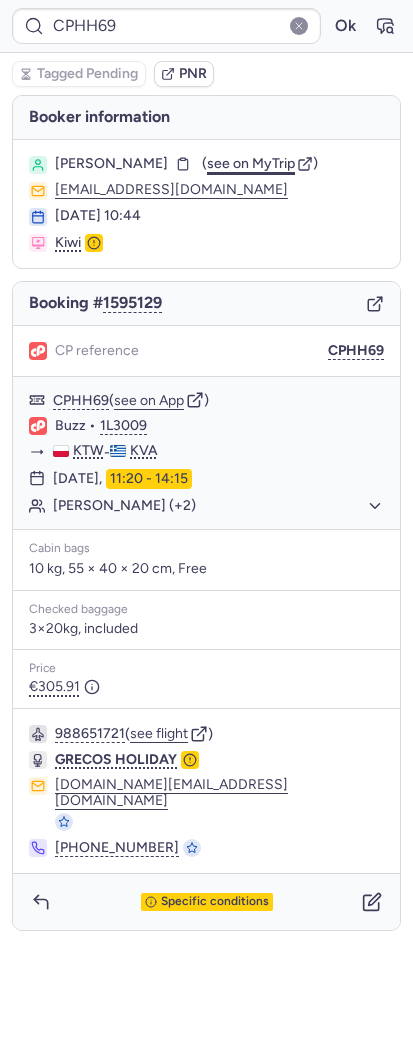 click on "see on MyTrip" at bounding box center (251, 163) 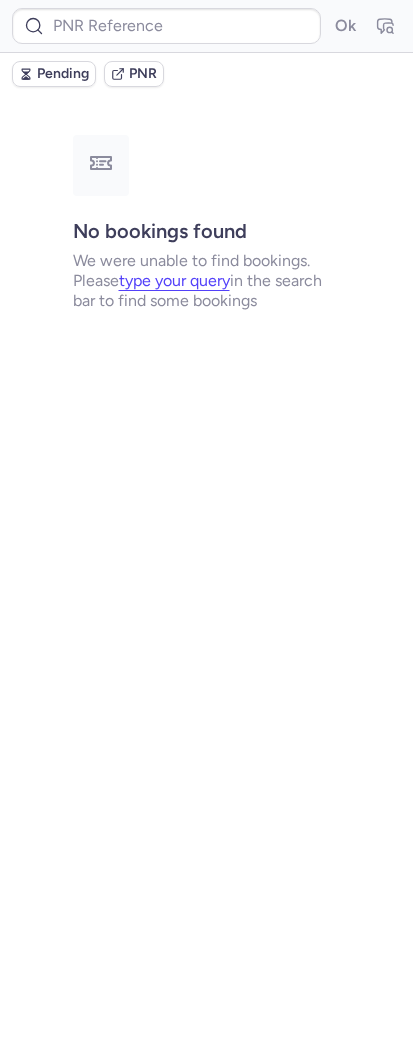 type on "CPP2H4" 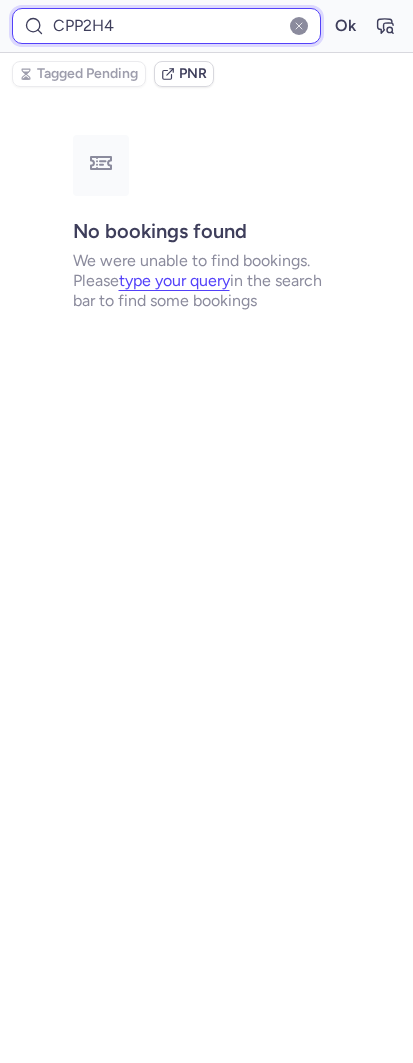 click on "CPP2H4" at bounding box center (166, 26) 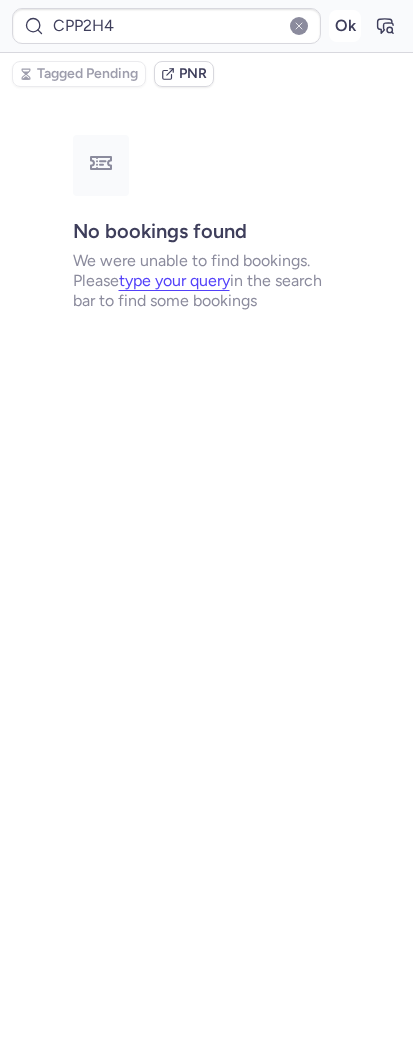 click on "Ok" at bounding box center (345, 26) 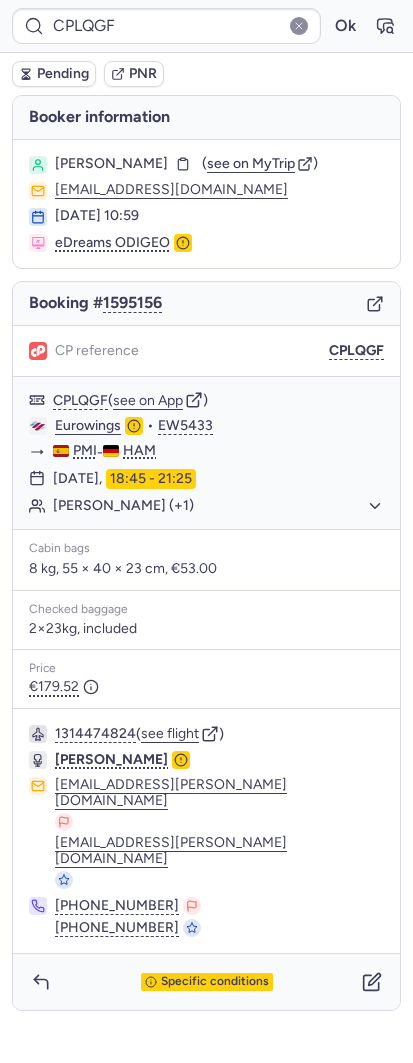 click on "Specific conditions" at bounding box center [206, 982] 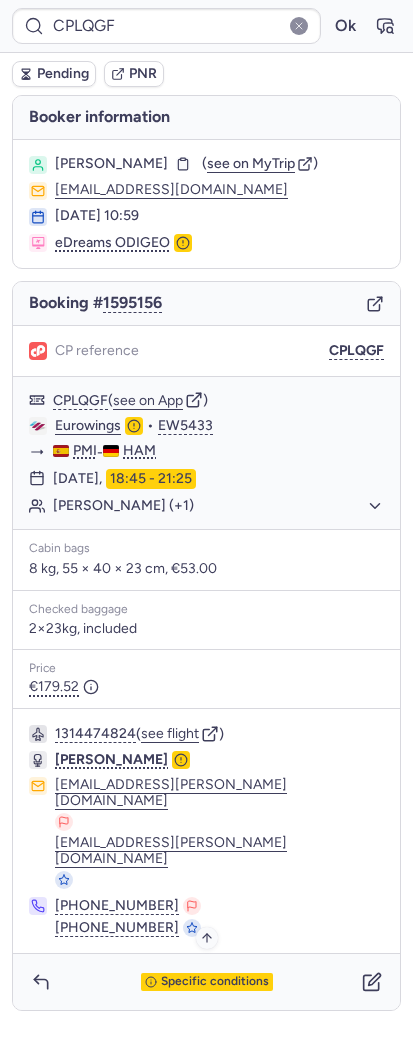 click on "Specific conditions" at bounding box center [215, 982] 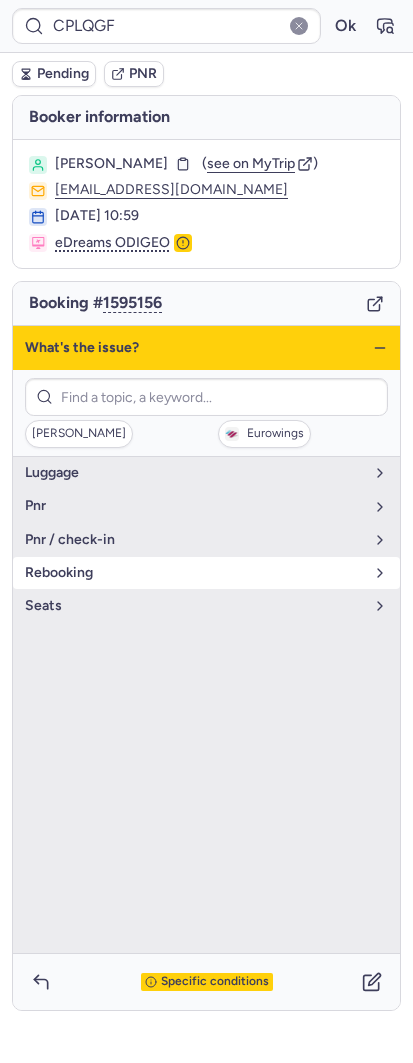 click on "rebooking" at bounding box center [206, 573] 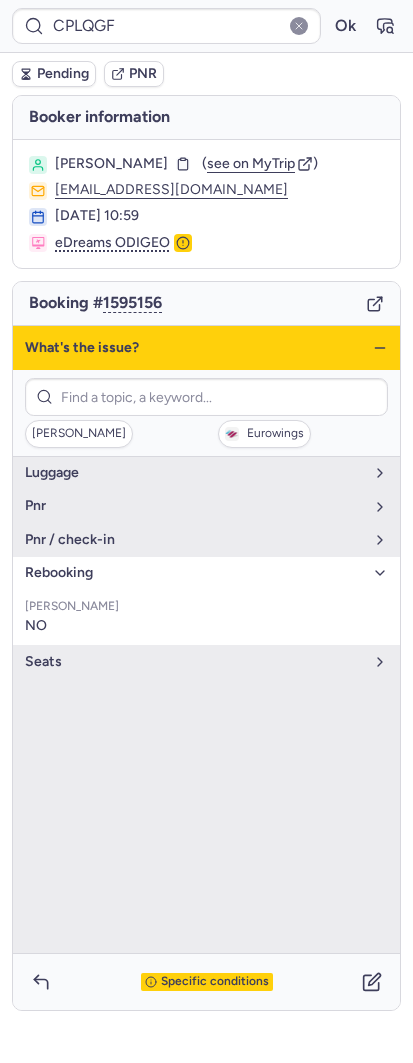 click on "rebooking" at bounding box center [206, 573] 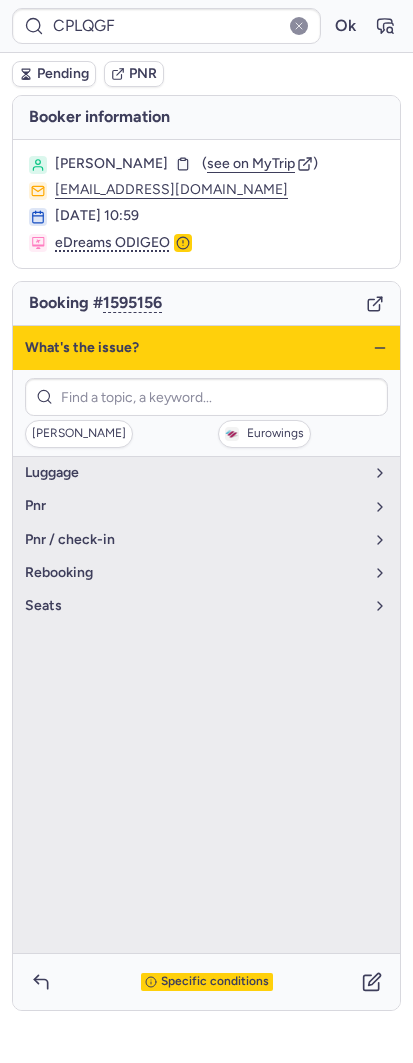 click on "What's the issue?" at bounding box center (206, 348) 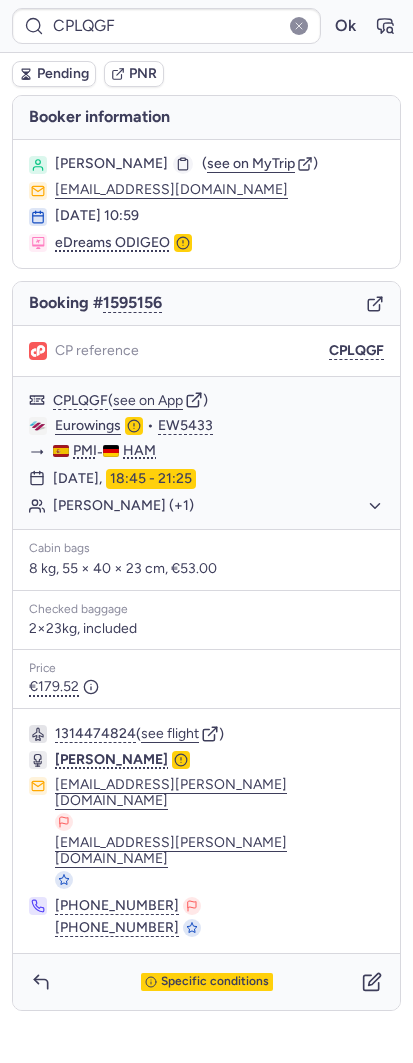 click 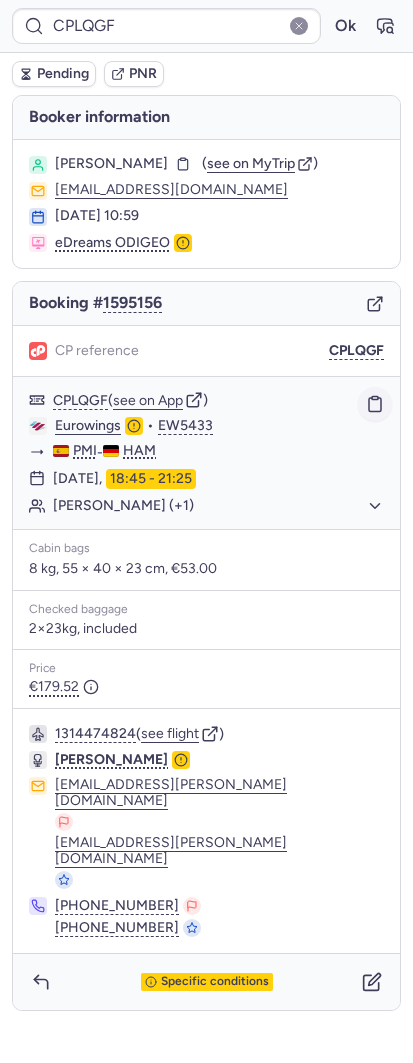 click 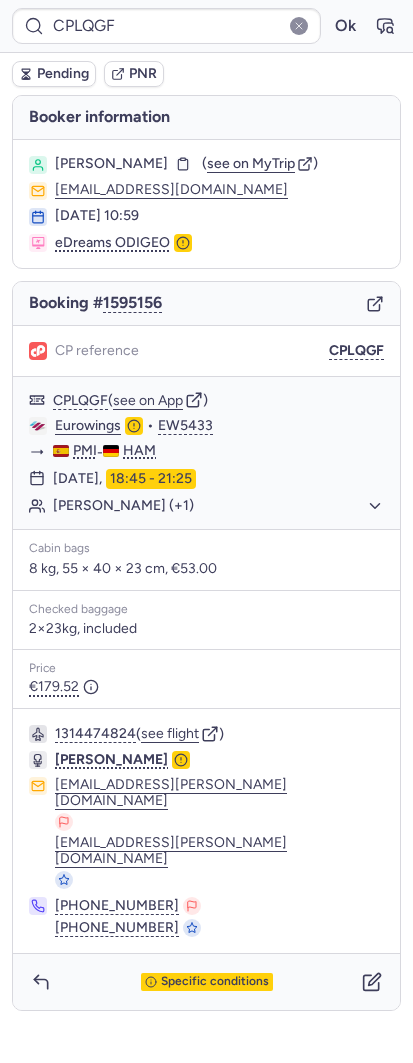 type on "CPY8CL" 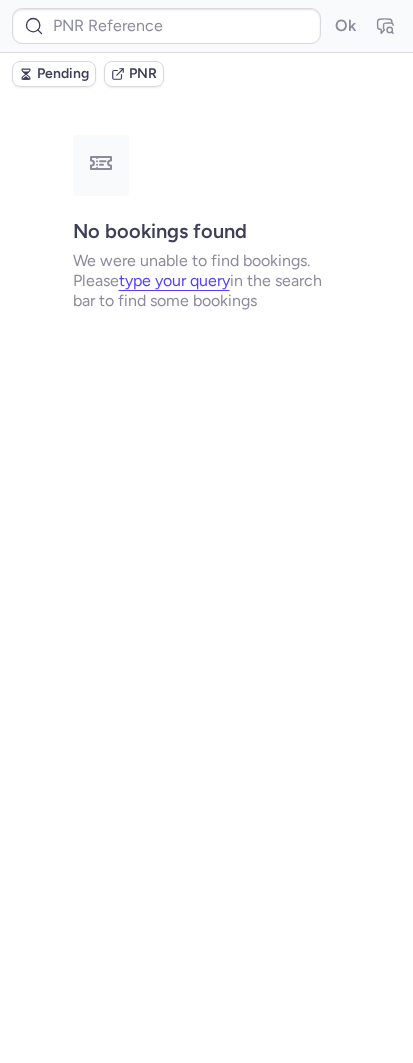 type on "CP3U8B" 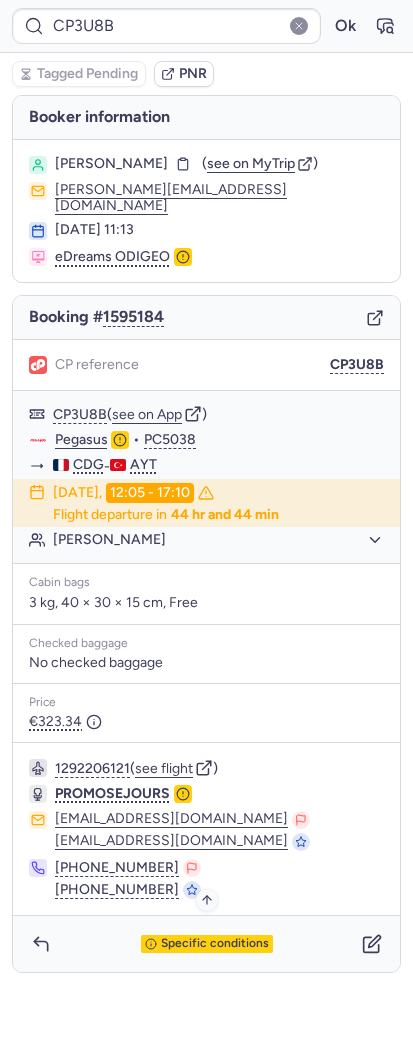 click on "Specific conditions" at bounding box center [215, 944] 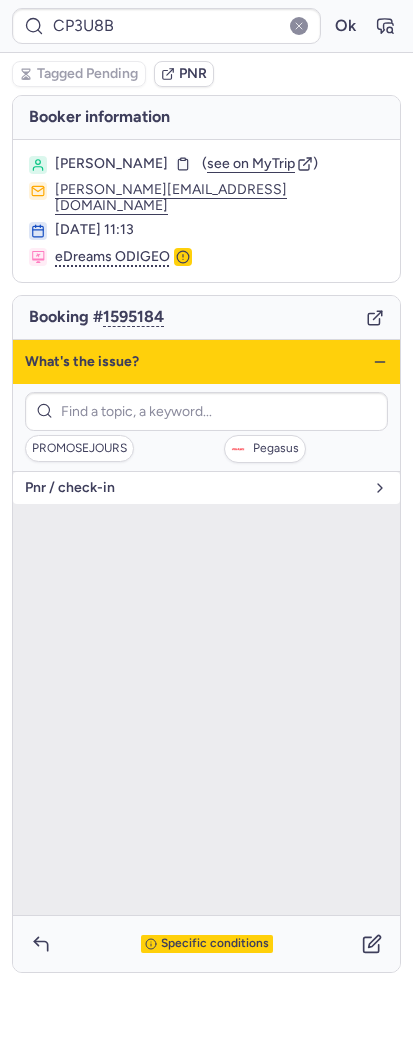 click on "pnr / check-in" at bounding box center (206, 488) 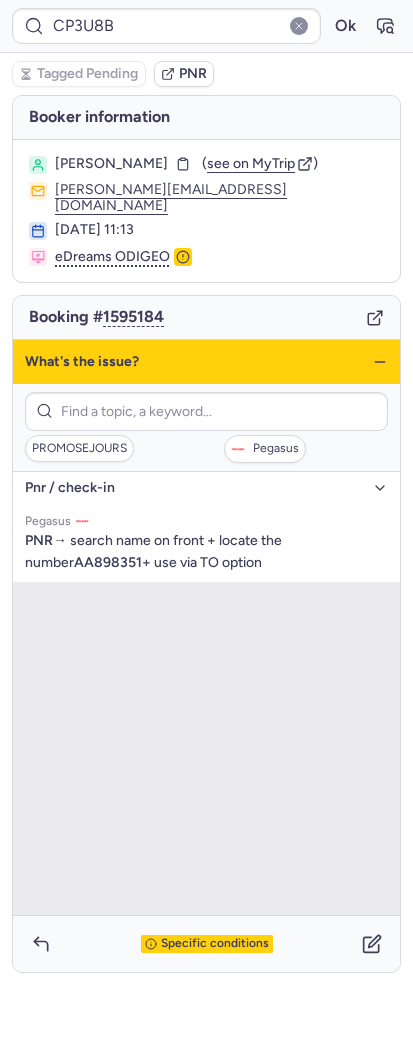 click 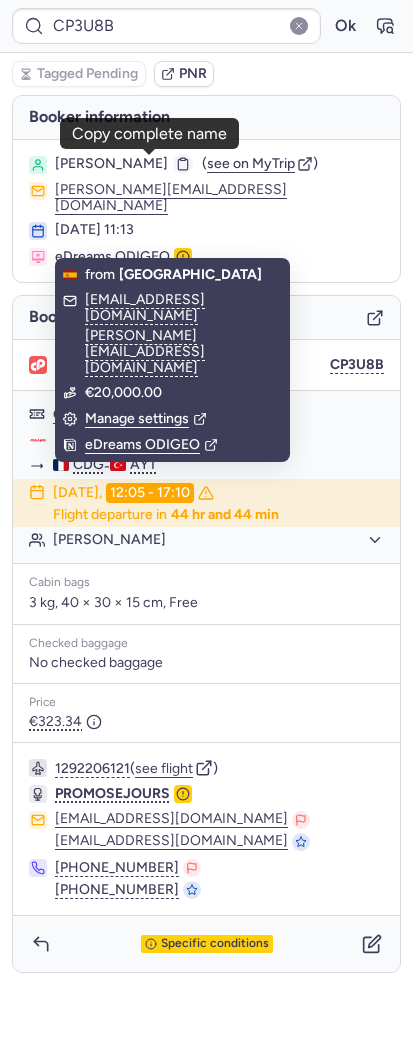 click at bounding box center (183, 164) 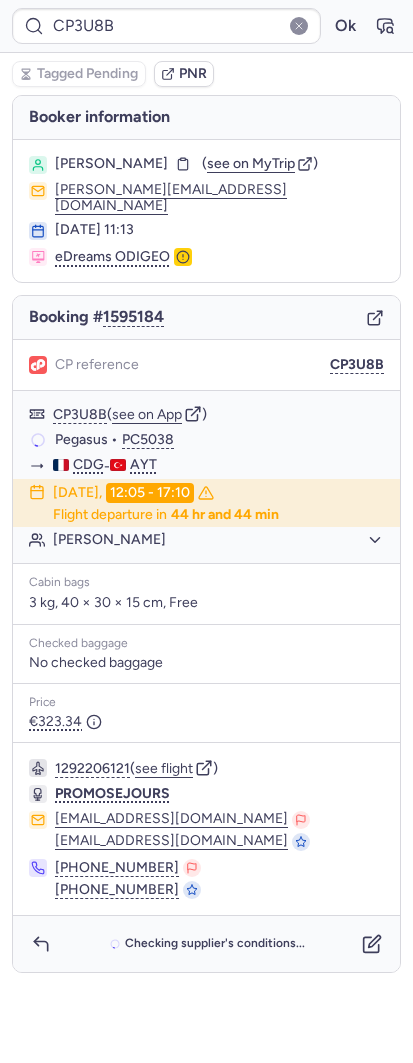 click on "Booker information" at bounding box center (206, 117) 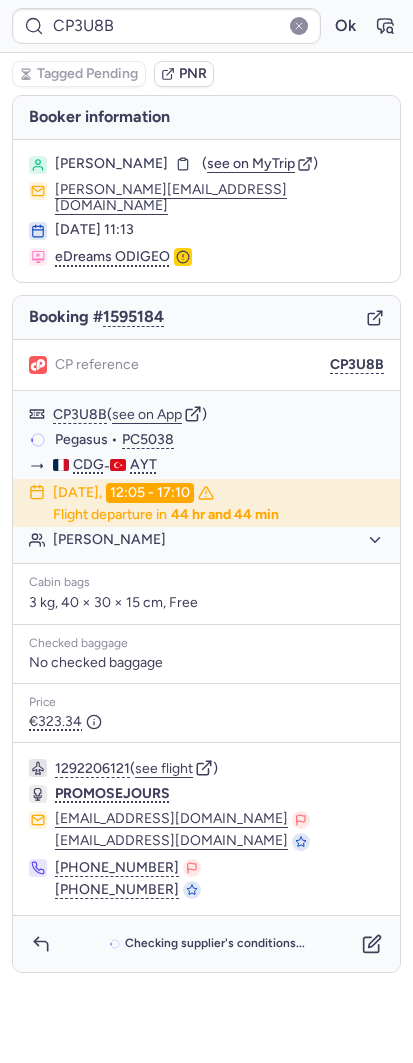 click on "Booker information" at bounding box center (206, 117) 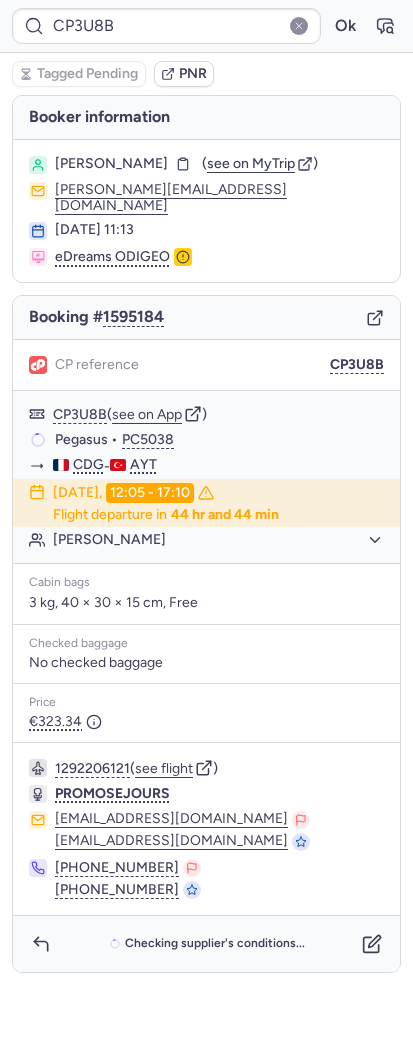 click on "Belgiz CELIK" at bounding box center (111, 164) 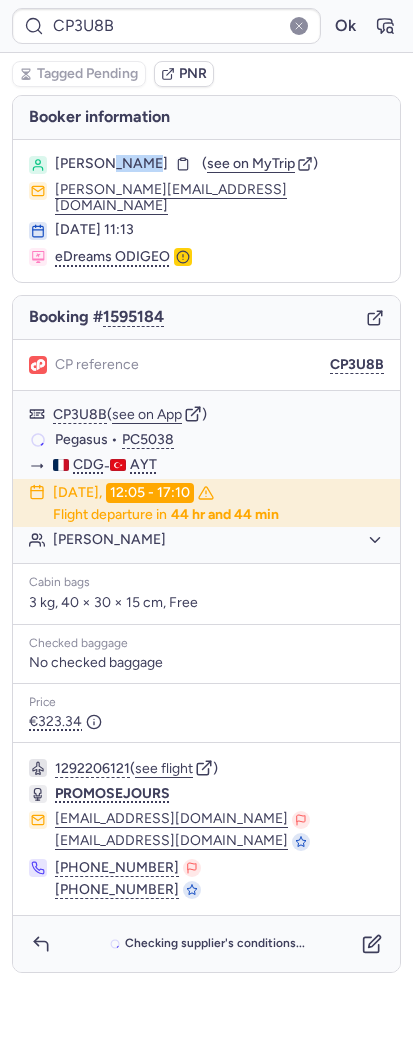 click on "Belgiz CELIK" at bounding box center [111, 164] 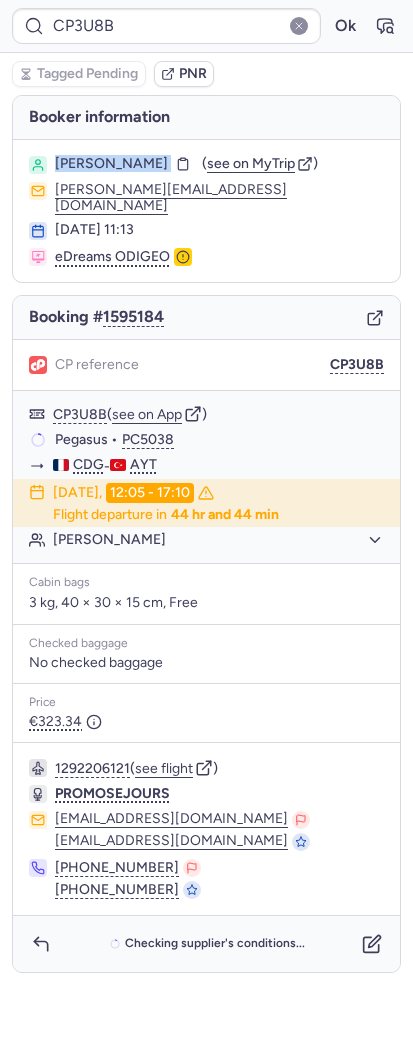 click on "Belgiz CELIK" at bounding box center (111, 164) 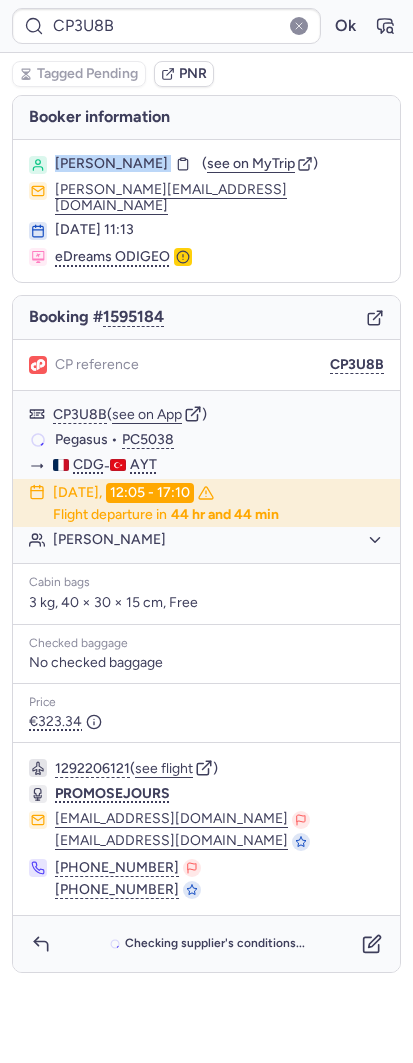 click on "Belgiz CELIK" at bounding box center [111, 164] 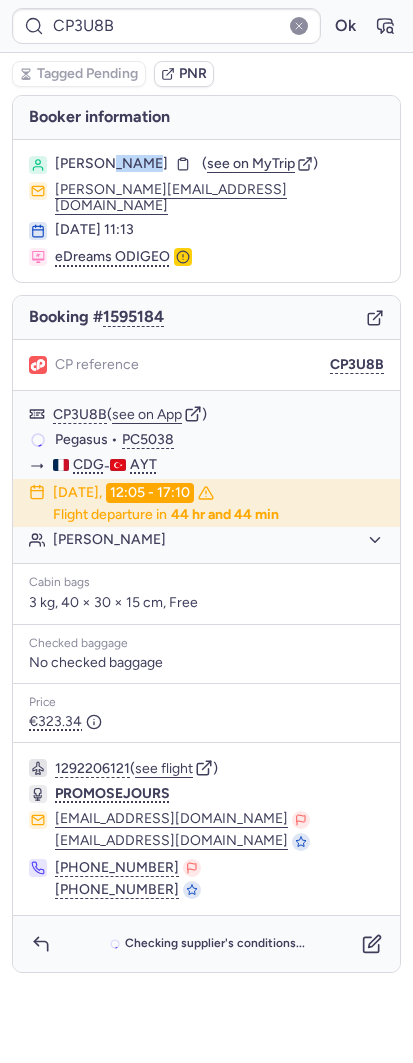 click on "Belgiz CELIK" at bounding box center [111, 164] 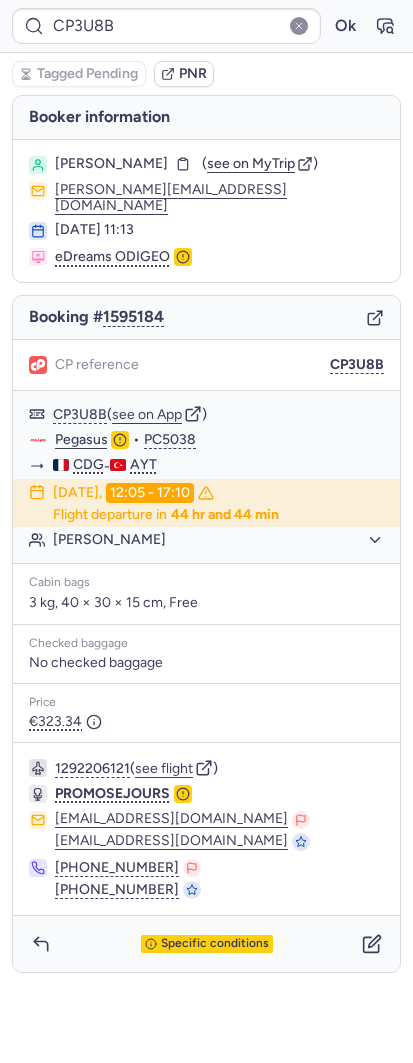 click on "Specific conditions" at bounding box center [206, 944] 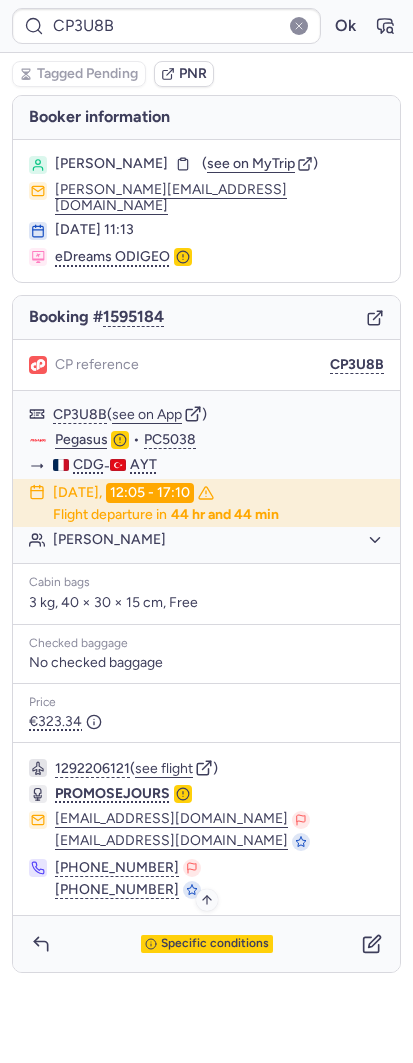 click on "Specific conditions" at bounding box center [215, 944] 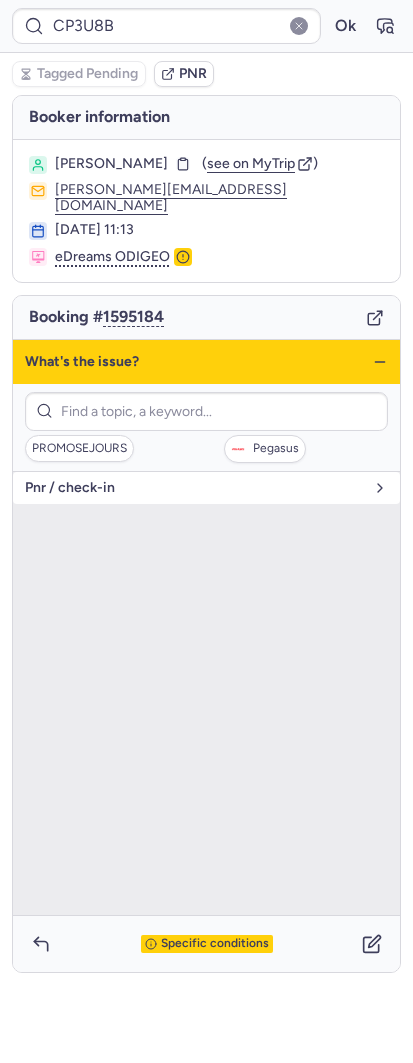 click on "pnr / check-in" at bounding box center [194, 488] 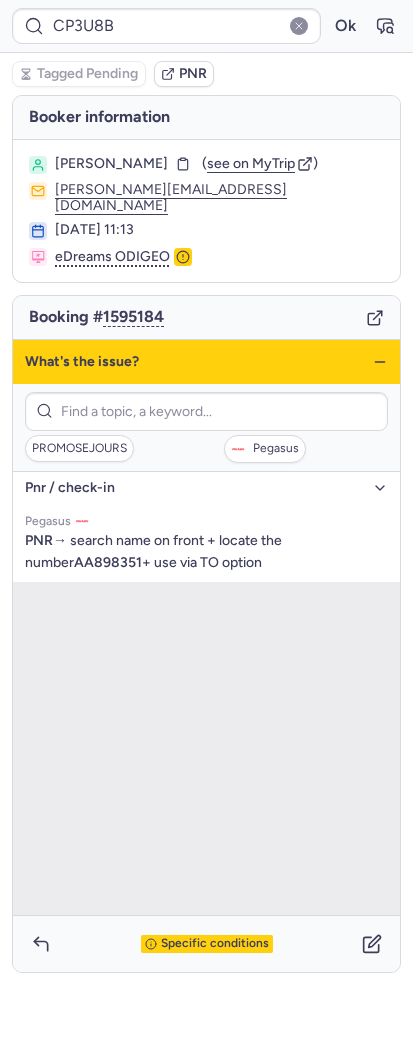 click on "What's the issue?" at bounding box center [206, 362] 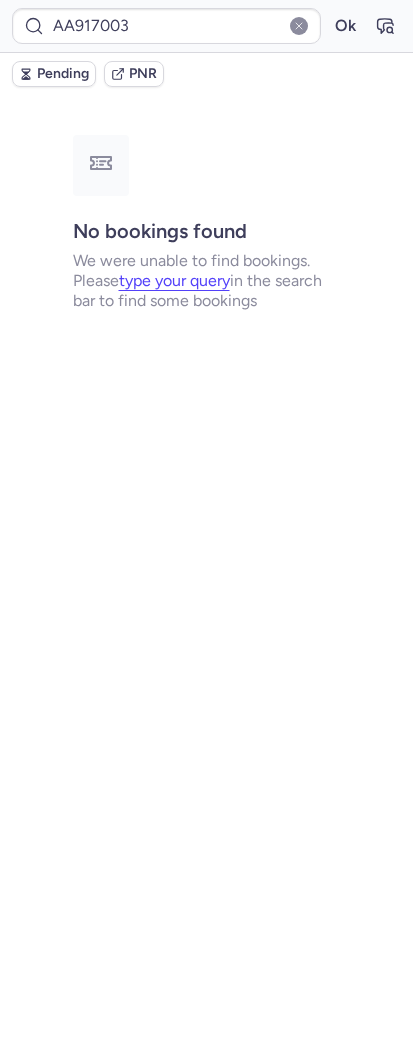 type on "CP3U8B" 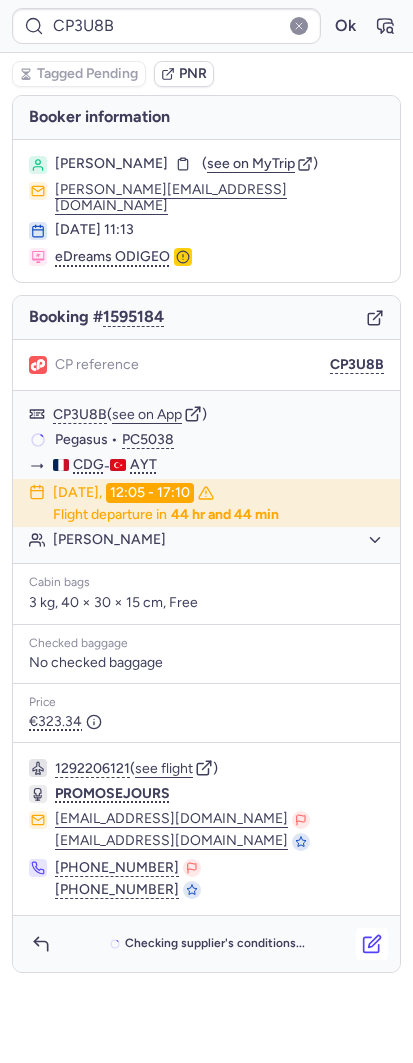 click 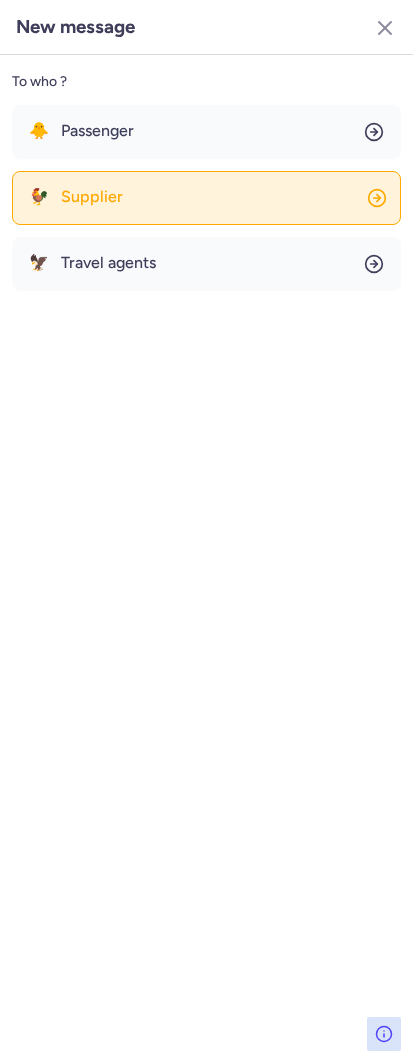 click on "🐓 Supplier" 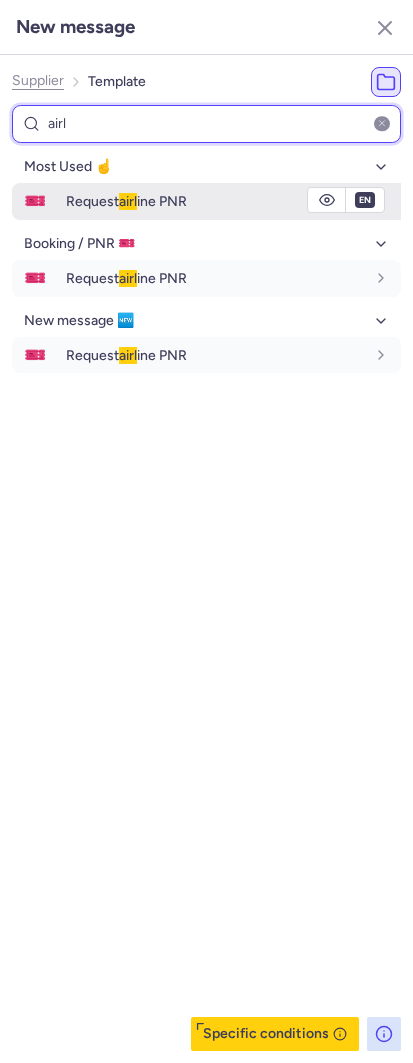 type on "airl" 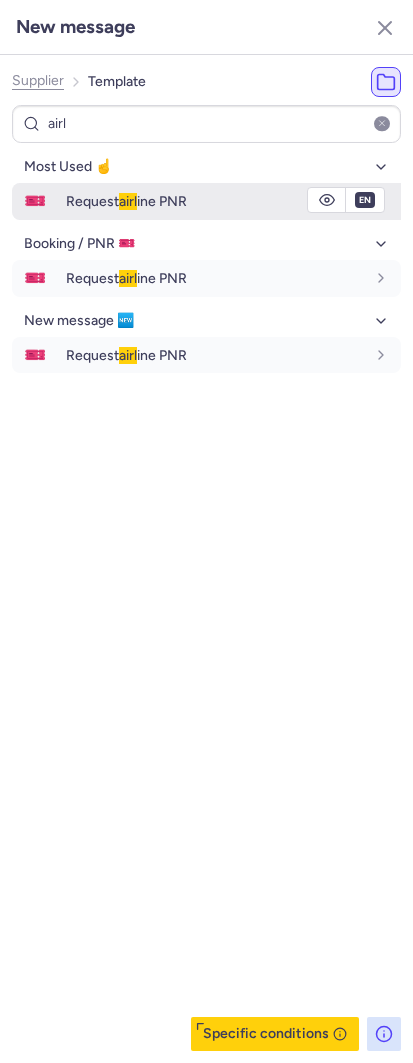 click on "Request  airl ine PNR" at bounding box center [126, 201] 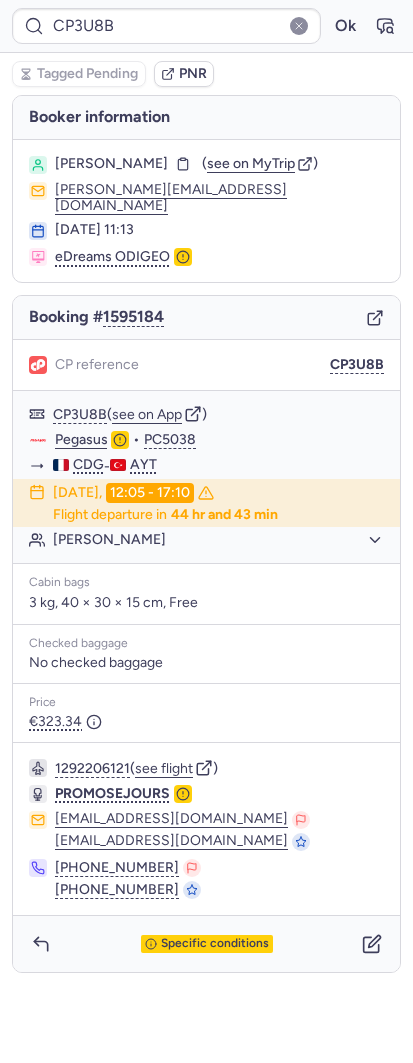 type on "CPY8CL" 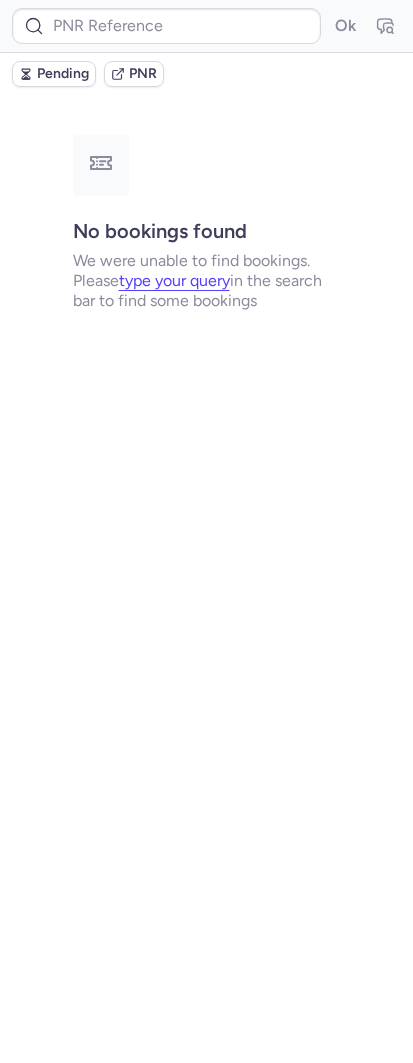 type on "CPVZZX" 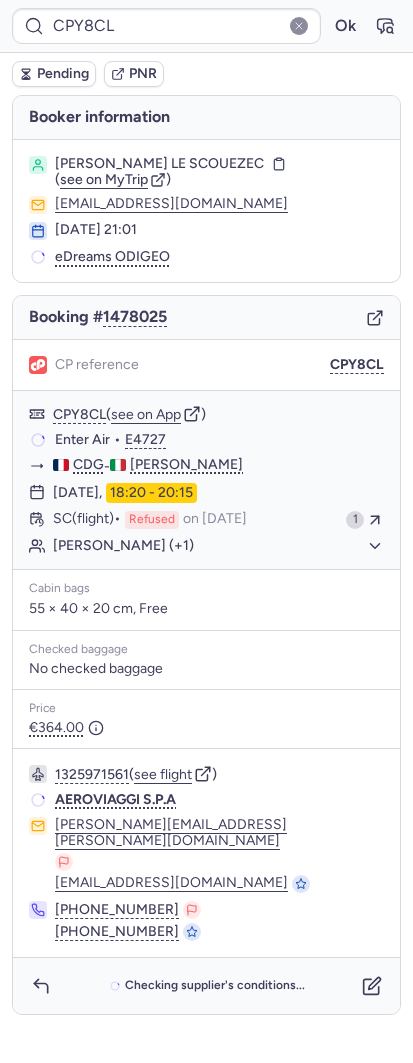 type on "CPJSNH" 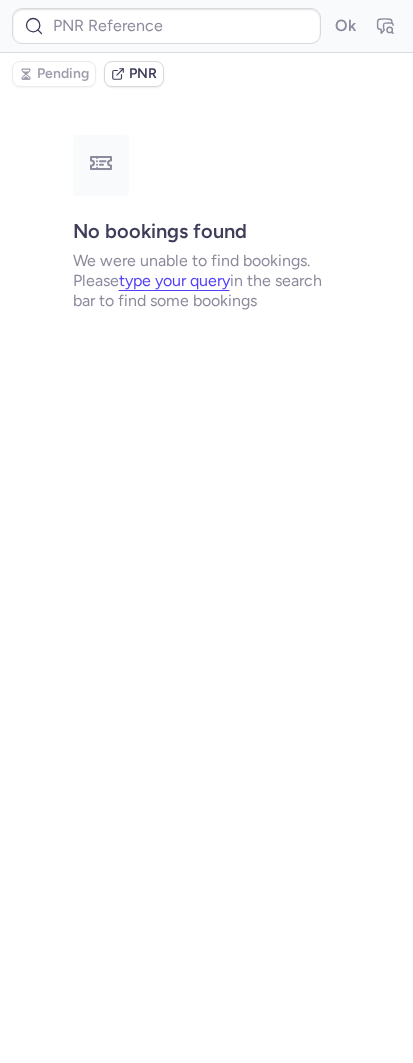 type on "CP3U8B" 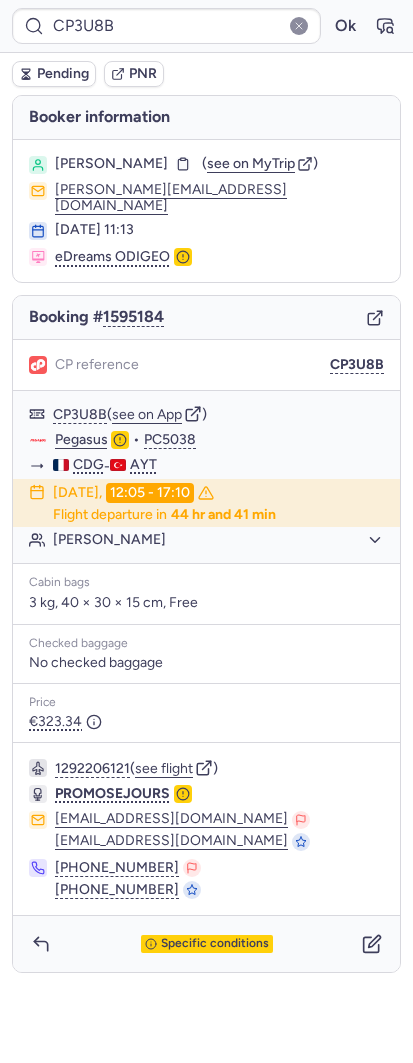 type 